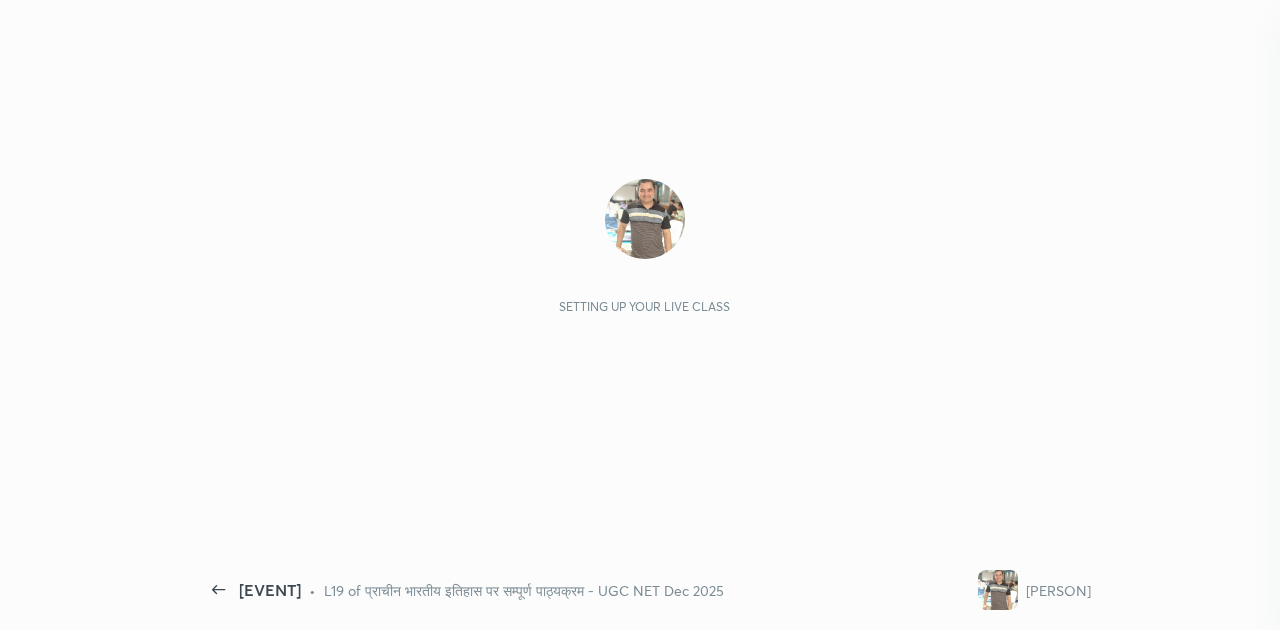 scroll, scrollTop: 0, scrollLeft: 0, axis: both 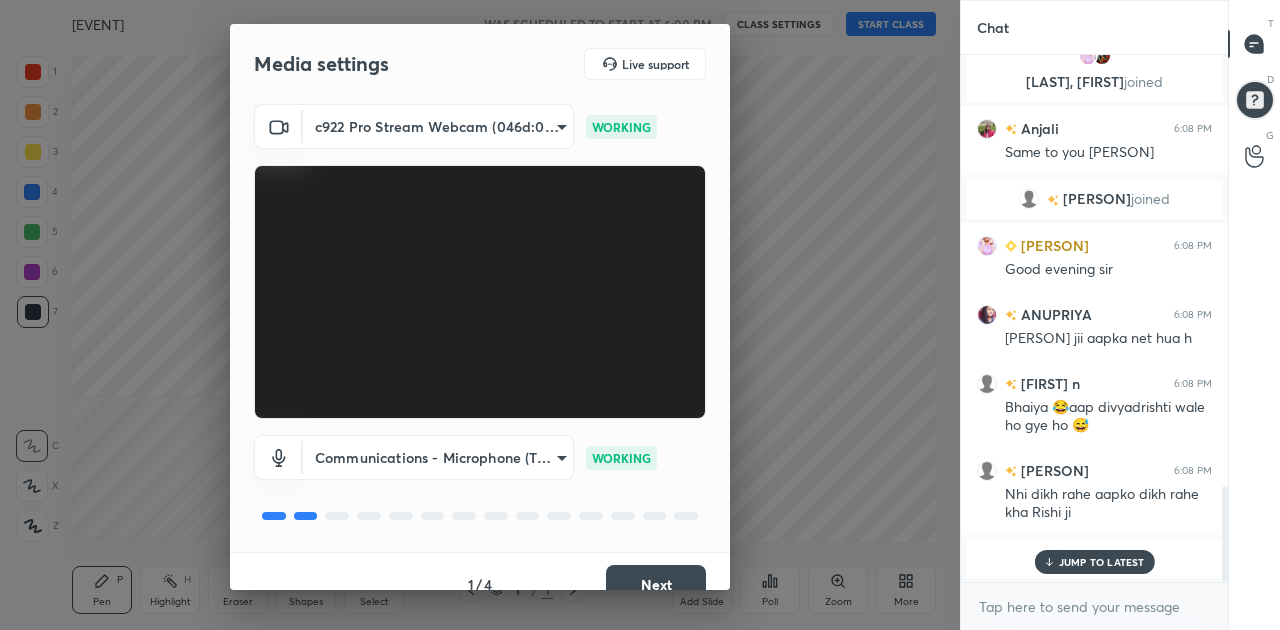 click on "Next" at bounding box center (656, 585) 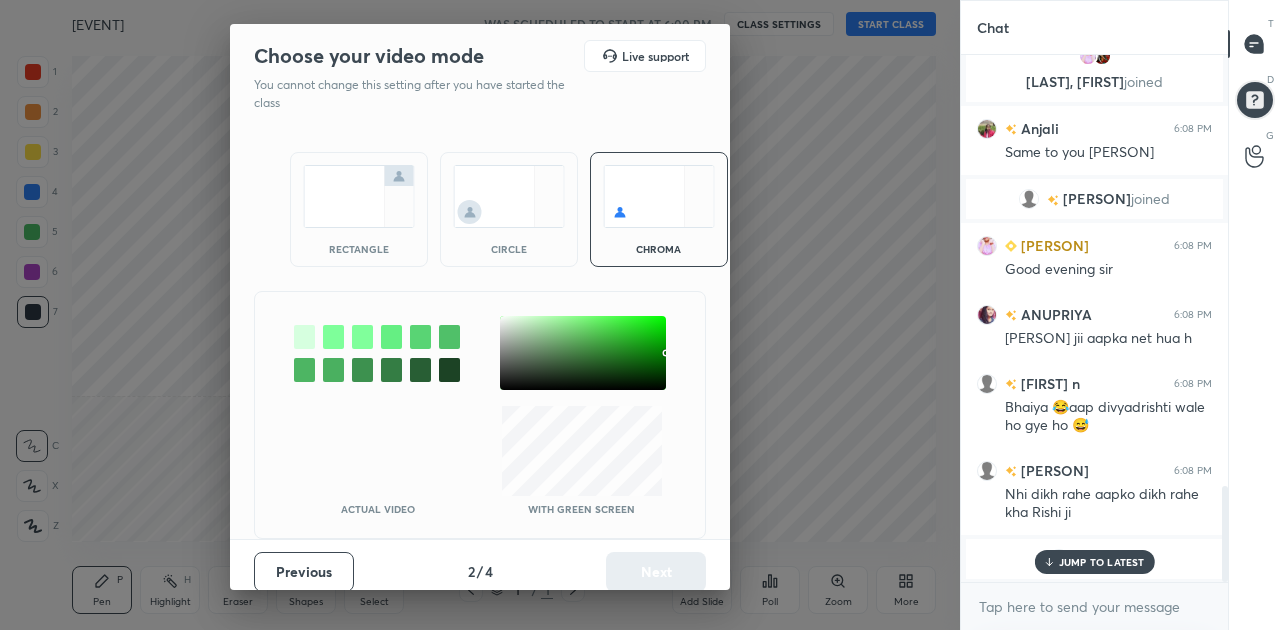 scroll, scrollTop: 2440, scrollLeft: 0, axis: vertical 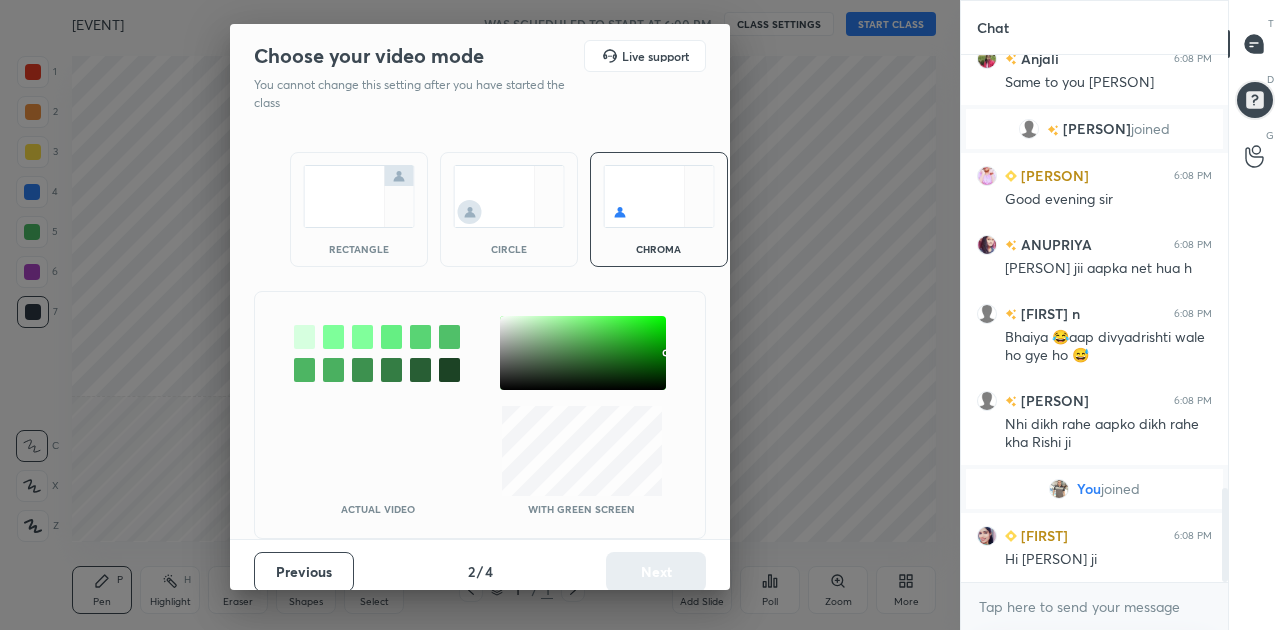 click at bounding box center [359, 196] 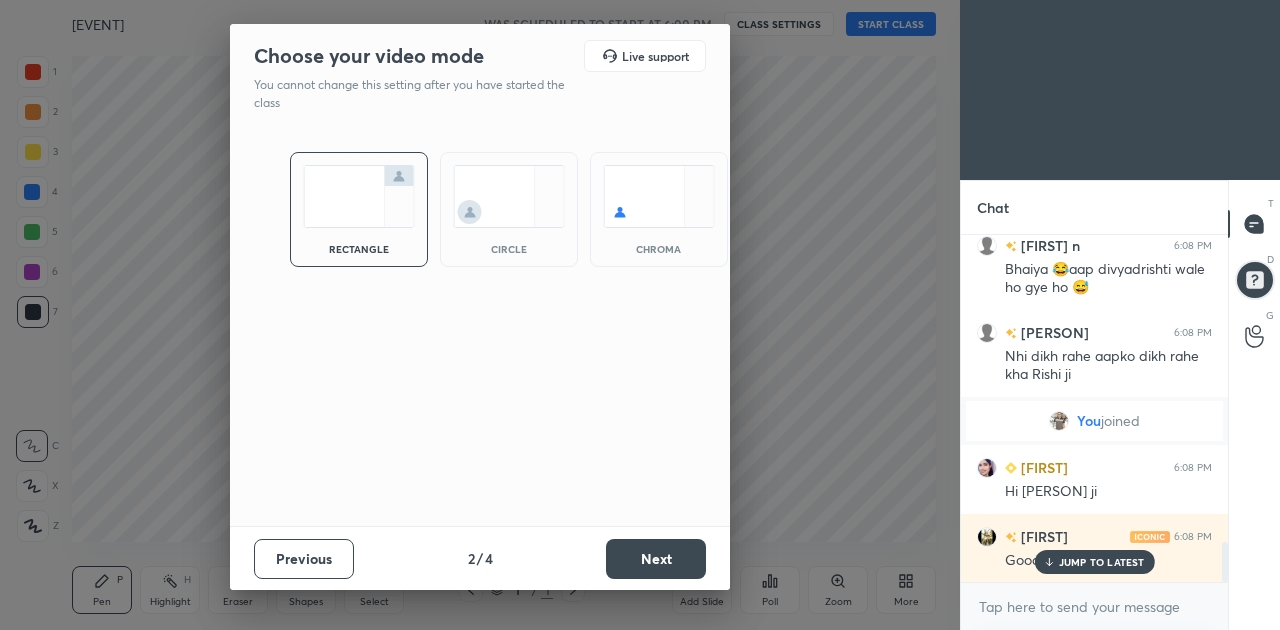 click on "Next" at bounding box center [656, 559] 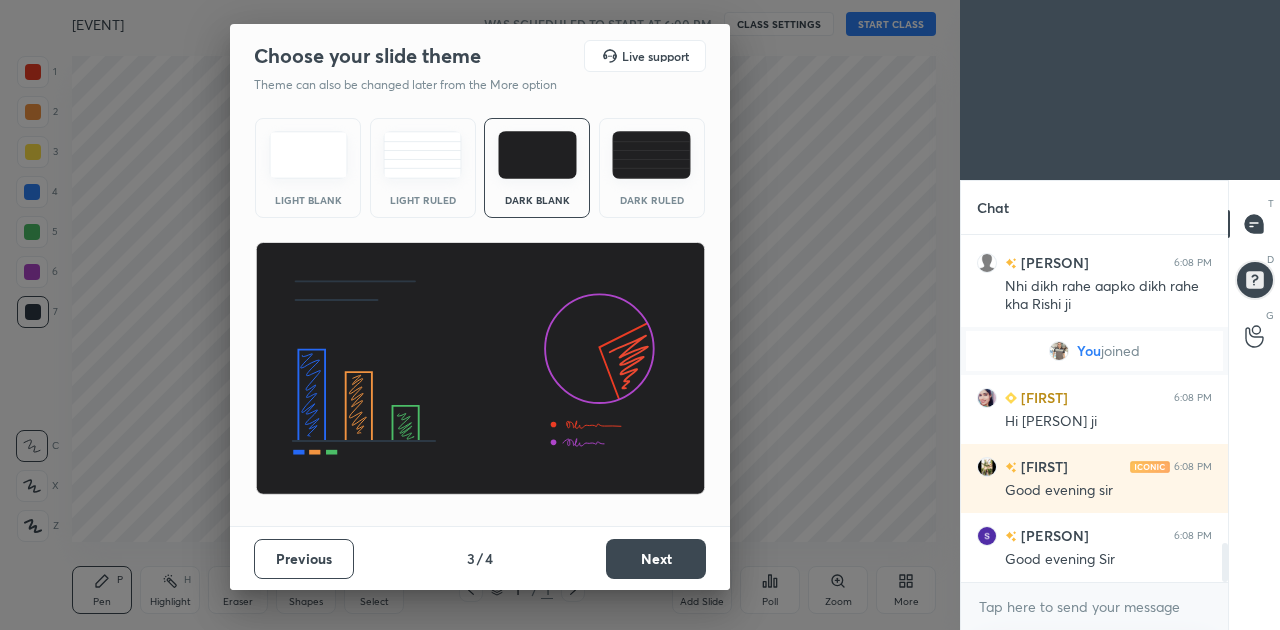 click on "Next" at bounding box center (656, 559) 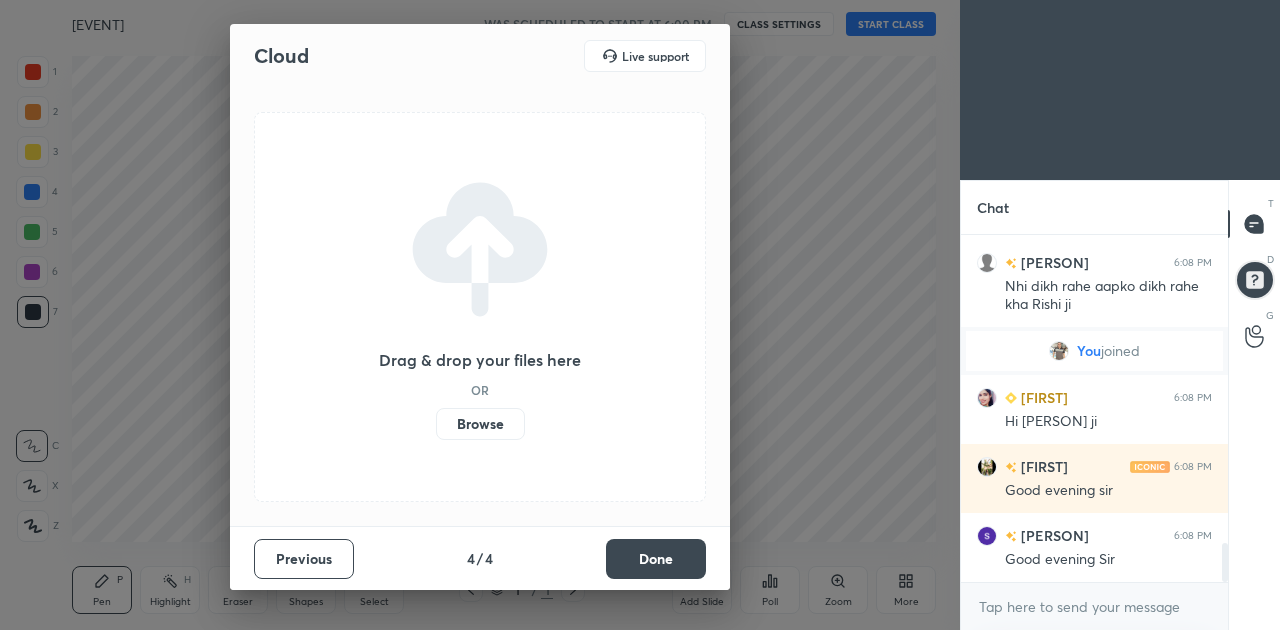 click on "Done" at bounding box center [656, 559] 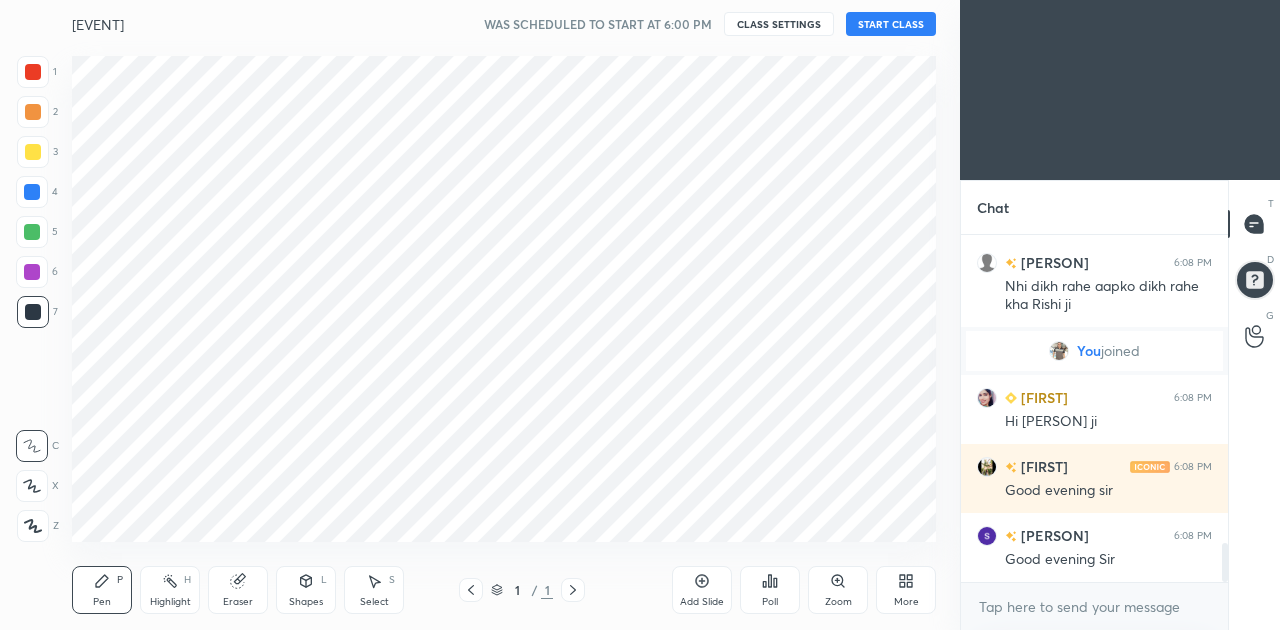 click on "START CLASS" at bounding box center [891, 24] 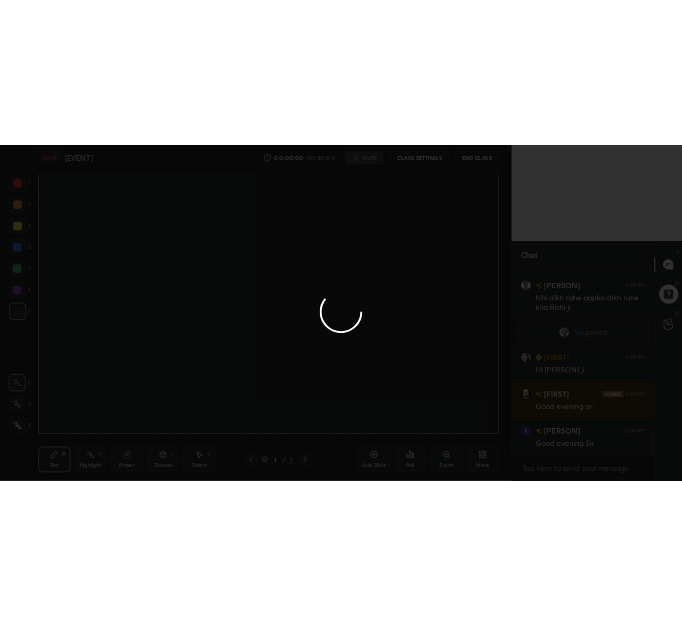 scroll, scrollTop: 2806, scrollLeft: 0, axis: vertical 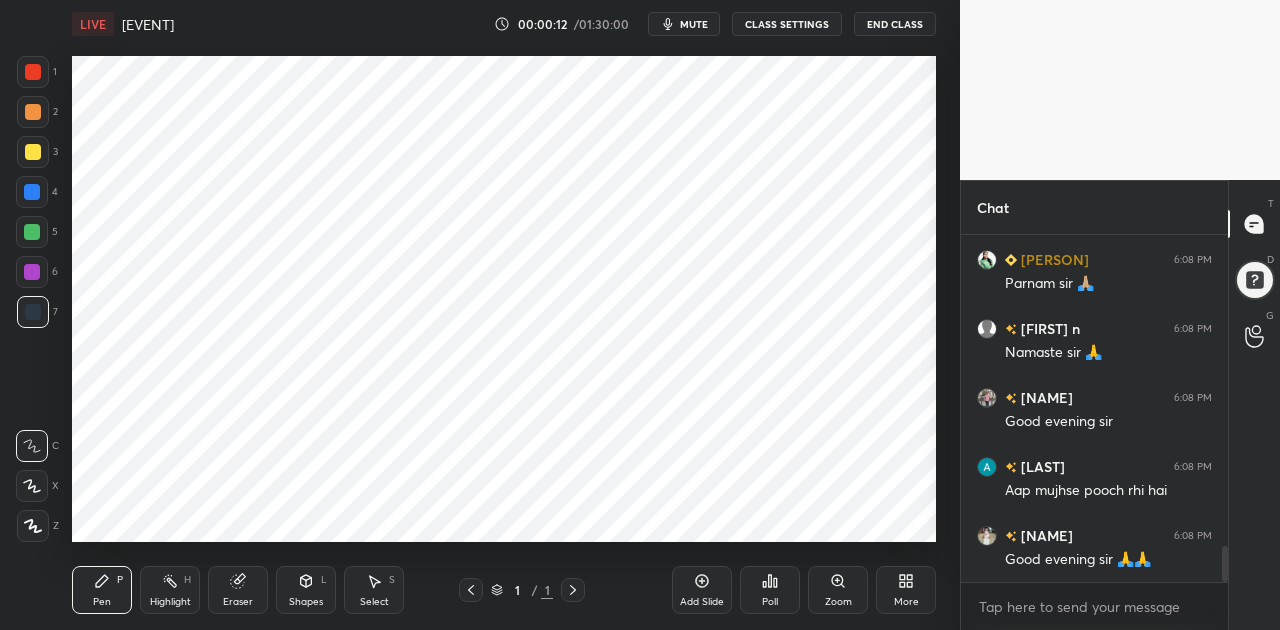 click on "mute" at bounding box center [694, 24] 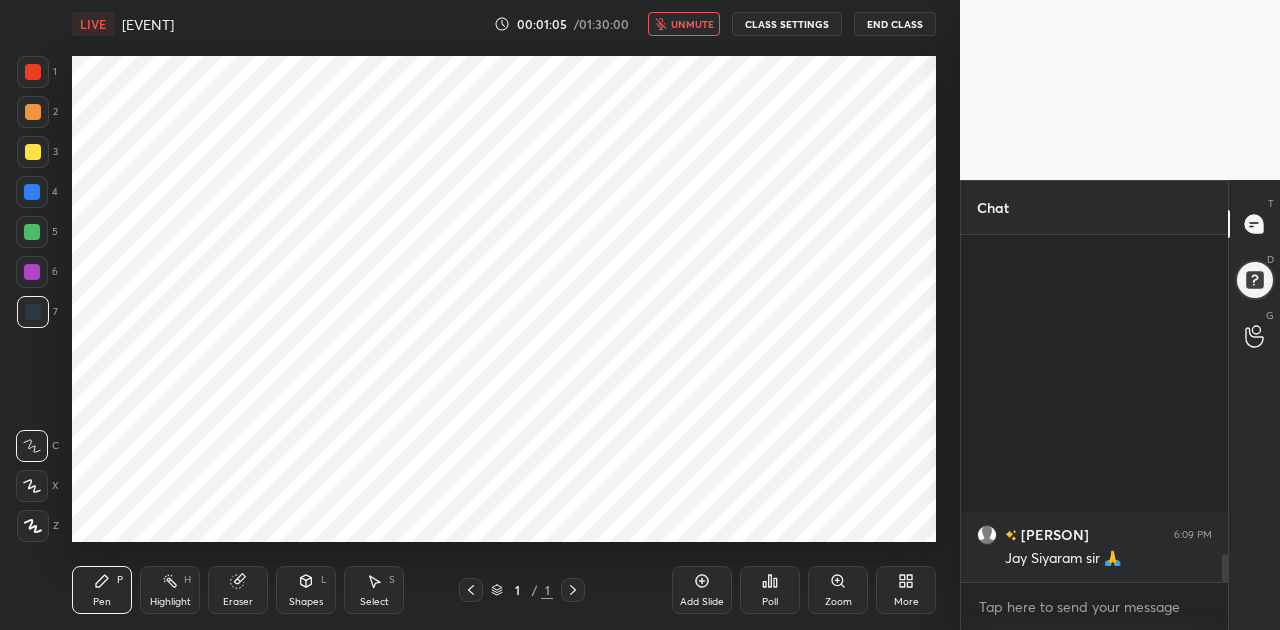 scroll, scrollTop: 4016, scrollLeft: 0, axis: vertical 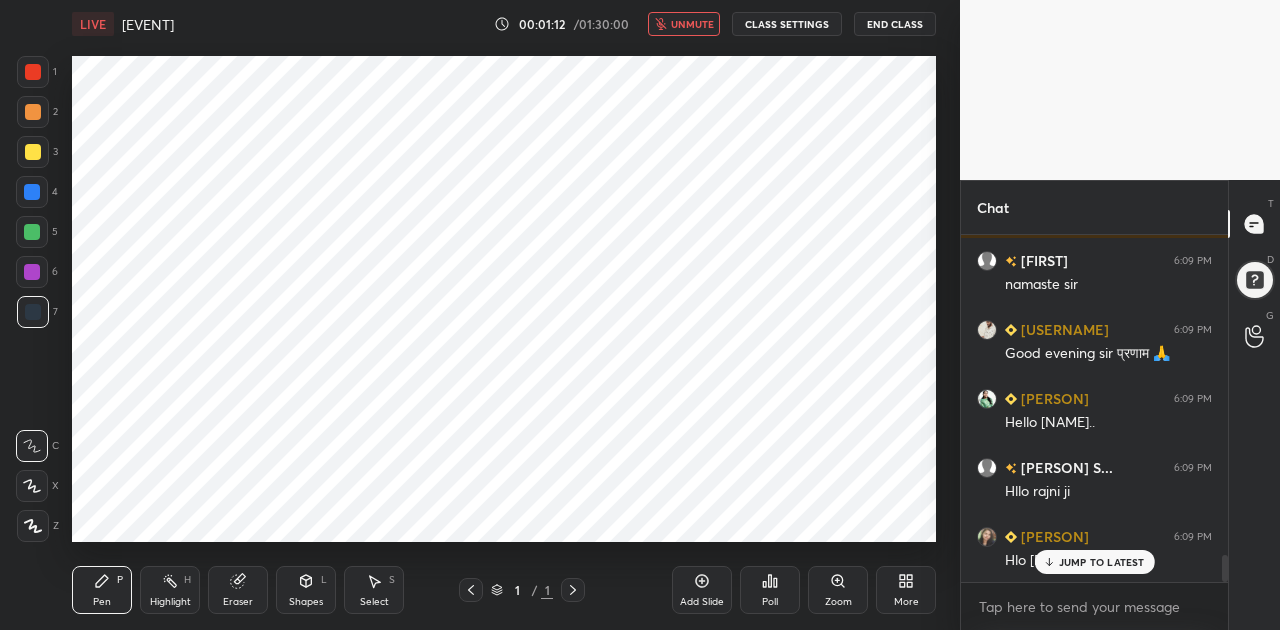 click 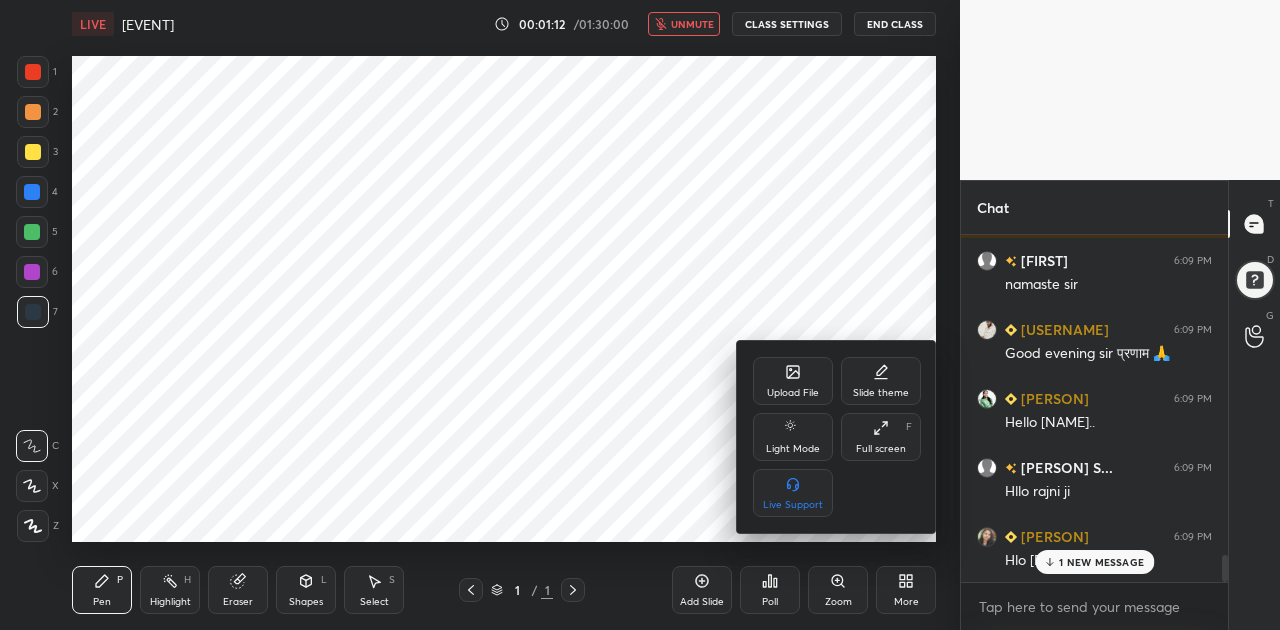 scroll, scrollTop: 4152, scrollLeft: 0, axis: vertical 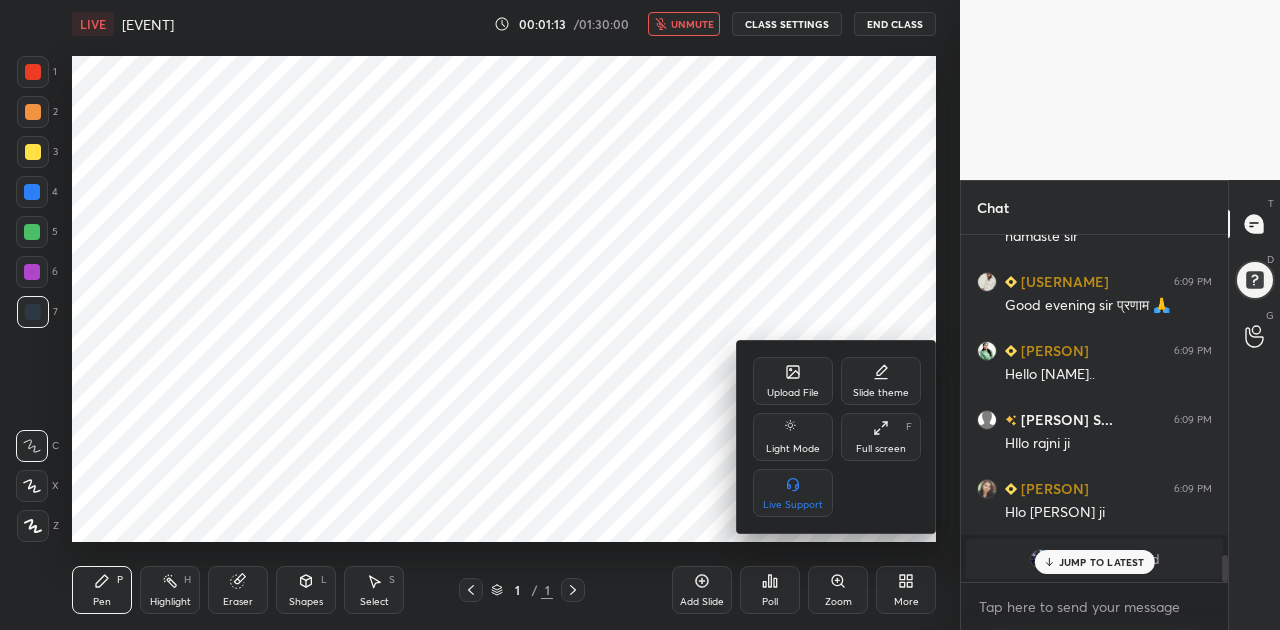 click on "Upload File" at bounding box center [793, 381] 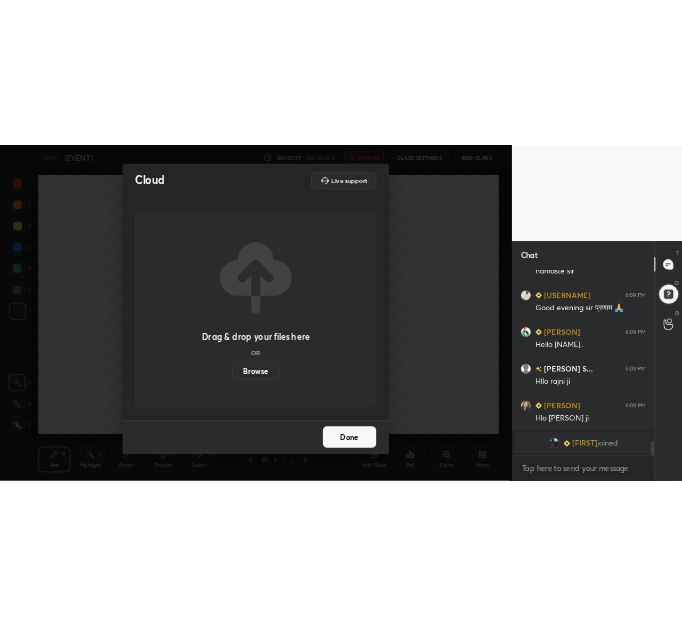 scroll, scrollTop: 4222, scrollLeft: 0, axis: vertical 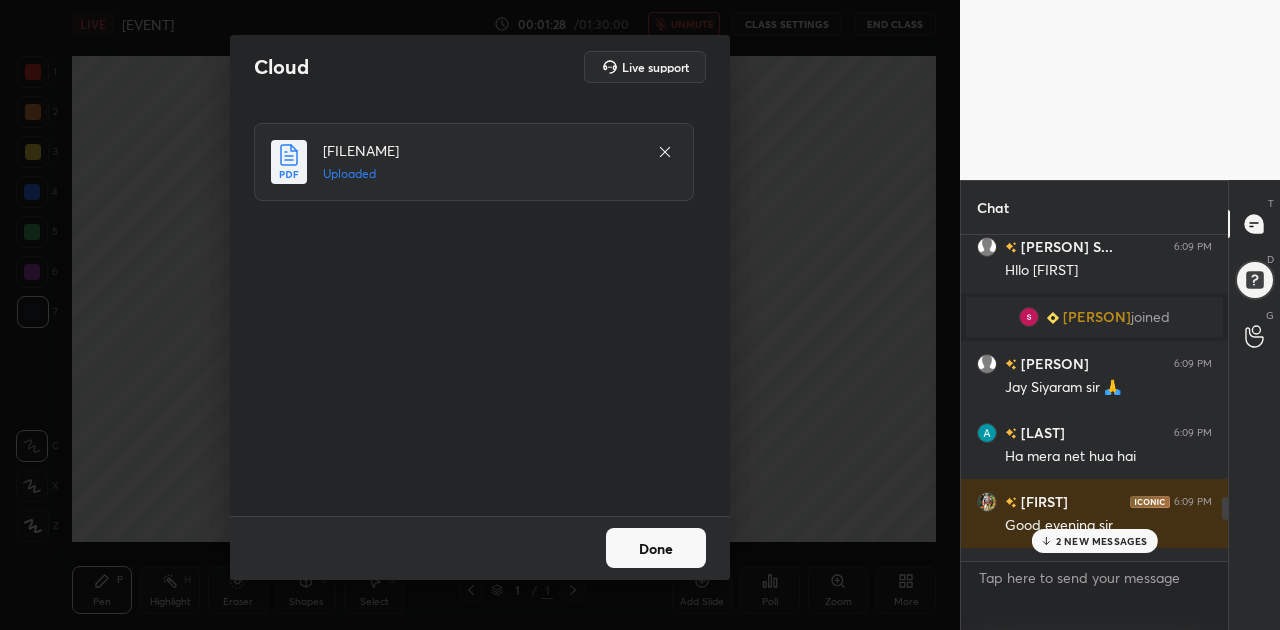 click on "Done" at bounding box center [656, 548] 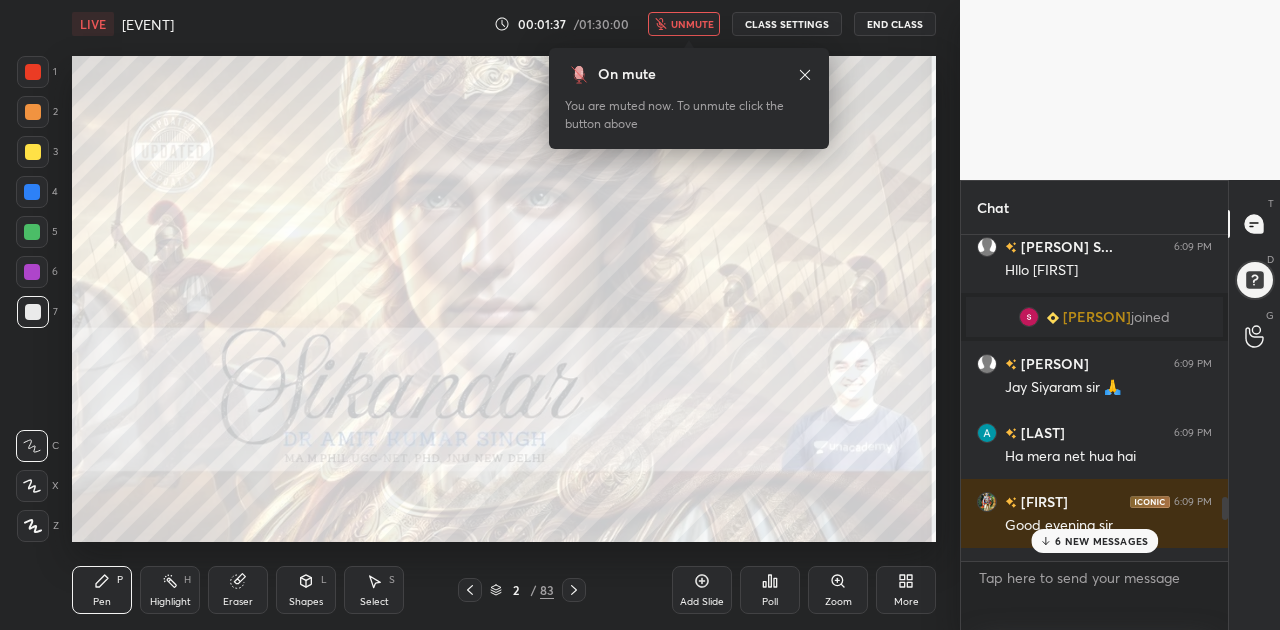 click on "unmute" at bounding box center (692, 24) 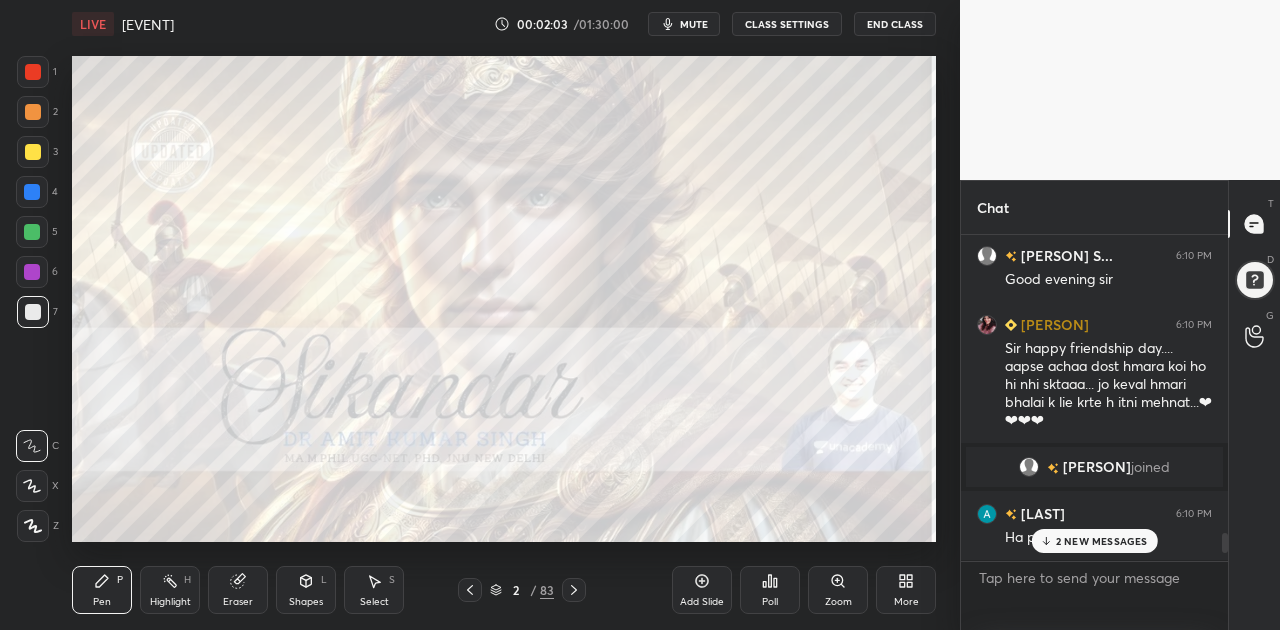 scroll, scrollTop: 5217, scrollLeft: 0, axis: vertical 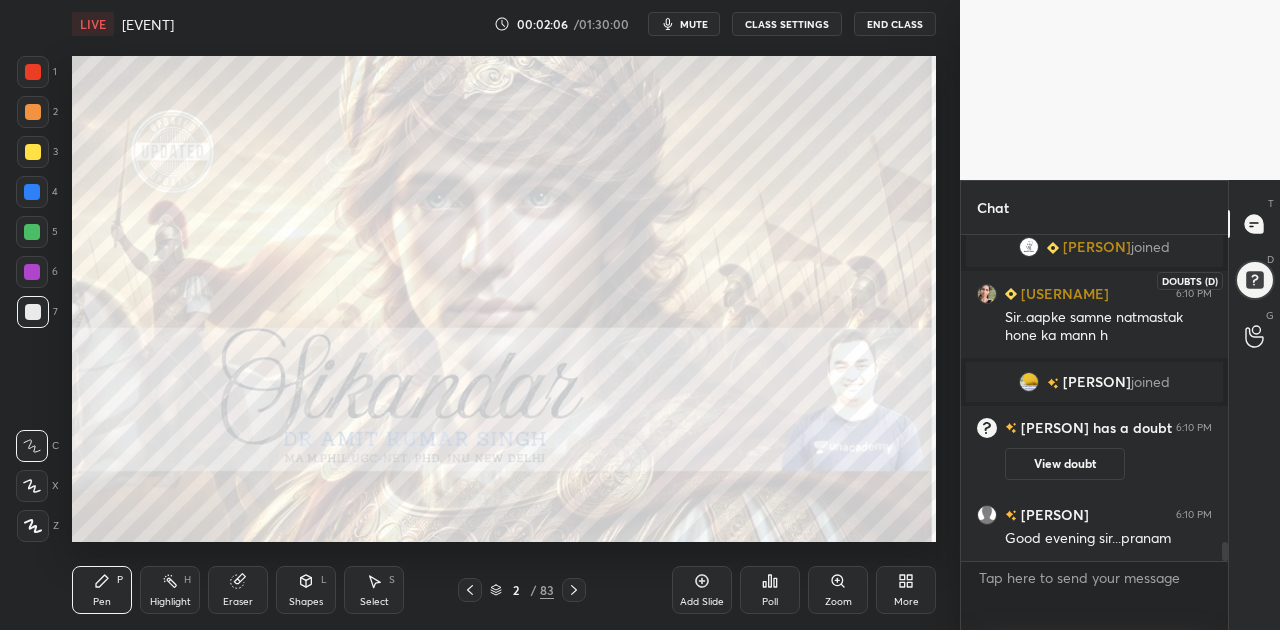 click at bounding box center [1254, 280] 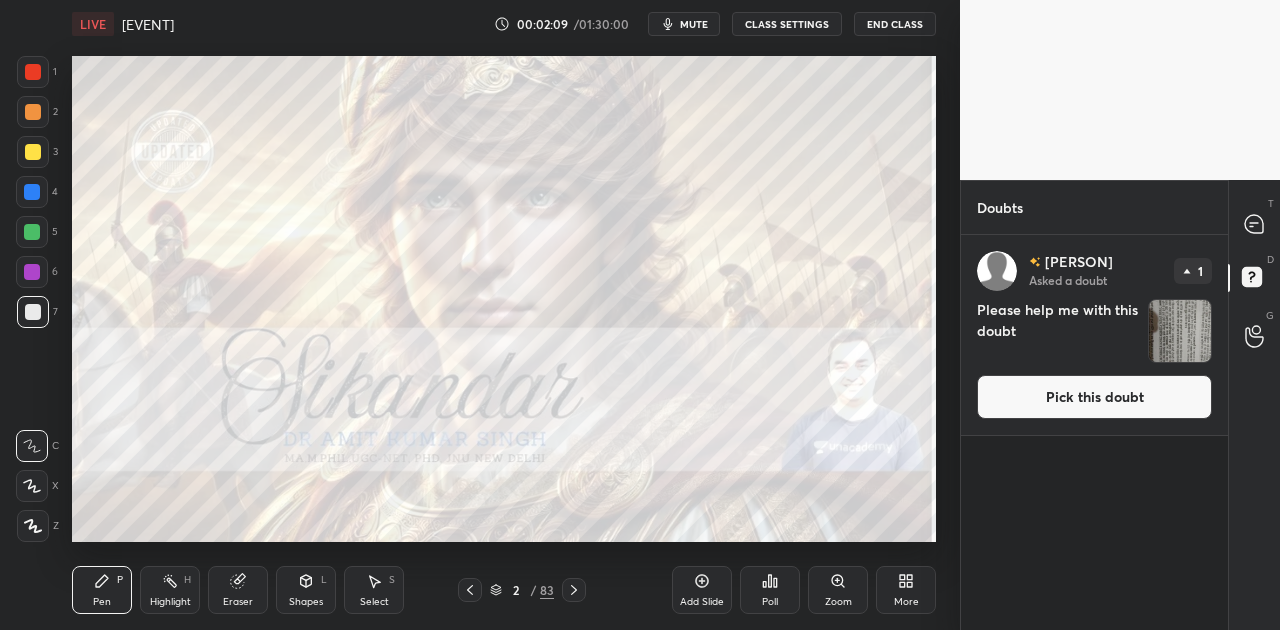 click on "Pick this doubt" at bounding box center (1094, 397) 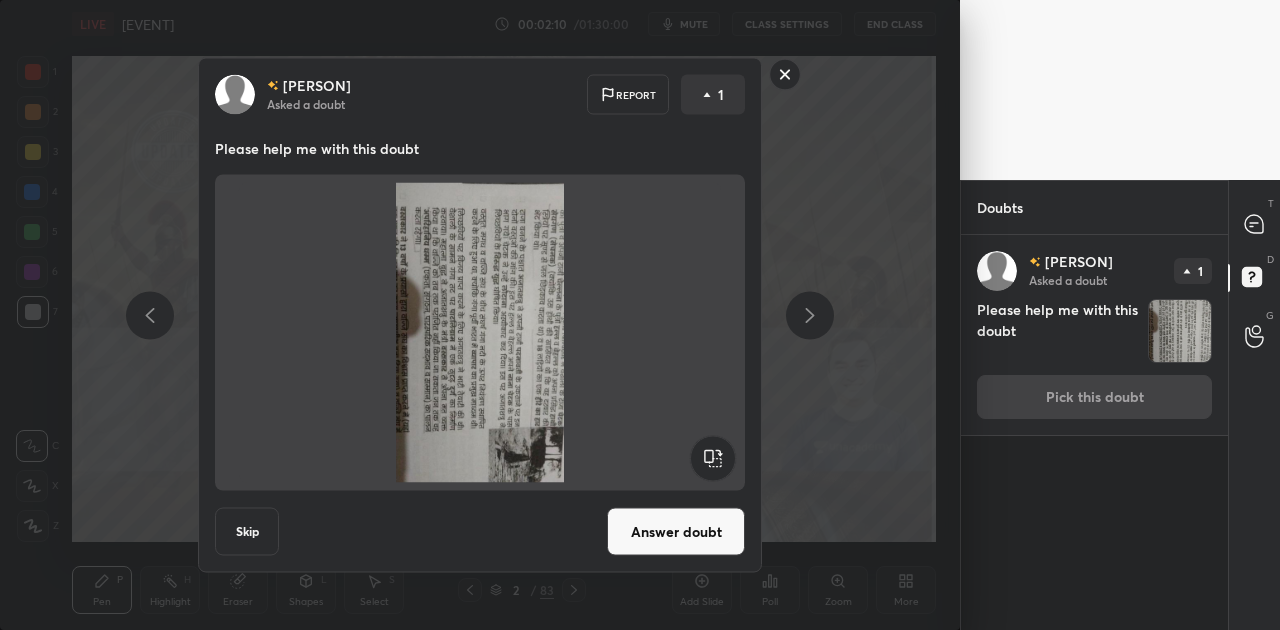 click 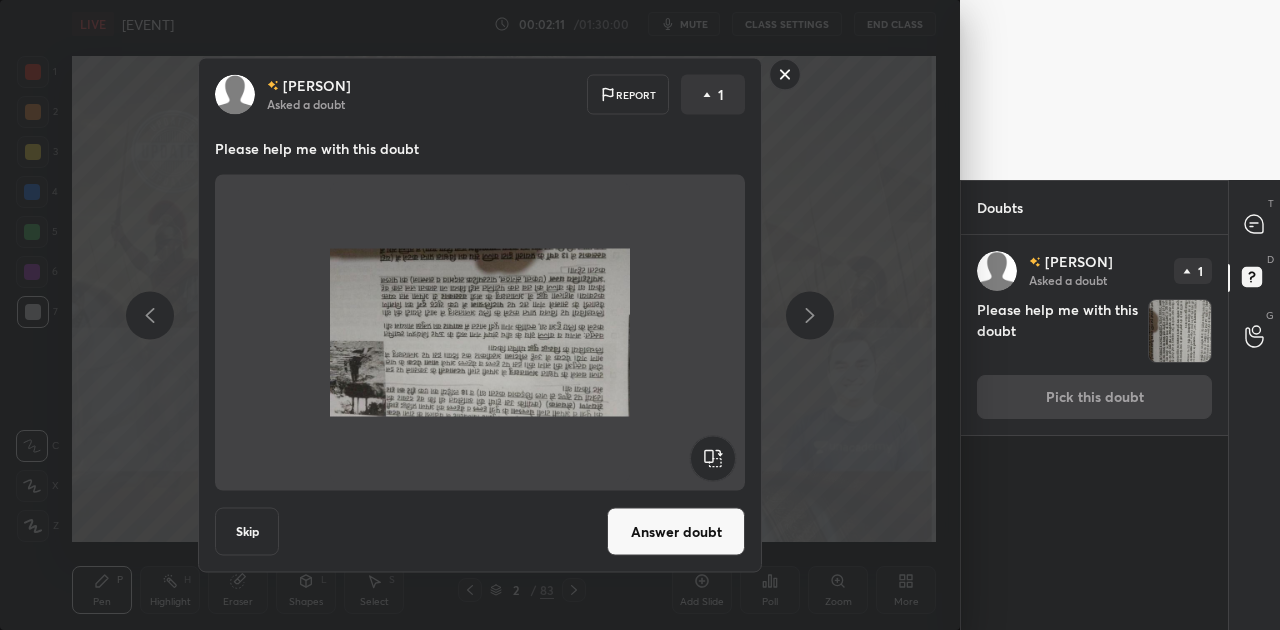 click 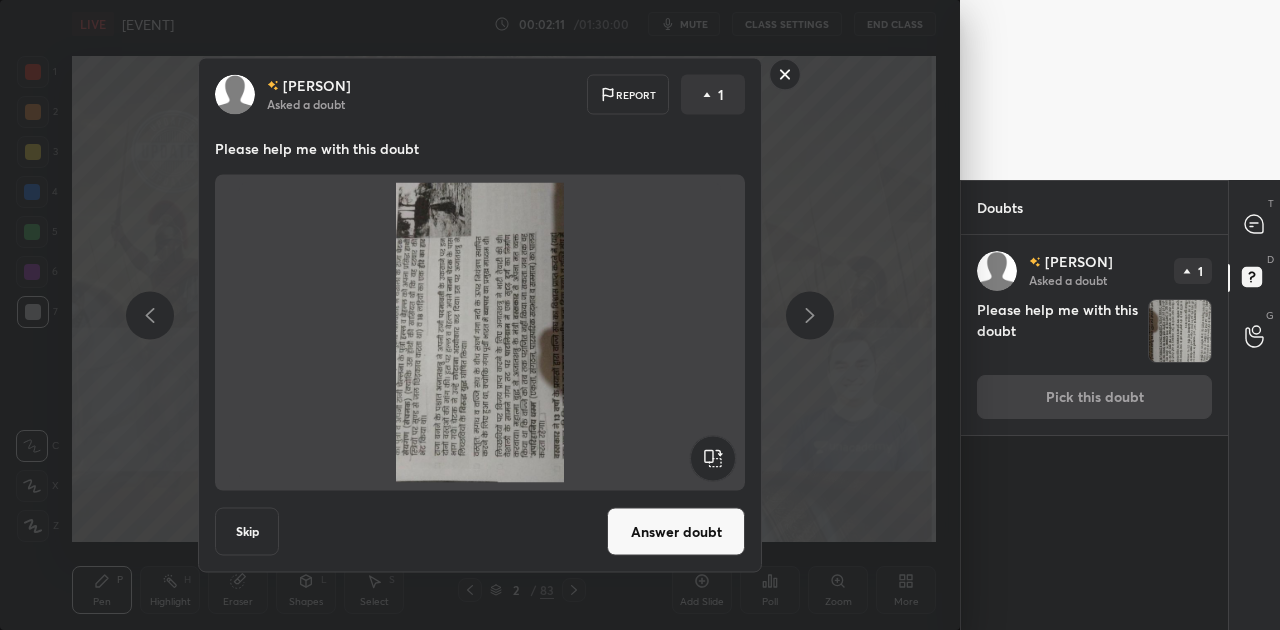 click 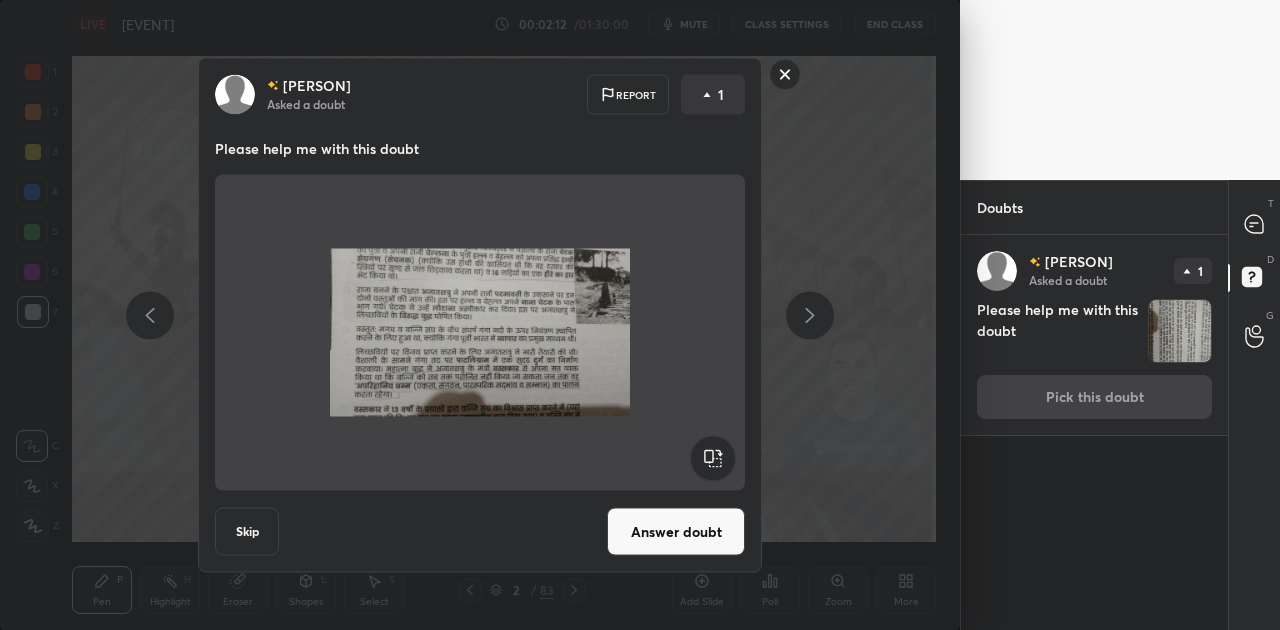 click on "Answer doubt" at bounding box center (676, 532) 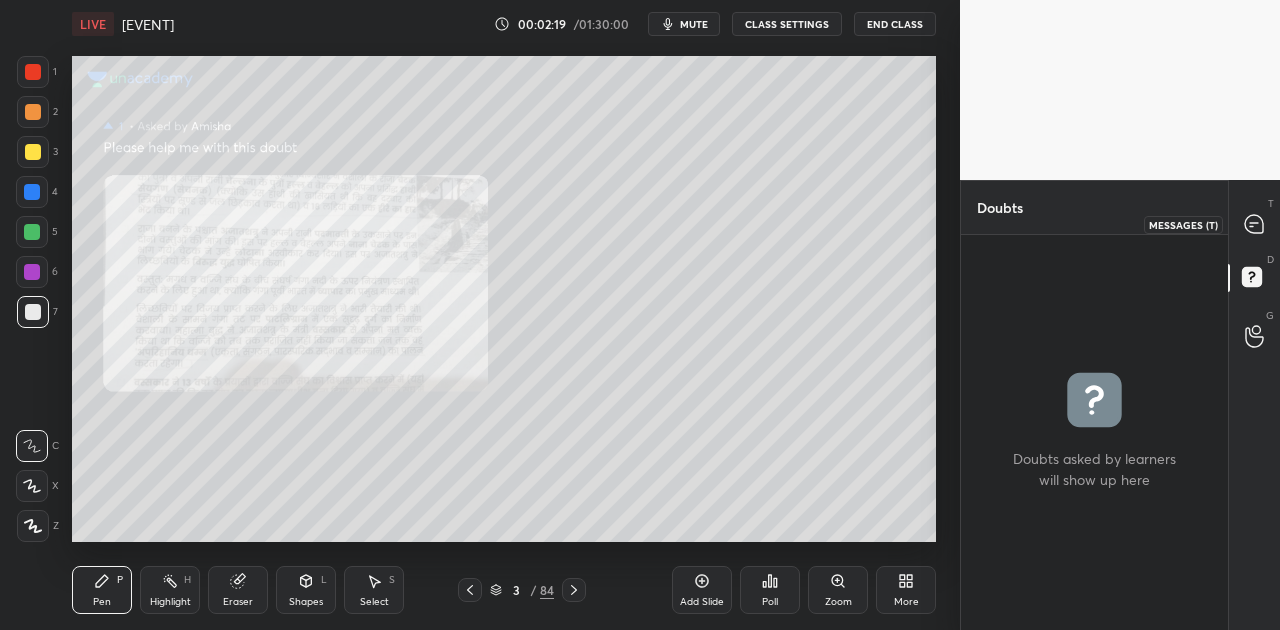 click 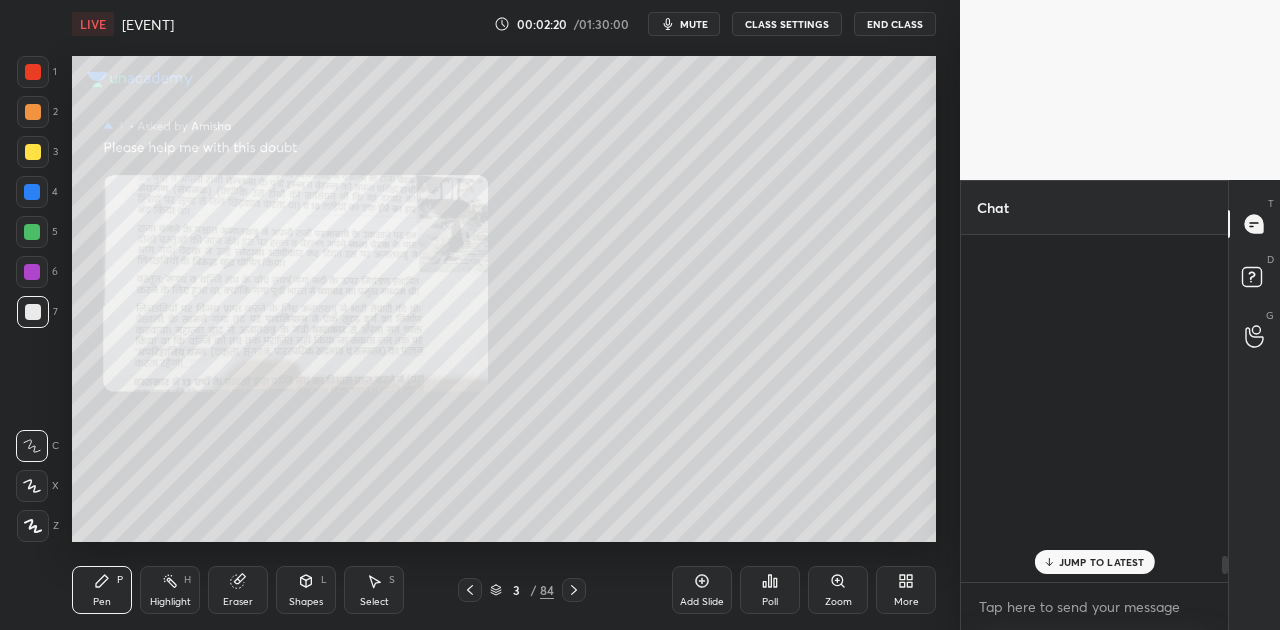 scroll, scrollTop: 5688, scrollLeft: 0, axis: vertical 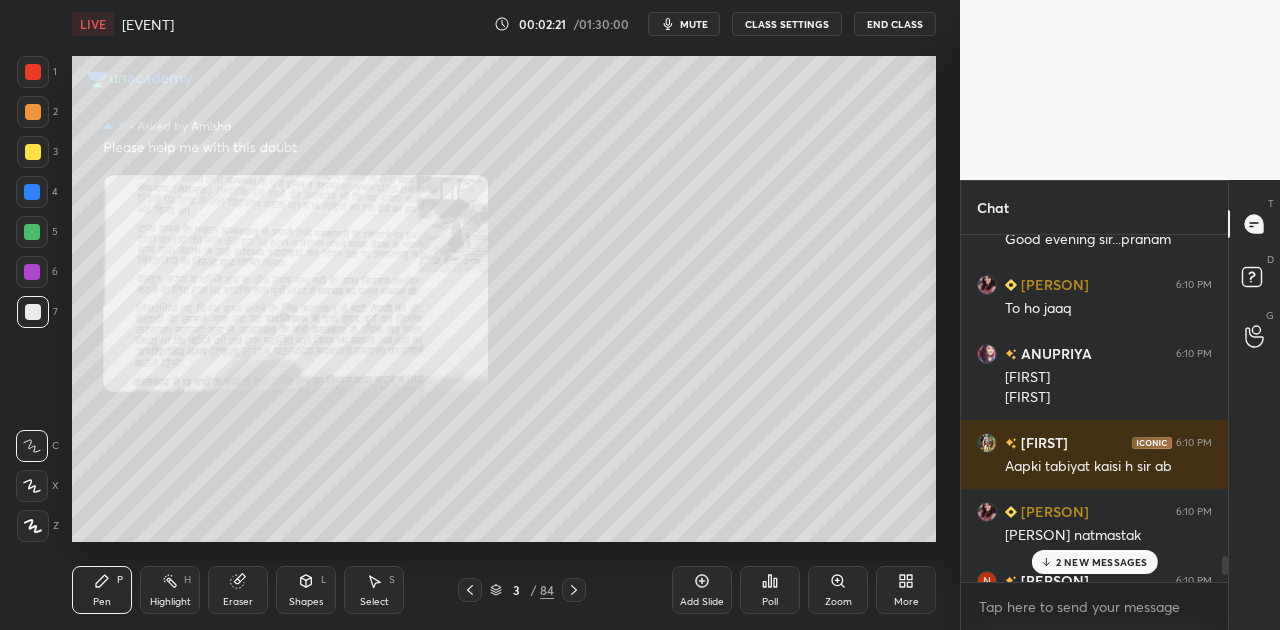 click on "2 NEW MESSAGES" at bounding box center (1102, 562) 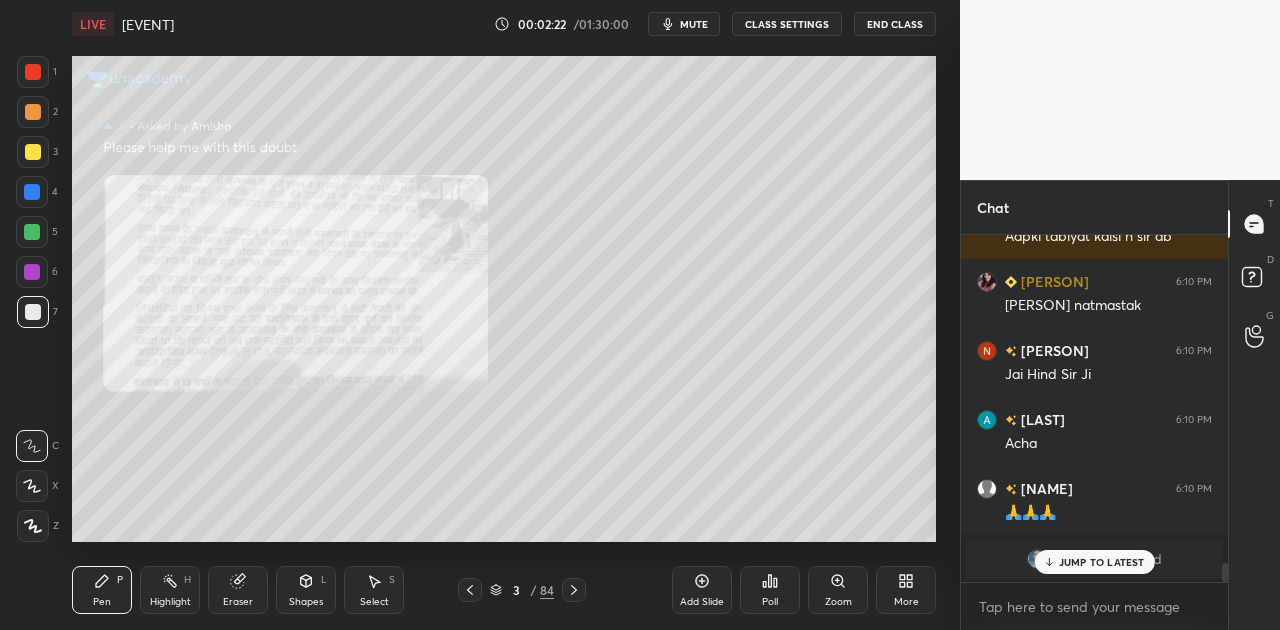 click on "JUMP TO LATEST" at bounding box center [1102, 562] 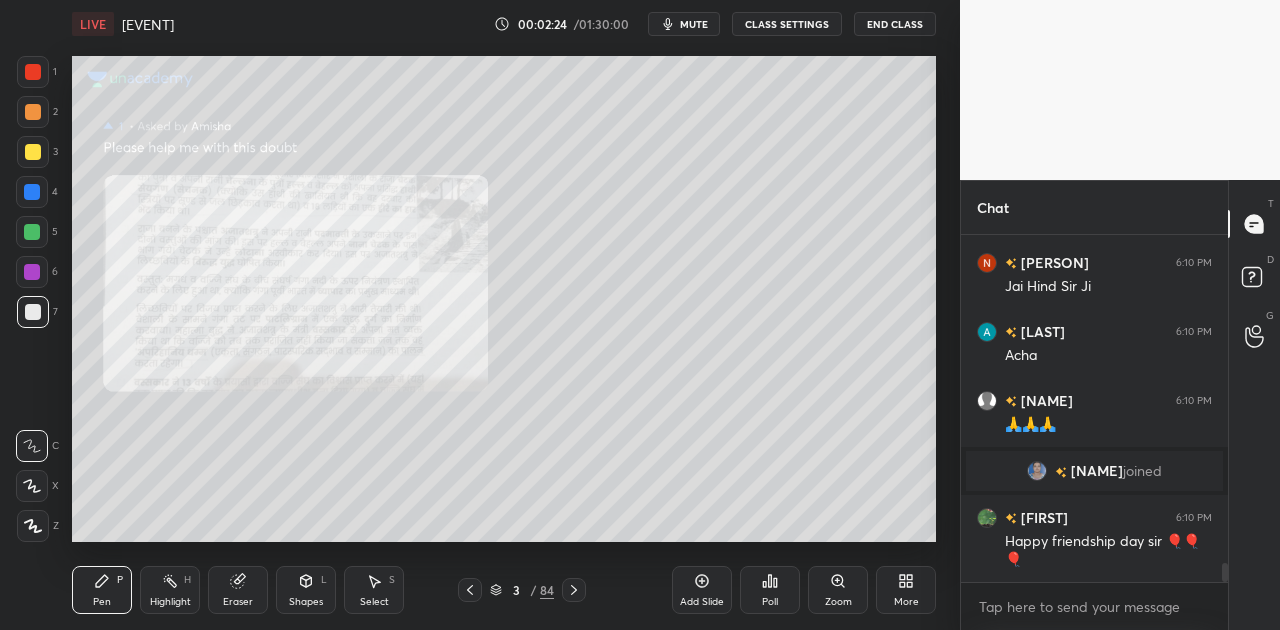 click 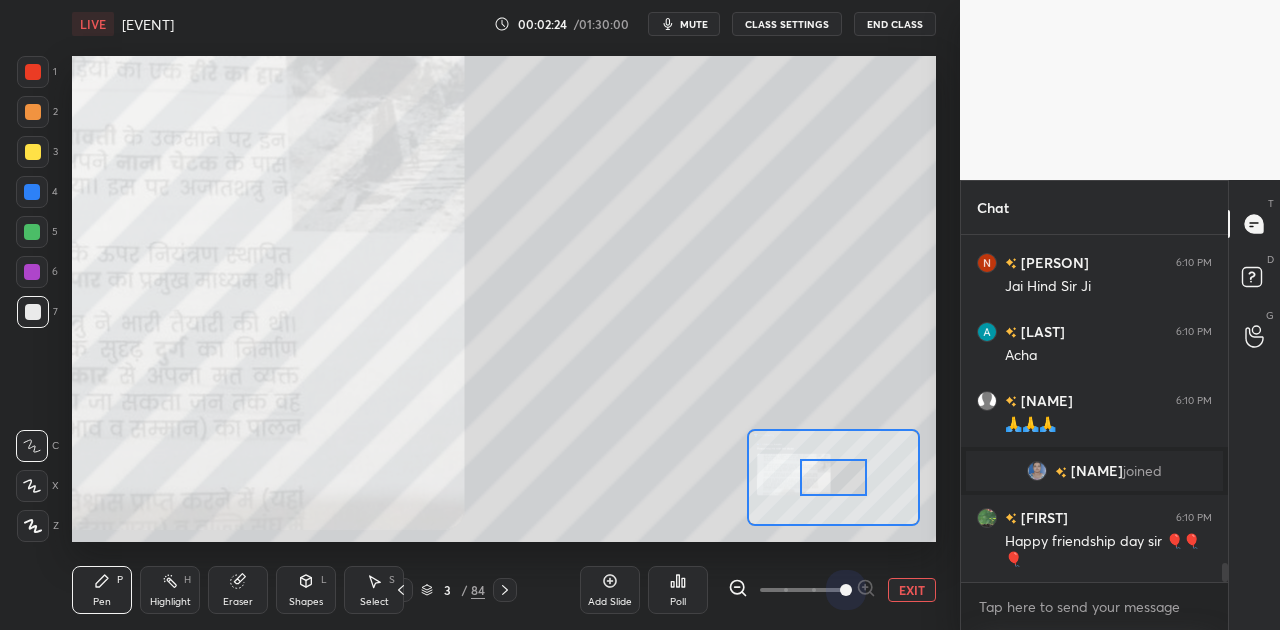 click at bounding box center (802, 590) 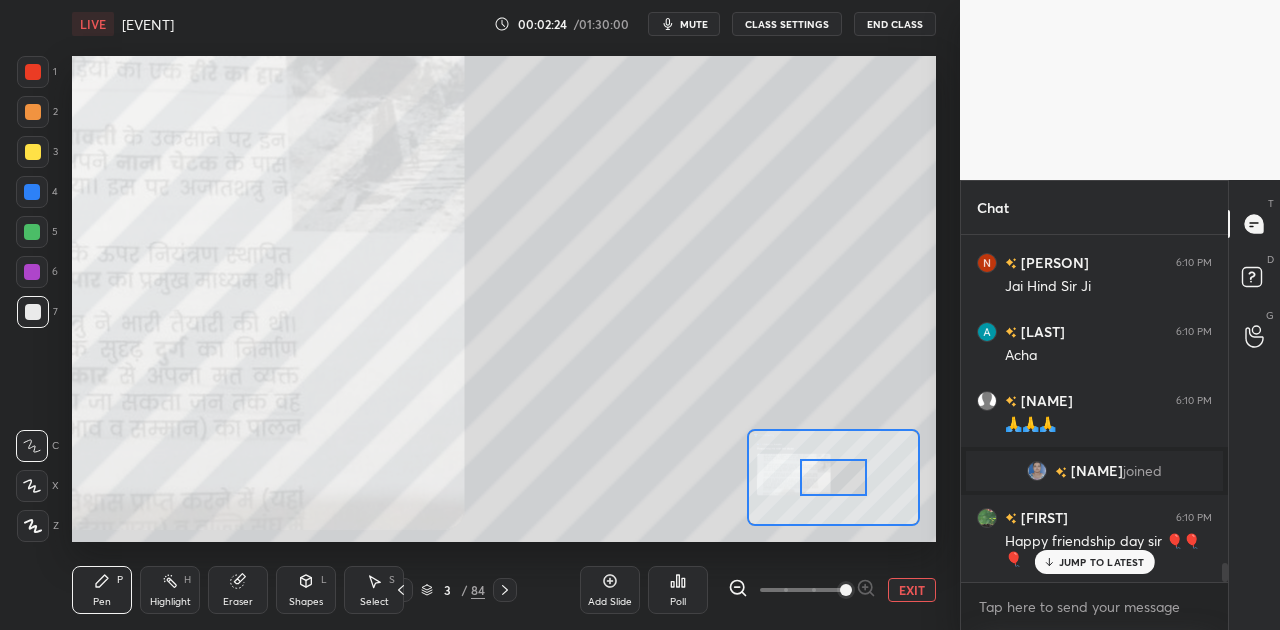 scroll, scrollTop: 6074, scrollLeft: 0, axis: vertical 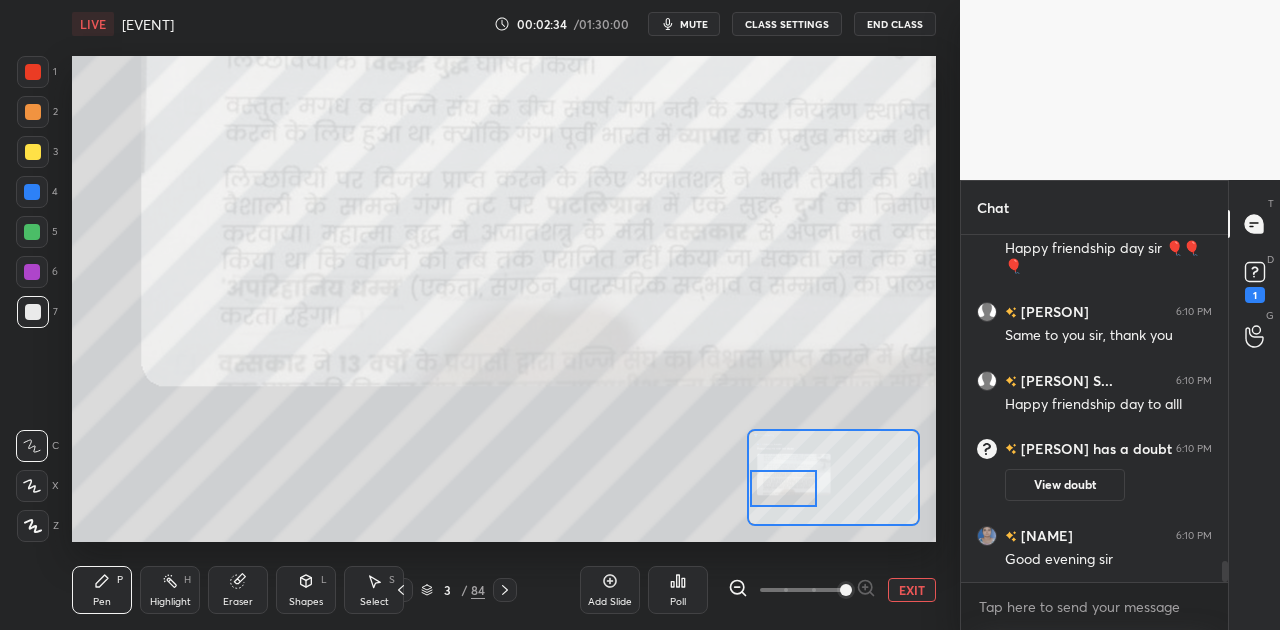 drag, startPoint x: 826, startPoint y: 477, endPoint x: 776, endPoint y: 488, distance: 51.1957 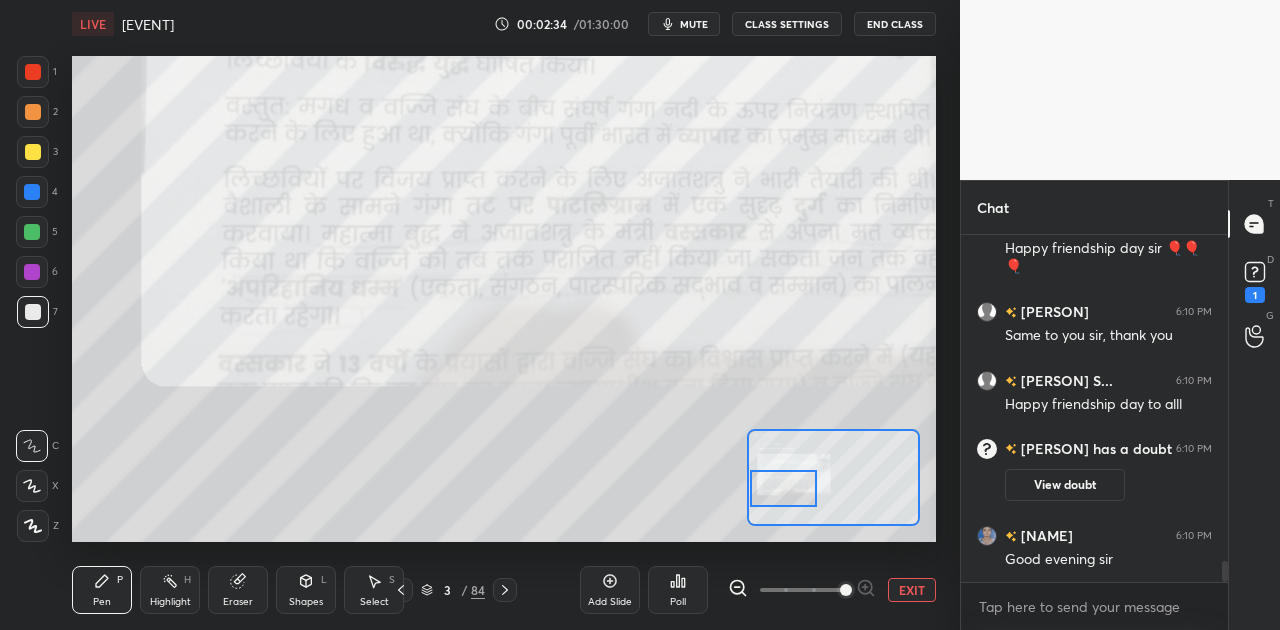 click at bounding box center (784, 488) 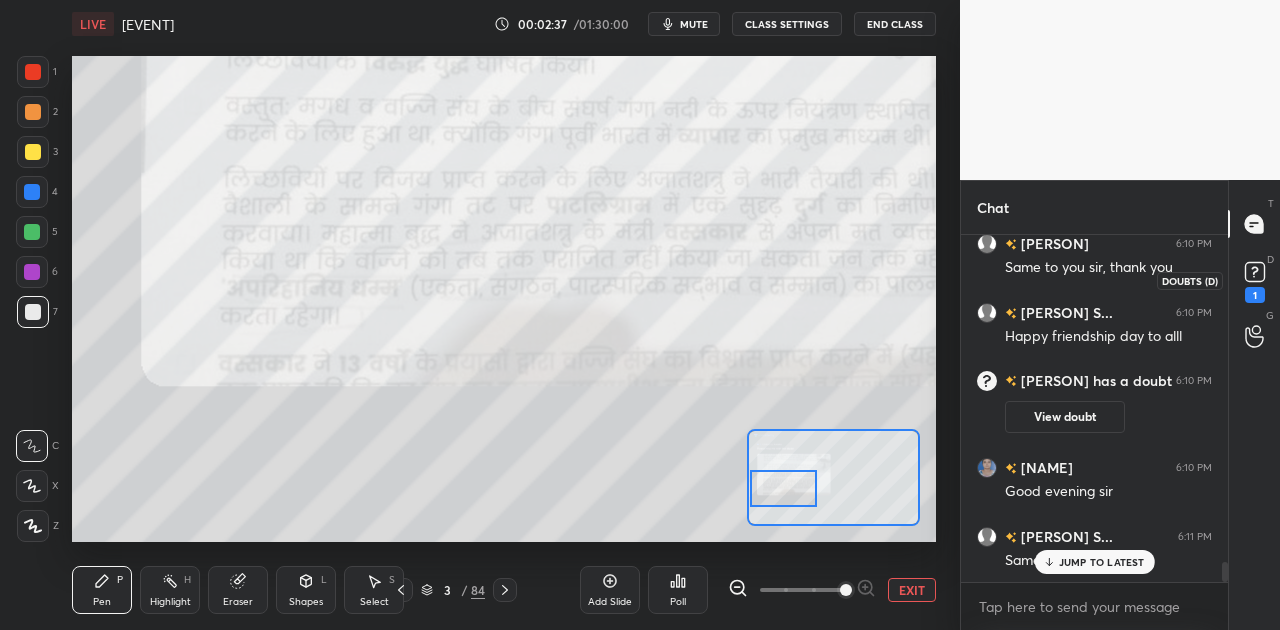 click 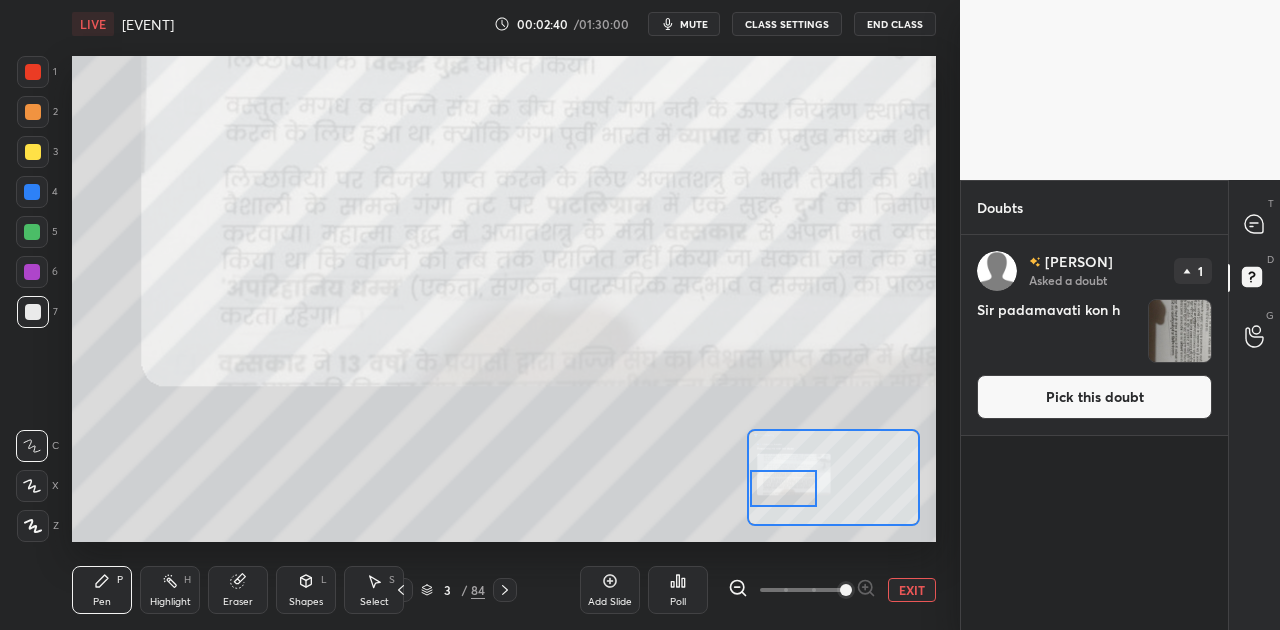 click on "Pick this doubt" at bounding box center [1094, 397] 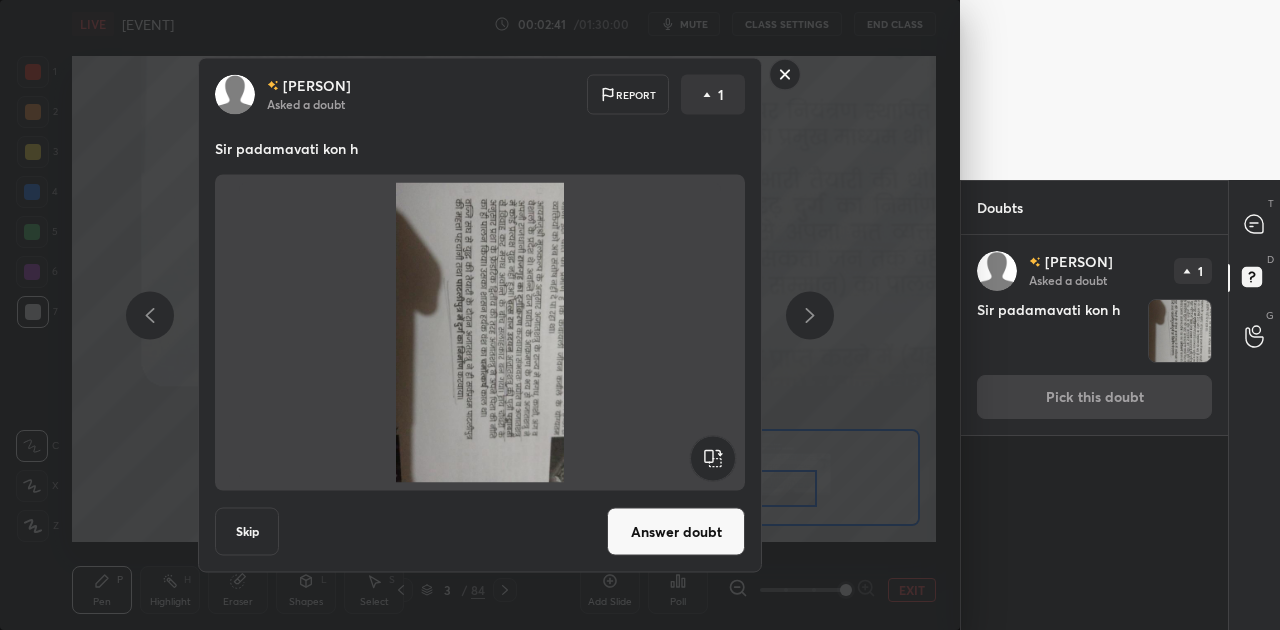 click 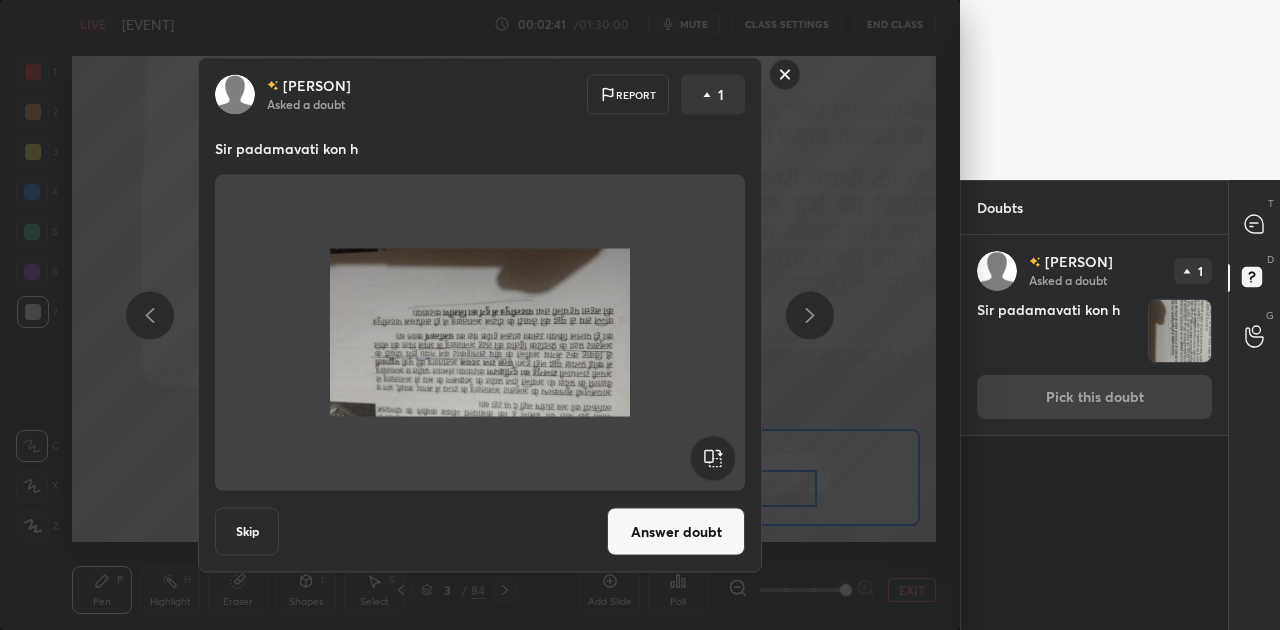 click 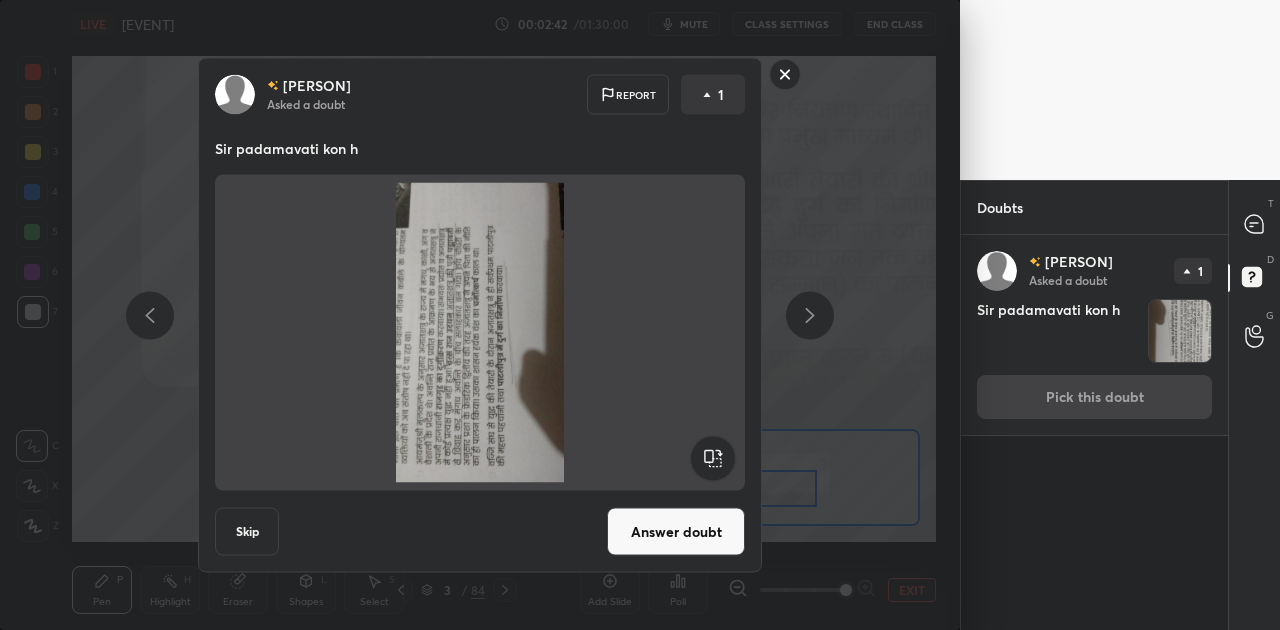 click 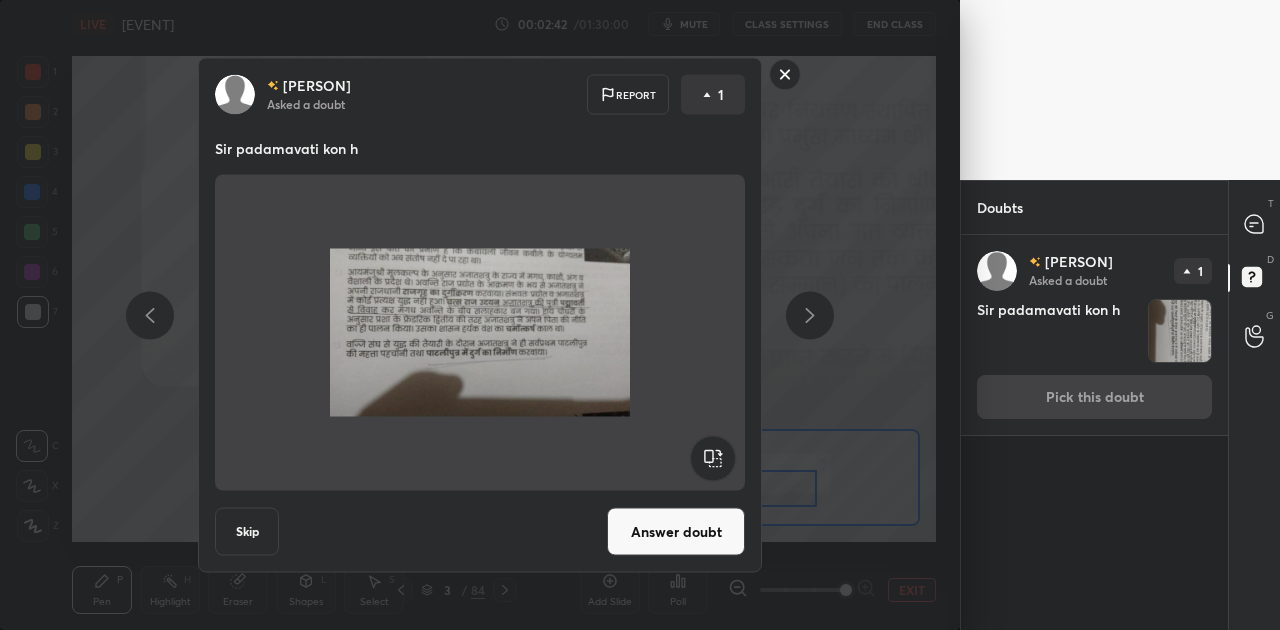 click on "Answer doubt" at bounding box center [676, 532] 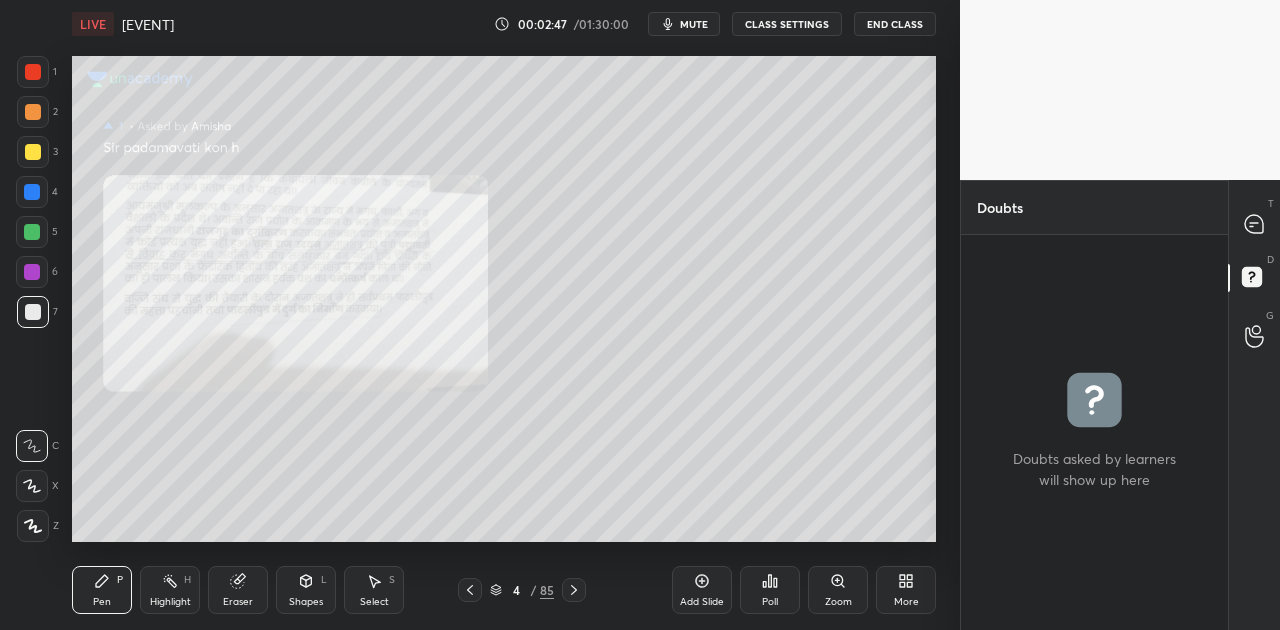 click on "Zoom" at bounding box center (838, 590) 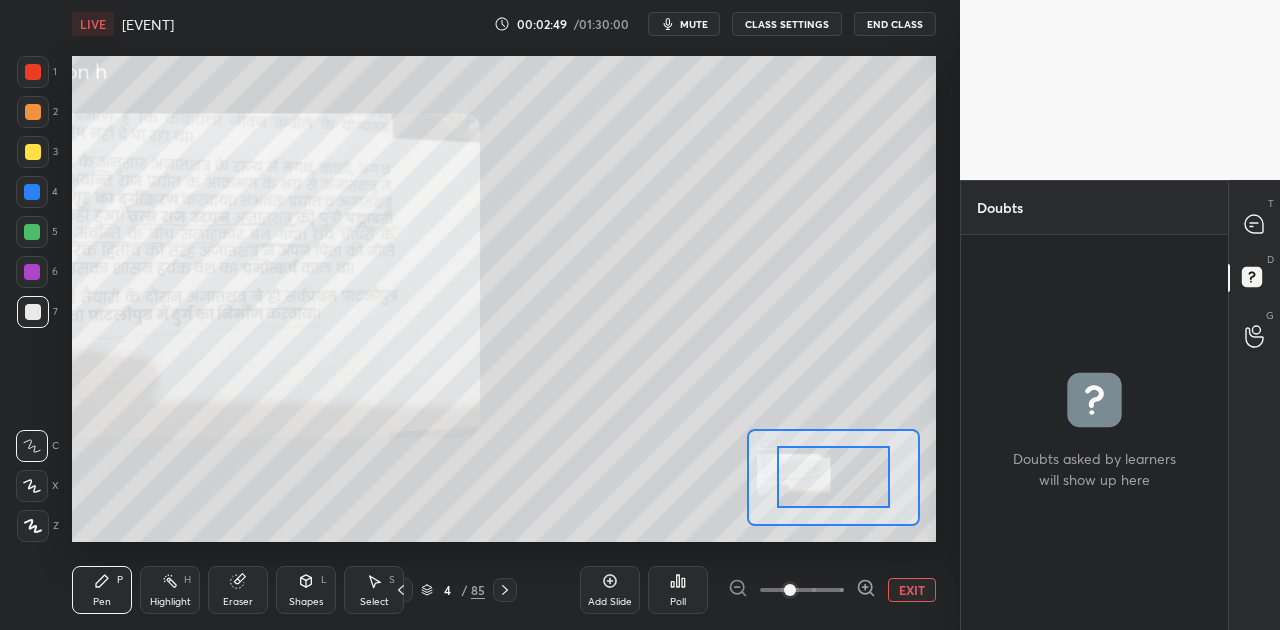 click 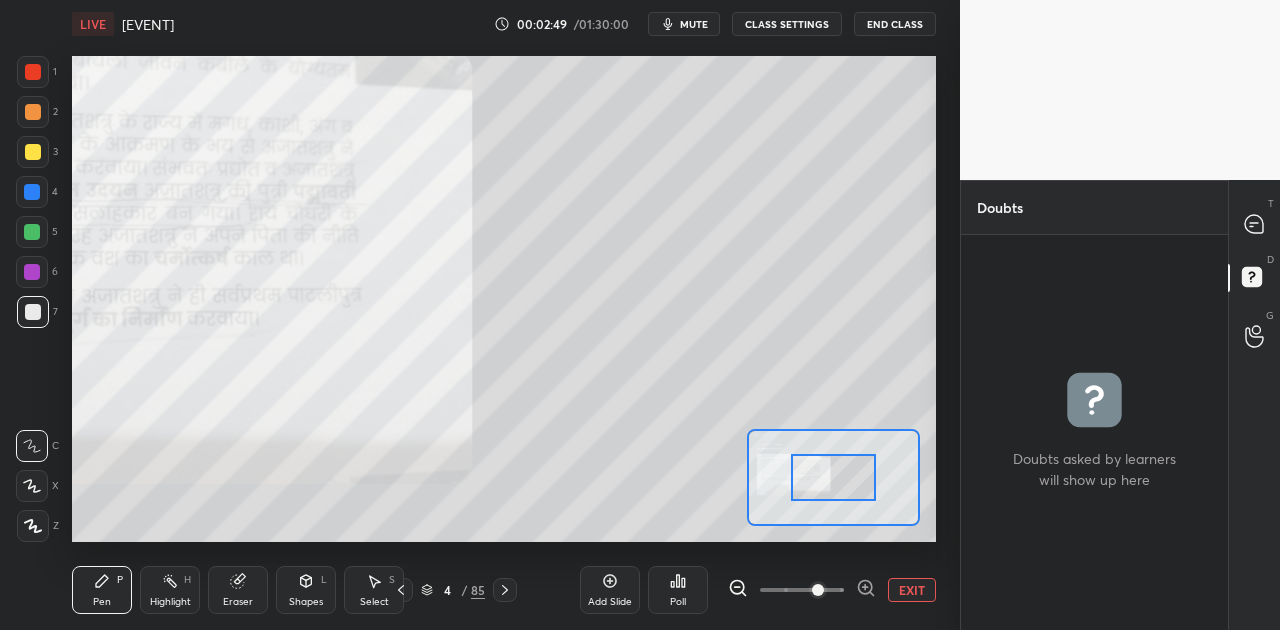 click 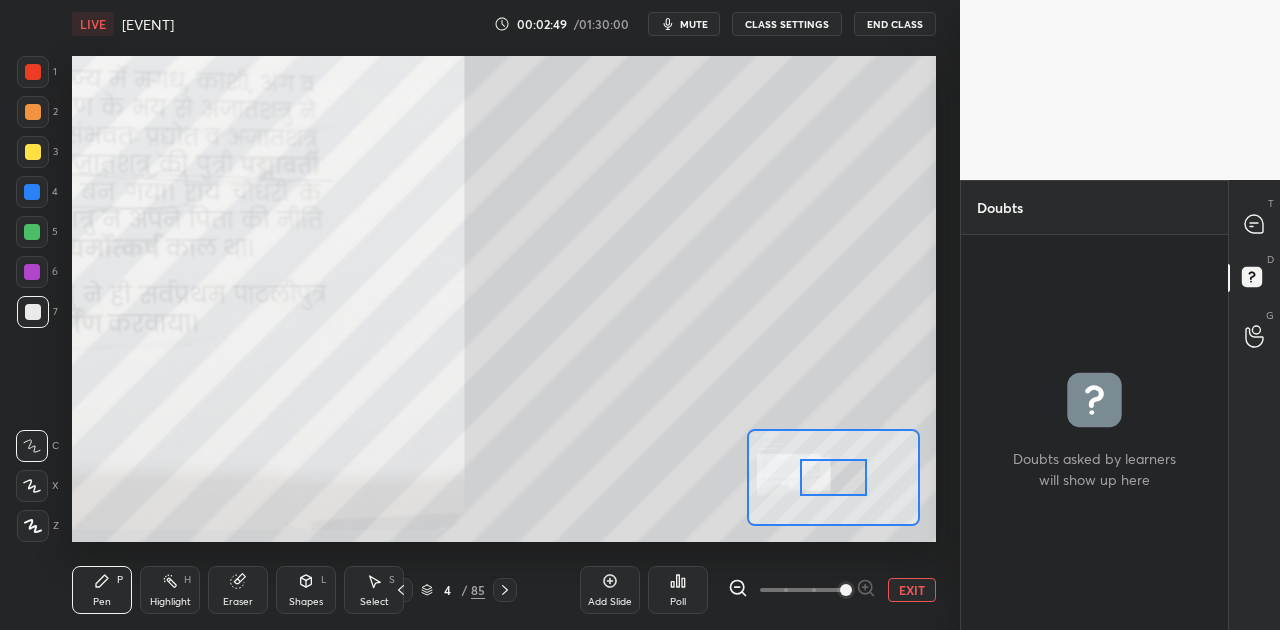 click at bounding box center [802, 590] 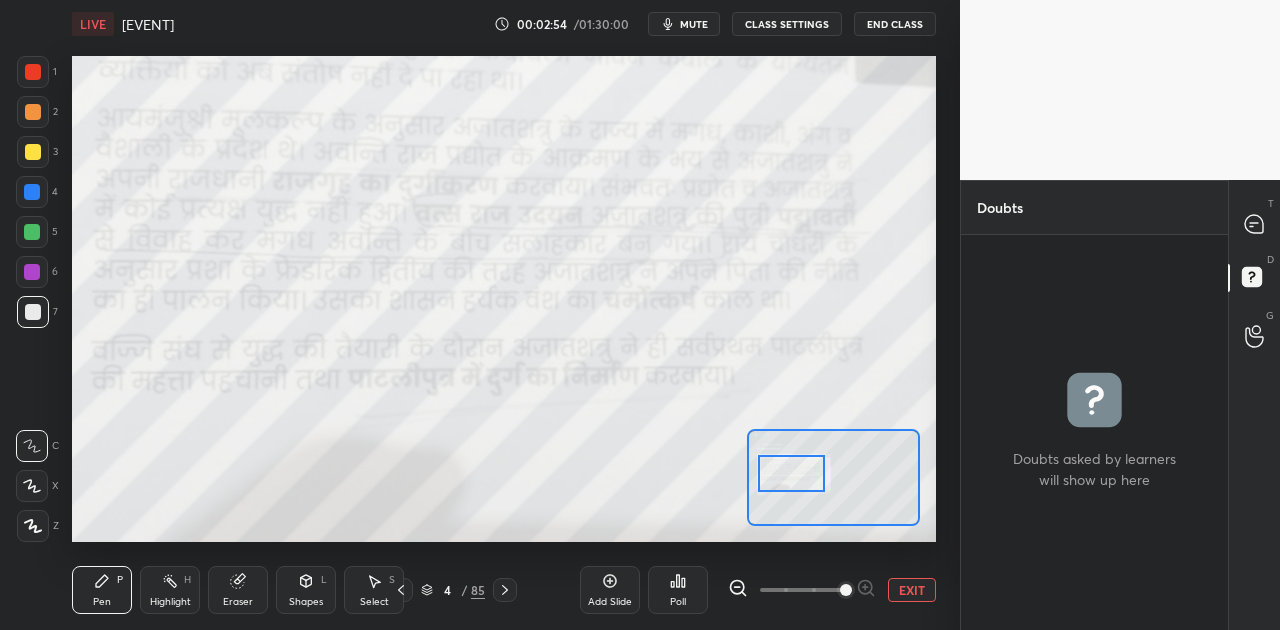 drag, startPoint x: 832, startPoint y: 484, endPoint x: 790, endPoint y: 480, distance: 42.190044 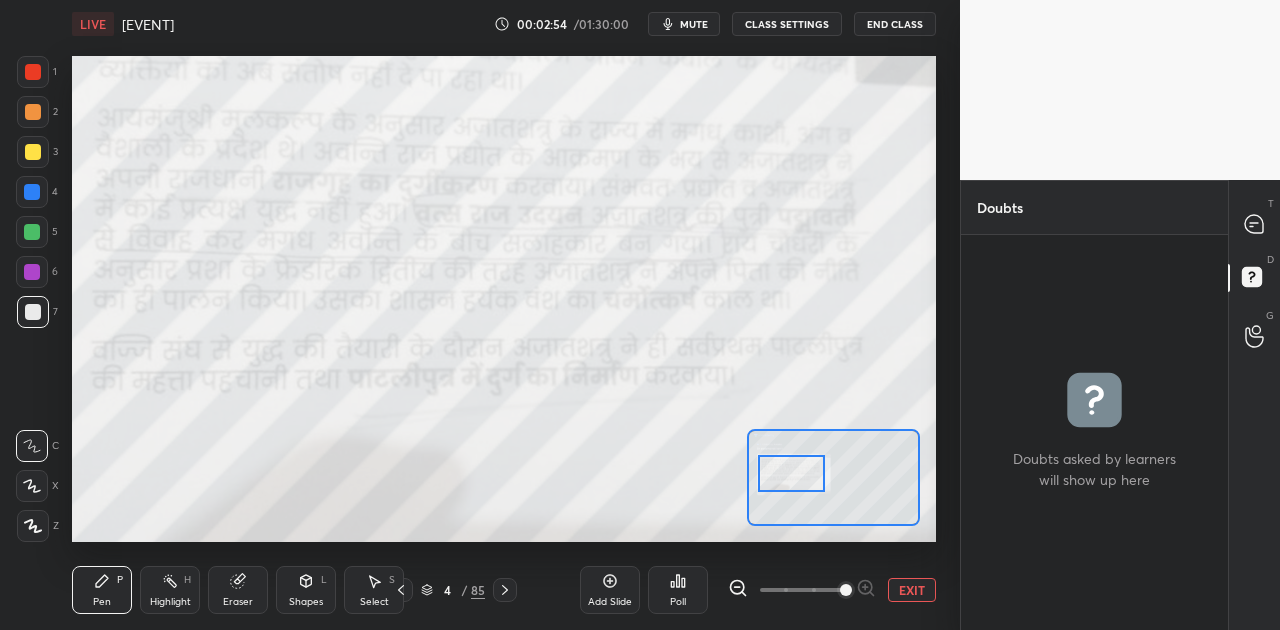 click at bounding box center (792, 473) 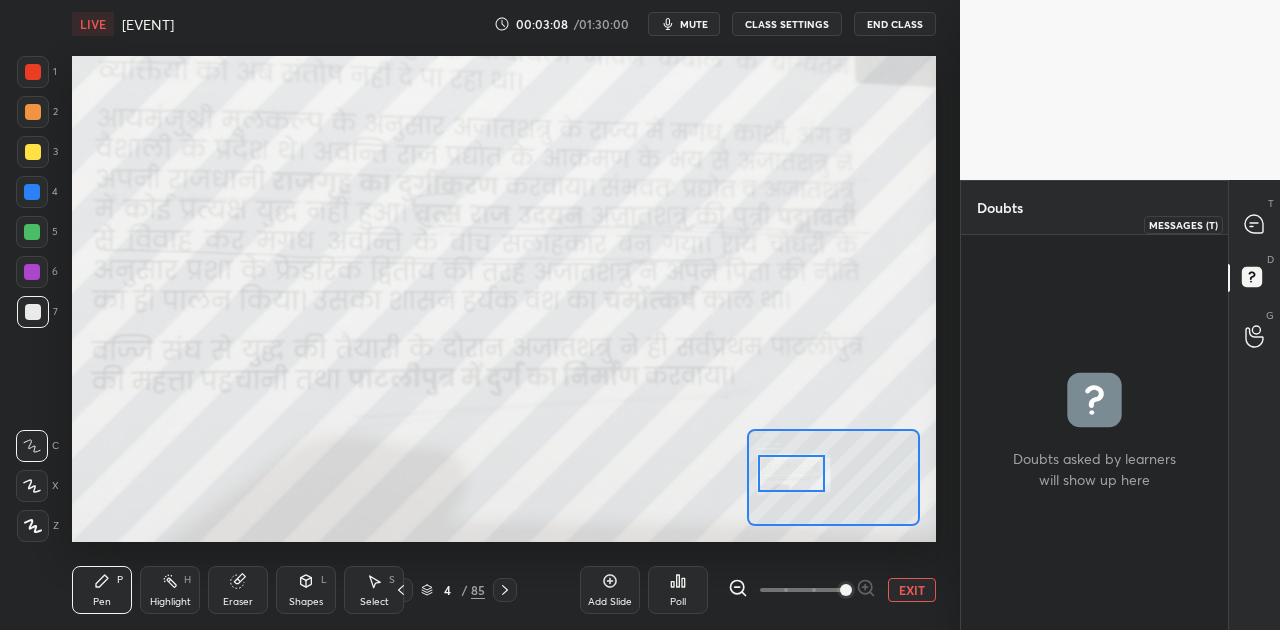 click 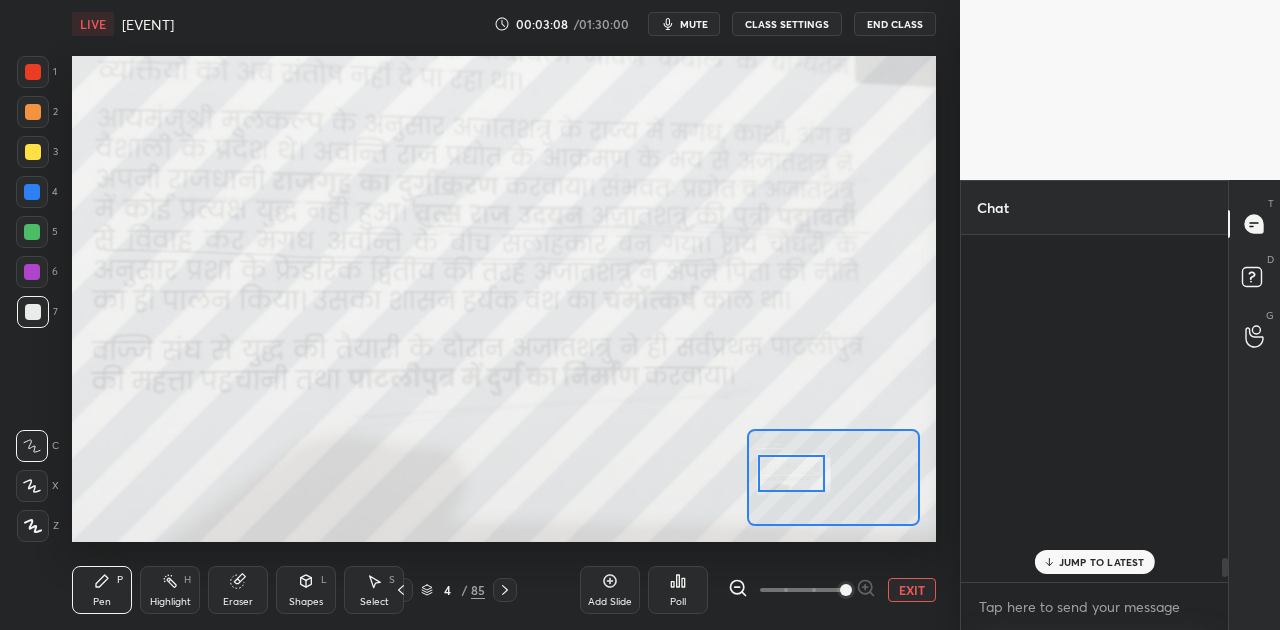 scroll, scrollTop: 5976, scrollLeft: 0, axis: vertical 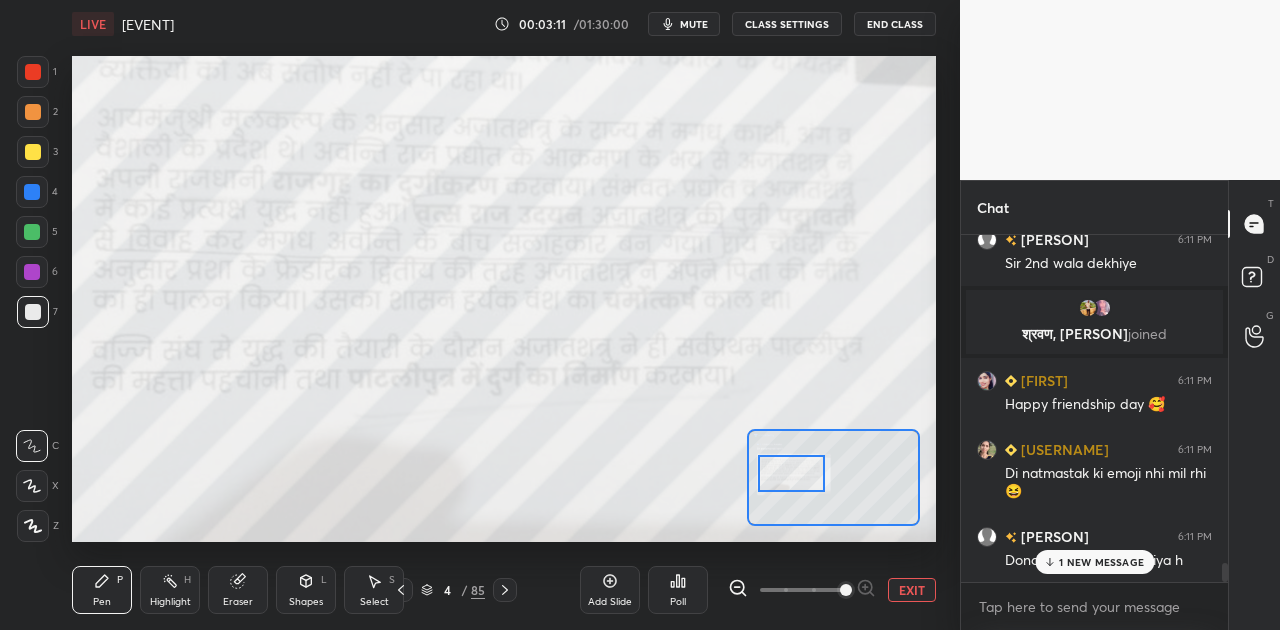 click on "1 NEW MESSAGE" at bounding box center [1101, 562] 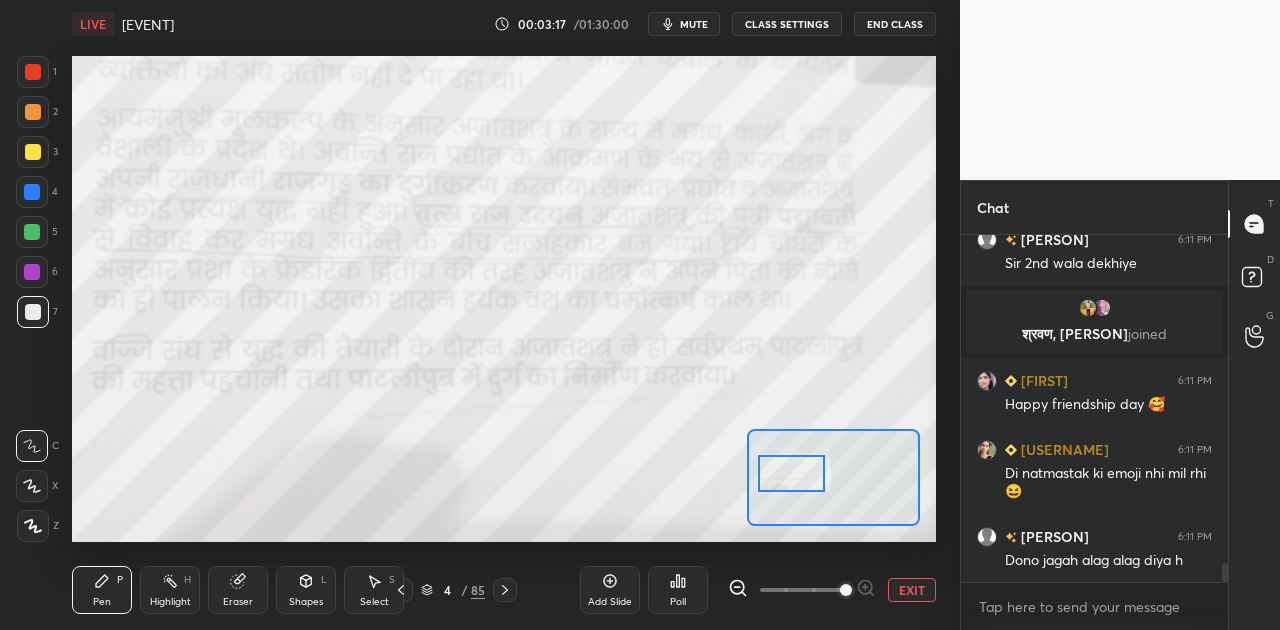 click on "EXIT" at bounding box center [912, 590] 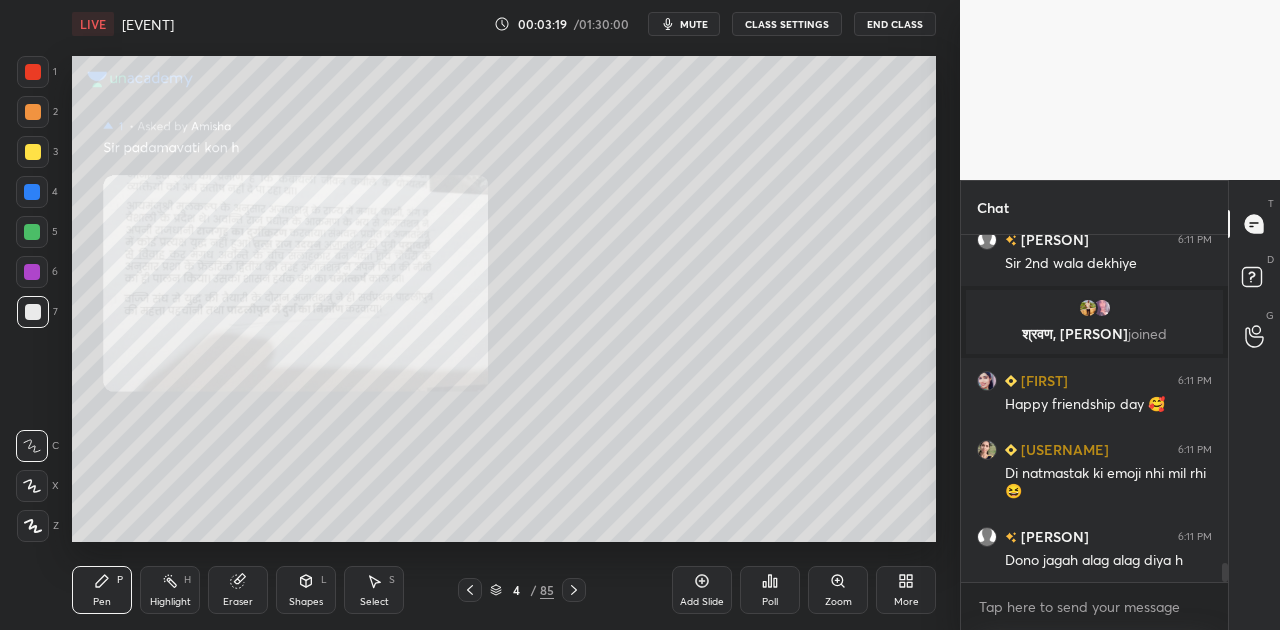 click at bounding box center [470, 590] 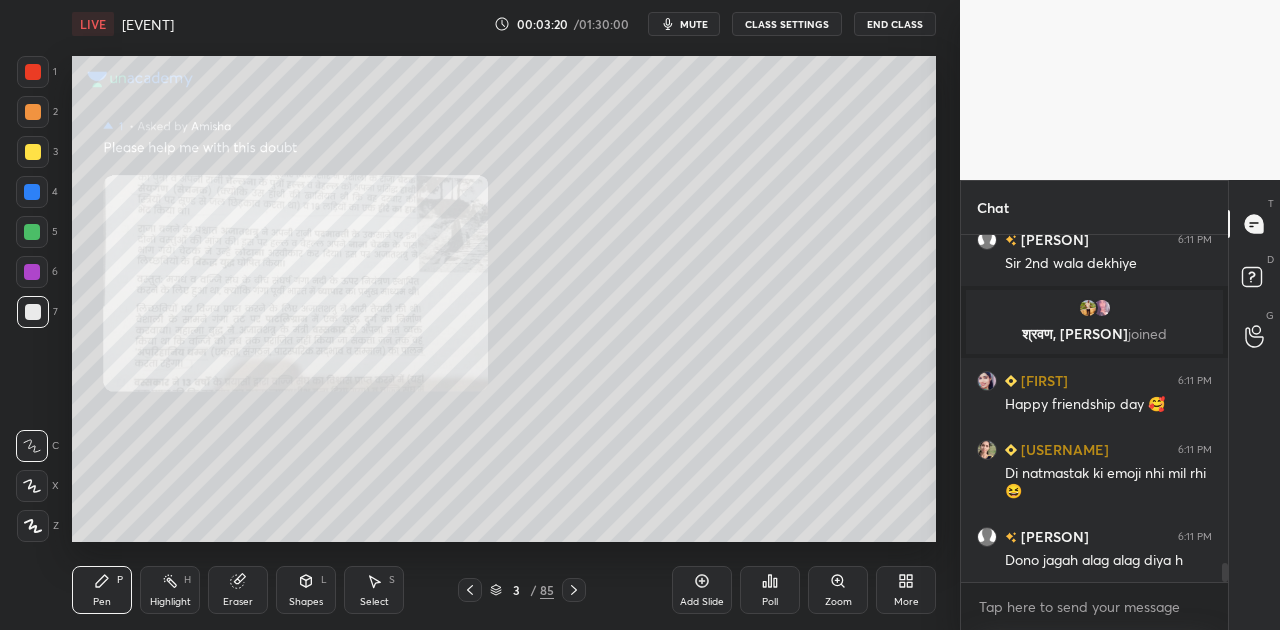click on "Zoom" at bounding box center [838, 590] 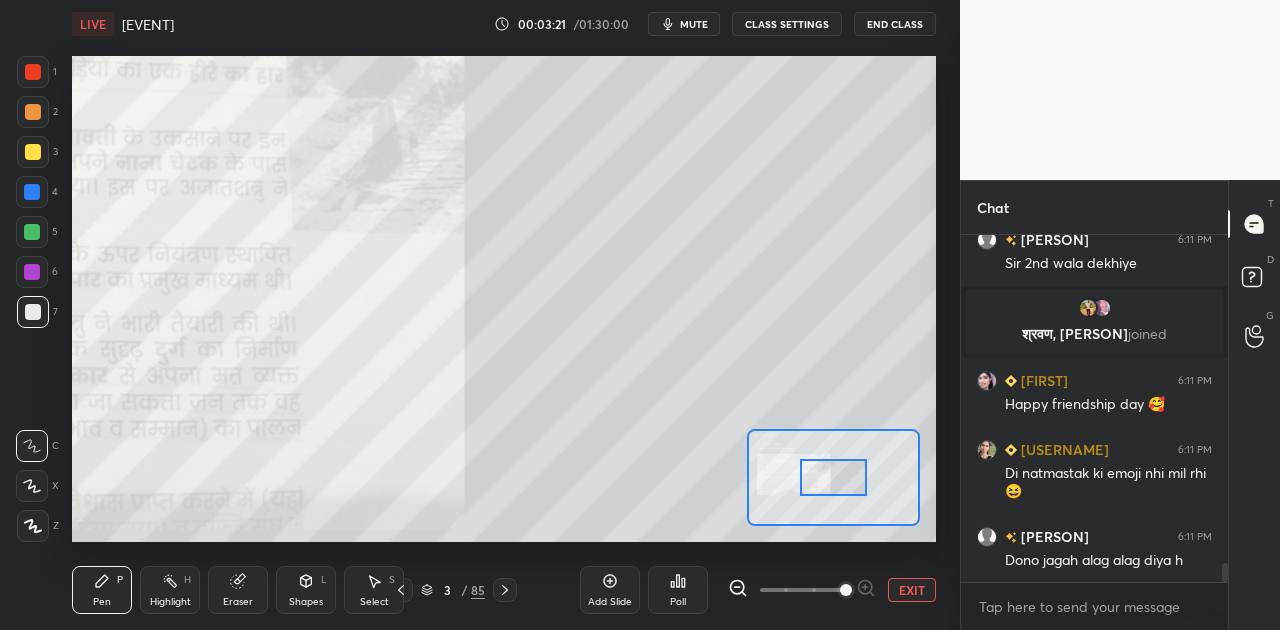 click at bounding box center [846, 590] 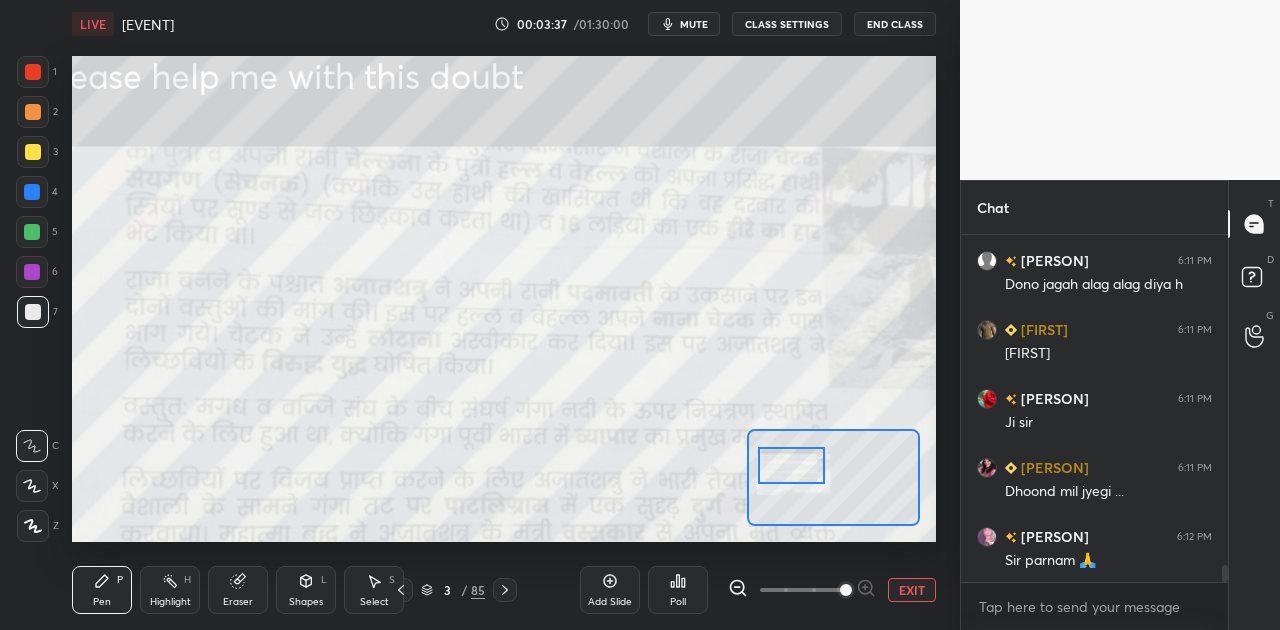 scroll, scrollTop: 6534, scrollLeft: 0, axis: vertical 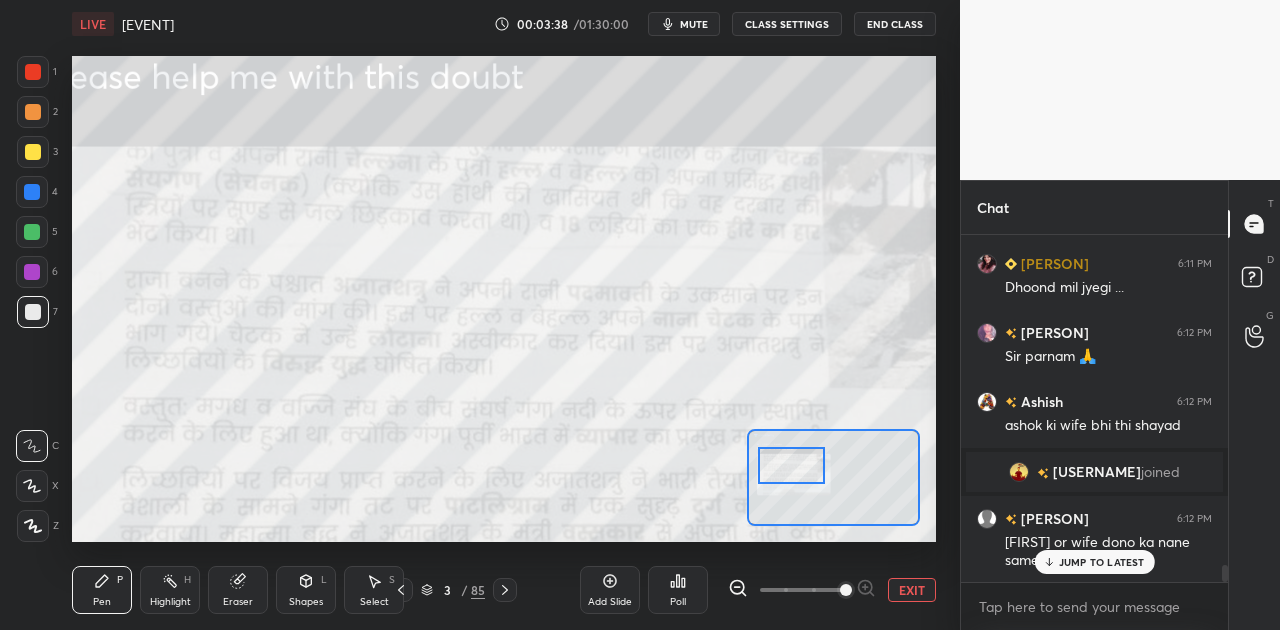 drag, startPoint x: 838, startPoint y: 481, endPoint x: 796, endPoint y: 469, distance: 43.68066 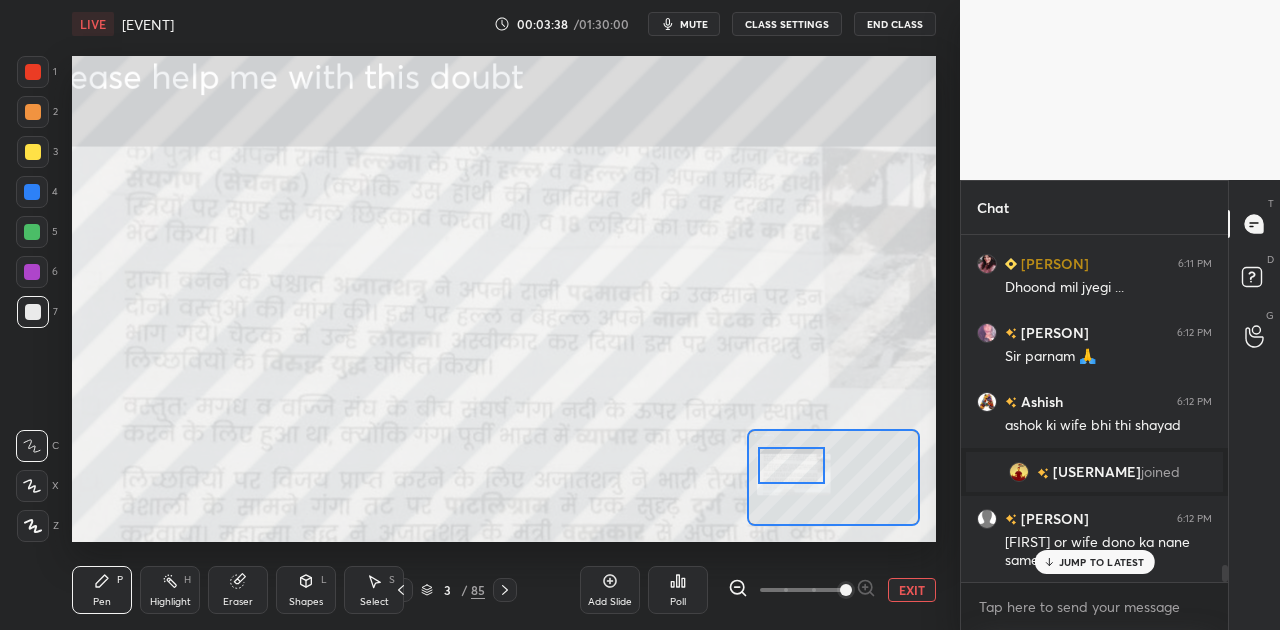 click at bounding box center (792, 465) 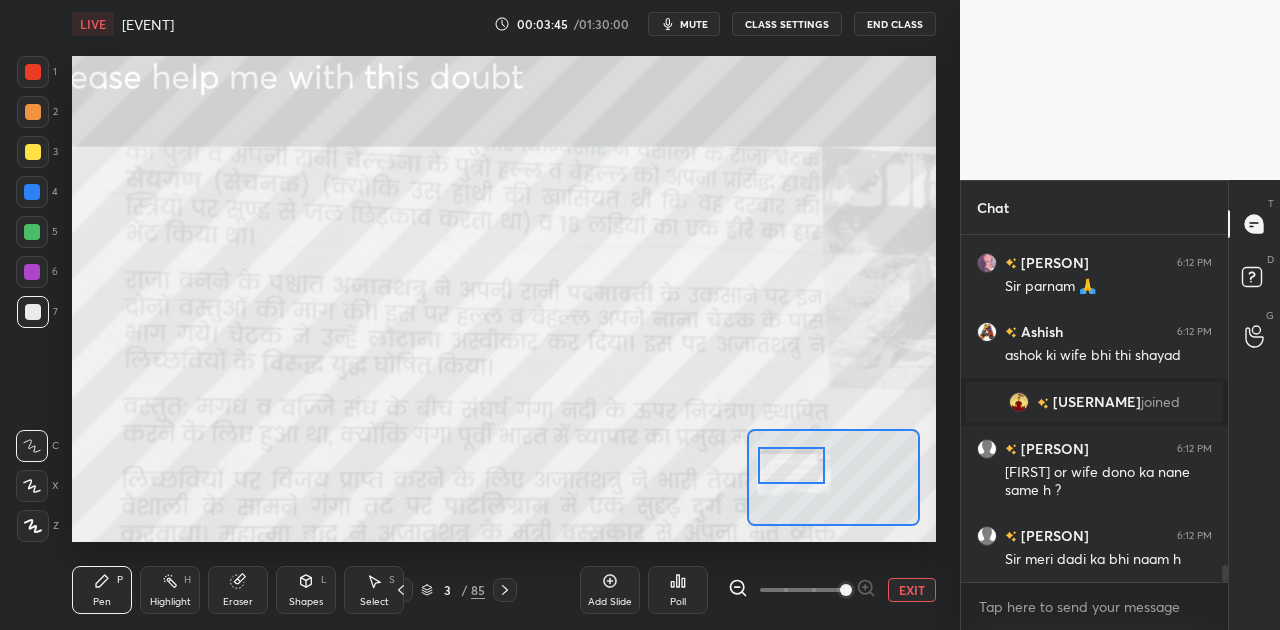 scroll, scrollTop: 6738, scrollLeft: 0, axis: vertical 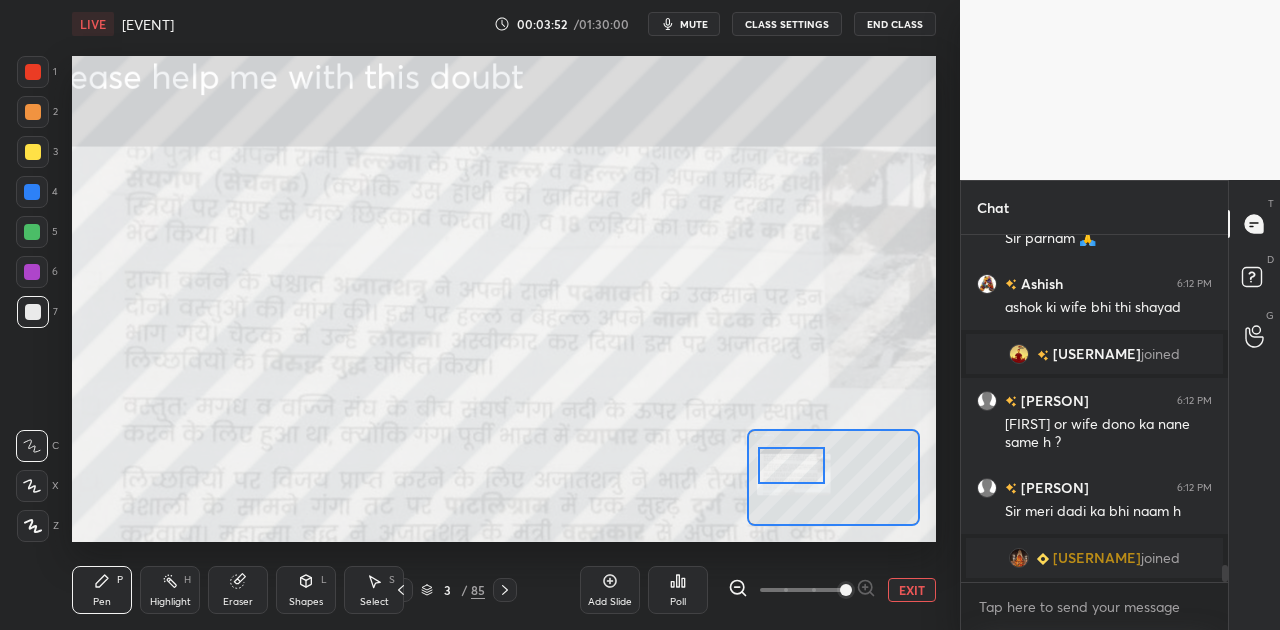 click on "EXIT" at bounding box center [912, 590] 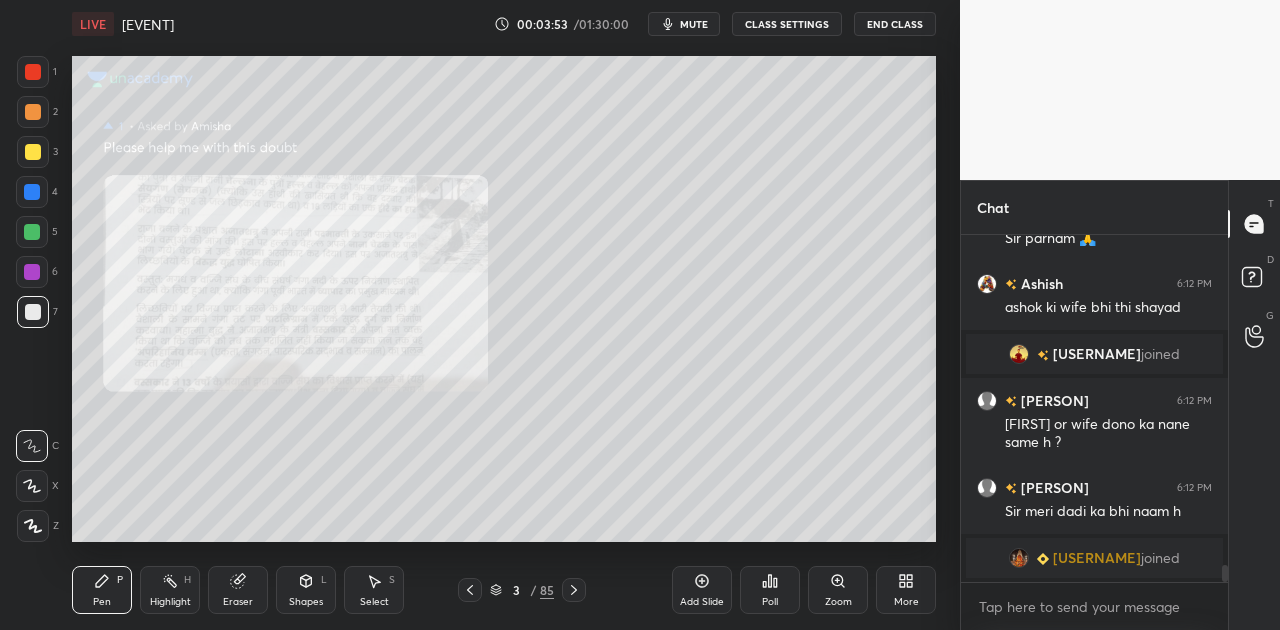 scroll, scrollTop: 6762, scrollLeft: 0, axis: vertical 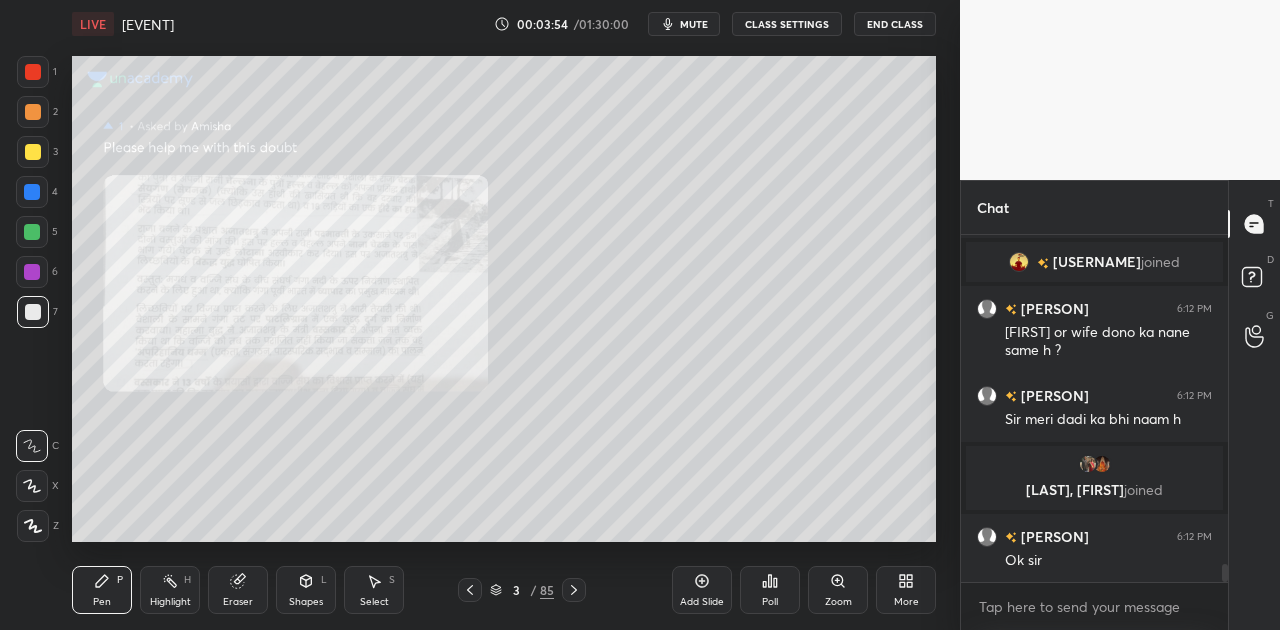 click 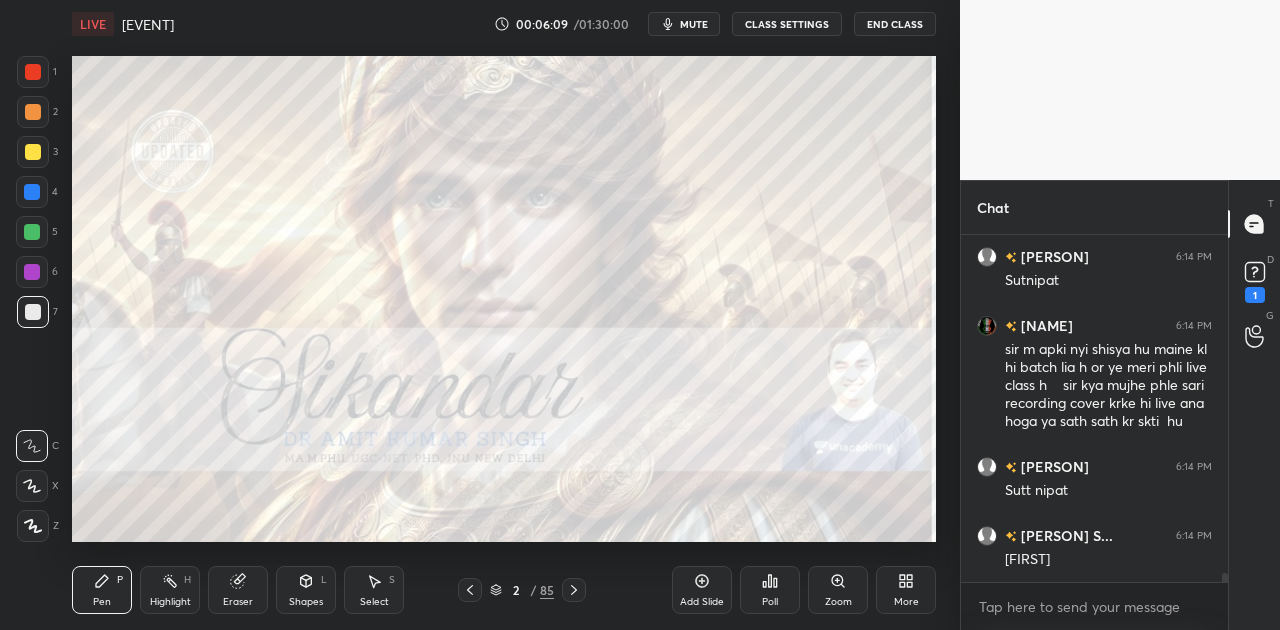 scroll, scrollTop: 12466, scrollLeft: 0, axis: vertical 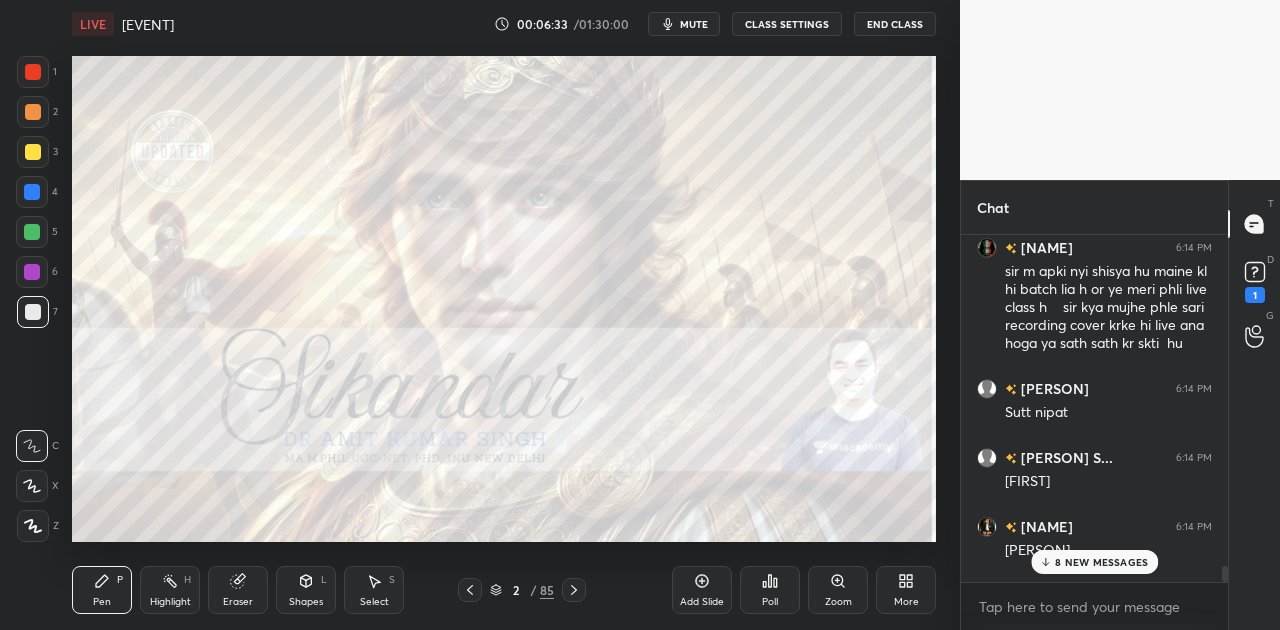 click on "mute" at bounding box center (694, 24) 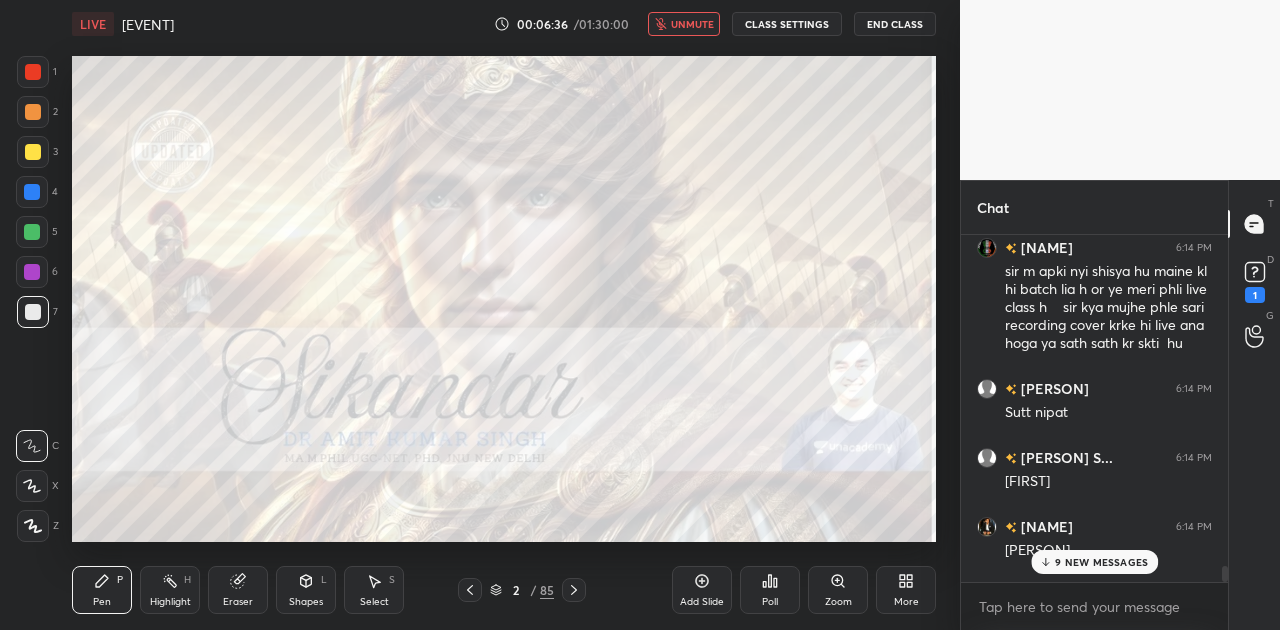 click on "unmute" at bounding box center (692, 24) 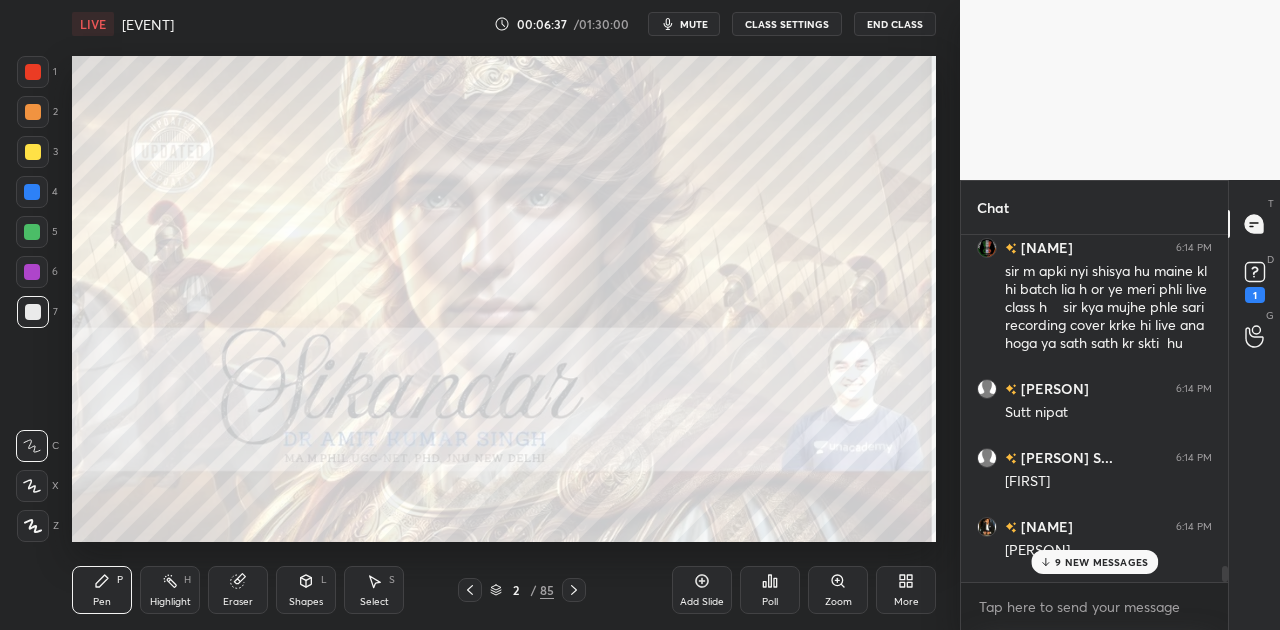 click on "9 NEW MESSAGES" at bounding box center [1101, 562] 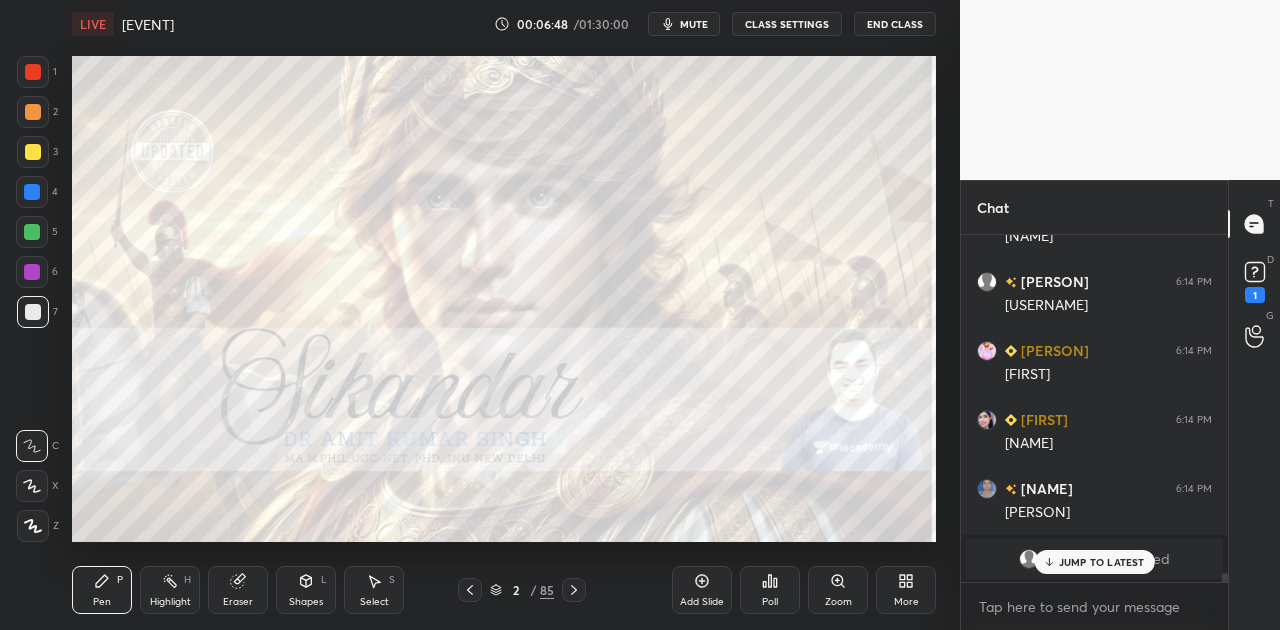 scroll, scrollTop: 13412, scrollLeft: 0, axis: vertical 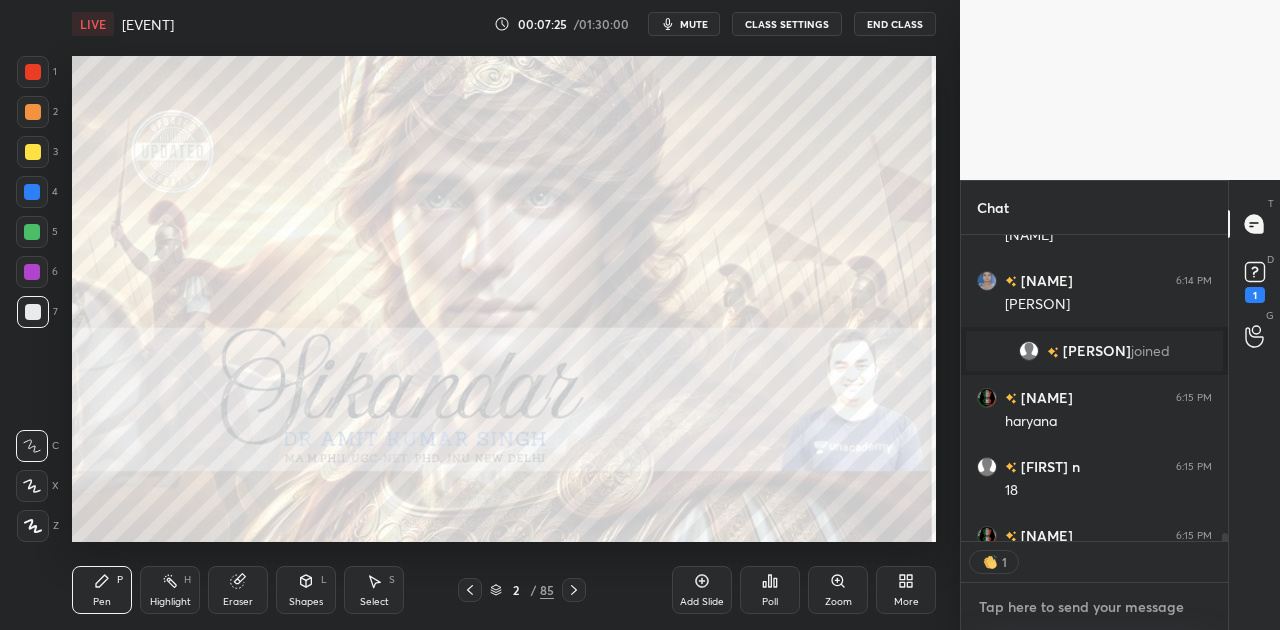 click at bounding box center [1094, 607] 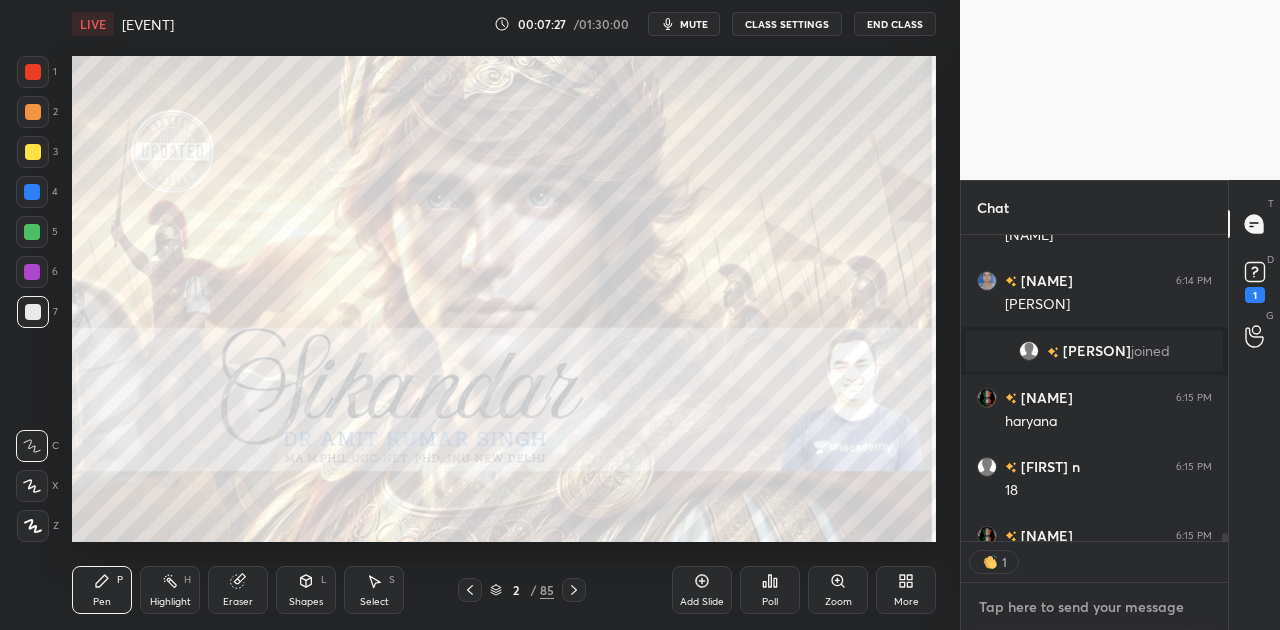 type on "x" 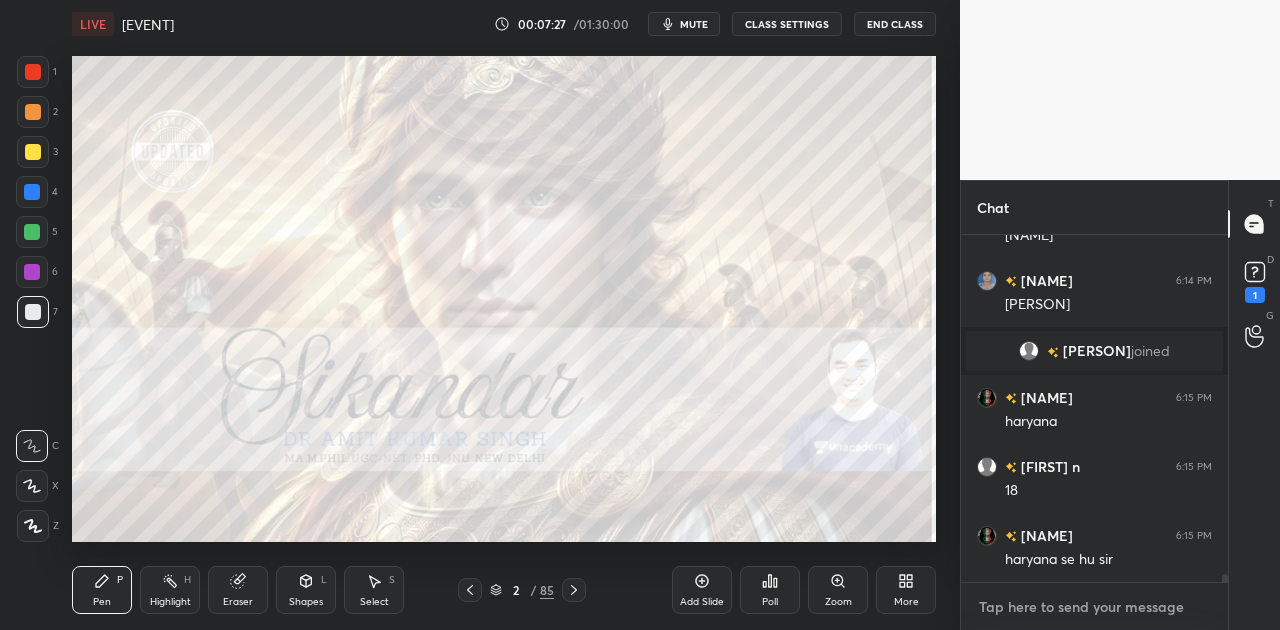 scroll, scrollTop: 6, scrollLeft: 6, axis: both 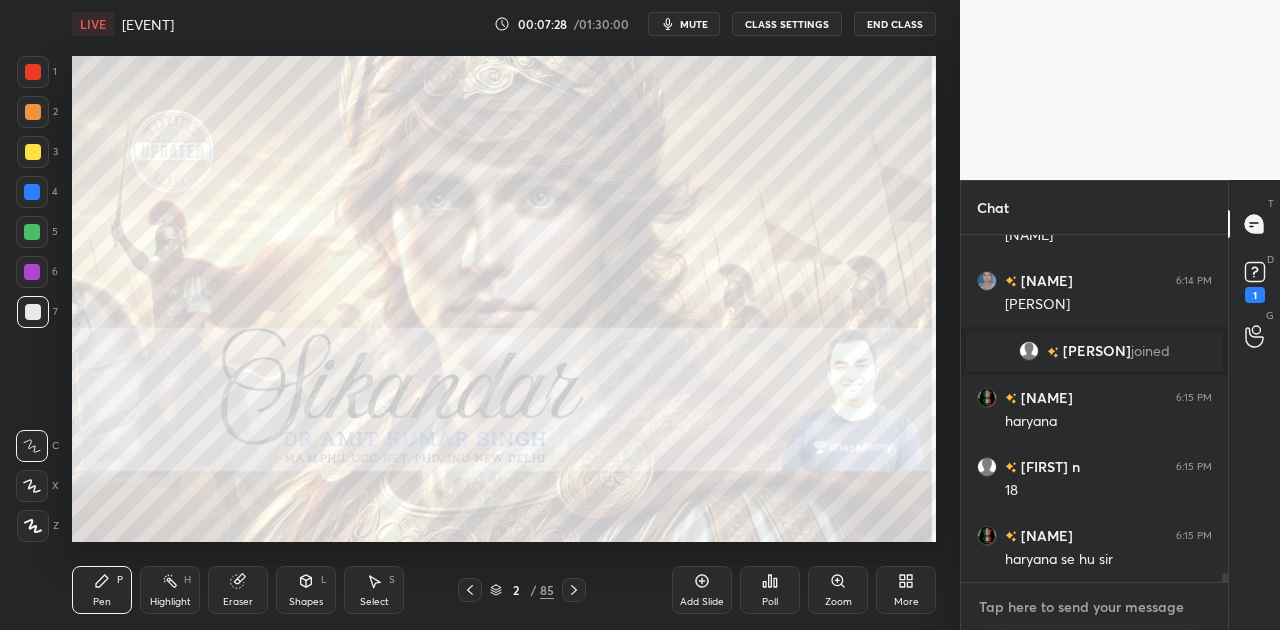 paste on "https://docs.google.com/document/d/1ljkwZCYL8gHVM185zIigWbLxMRBAkGmzNBXwV5rNO94/edit?tab=t.0" 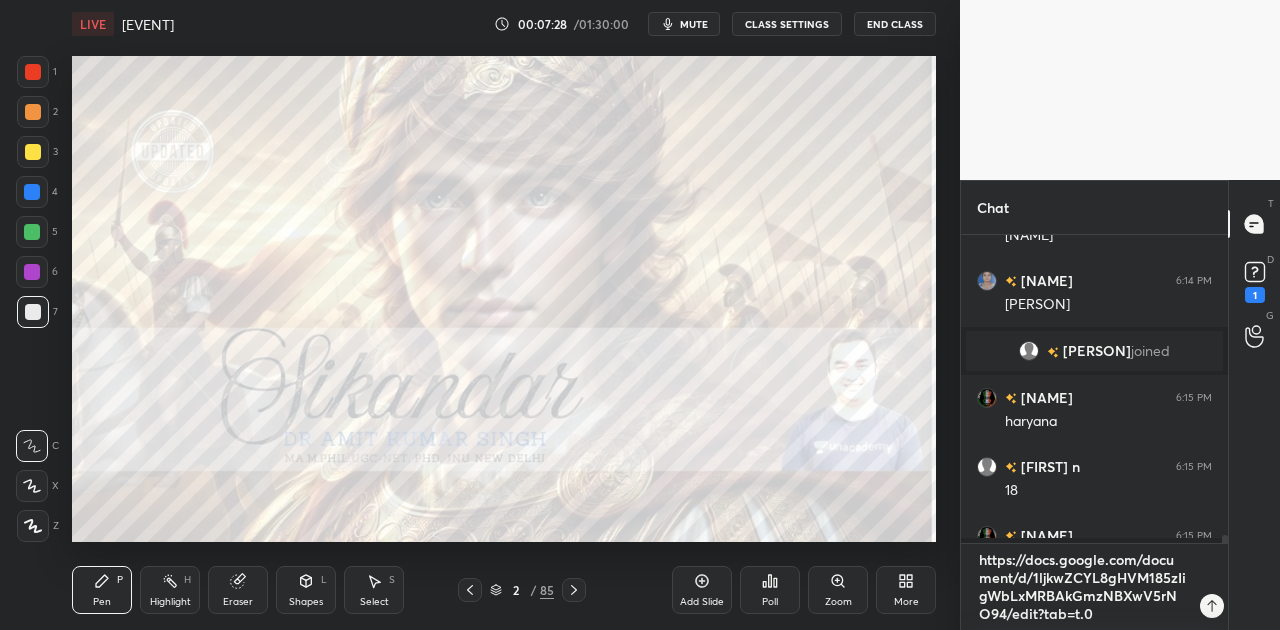 scroll, scrollTop: 0, scrollLeft: 0, axis: both 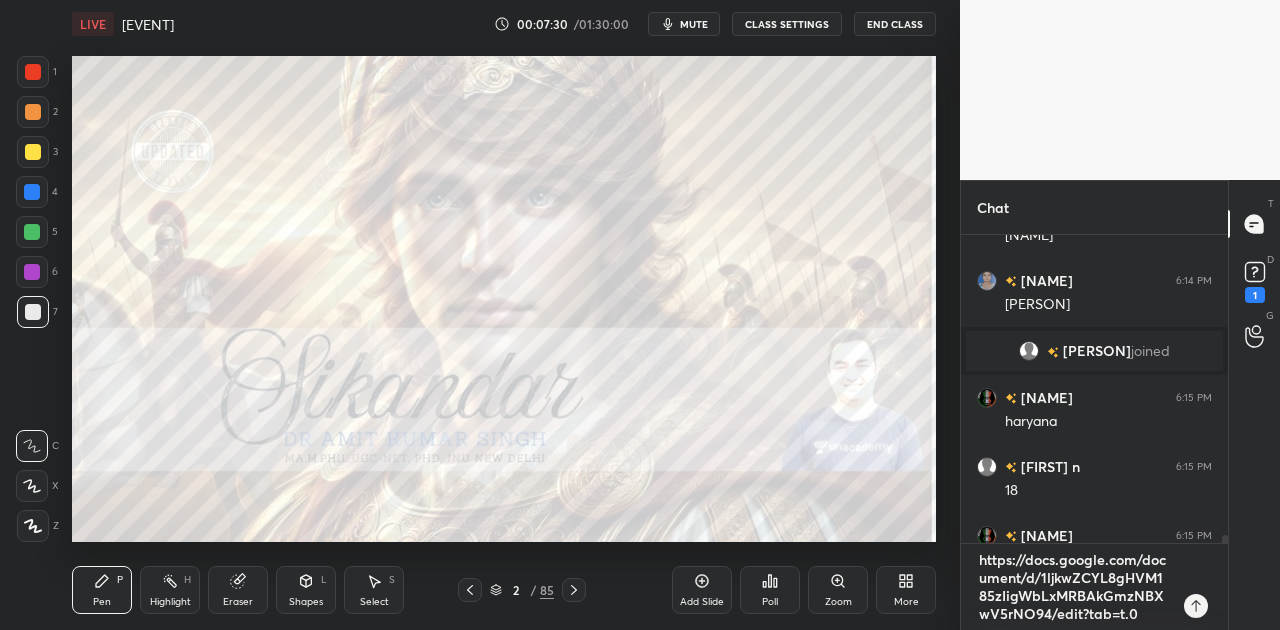 type on "https://docs.google.com/document/d/1ljkwZCYL8gHVM185zIigWbLxMRBAkGmzNBXwV5rNO94/edit?tab=t.0" 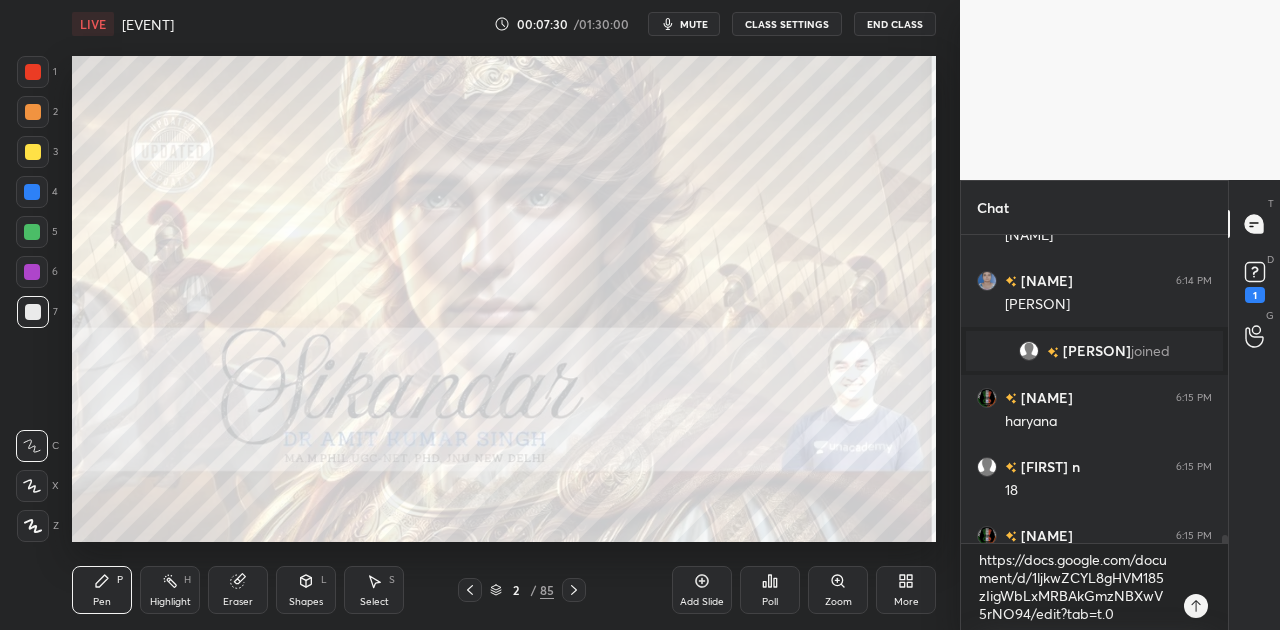type on "x" 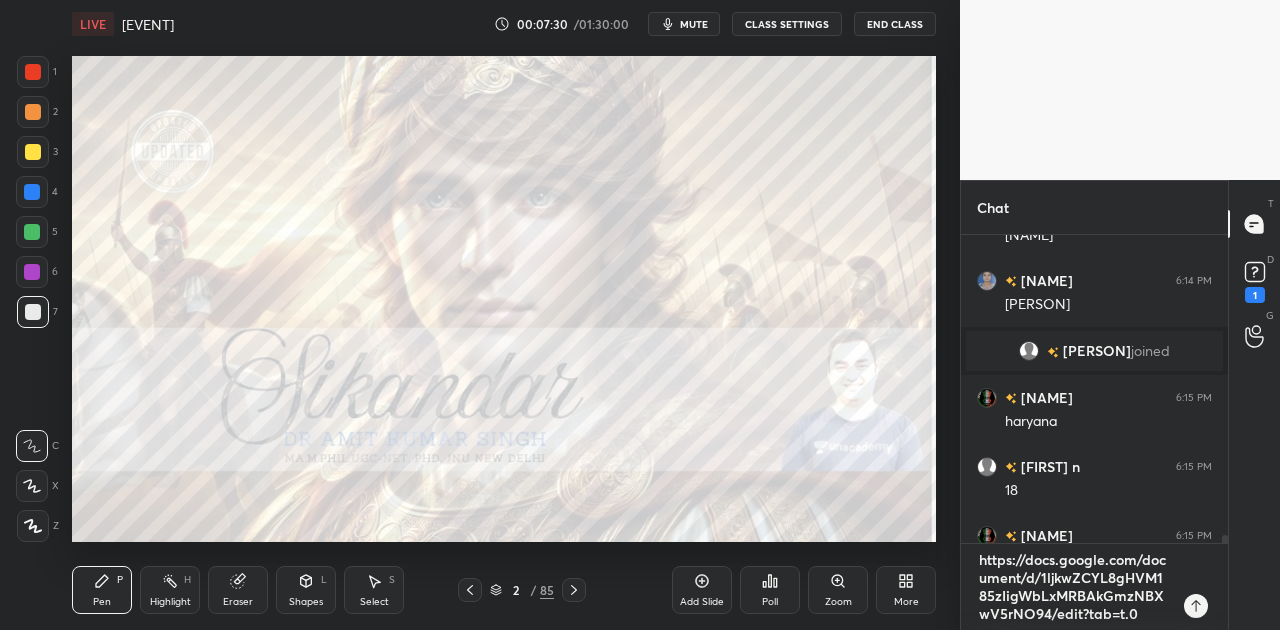 type 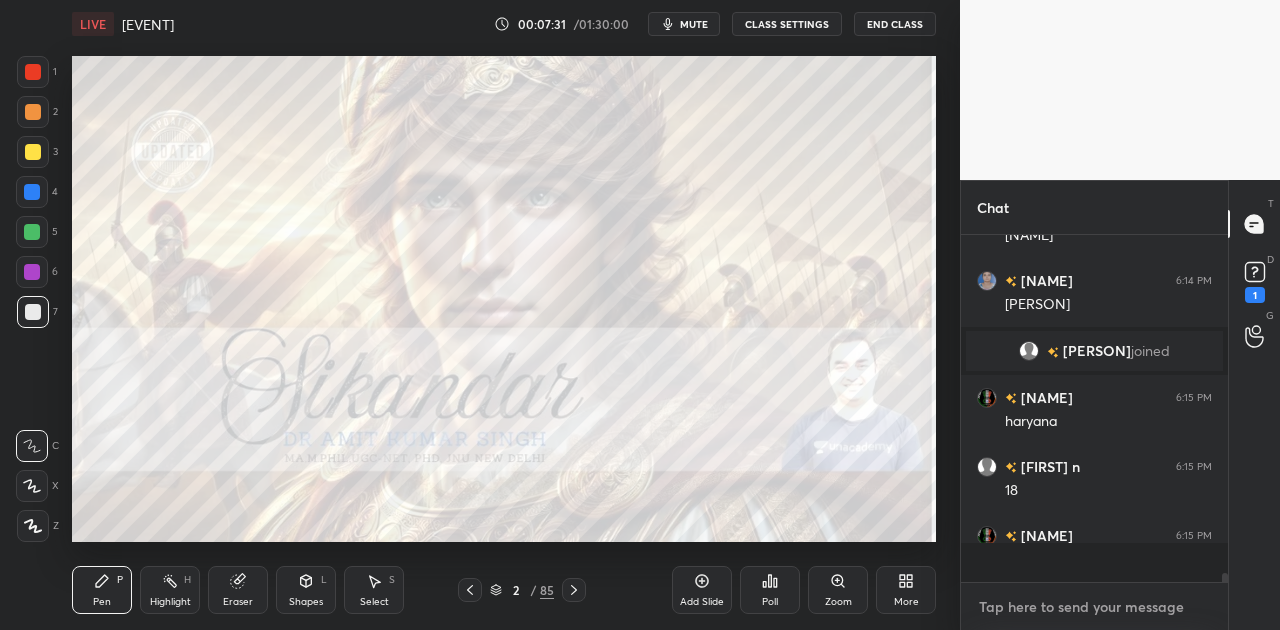 scroll, scrollTop: 6, scrollLeft: 6, axis: both 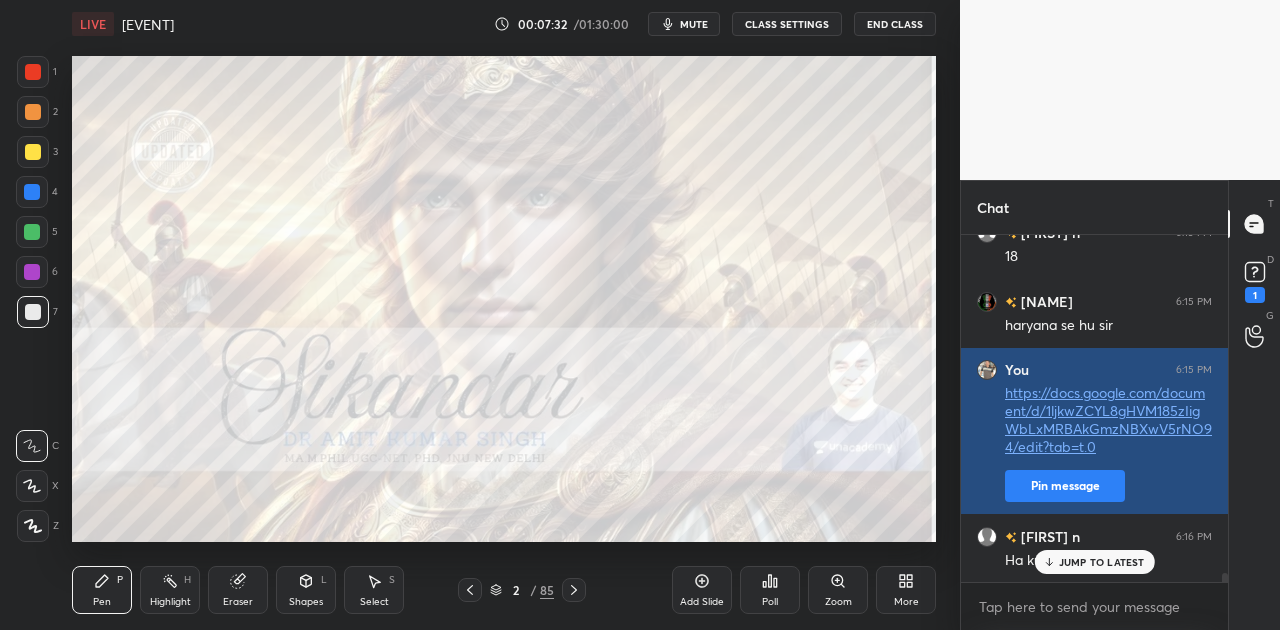 click on "JUMP TO LATEST" at bounding box center (1094, 562) 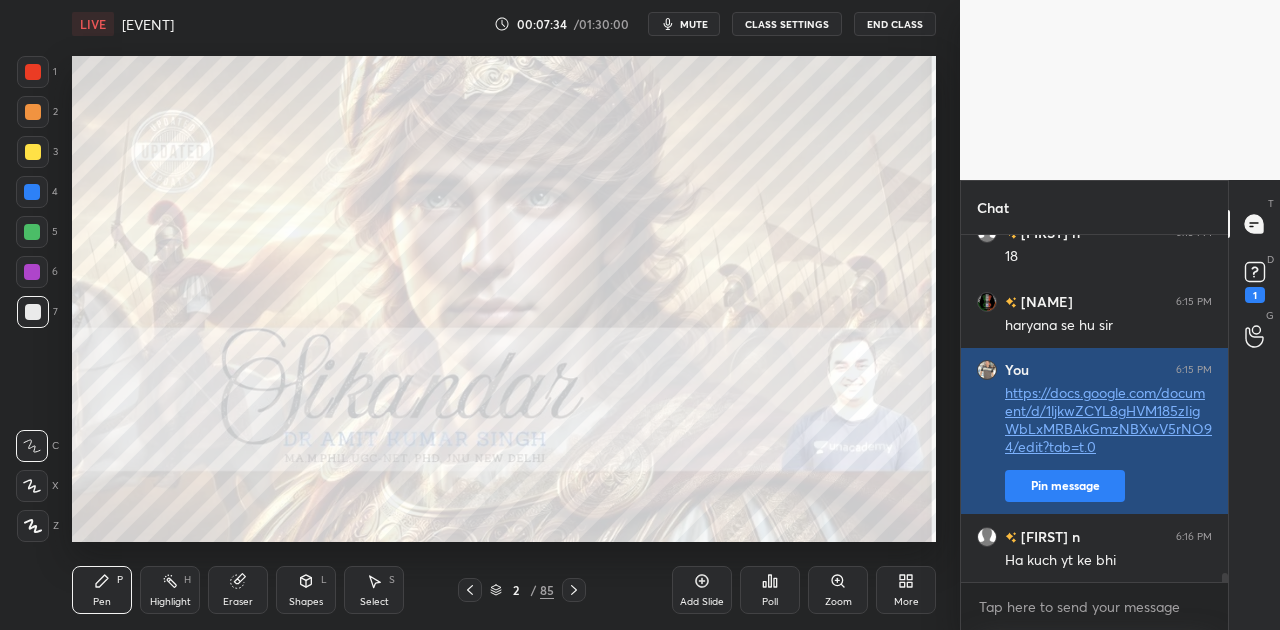 click on "Pin message" at bounding box center (1065, 486) 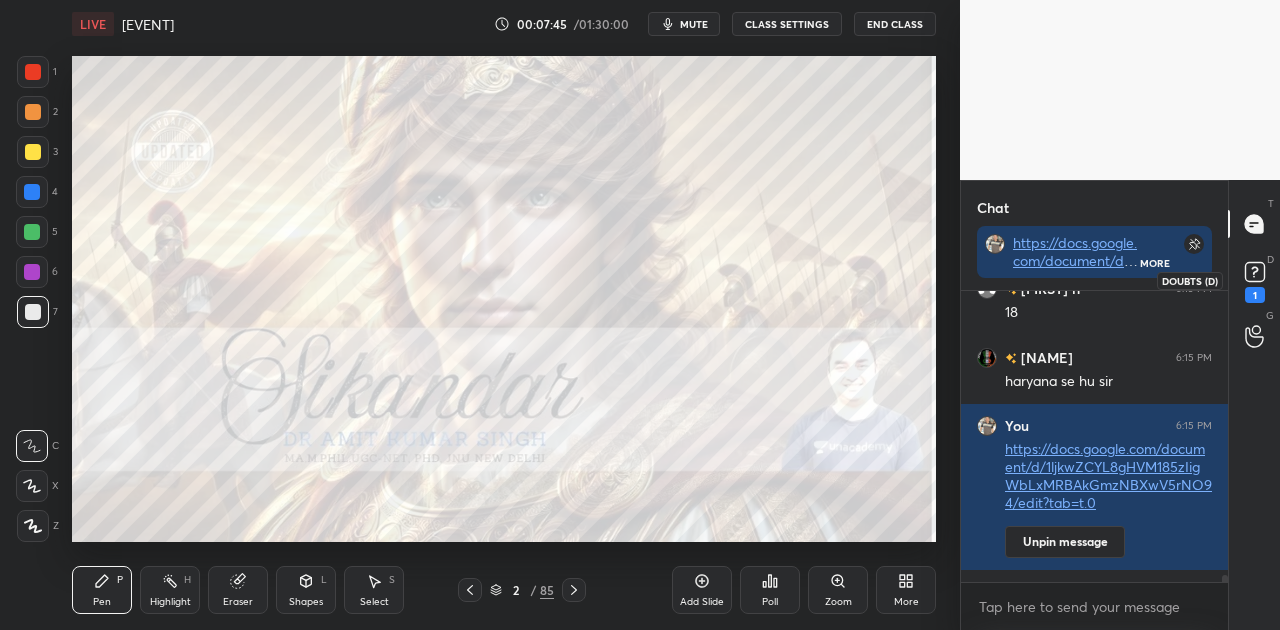 click 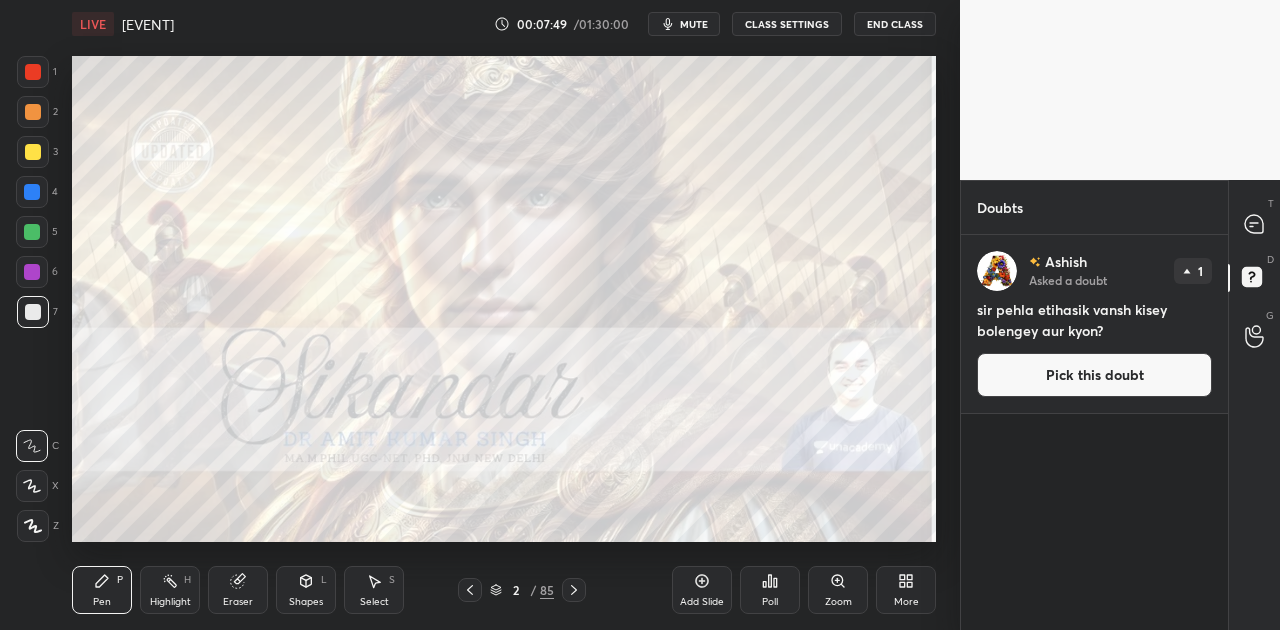 click on "Pick this doubt" at bounding box center (1094, 375) 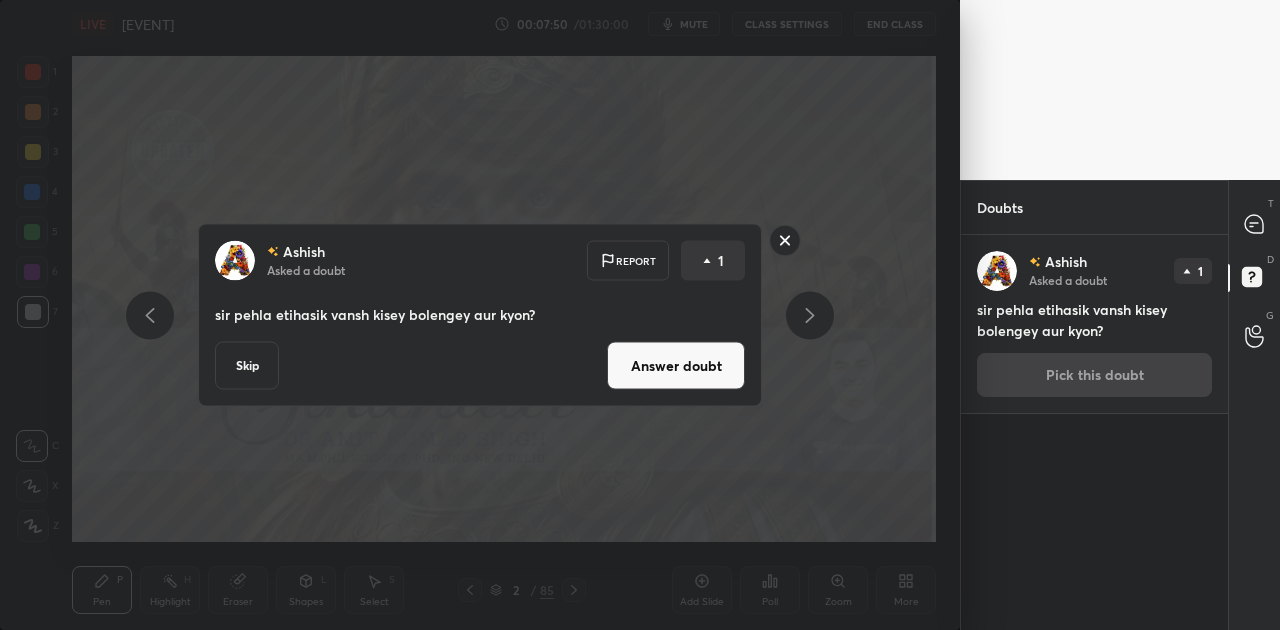 click on "Answer doubt" at bounding box center (676, 366) 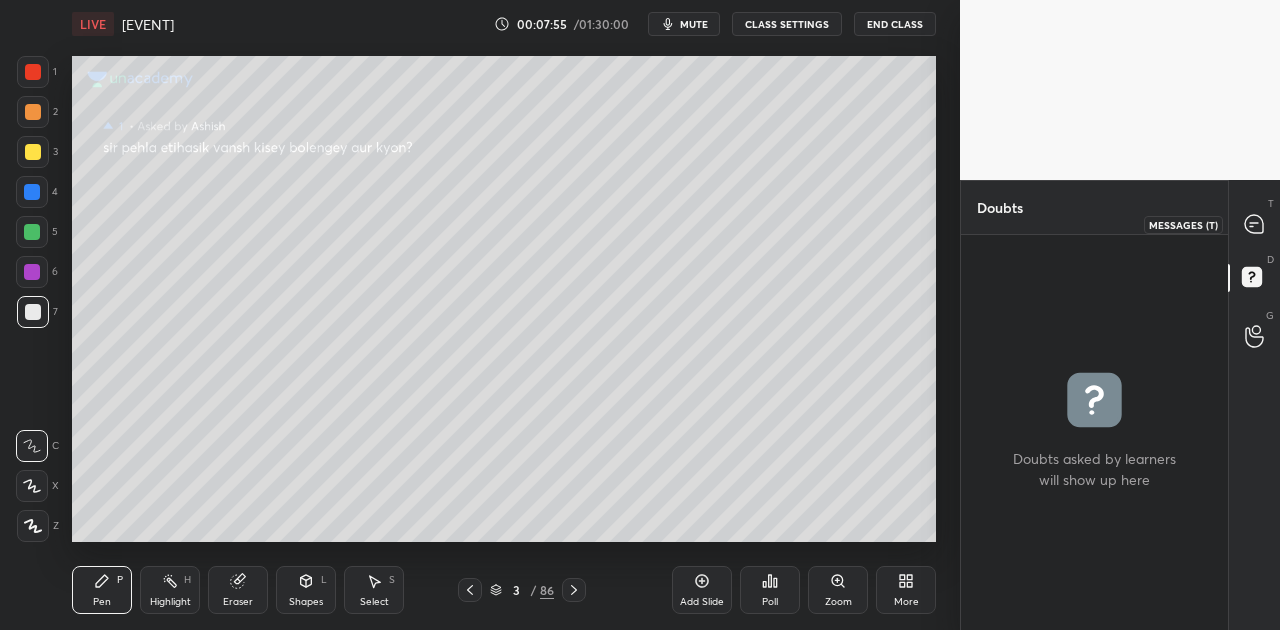 click 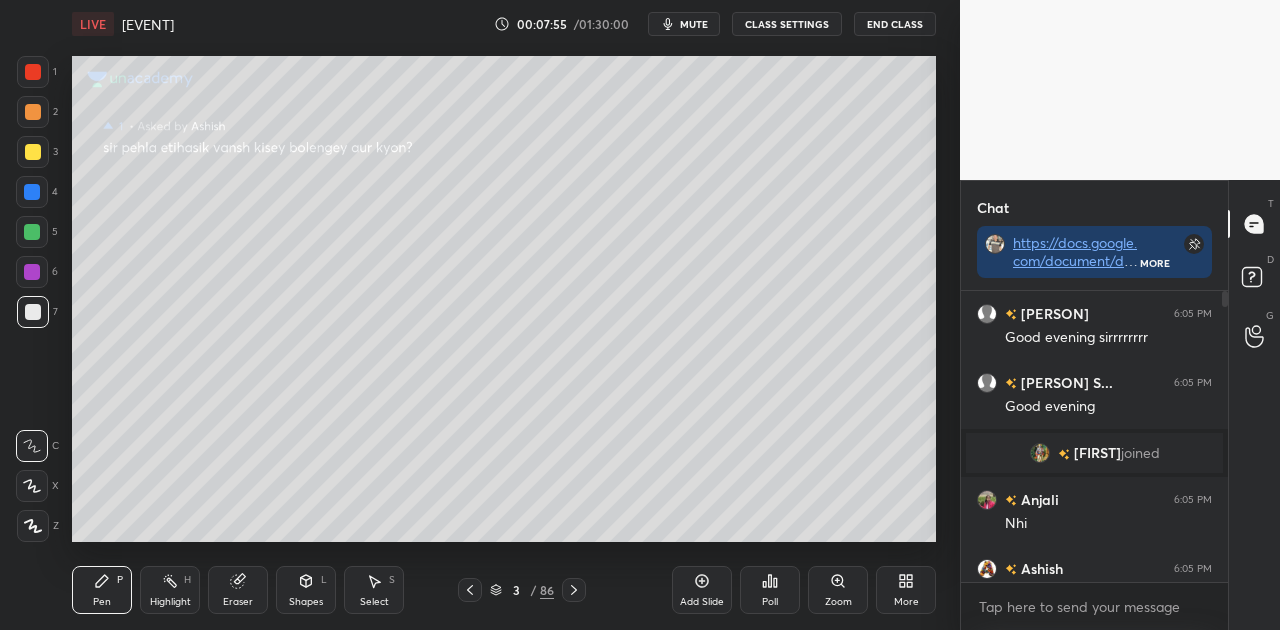 scroll, scrollTop: 333, scrollLeft: 261, axis: both 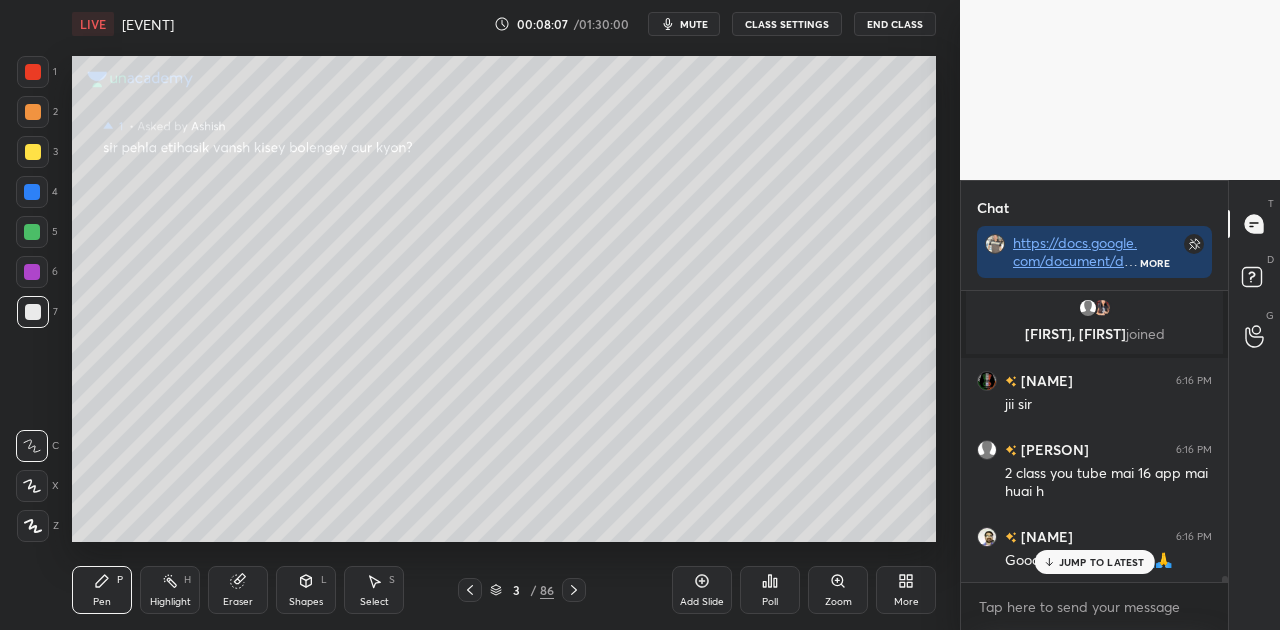 click on "JUMP TO LATEST" at bounding box center [1102, 562] 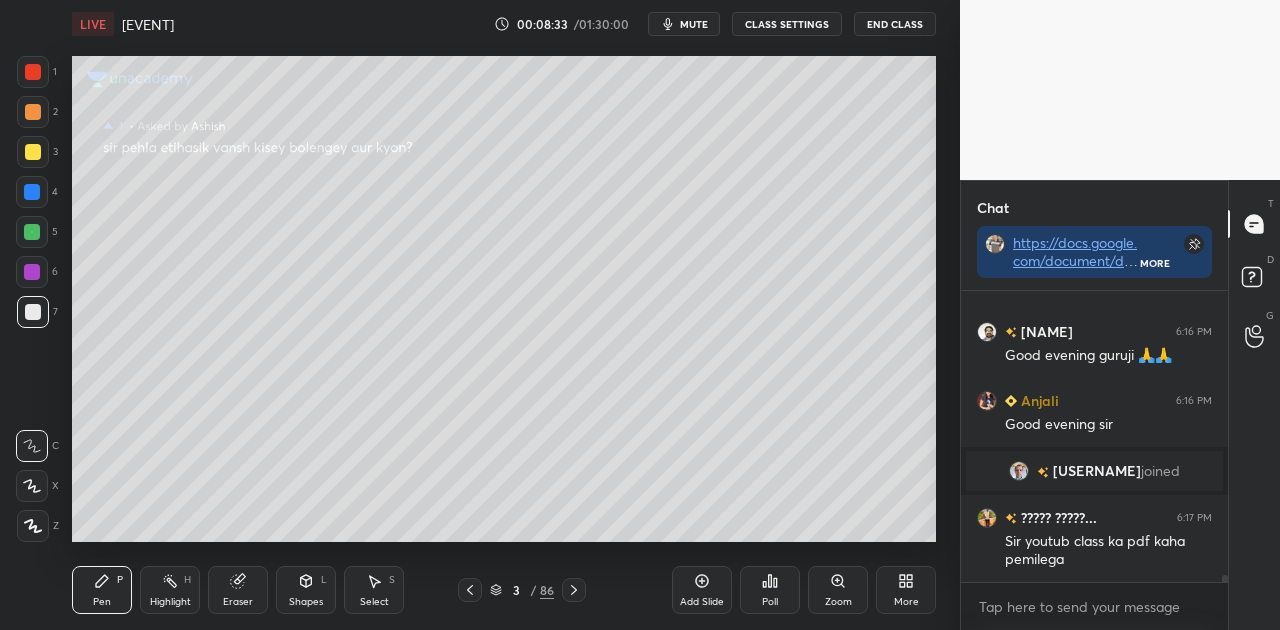 scroll, scrollTop: 12264, scrollLeft: 0, axis: vertical 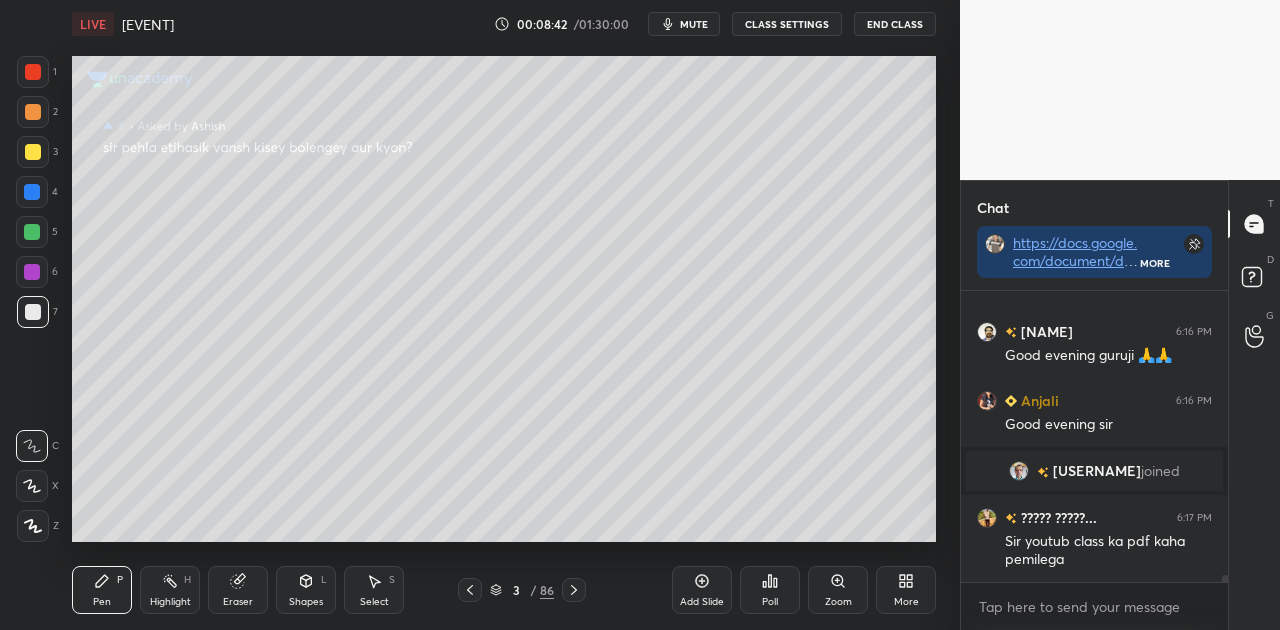 click on "mute" at bounding box center [694, 24] 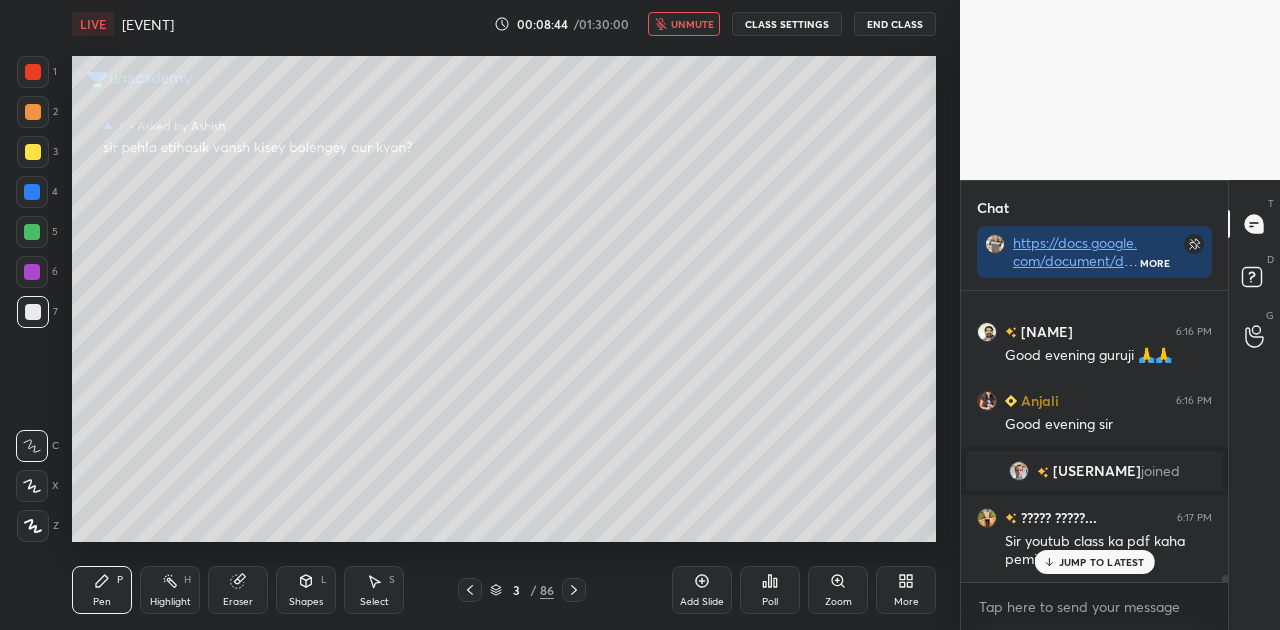 scroll, scrollTop: 12332, scrollLeft: 0, axis: vertical 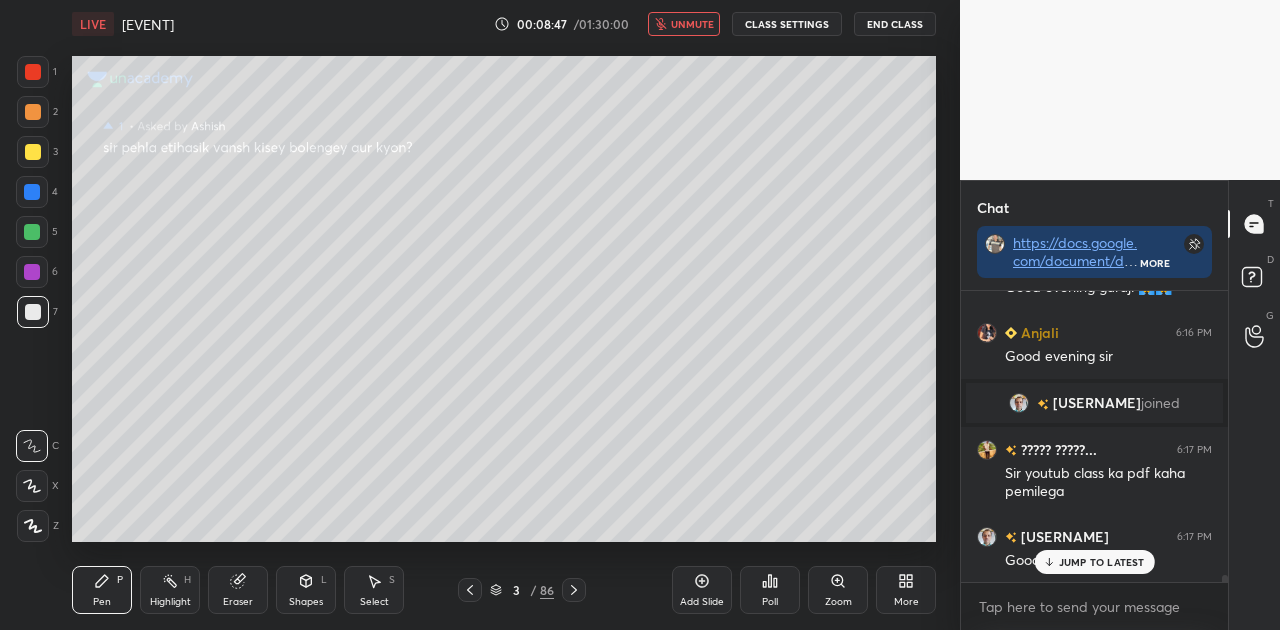 click on "unmute" at bounding box center (692, 24) 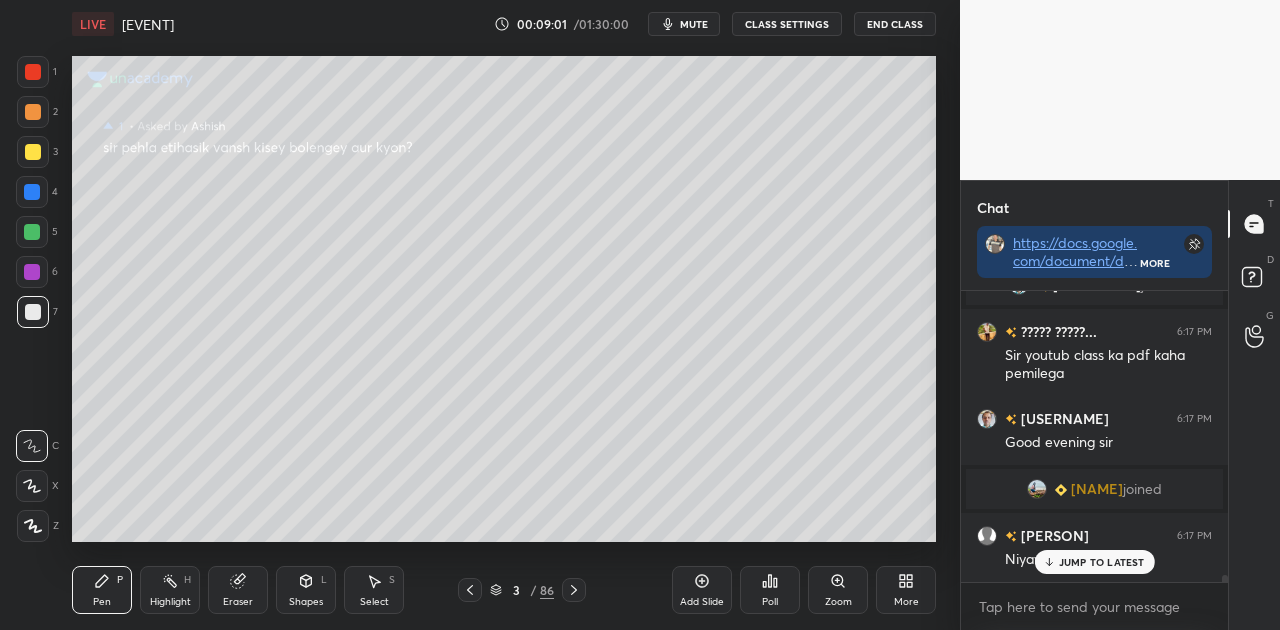 scroll, scrollTop: 12518, scrollLeft: 0, axis: vertical 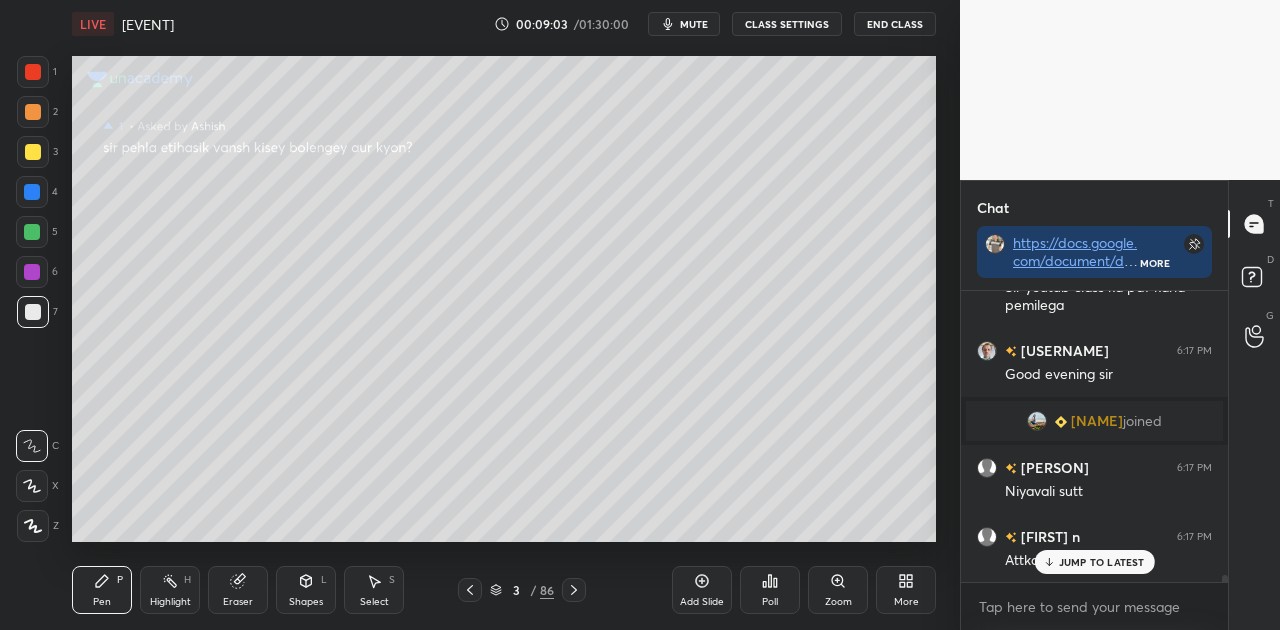 click on "JUMP TO LATEST" at bounding box center [1102, 562] 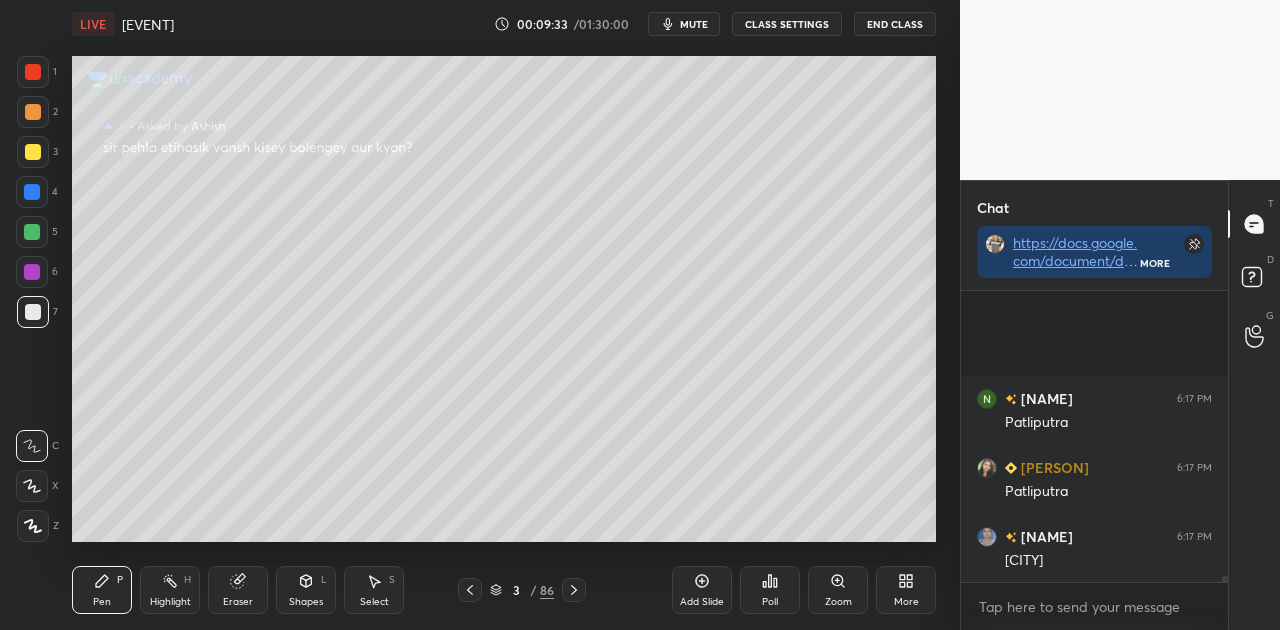 scroll, scrollTop: 14292, scrollLeft: 0, axis: vertical 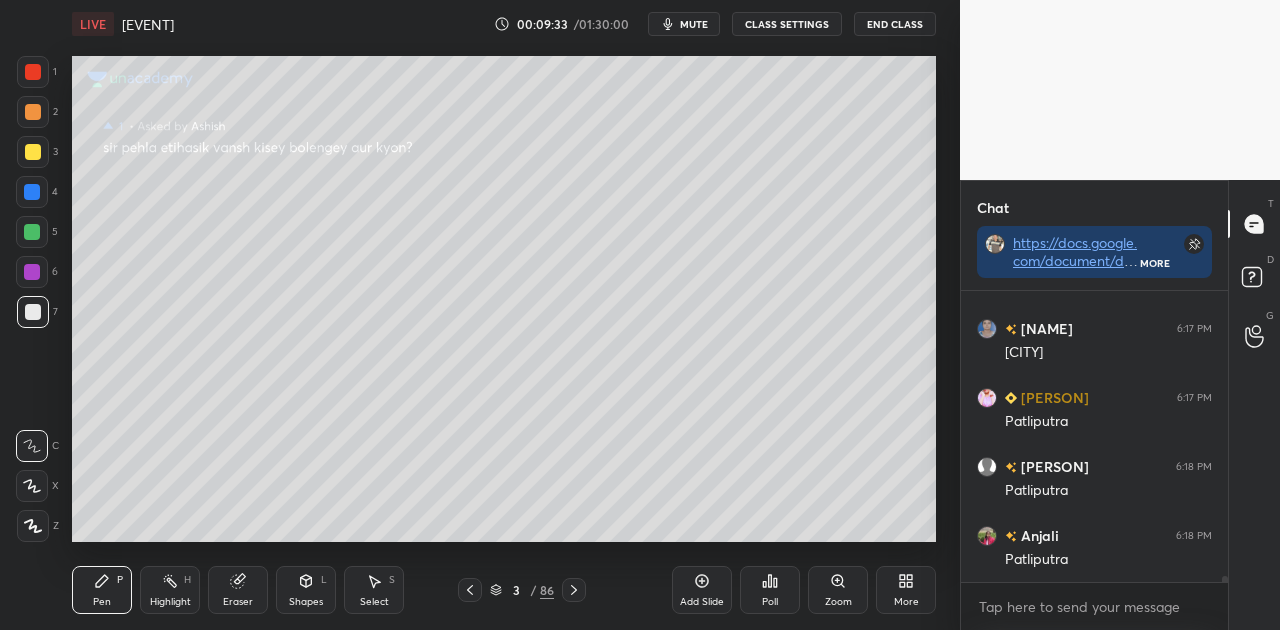click 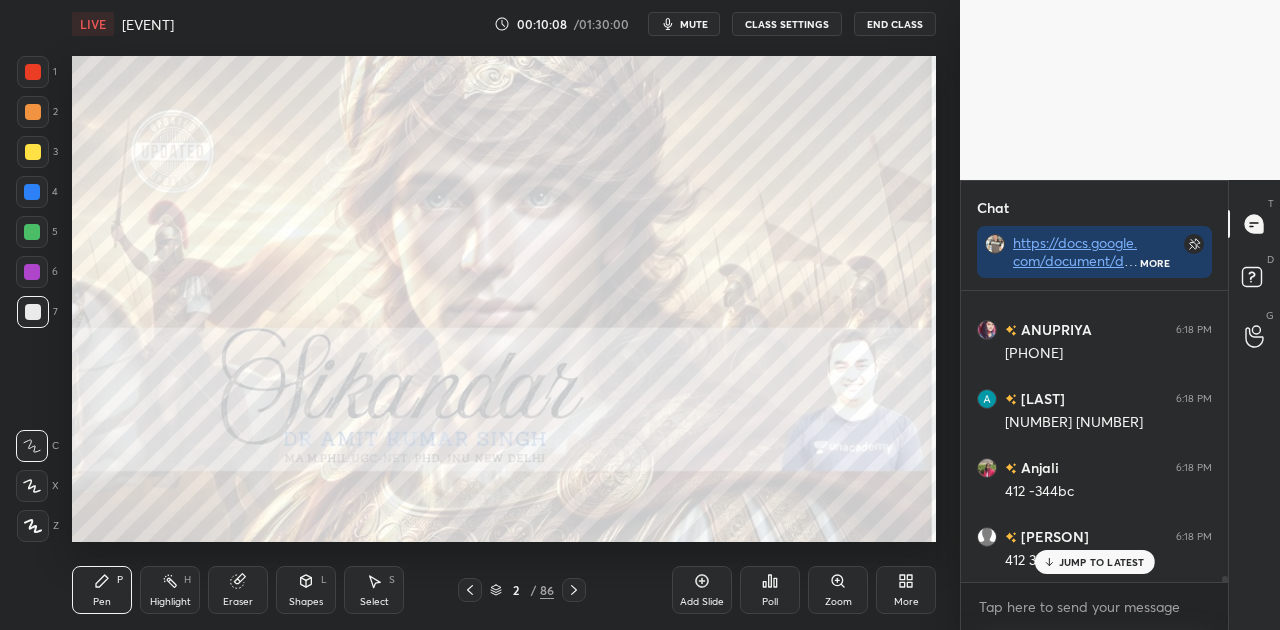 scroll, scrollTop: 14846, scrollLeft: 0, axis: vertical 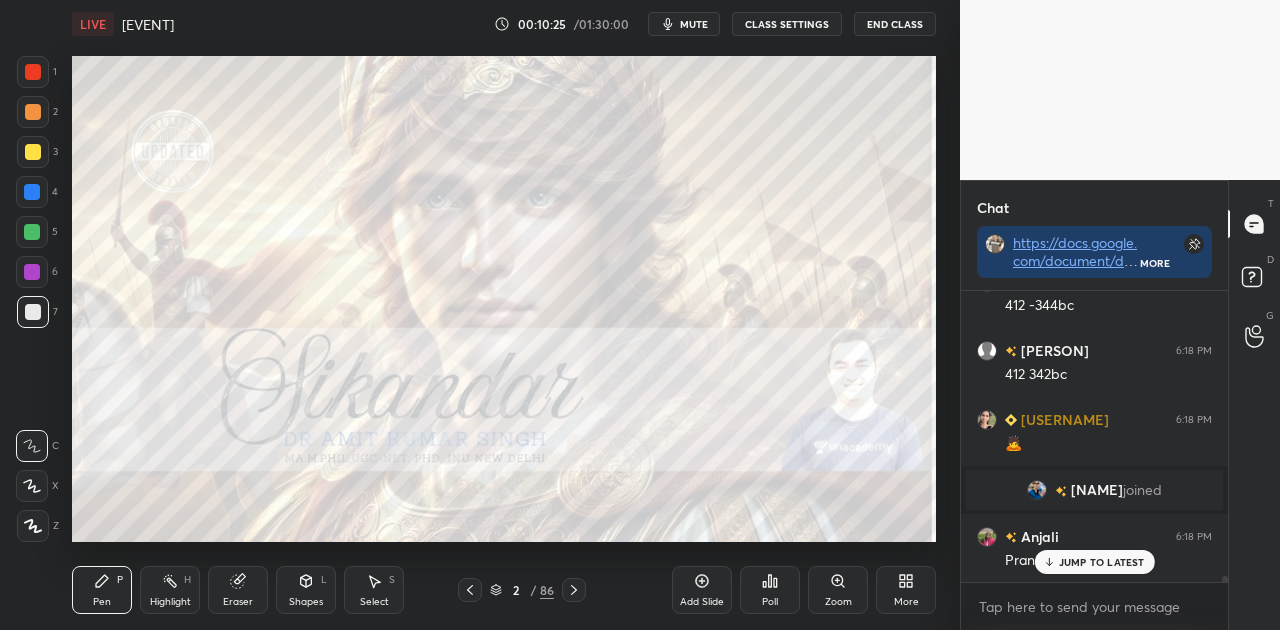 click on "JUMP TO LATEST" at bounding box center (1102, 562) 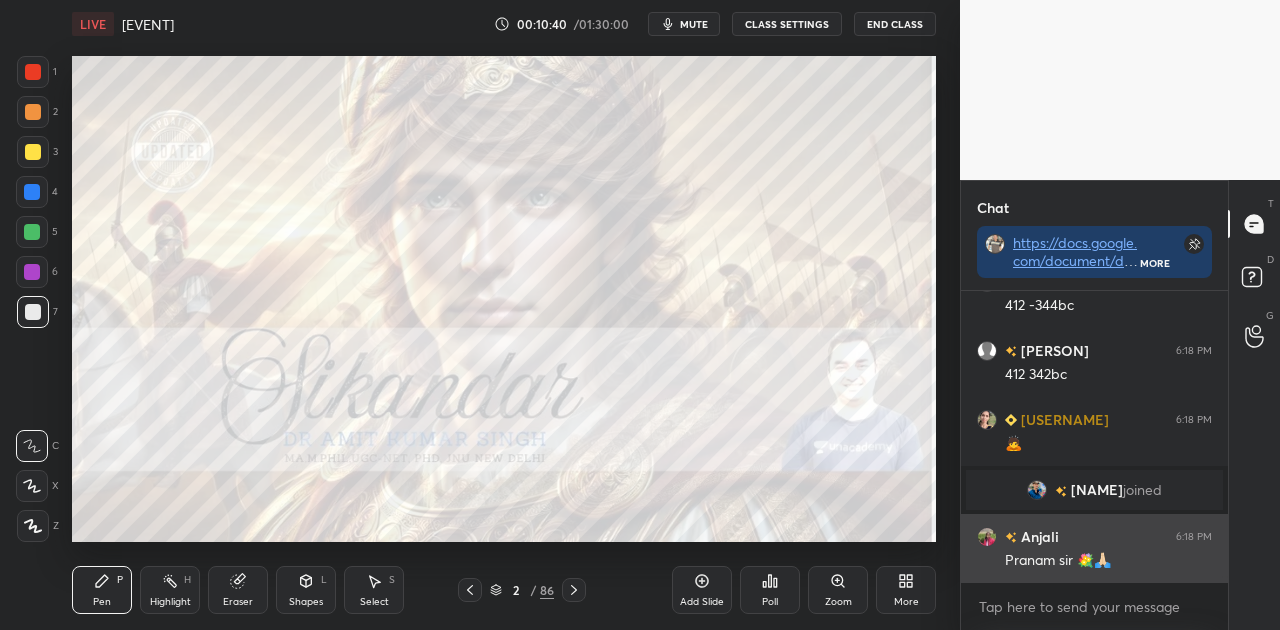 scroll, scrollTop: 14730, scrollLeft: 0, axis: vertical 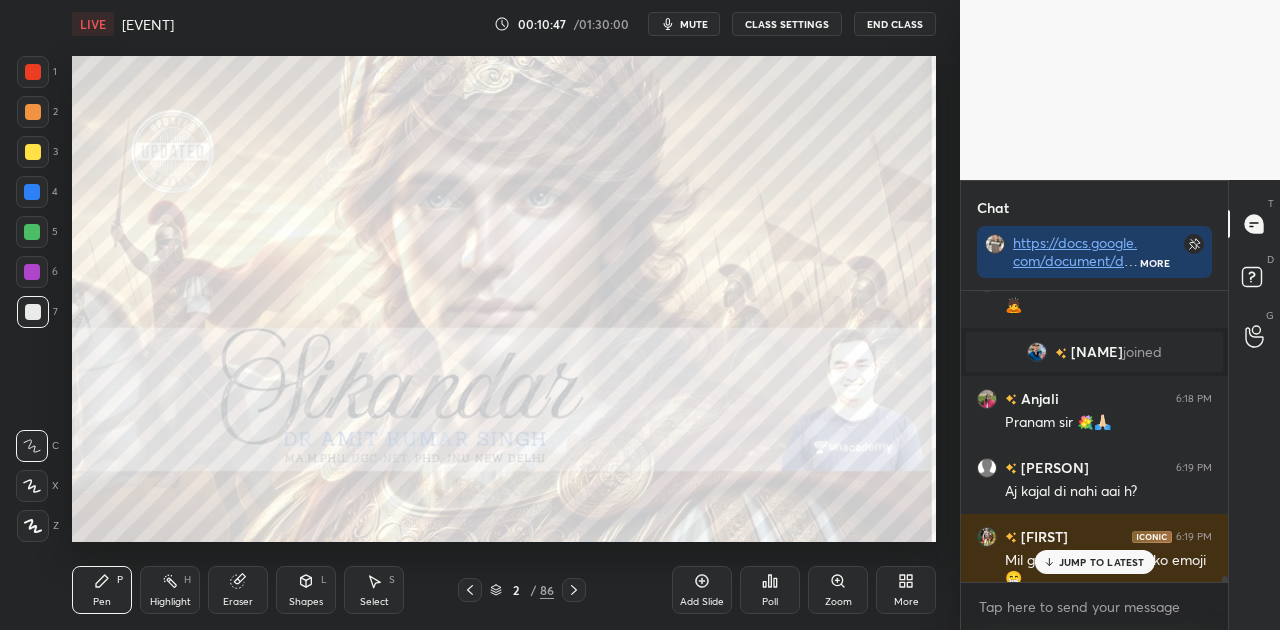click 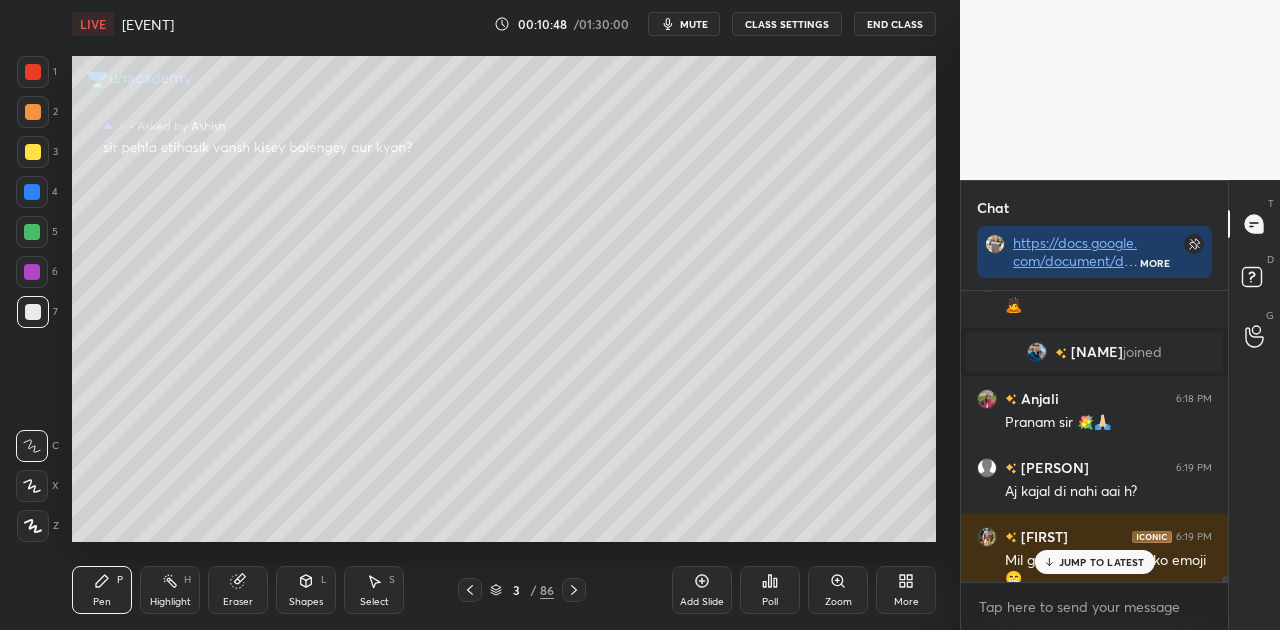 click 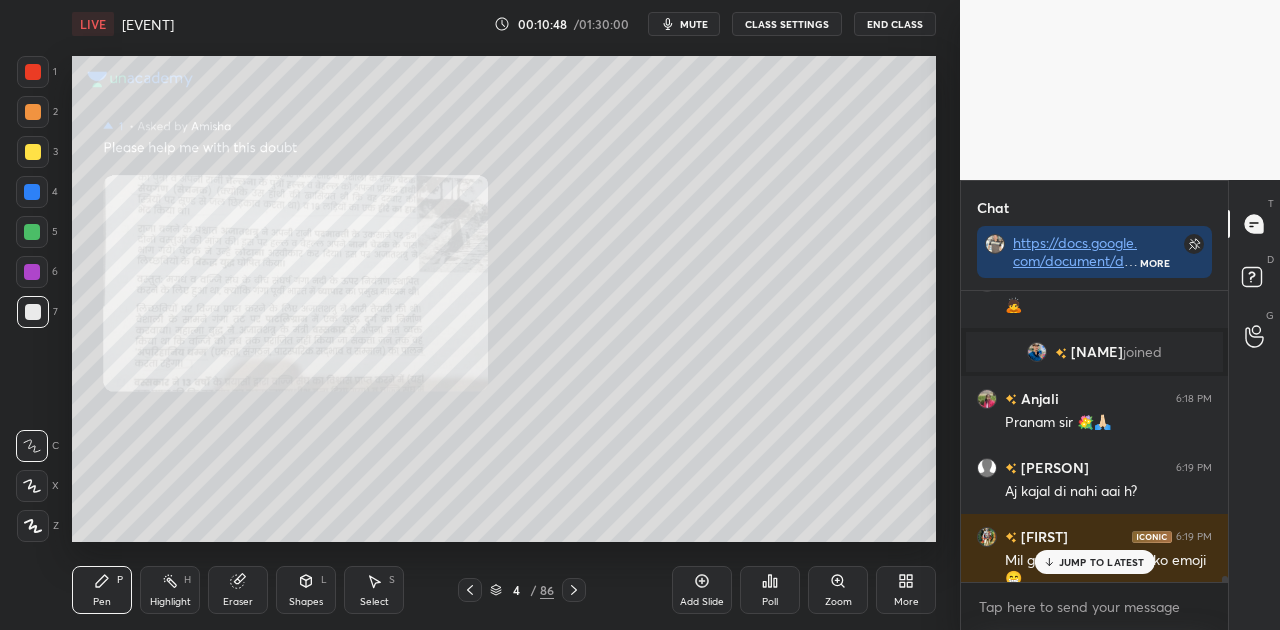 click 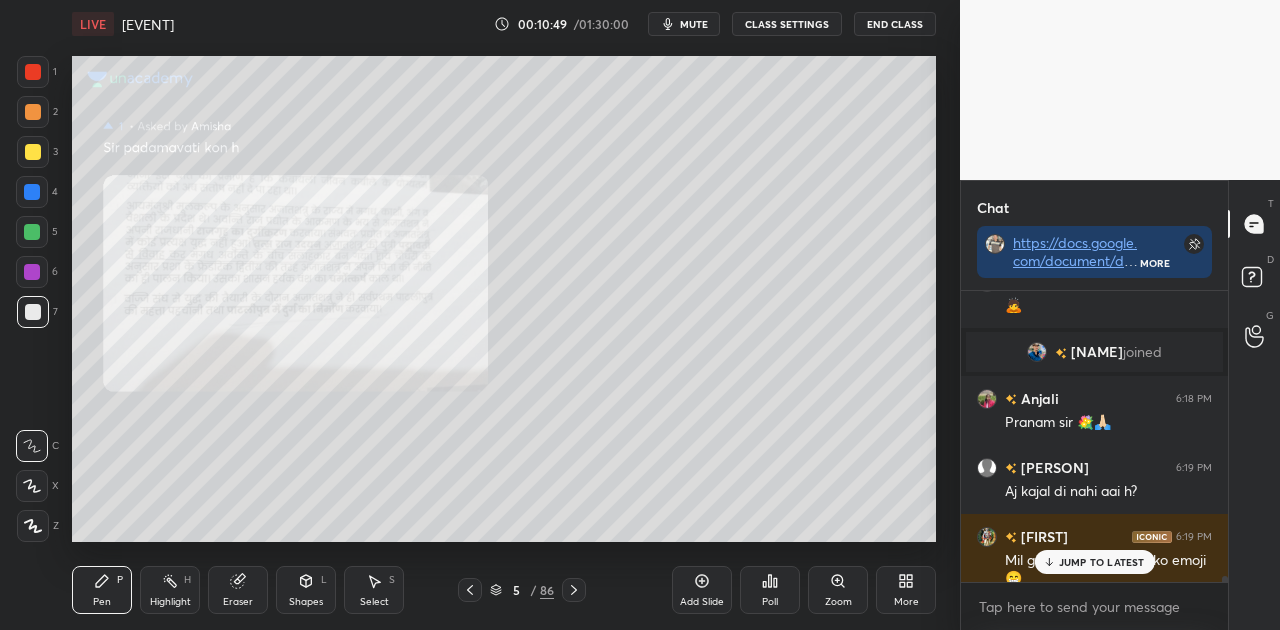 click 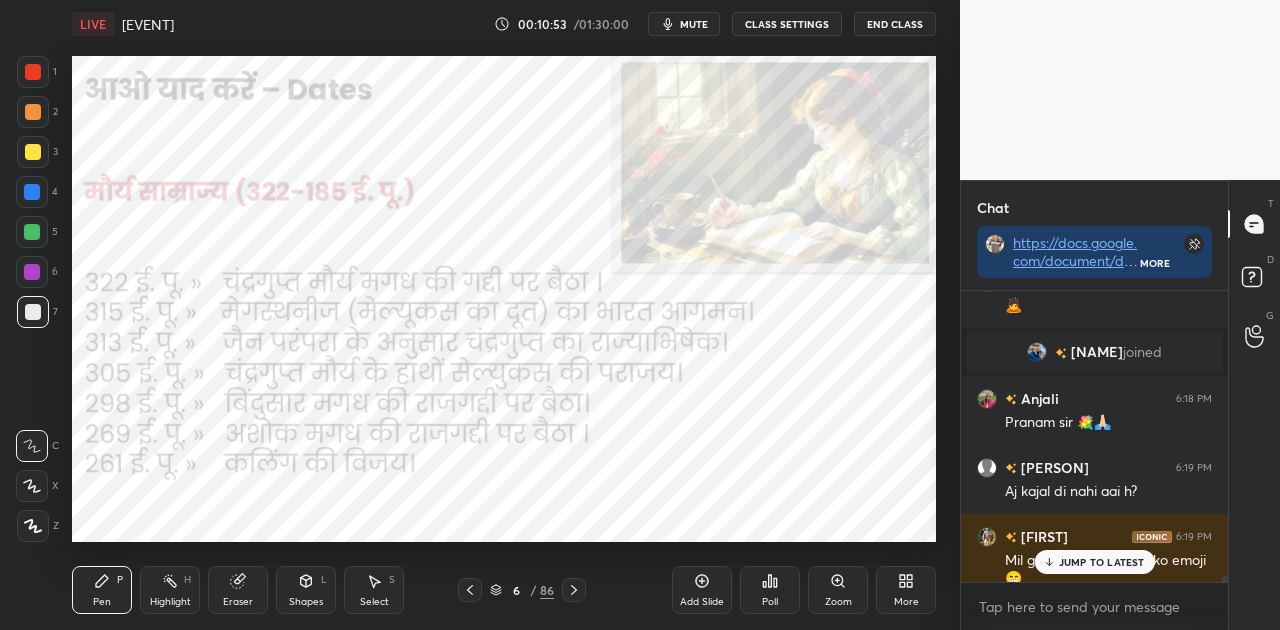 click on "JUMP TO LATEST" at bounding box center [1102, 562] 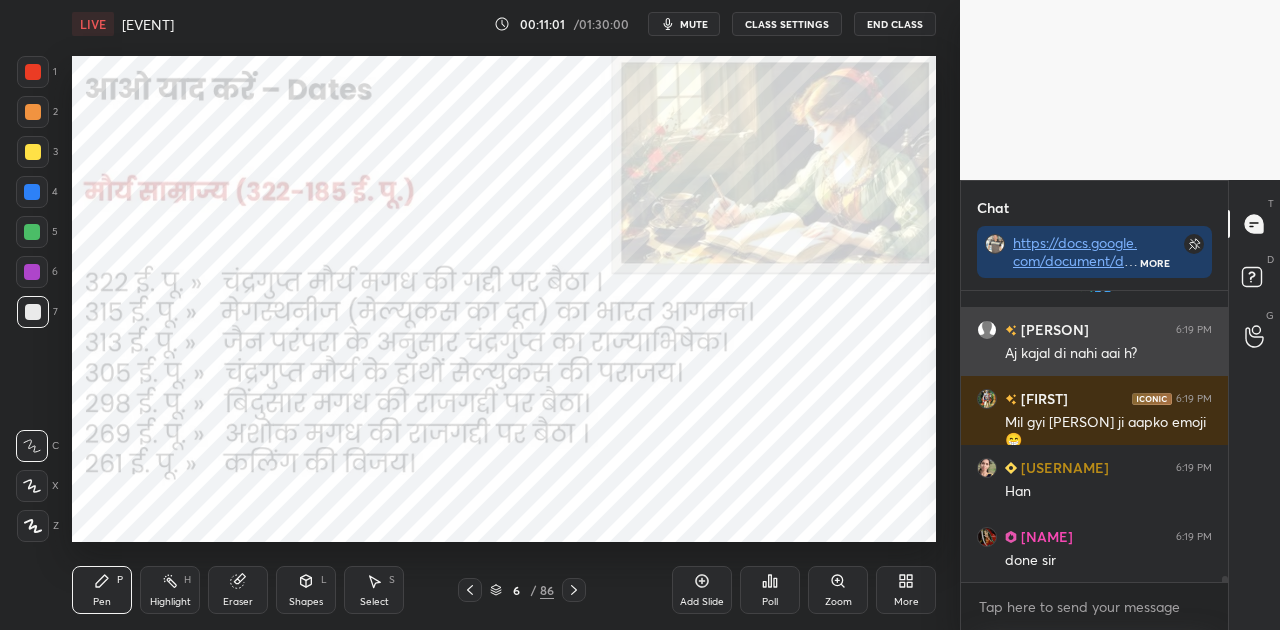 scroll, scrollTop: 15006, scrollLeft: 0, axis: vertical 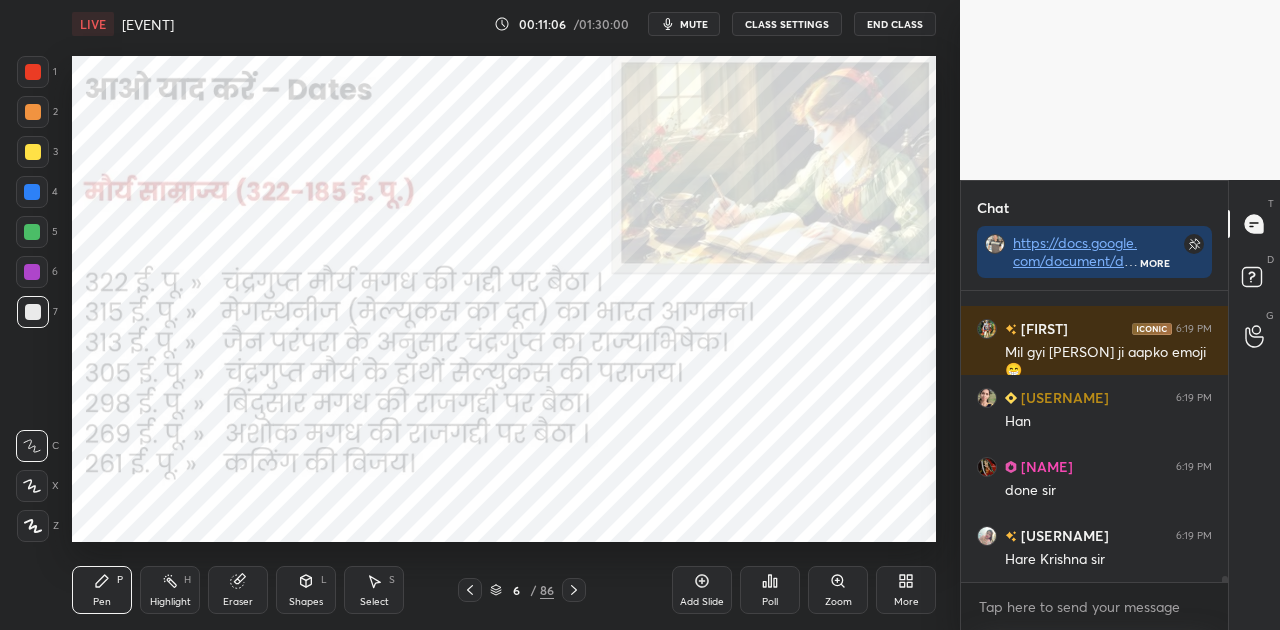 click 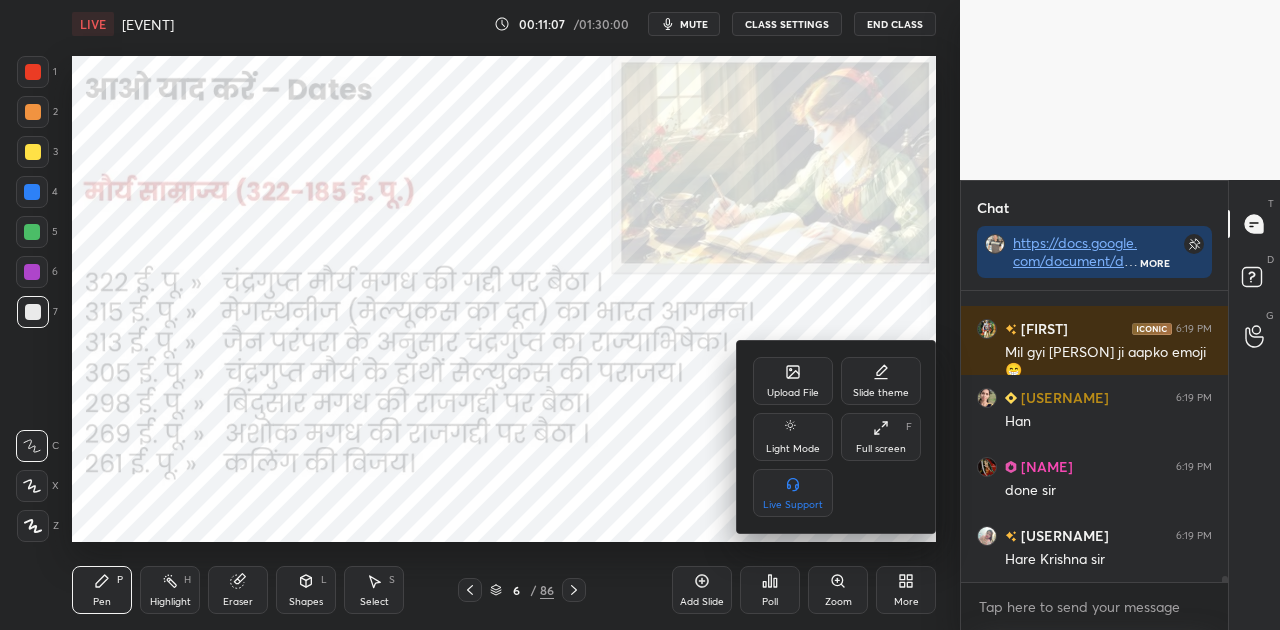 click on "Upload File" at bounding box center (793, 381) 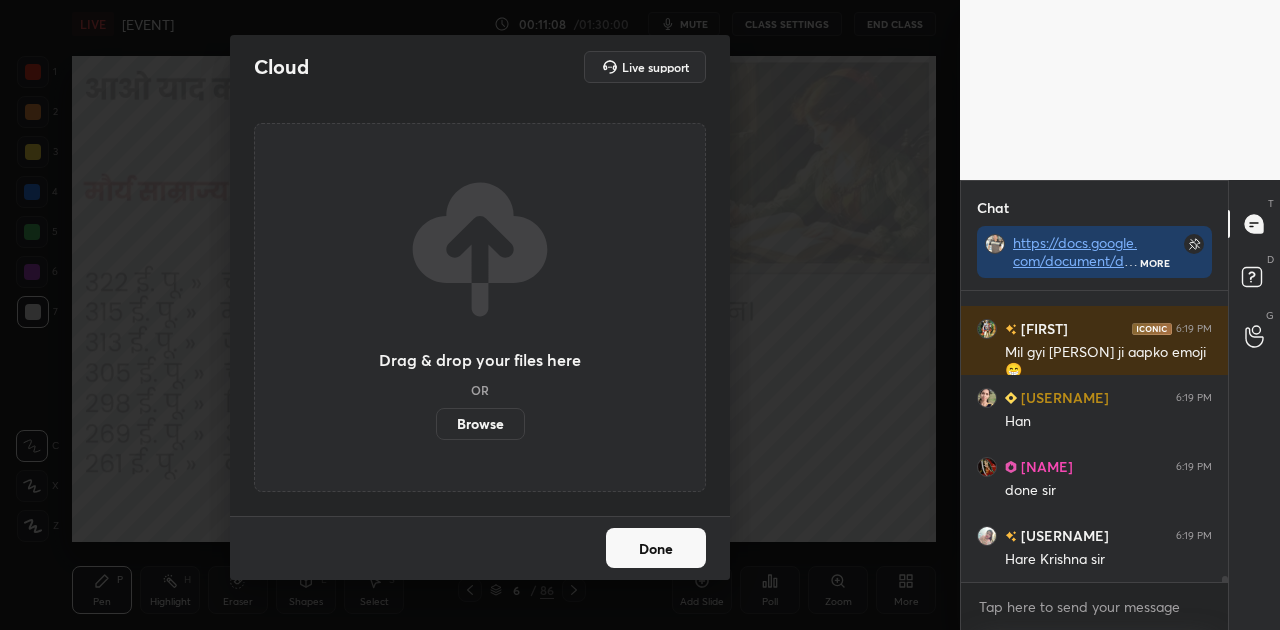 click on "Browse" at bounding box center (480, 424) 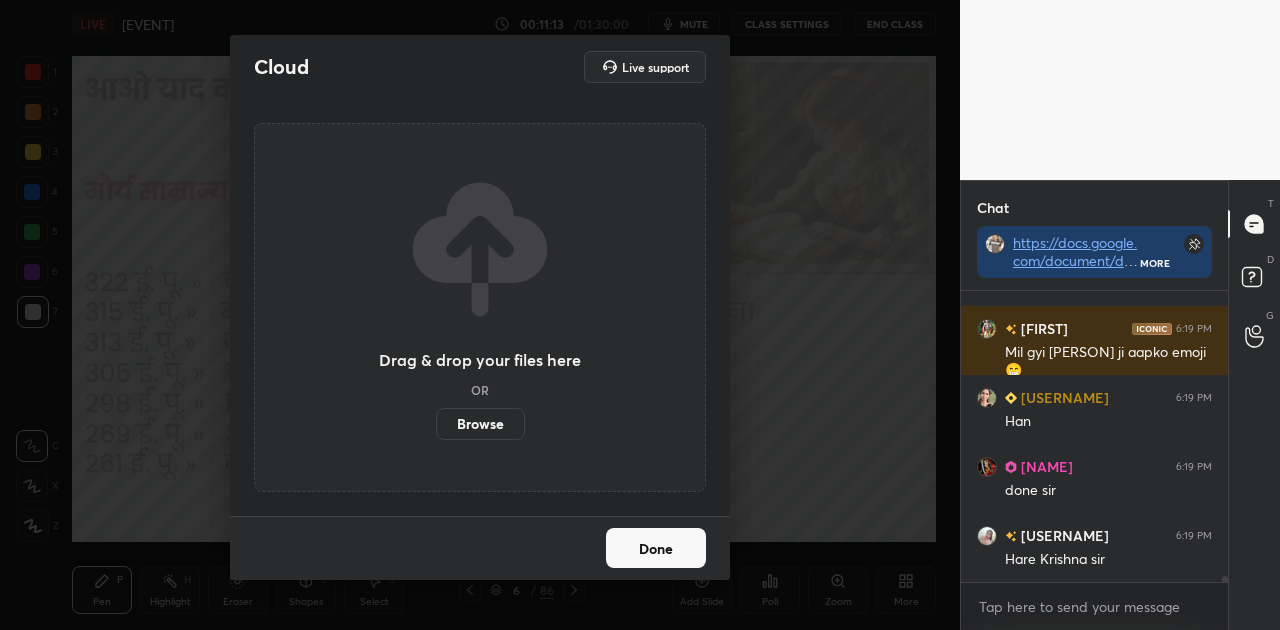 scroll, scrollTop: 15074, scrollLeft: 0, axis: vertical 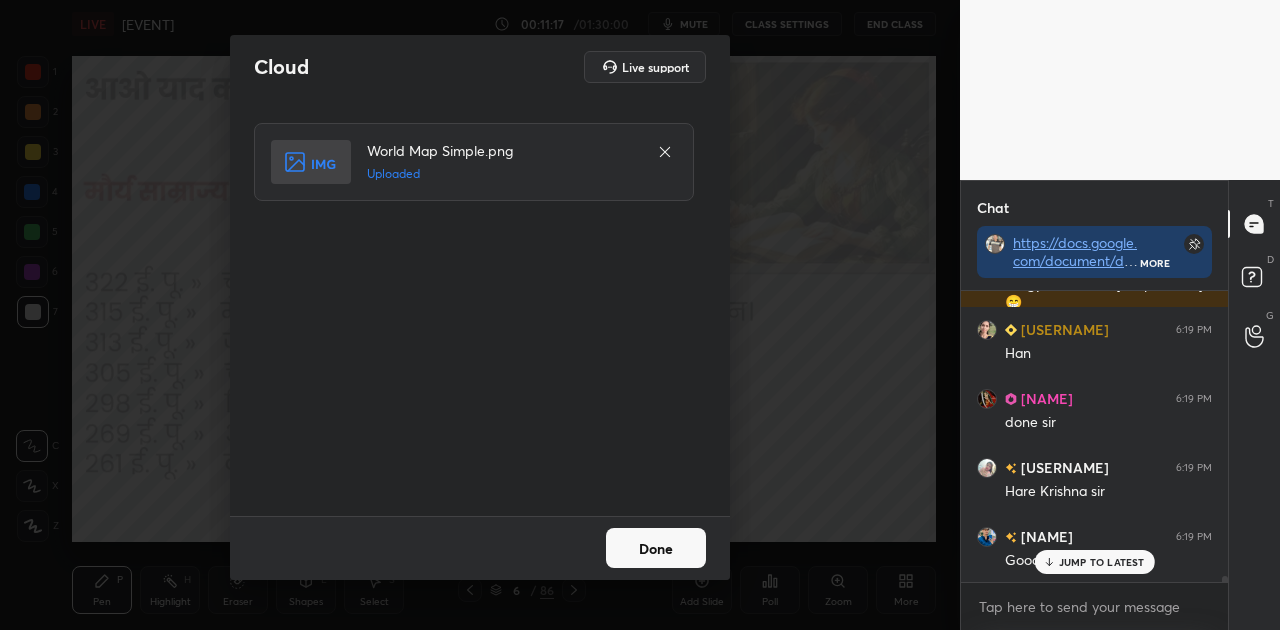 click on "Done" at bounding box center [656, 548] 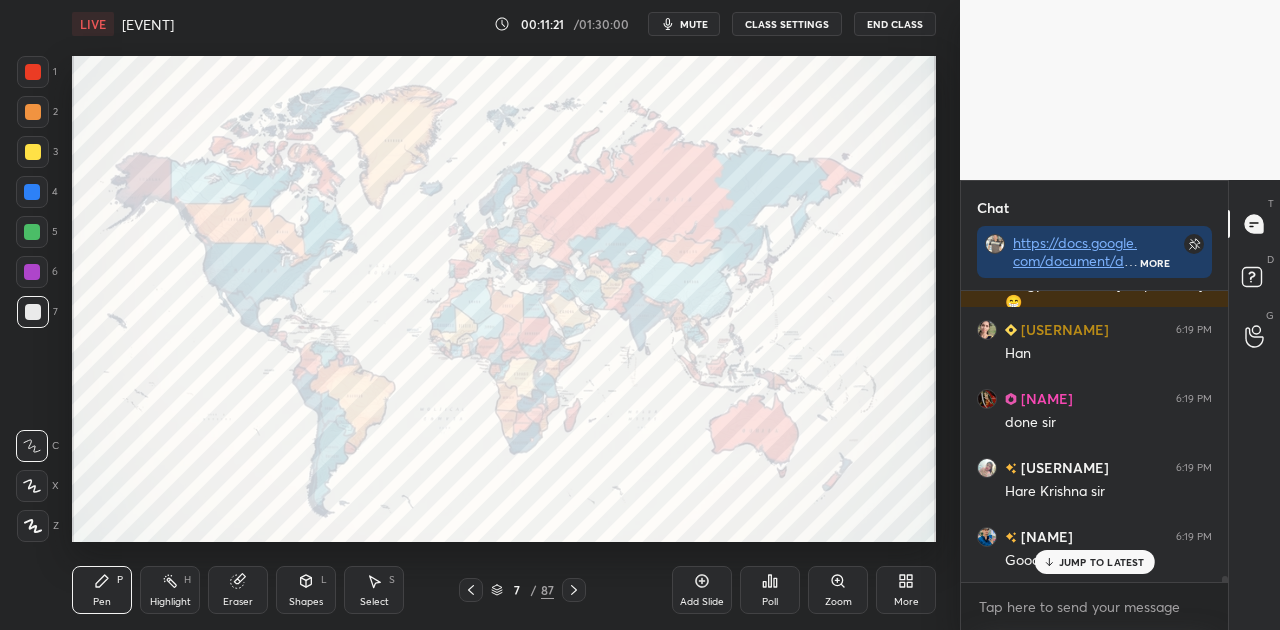 click on "JUMP TO LATEST" at bounding box center [1102, 562] 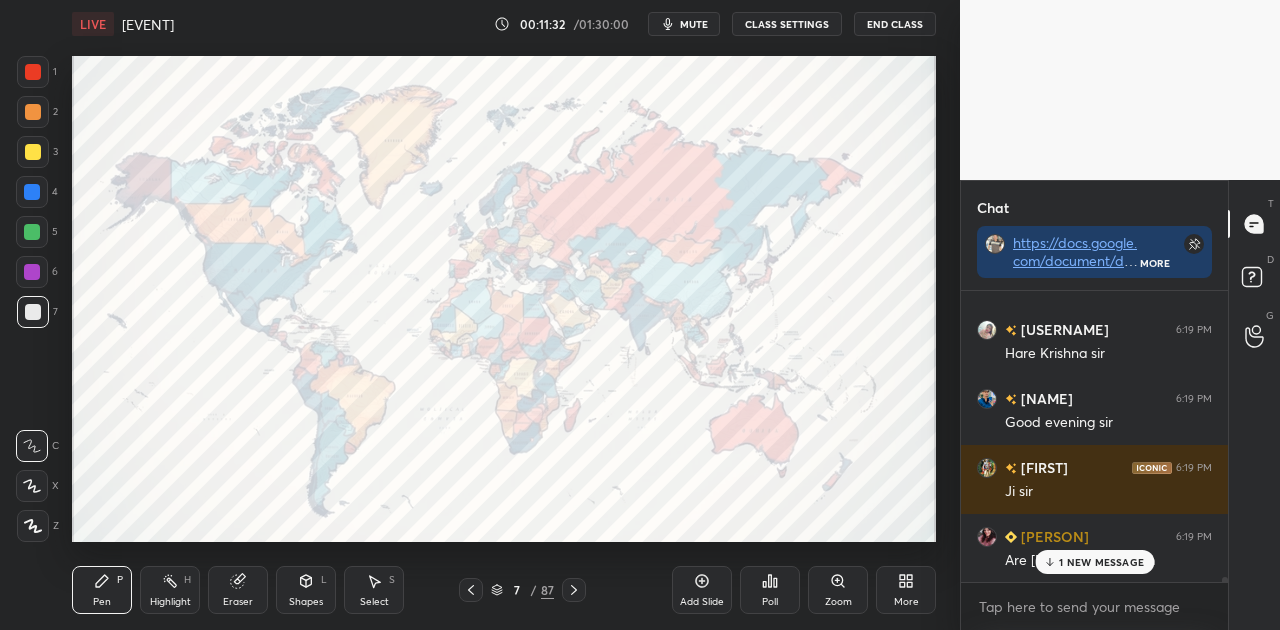 scroll, scrollTop: 15282, scrollLeft: 0, axis: vertical 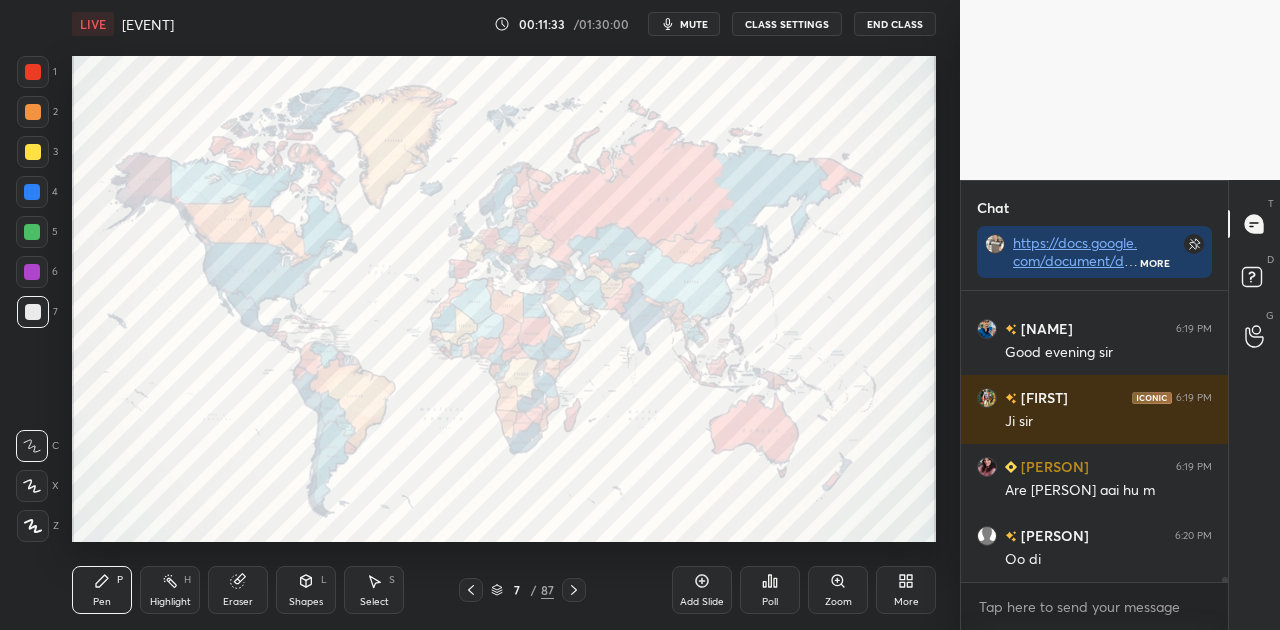 click 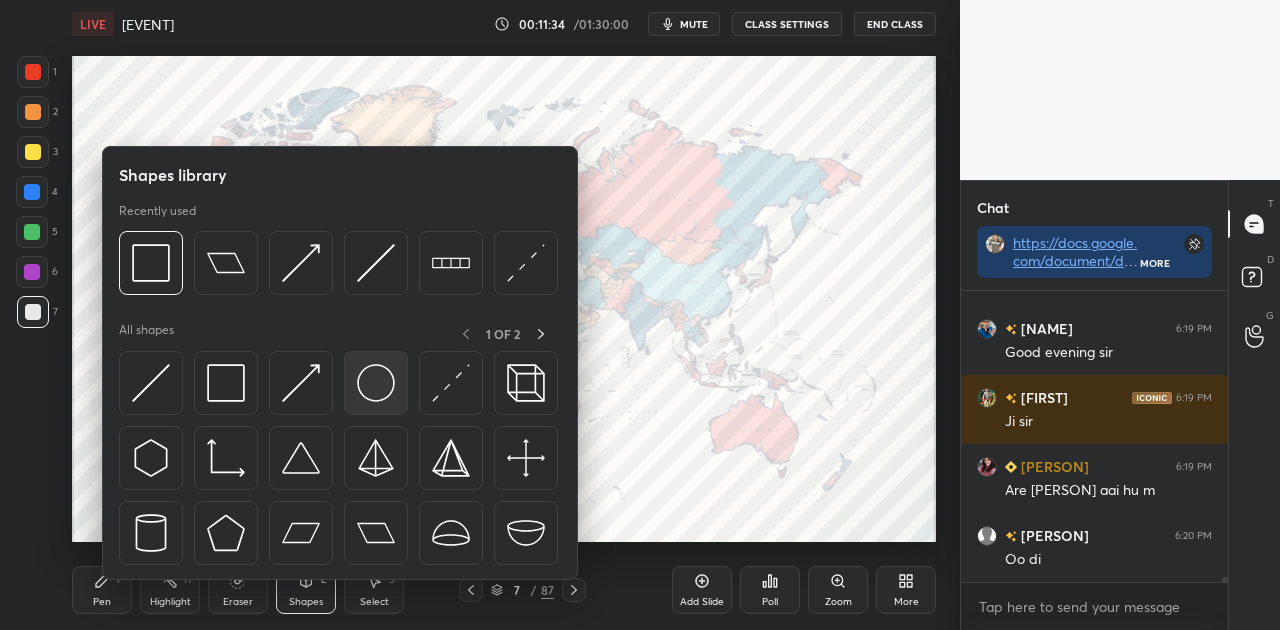 click at bounding box center (376, 383) 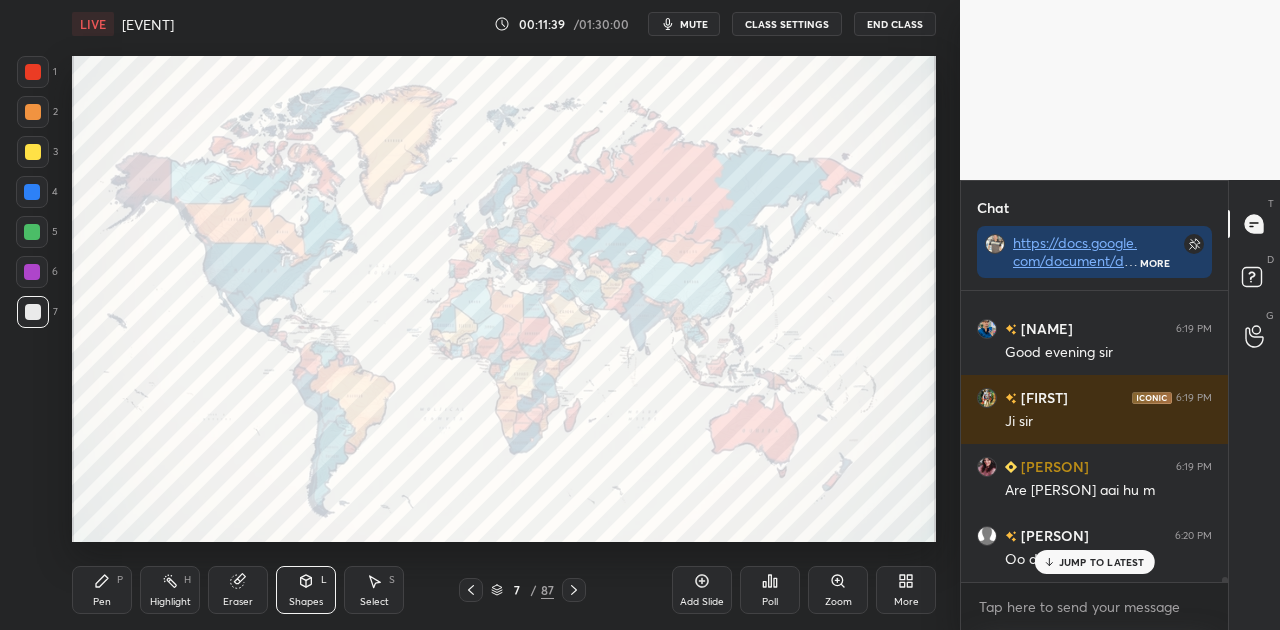 scroll, scrollTop: 15350, scrollLeft: 0, axis: vertical 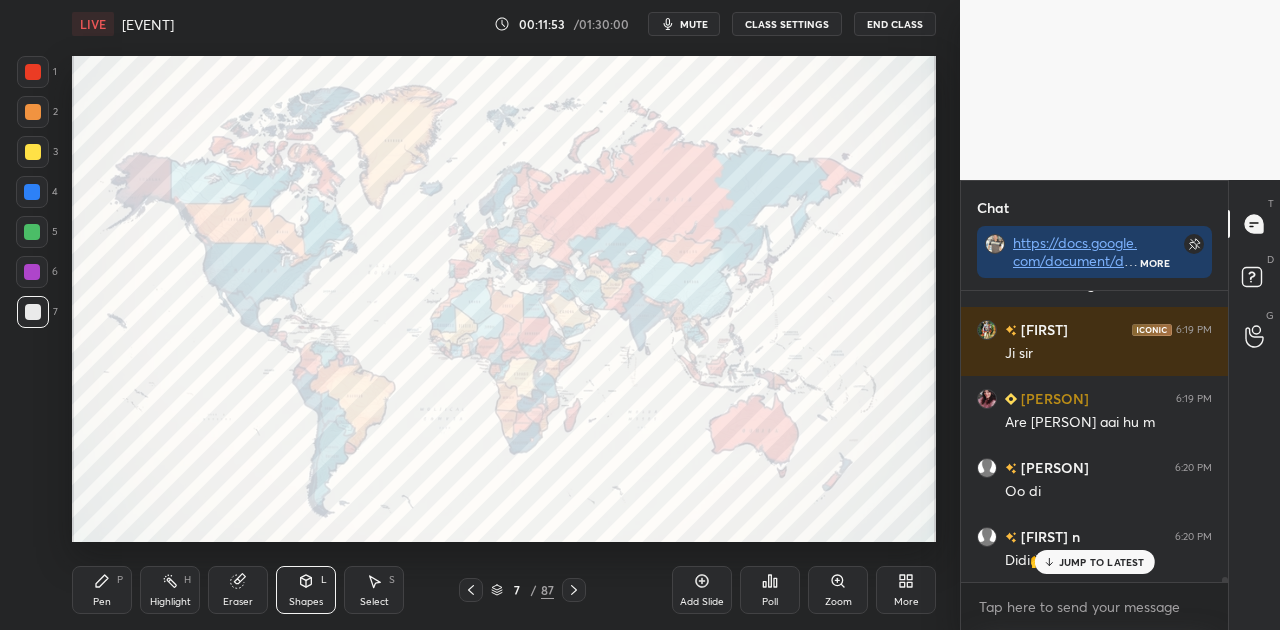 click on "Shapes L" at bounding box center (306, 590) 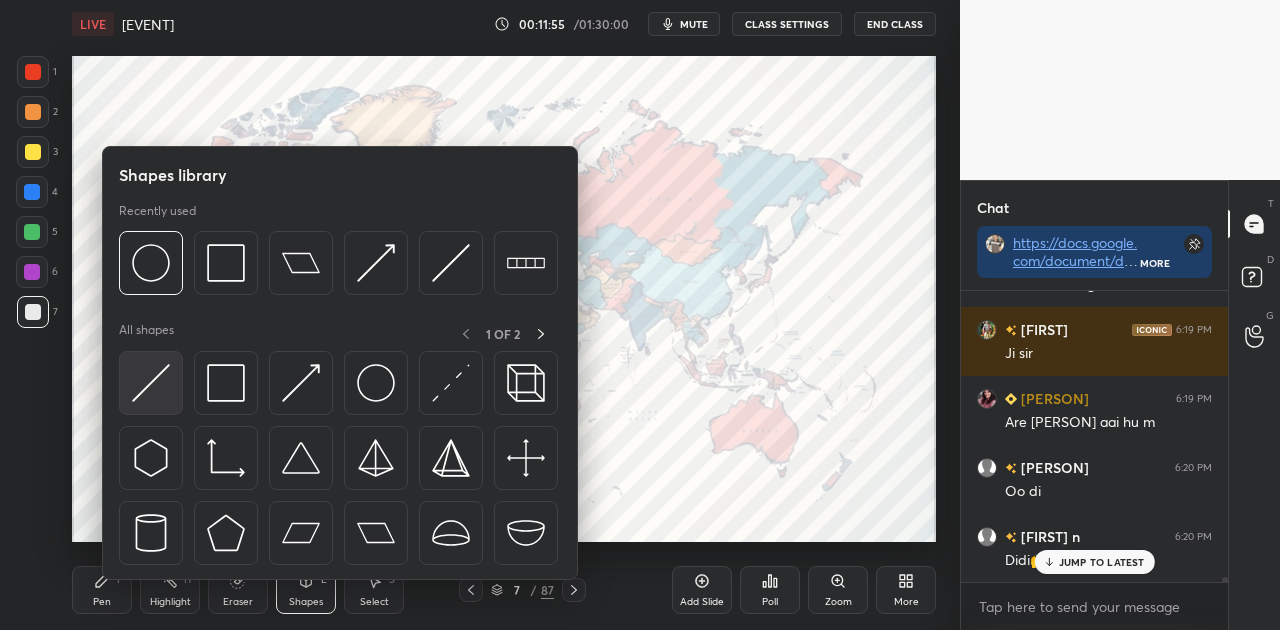 click at bounding box center (151, 383) 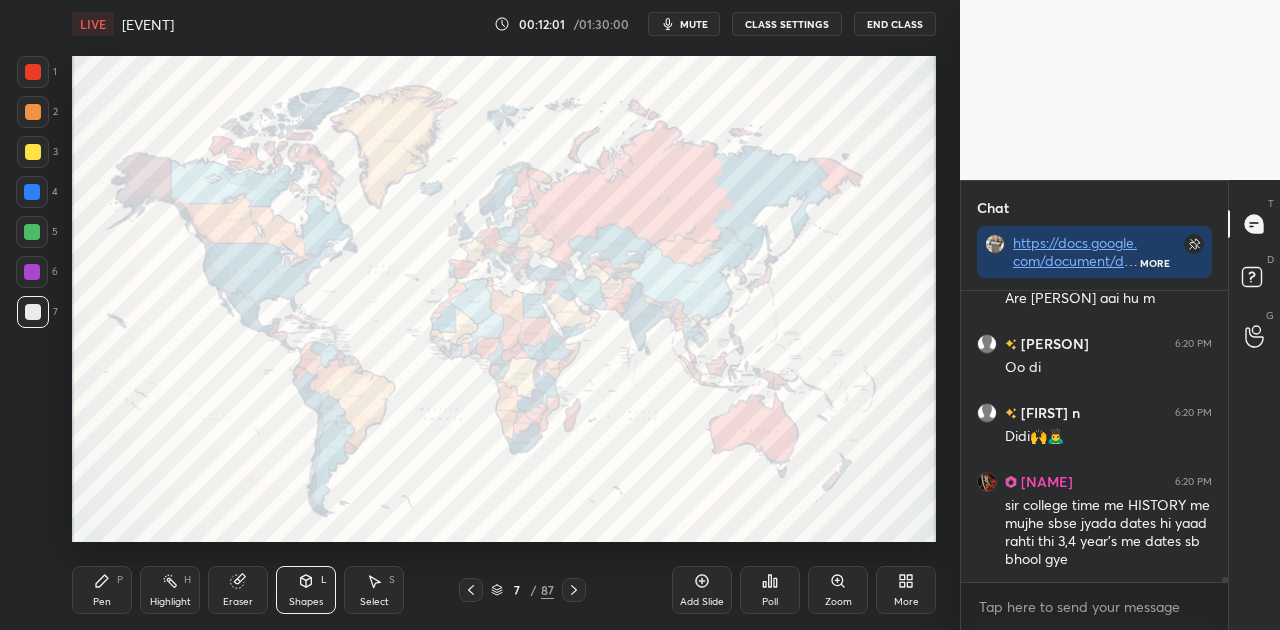 scroll, scrollTop: 15522, scrollLeft: 0, axis: vertical 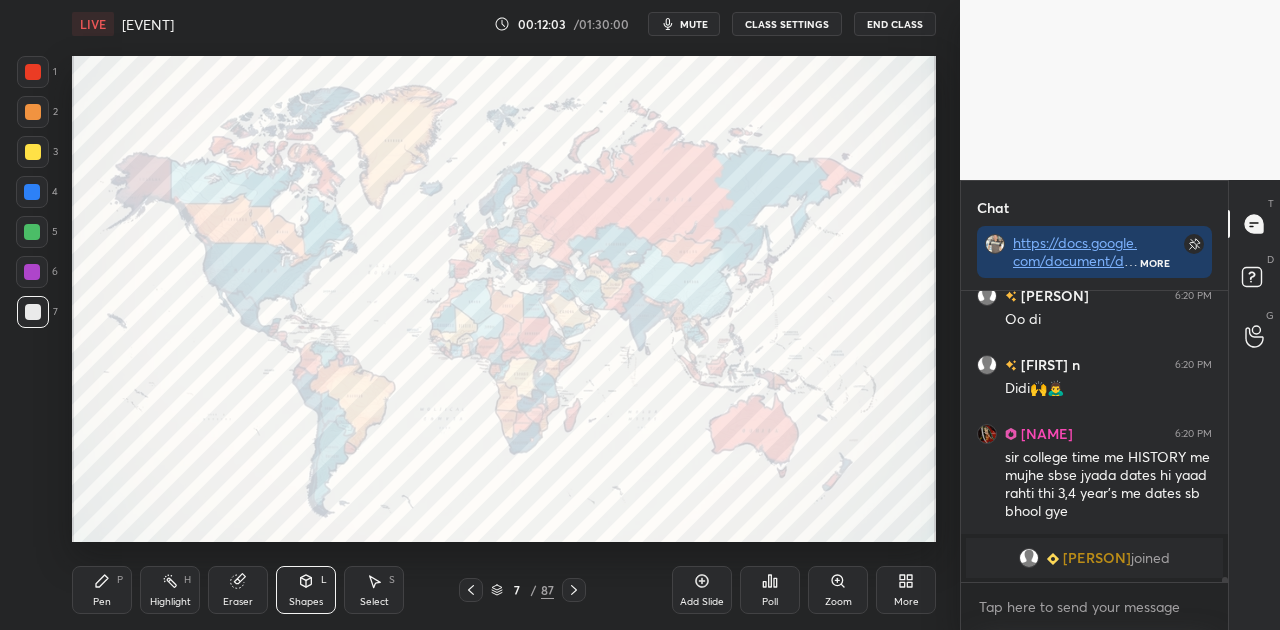 click 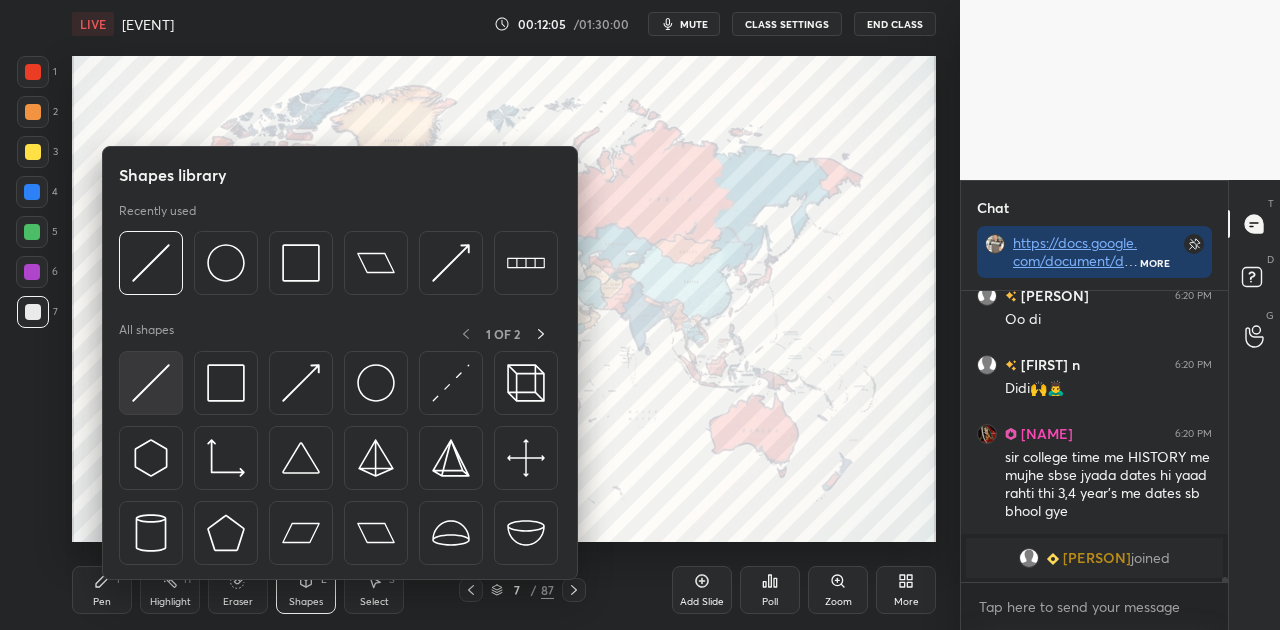 click at bounding box center [151, 383] 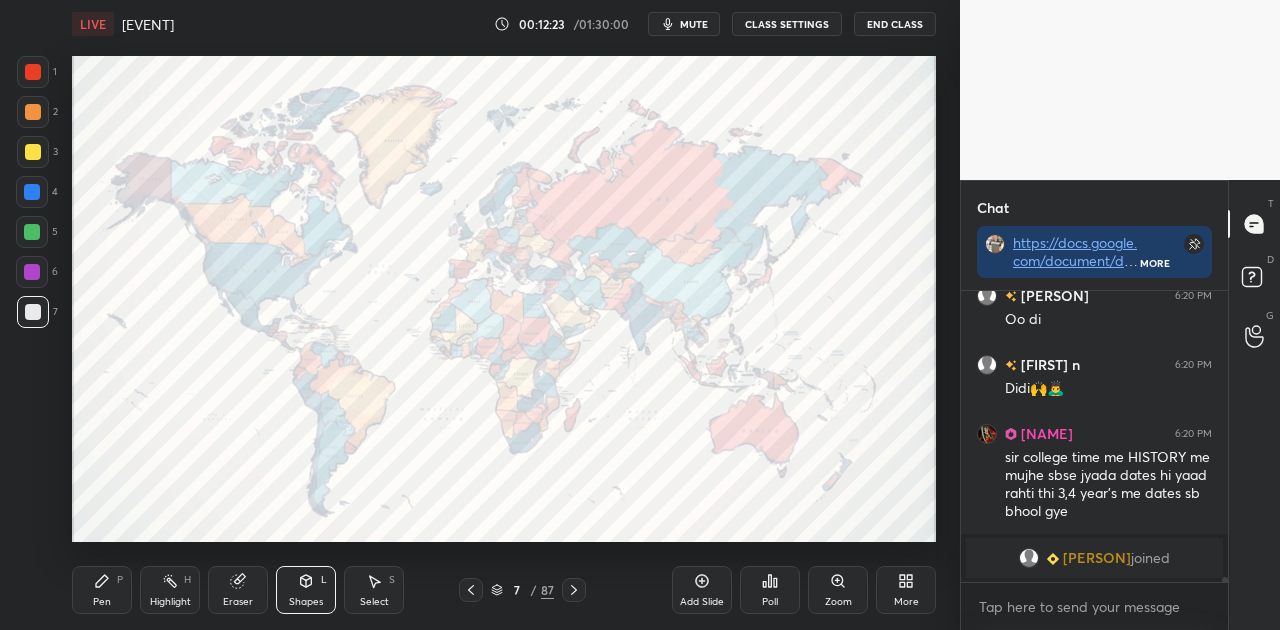 scroll, scrollTop: 15324, scrollLeft: 0, axis: vertical 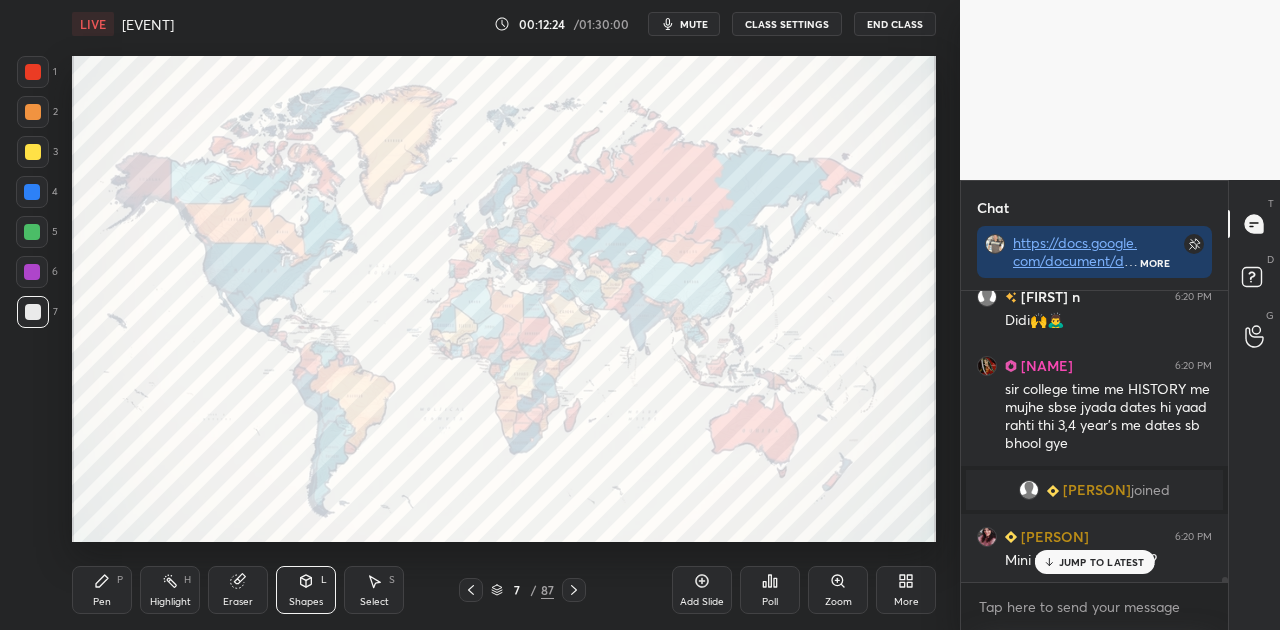 click 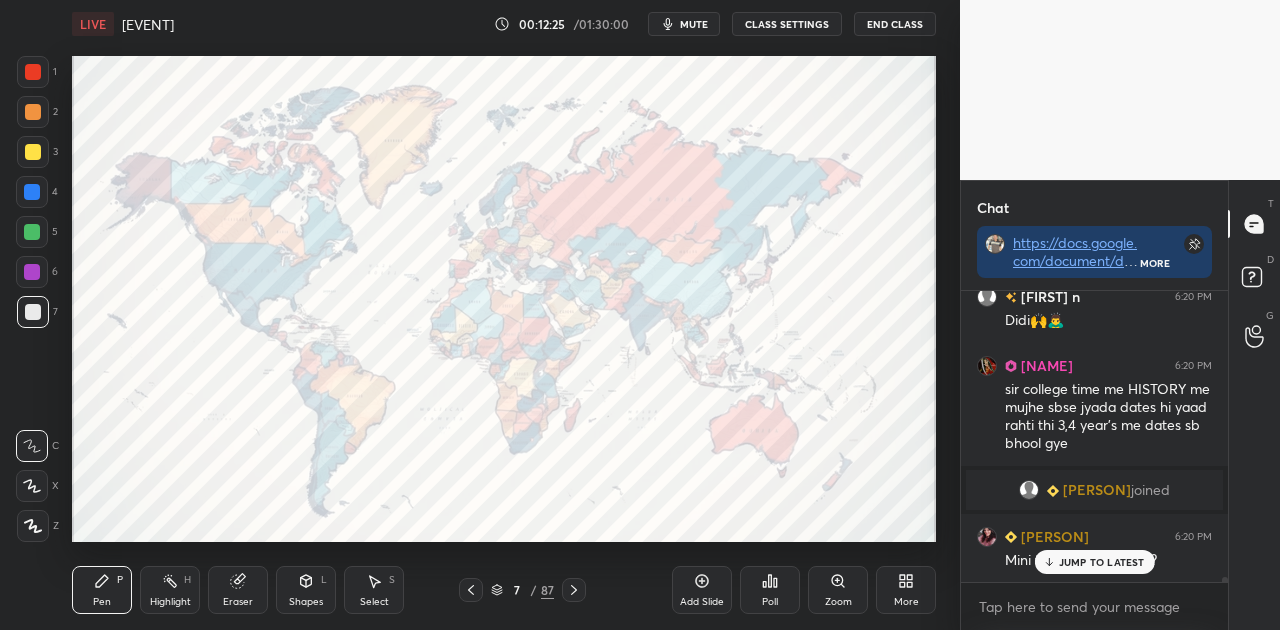 click at bounding box center [32, 192] 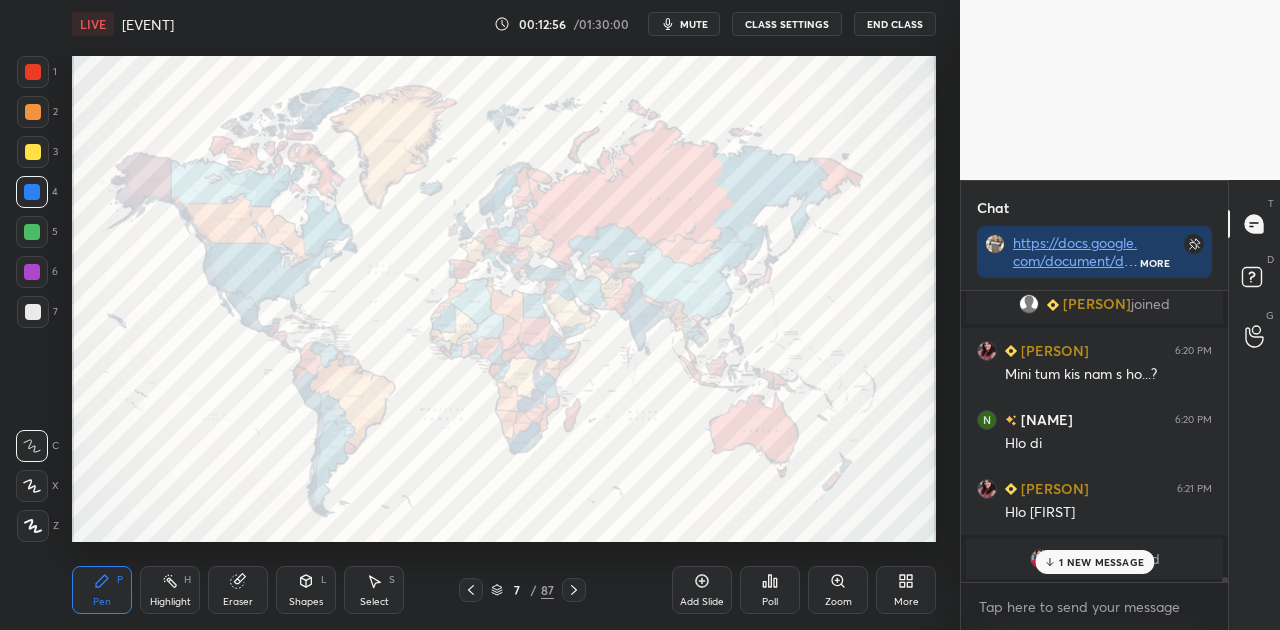 scroll, scrollTop: 15580, scrollLeft: 0, axis: vertical 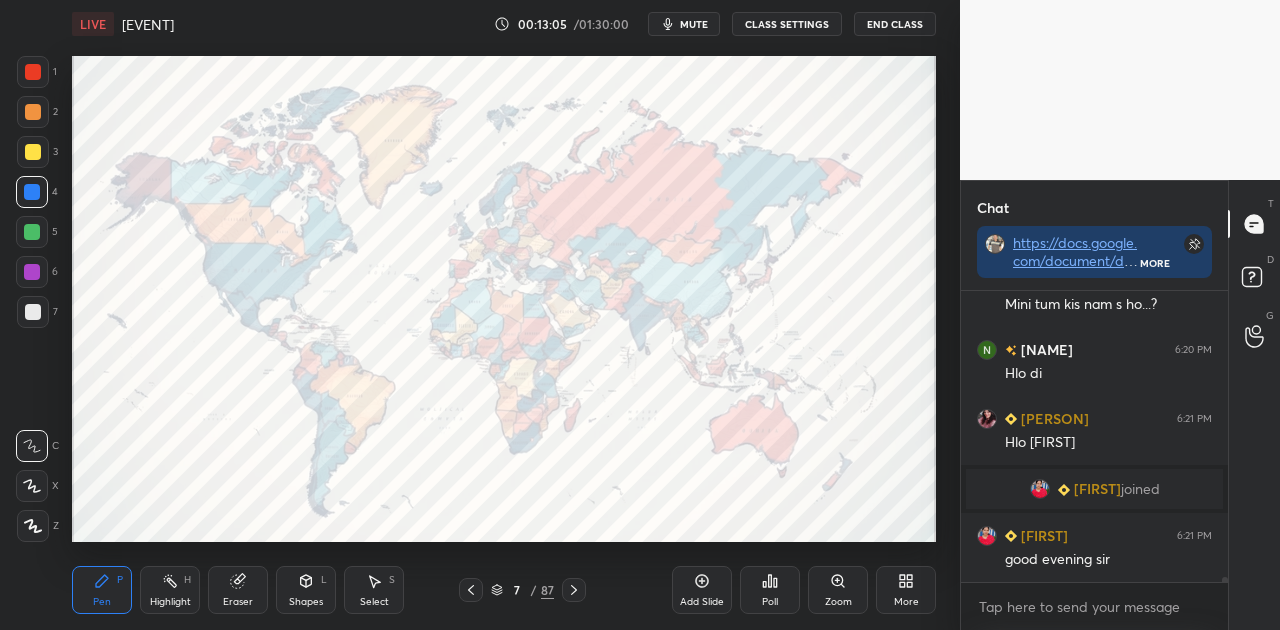 click 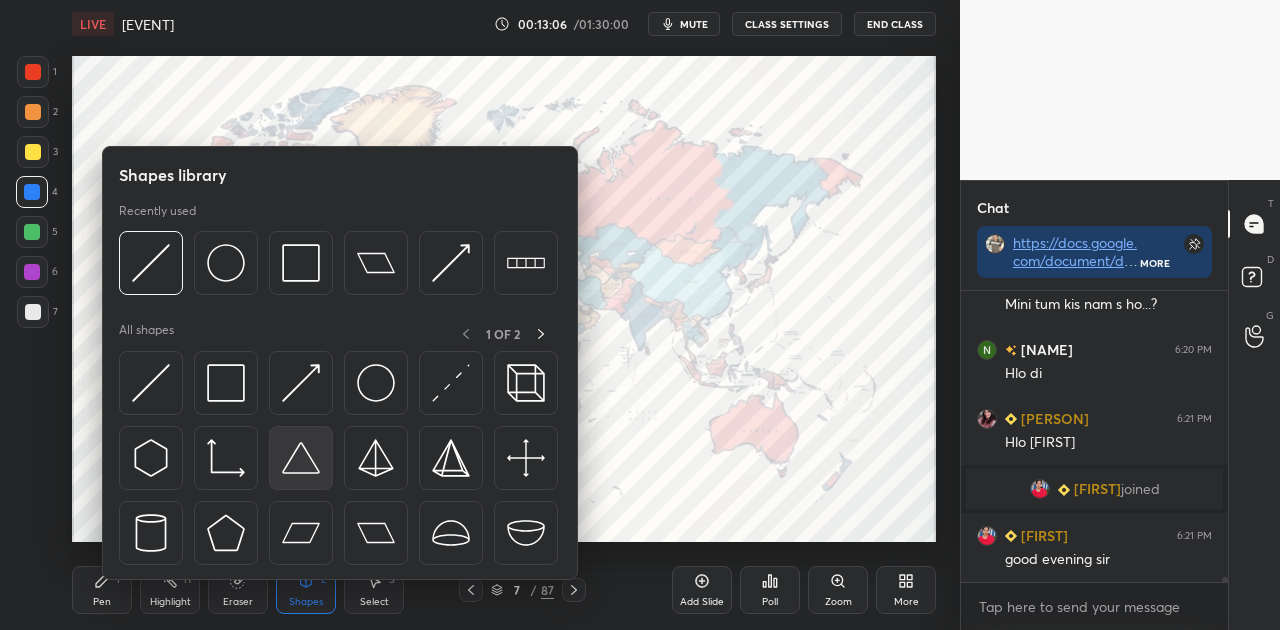 click at bounding box center (301, 458) 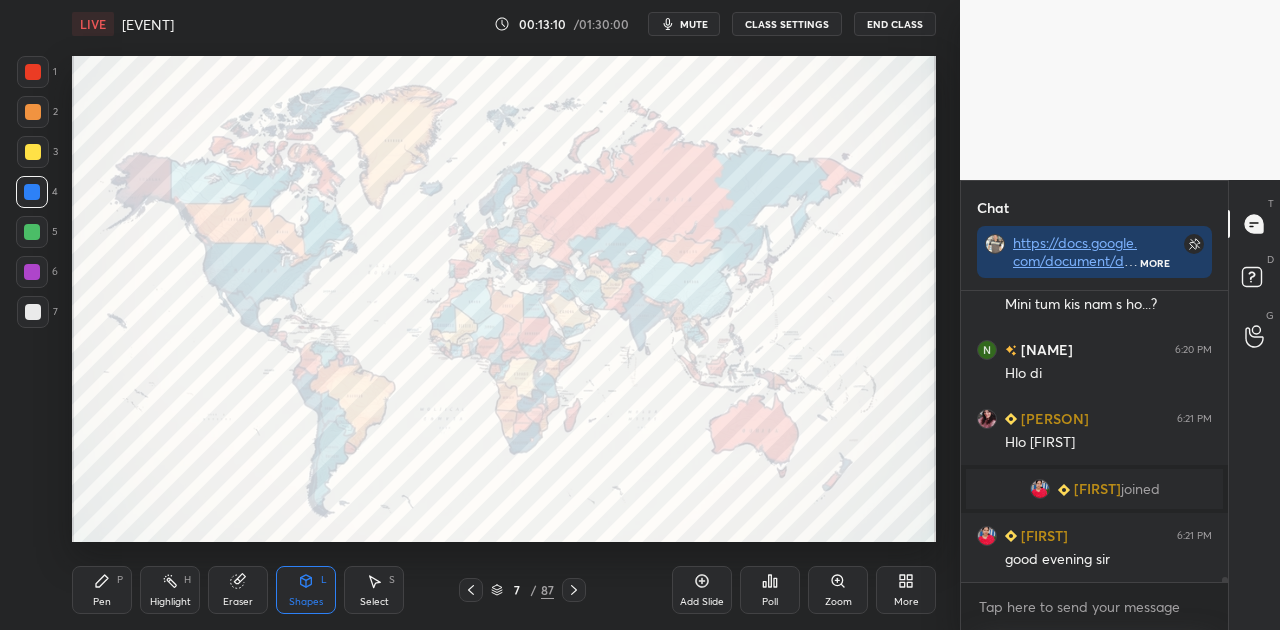 click at bounding box center [33, 312] 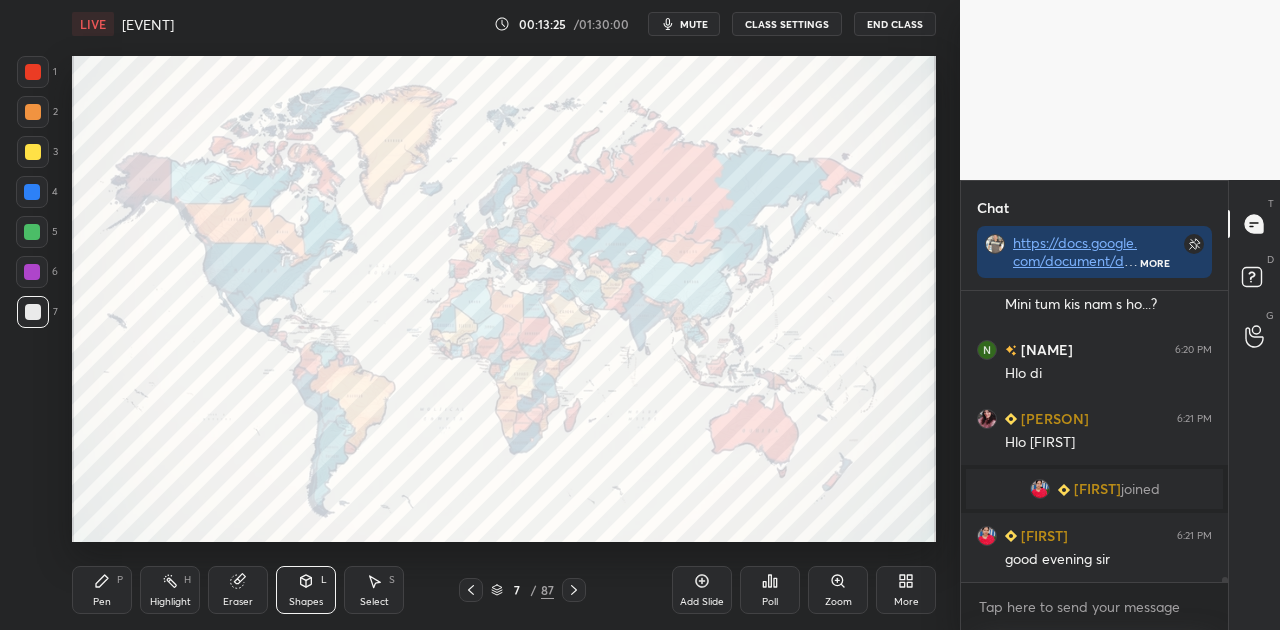 click at bounding box center (32, 192) 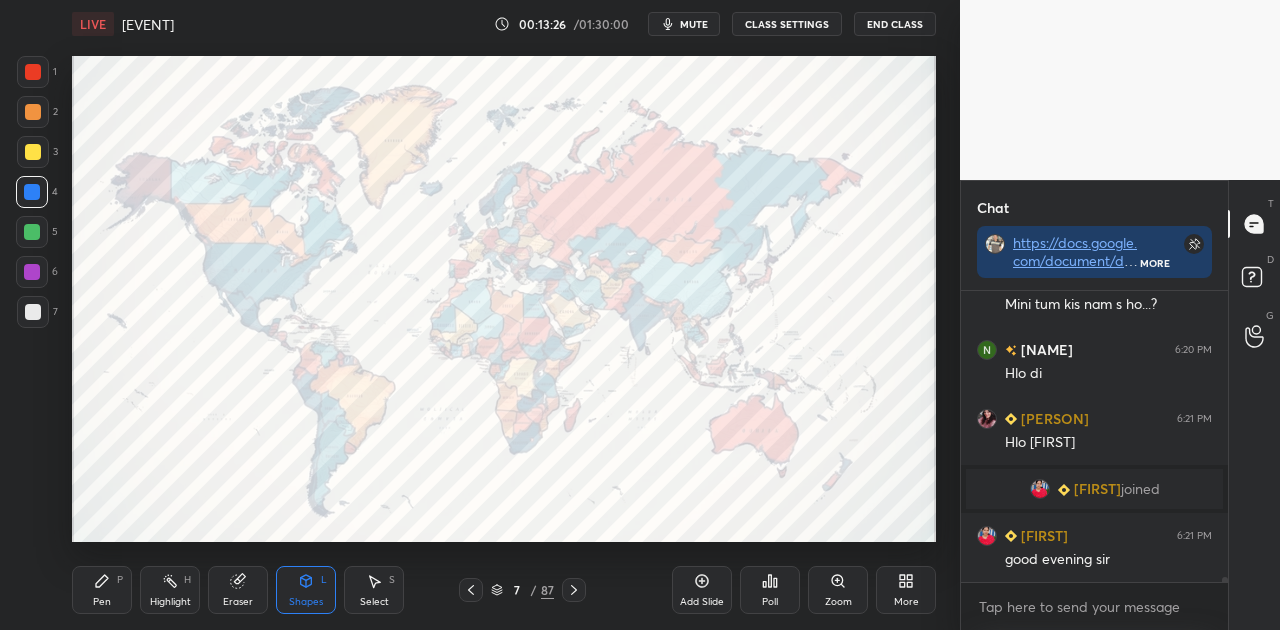 click 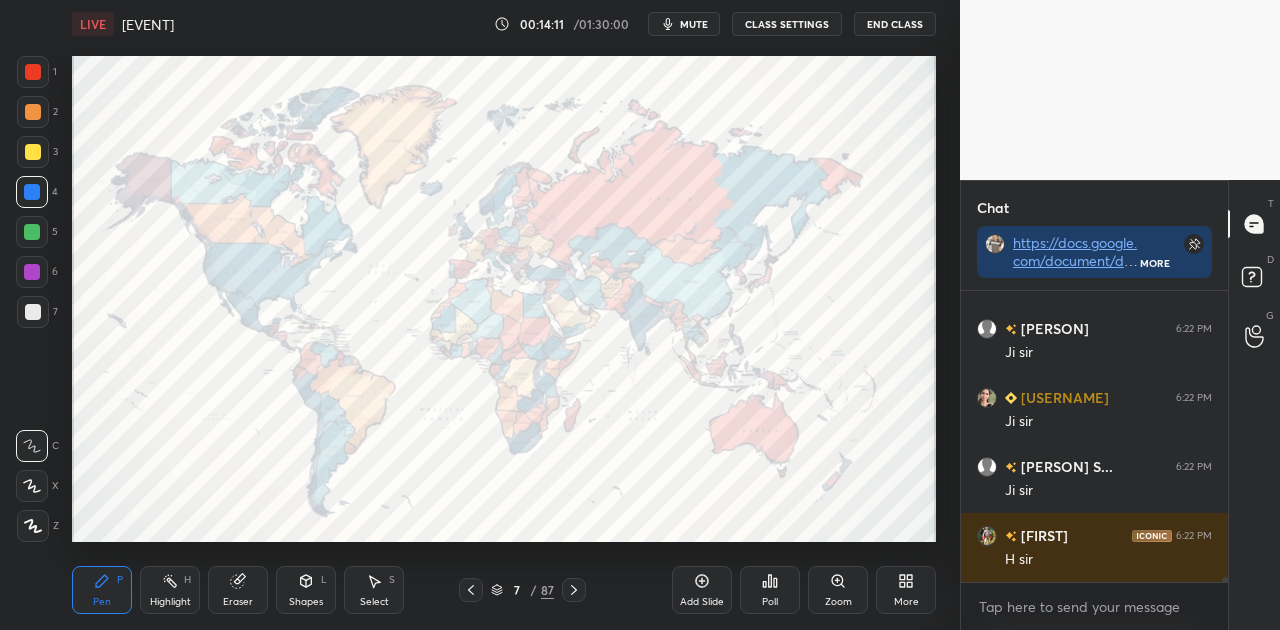 scroll, scrollTop: 16104, scrollLeft: 0, axis: vertical 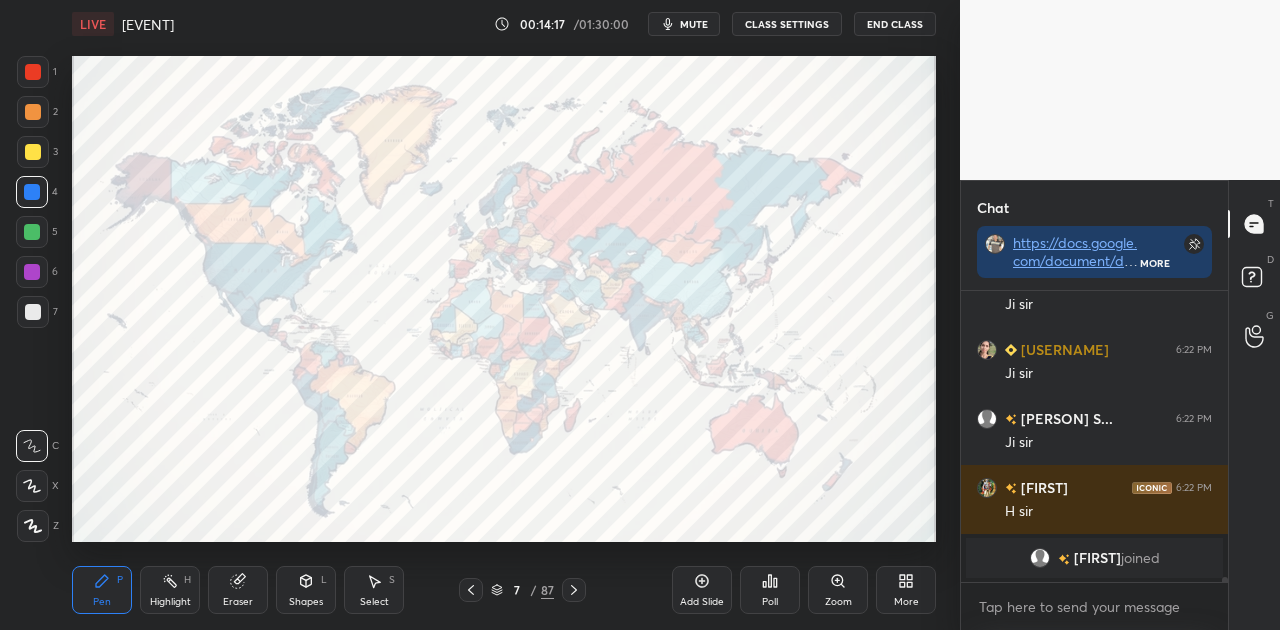 click at bounding box center (33, 312) 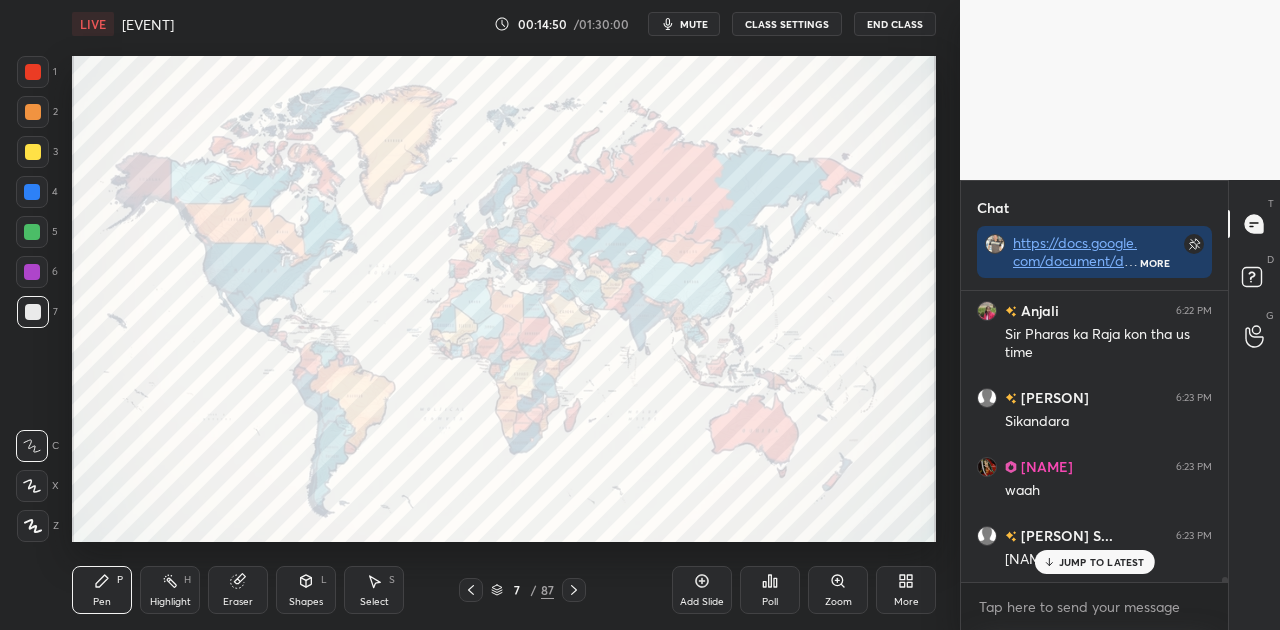 scroll, scrollTop: 16222, scrollLeft: 0, axis: vertical 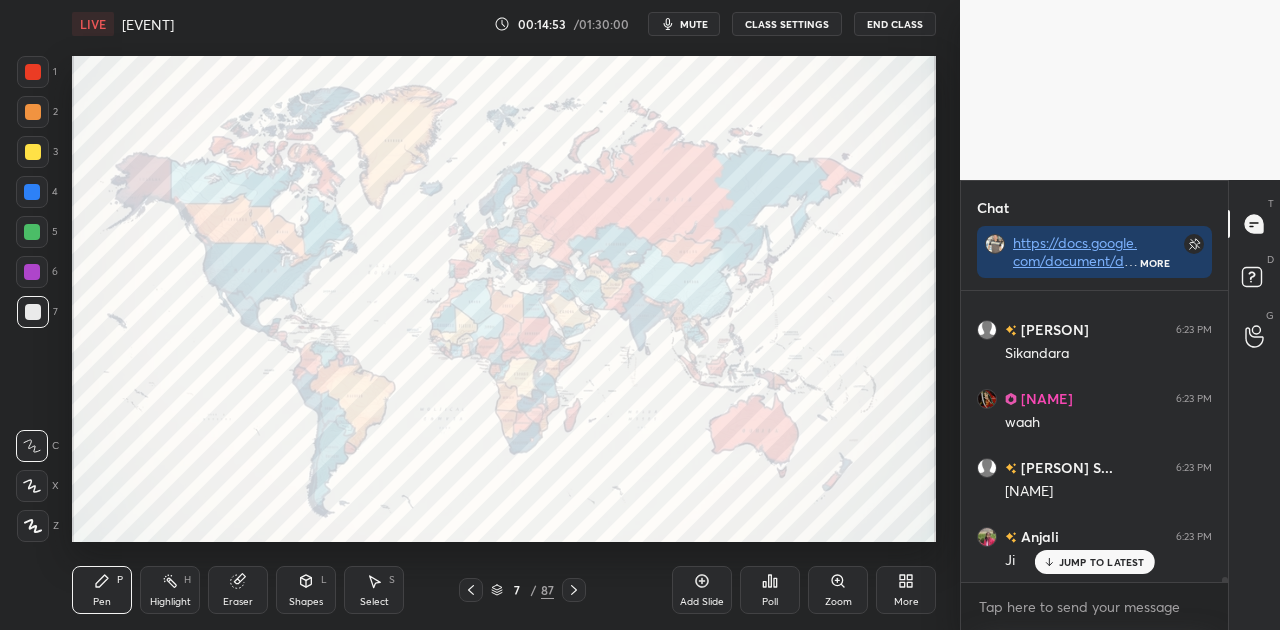 click at bounding box center [32, 192] 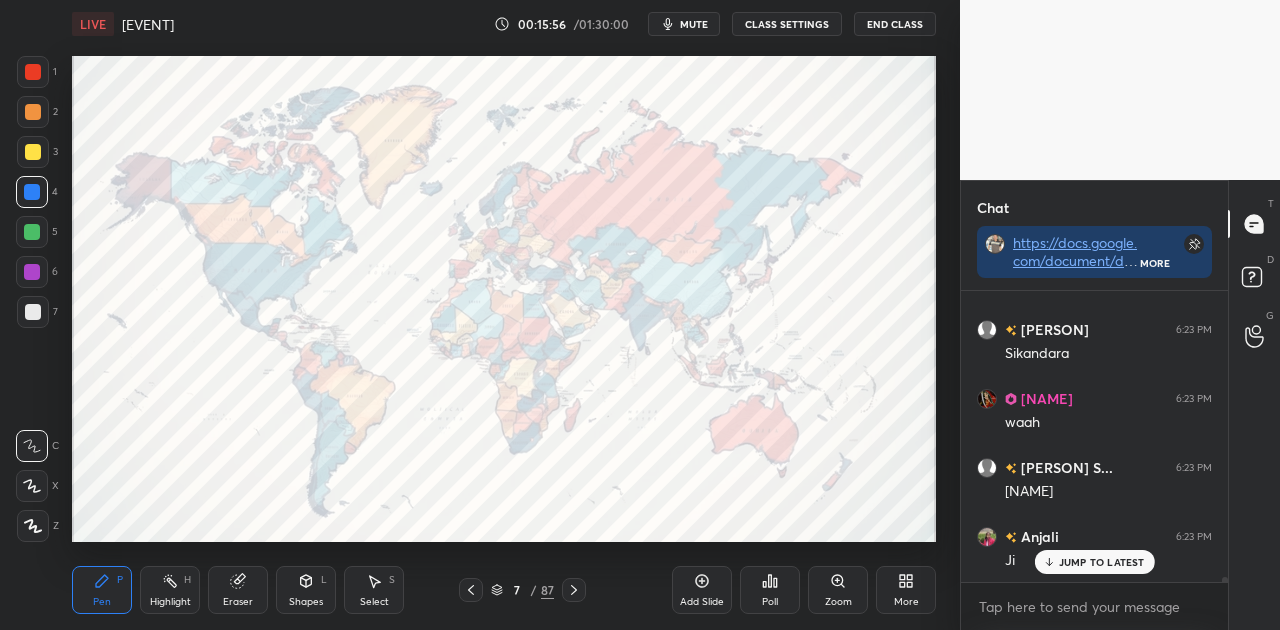 click on "Shapes L" at bounding box center (306, 590) 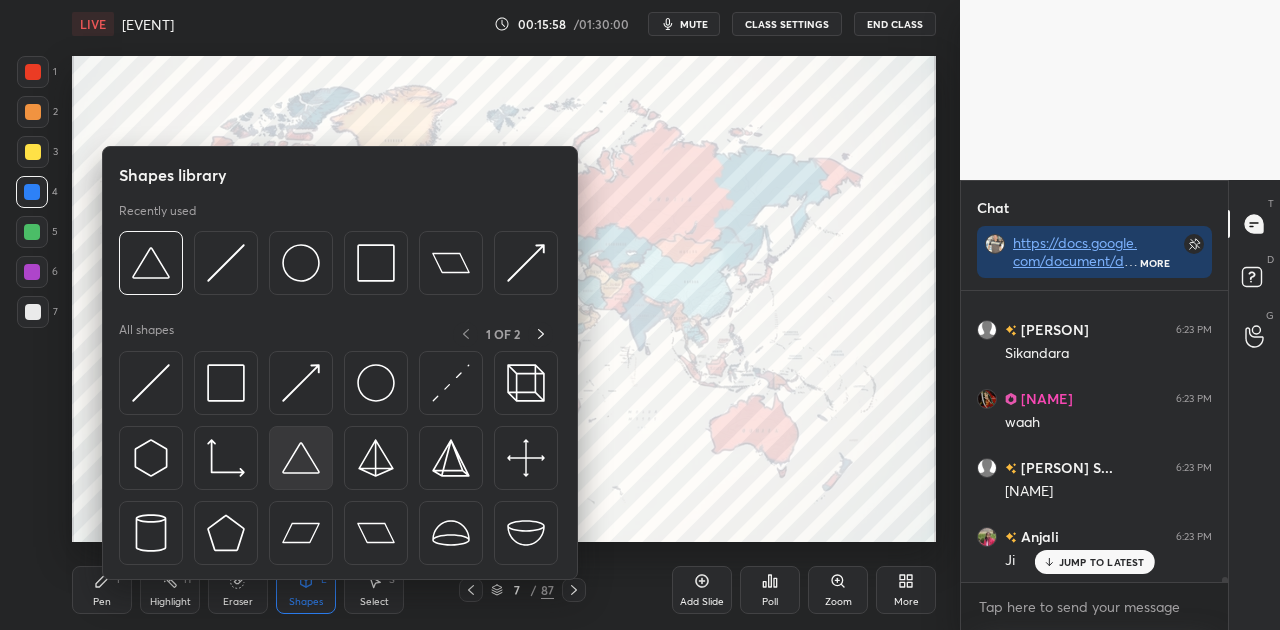 click at bounding box center [301, 458] 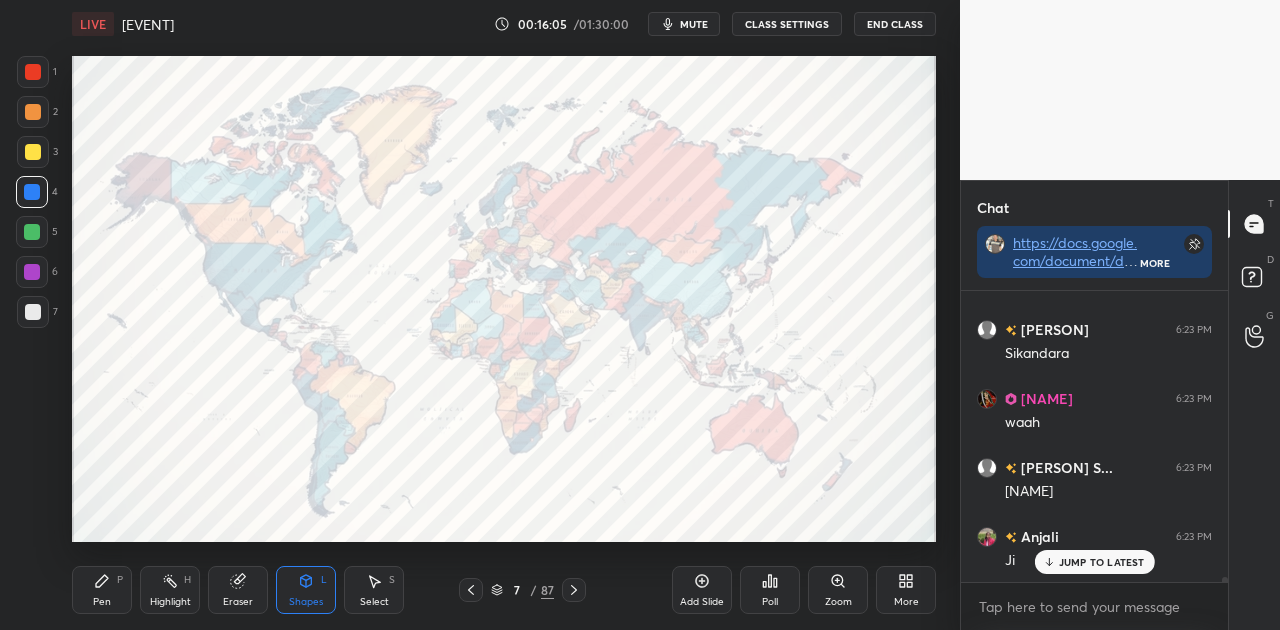 click 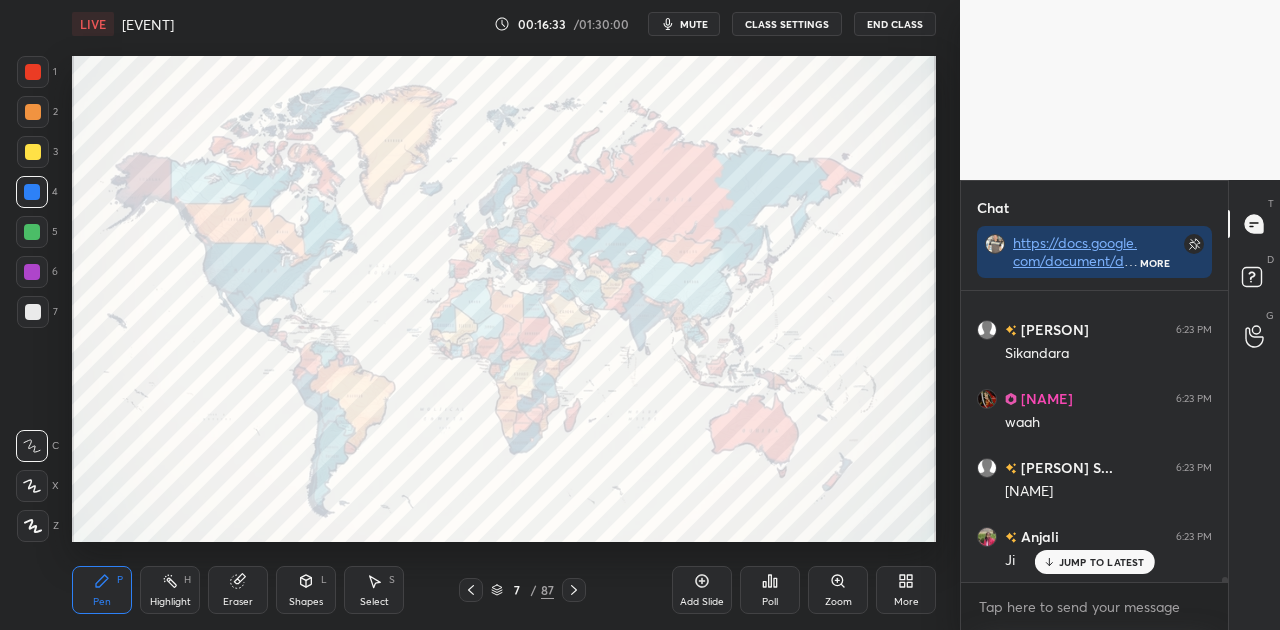 click at bounding box center [33, 312] 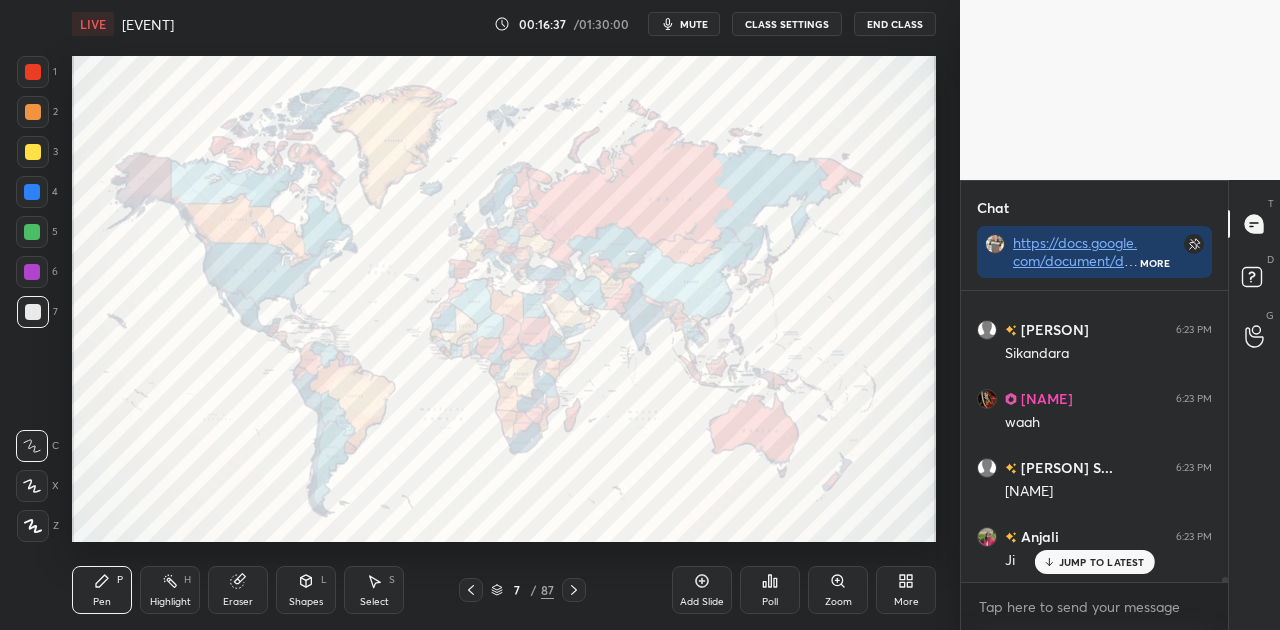 click at bounding box center [32, 192] 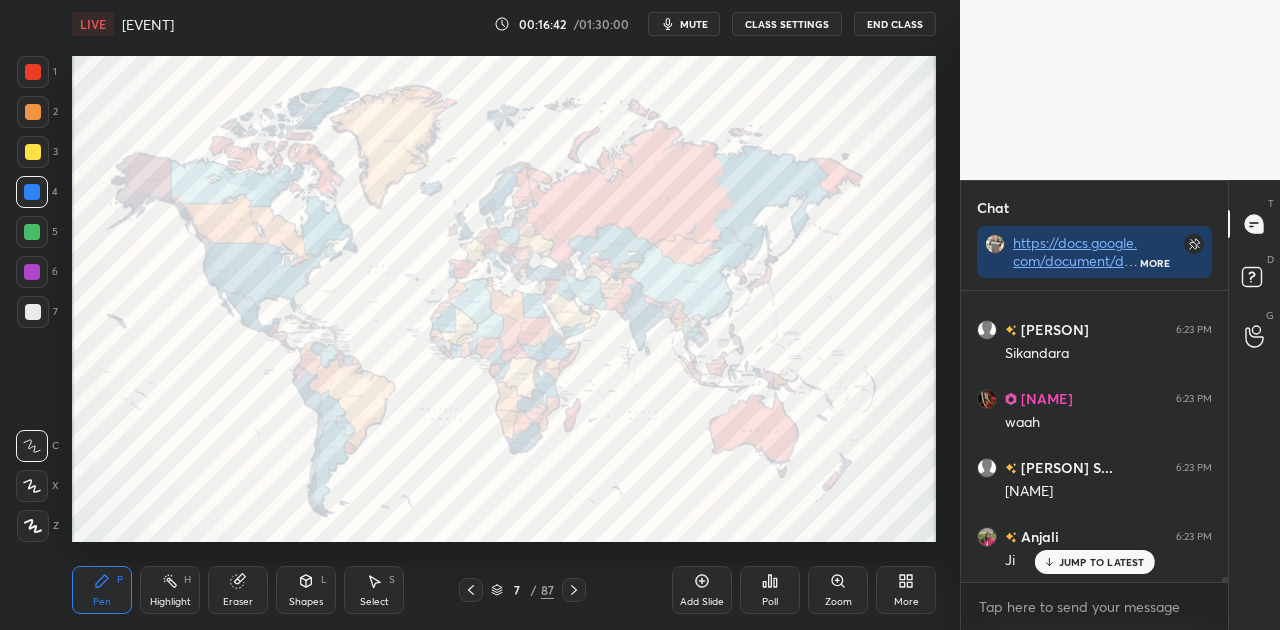 click 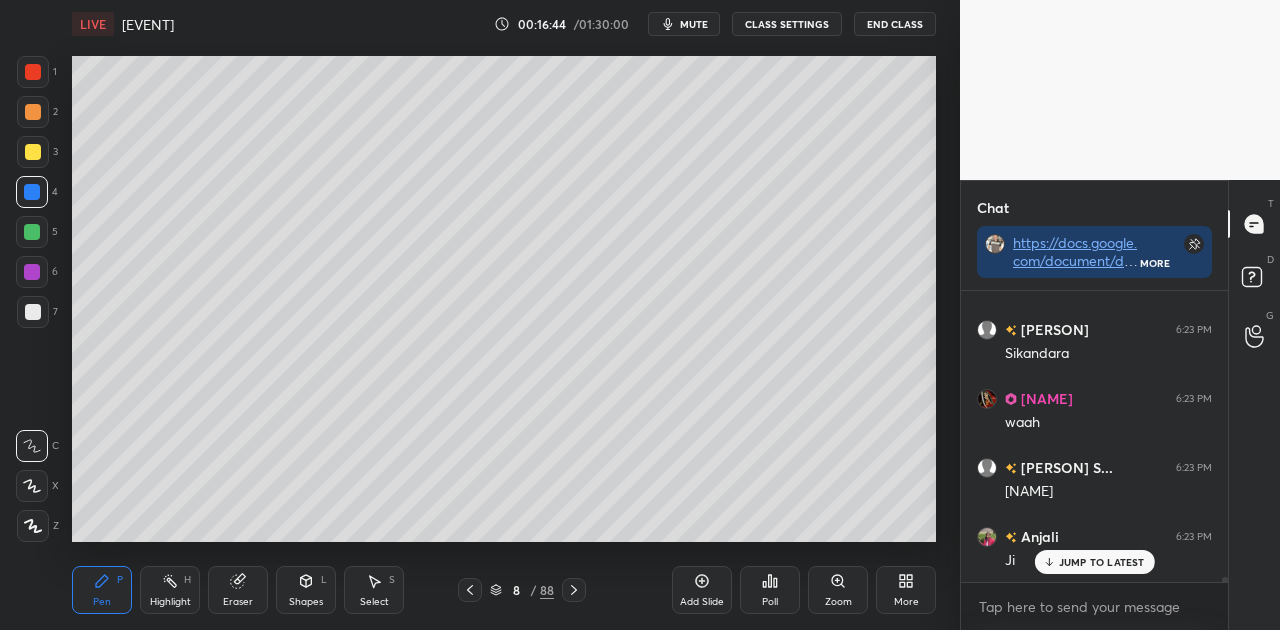 click at bounding box center (33, 312) 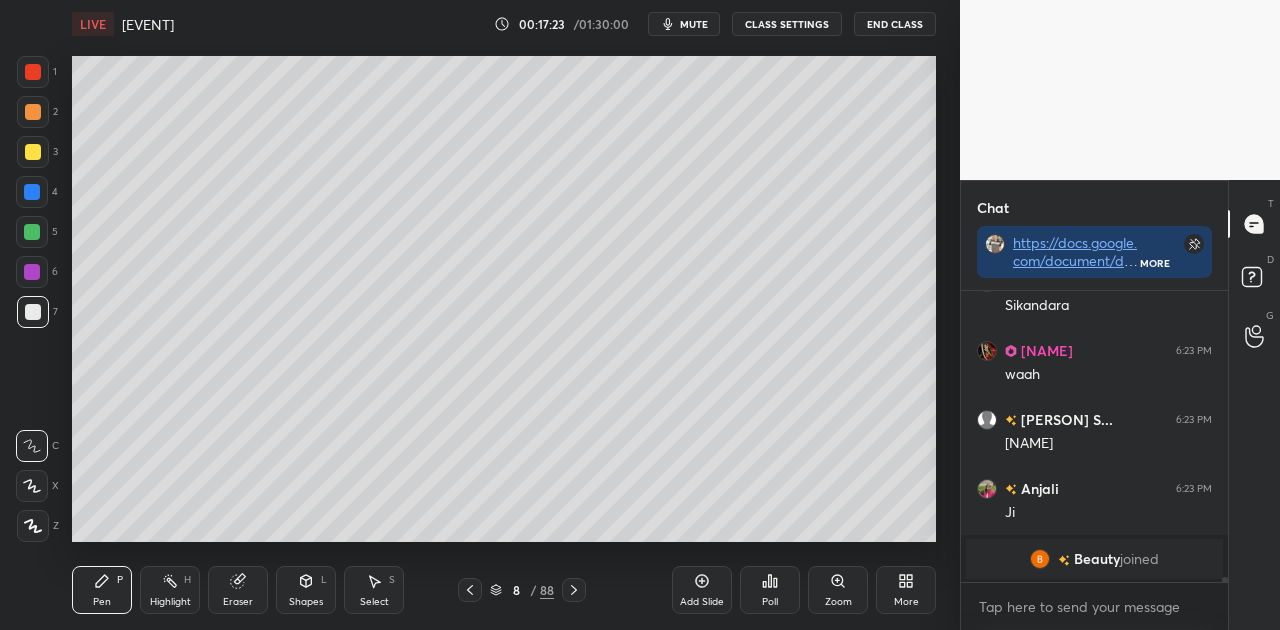 scroll, scrollTop: 16376, scrollLeft: 0, axis: vertical 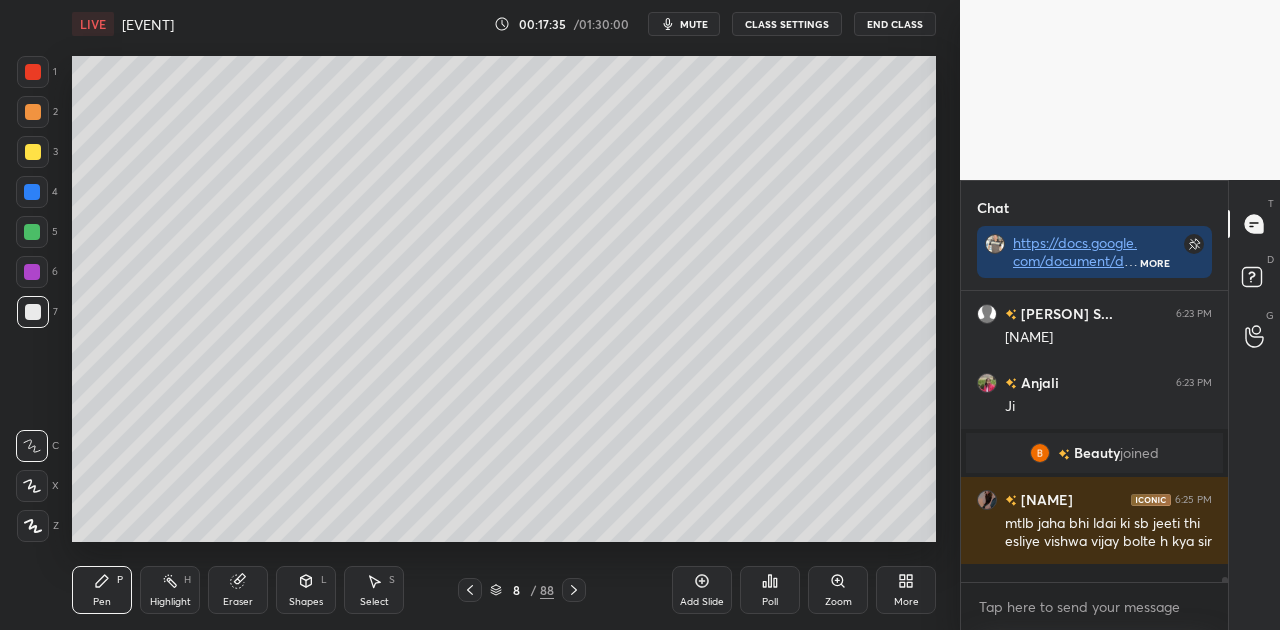 click on "Highlight" at bounding box center (170, 602) 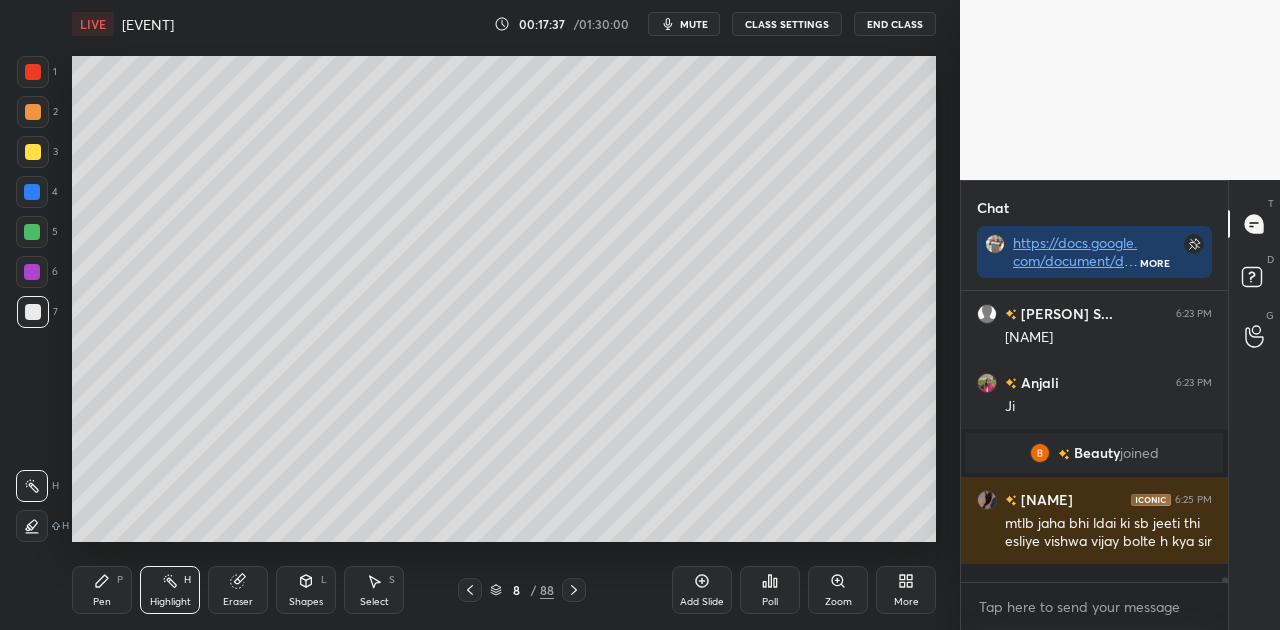 click at bounding box center [33, 112] 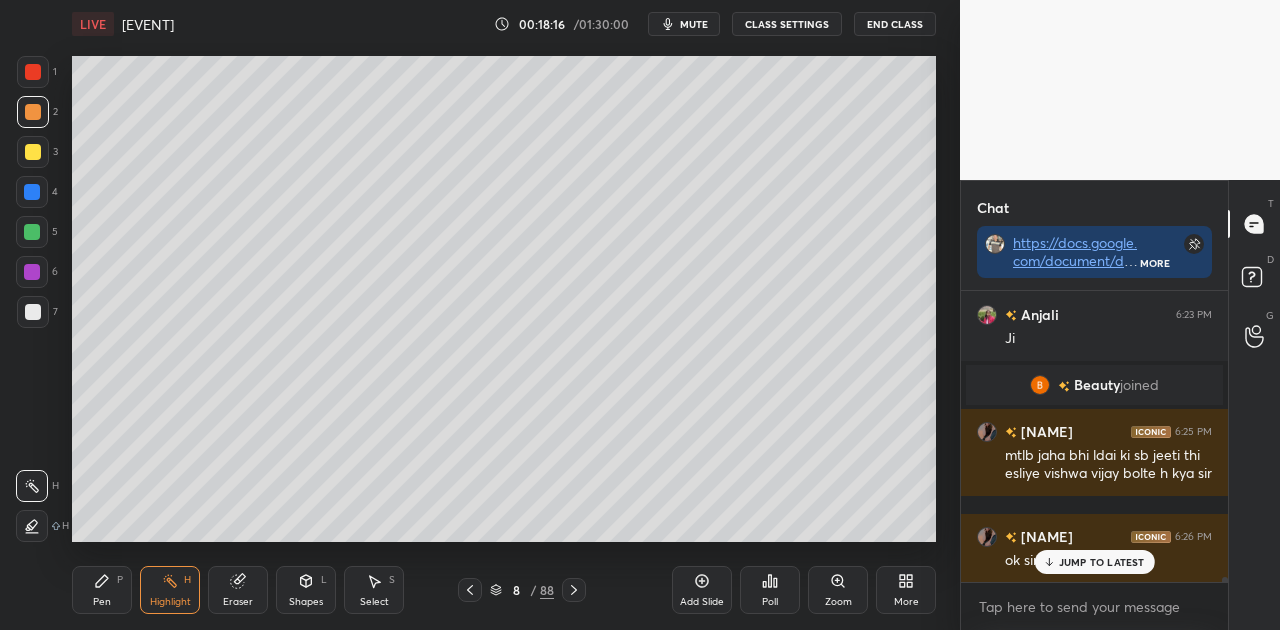 scroll, scrollTop: 16492, scrollLeft: 0, axis: vertical 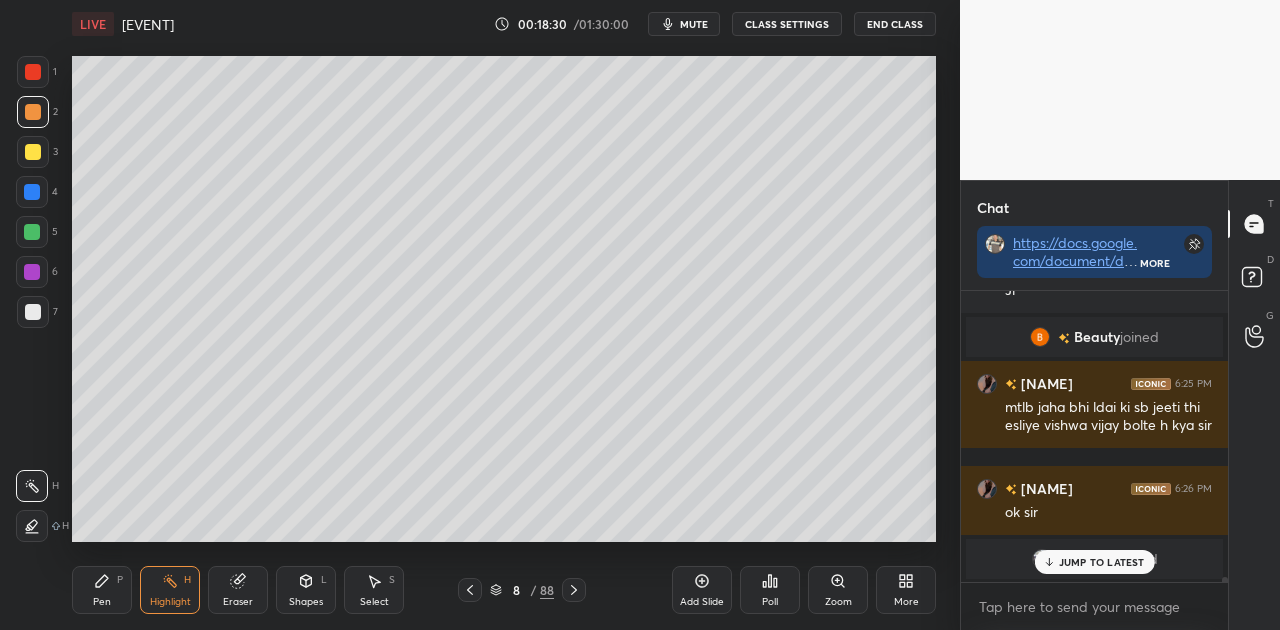 click 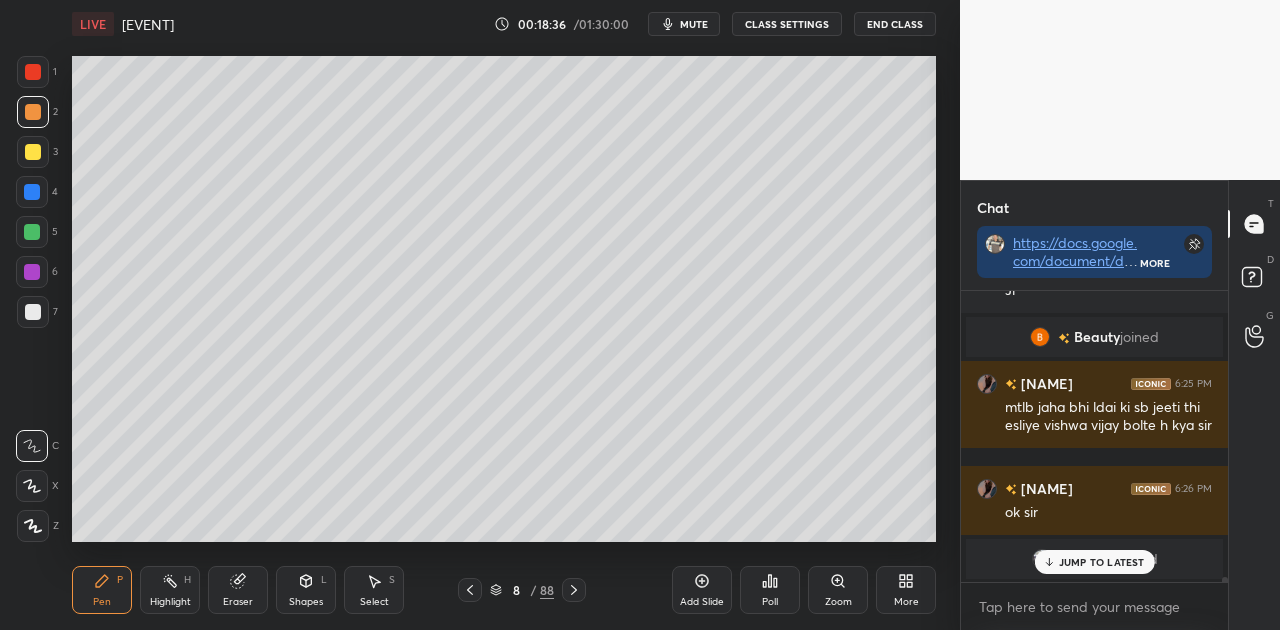 click on "Eraser" at bounding box center [238, 590] 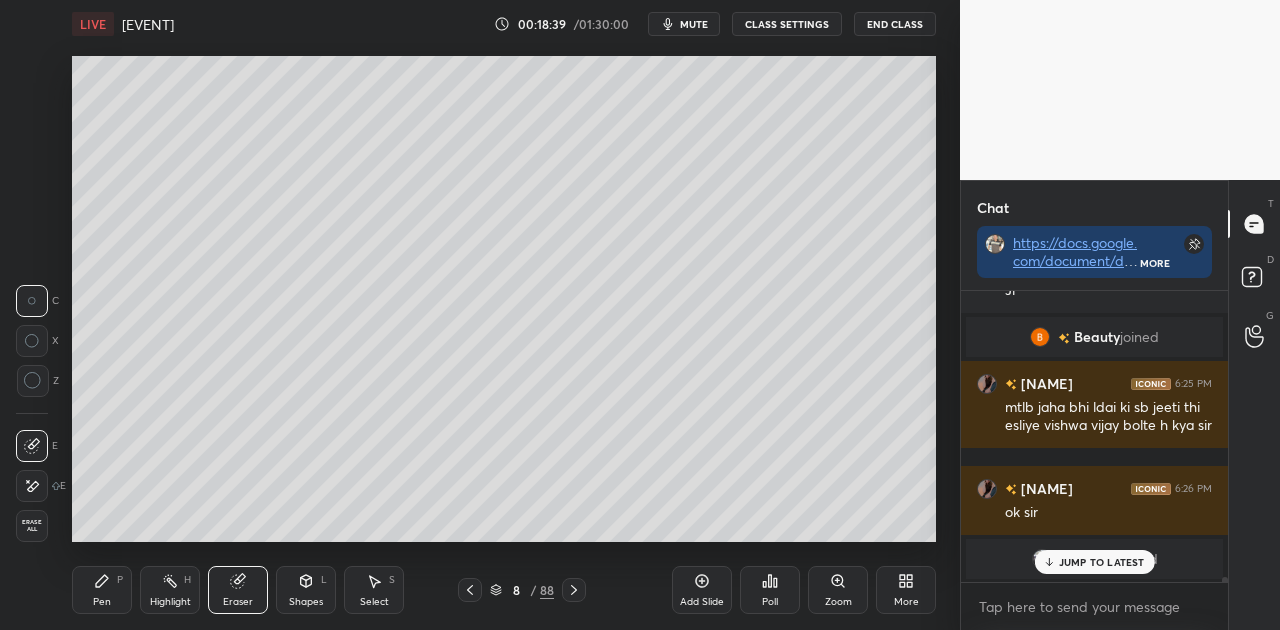 click 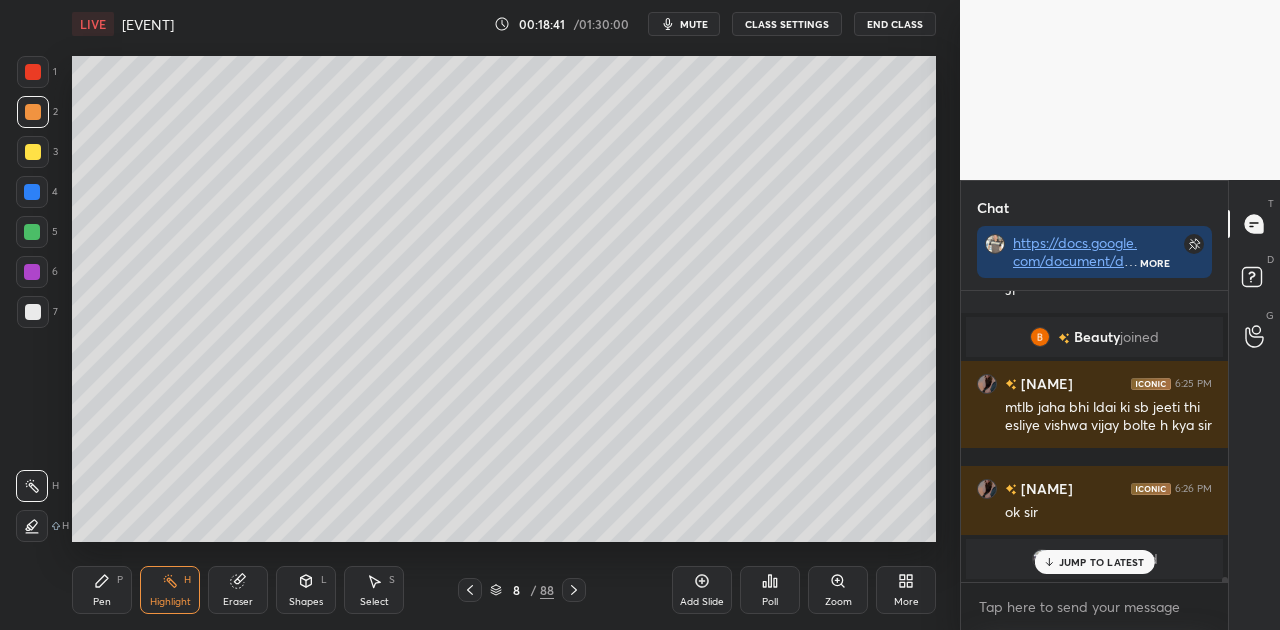 click 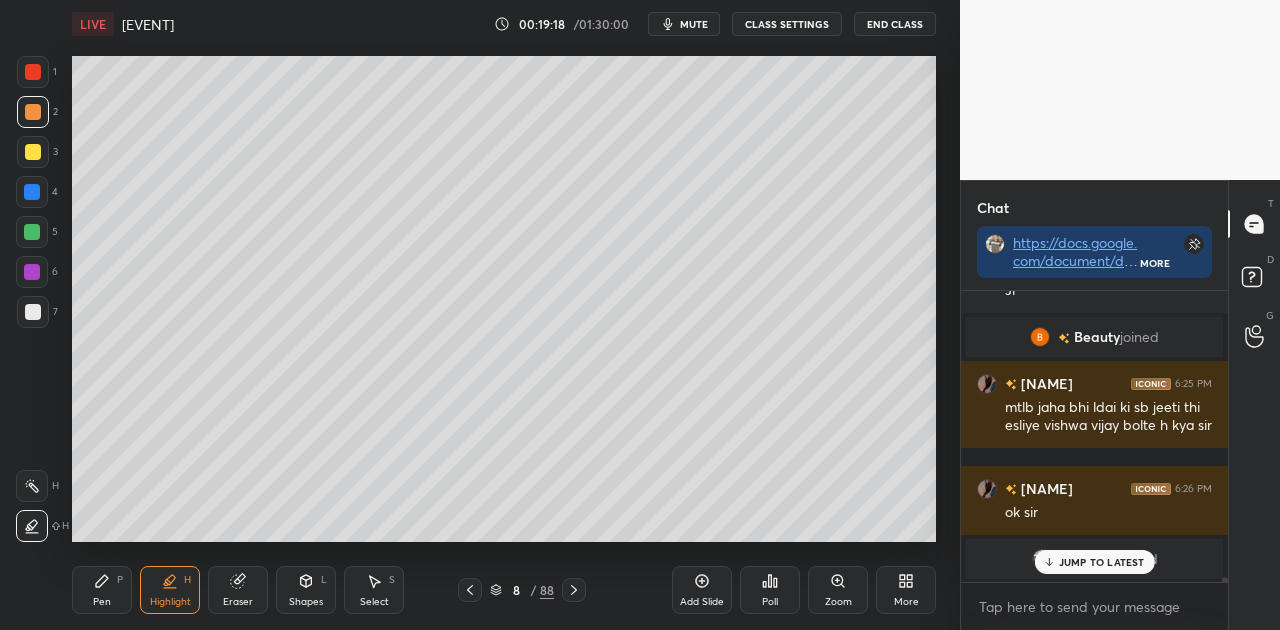 click on "Pen P" at bounding box center [102, 590] 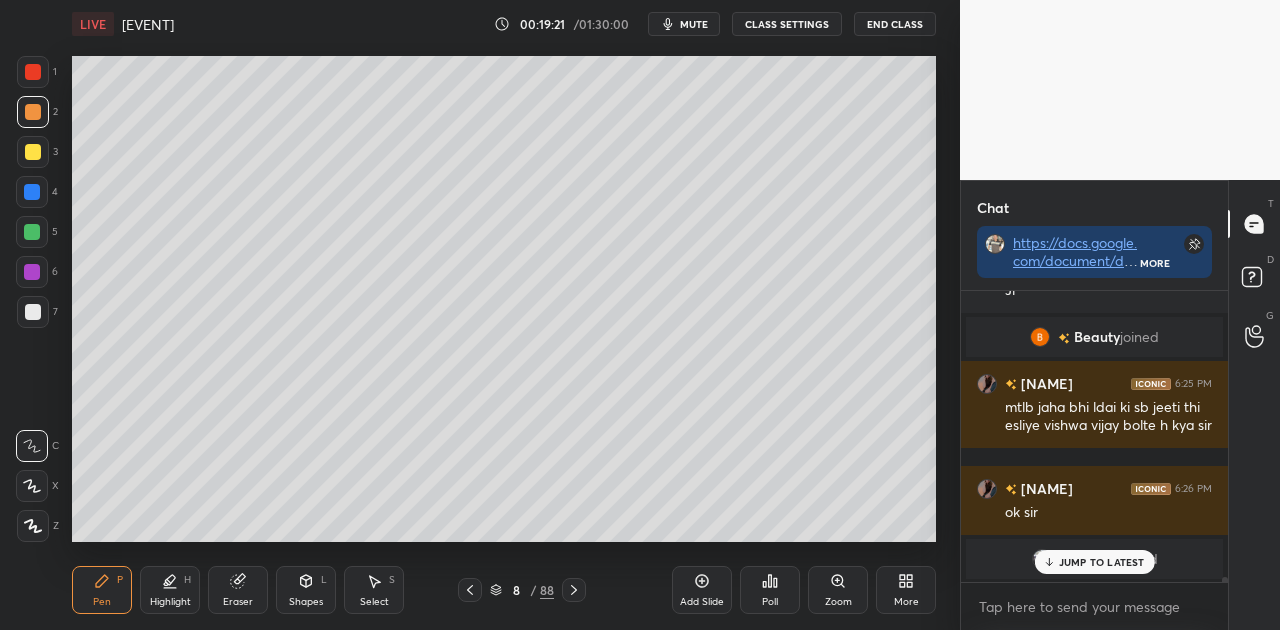 click at bounding box center [32, 192] 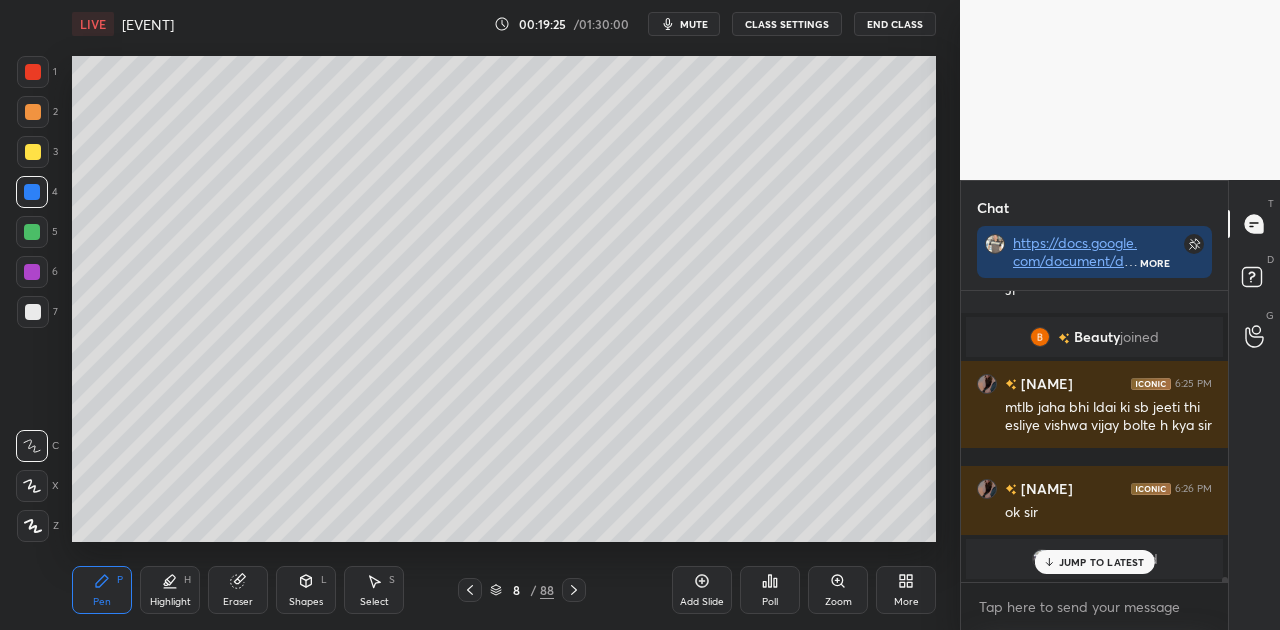 click at bounding box center (33, 312) 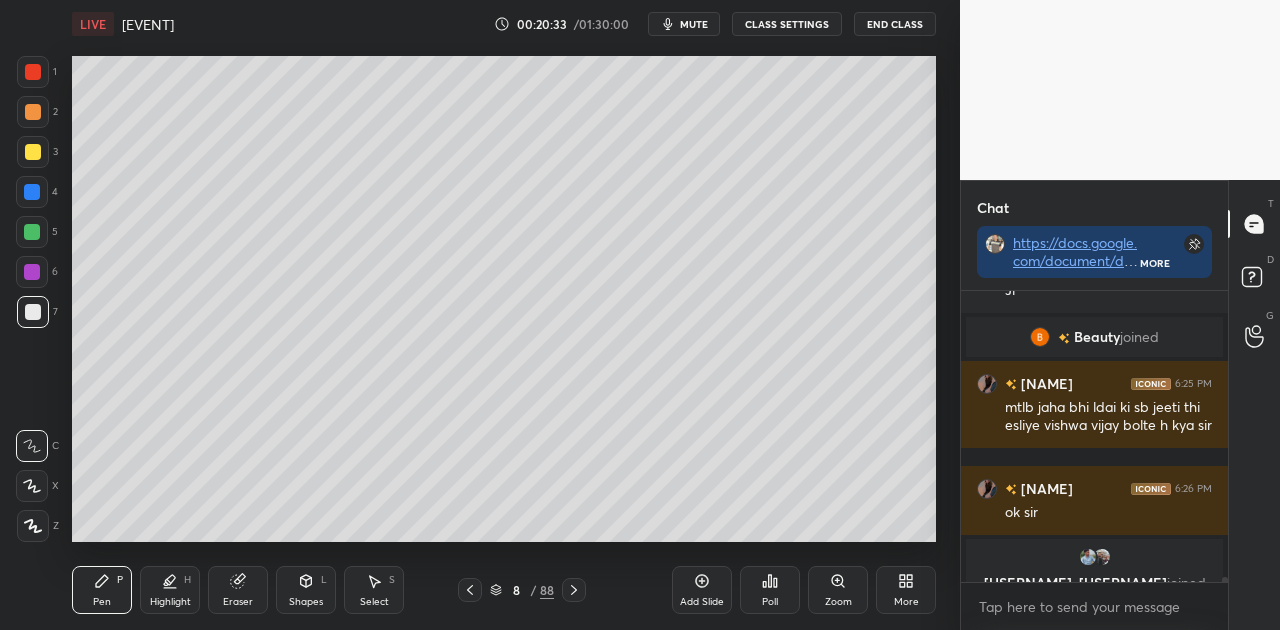 scroll, scrollTop: 16562, scrollLeft: 0, axis: vertical 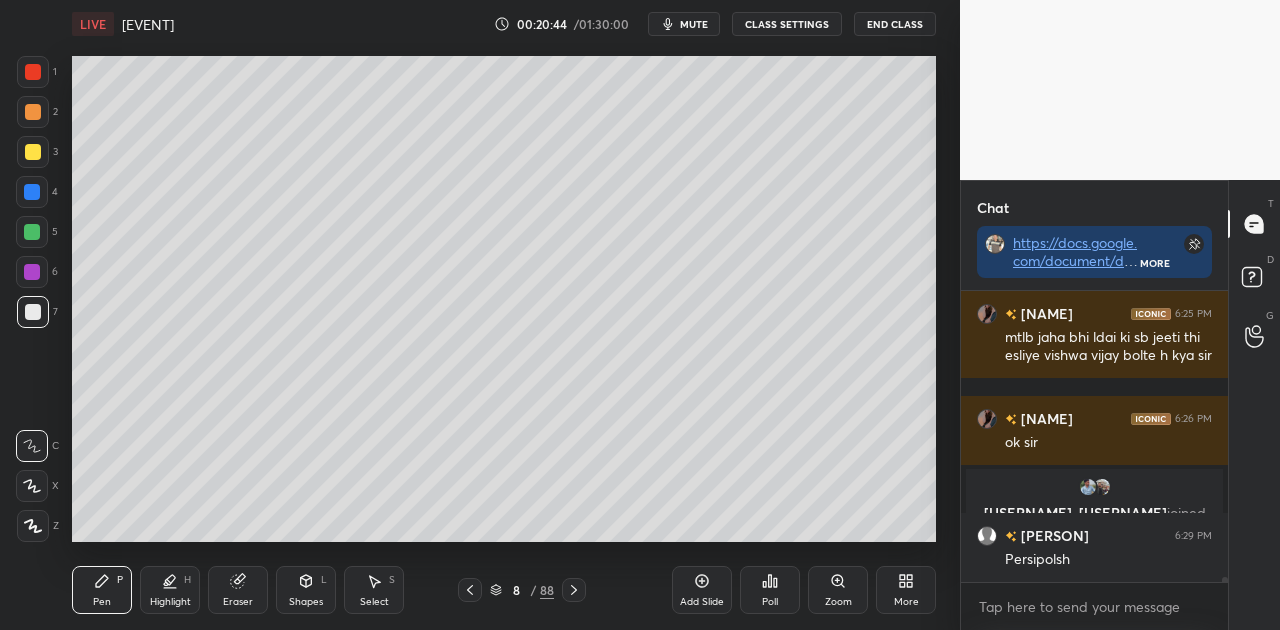 click 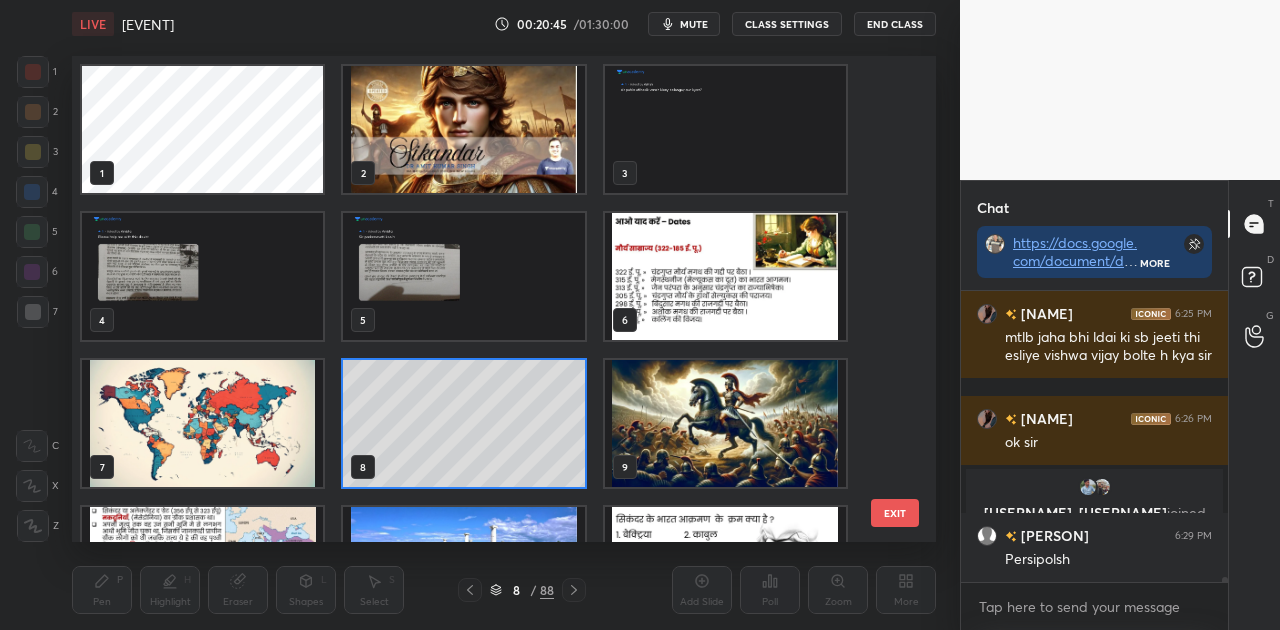 scroll, scrollTop: 7, scrollLeft: 11, axis: both 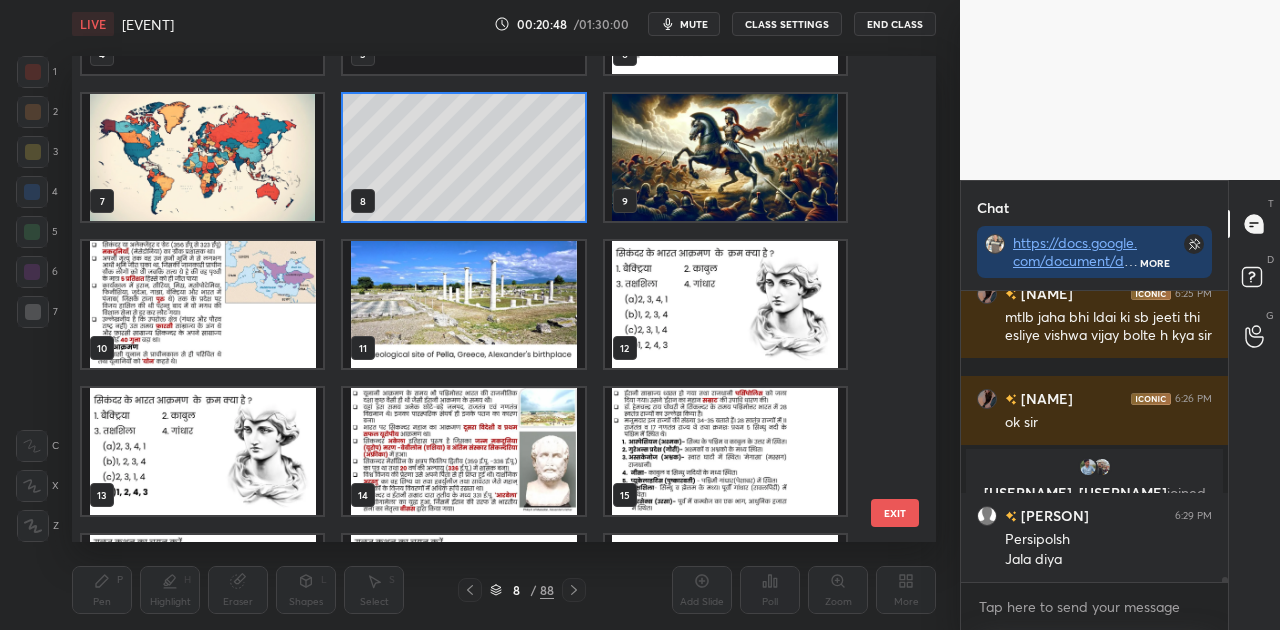click at bounding box center (463, 304) 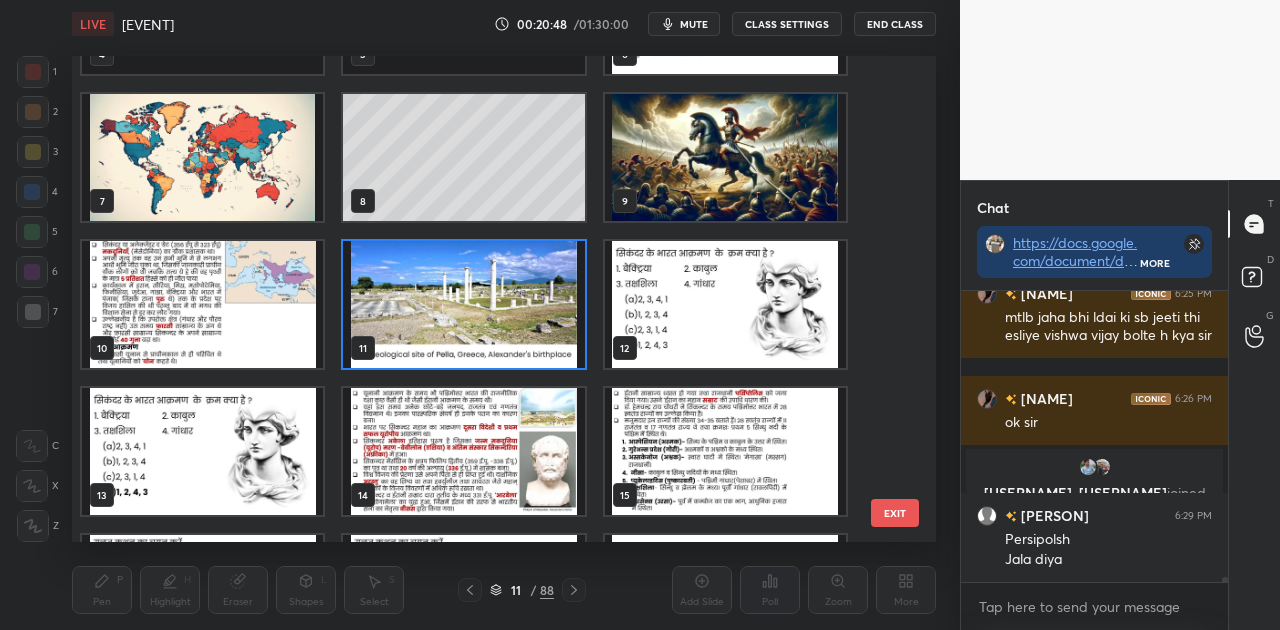 click at bounding box center (463, 304) 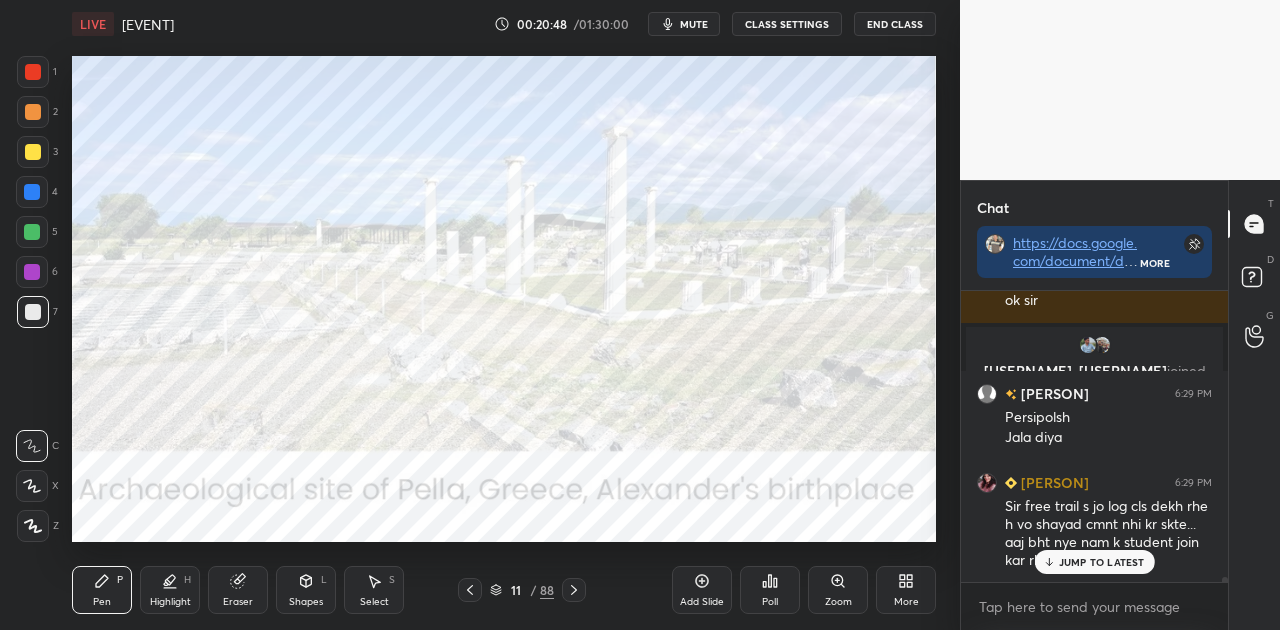 click at bounding box center (463, 304) 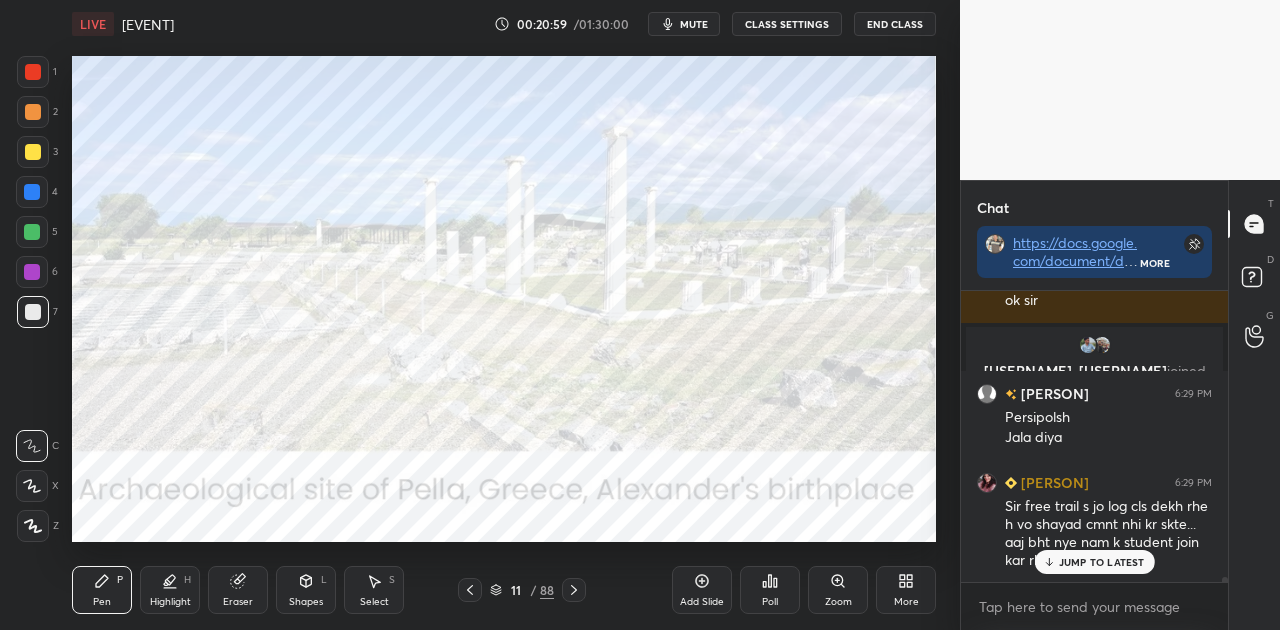 click 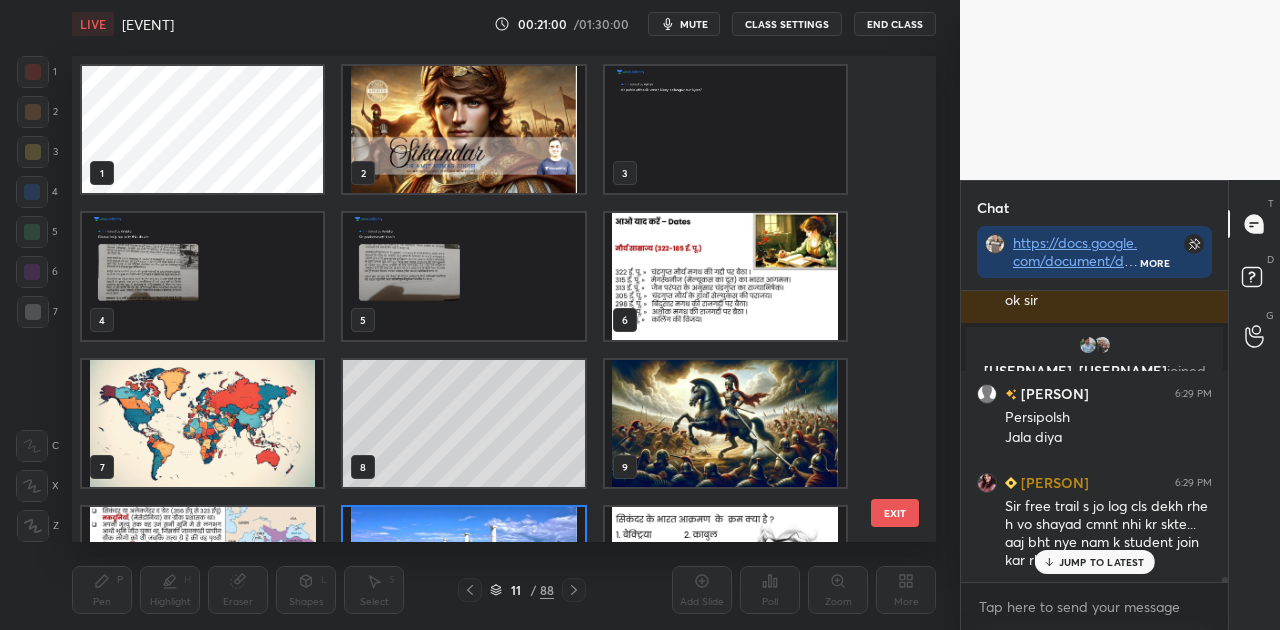 scroll, scrollTop: 102, scrollLeft: 0, axis: vertical 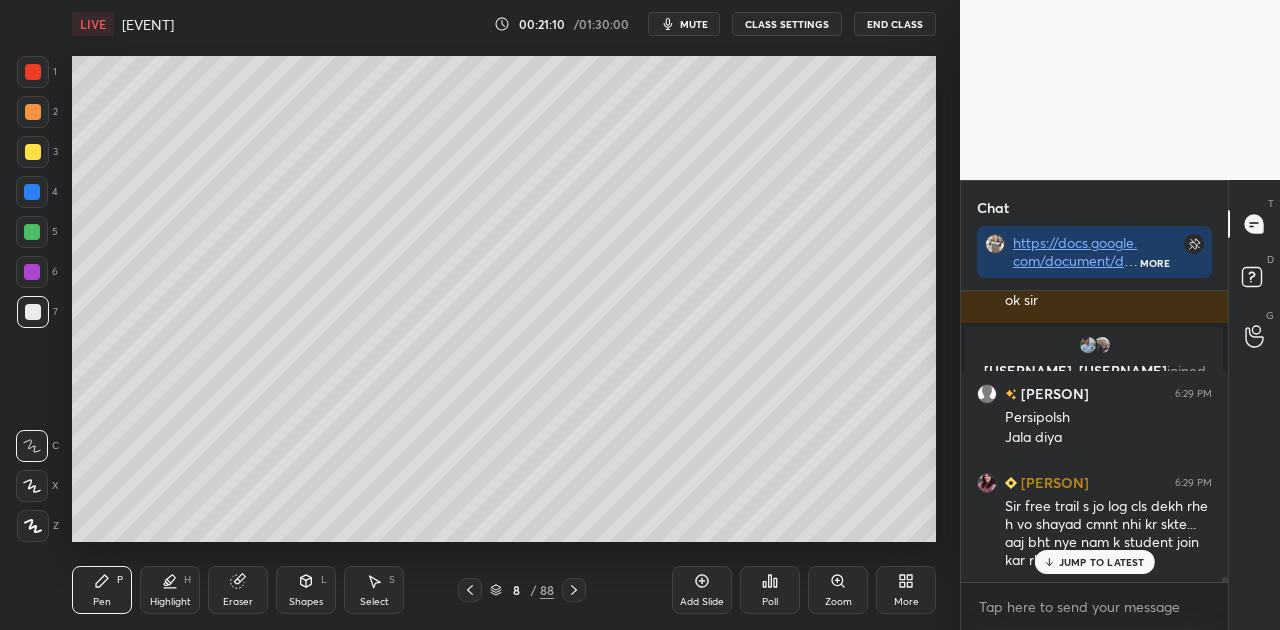click on "JUMP TO LATEST" at bounding box center [1094, 562] 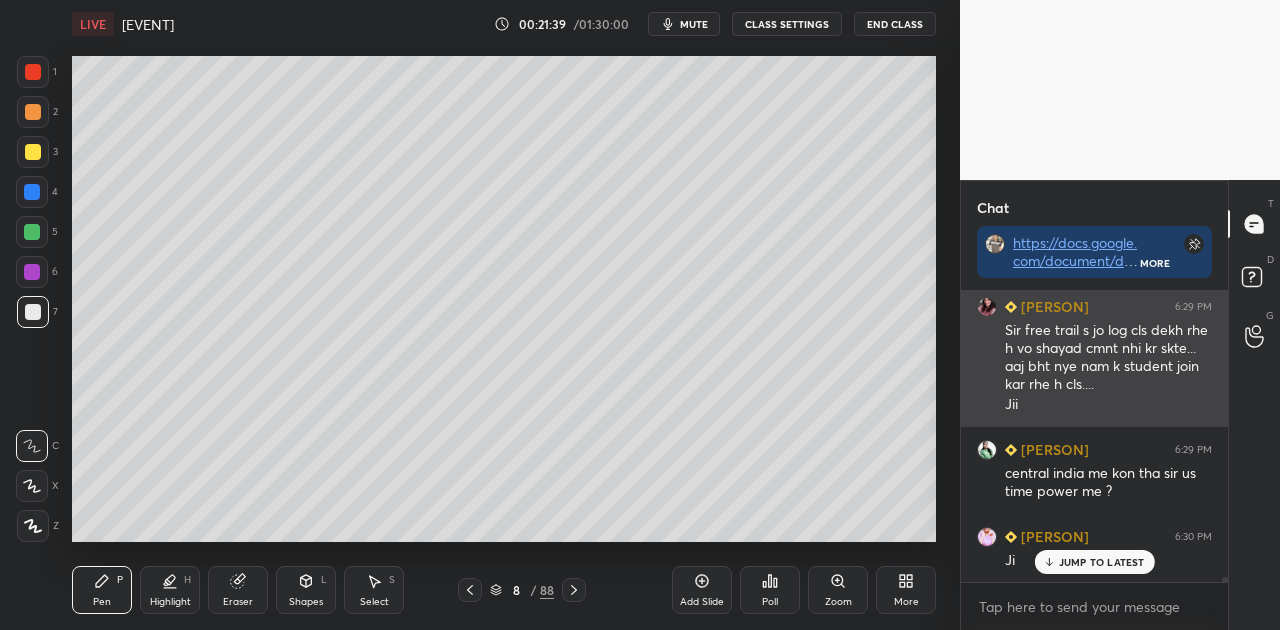 scroll, scrollTop: 16950, scrollLeft: 0, axis: vertical 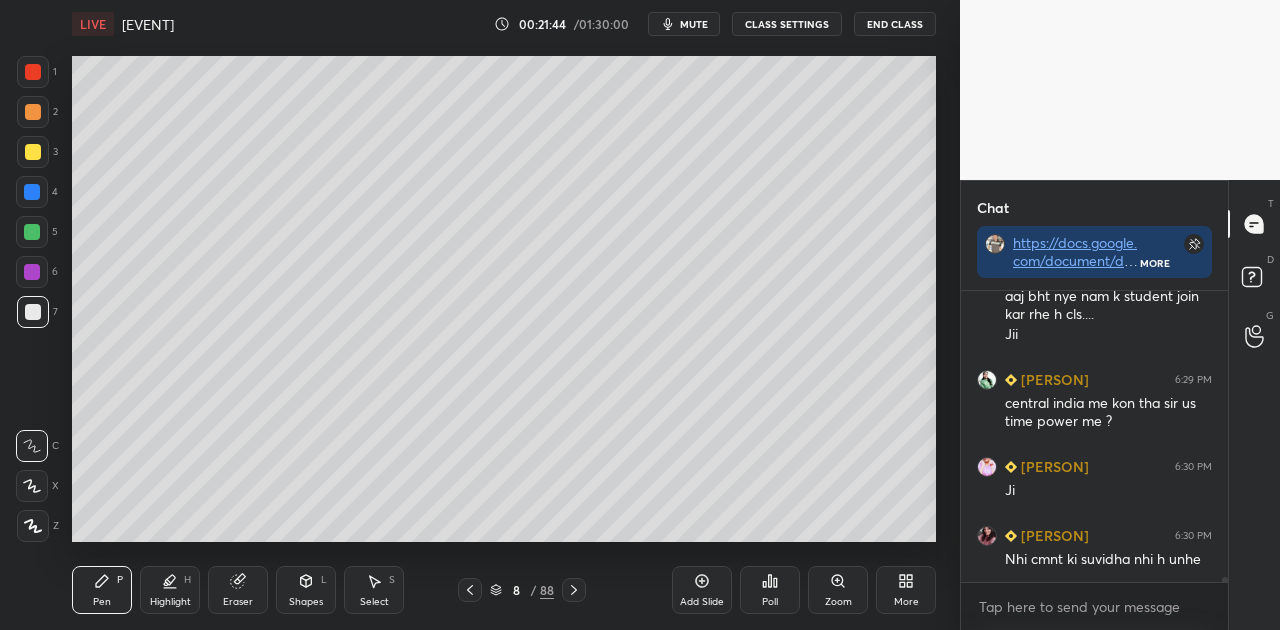 click on "Shapes" at bounding box center [306, 602] 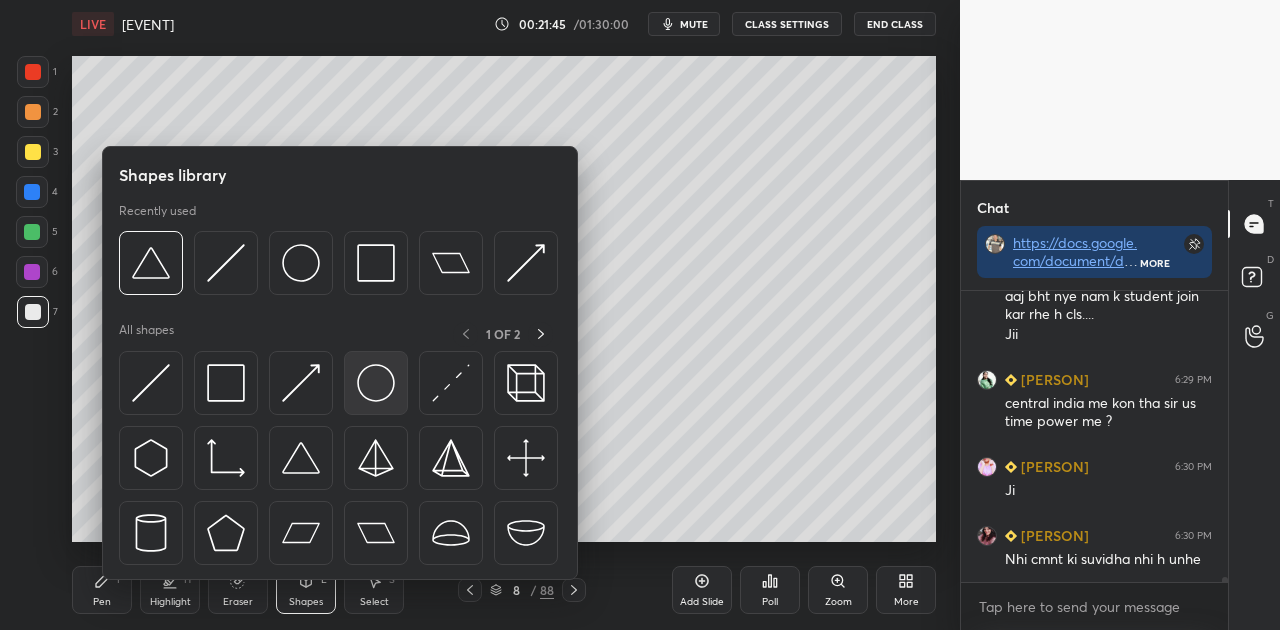 click at bounding box center (376, 383) 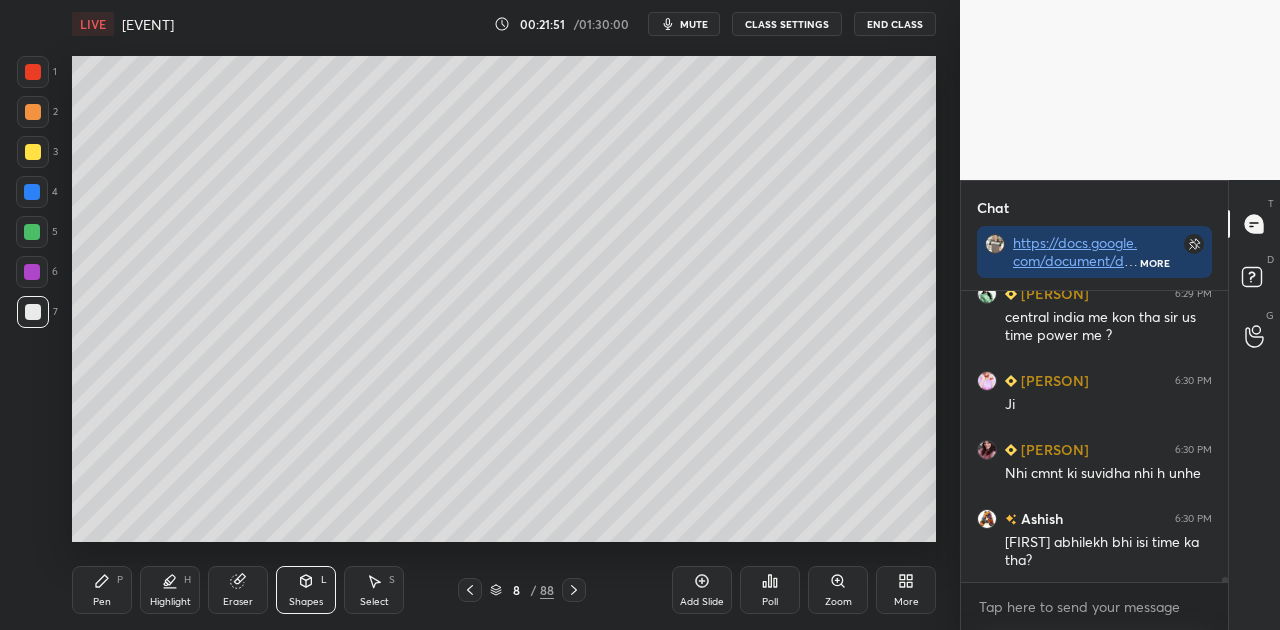 scroll, scrollTop: 17106, scrollLeft: 0, axis: vertical 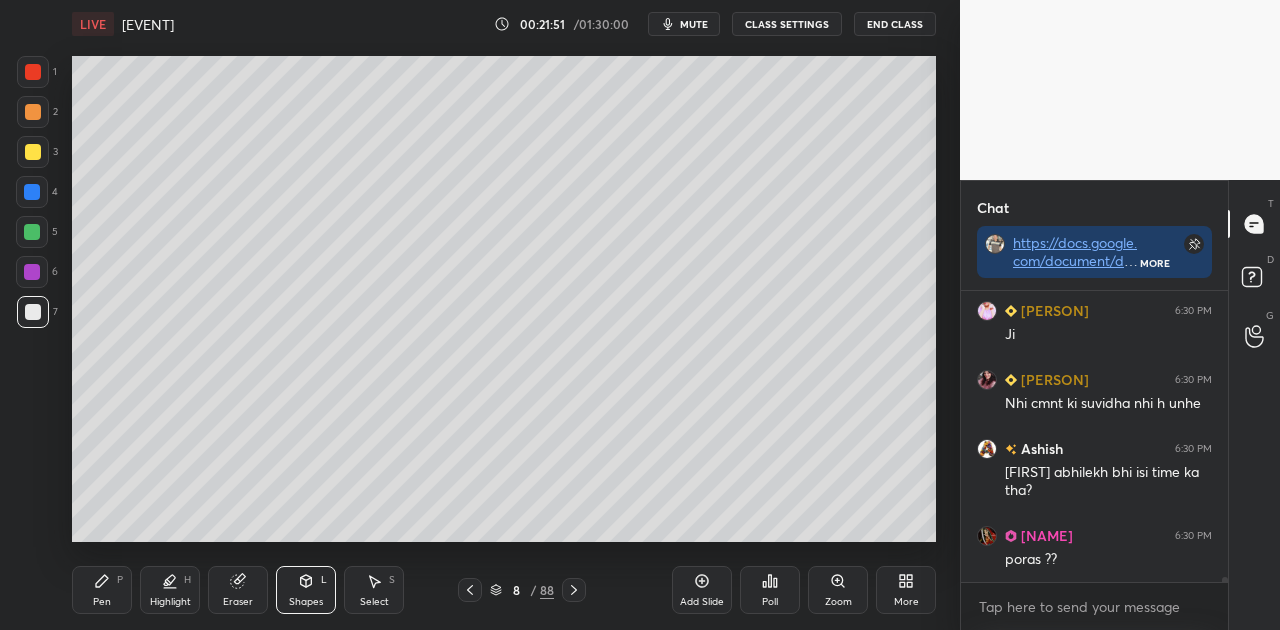 click 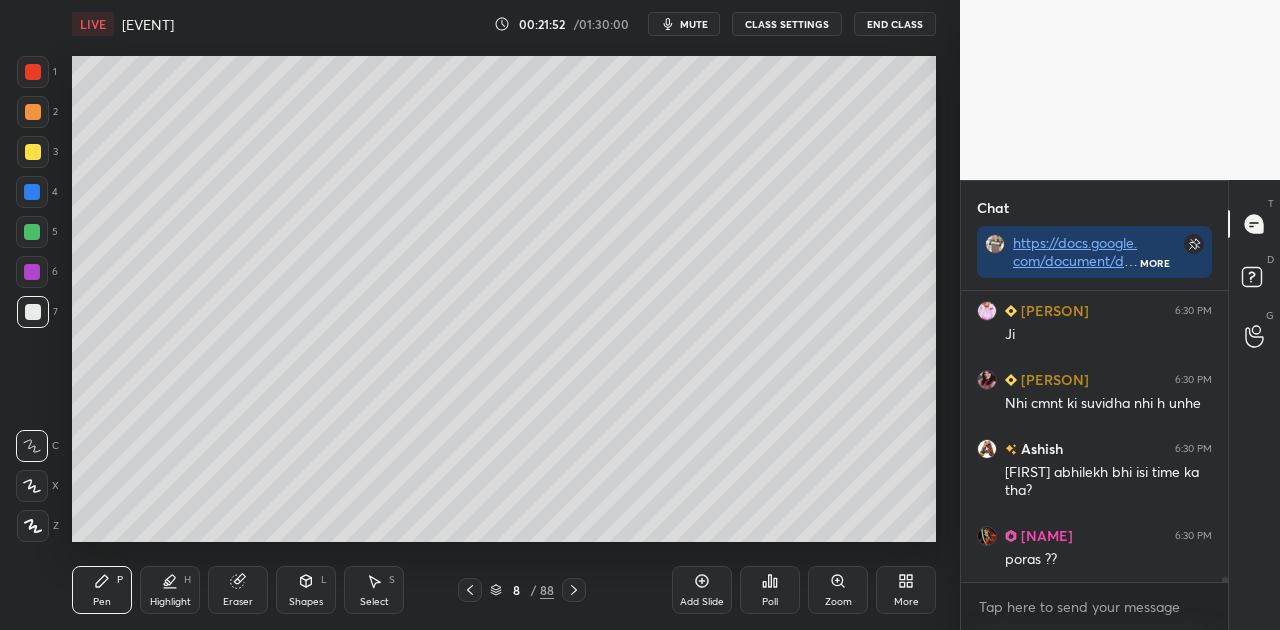 scroll, scrollTop: 17192, scrollLeft: 0, axis: vertical 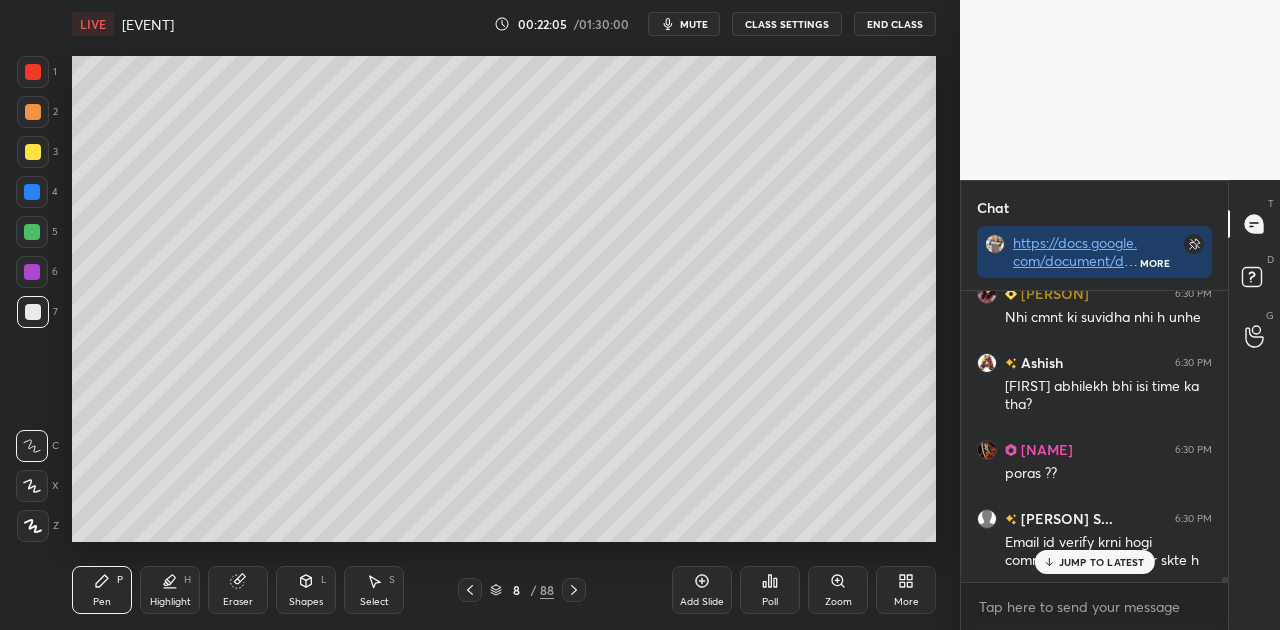 click on "JUMP TO LATEST" at bounding box center [1102, 562] 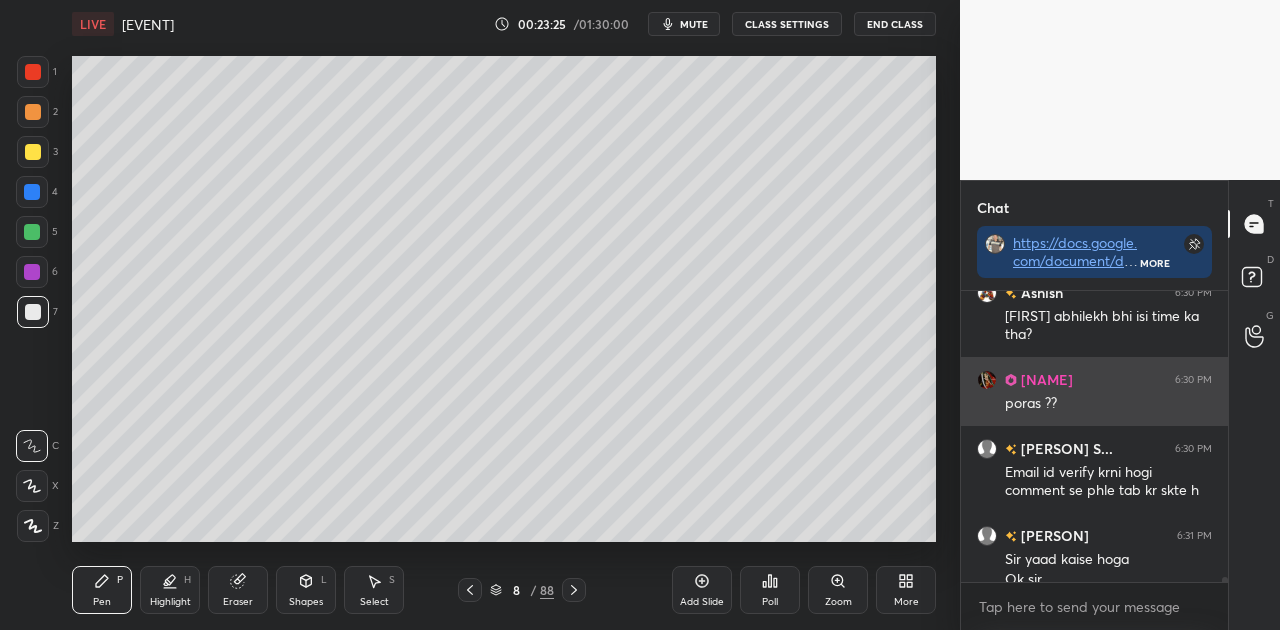 scroll, scrollTop: 17282, scrollLeft: 0, axis: vertical 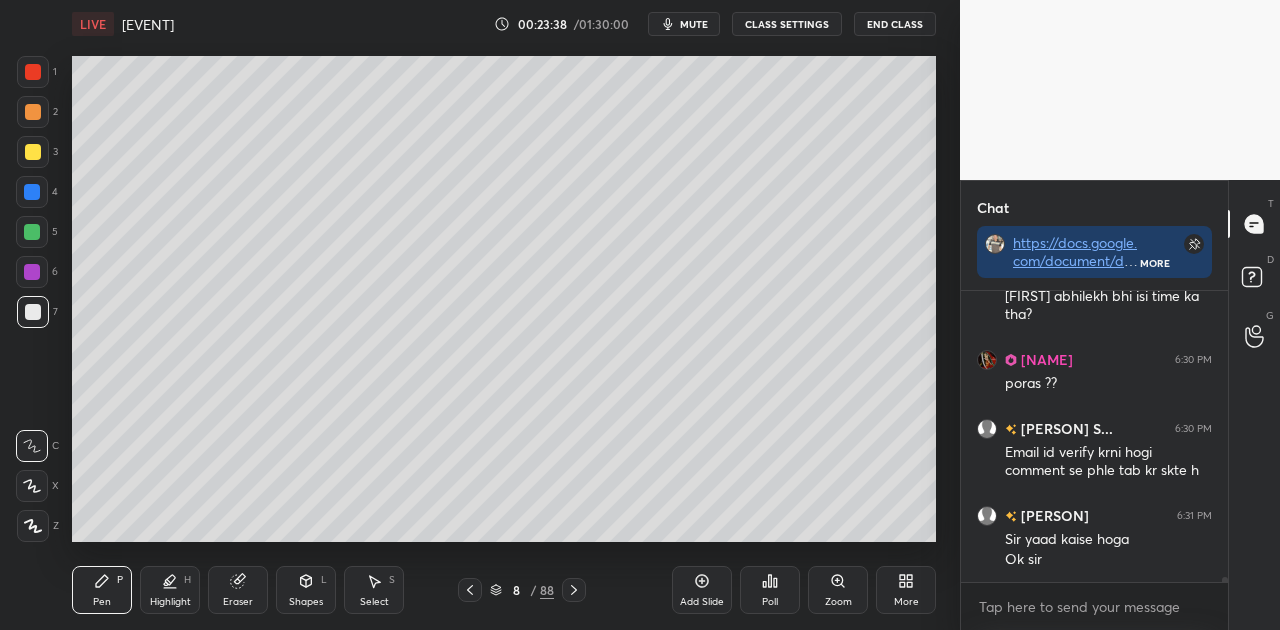click 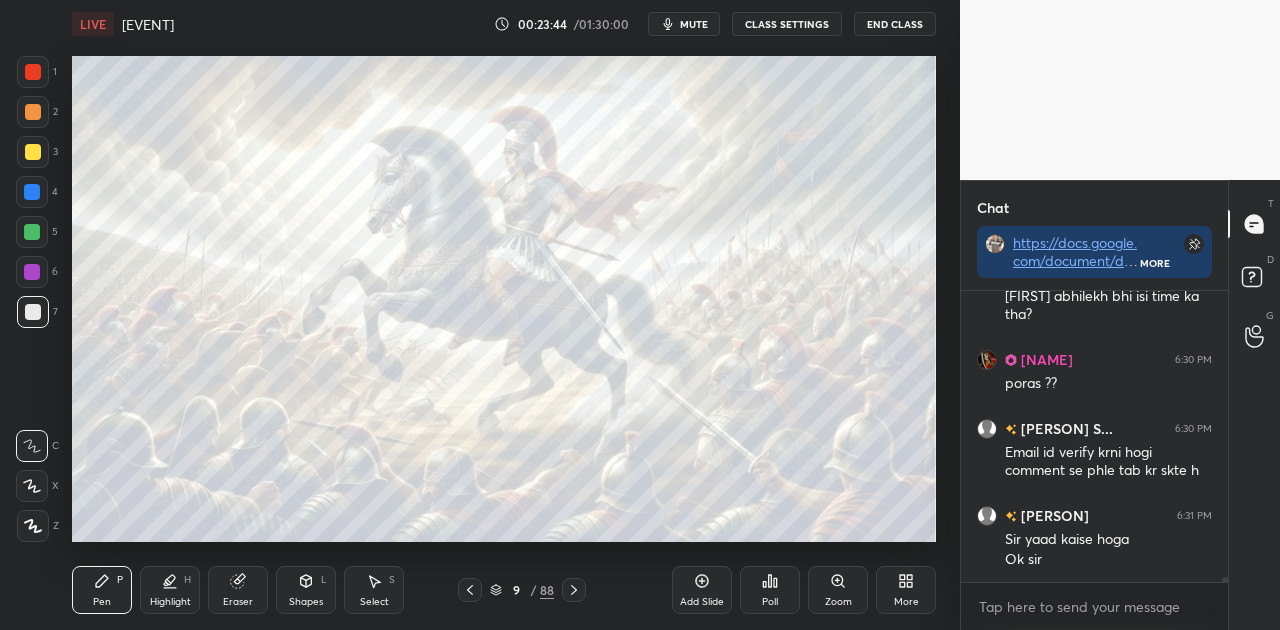 click 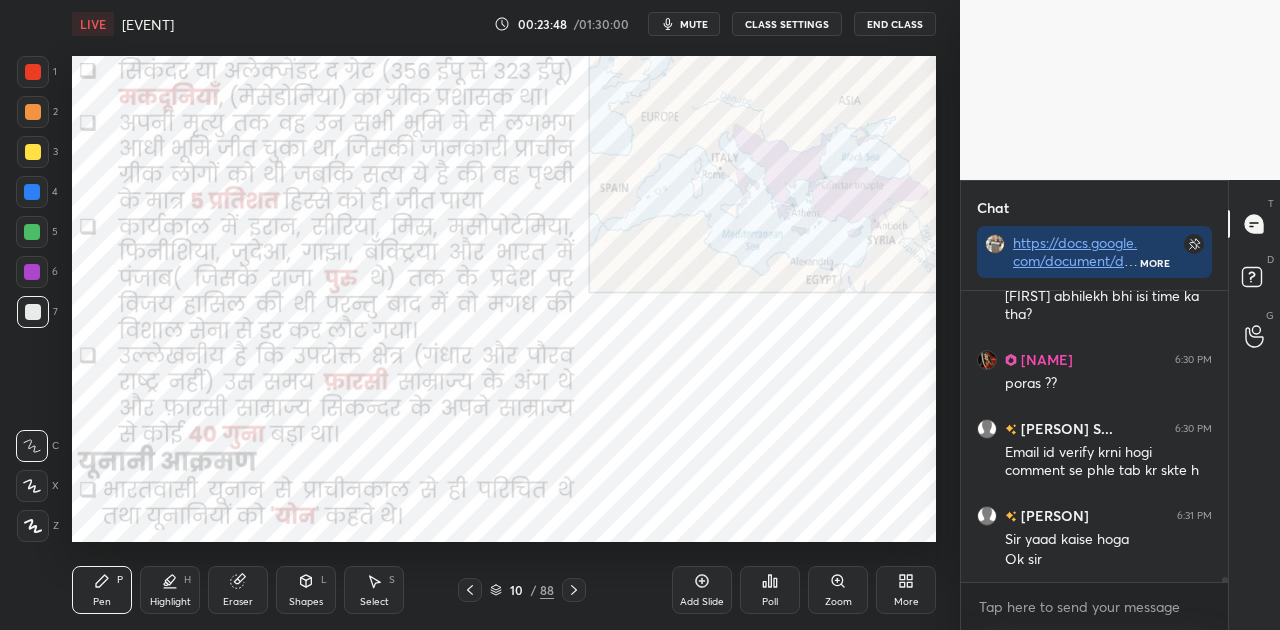 click 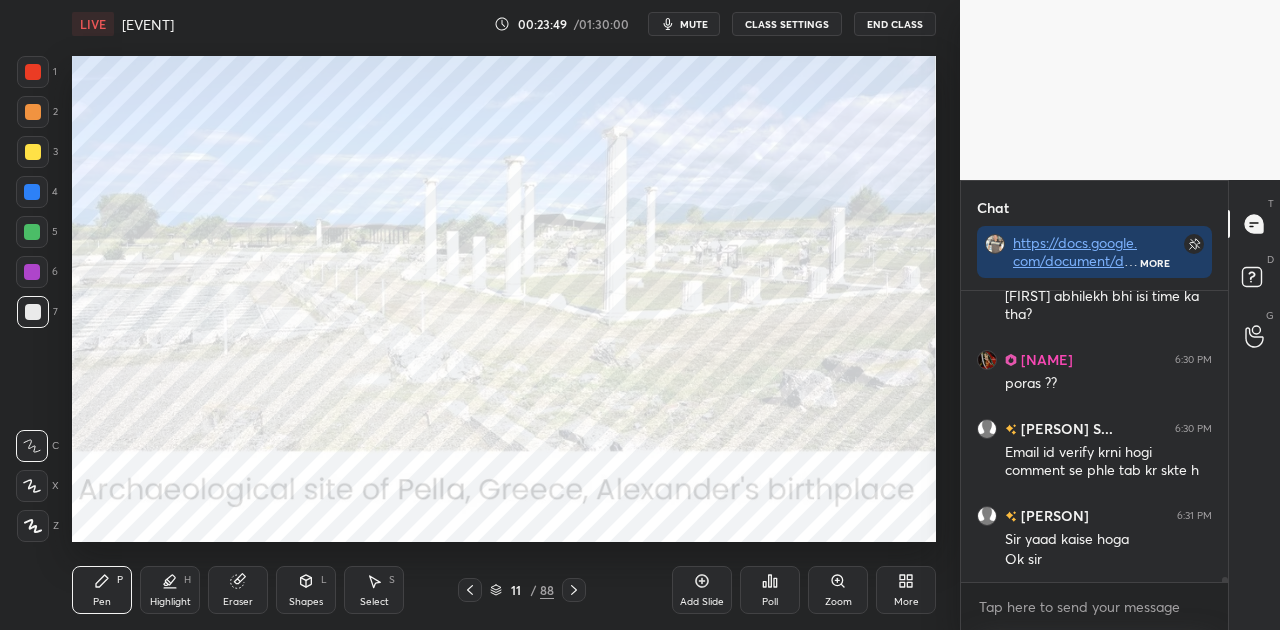 click 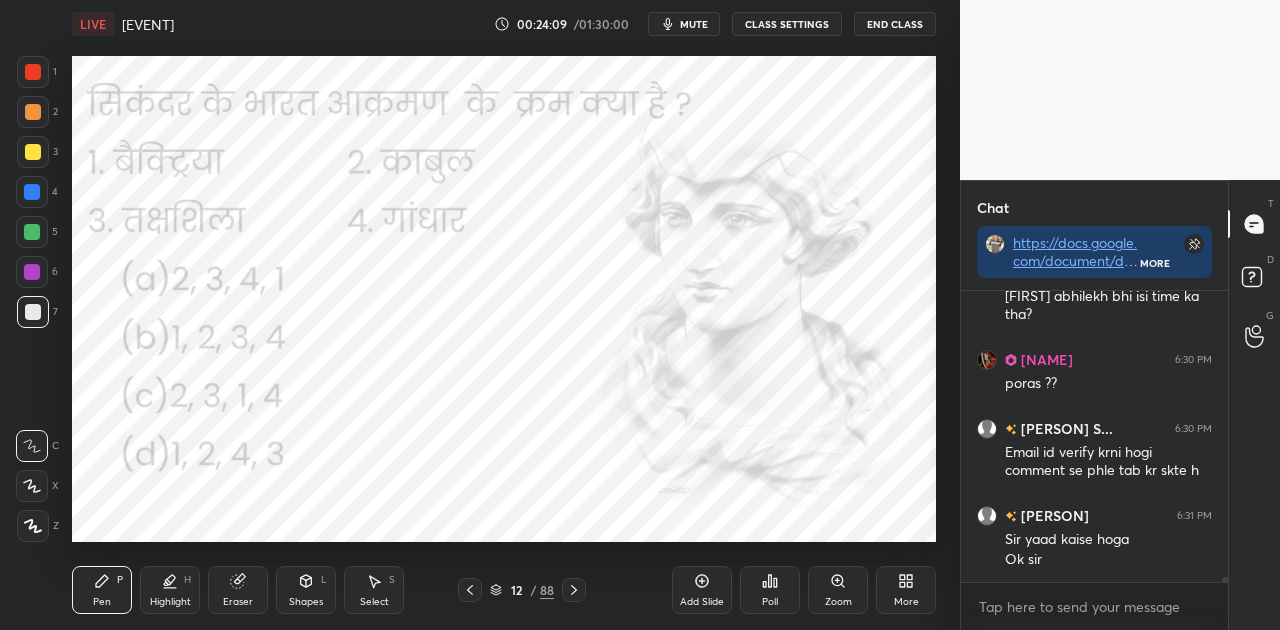 scroll, scrollTop: 244, scrollLeft: 261, axis: both 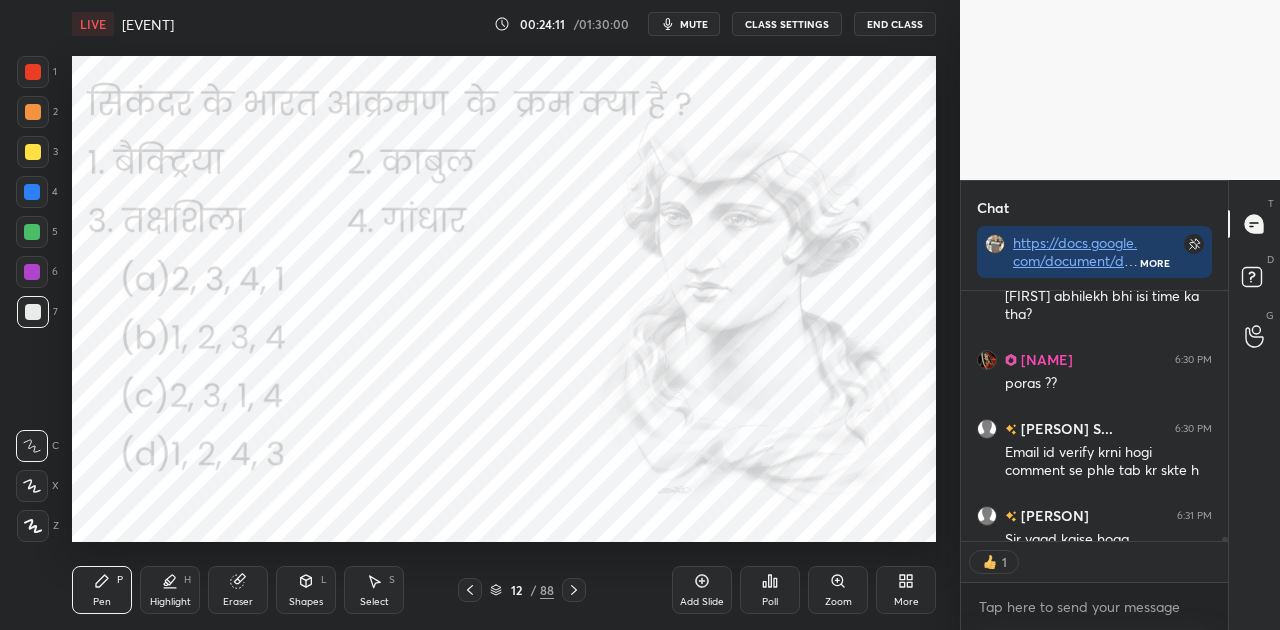 click on "mute" at bounding box center [694, 24] 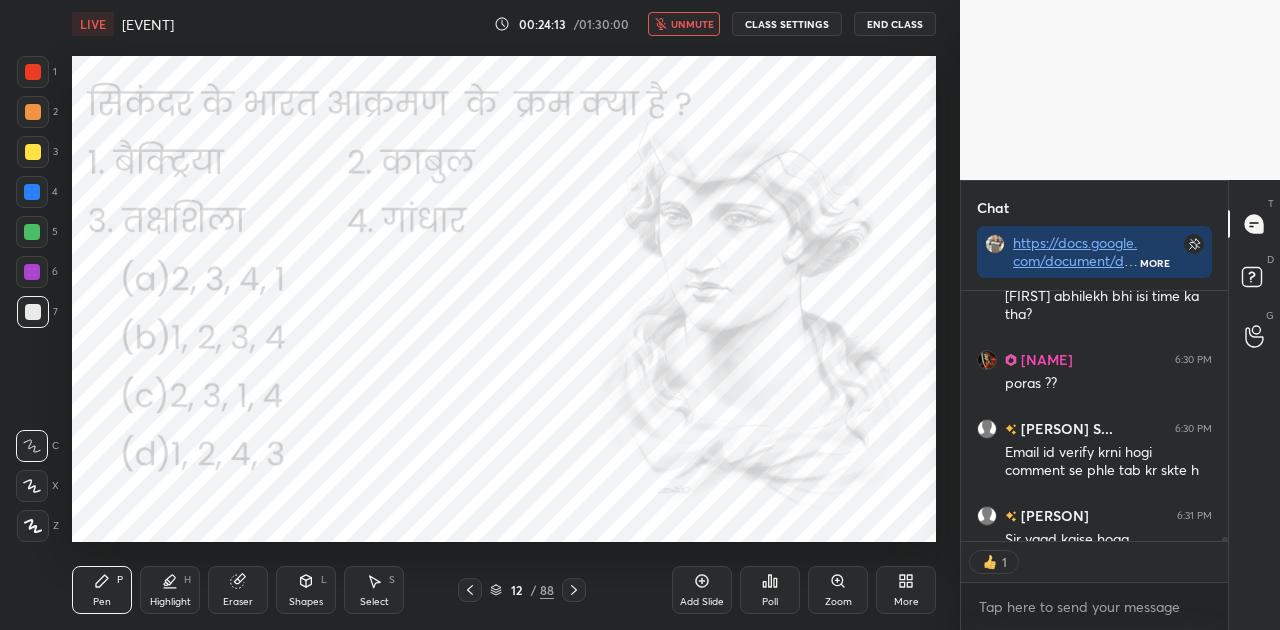 click 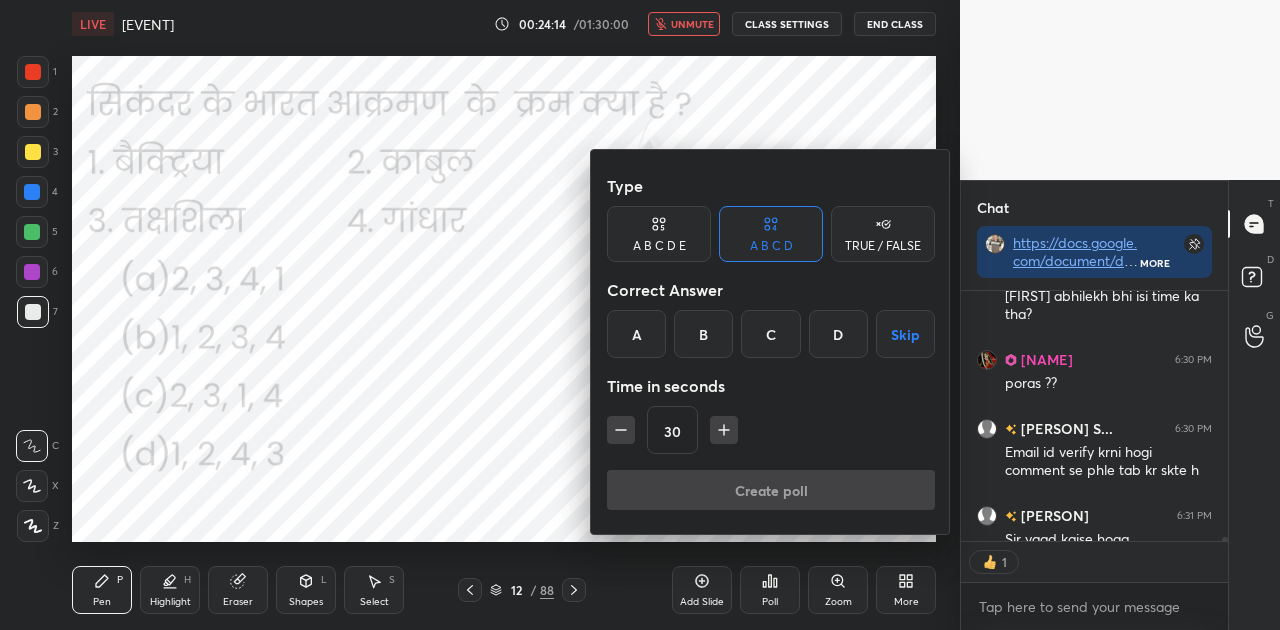 click on "D" at bounding box center (838, 334) 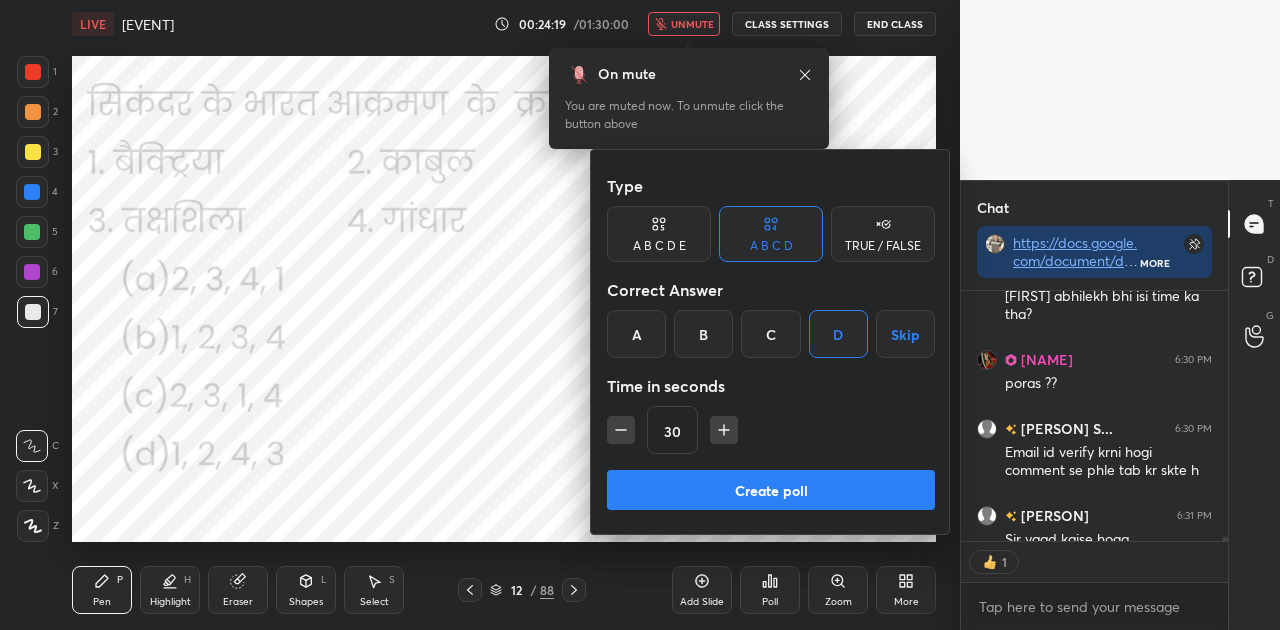 scroll, scrollTop: 6, scrollLeft: 6, axis: both 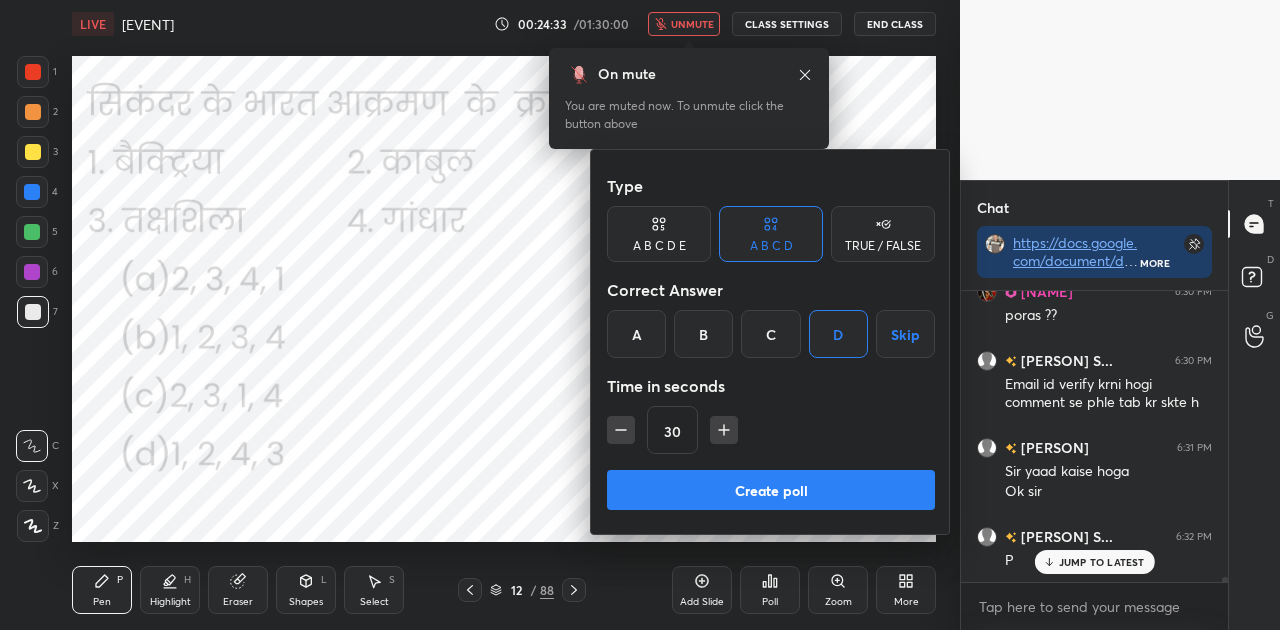 click on "Create poll" at bounding box center [771, 490] 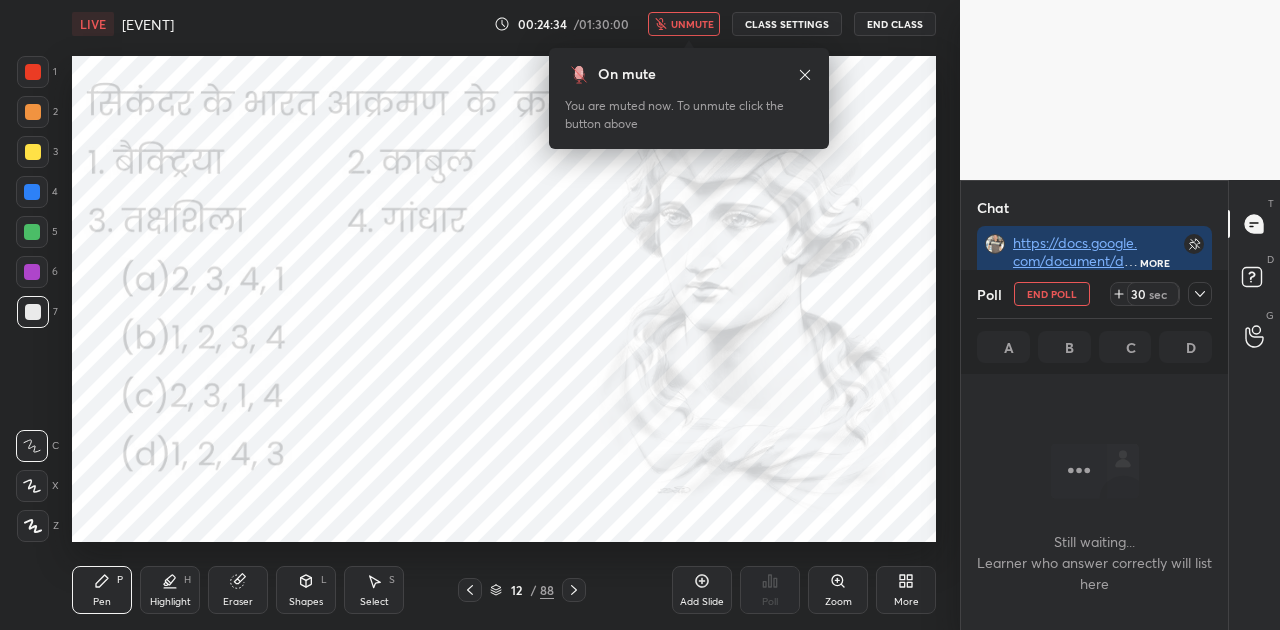 scroll, scrollTop: 191, scrollLeft: 261, axis: both 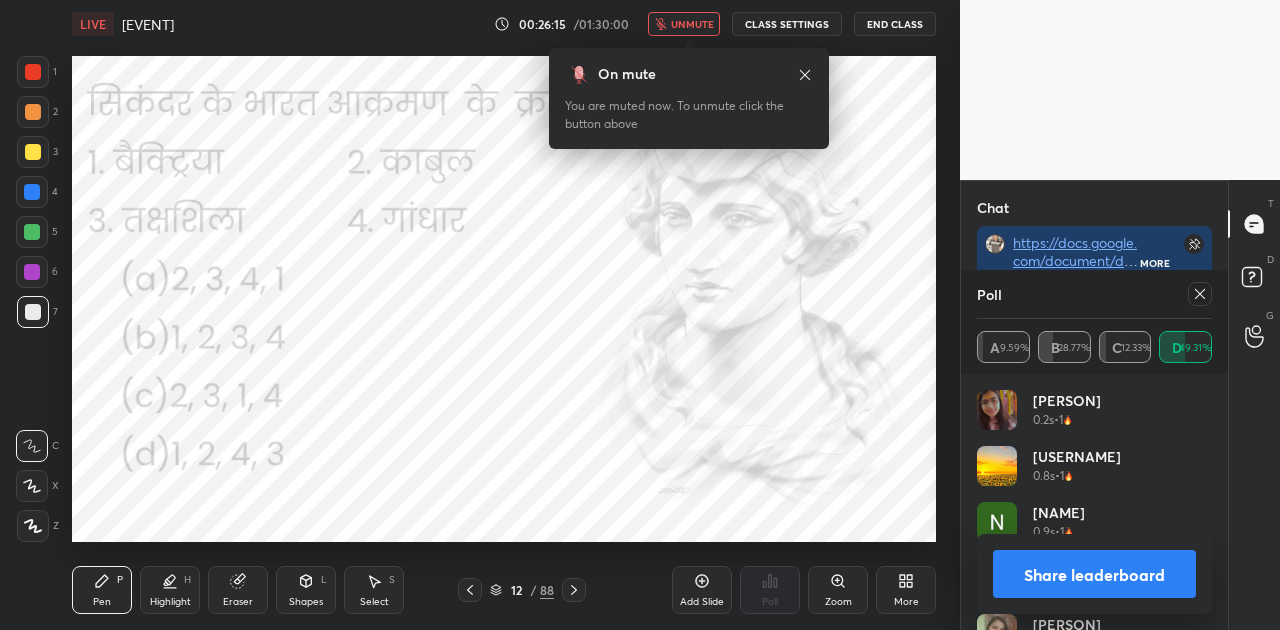 click on "Share leaderboard" at bounding box center [1094, 574] 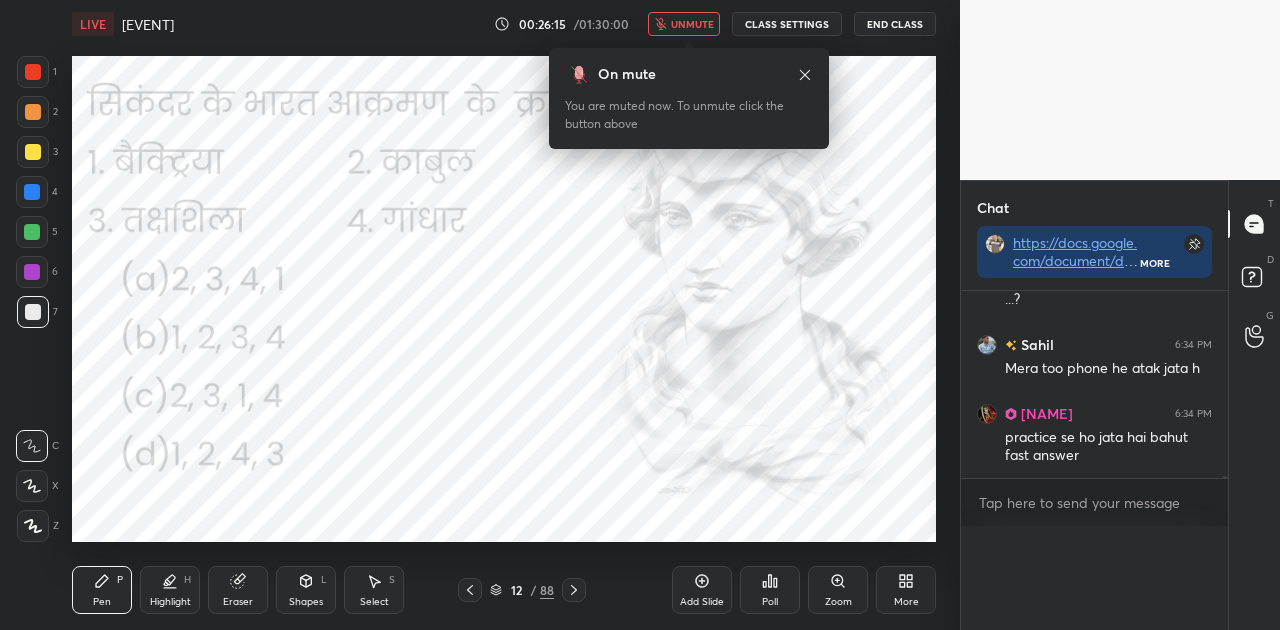 scroll, scrollTop: 88, scrollLeft: 229, axis: both 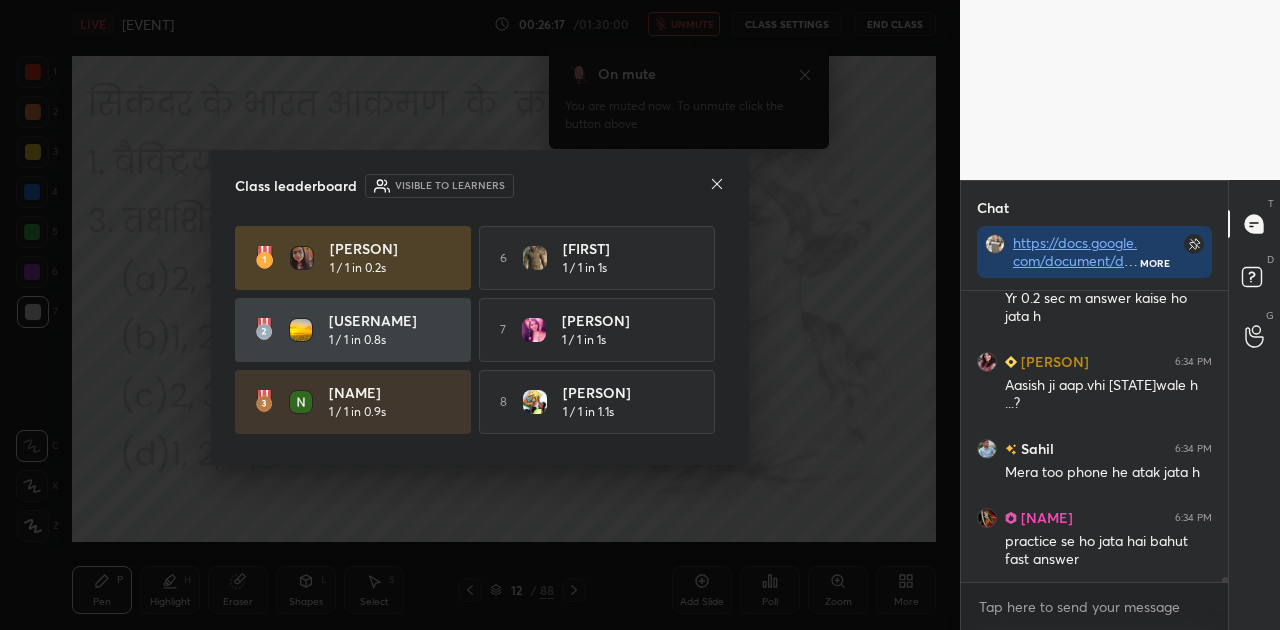 click 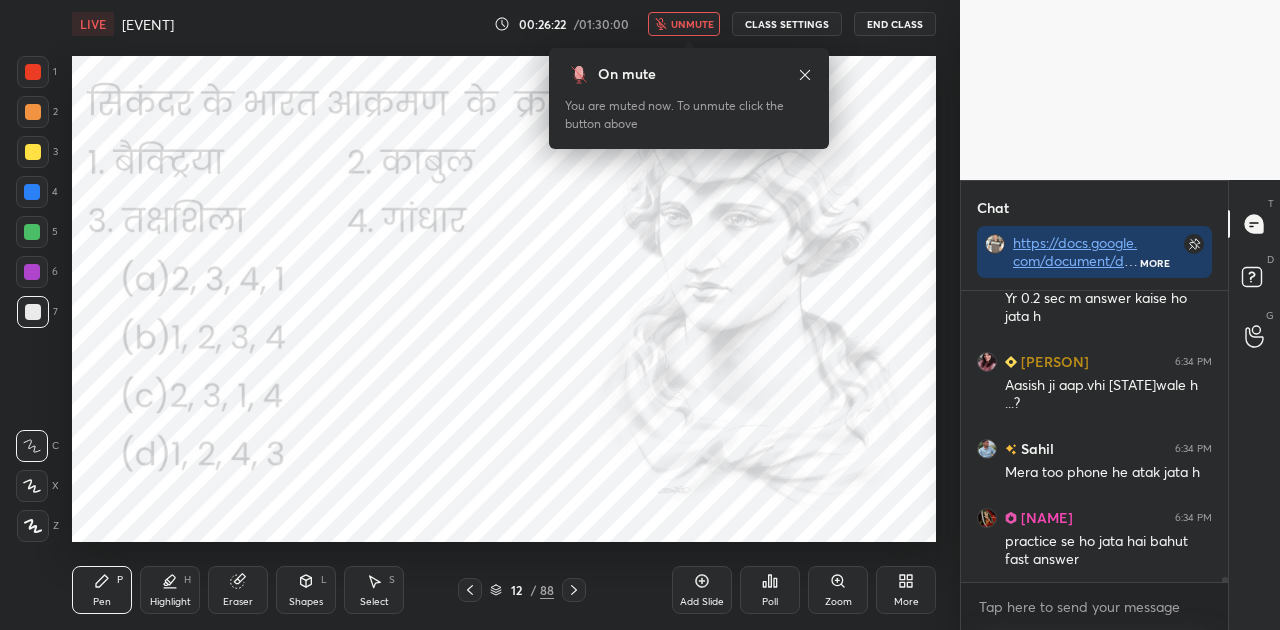 click on "unmute" at bounding box center (692, 24) 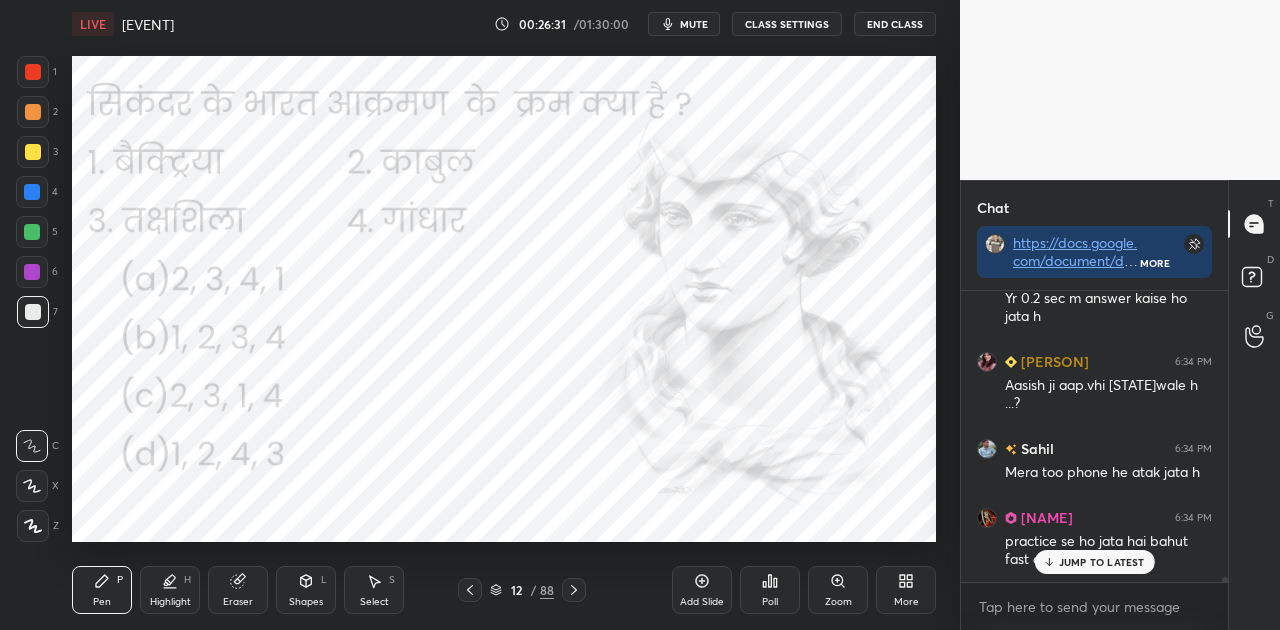 scroll, scrollTop: 17836, scrollLeft: 0, axis: vertical 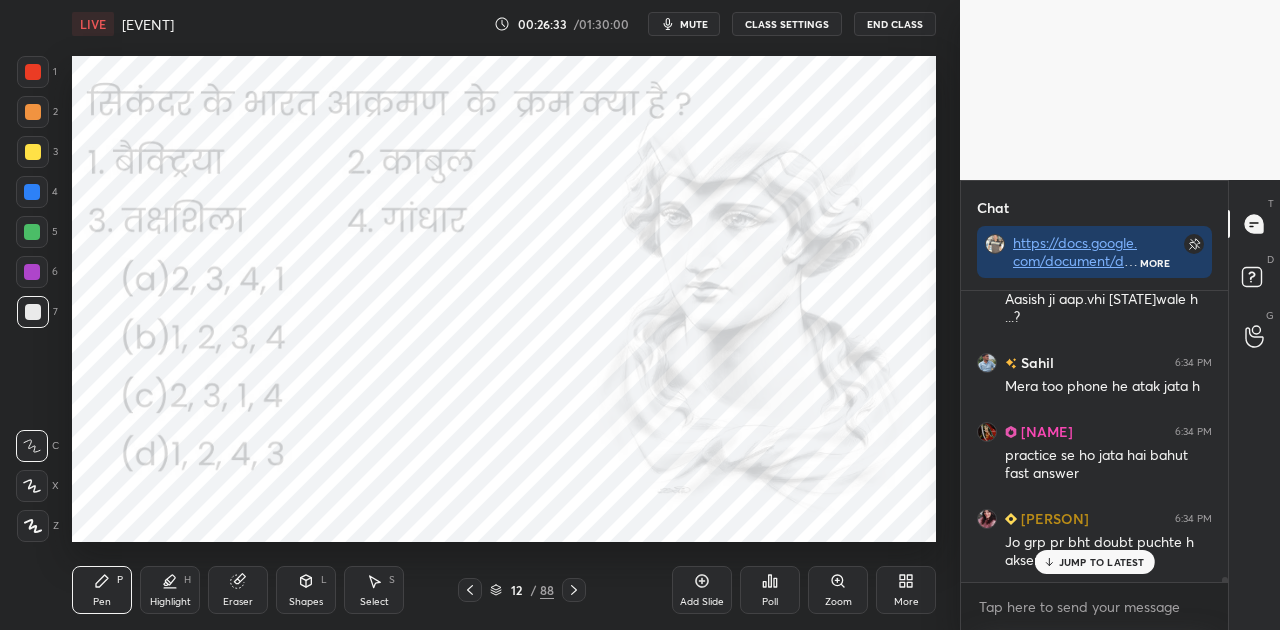 click on "JUMP TO LATEST" at bounding box center (1102, 562) 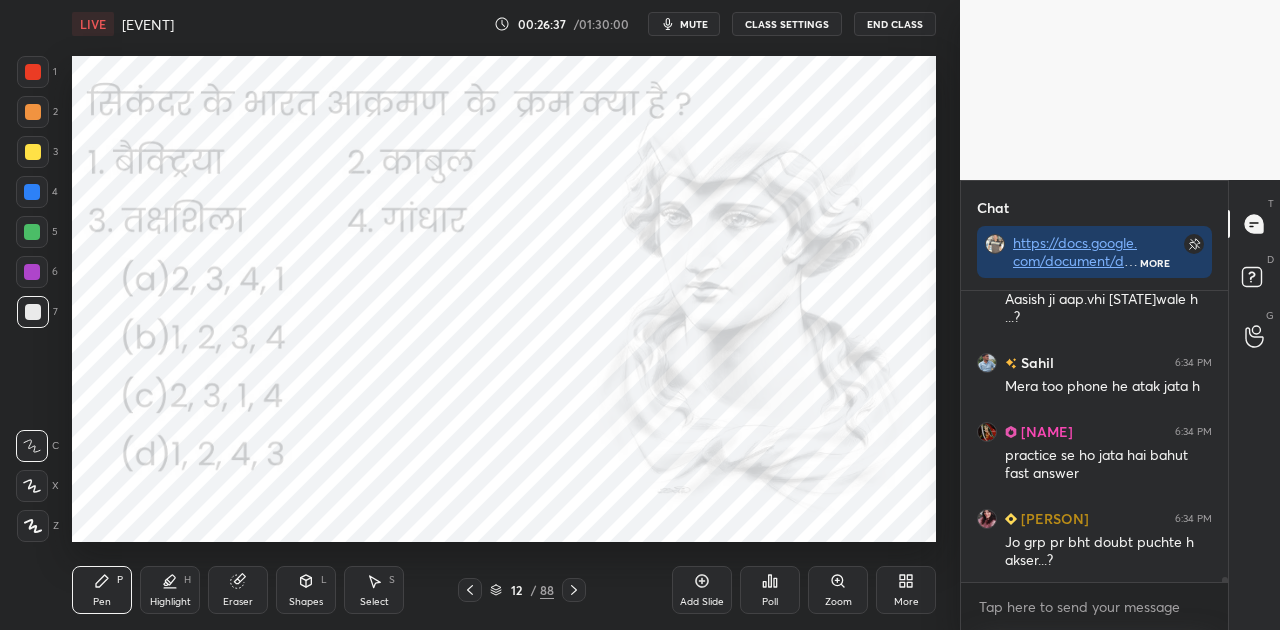 click at bounding box center [574, 590] 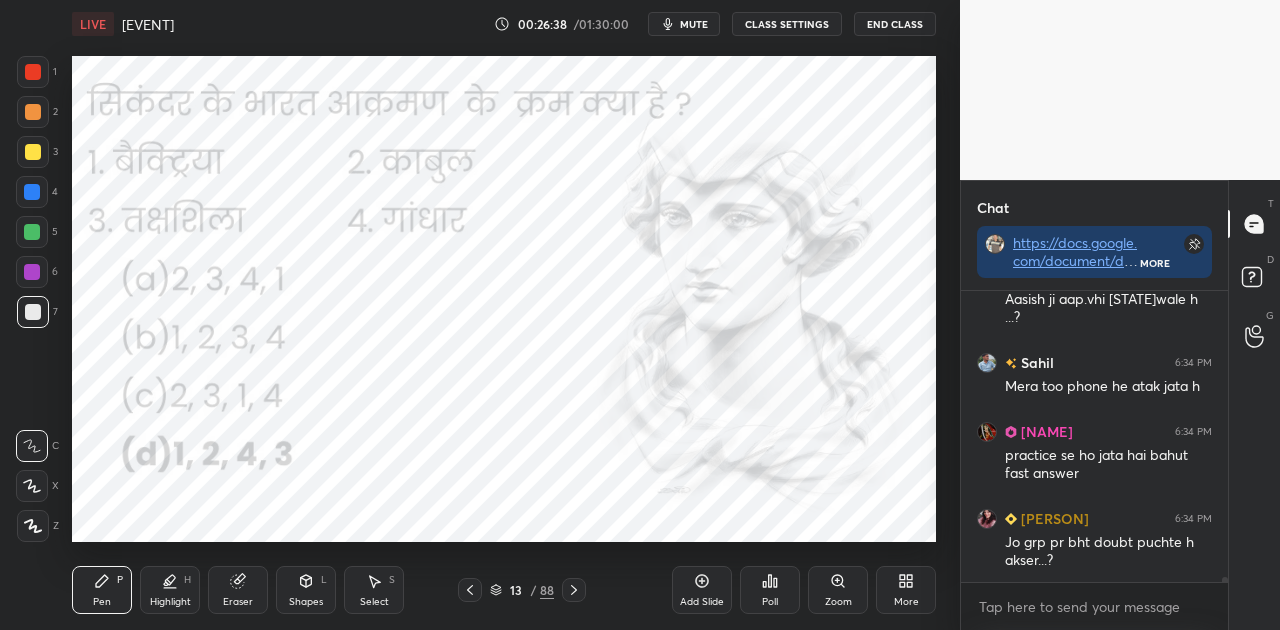 click at bounding box center [574, 590] 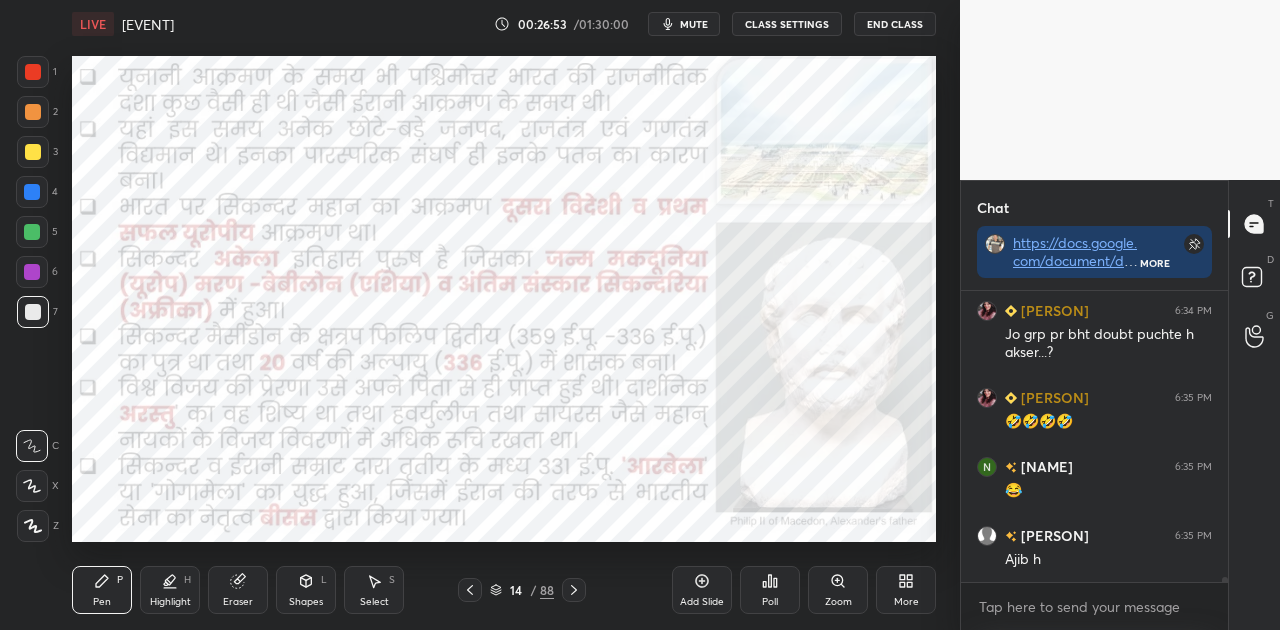 scroll, scrollTop: 18112, scrollLeft: 0, axis: vertical 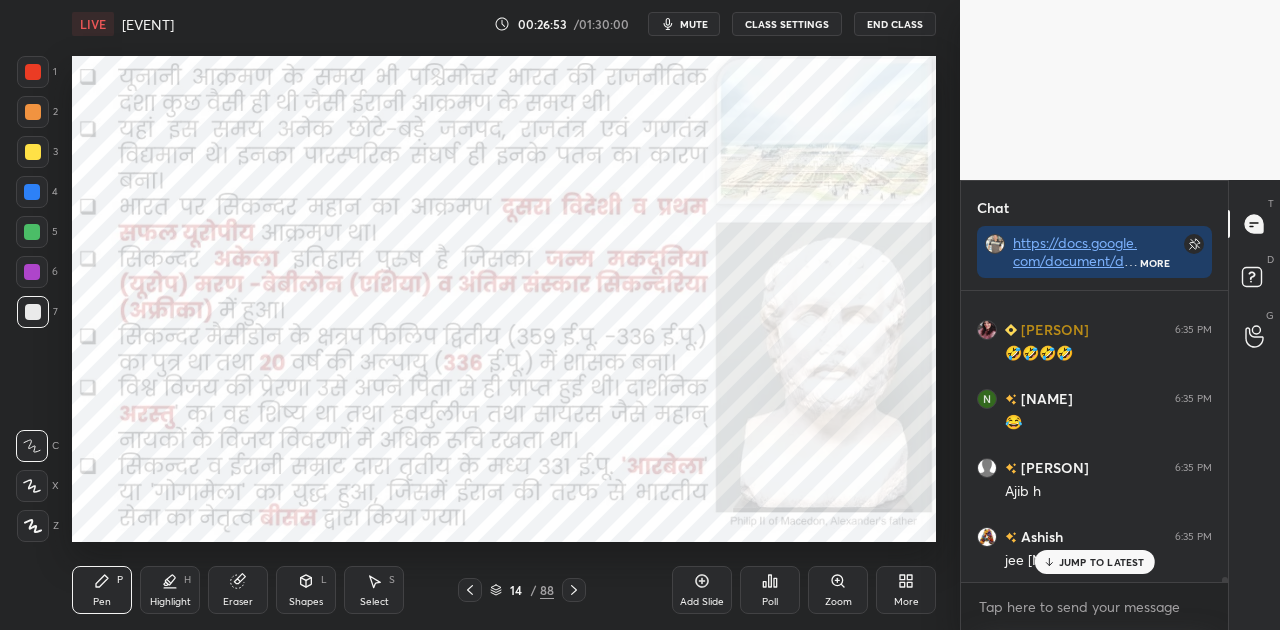click 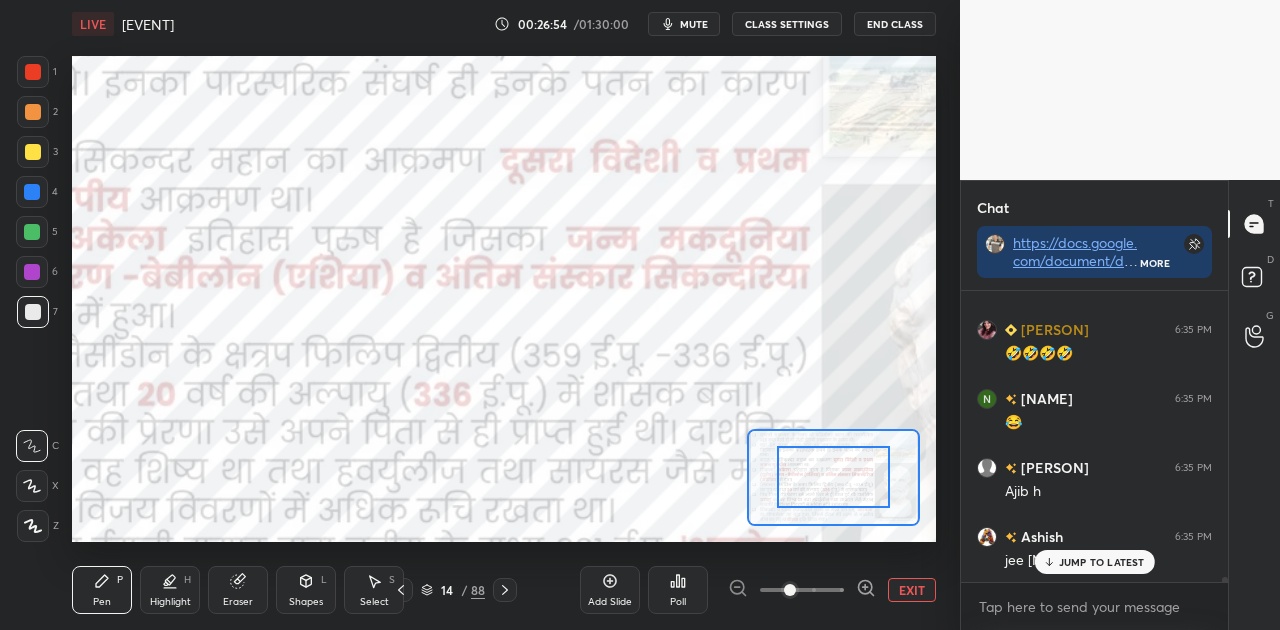 click at bounding box center (802, 590) 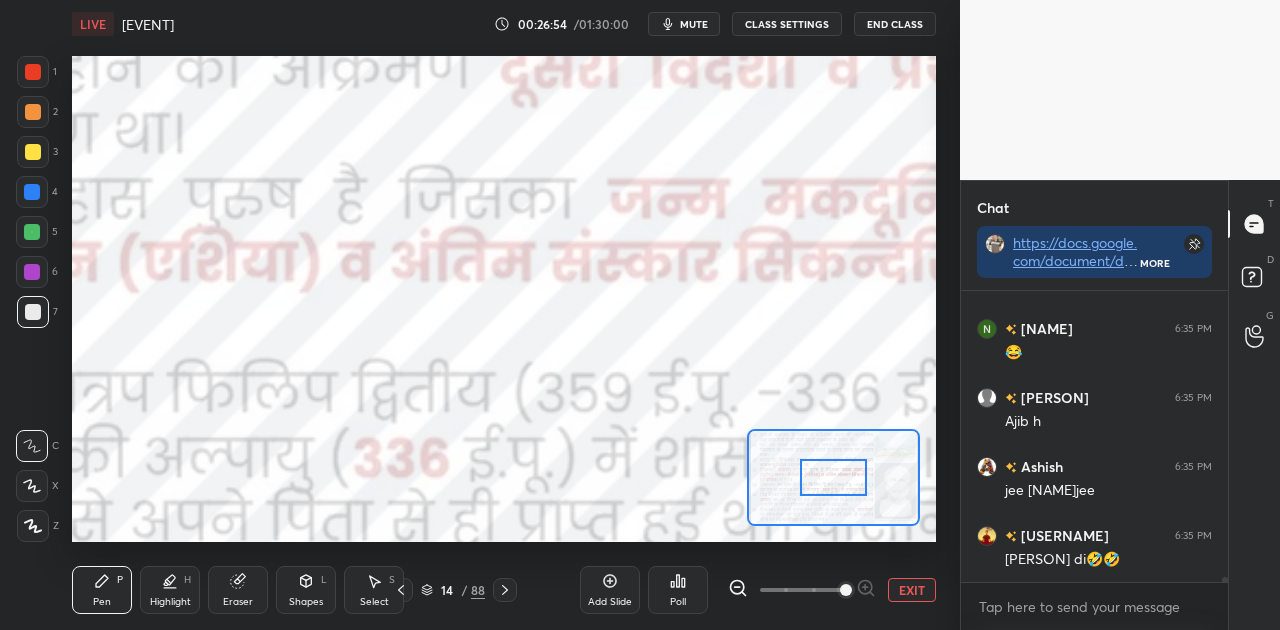 click at bounding box center [846, 590] 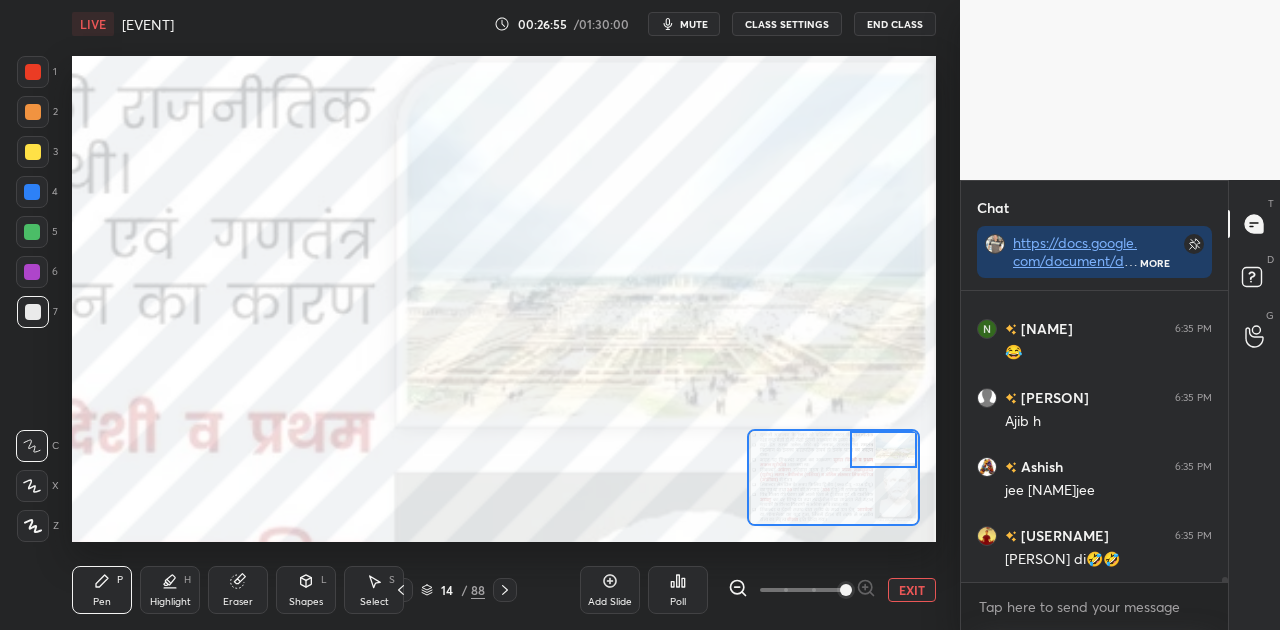 scroll, scrollTop: 18250, scrollLeft: 0, axis: vertical 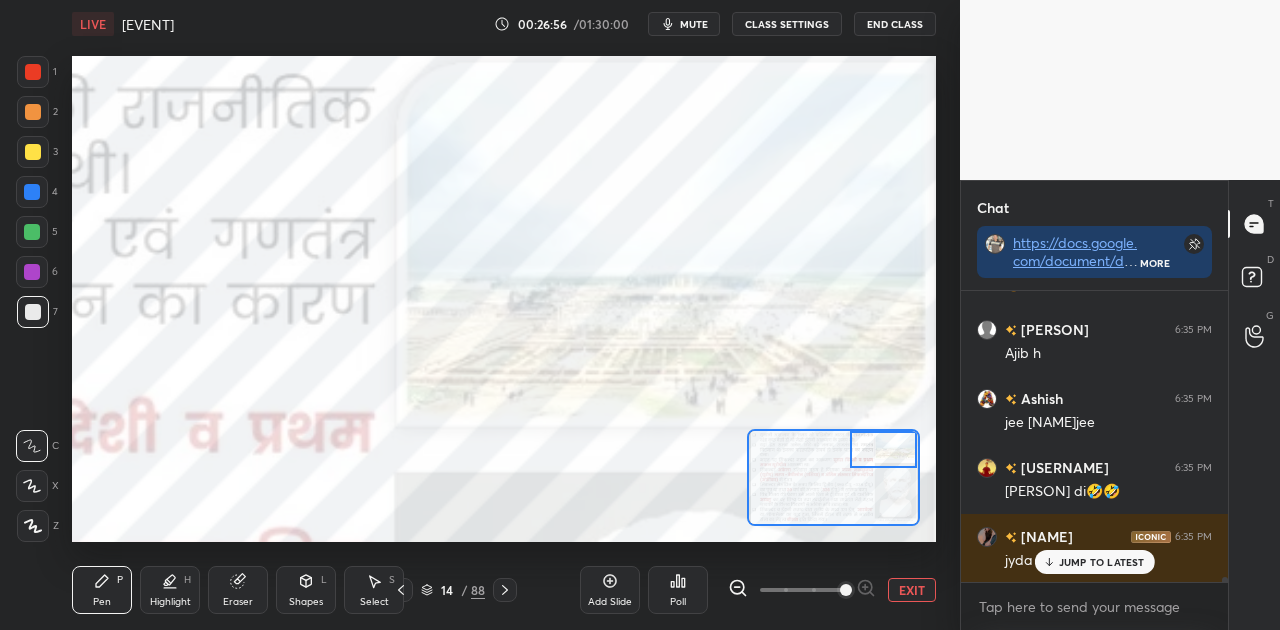drag, startPoint x: 838, startPoint y: 482, endPoint x: 945, endPoint y: 436, distance: 116.46888 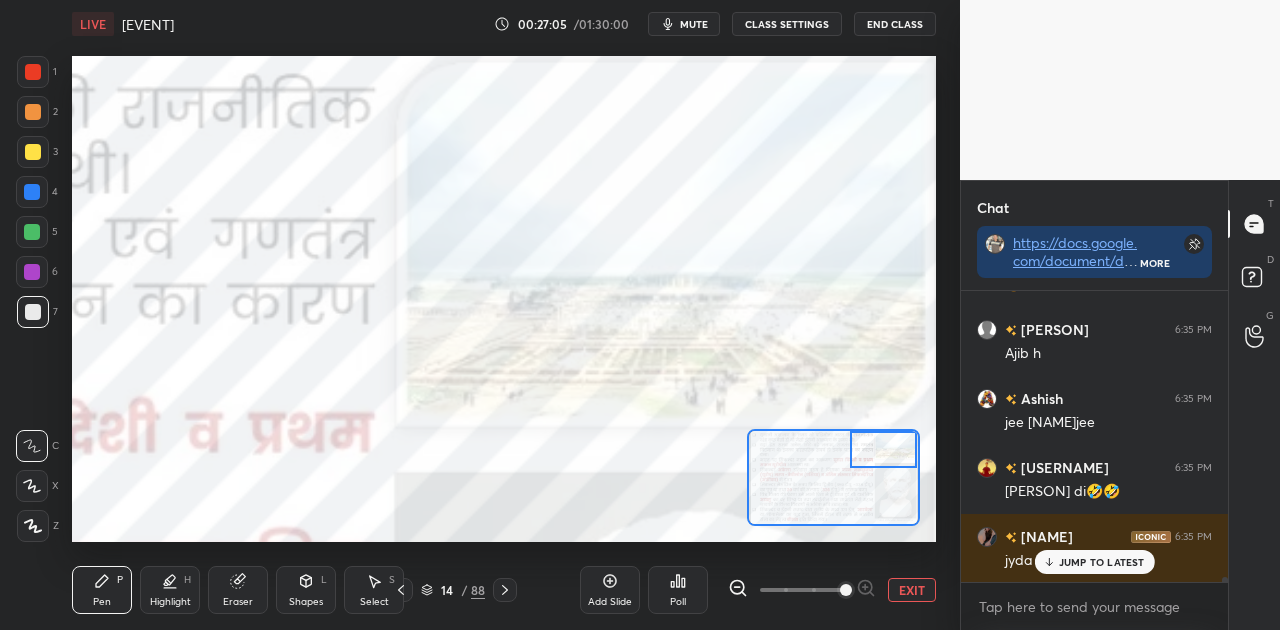 click on "EXIT" at bounding box center [912, 590] 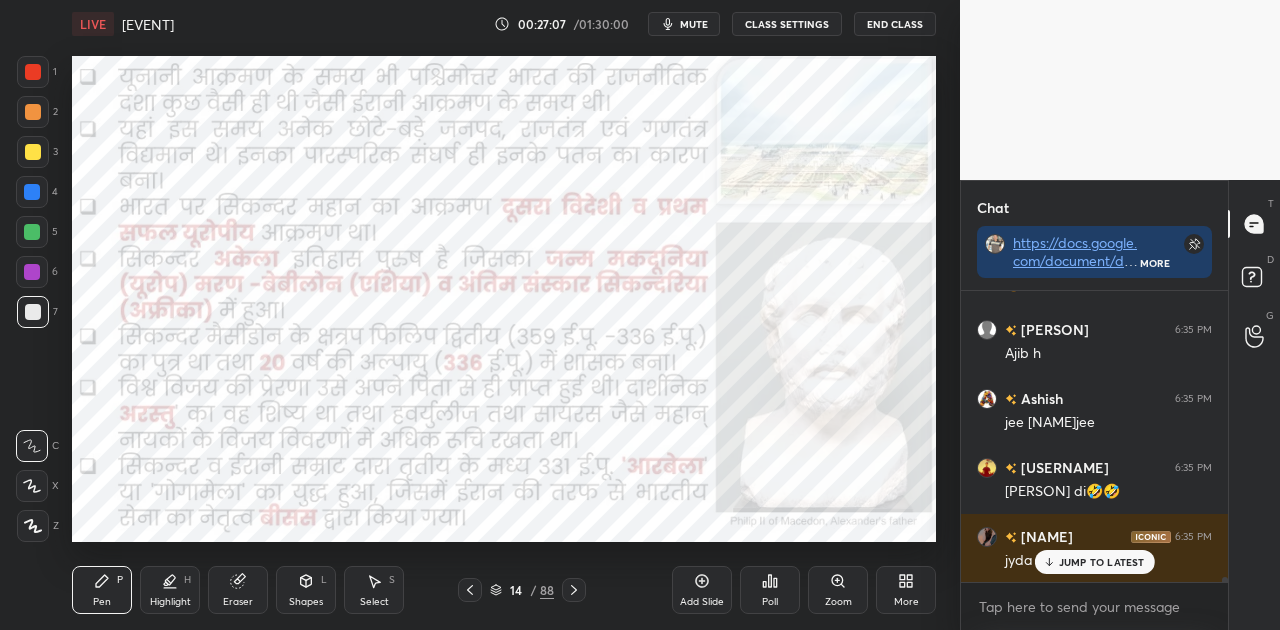 click 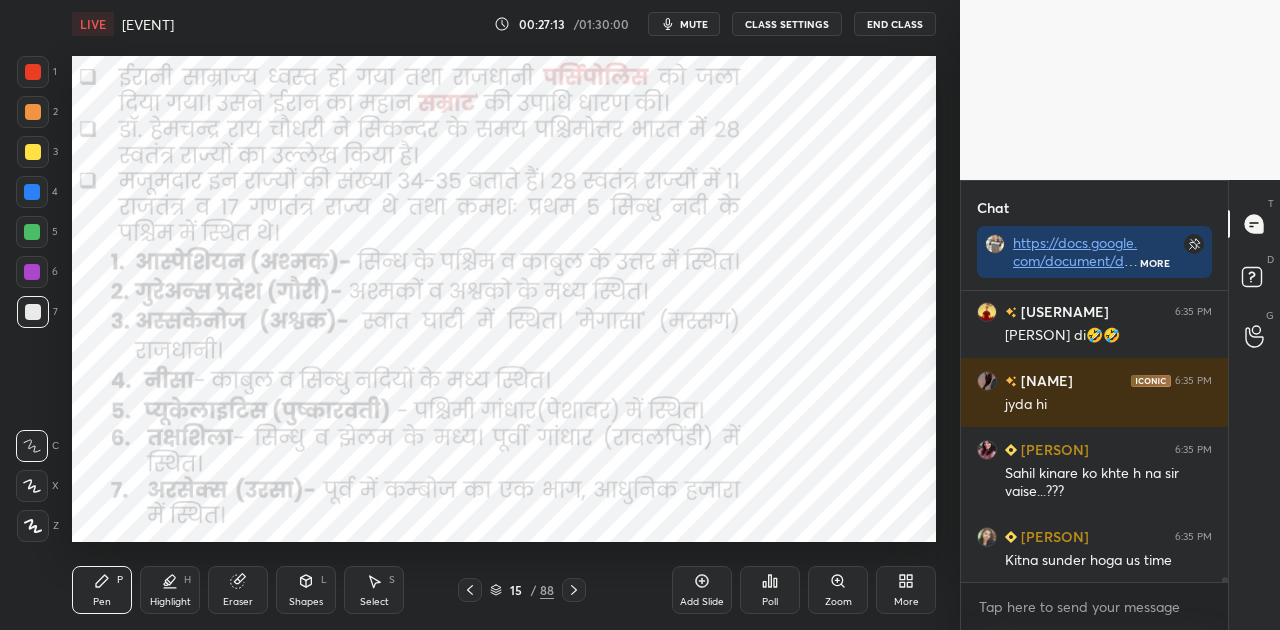 scroll, scrollTop: 18476, scrollLeft: 0, axis: vertical 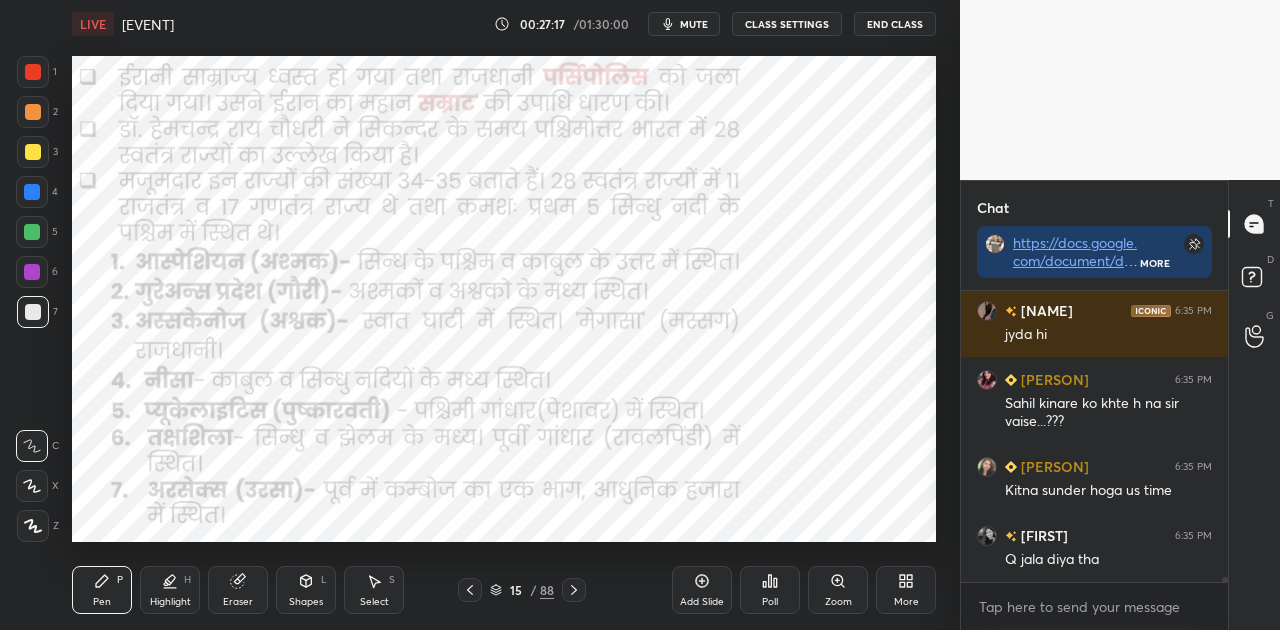 click 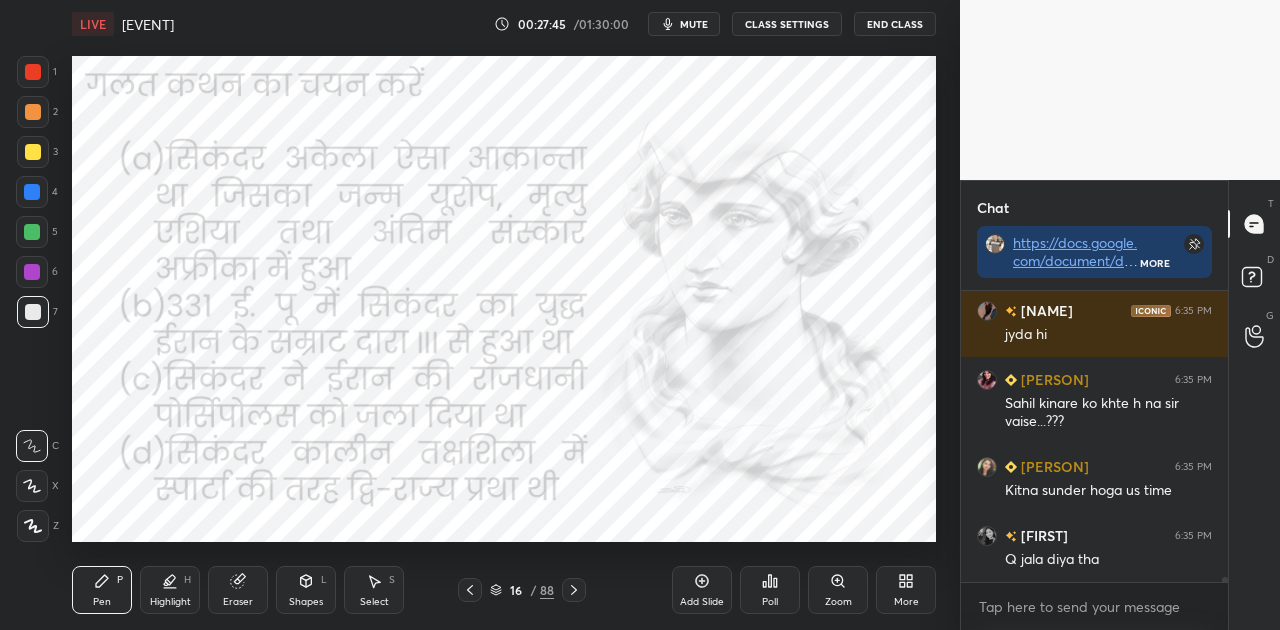 click on "mute" at bounding box center (694, 24) 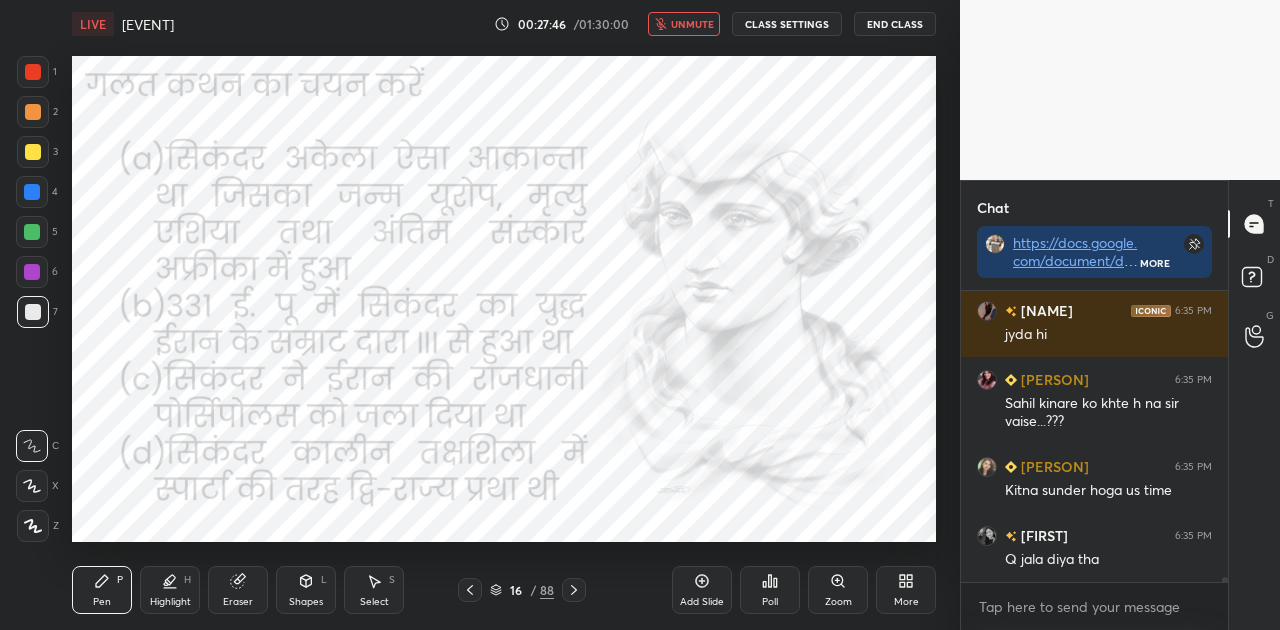 scroll, scrollTop: 18544, scrollLeft: 0, axis: vertical 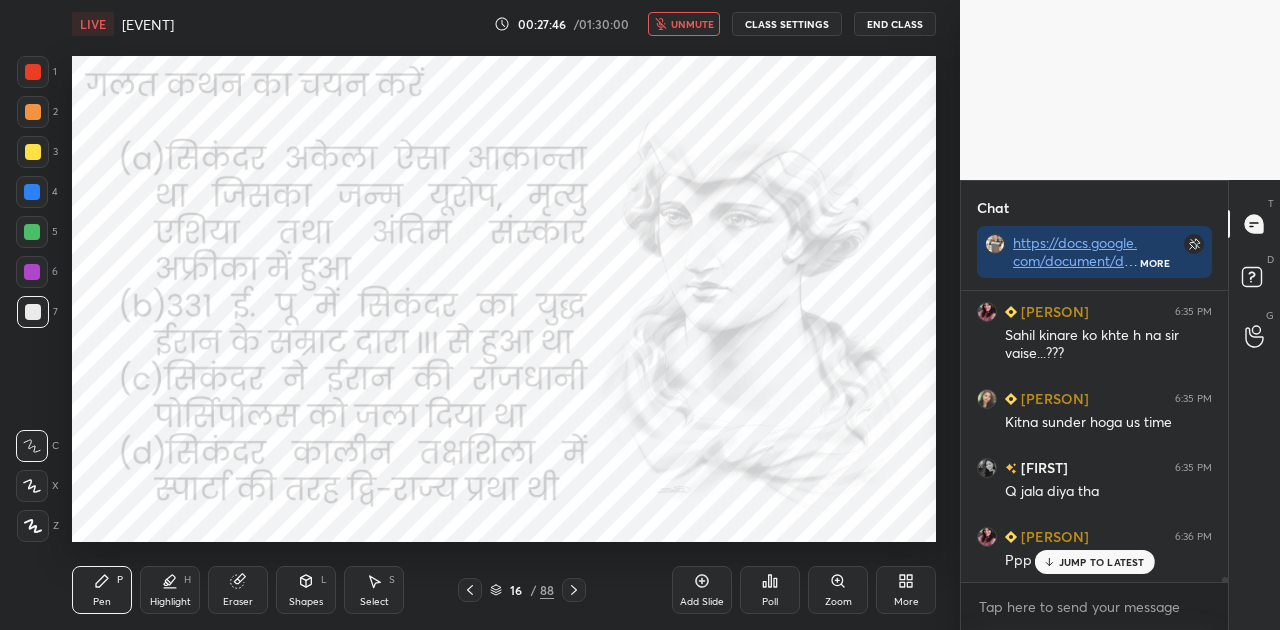 click on "unmute" at bounding box center [692, 24] 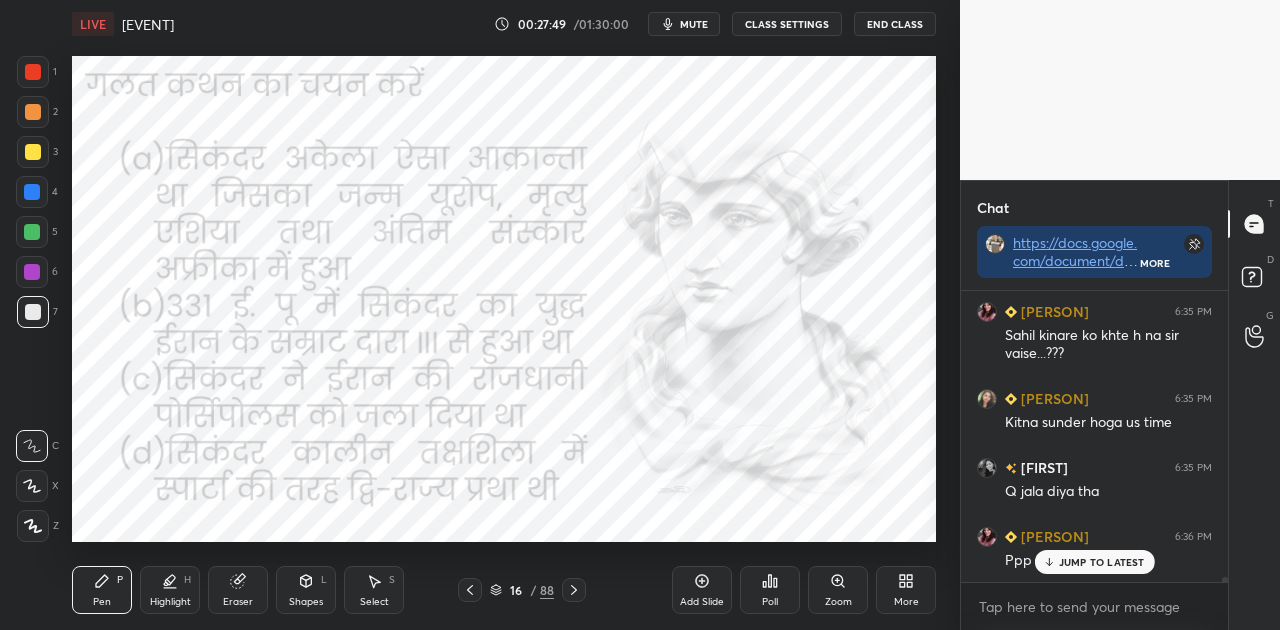 click on "mute" at bounding box center [694, 24] 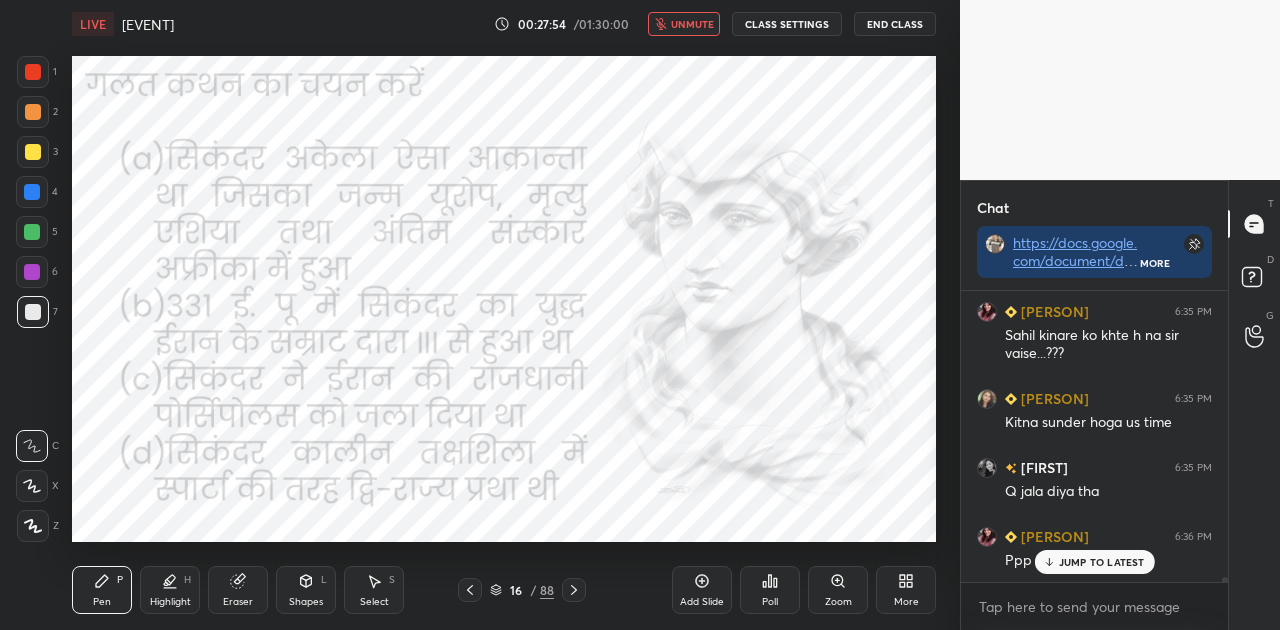 click on "Poll" at bounding box center [770, 590] 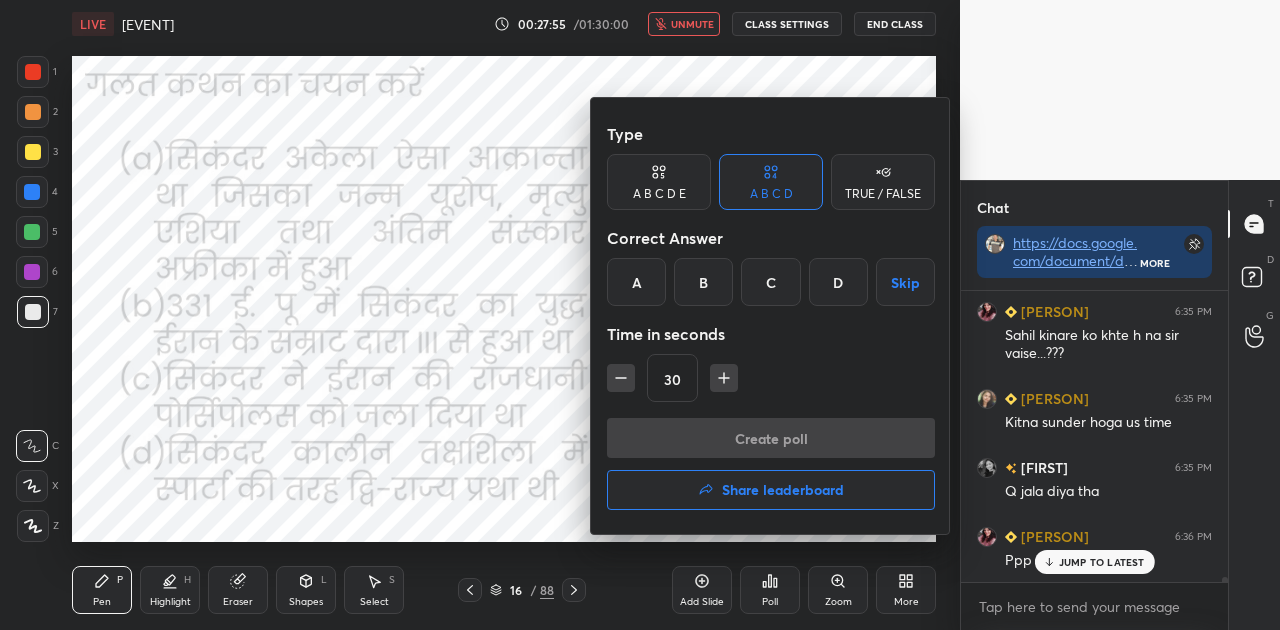 click on "D" at bounding box center (838, 282) 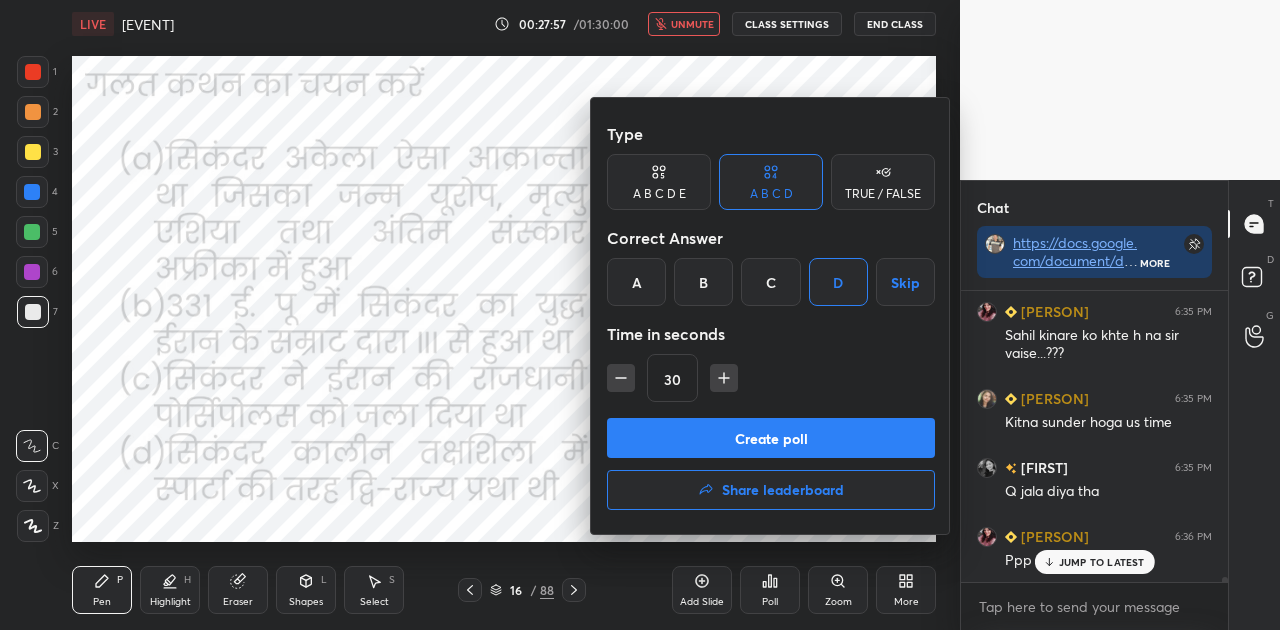 click on "Create poll" at bounding box center (771, 438) 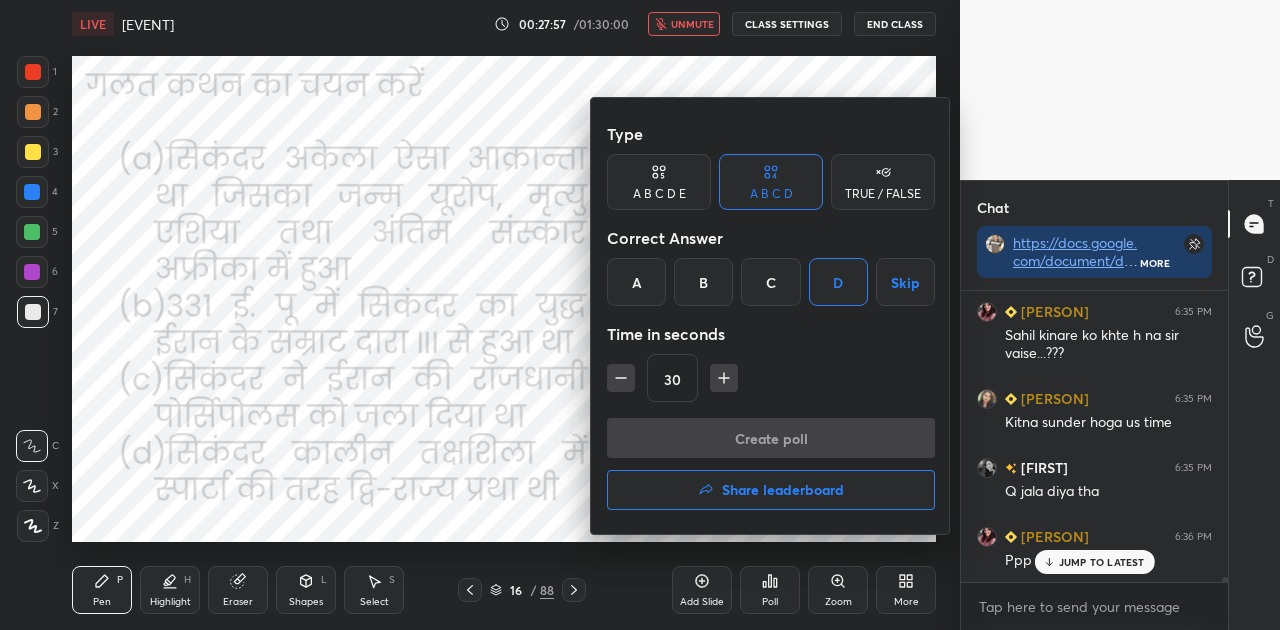 scroll, scrollTop: 242, scrollLeft: 261, axis: both 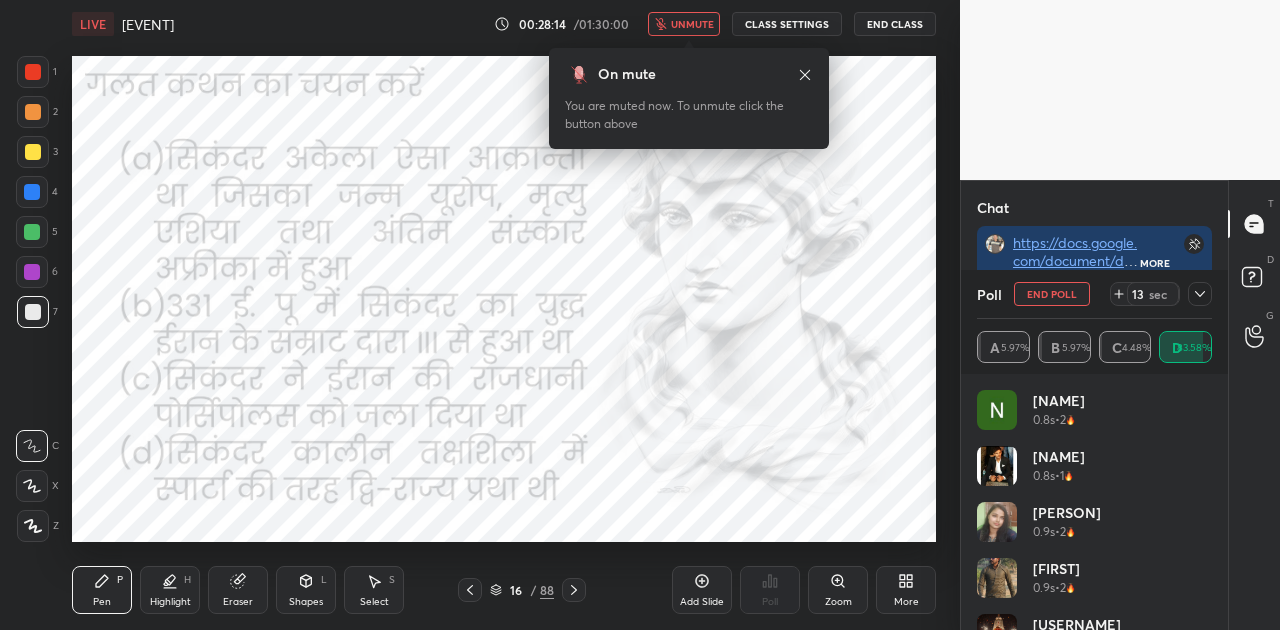 click on "unmute" at bounding box center [692, 24] 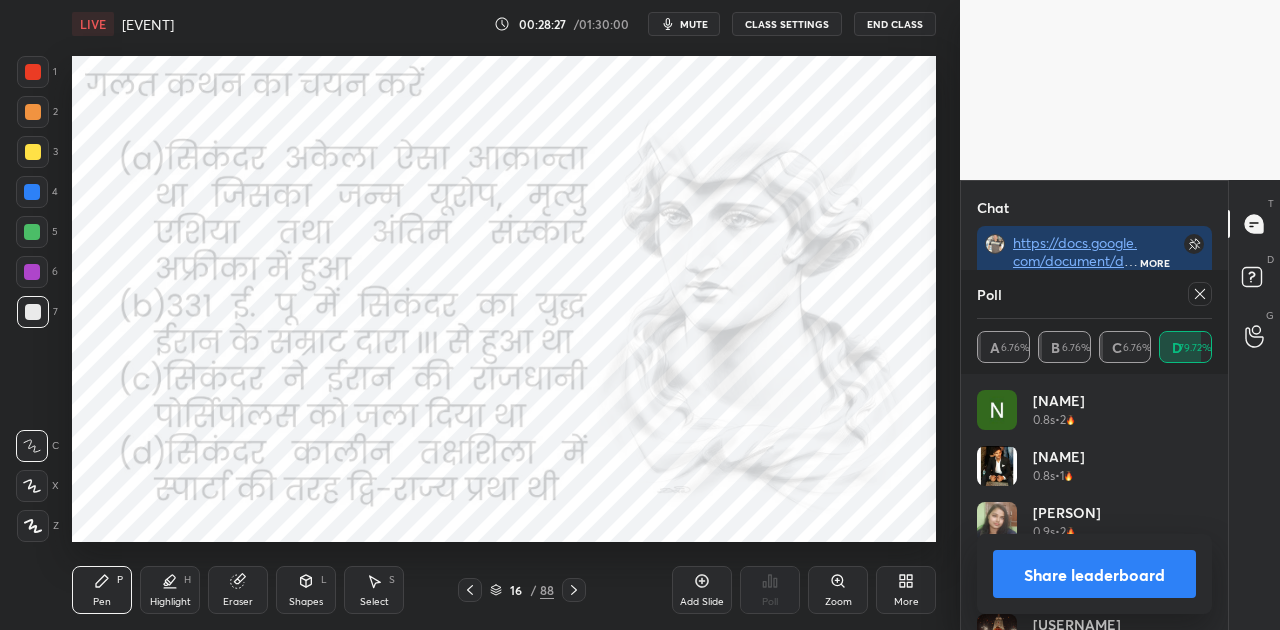 scroll, scrollTop: 19152, scrollLeft: 0, axis: vertical 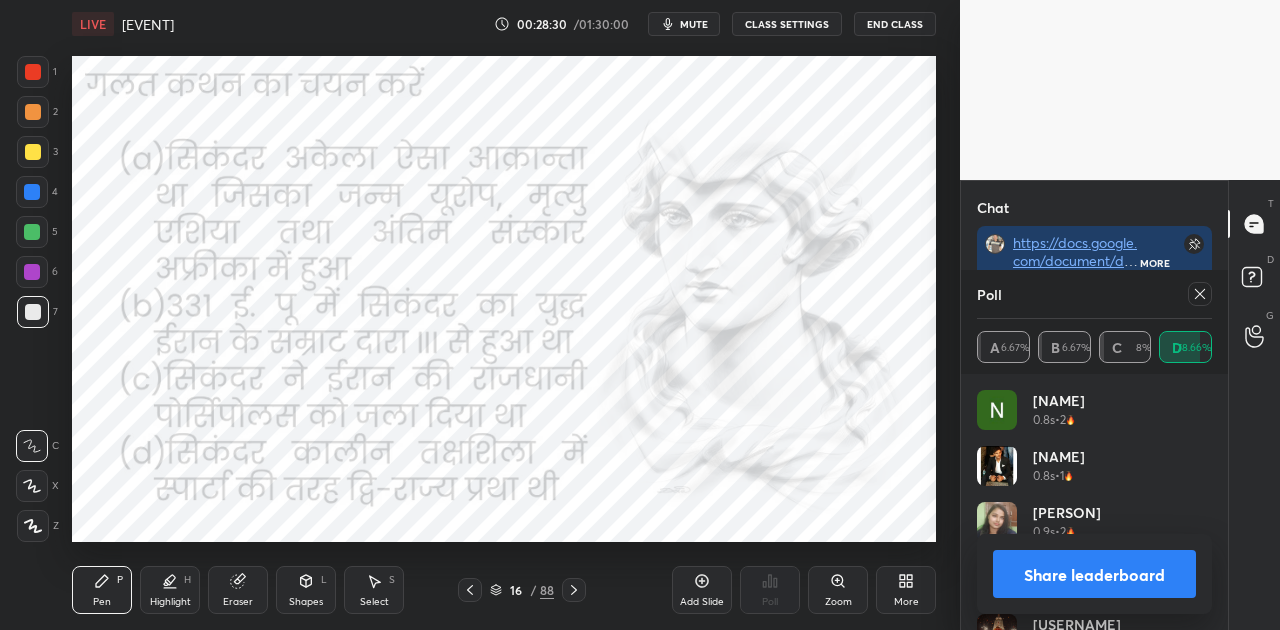 click on "Share leaderboard" at bounding box center (1094, 574) 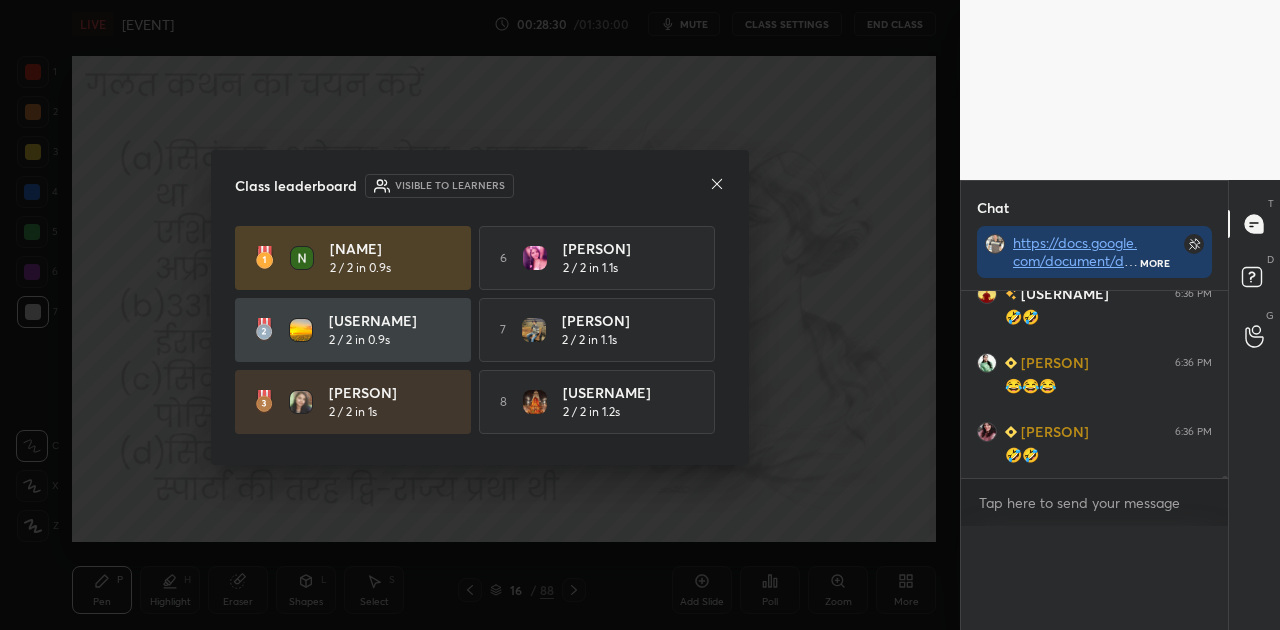 scroll, scrollTop: 0, scrollLeft: 0, axis: both 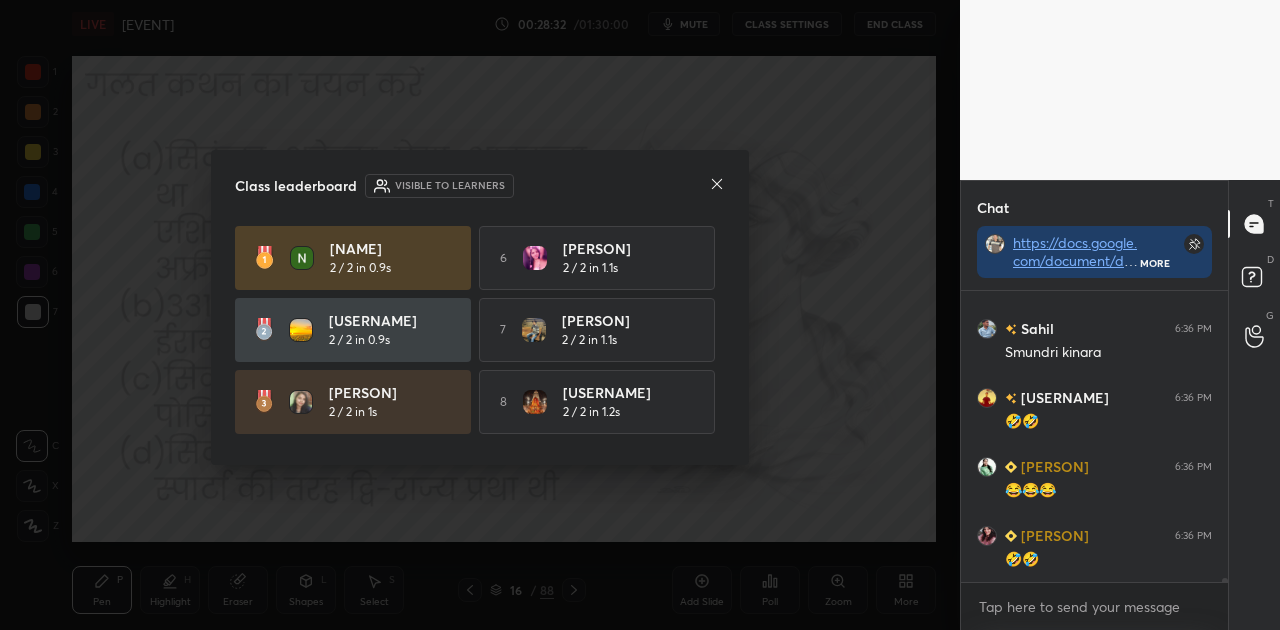 click 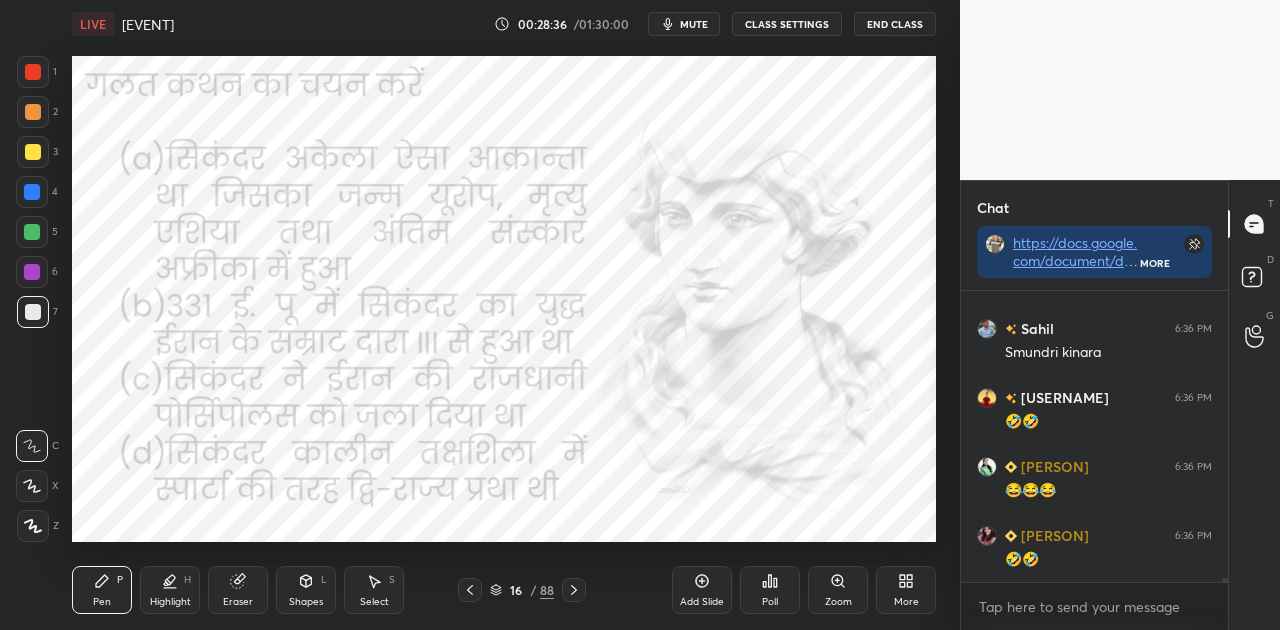 click at bounding box center [574, 590] 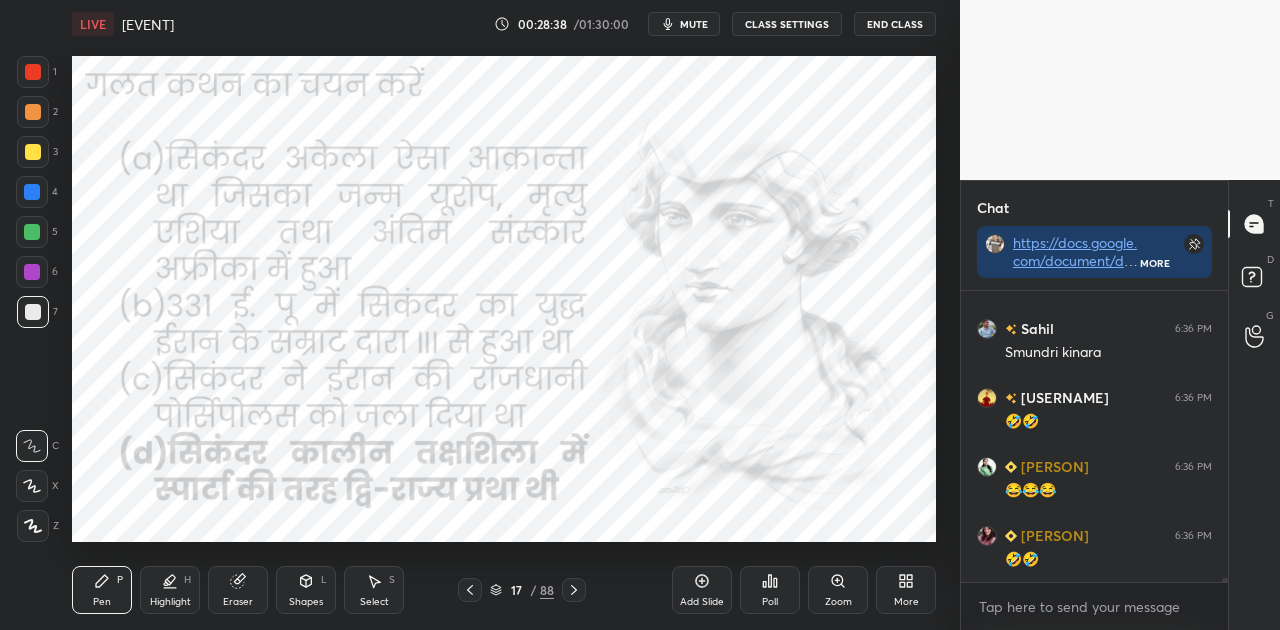 click at bounding box center (574, 590) 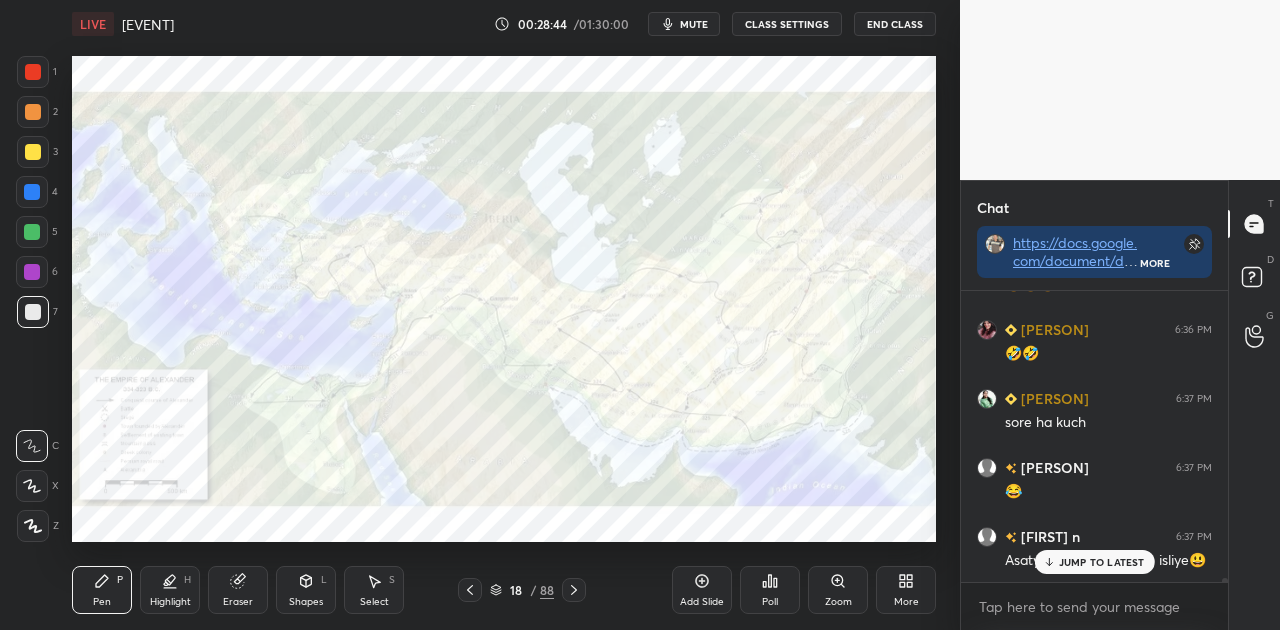 click on "JUMP TO LATEST" at bounding box center [1102, 562] 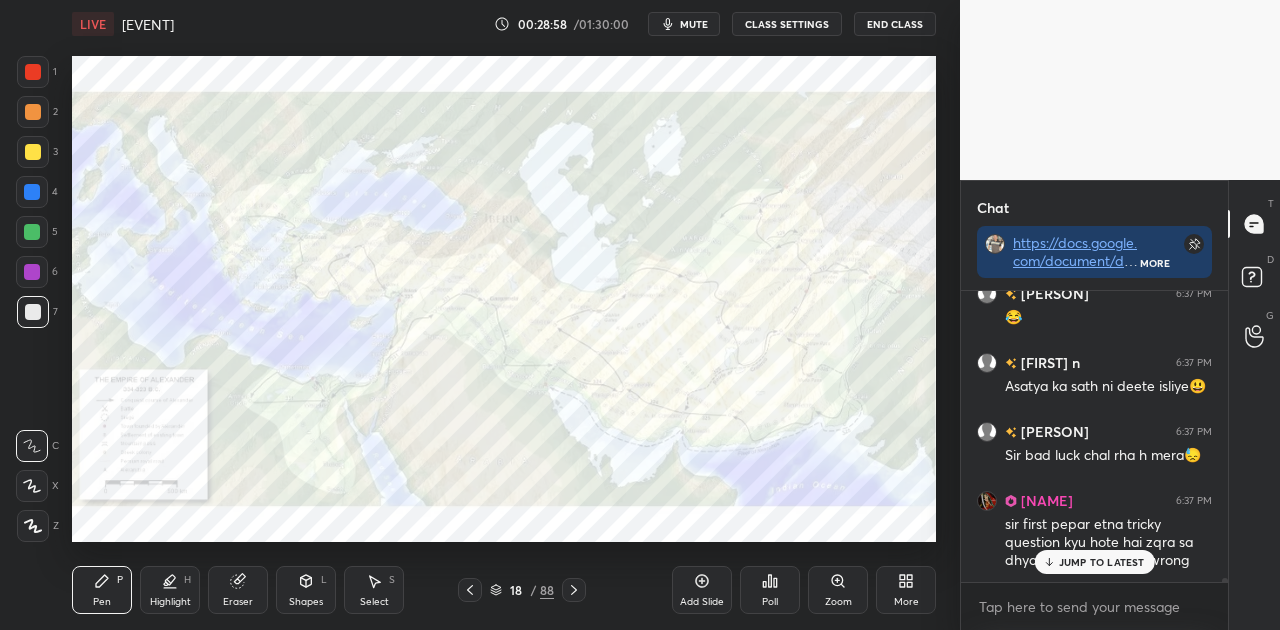 click on "JUMP TO LATEST" at bounding box center (1094, 562) 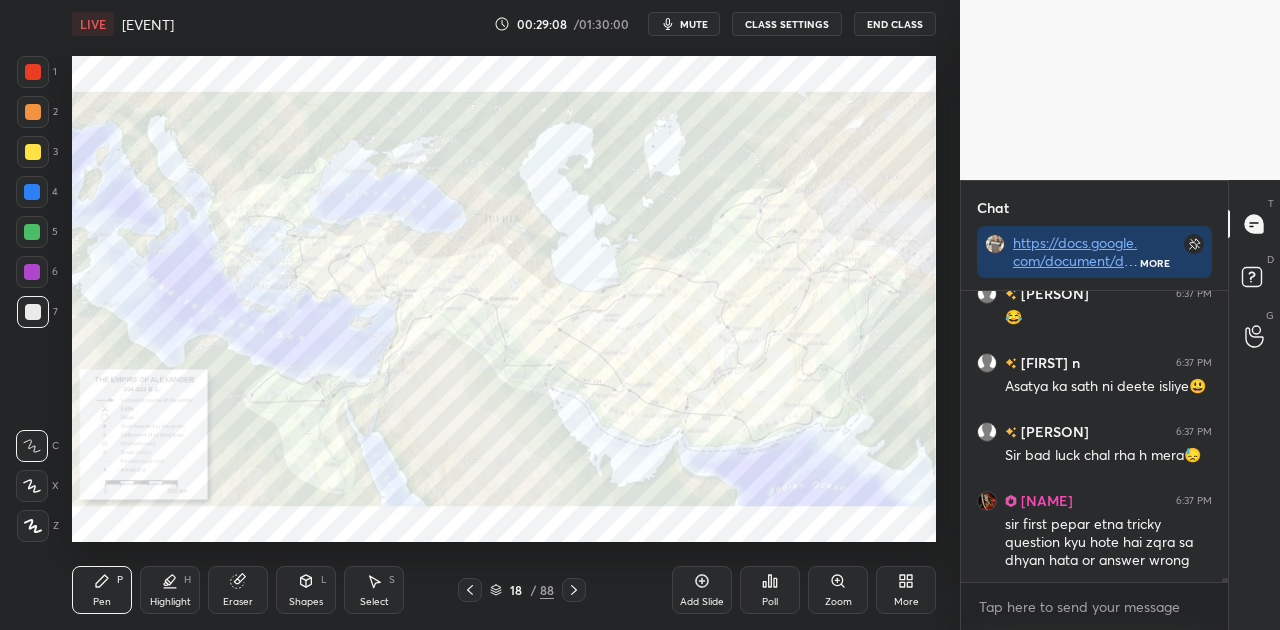 click 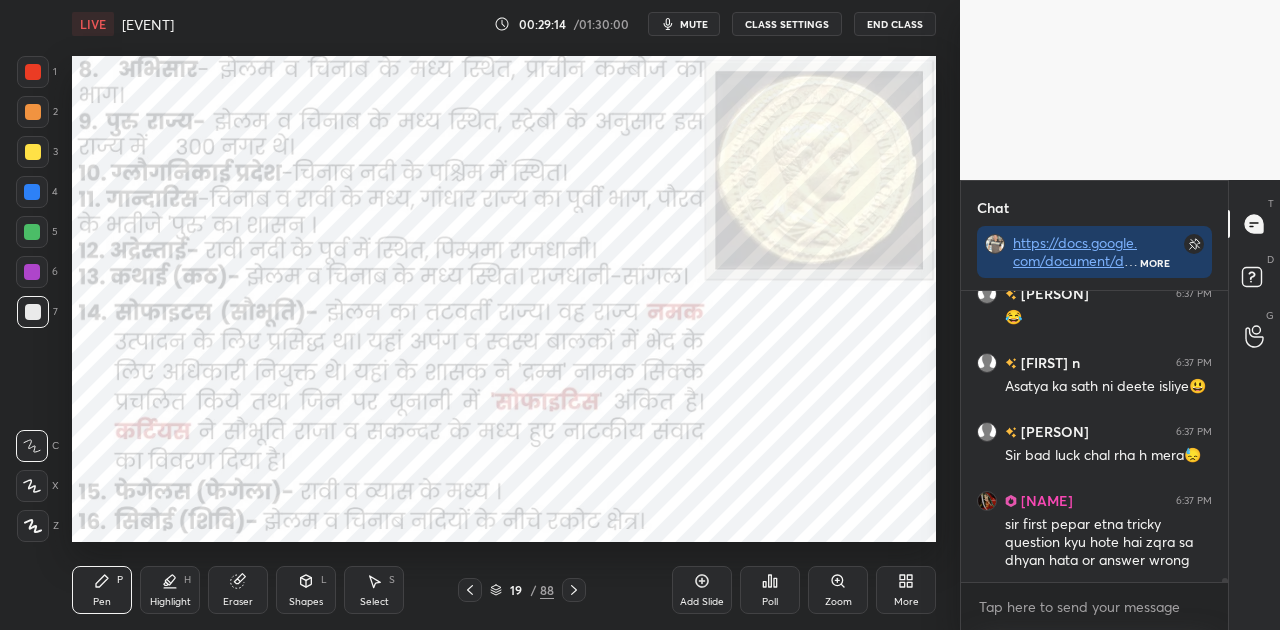 scroll, scrollTop: 19516, scrollLeft: 0, axis: vertical 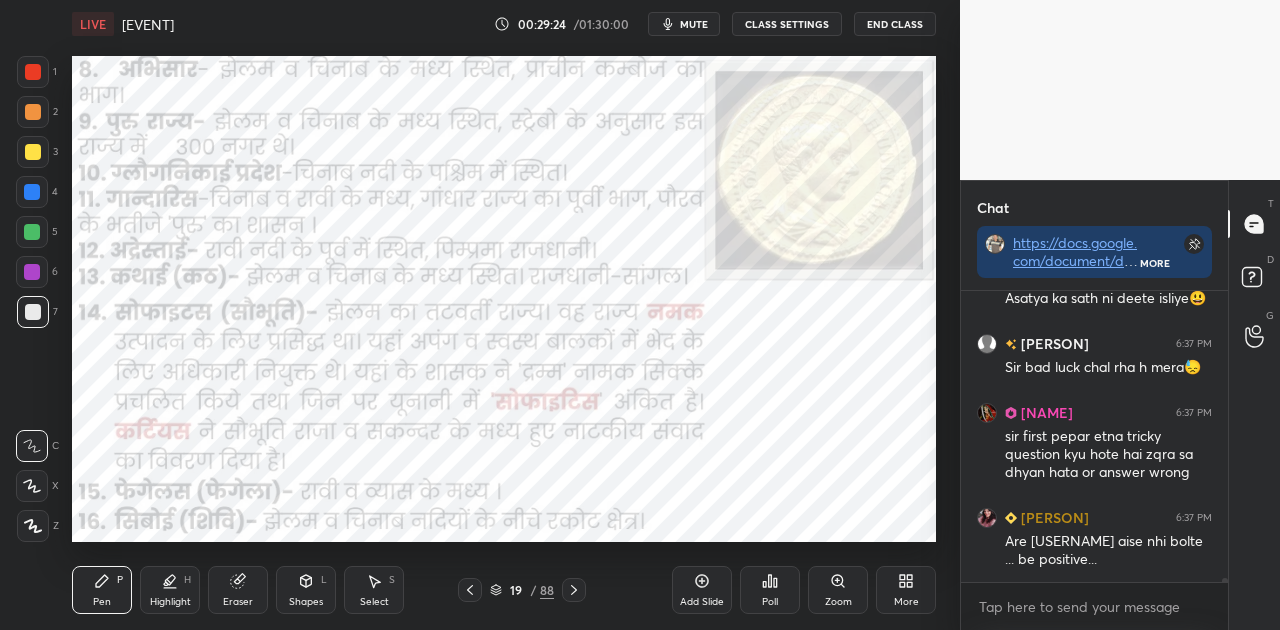click 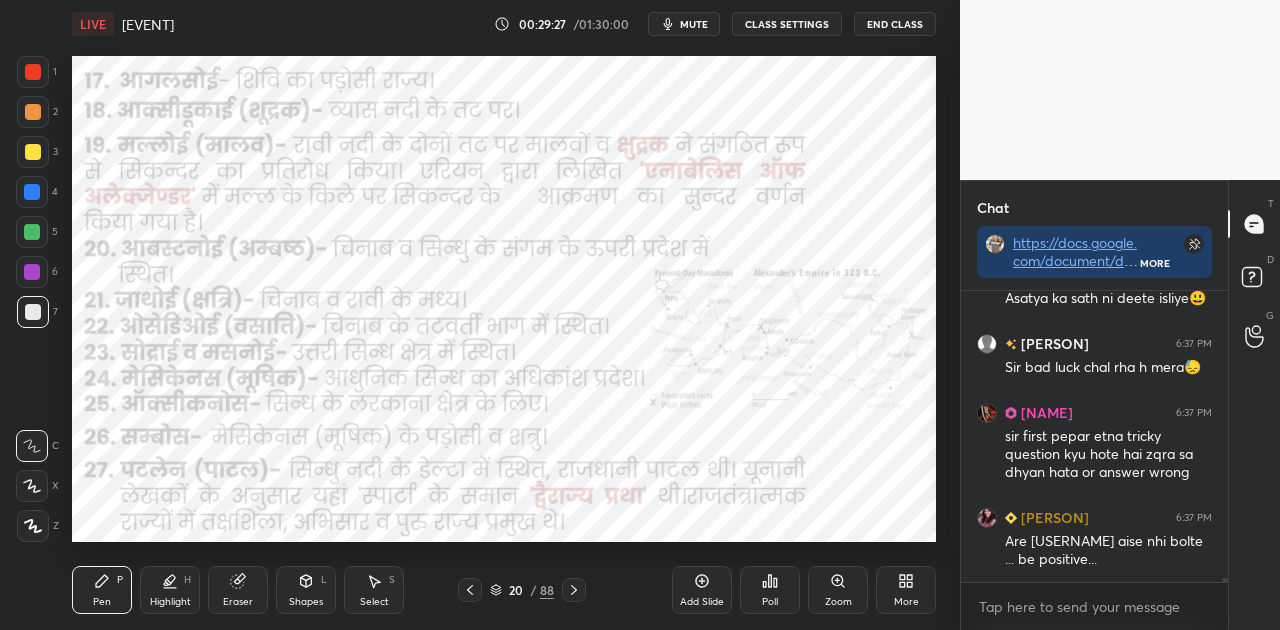 click at bounding box center [574, 590] 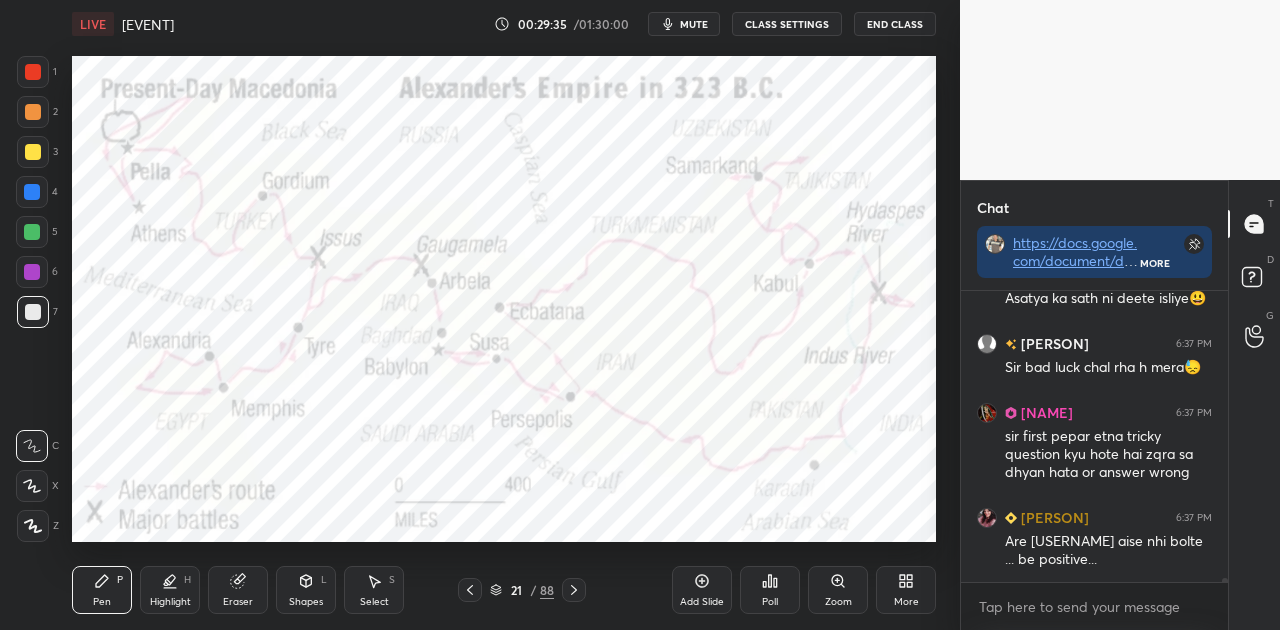 scroll, scrollTop: 19584, scrollLeft: 0, axis: vertical 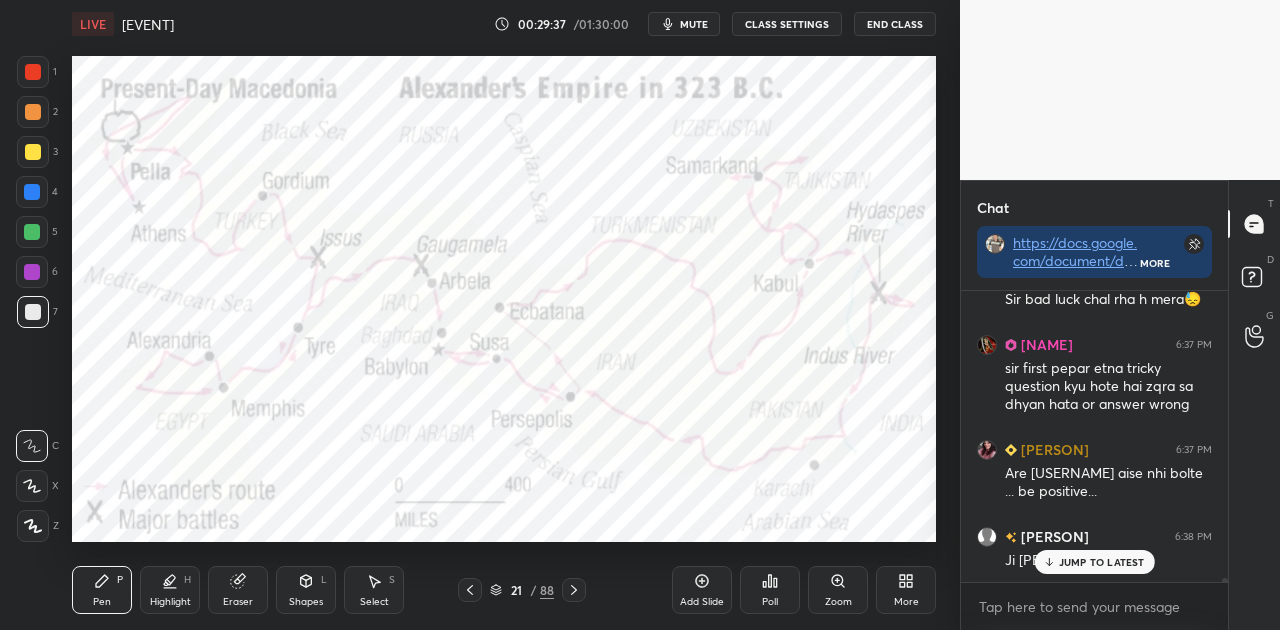 click at bounding box center (32, 192) 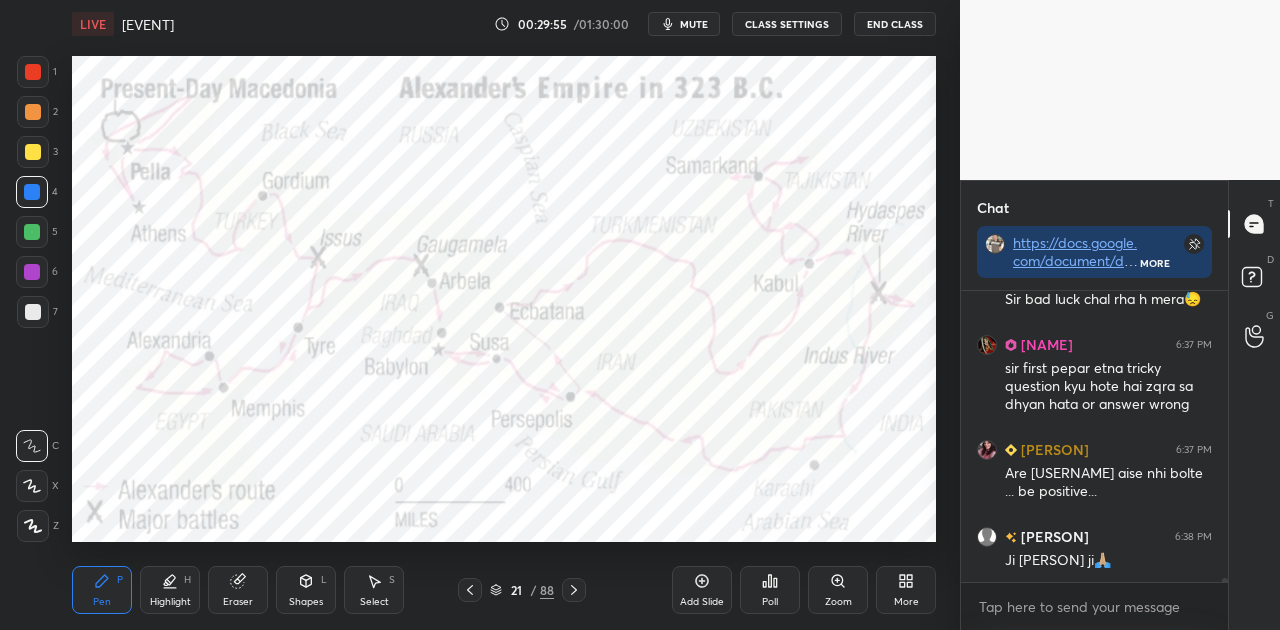 scroll, scrollTop: 19690, scrollLeft: 0, axis: vertical 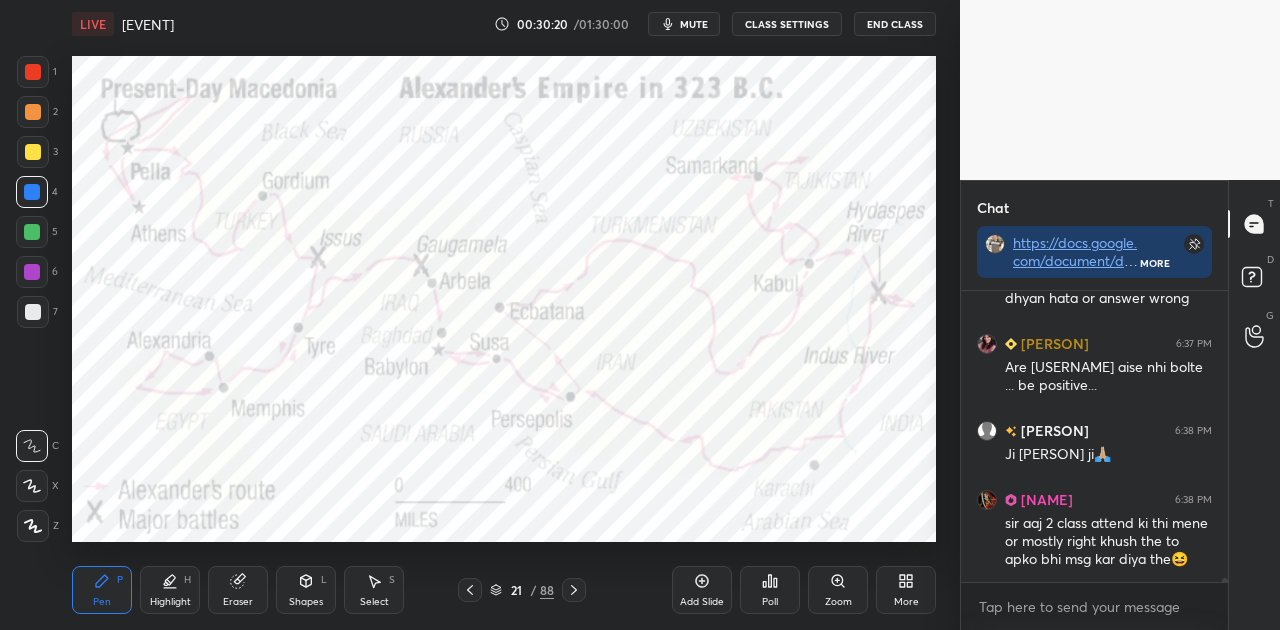 click 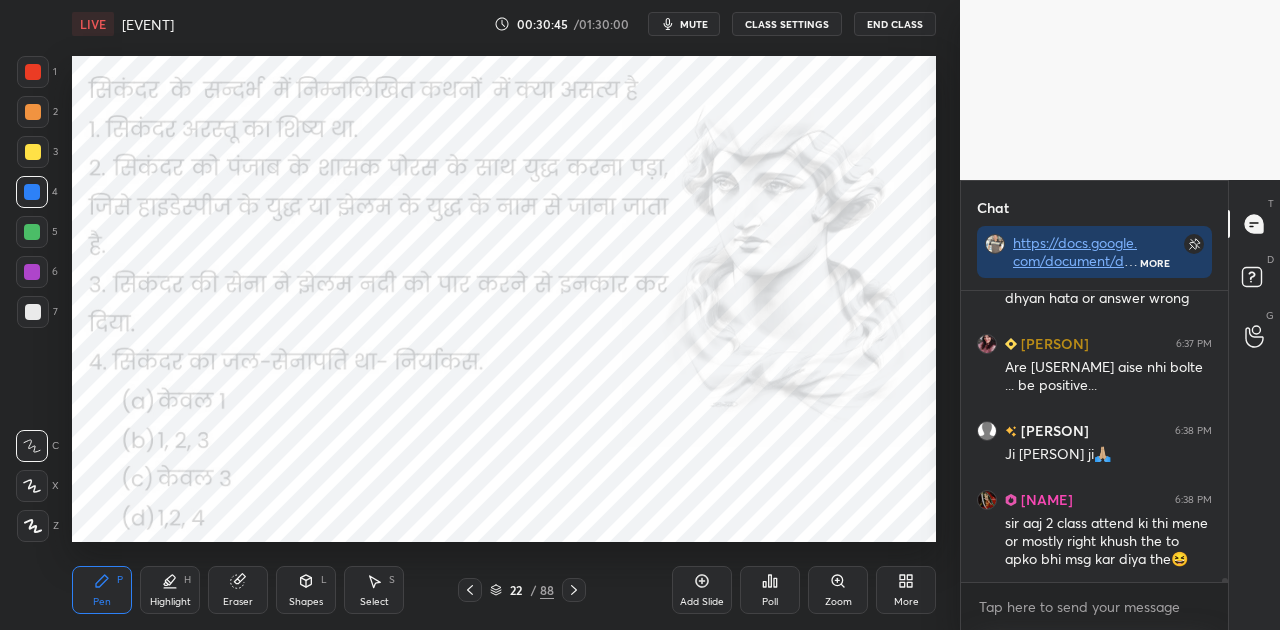 scroll, scrollTop: 19776, scrollLeft: 0, axis: vertical 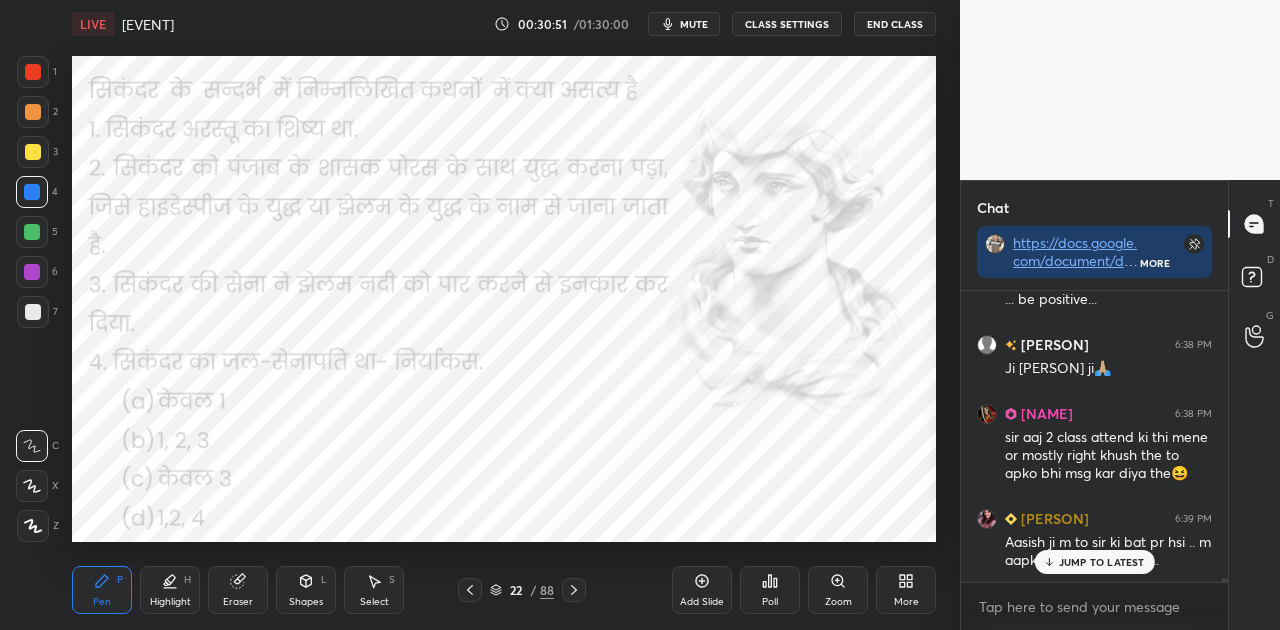 click 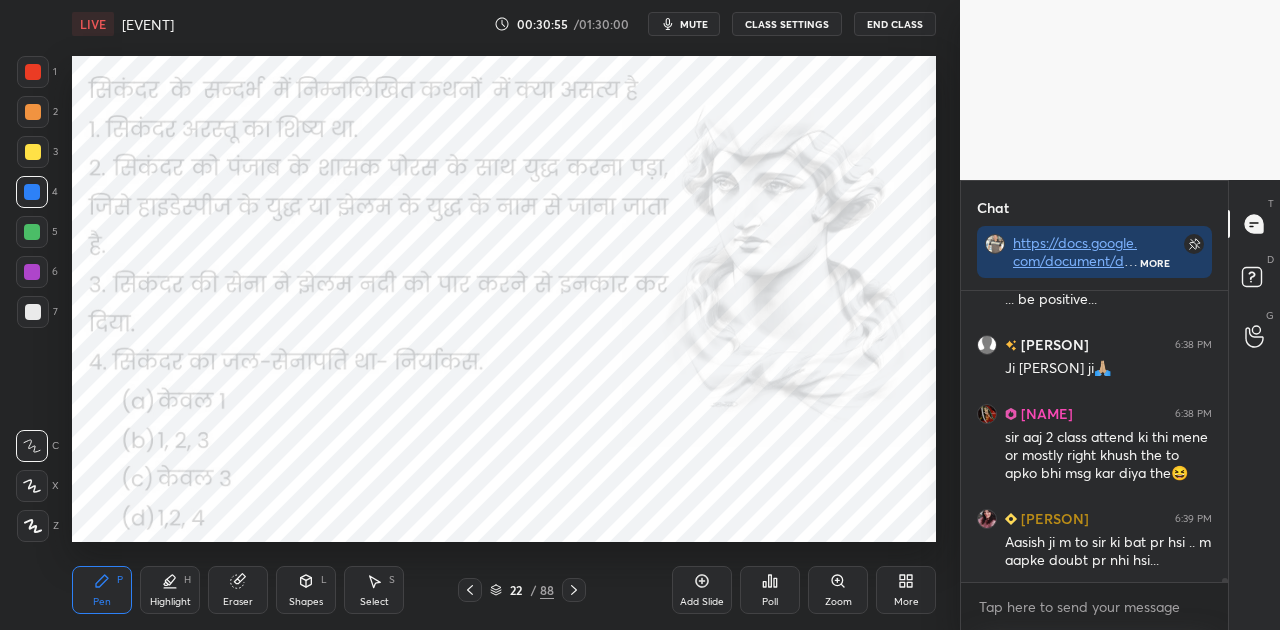 scroll, scrollTop: 19846, scrollLeft: 0, axis: vertical 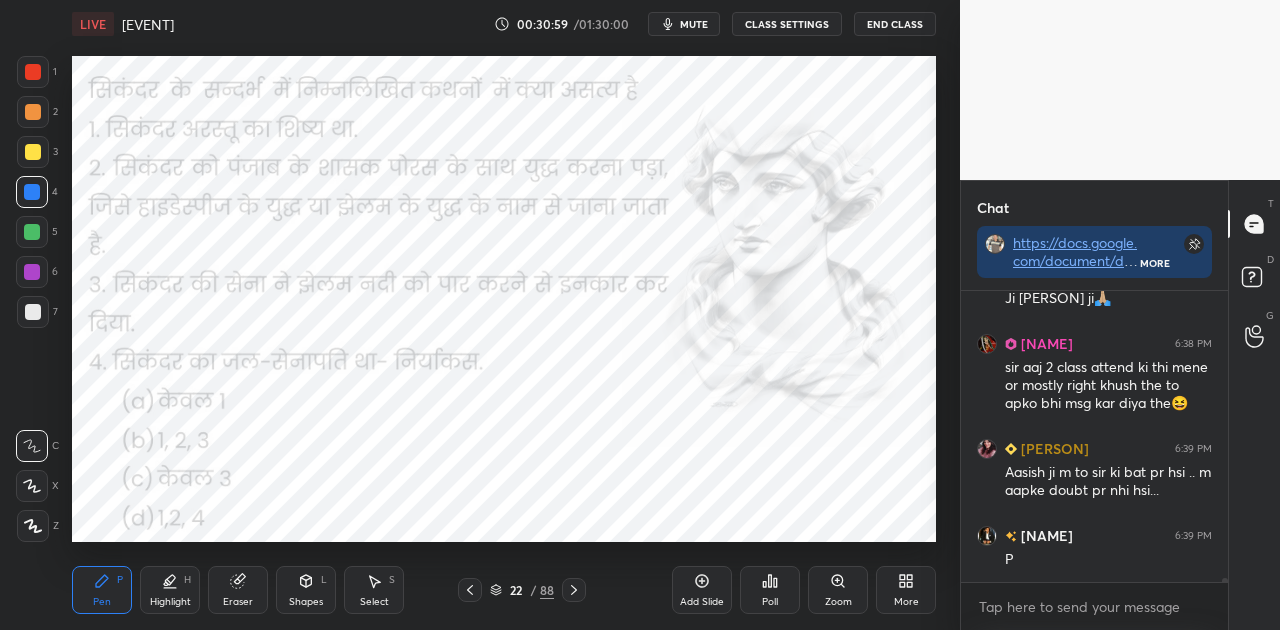 click 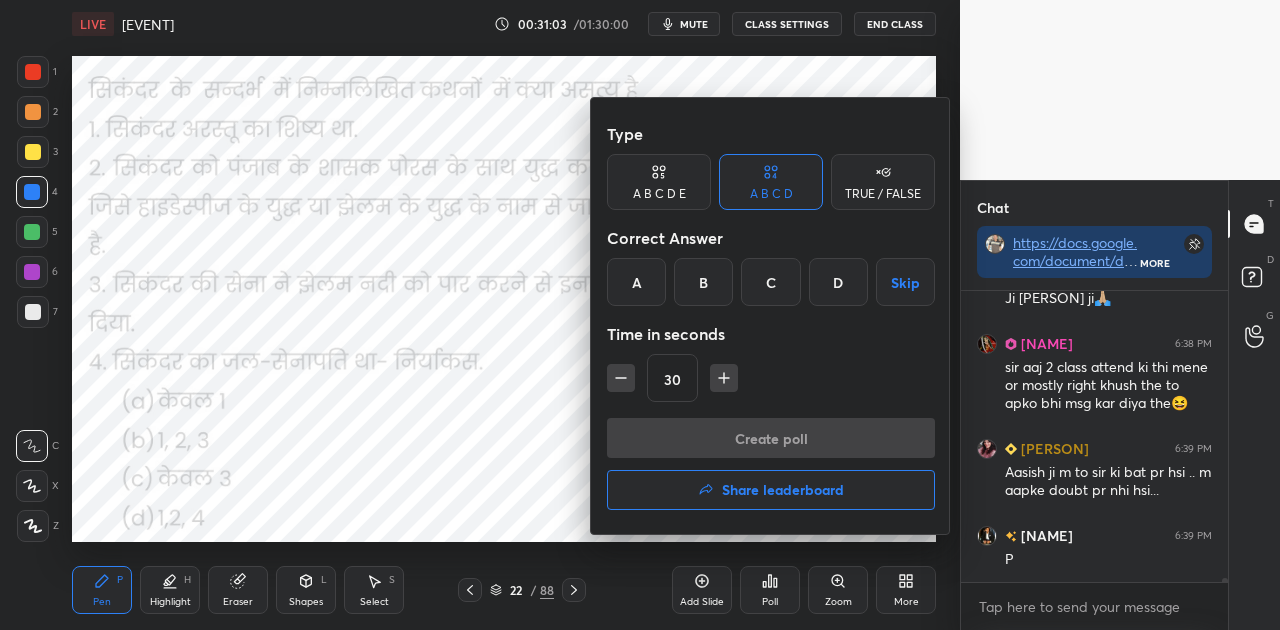 click on "D" at bounding box center [838, 282] 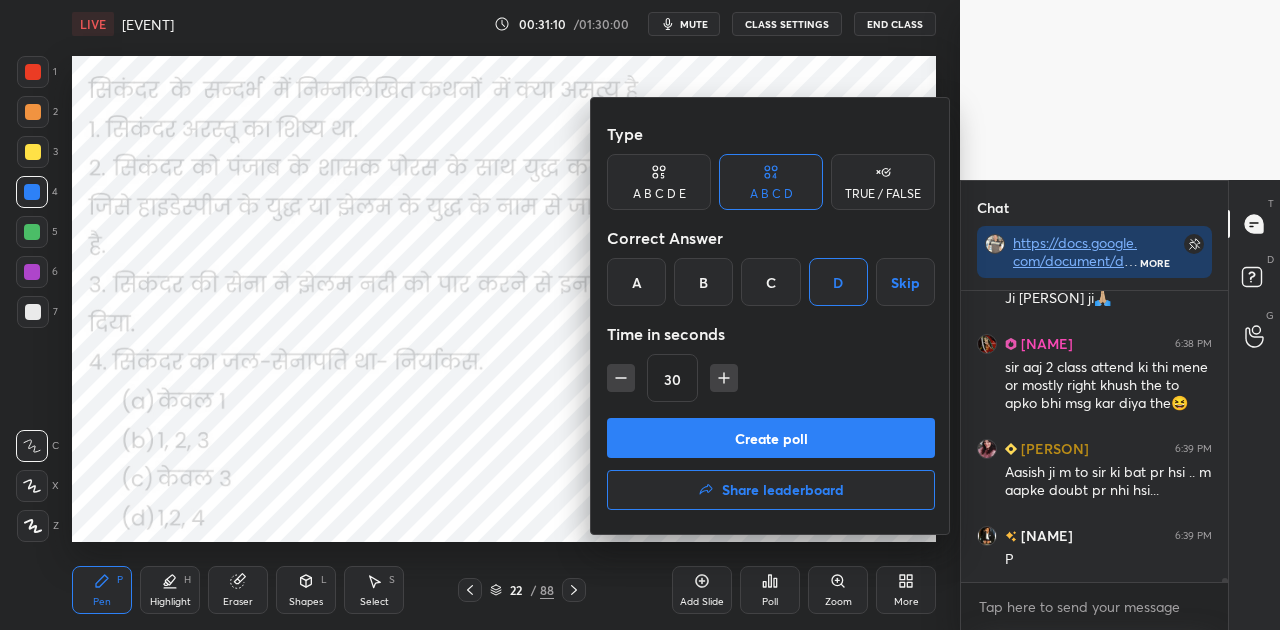 click on "Create poll" at bounding box center (771, 438) 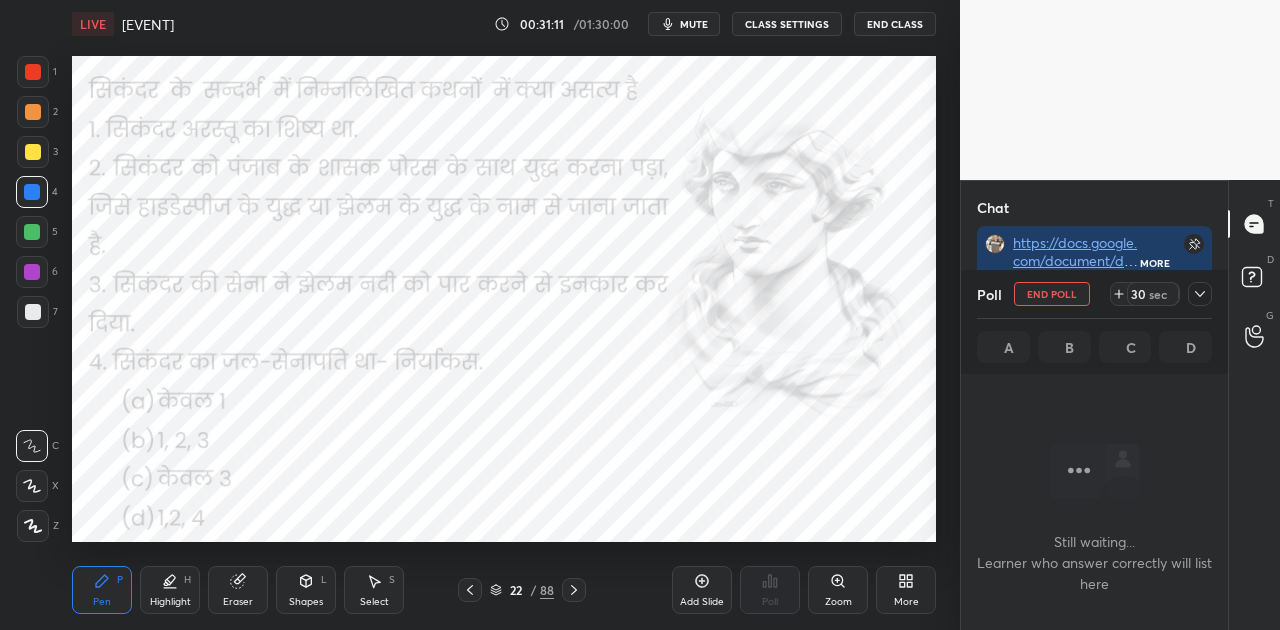 scroll, scrollTop: 243, scrollLeft: 261, axis: both 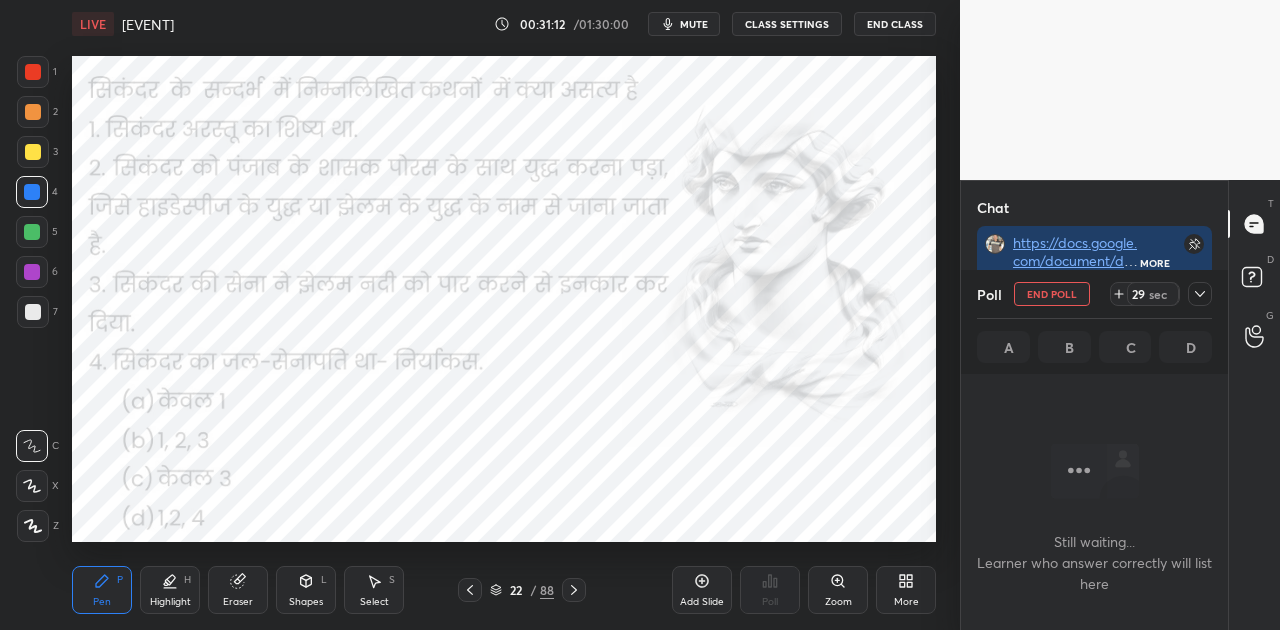 click on "mute" at bounding box center [694, 24] 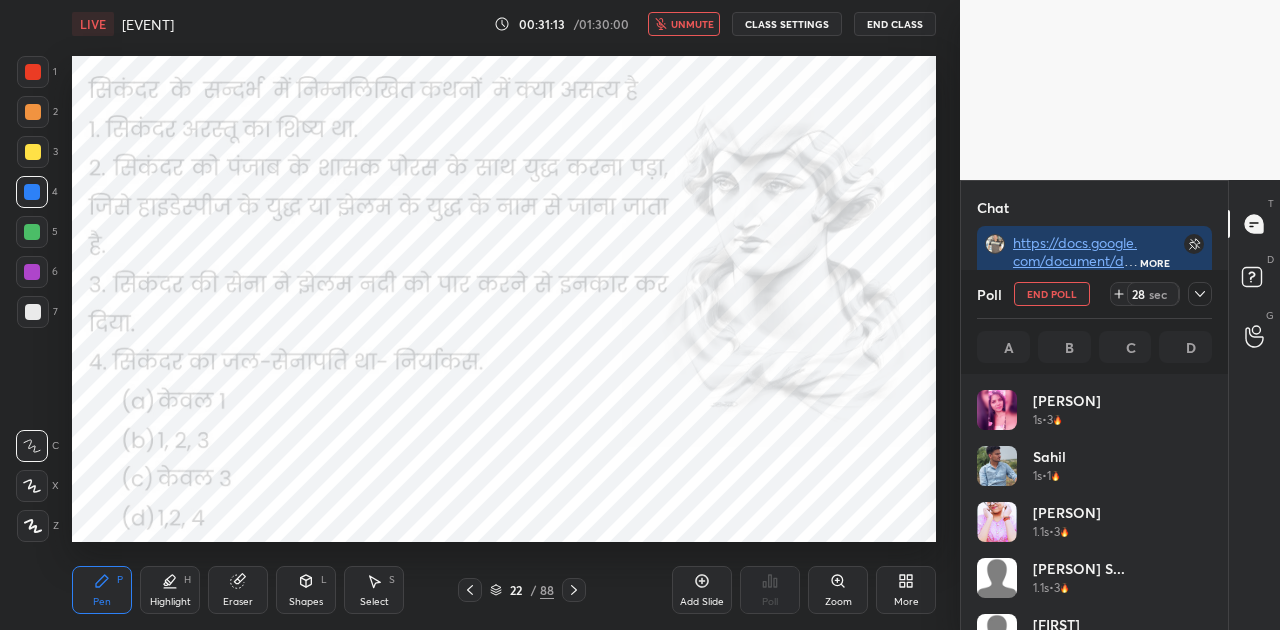 scroll, scrollTop: 7, scrollLeft: 6, axis: both 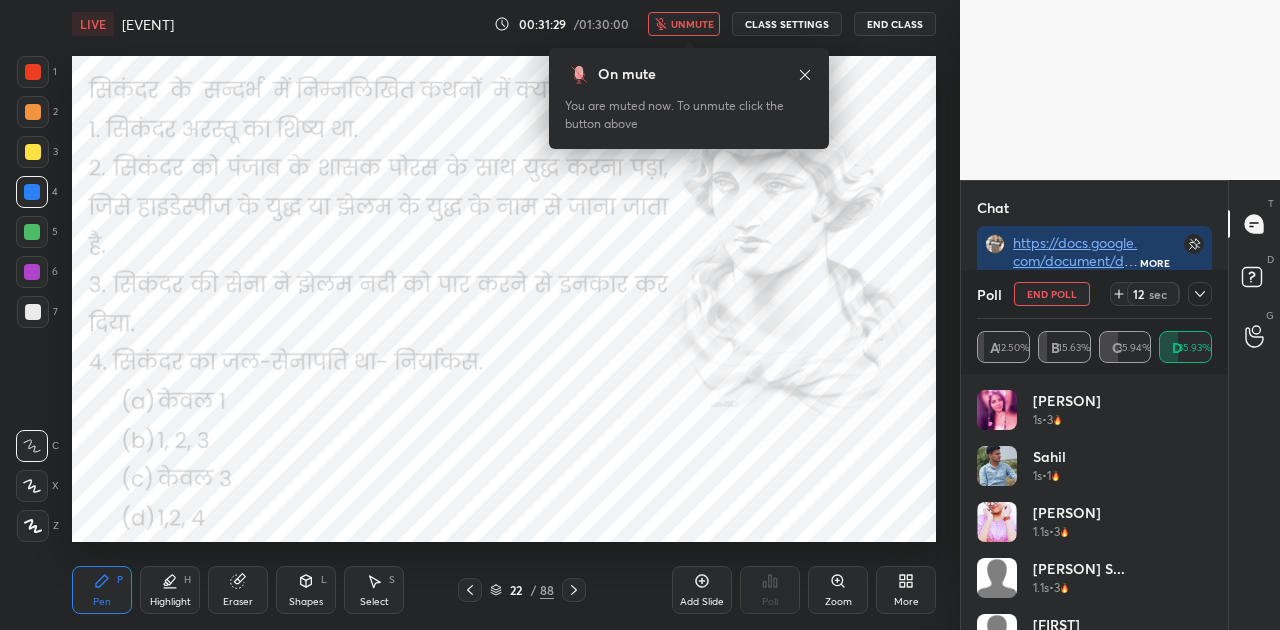 click on "unmute" at bounding box center [692, 24] 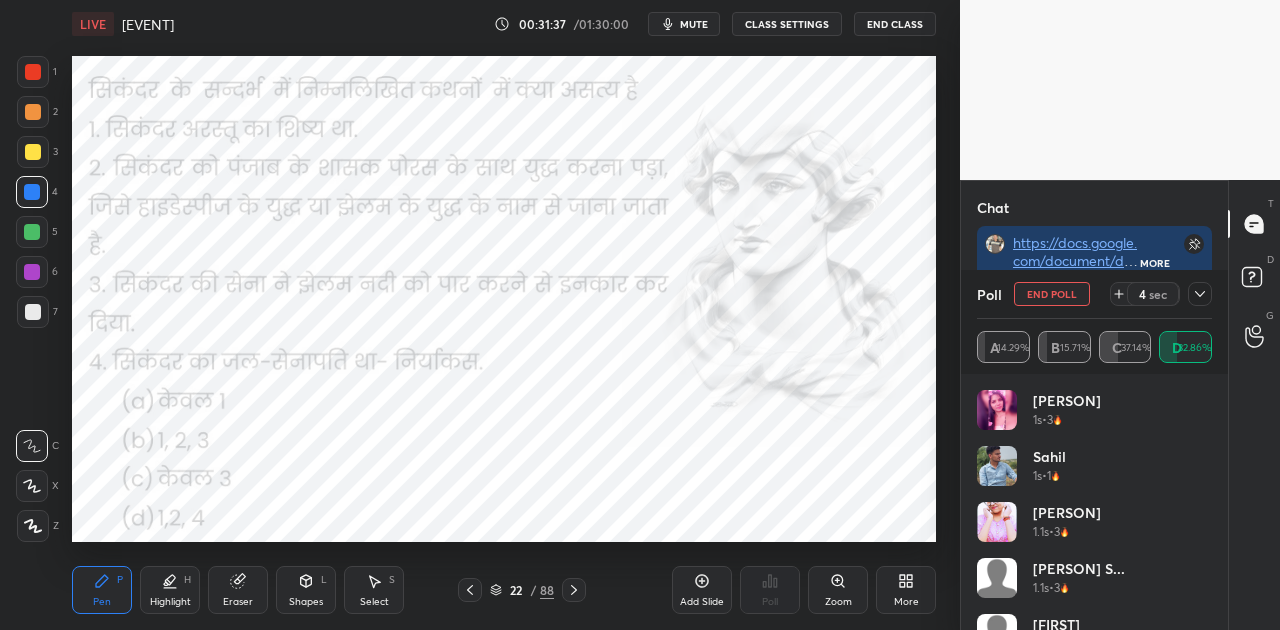 scroll, scrollTop: 20640, scrollLeft: 0, axis: vertical 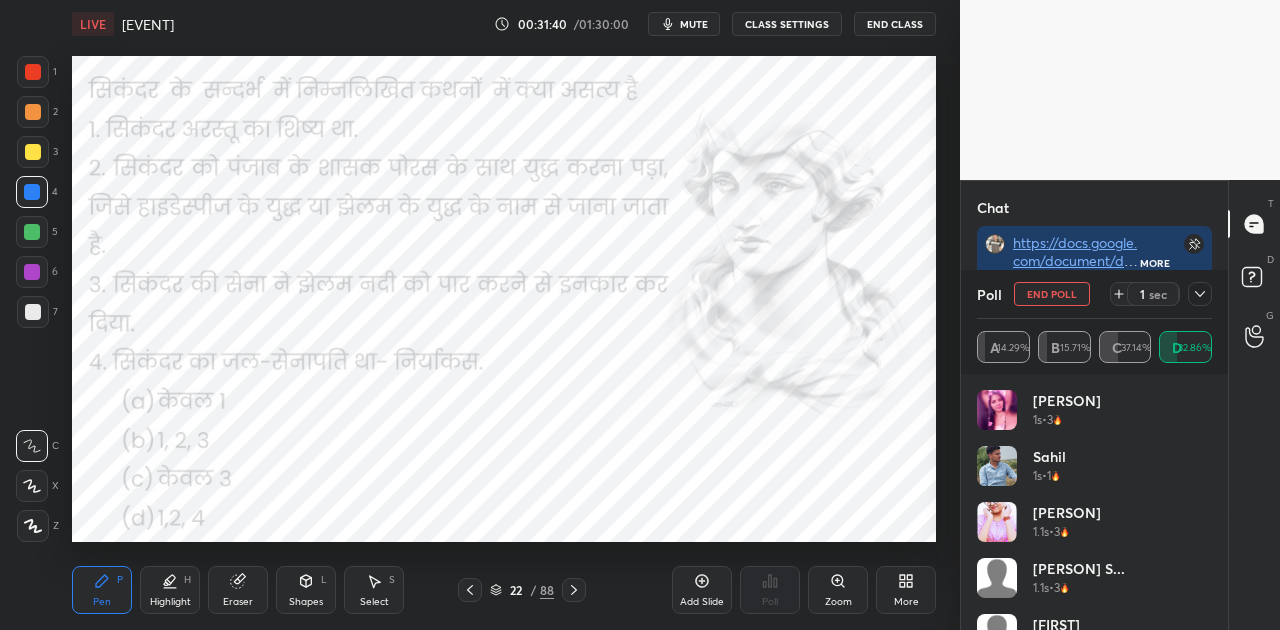 click on "mute" at bounding box center (684, 24) 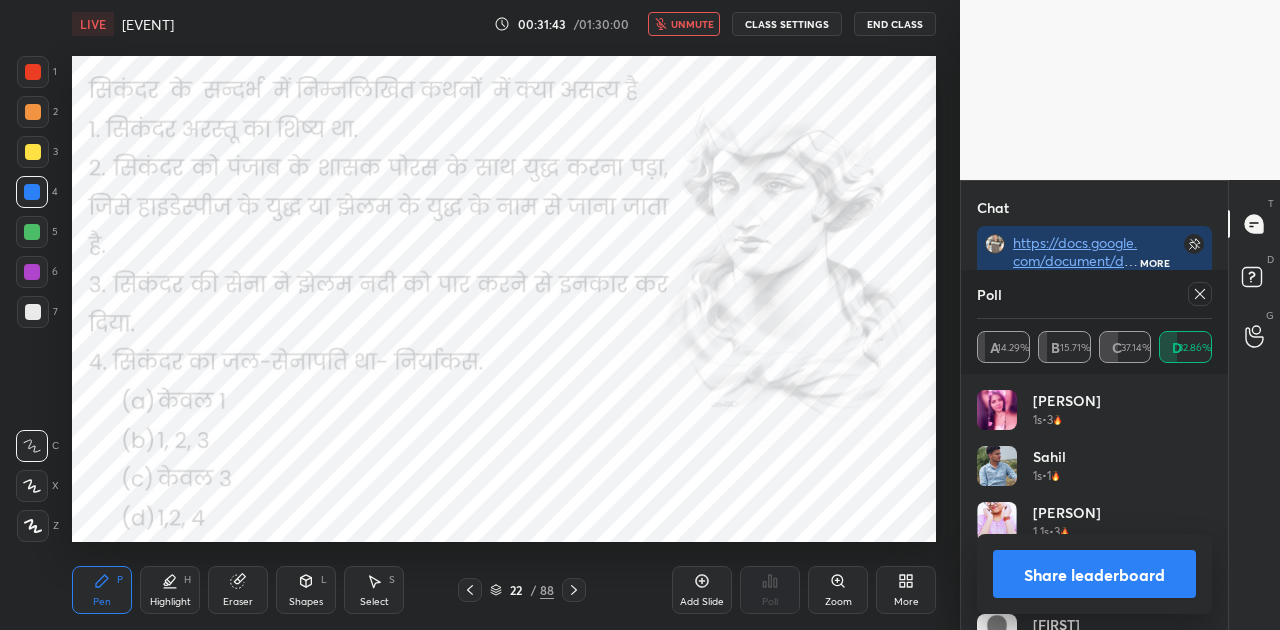 scroll, scrollTop: 20708, scrollLeft: 0, axis: vertical 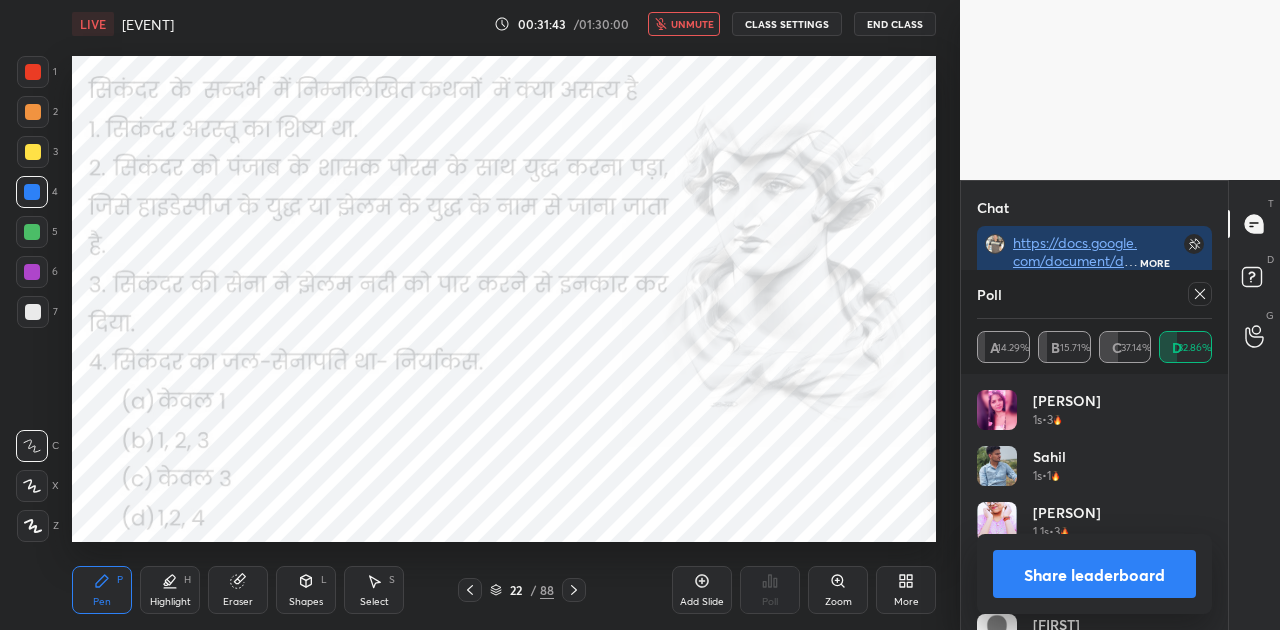 click on "Share leaderboard" at bounding box center [1094, 574] 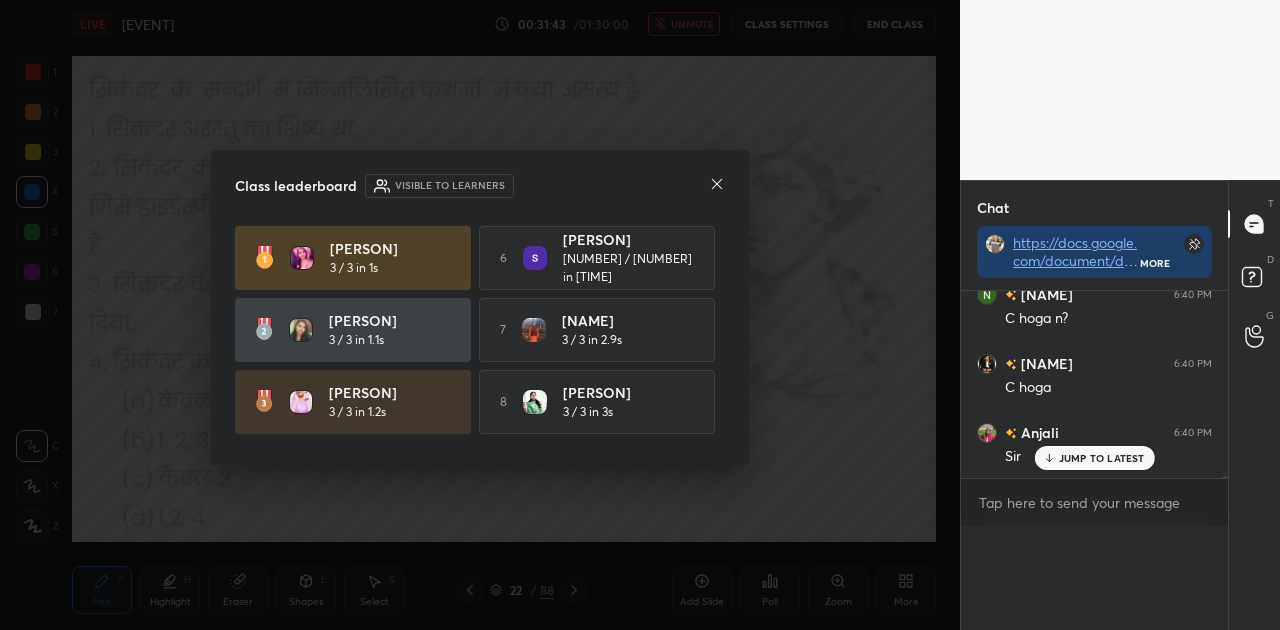 scroll, scrollTop: 0, scrollLeft: 0, axis: both 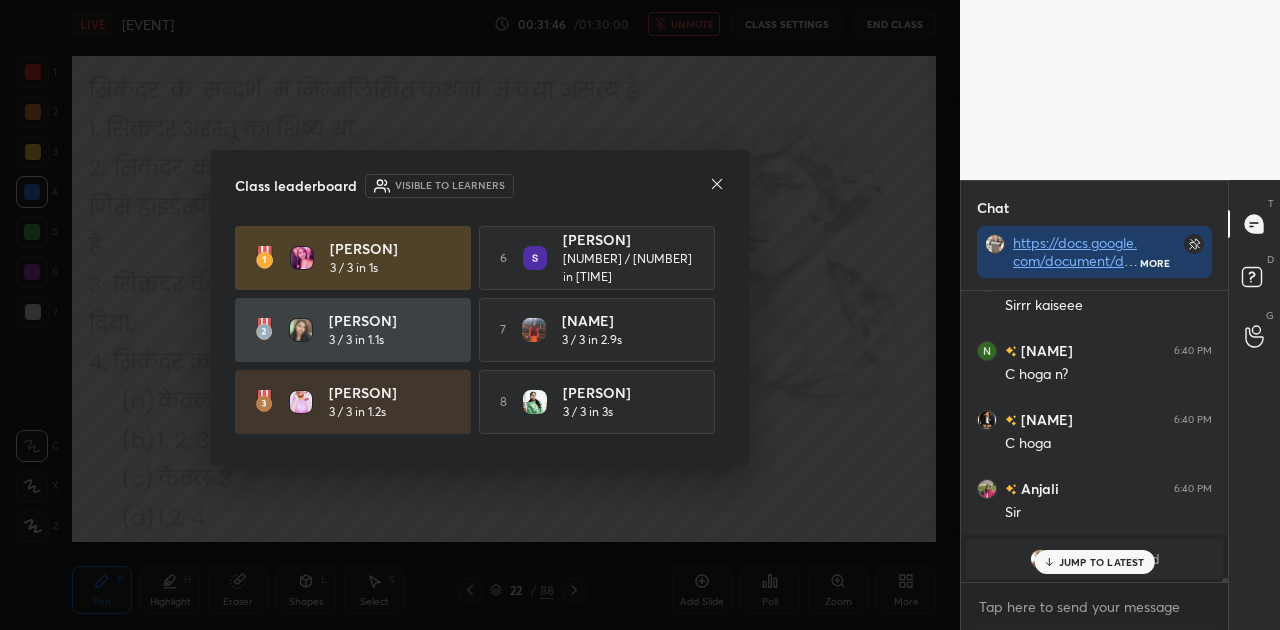 click 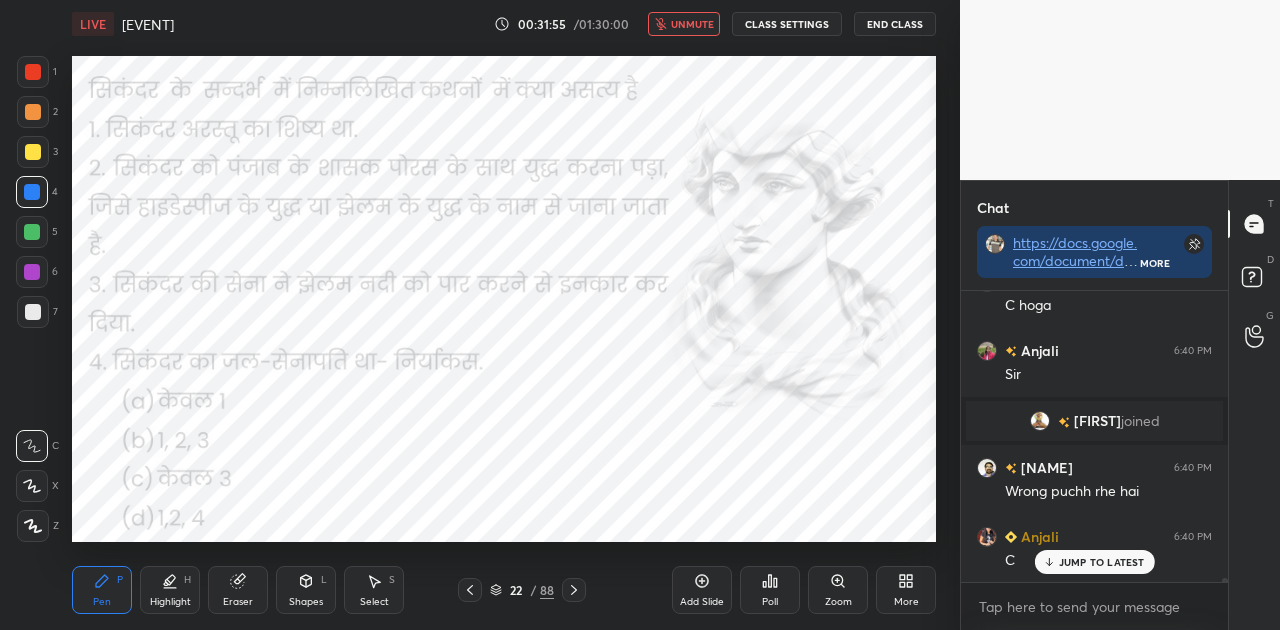 click on "unmute" at bounding box center [684, 24] 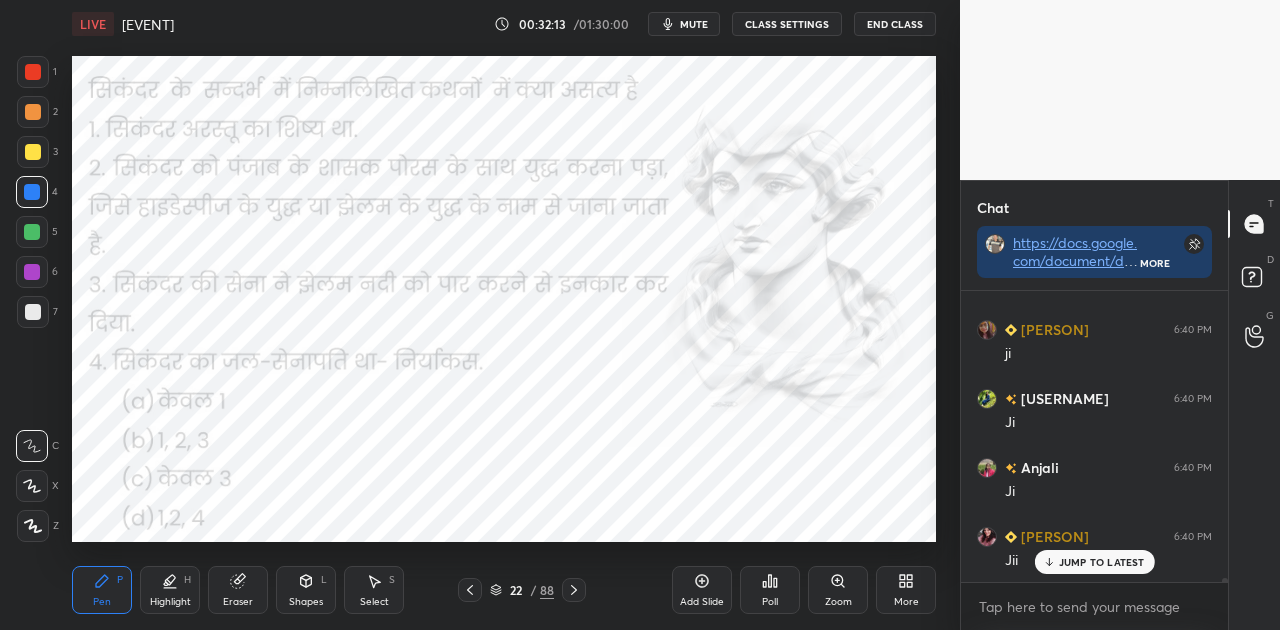 click on "Poll" at bounding box center [770, 590] 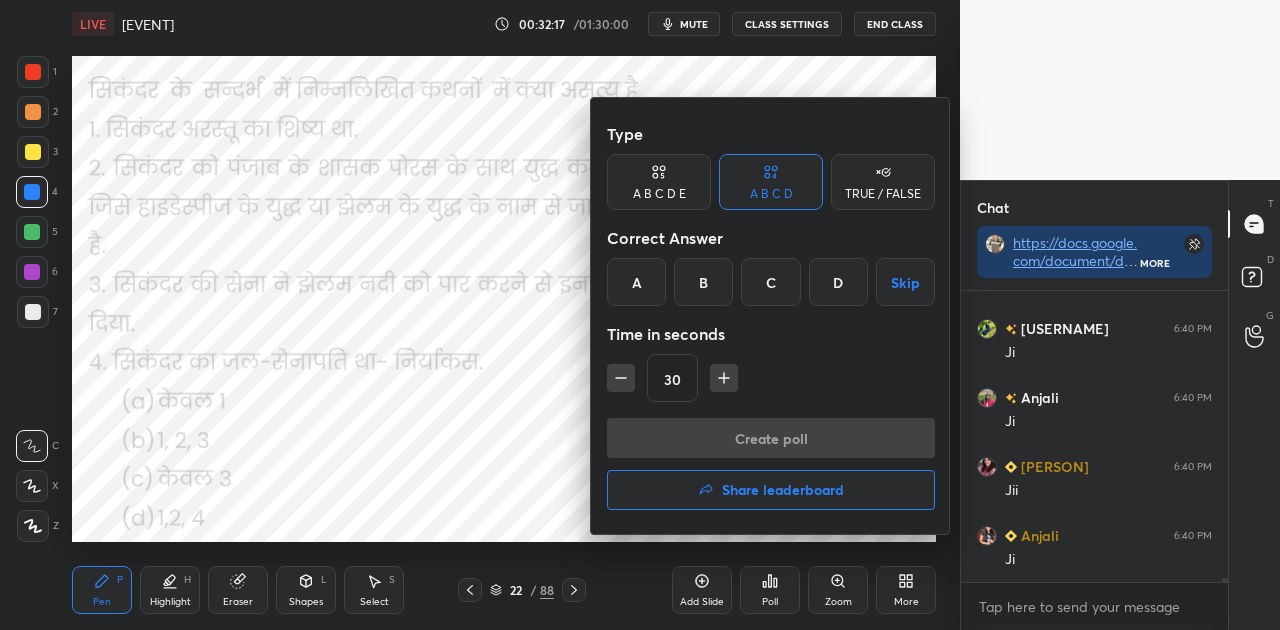 click on "C" at bounding box center (770, 282) 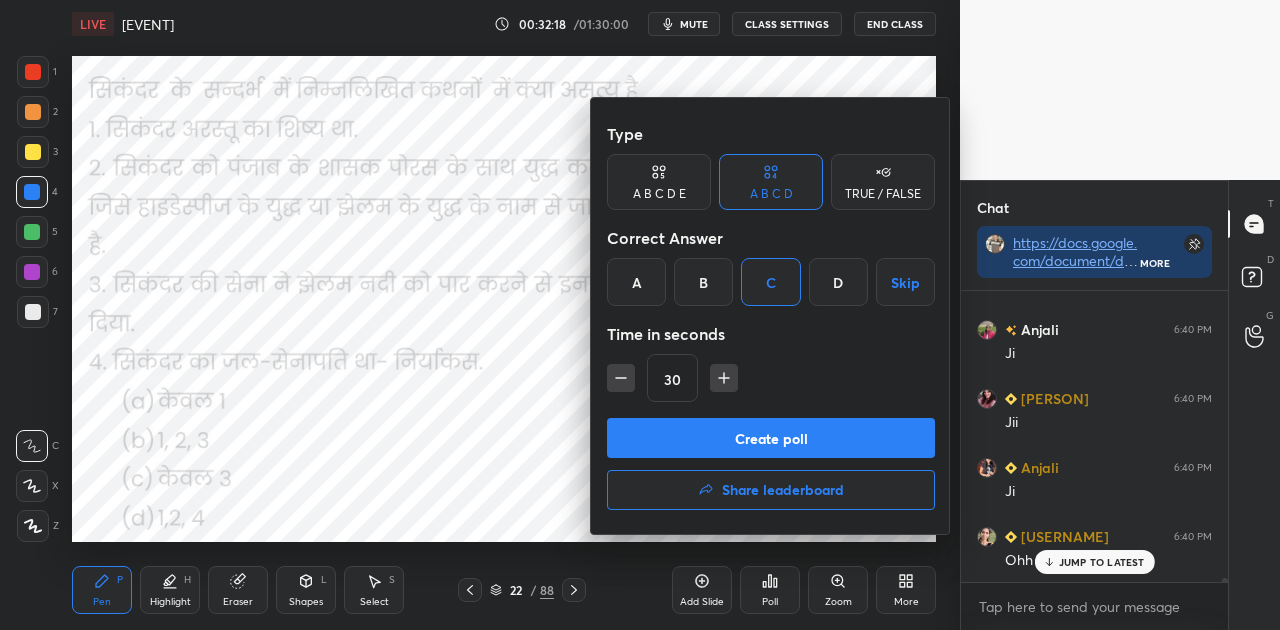 click on "Create poll" at bounding box center (771, 438) 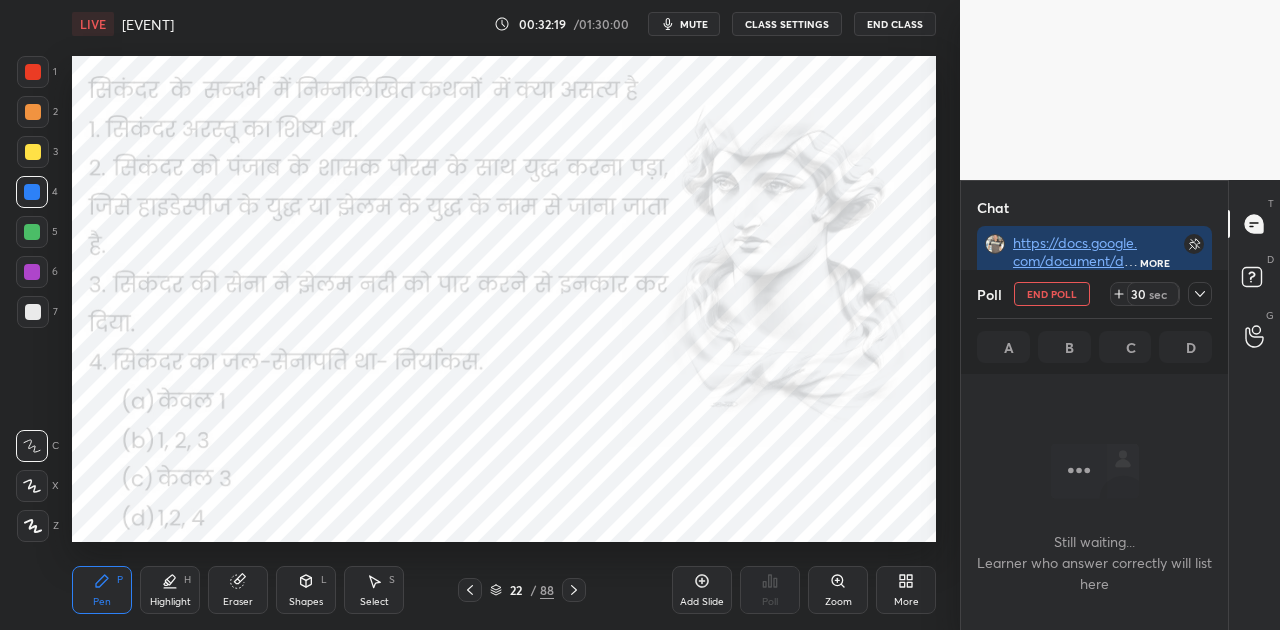 click on "mute" at bounding box center (684, 24) 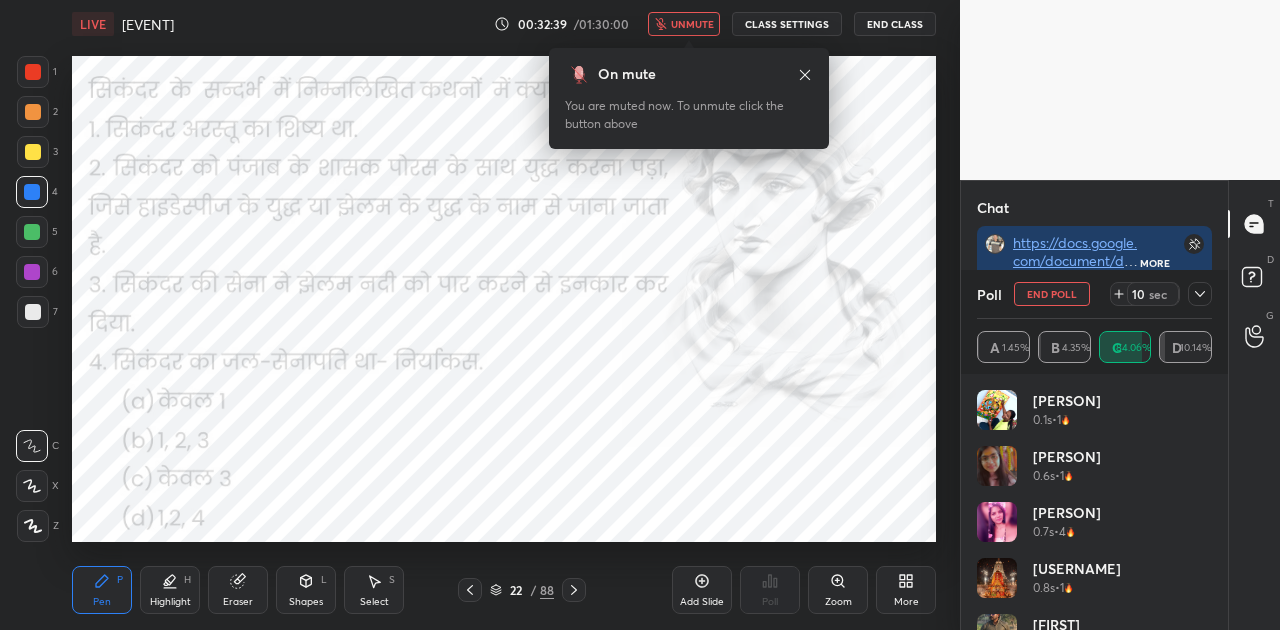 click 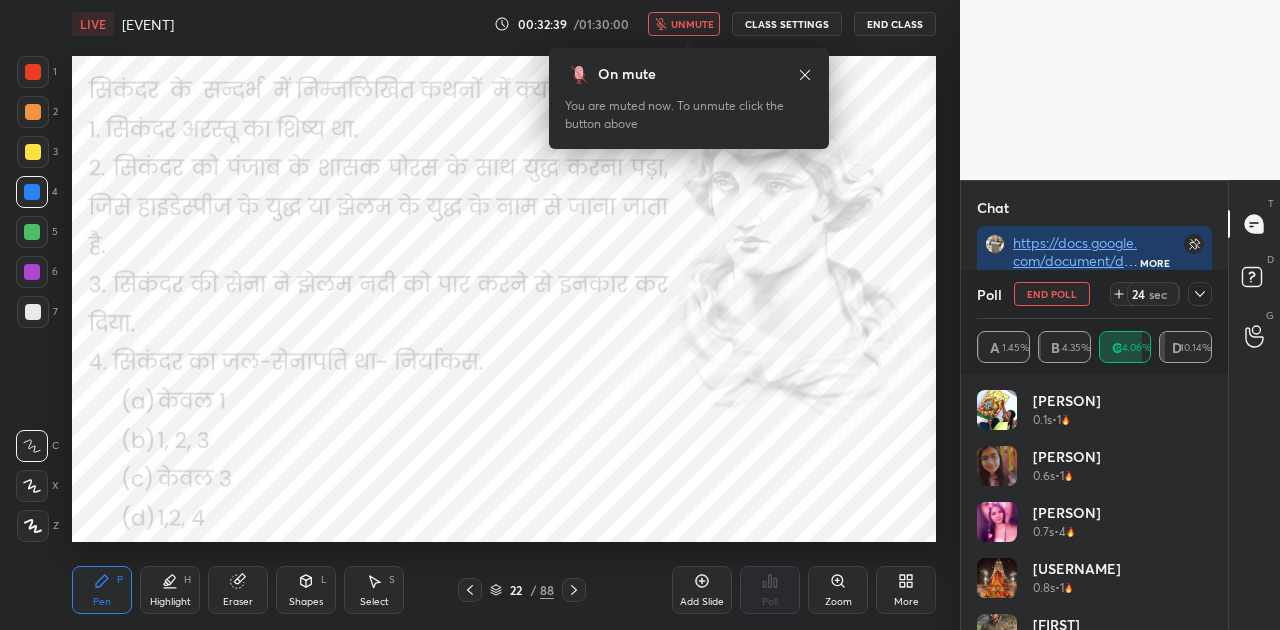 click 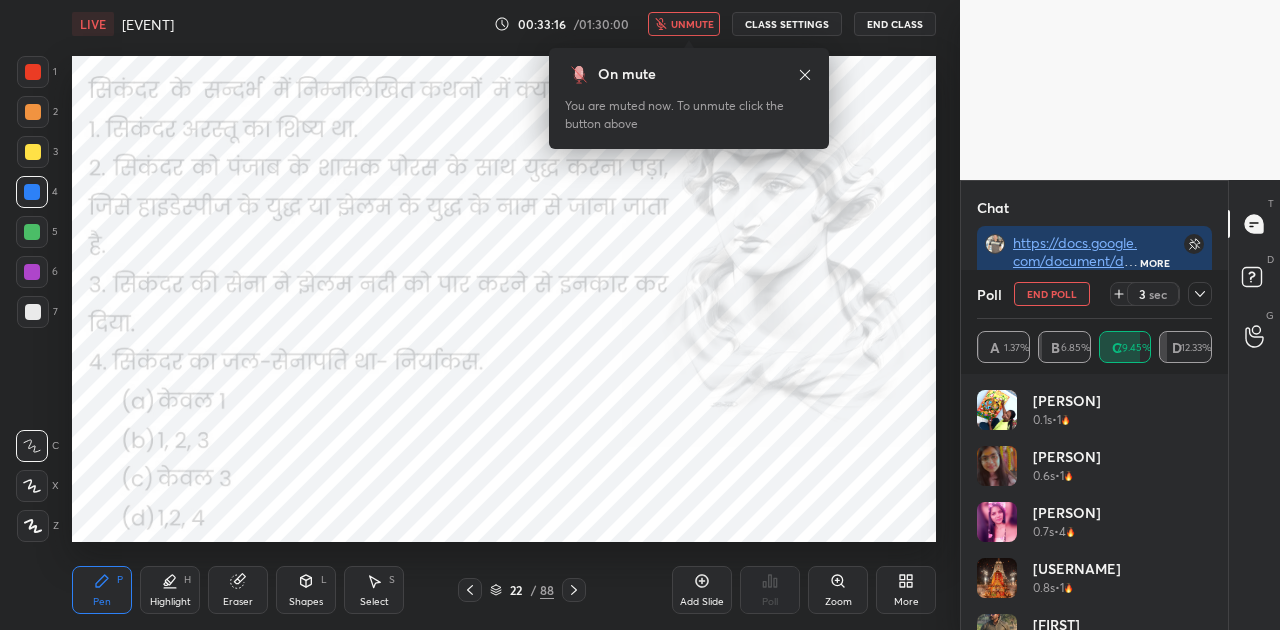 click on "unmute" at bounding box center (692, 24) 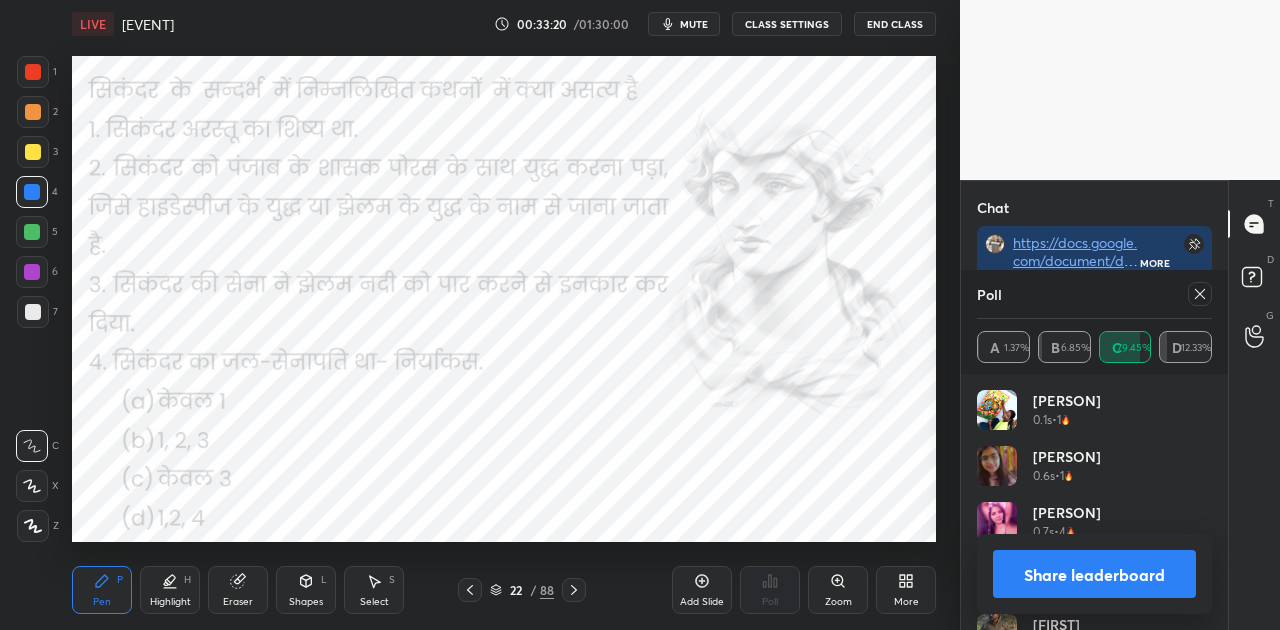 click on "Share leaderboard" at bounding box center [1094, 574] 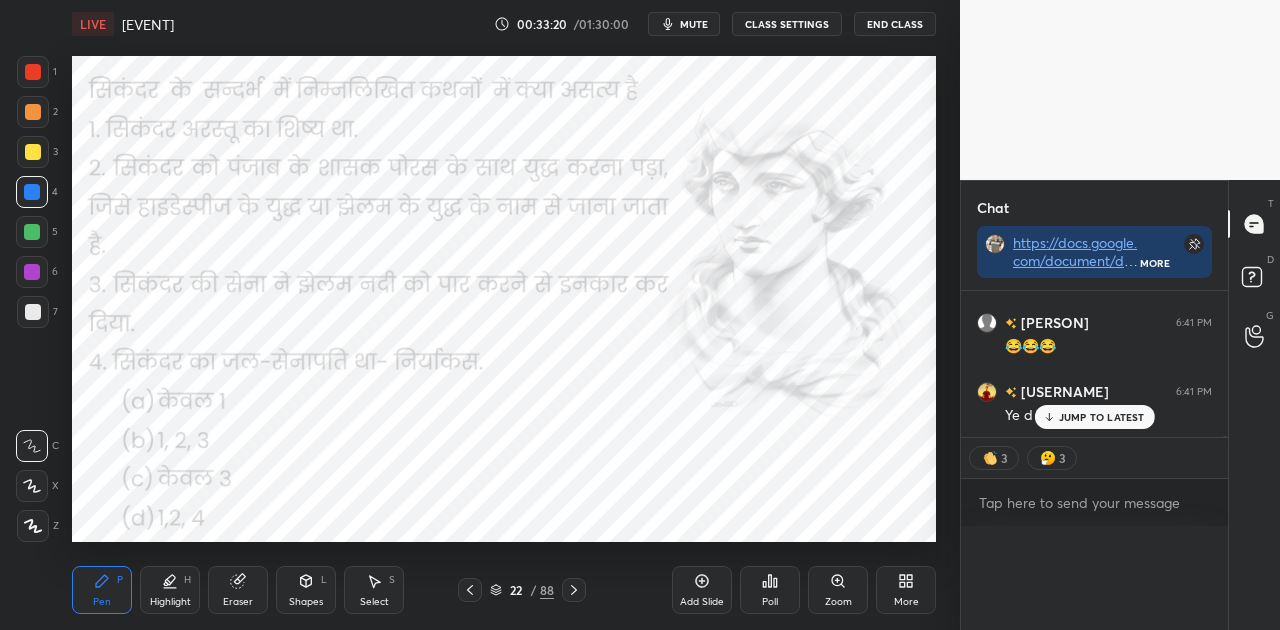 scroll, scrollTop: 0, scrollLeft: 0, axis: both 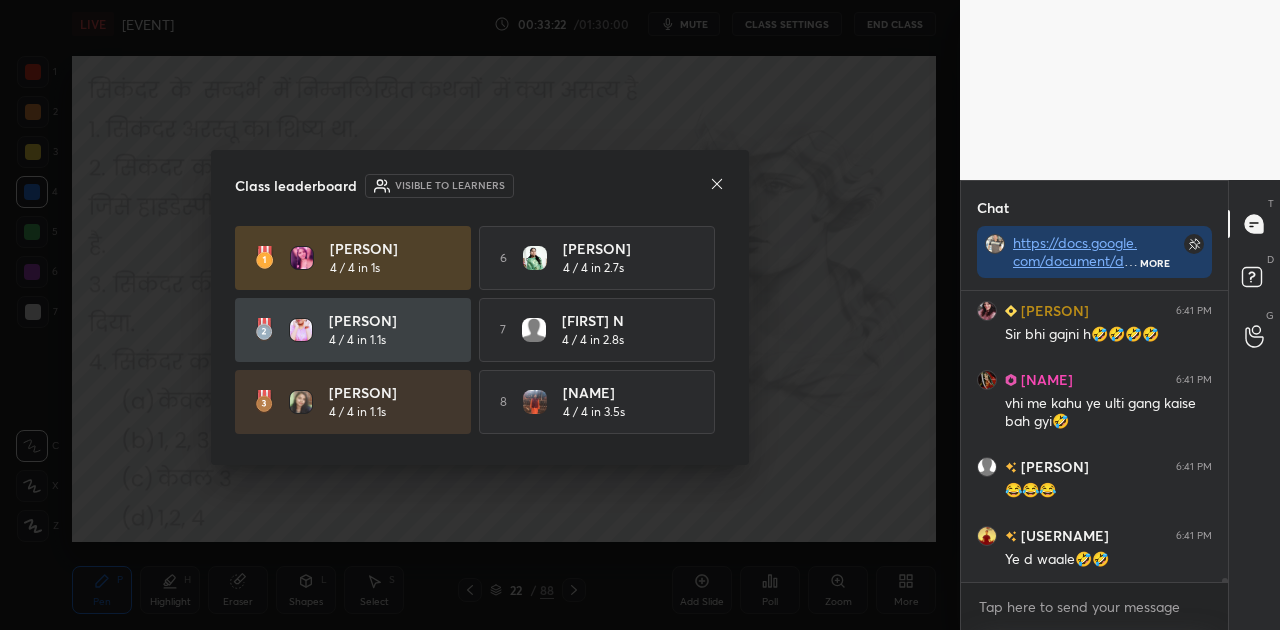 click 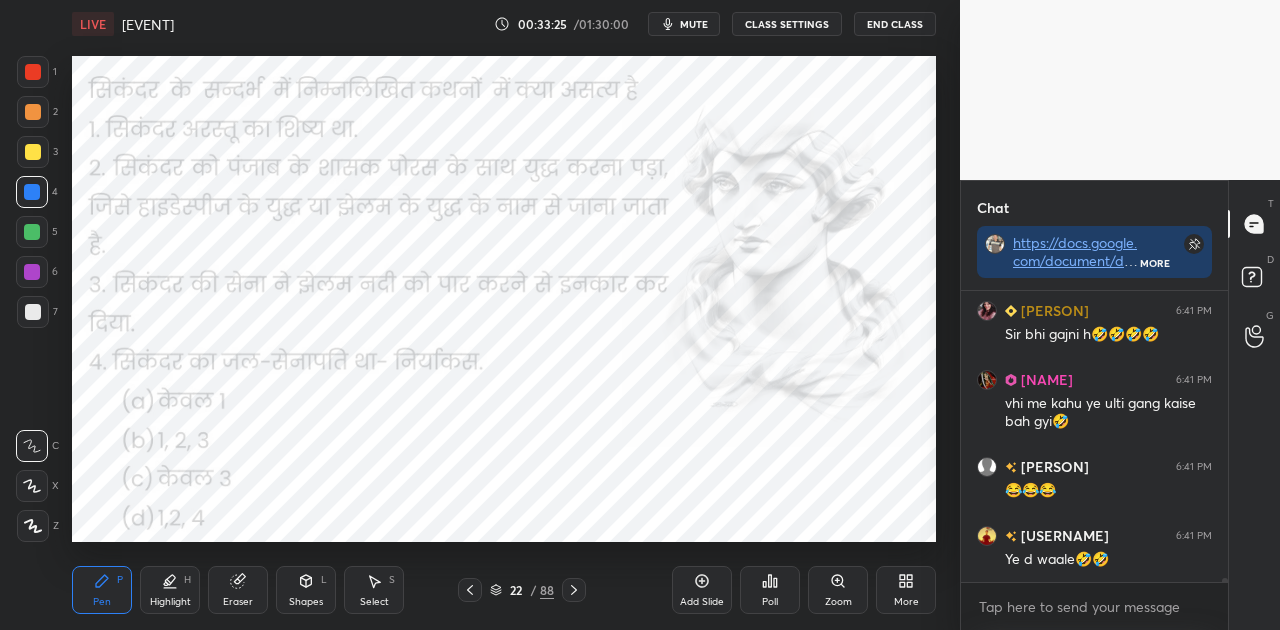 click 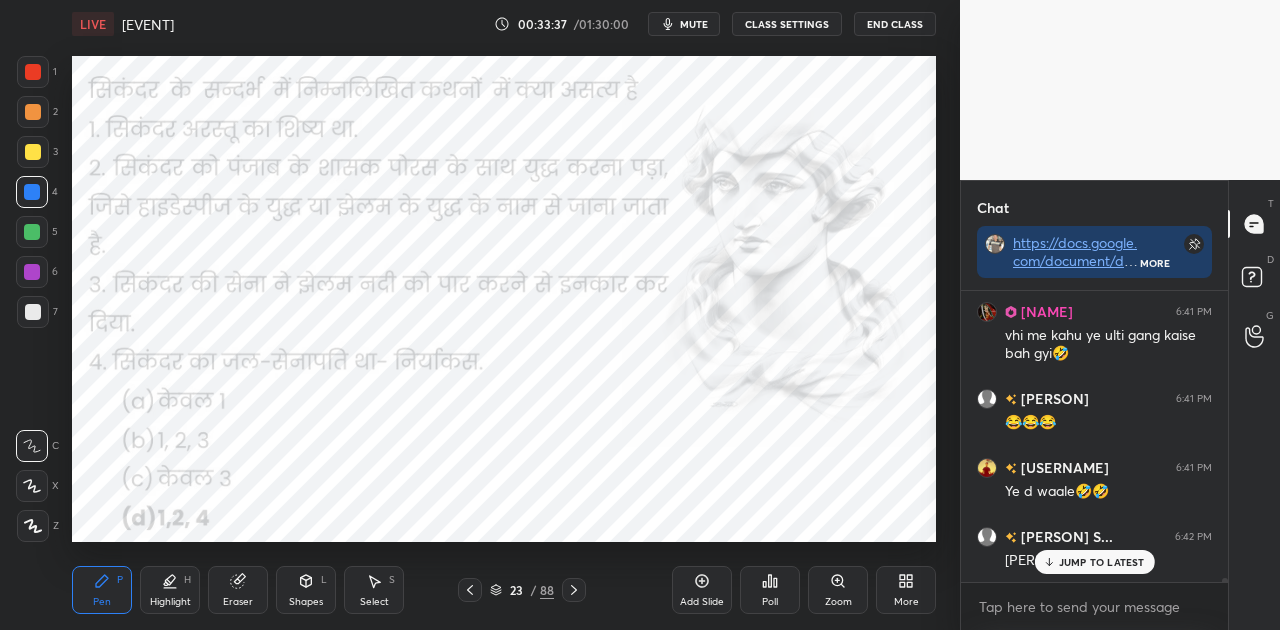click 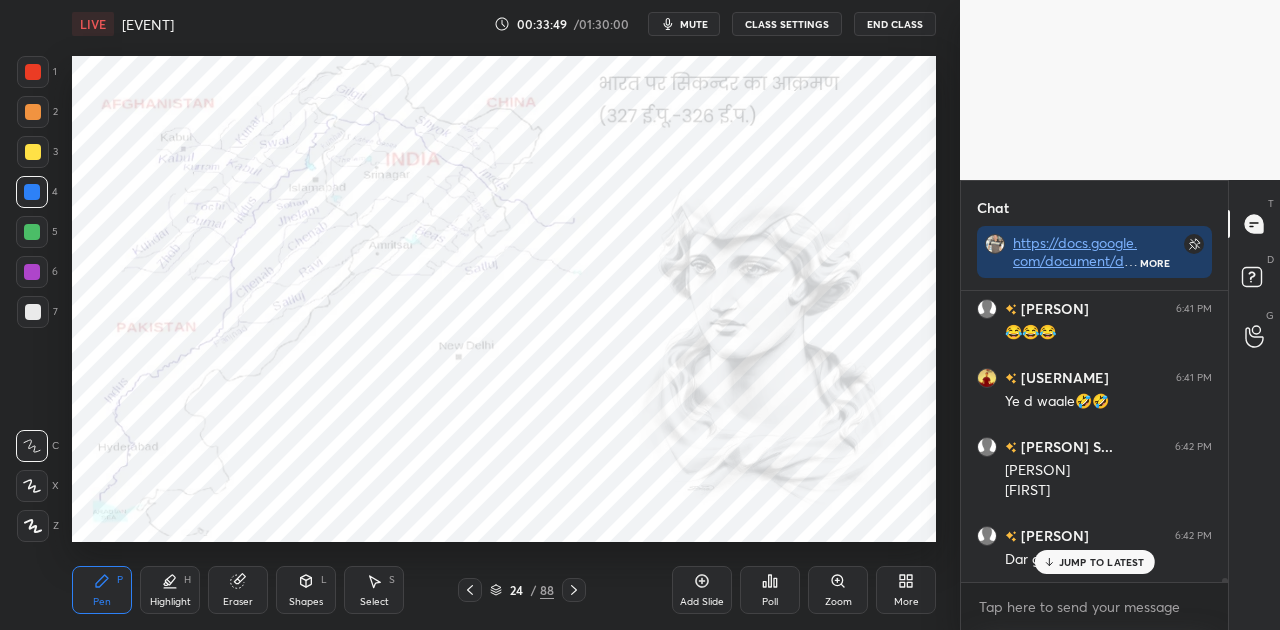 click 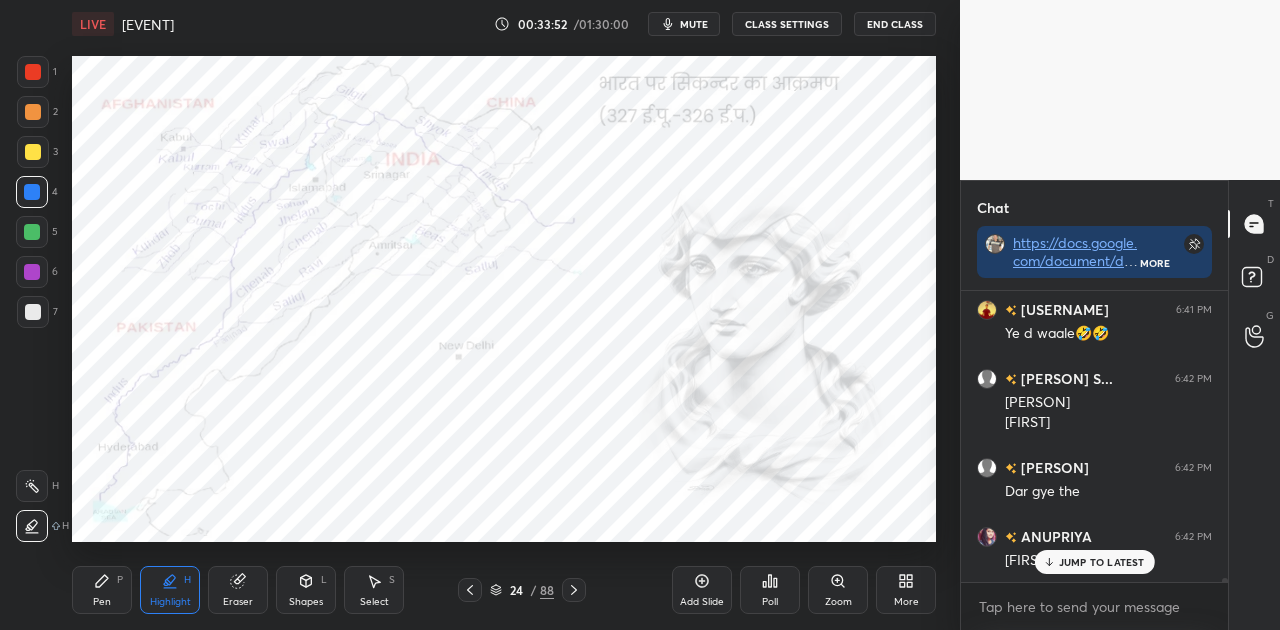 click on "Pen P" at bounding box center [102, 590] 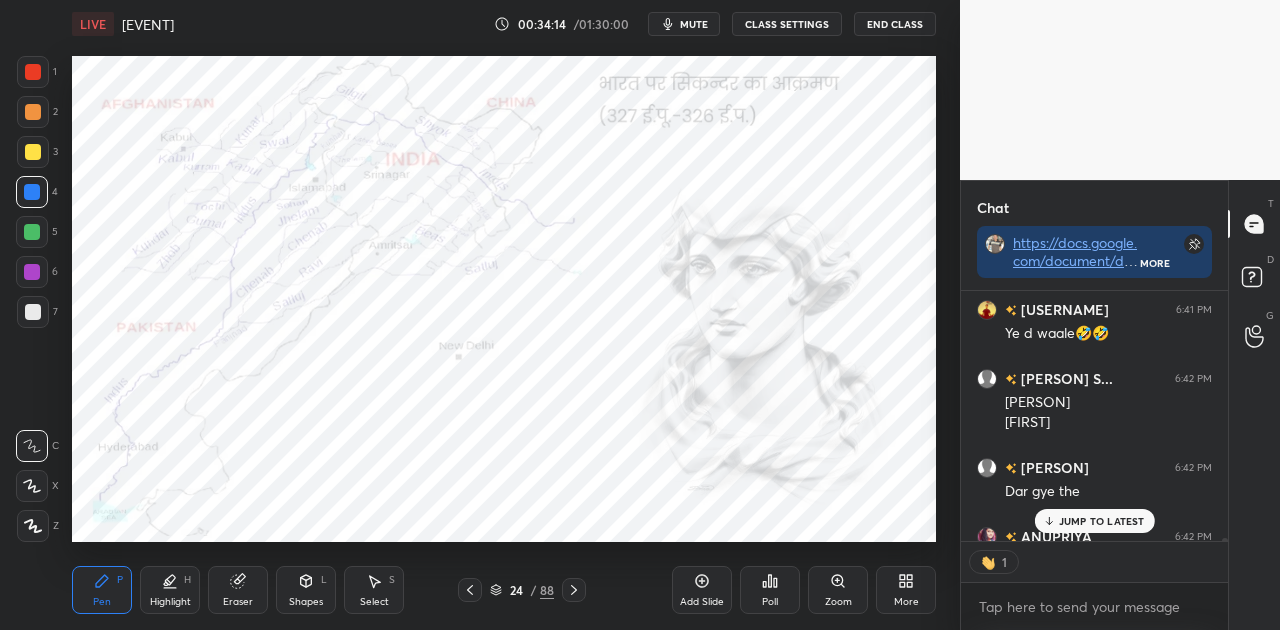click on "JUMP TO LATEST" at bounding box center [1102, 521] 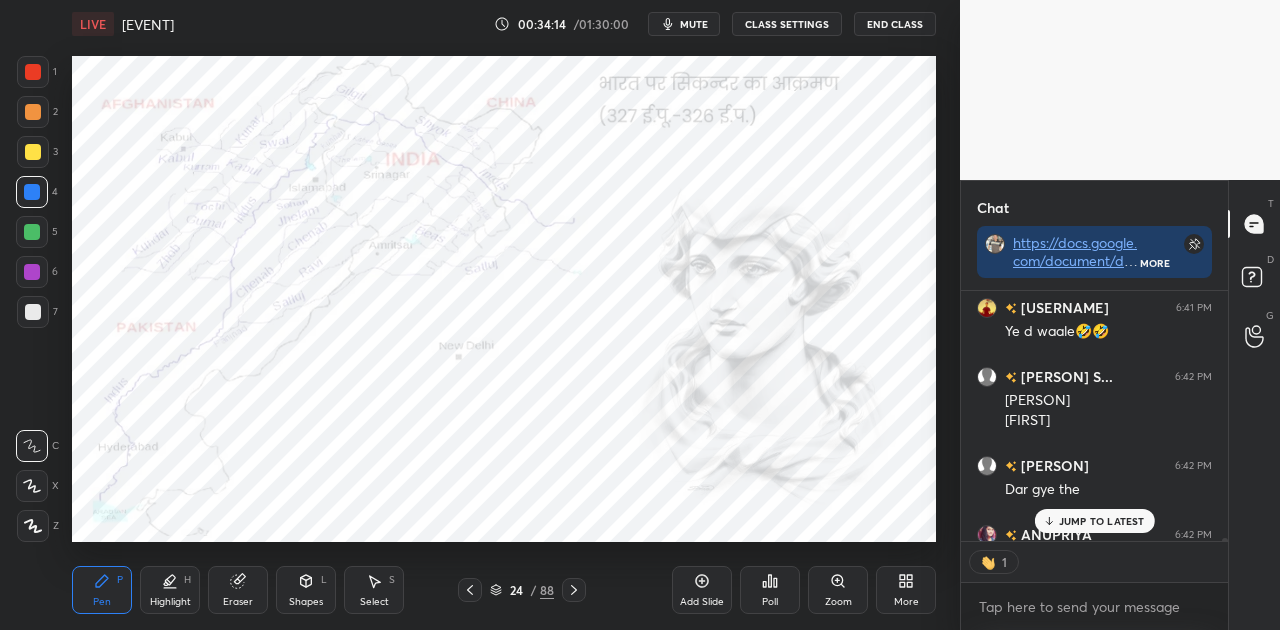 scroll, scrollTop: 244, scrollLeft: 261, axis: both 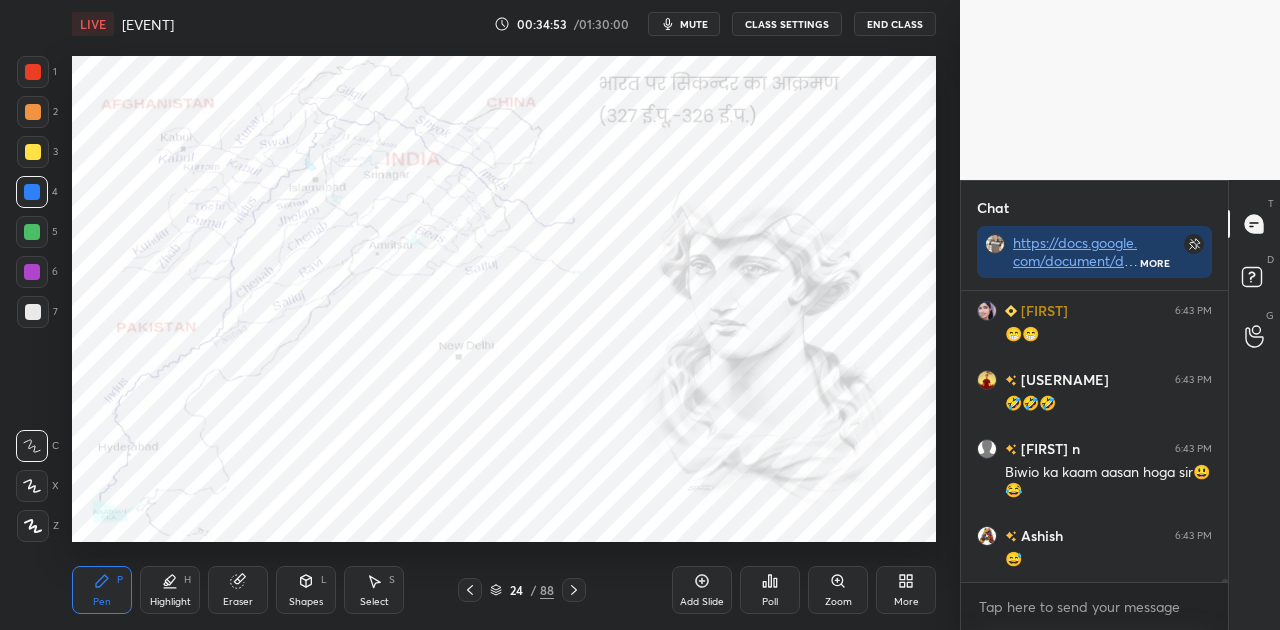 click on "Shapes L" at bounding box center [306, 590] 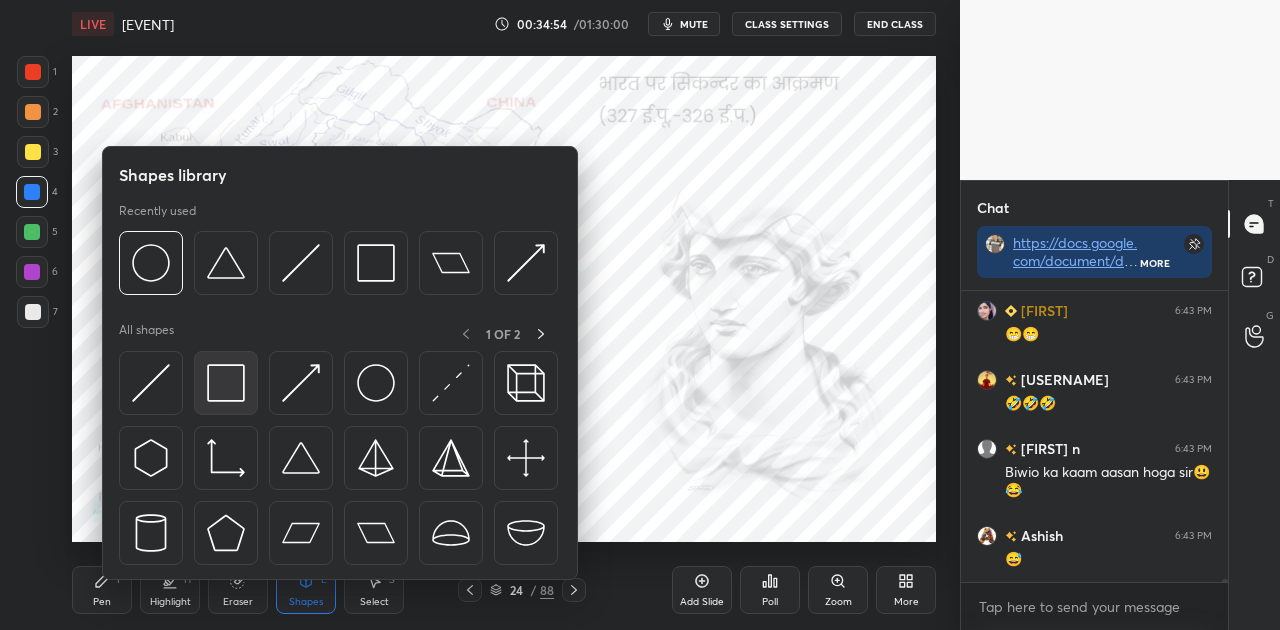 click at bounding box center [226, 383] 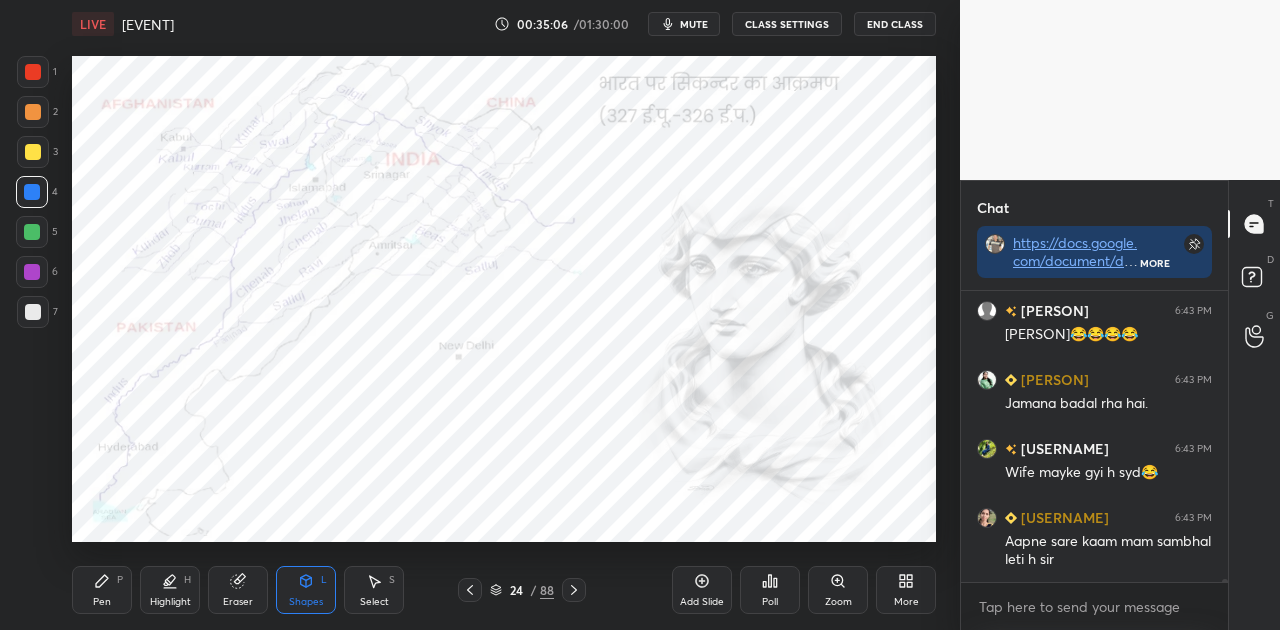 scroll, scrollTop: 24680, scrollLeft: 0, axis: vertical 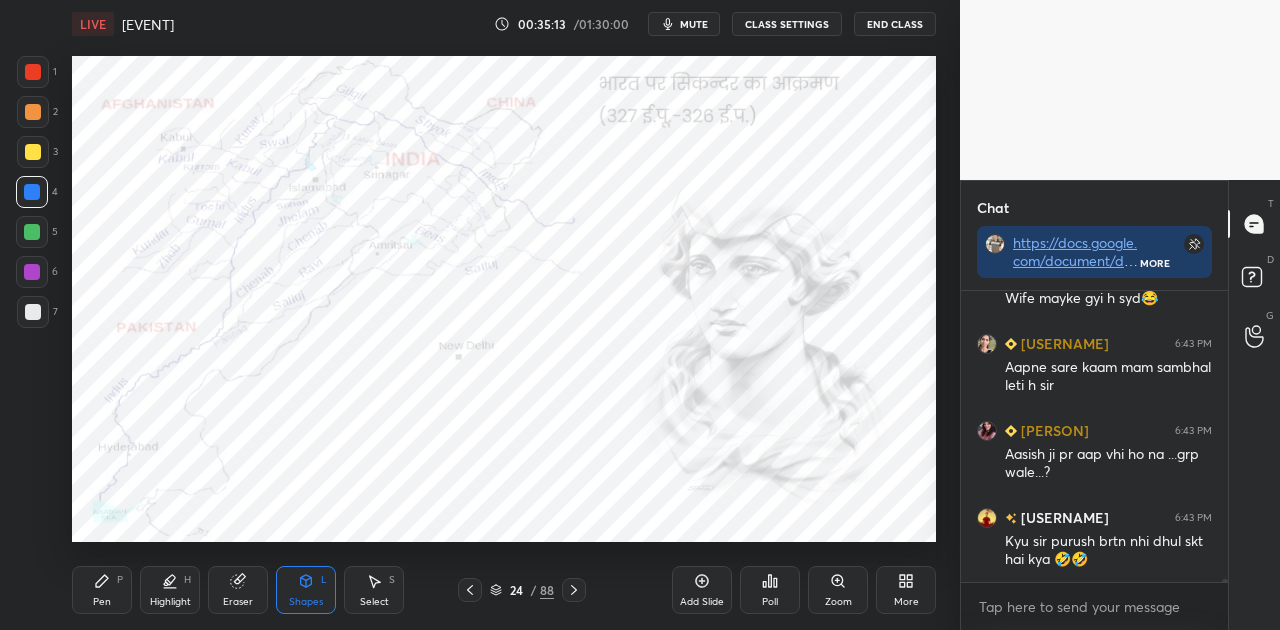 click on "Kyu sir purush brtn nhi dhul skt hai kya 🤣🤣" at bounding box center (1108, 551) 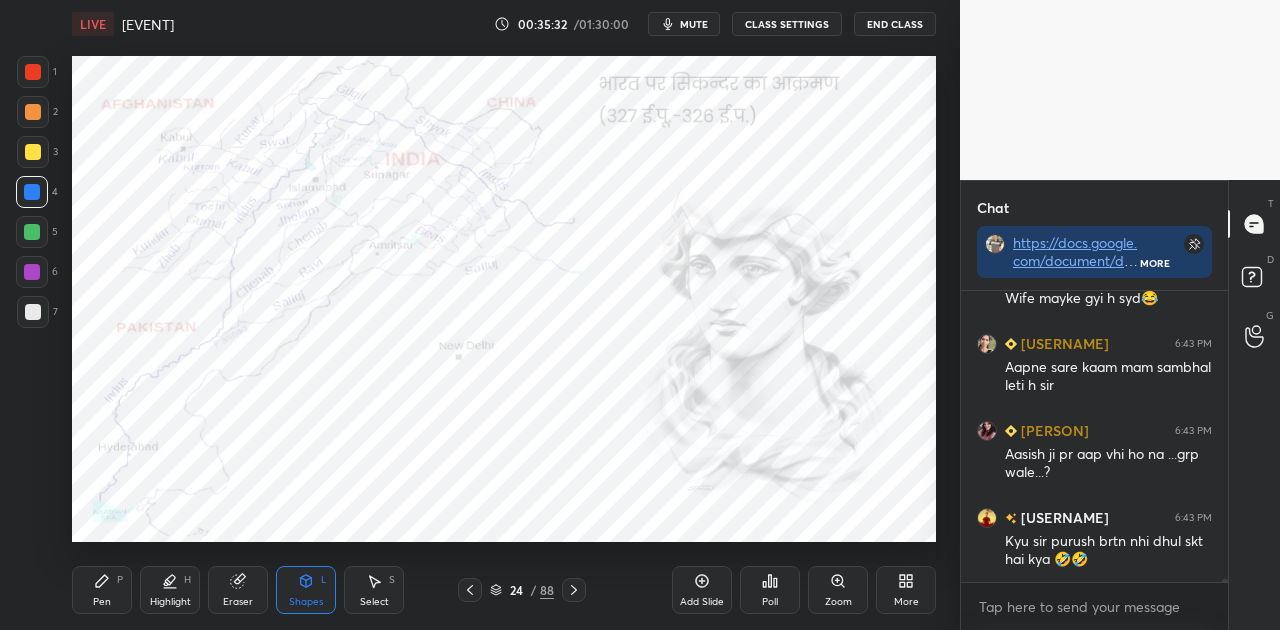 click on "Pen" at bounding box center [102, 602] 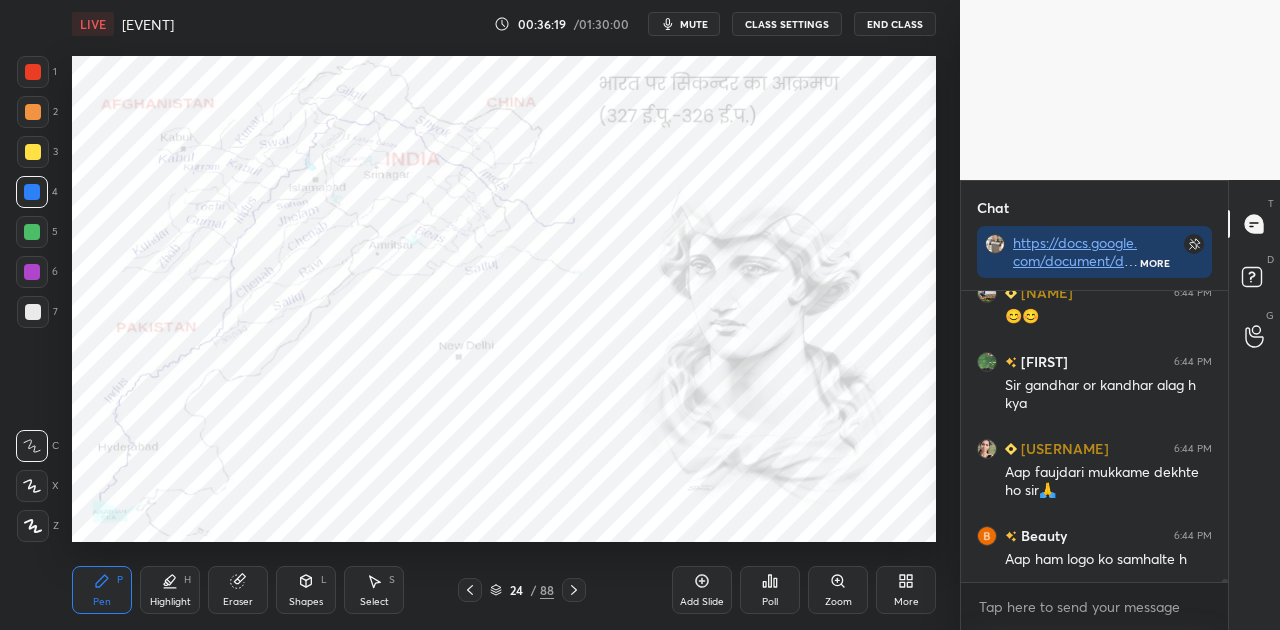 scroll, scrollTop: 25148, scrollLeft: 0, axis: vertical 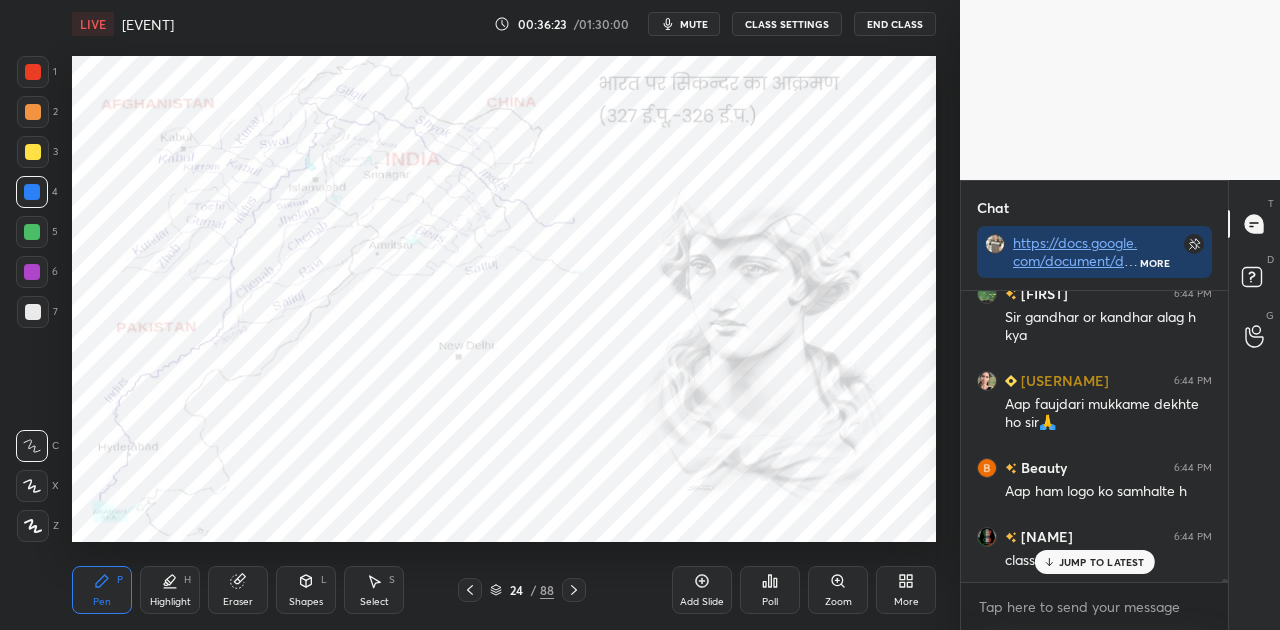 click on "JUMP TO LATEST" at bounding box center [1102, 562] 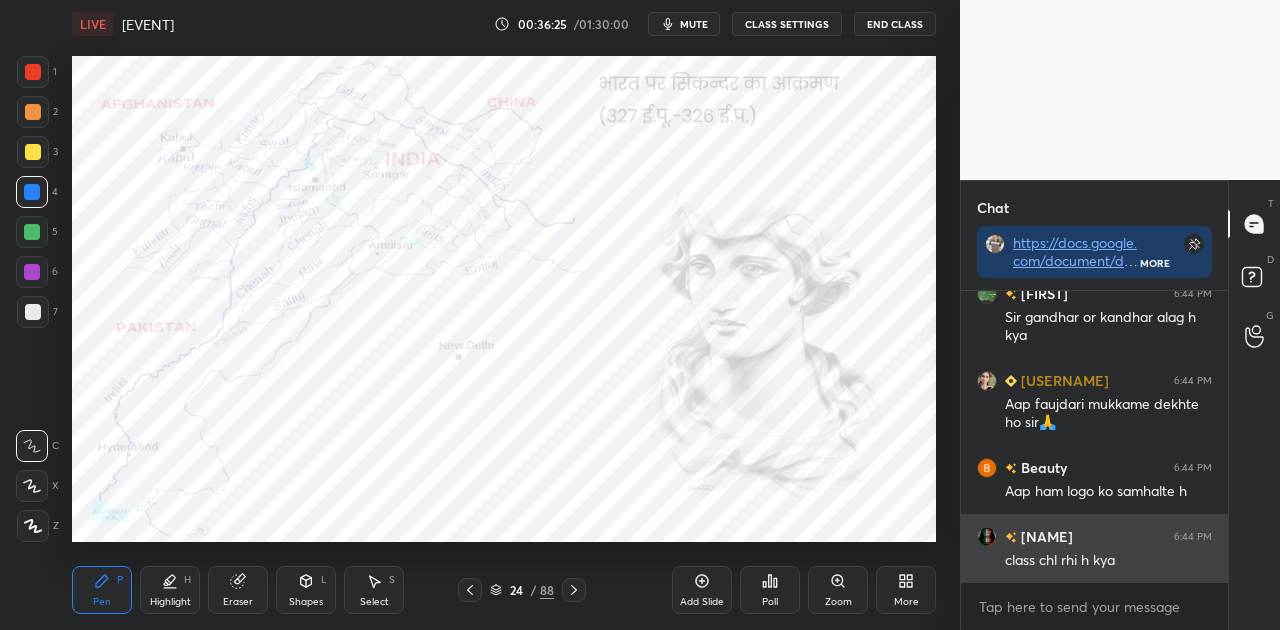 scroll, scrollTop: 25218, scrollLeft: 0, axis: vertical 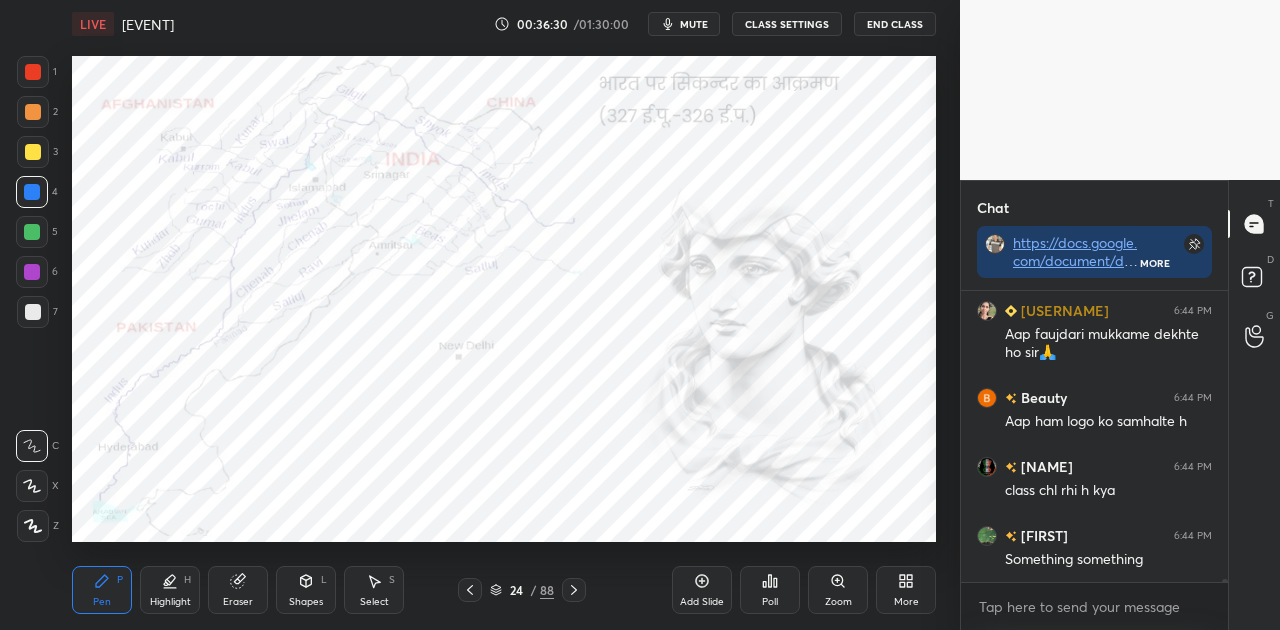 click 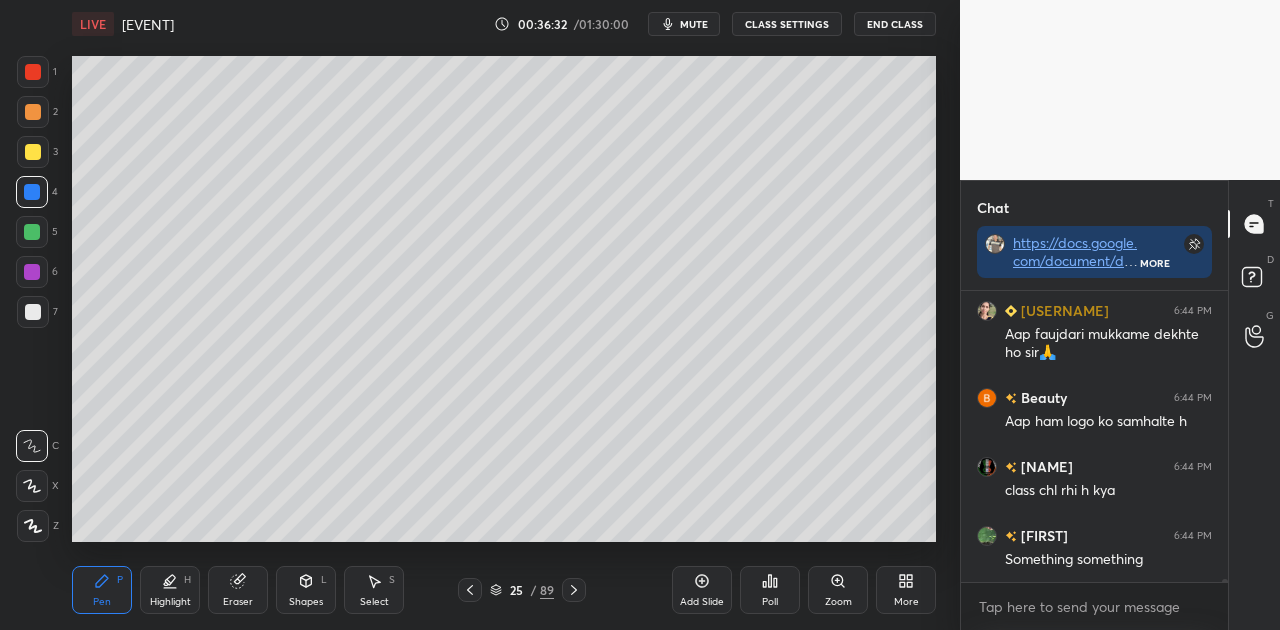 click at bounding box center (33, 312) 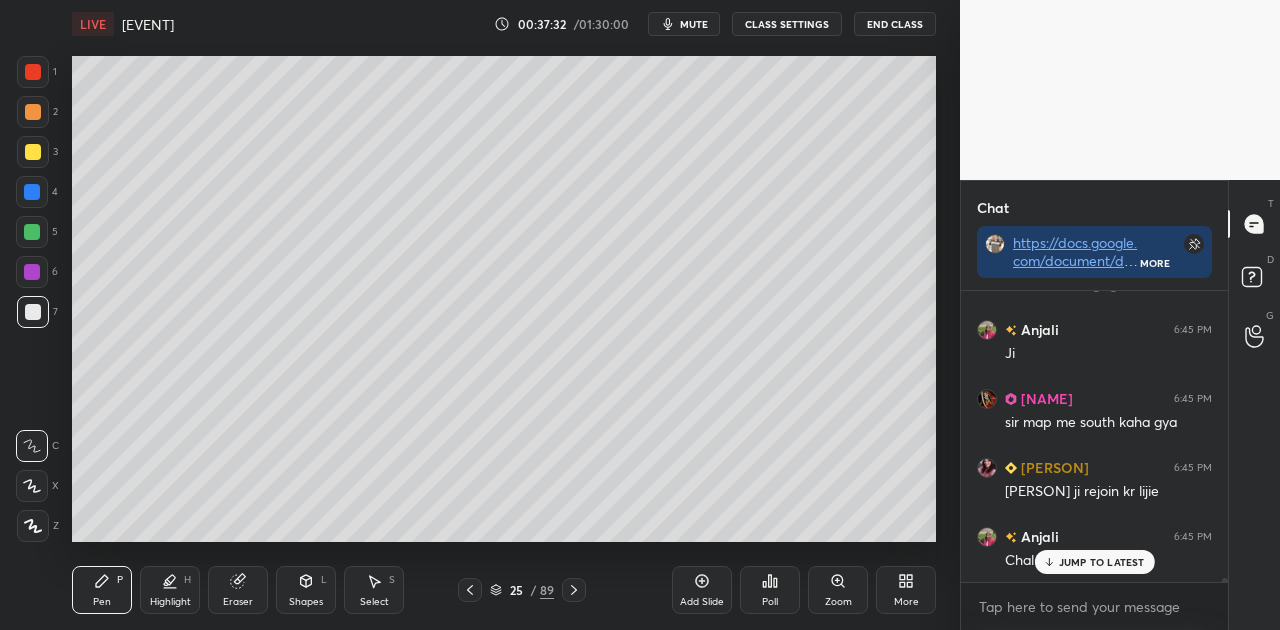 scroll, scrollTop: 23040, scrollLeft: 0, axis: vertical 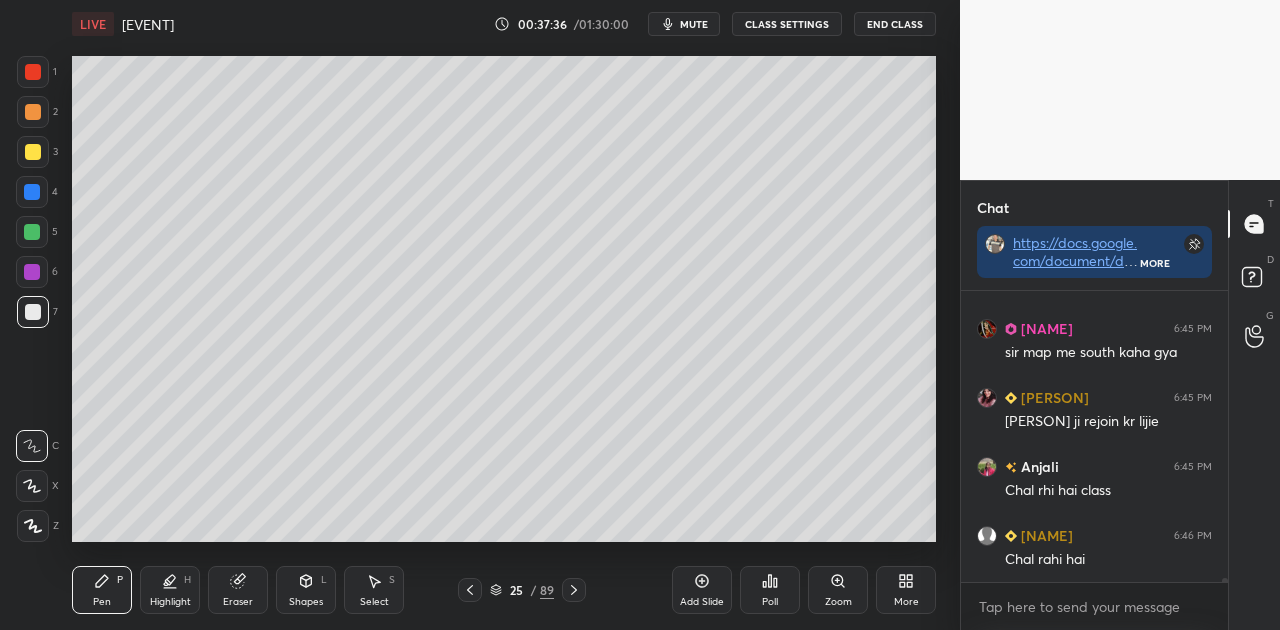 click at bounding box center [33, 72] 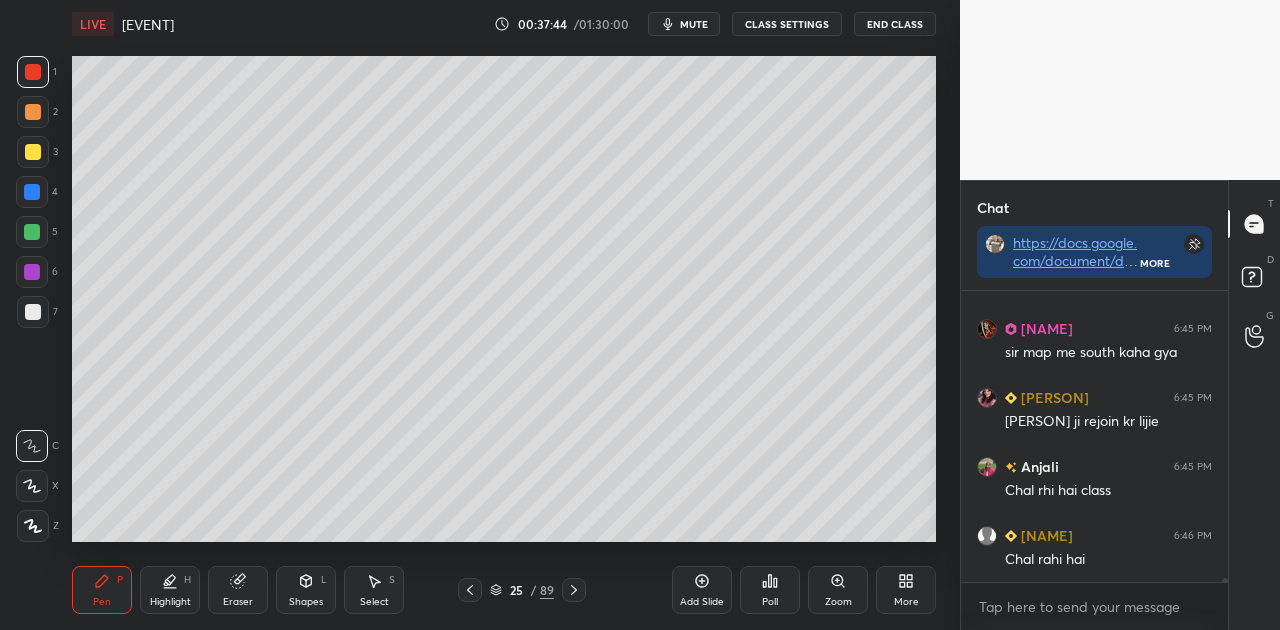 scroll, scrollTop: 23108, scrollLeft: 0, axis: vertical 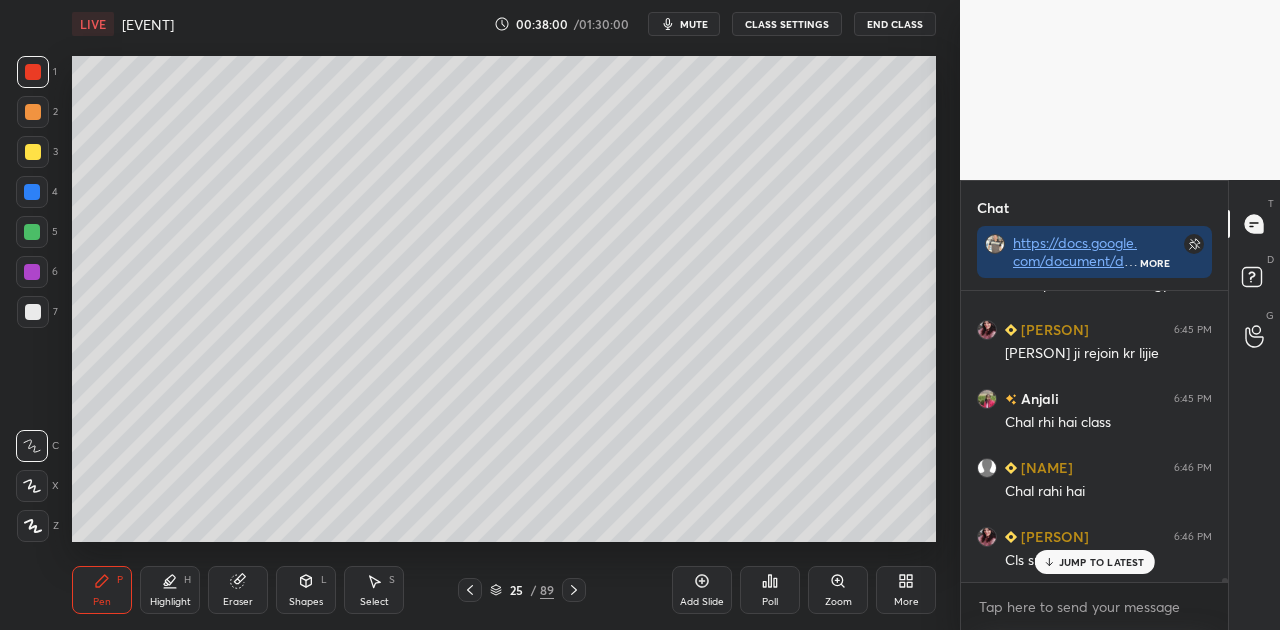click on "Select S" at bounding box center (374, 590) 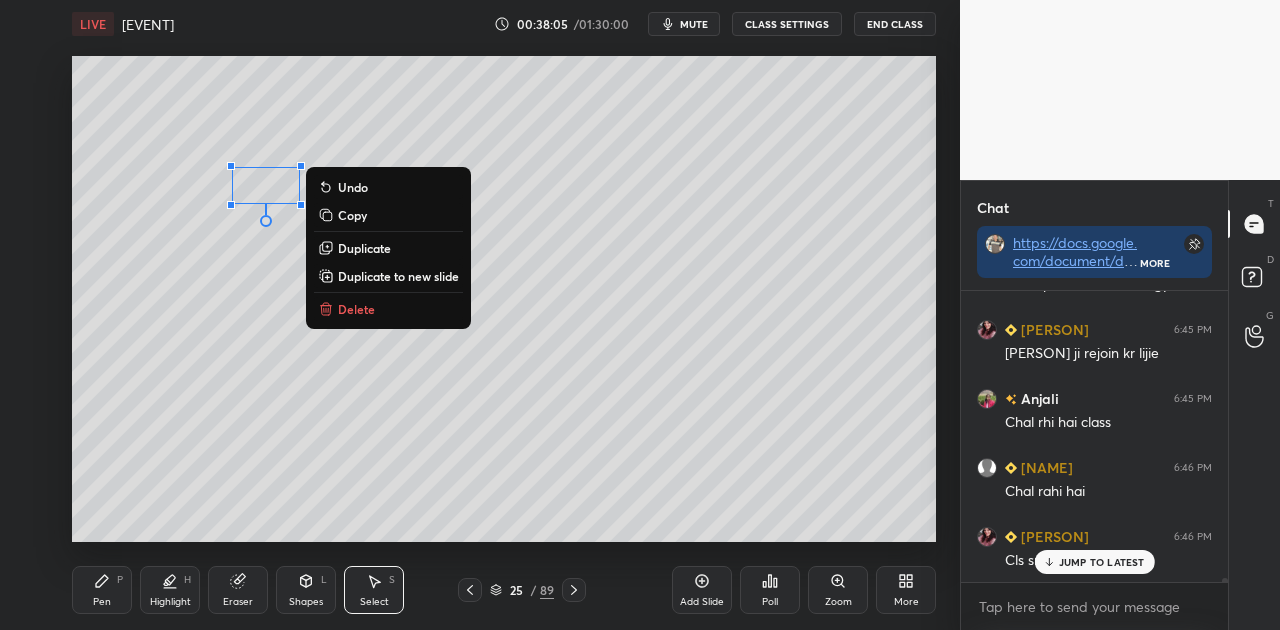 click on "0 ° Undo Copy Duplicate Duplicate to new slide Delete" at bounding box center (504, 299) 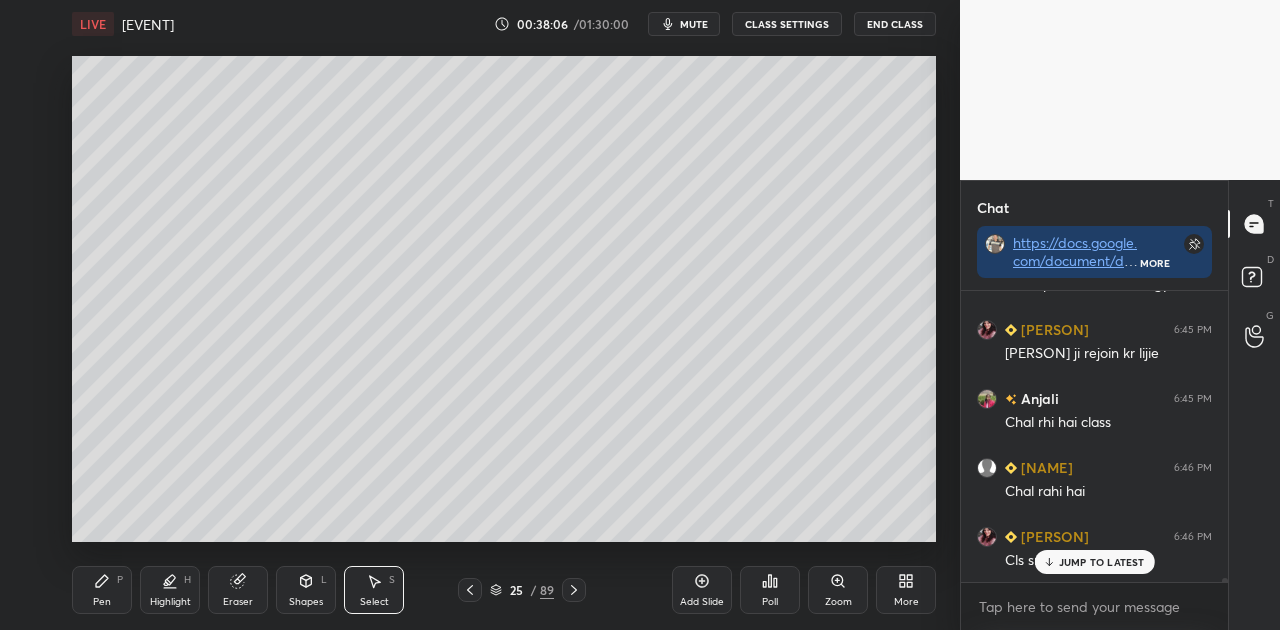 click 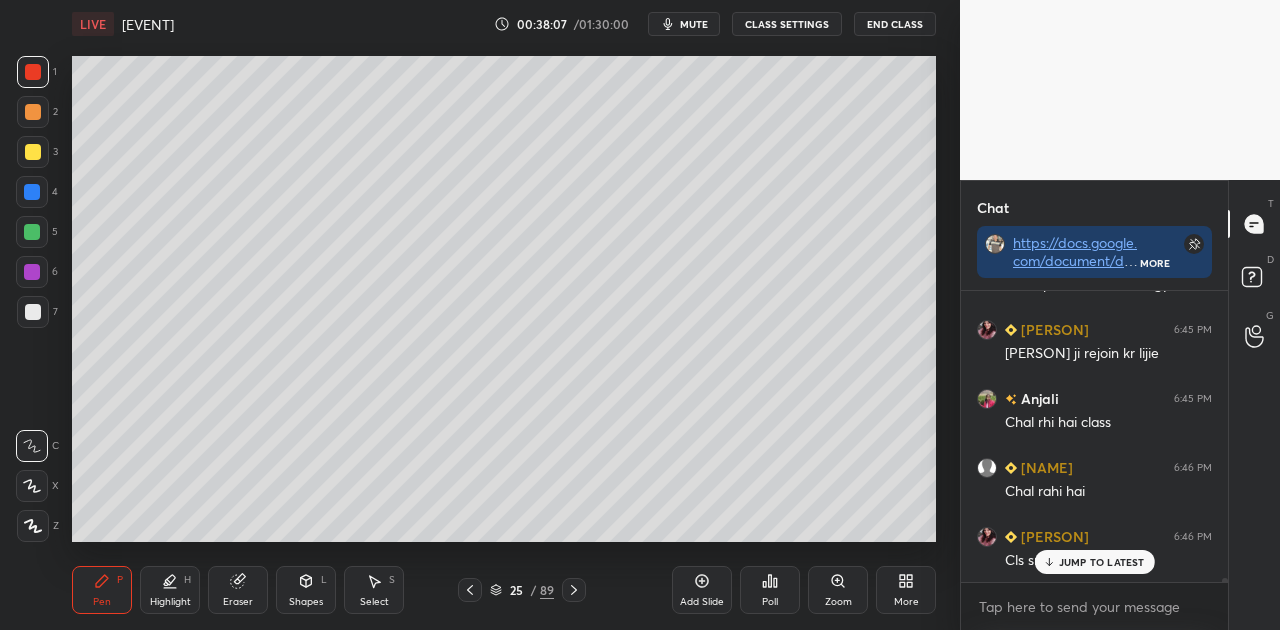 scroll, scrollTop: 23196, scrollLeft: 0, axis: vertical 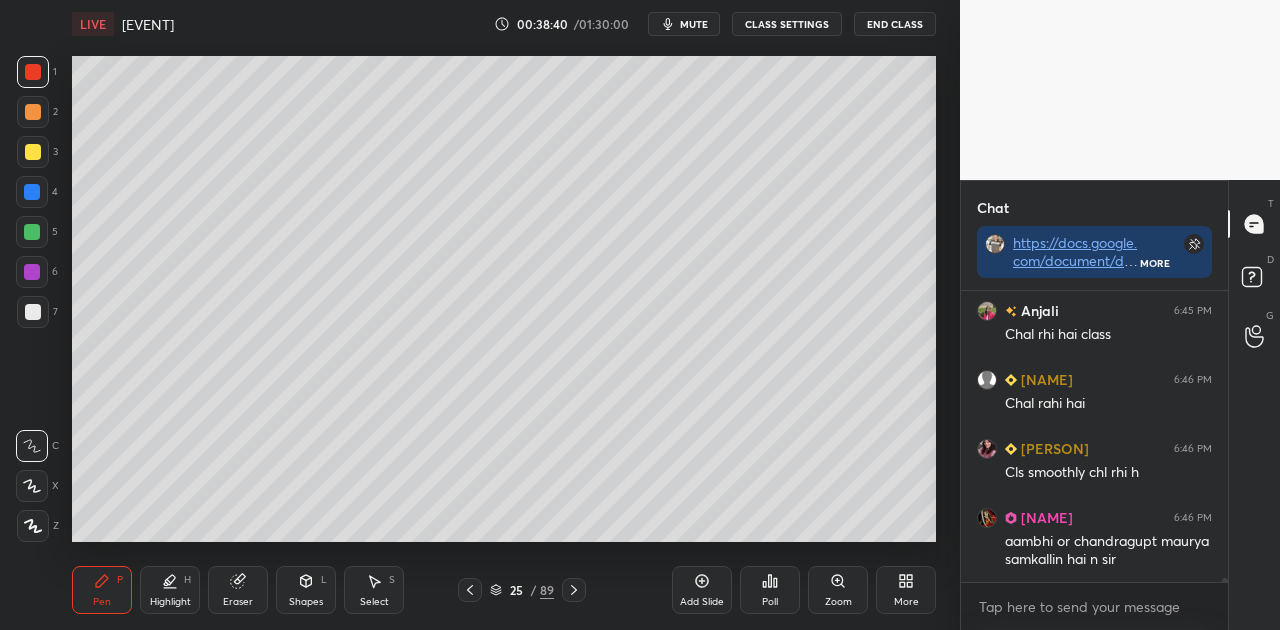 click at bounding box center (32, 232) 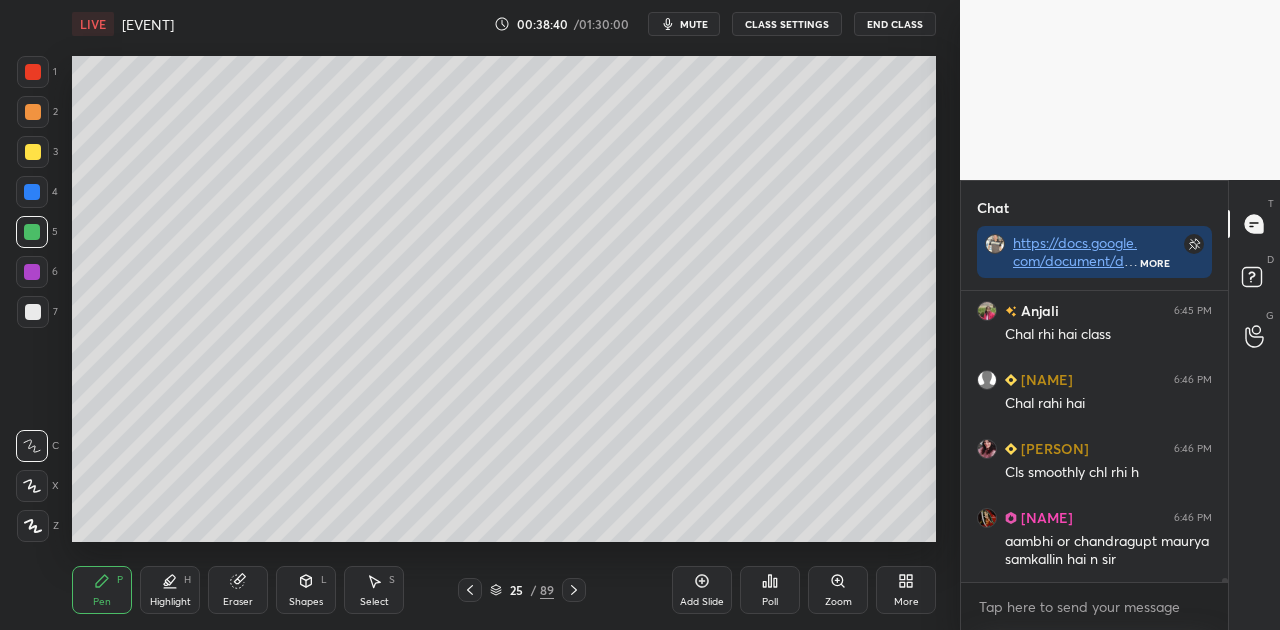 click at bounding box center [32, 192] 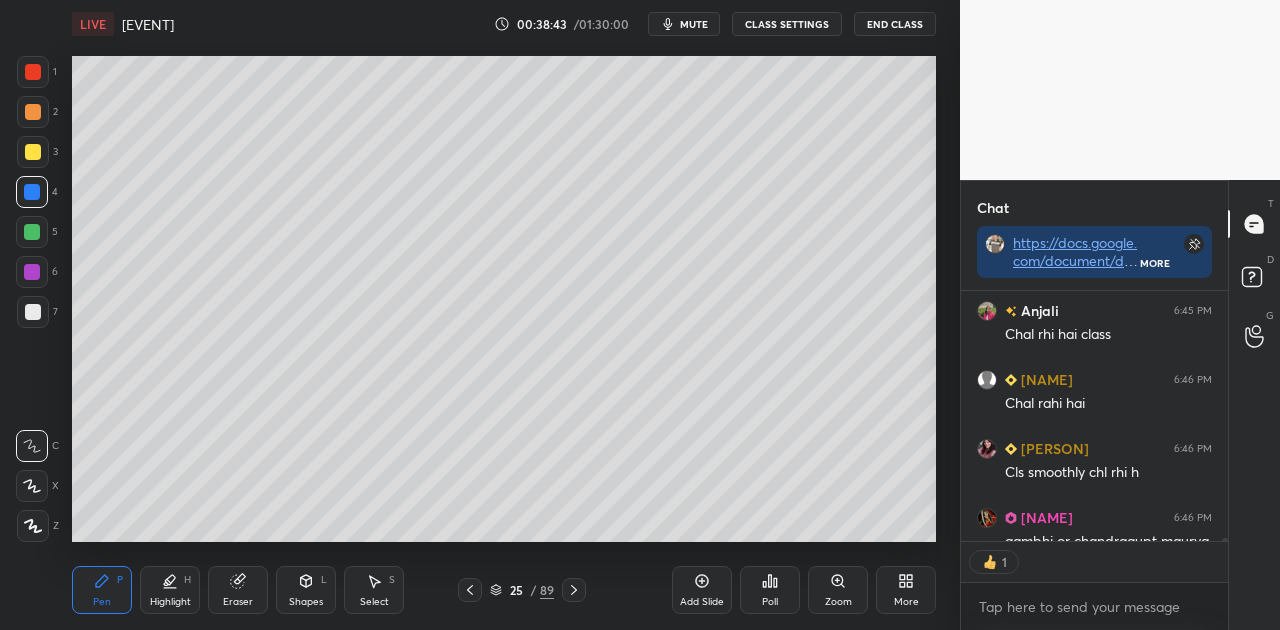 scroll, scrollTop: 244, scrollLeft: 261, axis: both 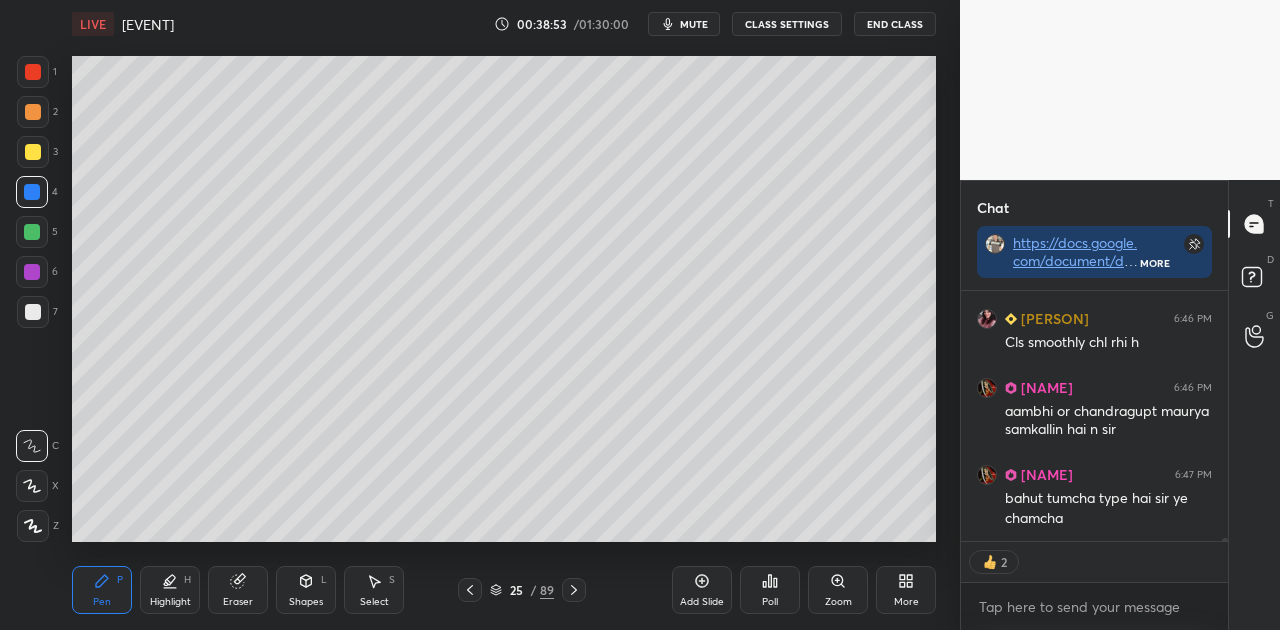 click at bounding box center [33, 312] 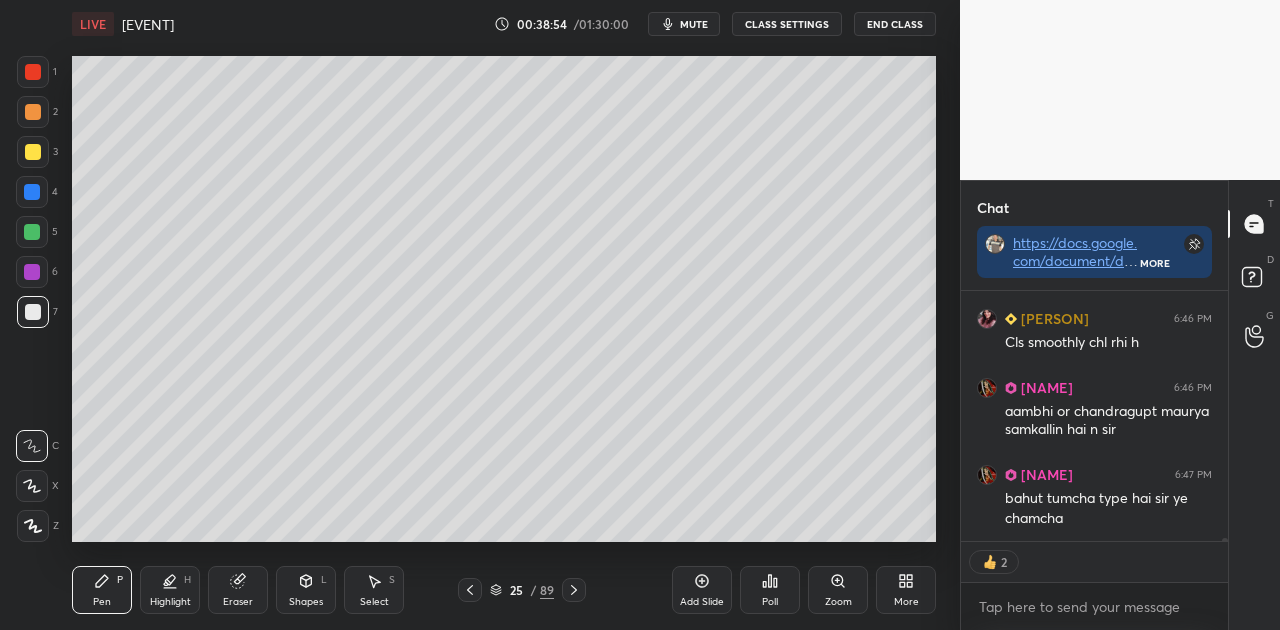 scroll, scrollTop: 7, scrollLeft: 6, axis: both 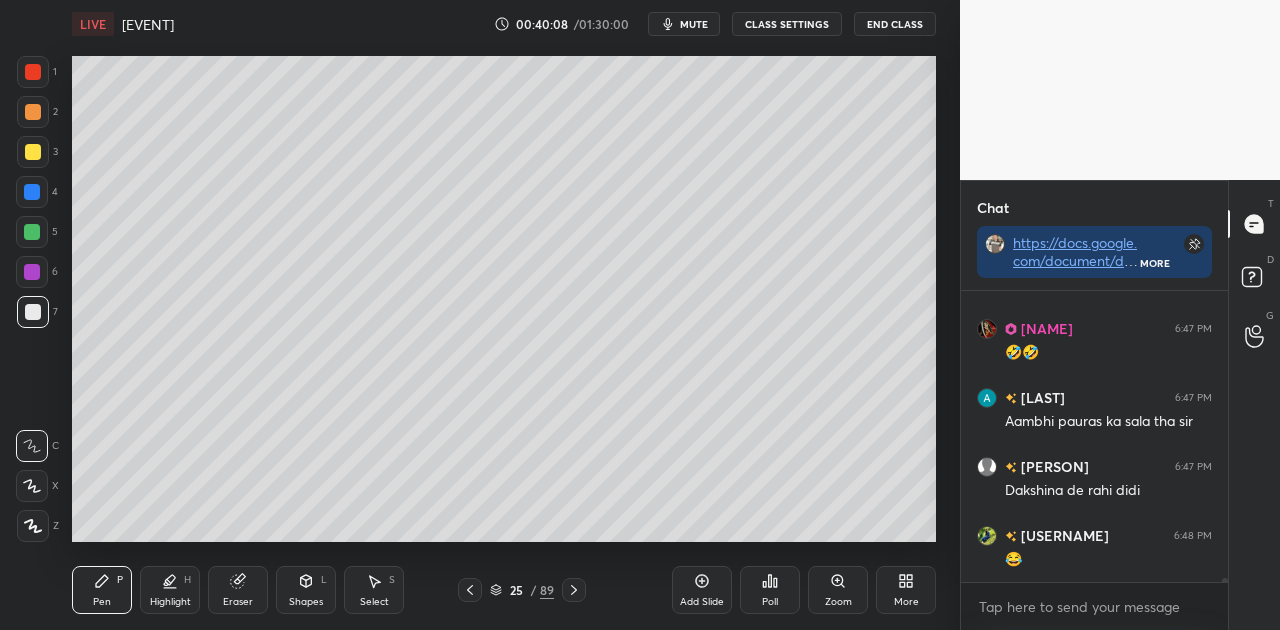click at bounding box center (32, 232) 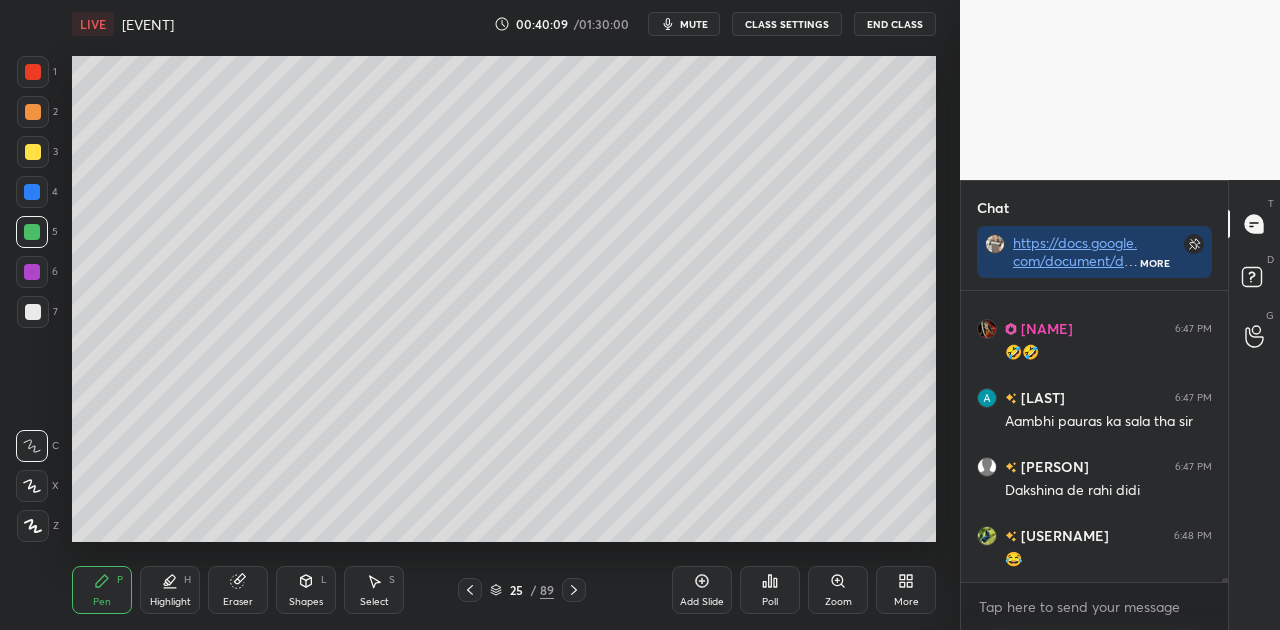 scroll, scrollTop: 23890, scrollLeft: 0, axis: vertical 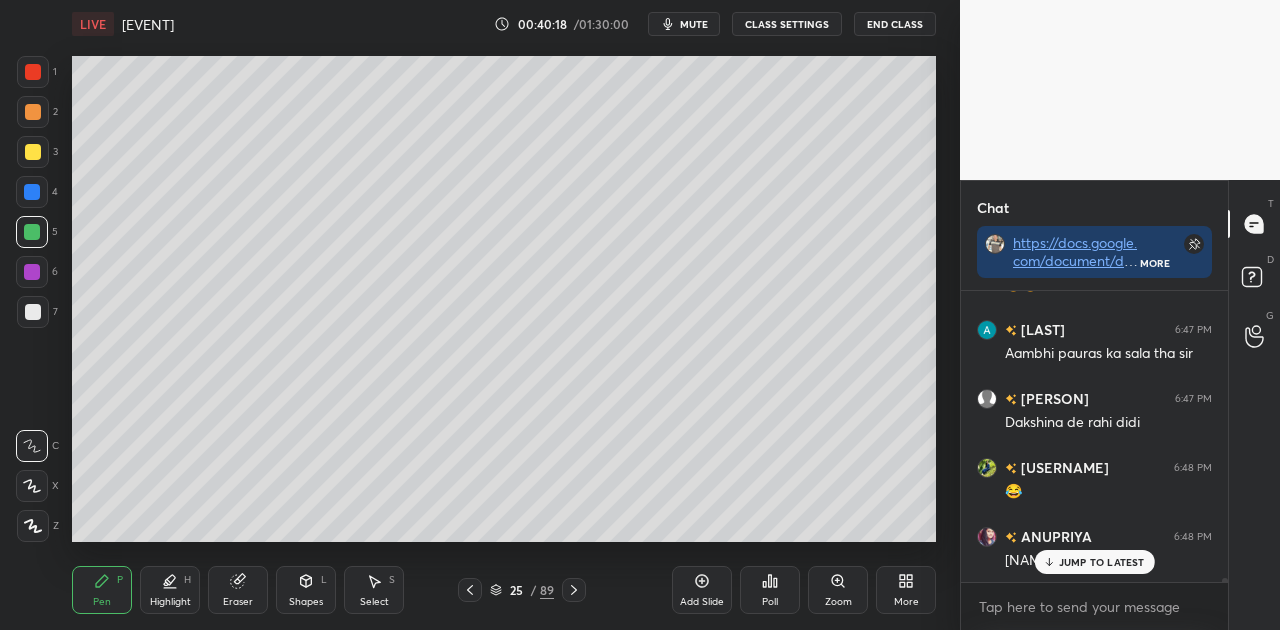 click 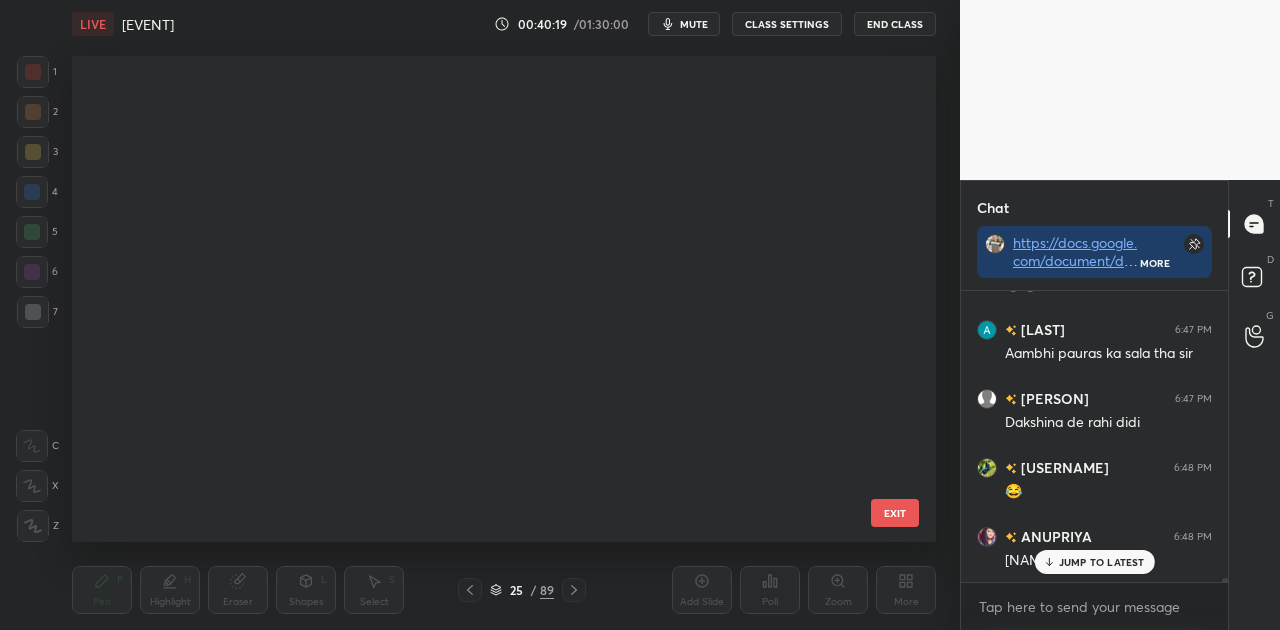 scroll, scrollTop: 836, scrollLeft: 0, axis: vertical 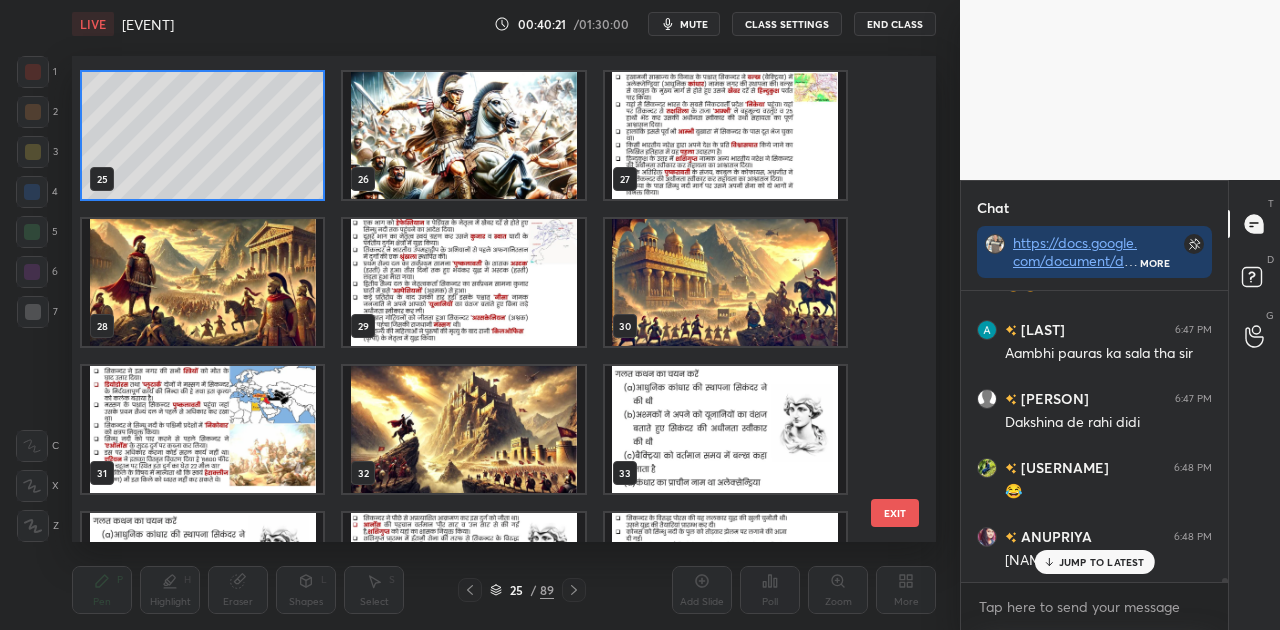 click at bounding box center [202, 282] 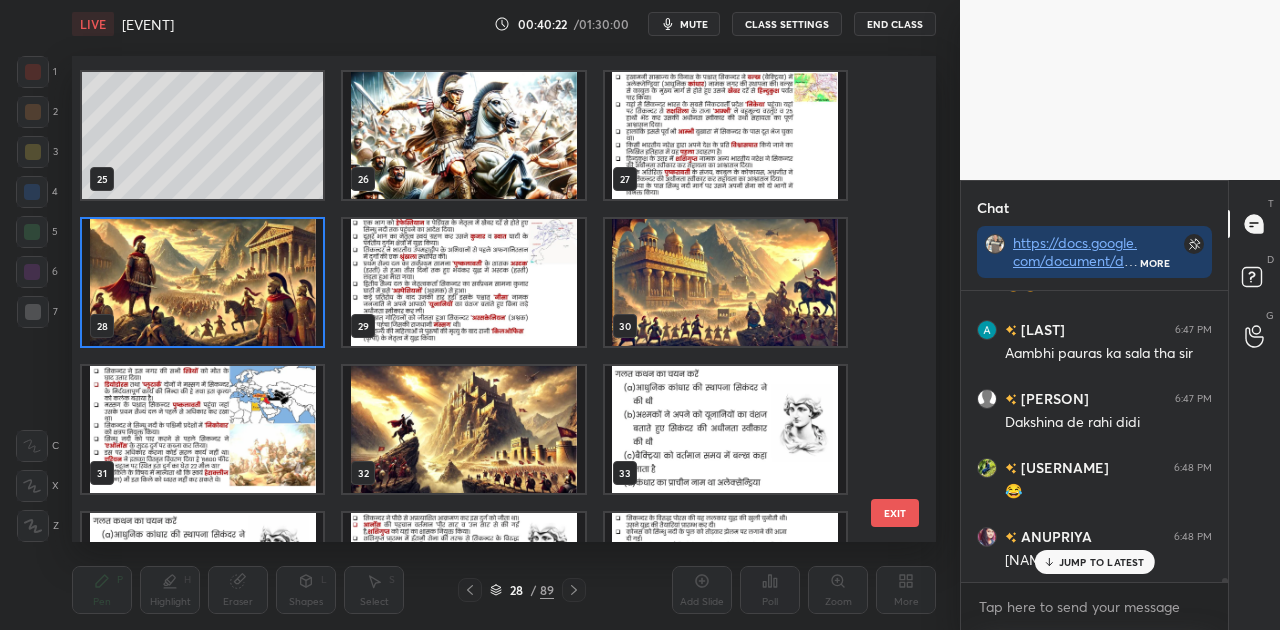 click at bounding box center [202, 282] 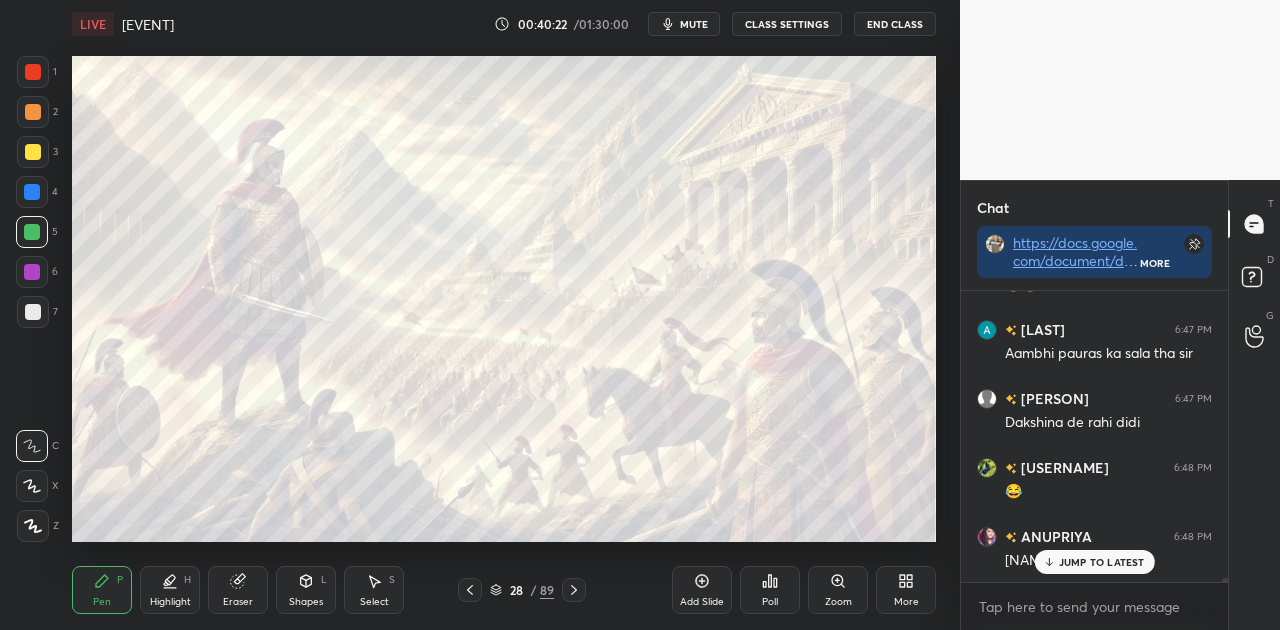 click at bounding box center [202, 282] 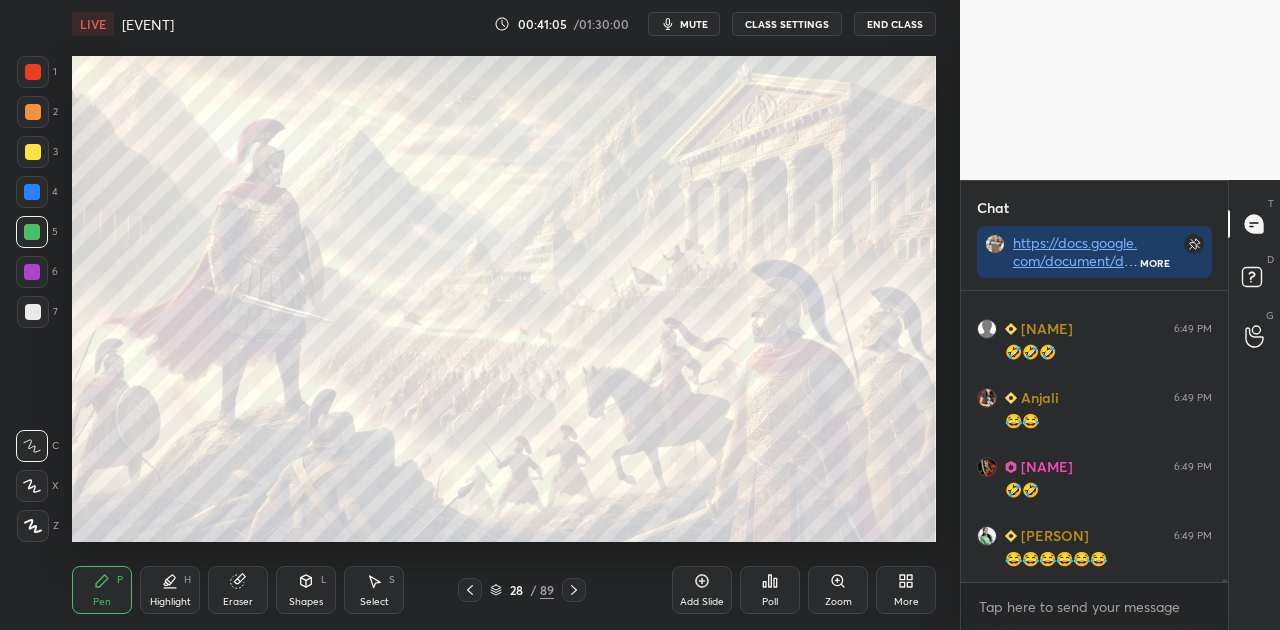 scroll, scrollTop: 24616, scrollLeft: 0, axis: vertical 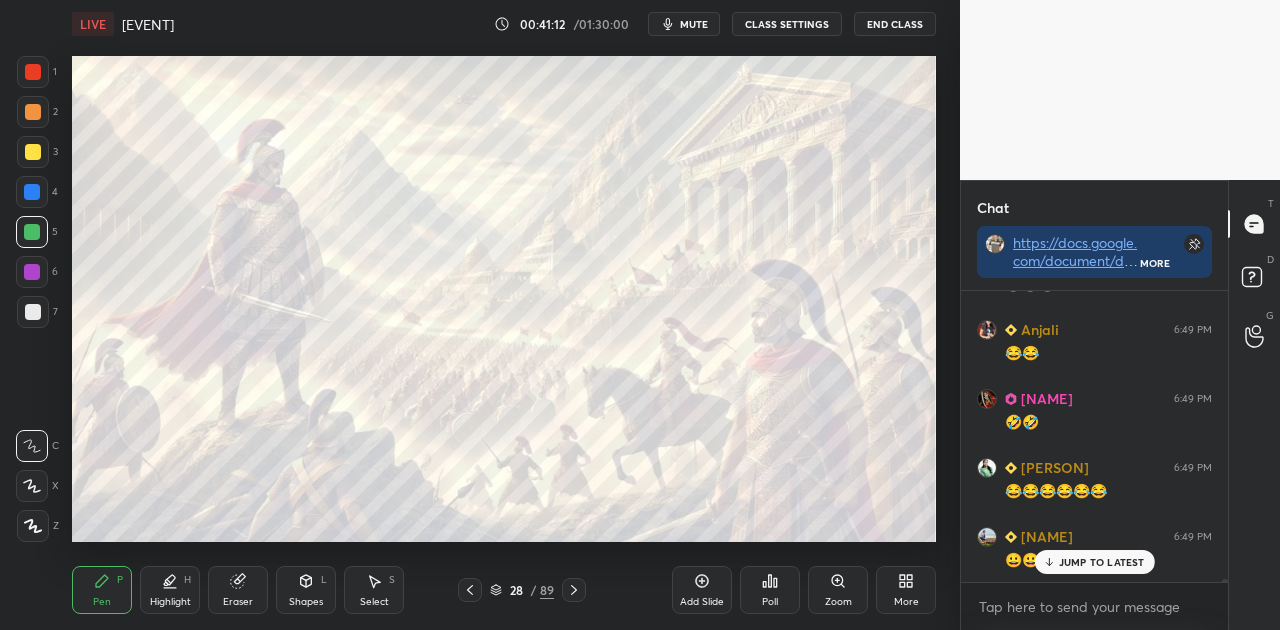 click 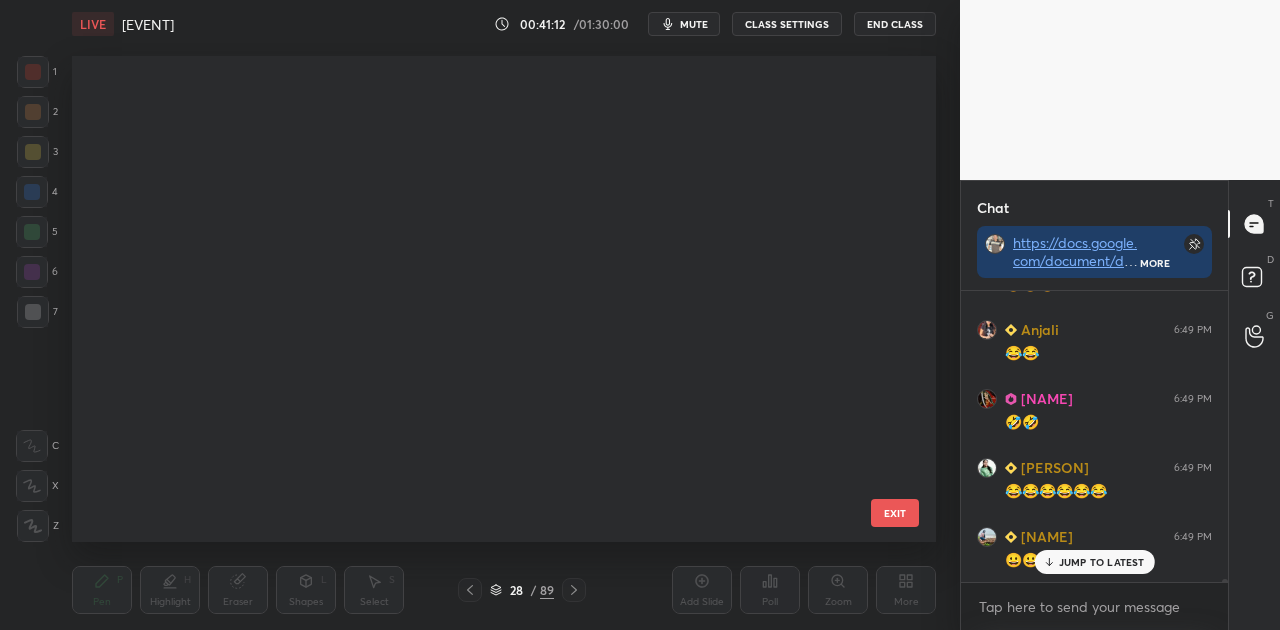scroll, scrollTop: 984, scrollLeft: 0, axis: vertical 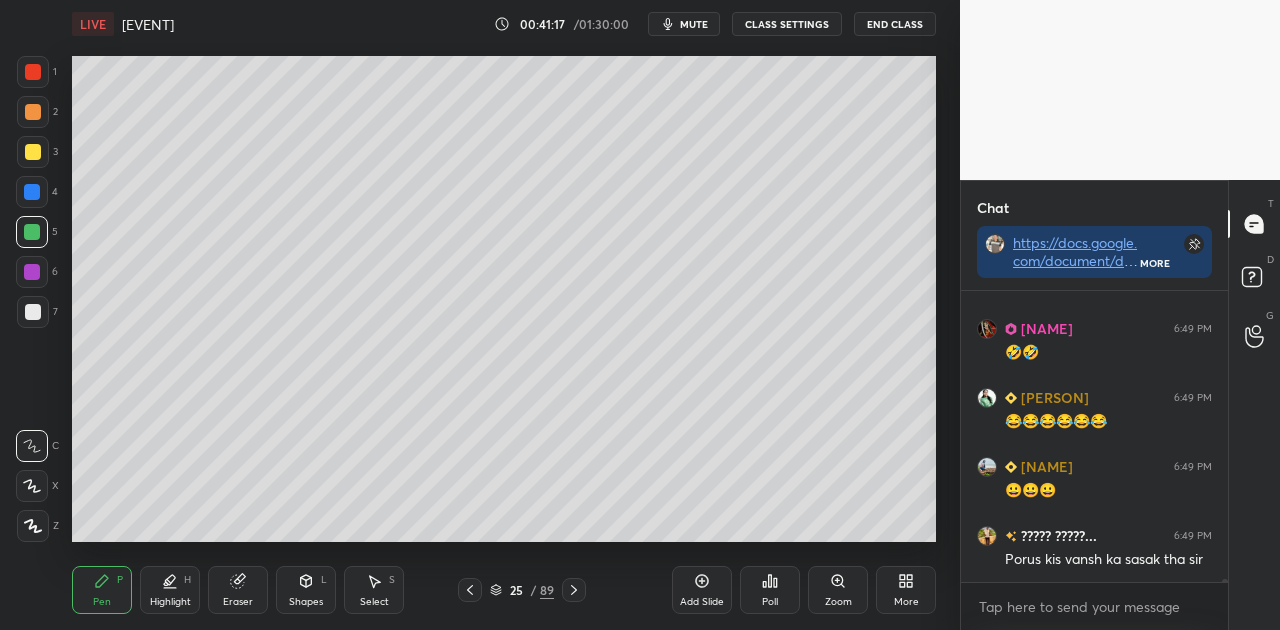 click 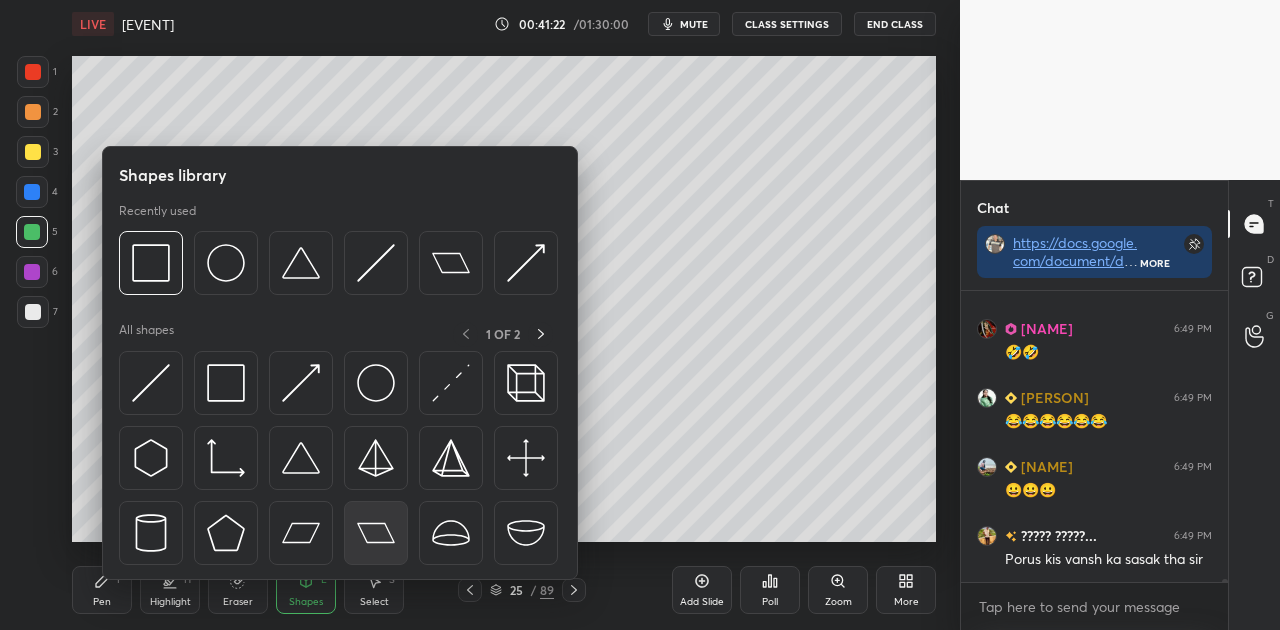click at bounding box center [376, 533] 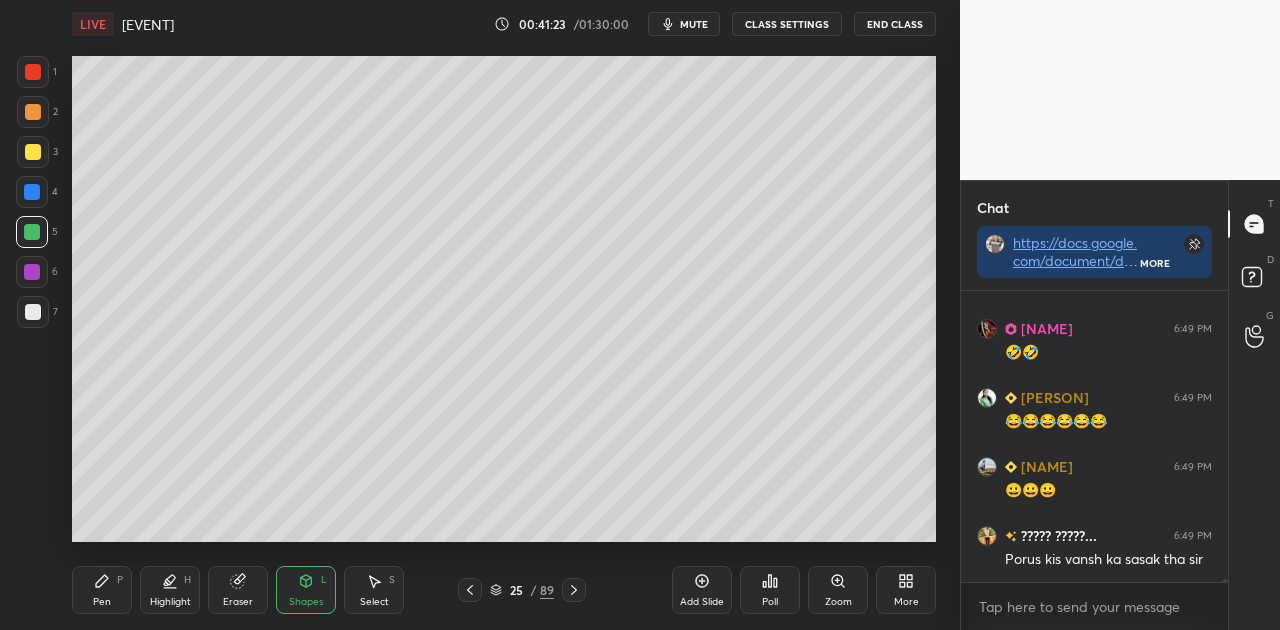 click at bounding box center (33, 312) 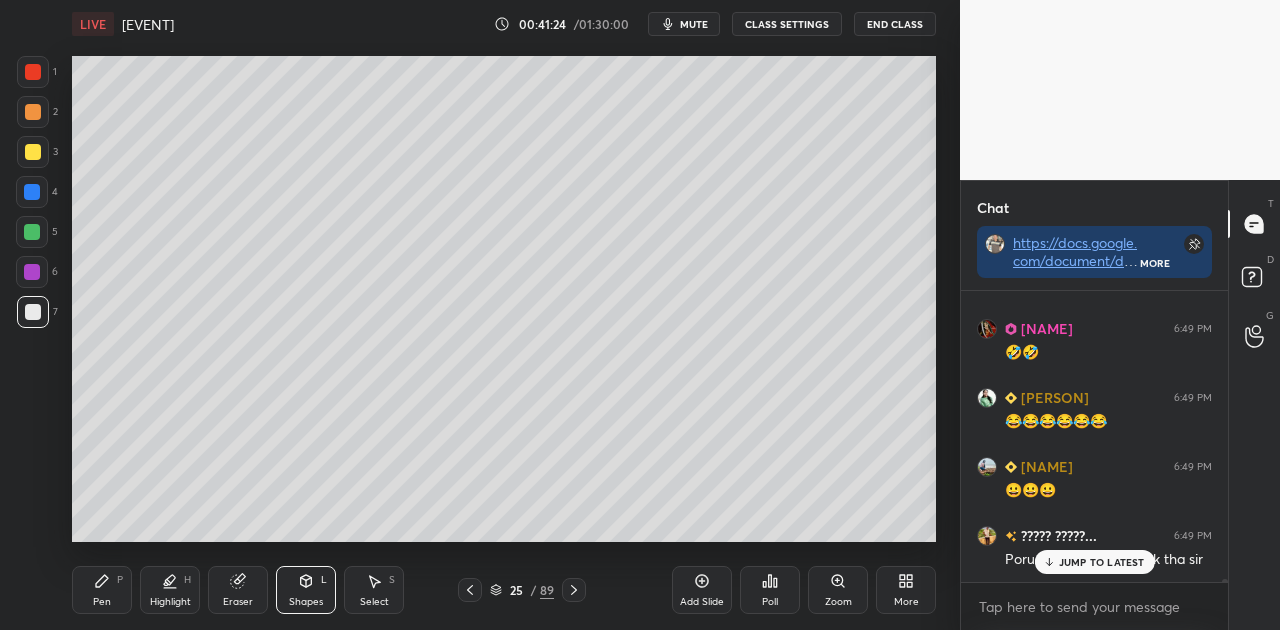 scroll, scrollTop: 24754, scrollLeft: 0, axis: vertical 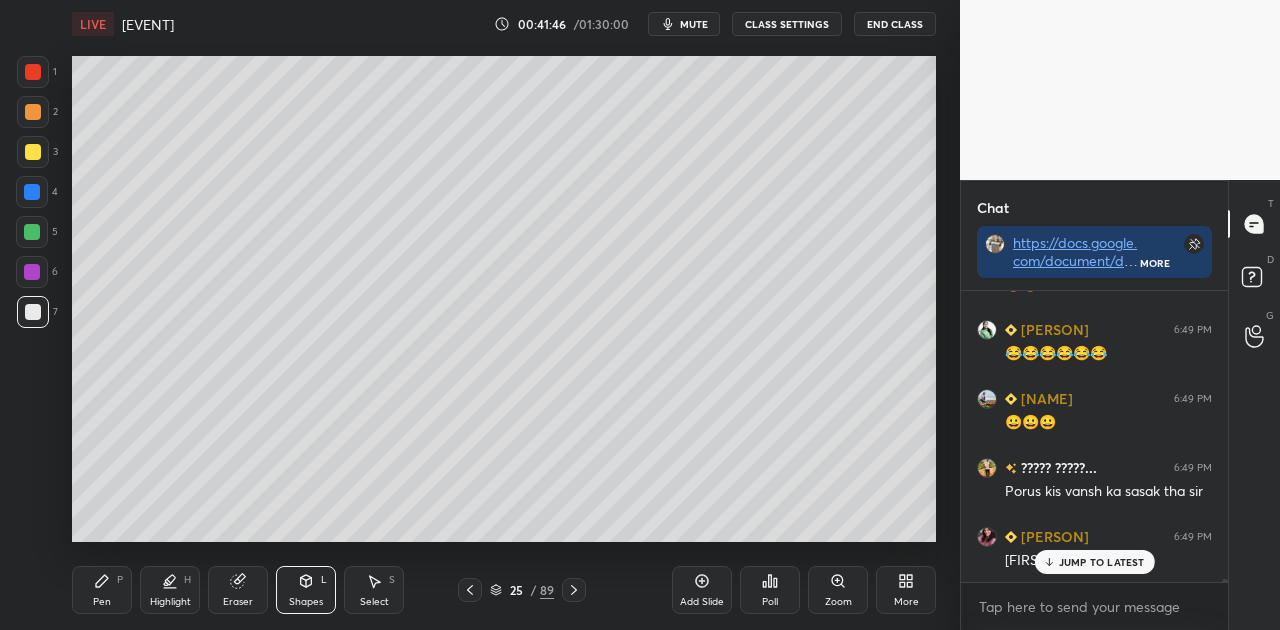 click at bounding box center [33, 312] 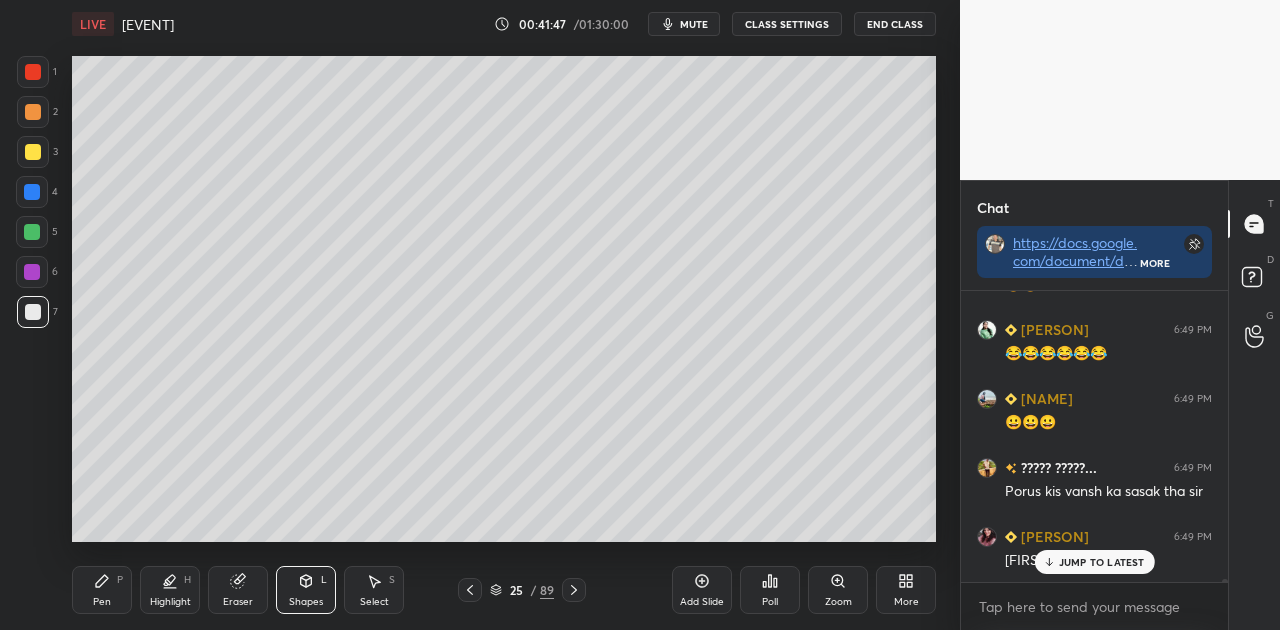 click 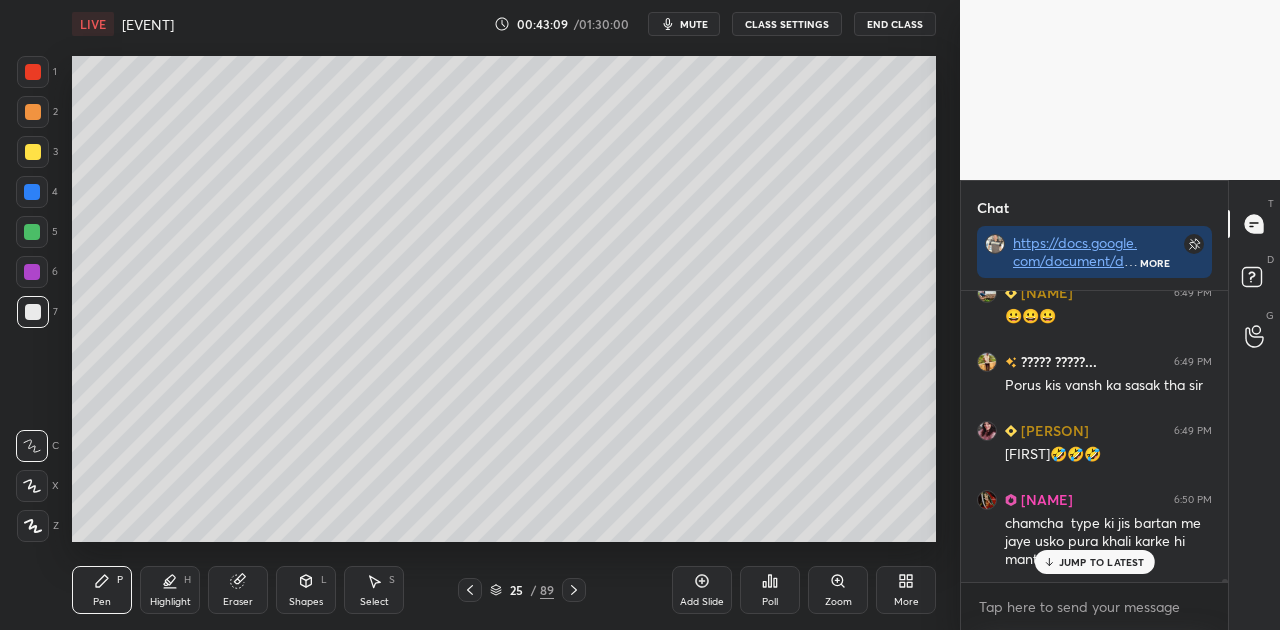 scroll, scrollTop: 24928, scrollLeft: 0, axis: vertical 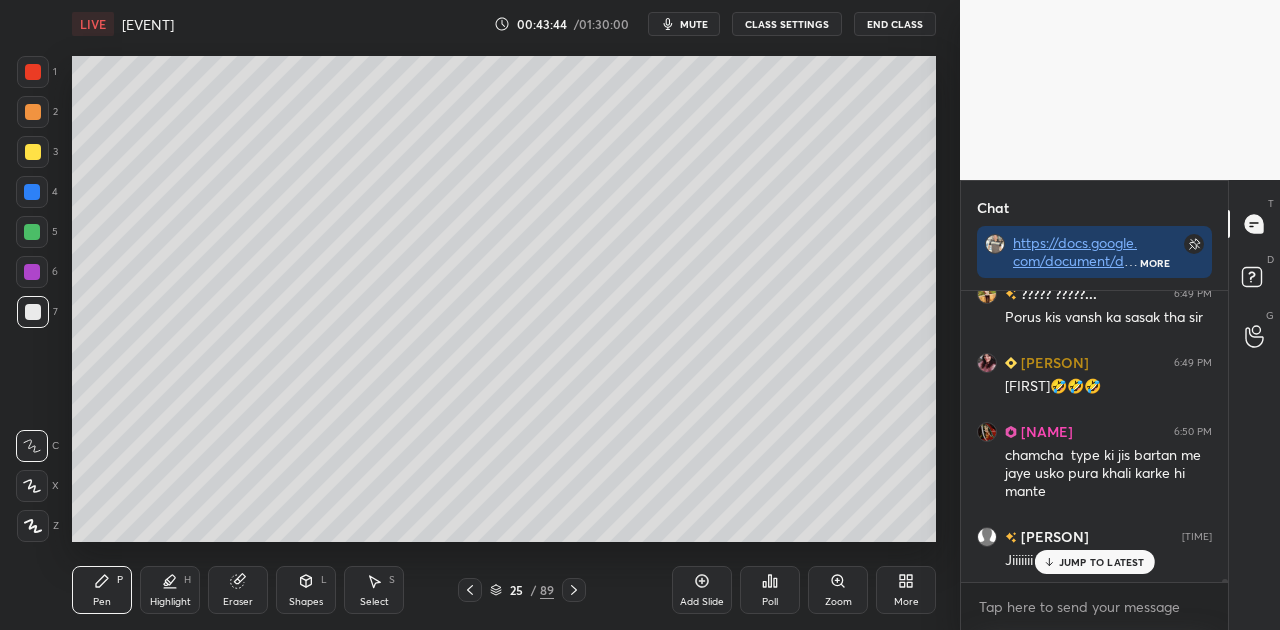 click at bounding box center (33, 112) 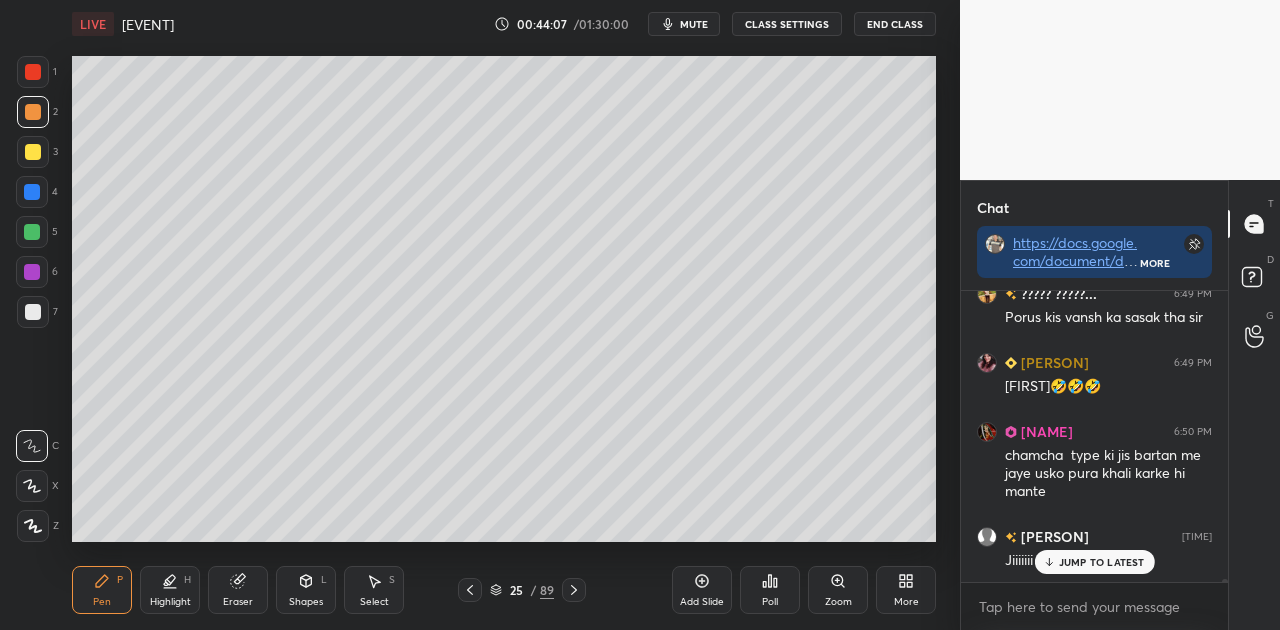 click at bounding box center [33, 312] 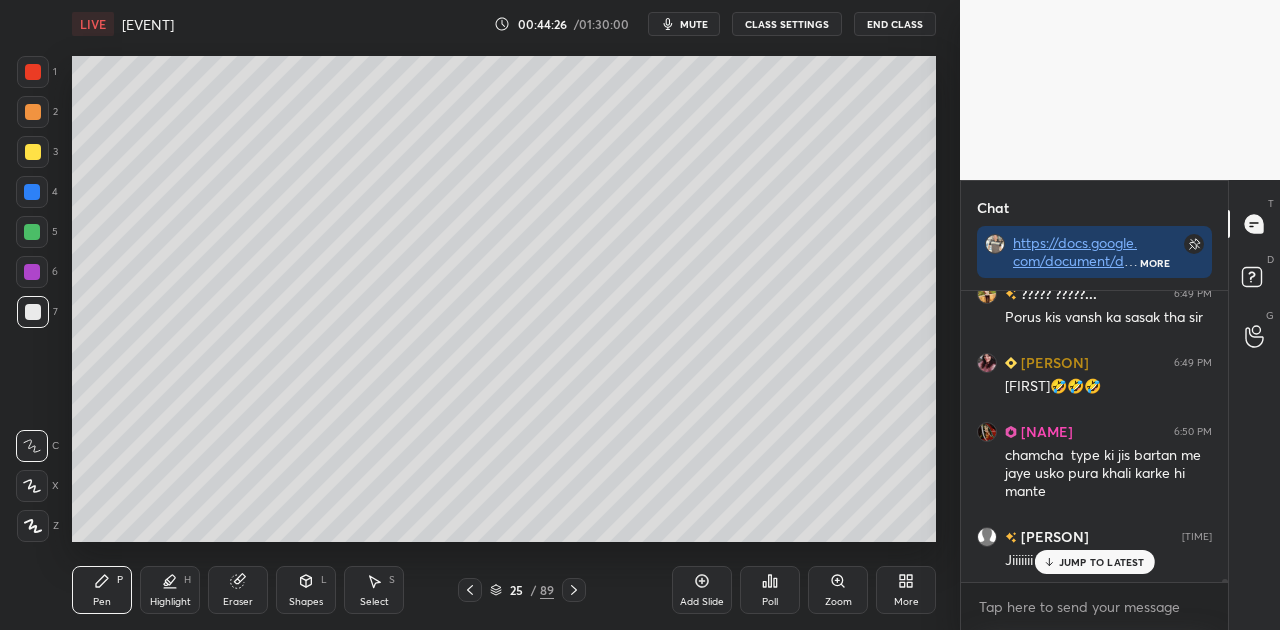 click at bounding box center (32, 232) 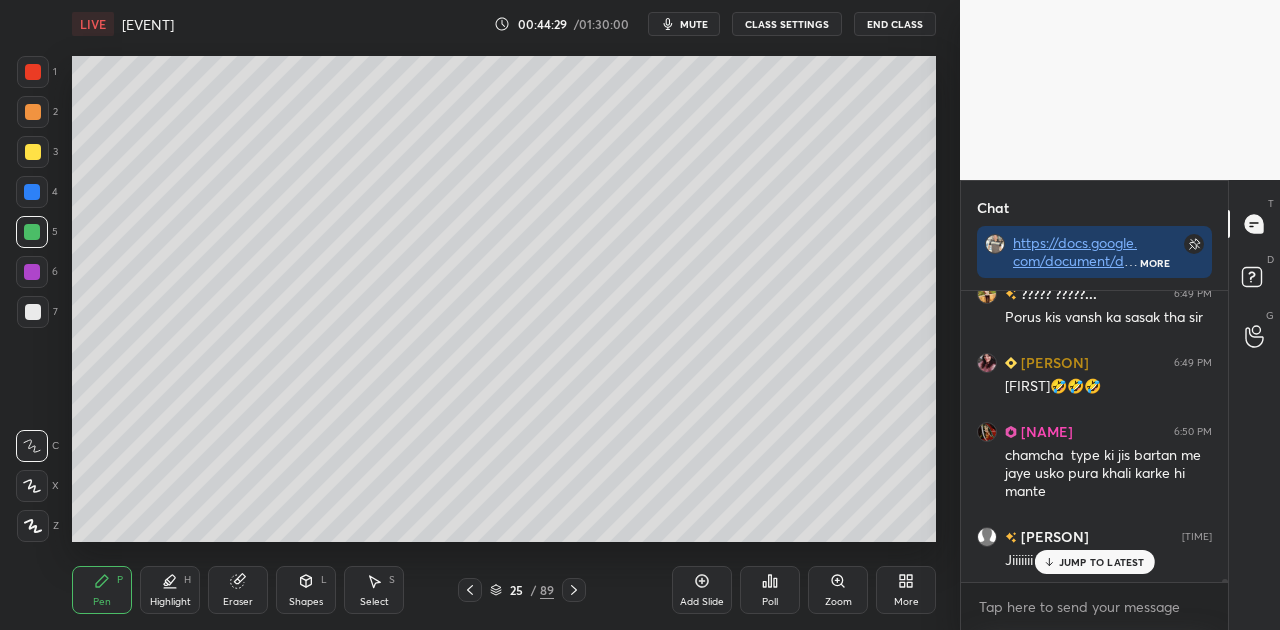 click on "Highlight H" at bounding box center [170, 590] 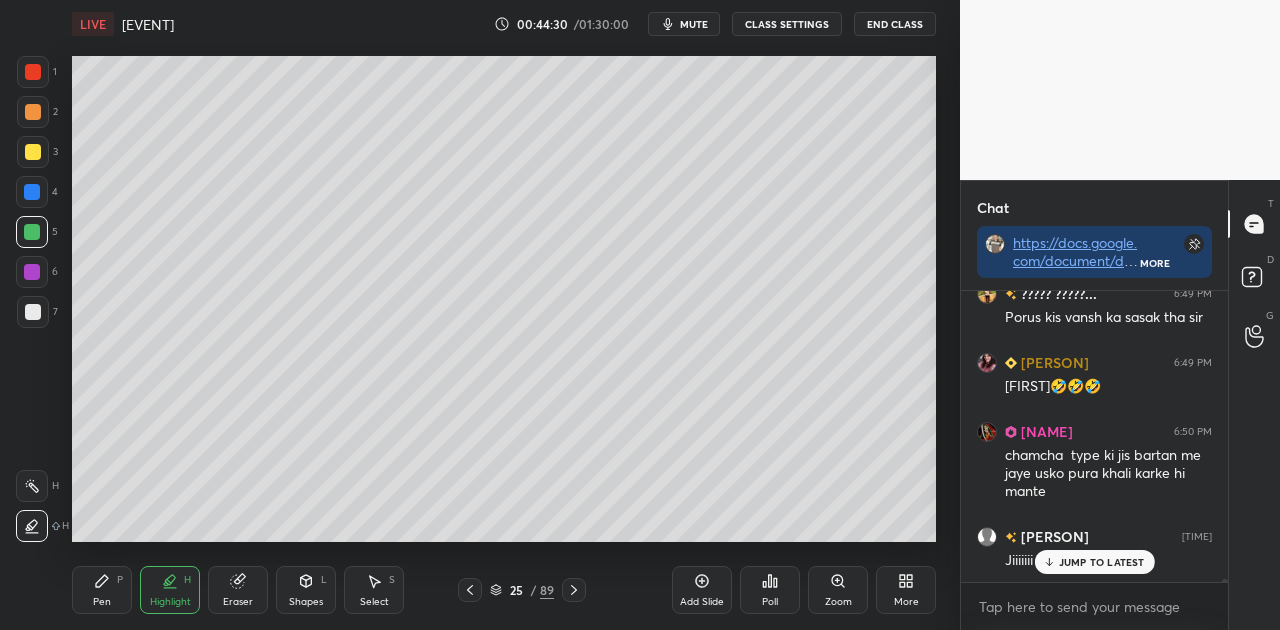 click at bounding box center [33, 312] 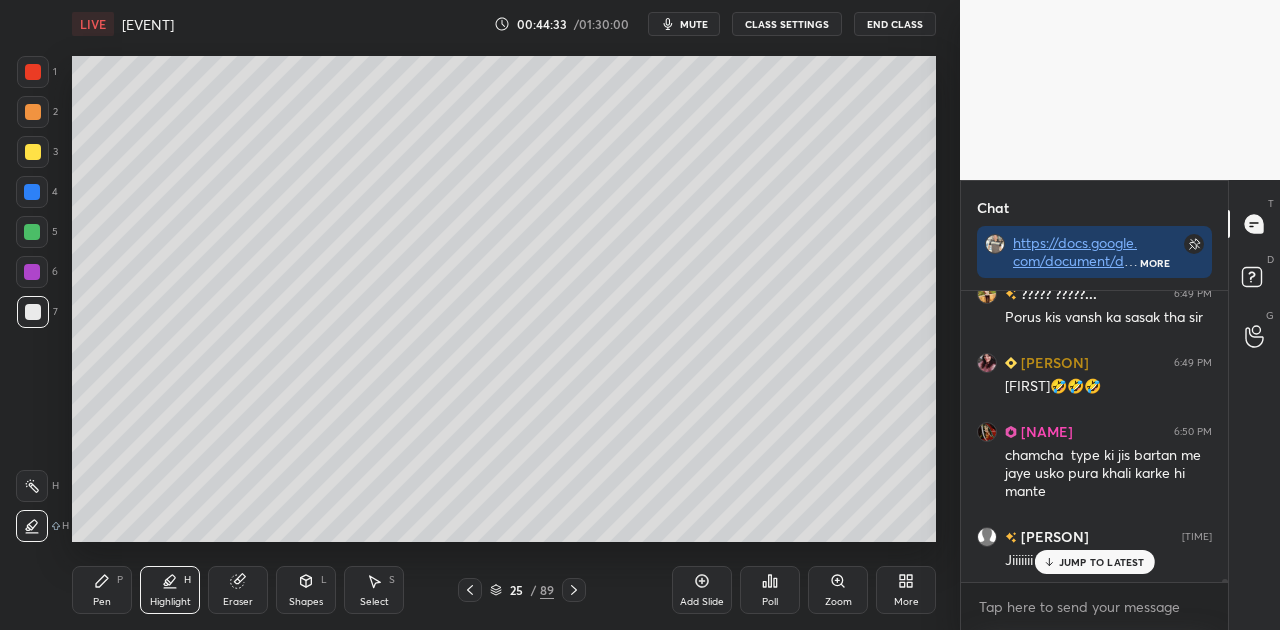 click on "Pen P" at bounding box center [102, 590] 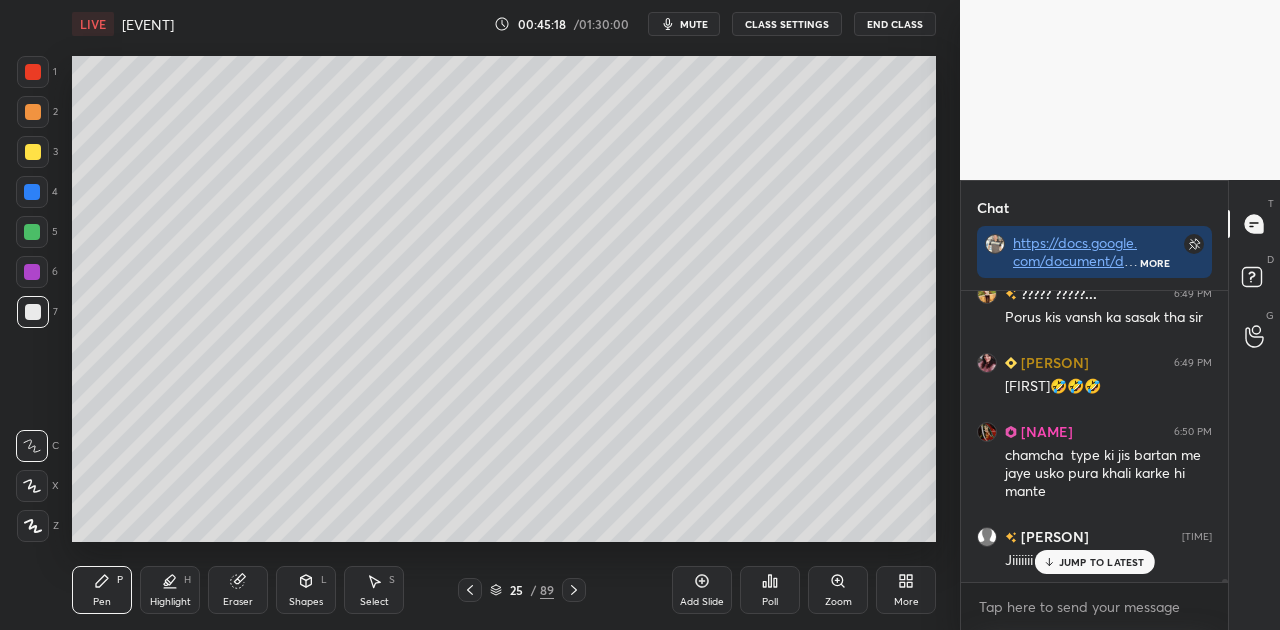 click 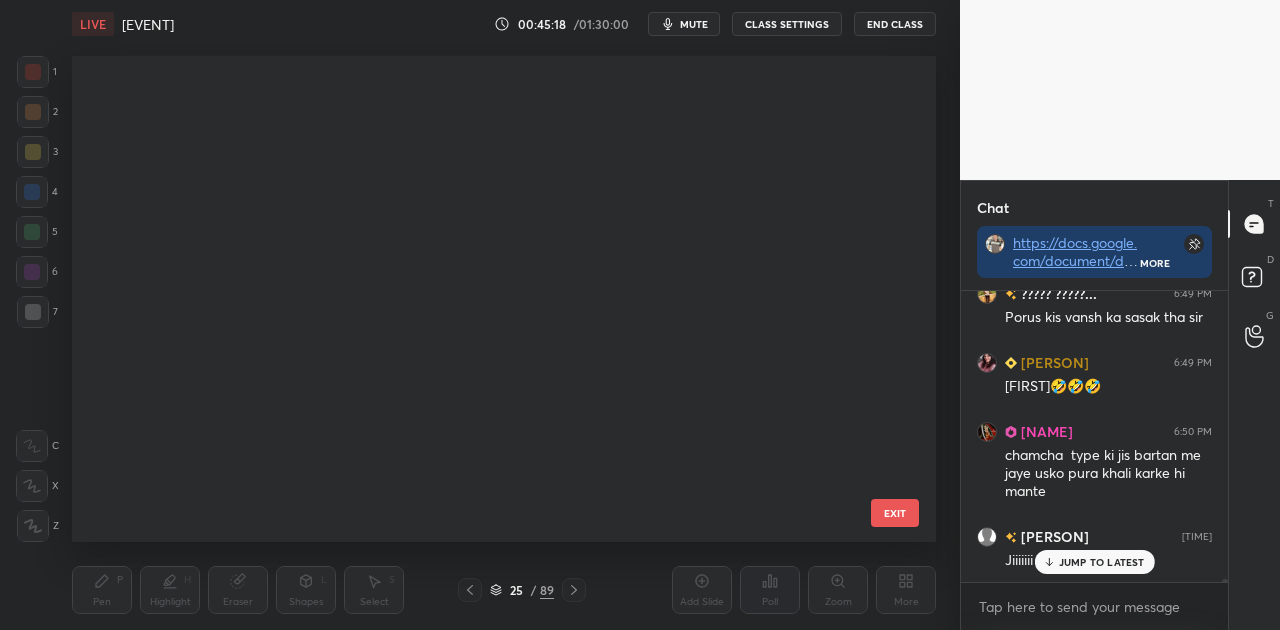 scroll, scrollTop: 836, scrollLeft: 0, axis: vertical 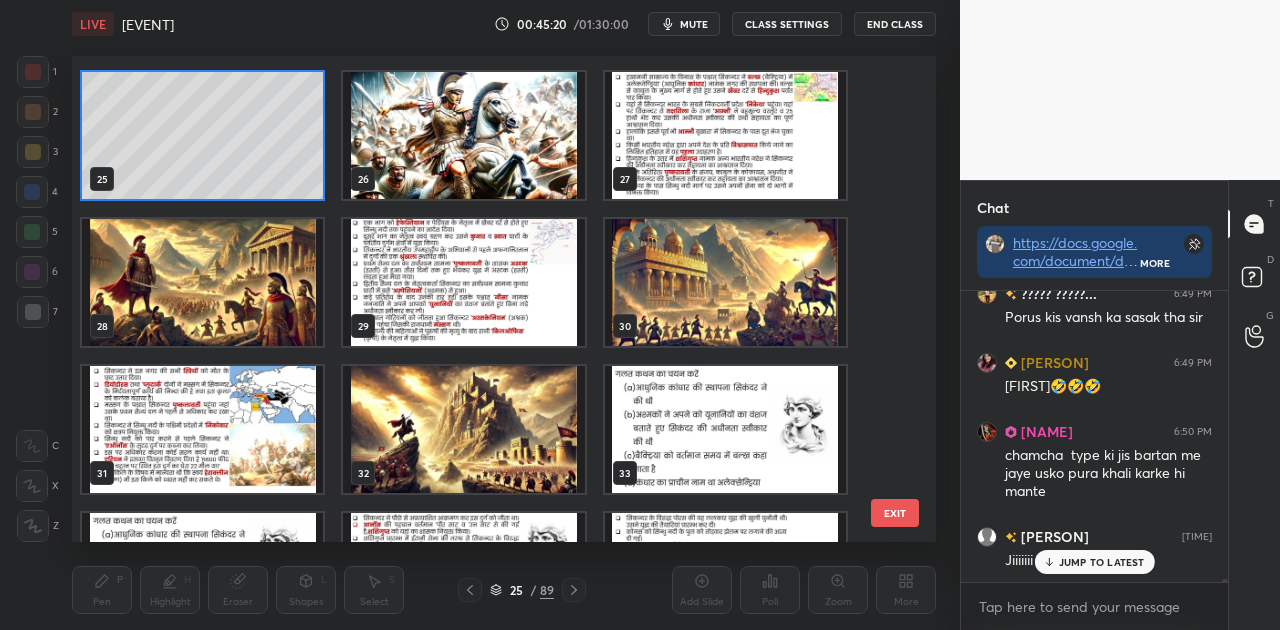 click at bounding box center (463, 429) 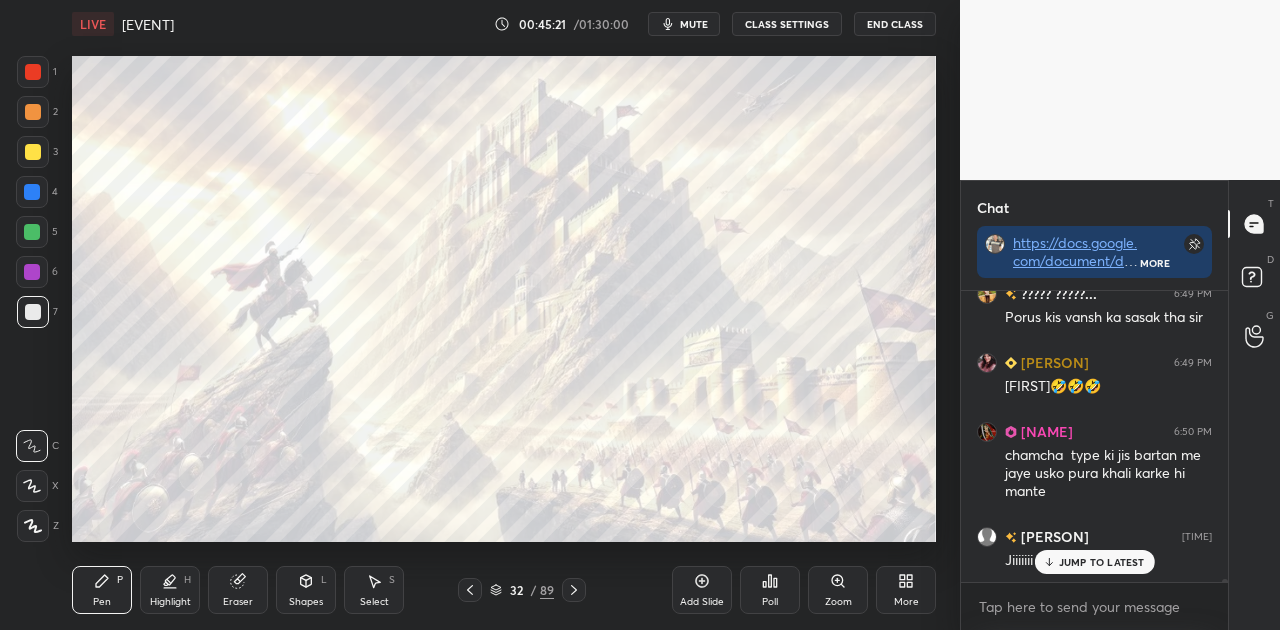 click at bounding box center (463, 429) 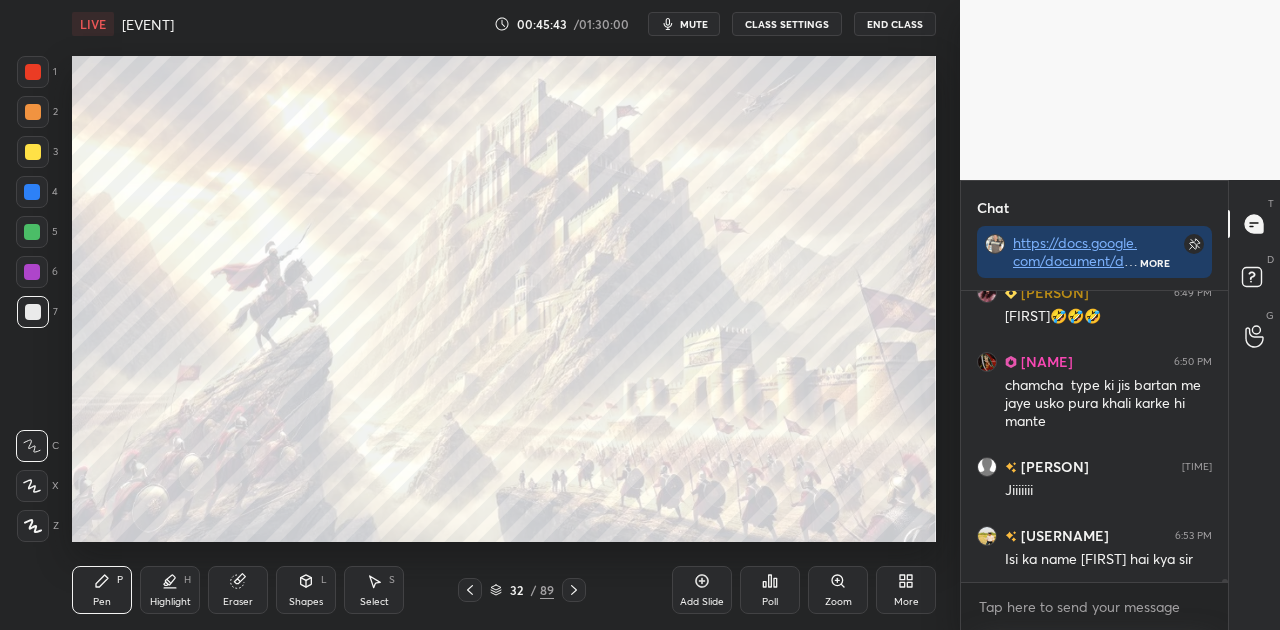 scroll, scrollTop: 25066, scrollLeft: 0, axis: vertical 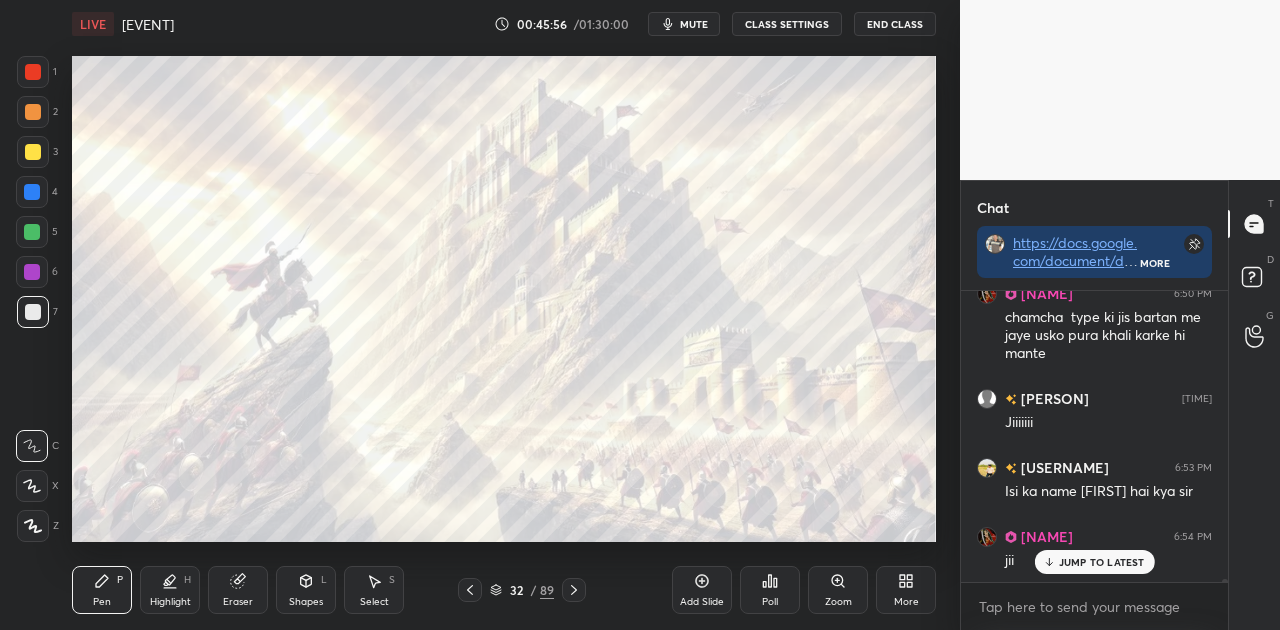 click 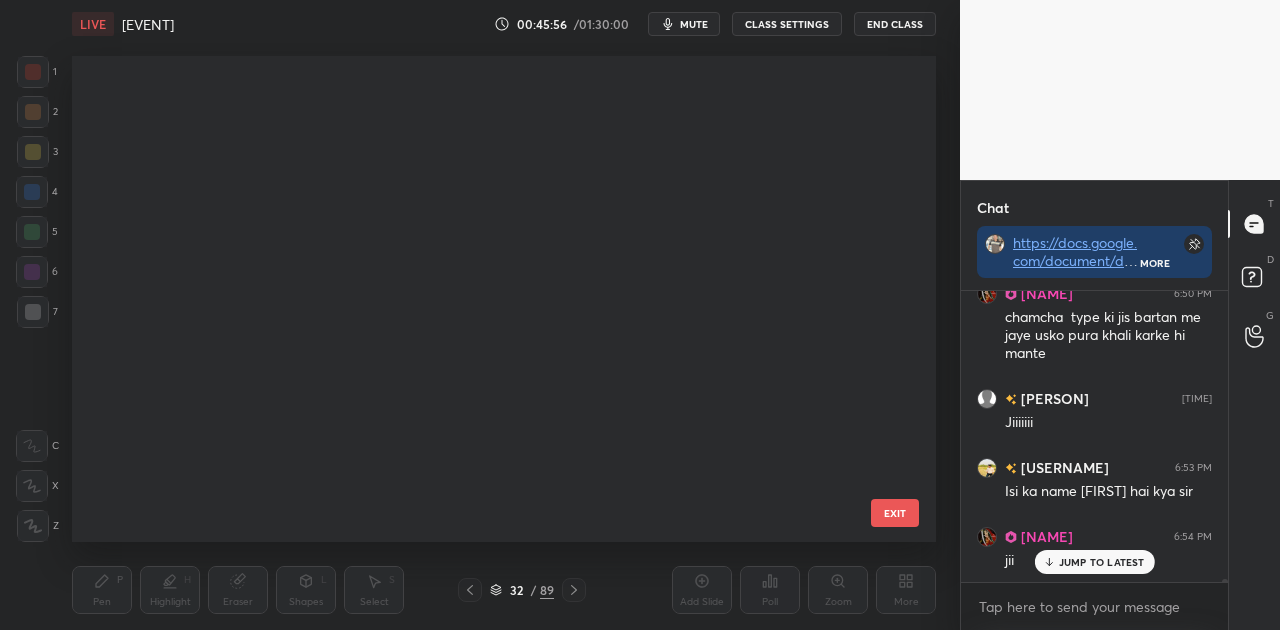 scroll, scrollTop: 1130, scrollLeft: 0, axis: vertical 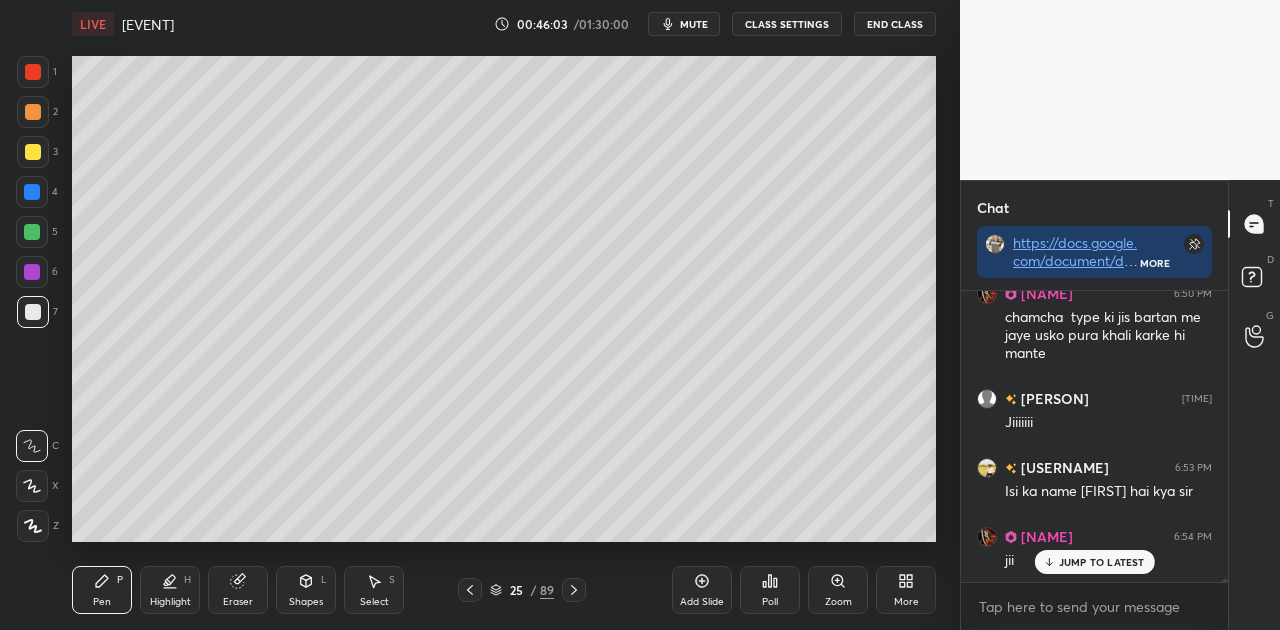 click on "Shapes L" at bounding box center [306, 590] 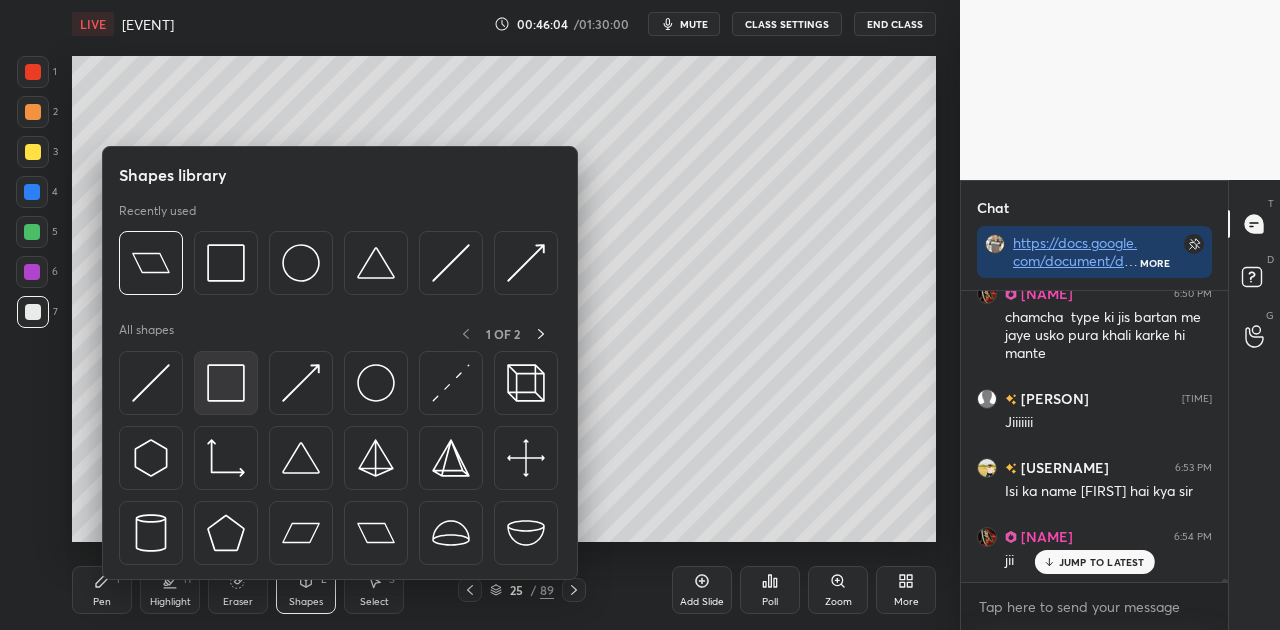 click at bounding box center [226, 383] 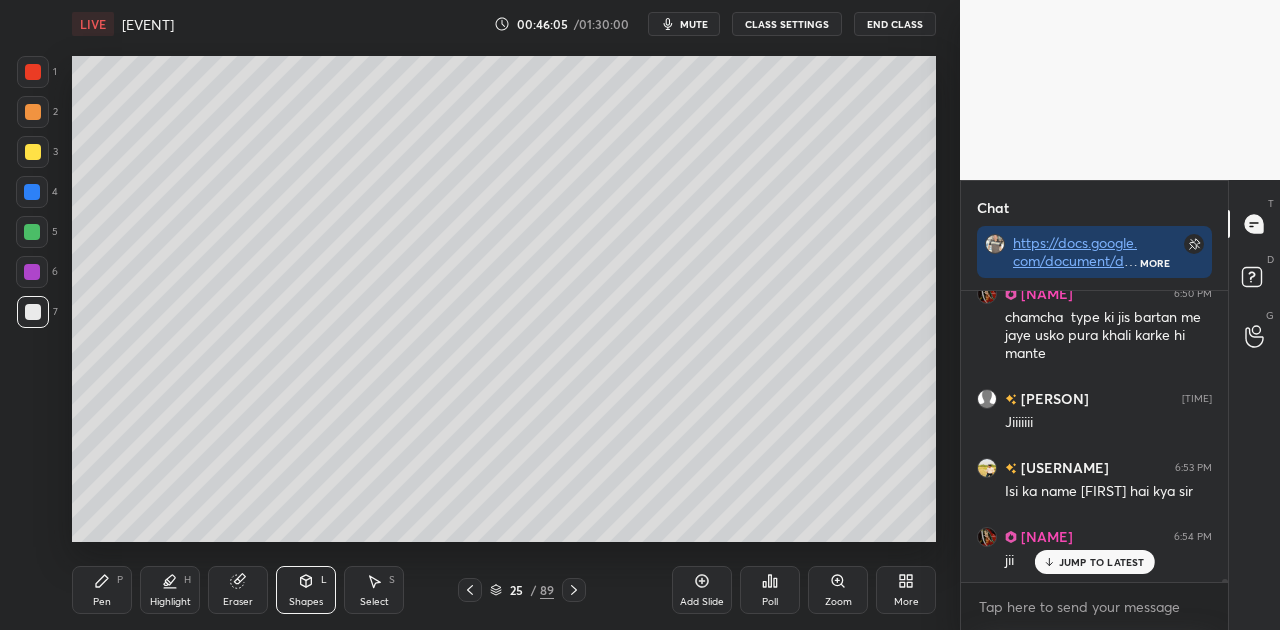 click at bounding box center [32, 232] 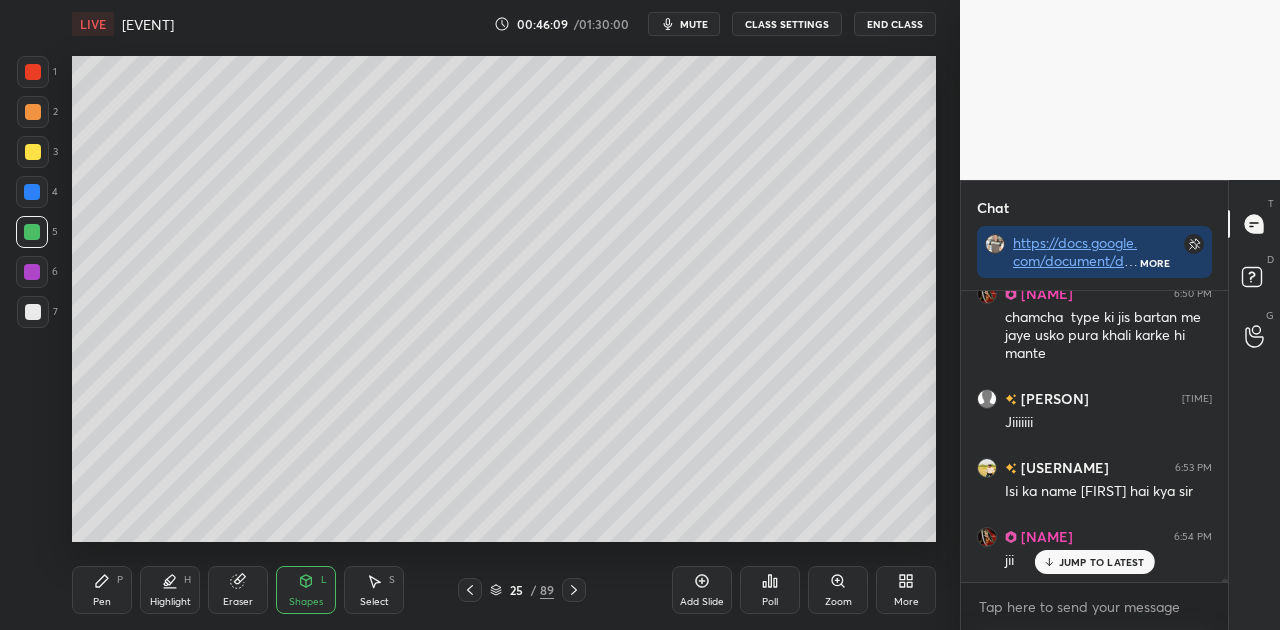 click on "Shapes L" at bounding box center (306, 590) 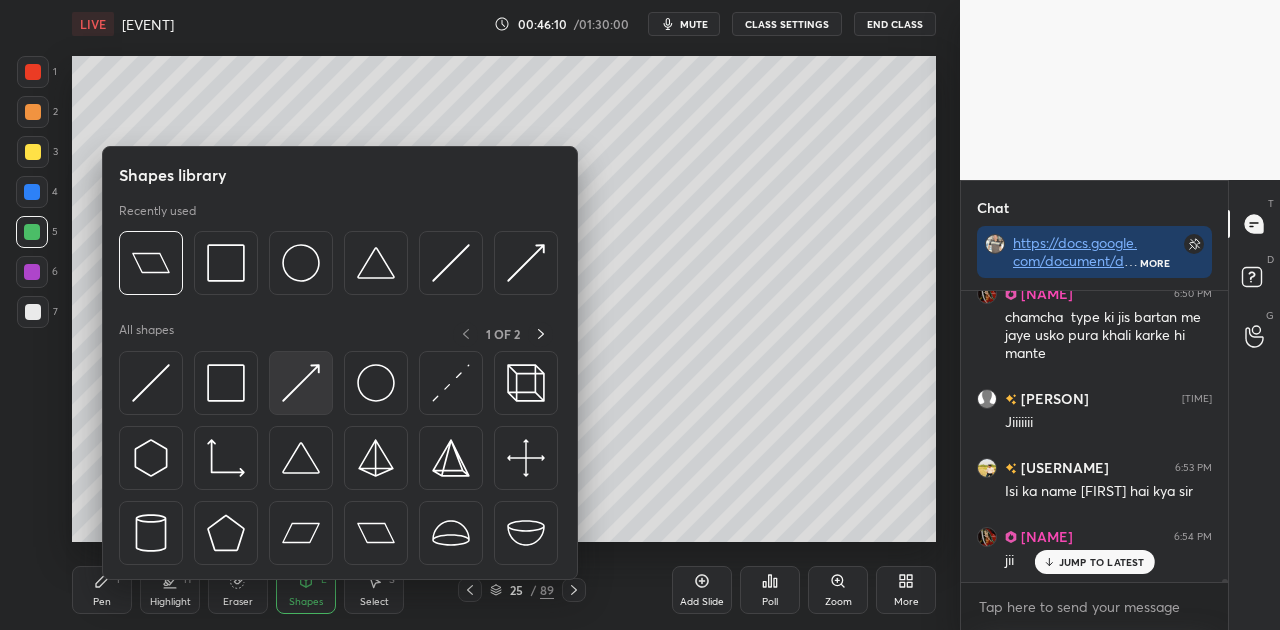 click at bounding box center (301, 383) 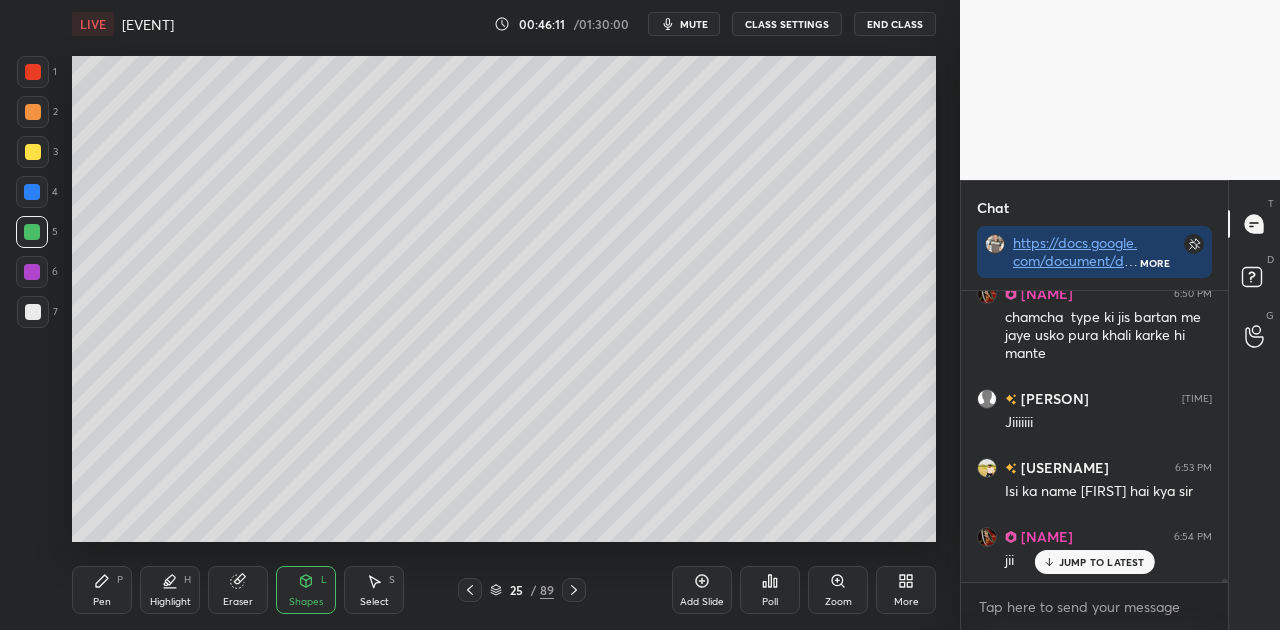 click at bounding box center (33, 312) 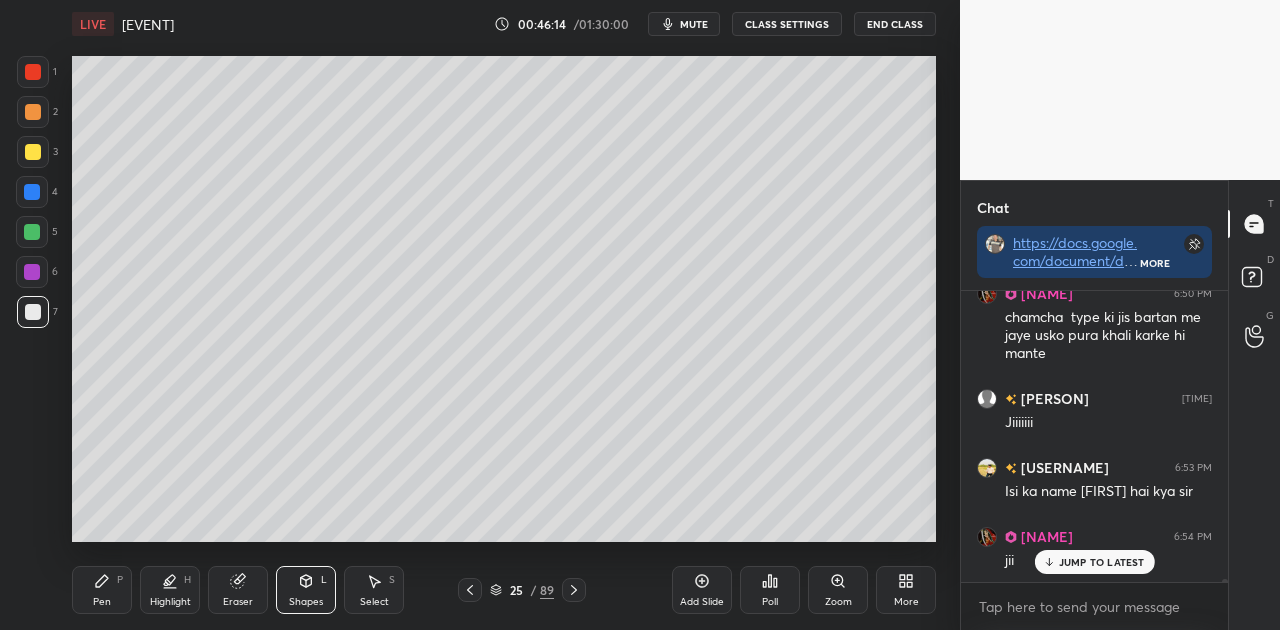 click on "Pen P" at bounding box center [102, 590] 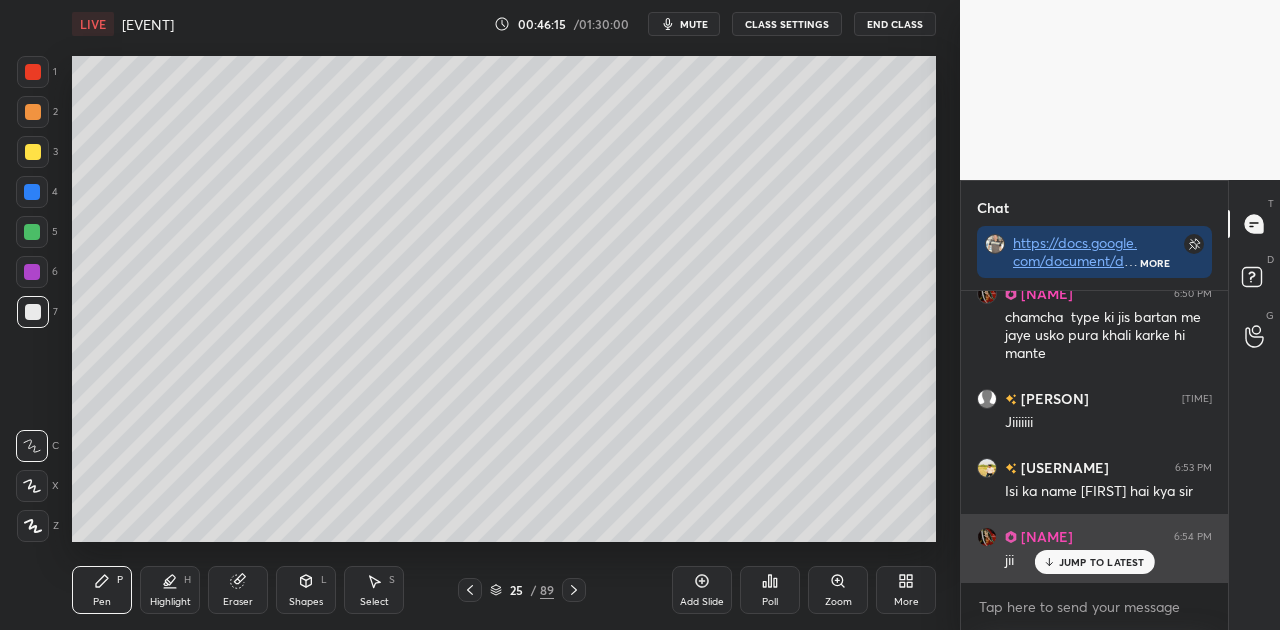 click on "JUMP TO LATEST" at bounding box center [1102, 562] 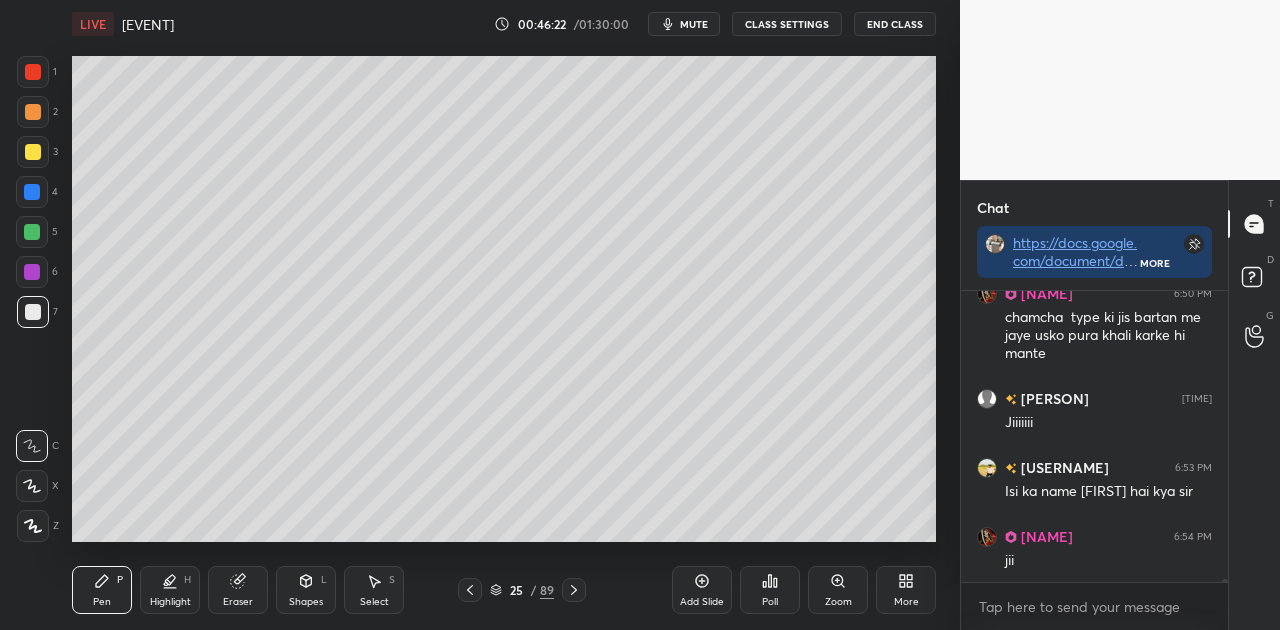 scroll, scrollTop: 25136, scrollLeft: 0, axis: vertical 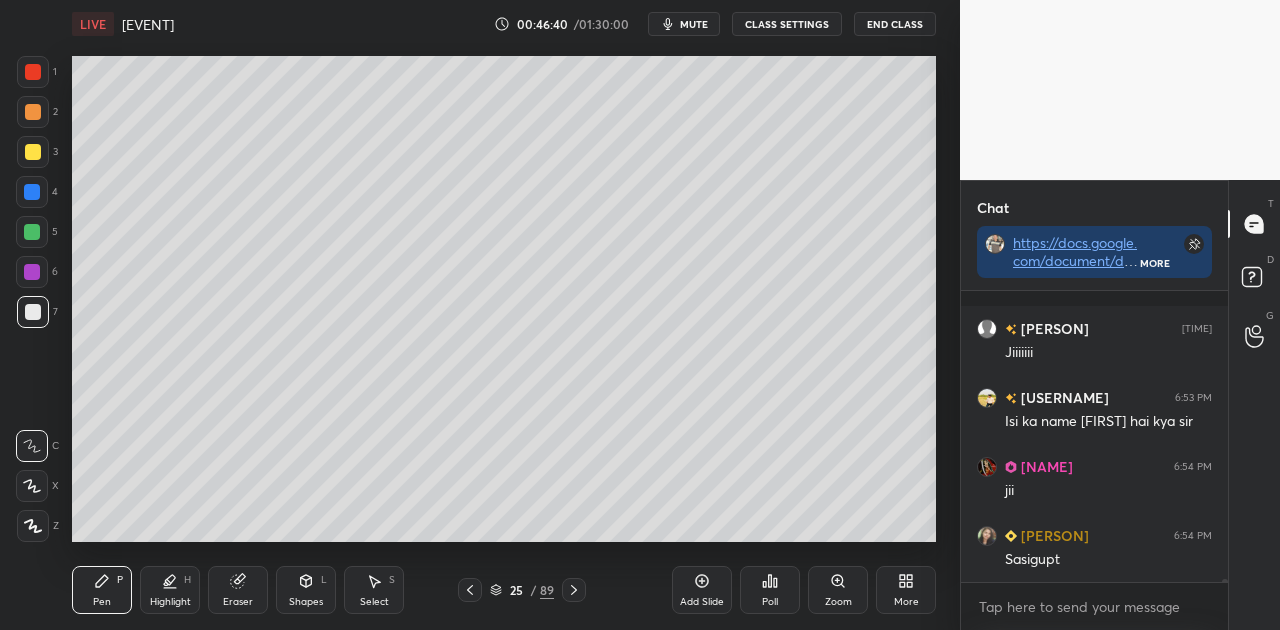 click on "mute" at bounding box center (694, 24) 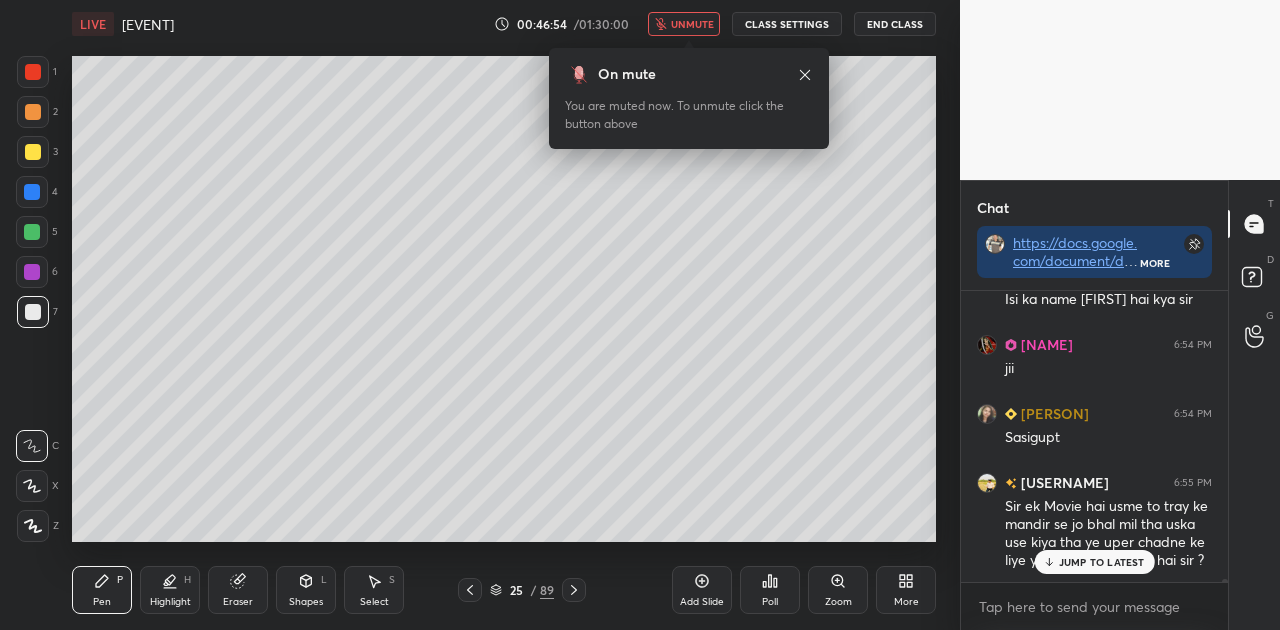 scroll, scrollTop: 244, scrollLeft: 261, axis: both 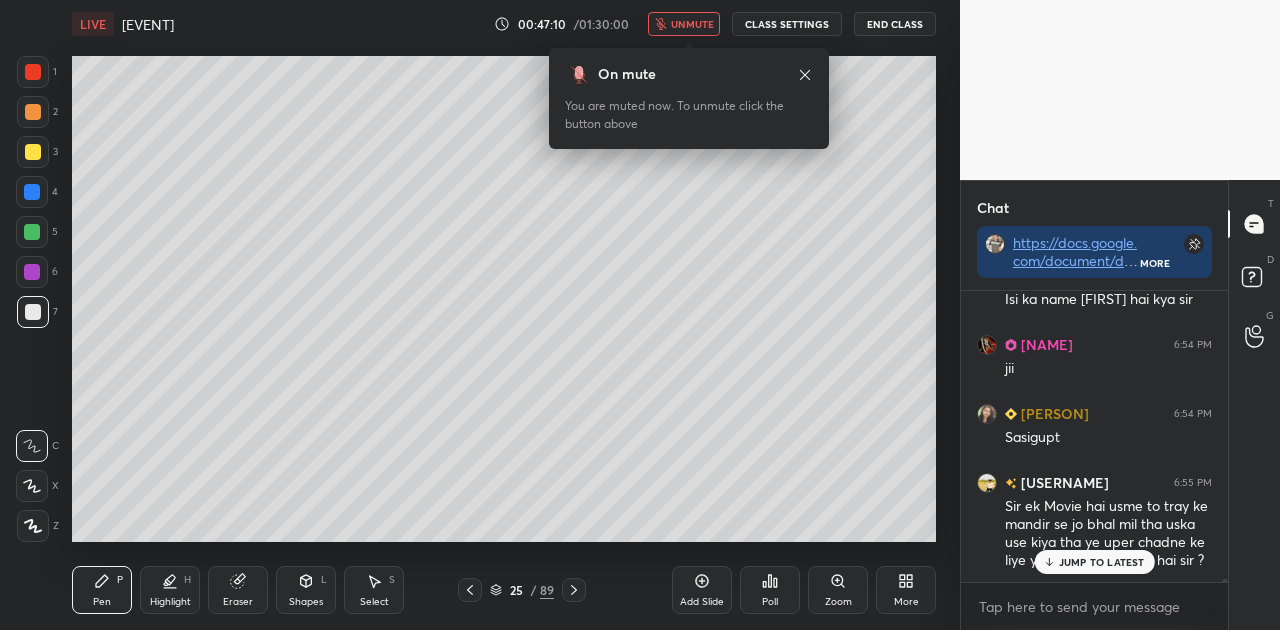 click on "JUMP TO LATEST" at bounding box center [1094, 562] 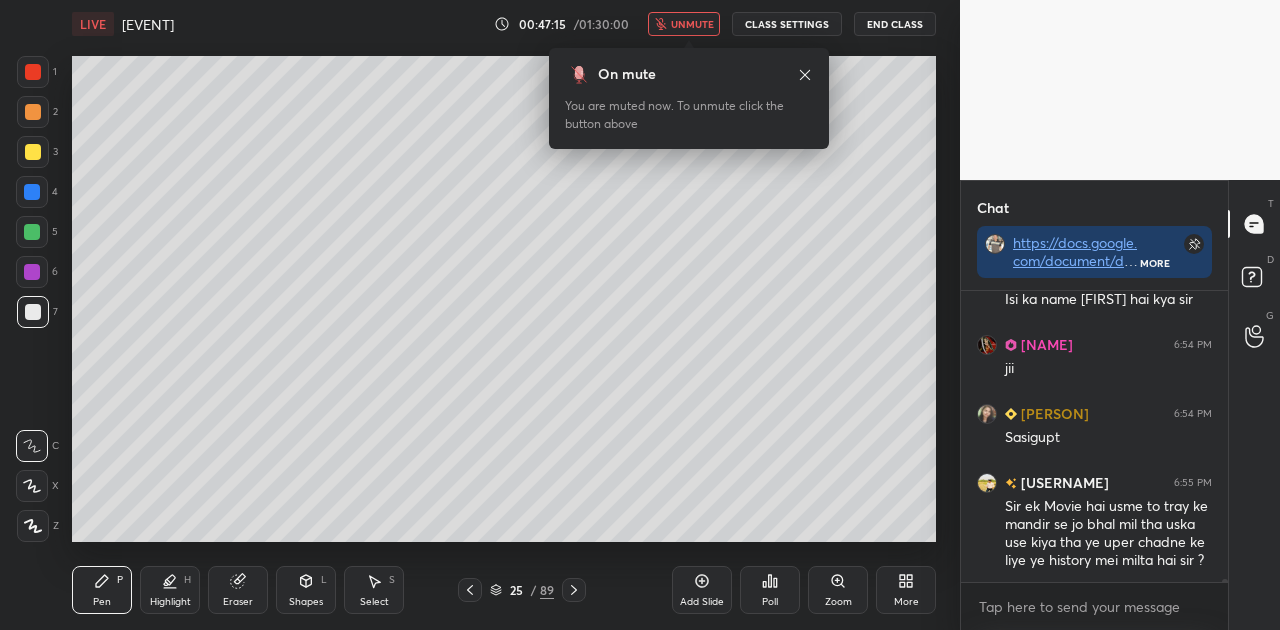 click on "unmute" at bounding box center [692, 24] 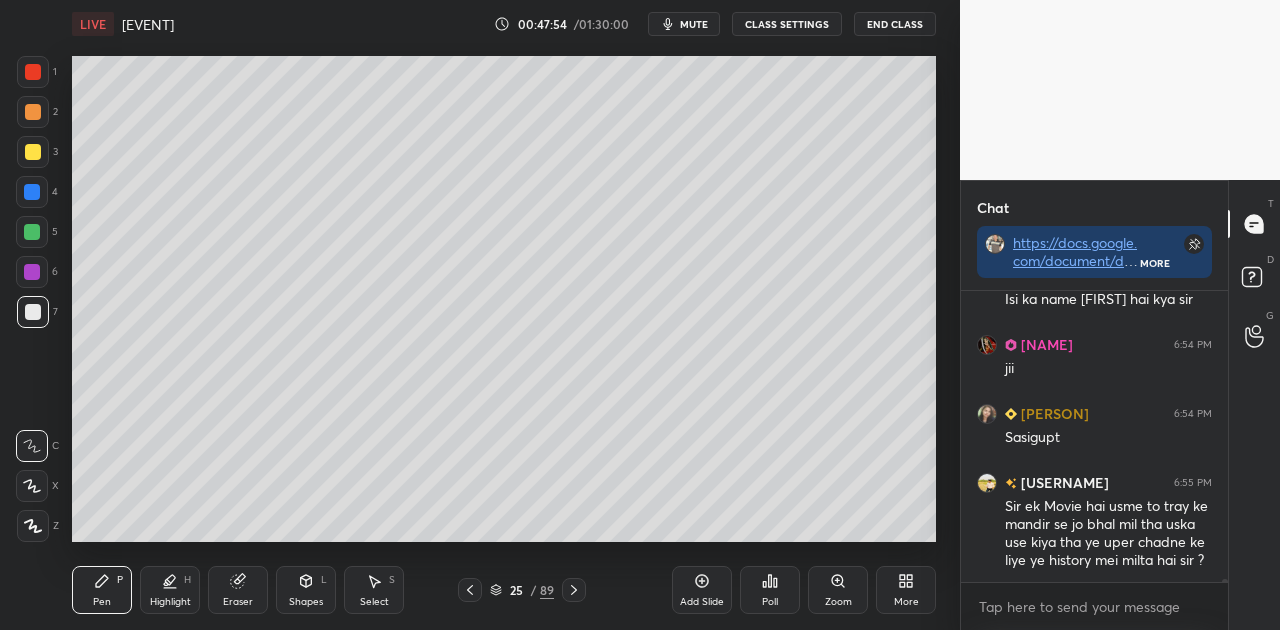 click at bounding box center [33, 112] 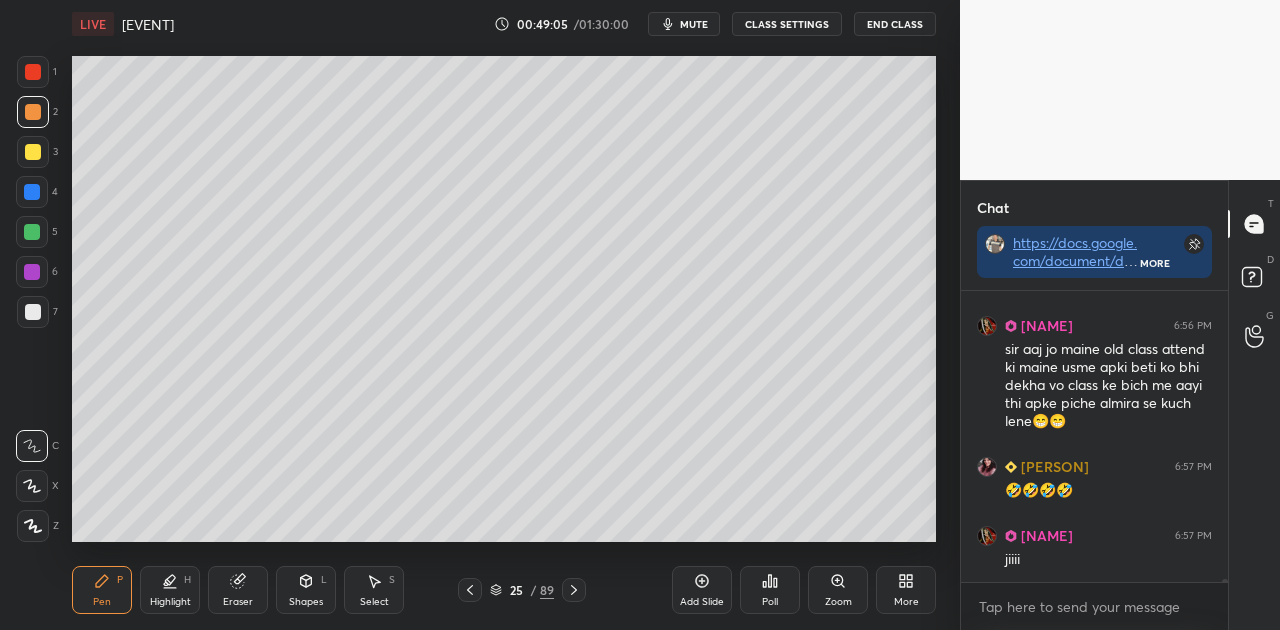 scroll, scrollTop: 25606, scrollLeft: 0, axis: vertical 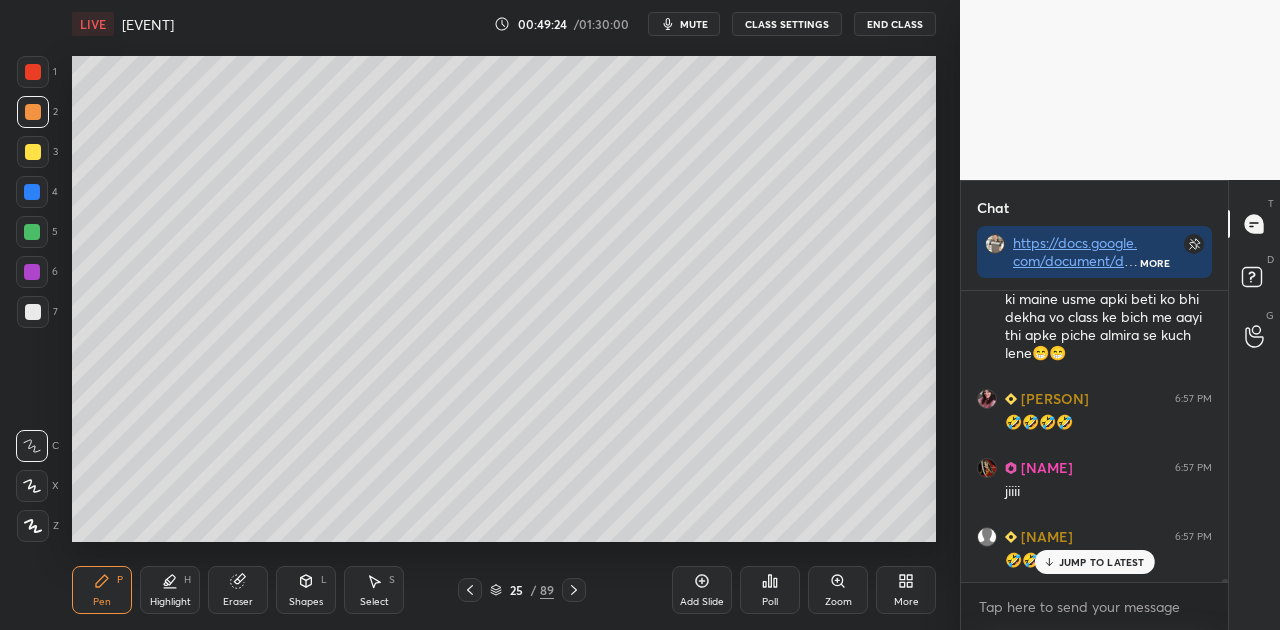 click 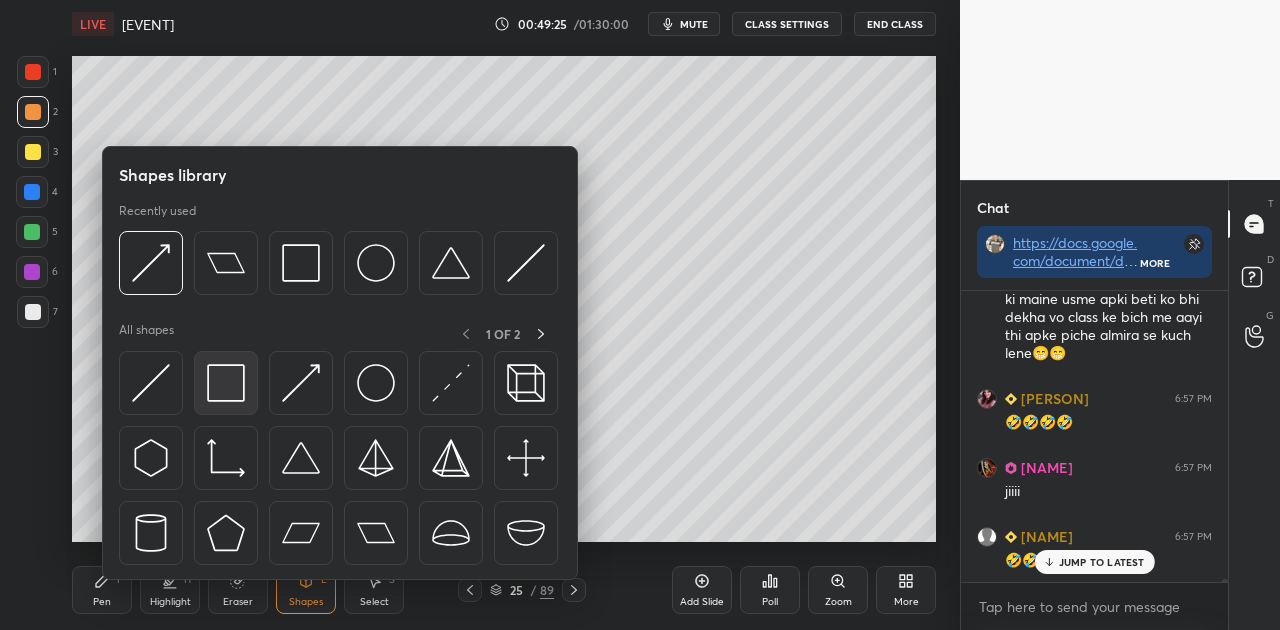 click at bounding box center [226, 383] 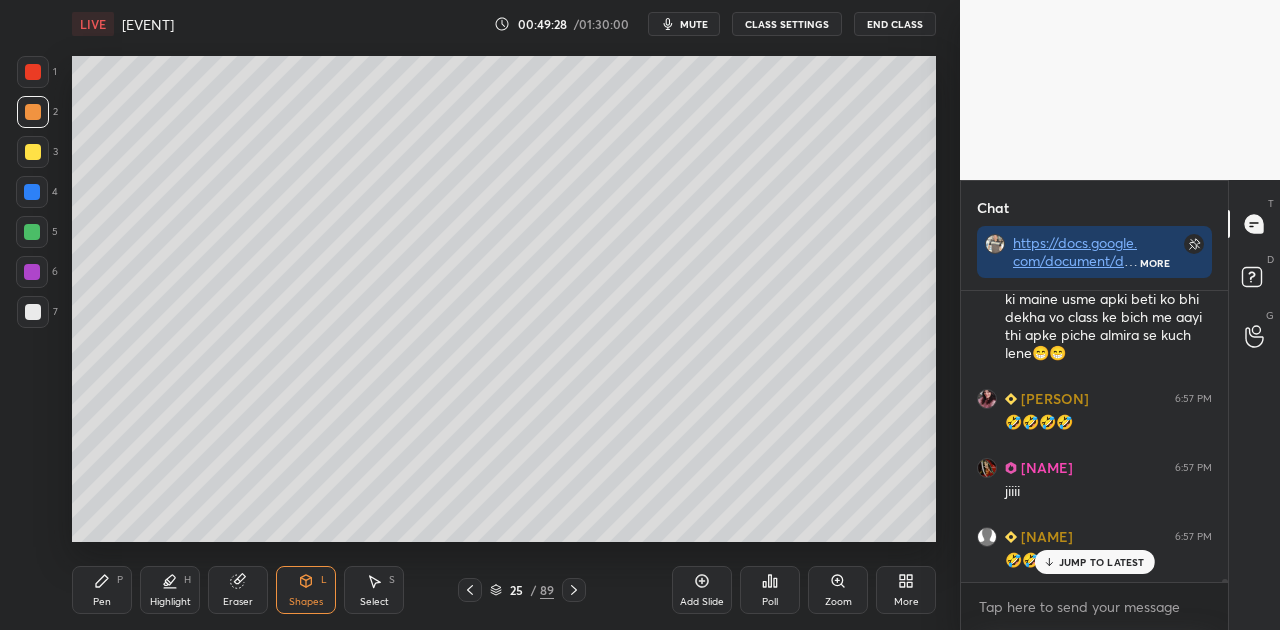 scroll, scrollTop: 25694, scrollLeft: 0, axis: vertical 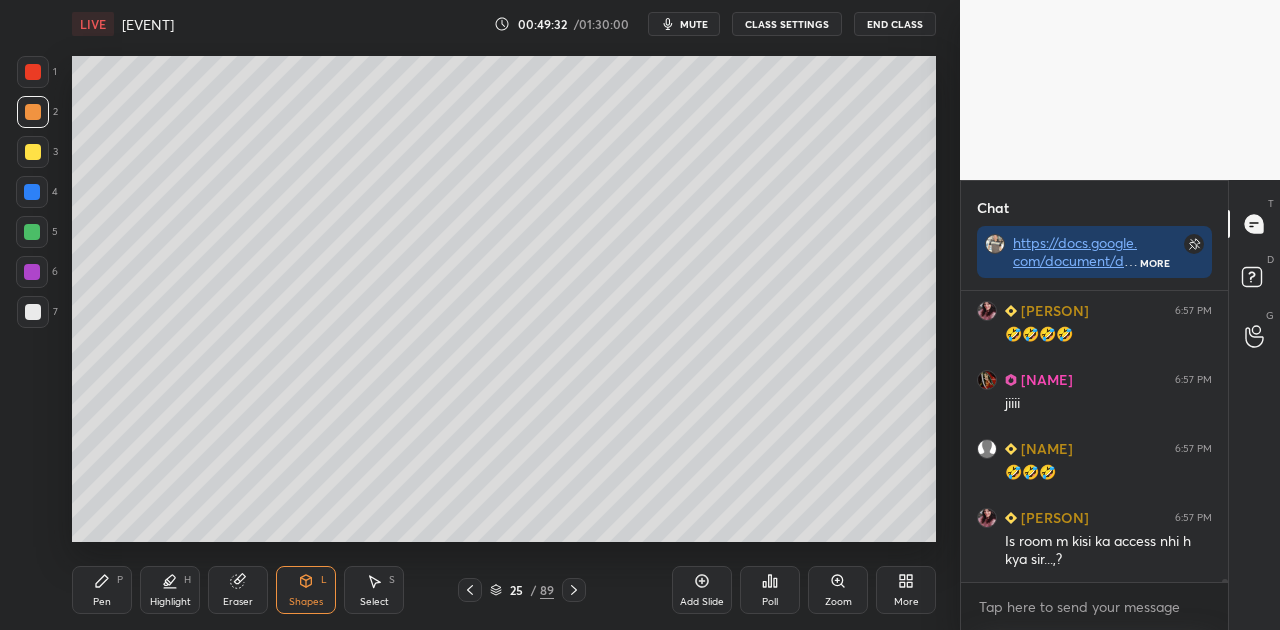 click on "Pen P" at bounding box center [102, 590] 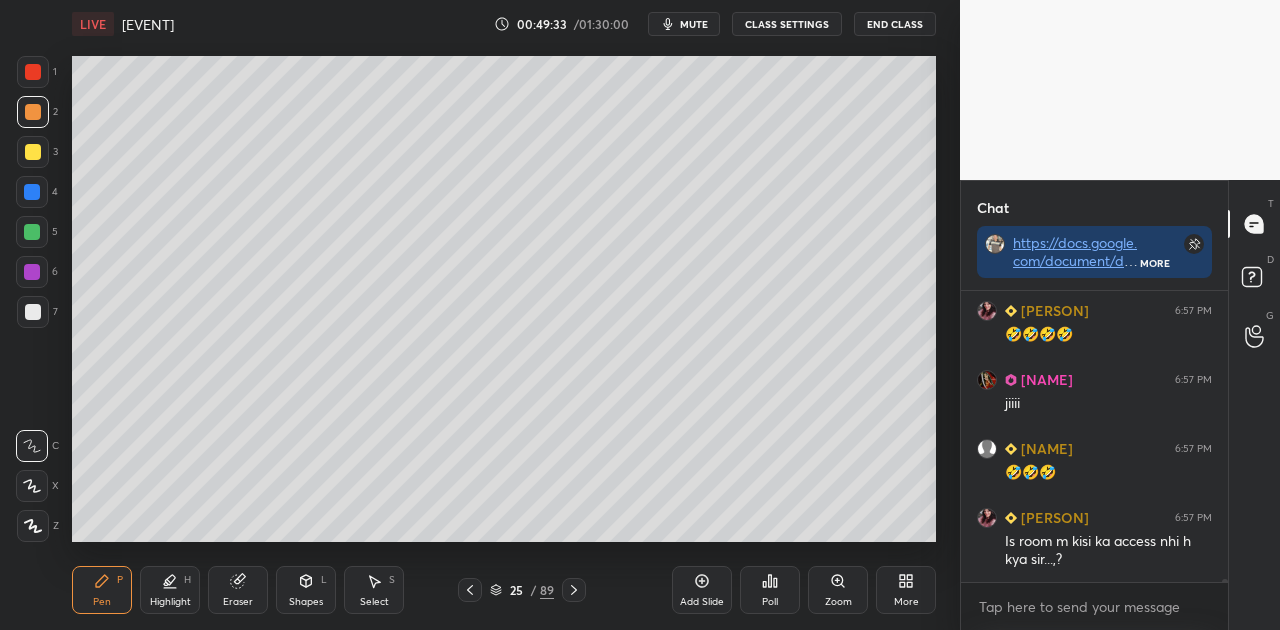 click at bounding box center (33, 312) 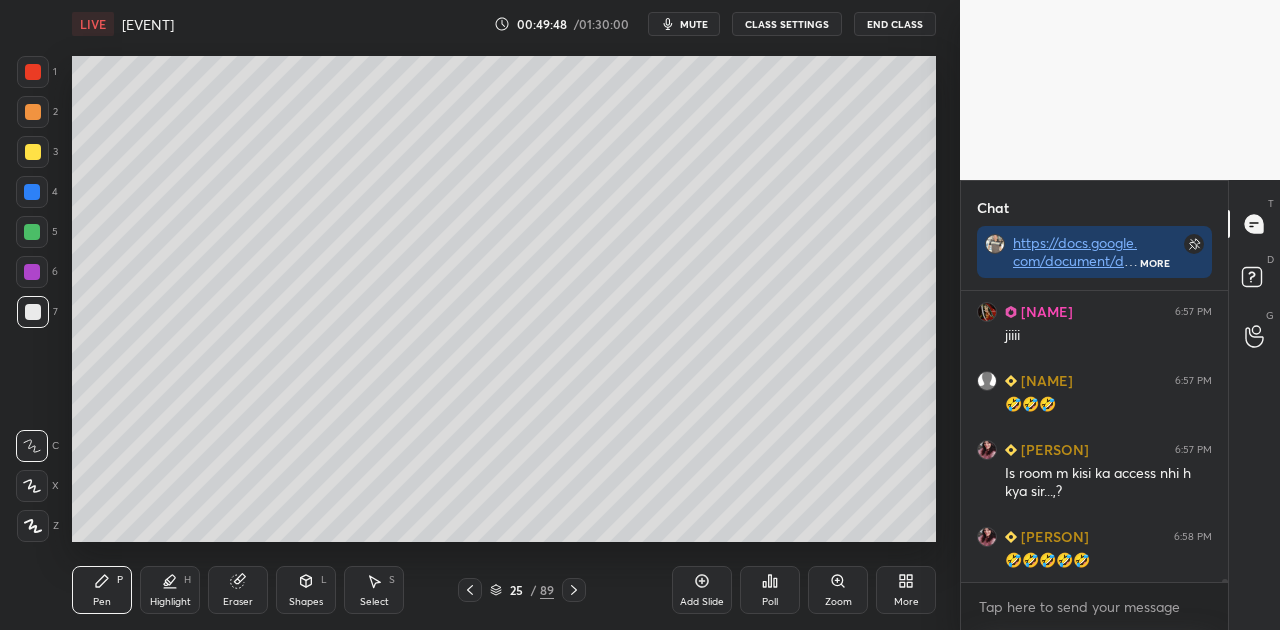 scroll, scrollTop: 25832, scrollLeft: 0, axis: vertical 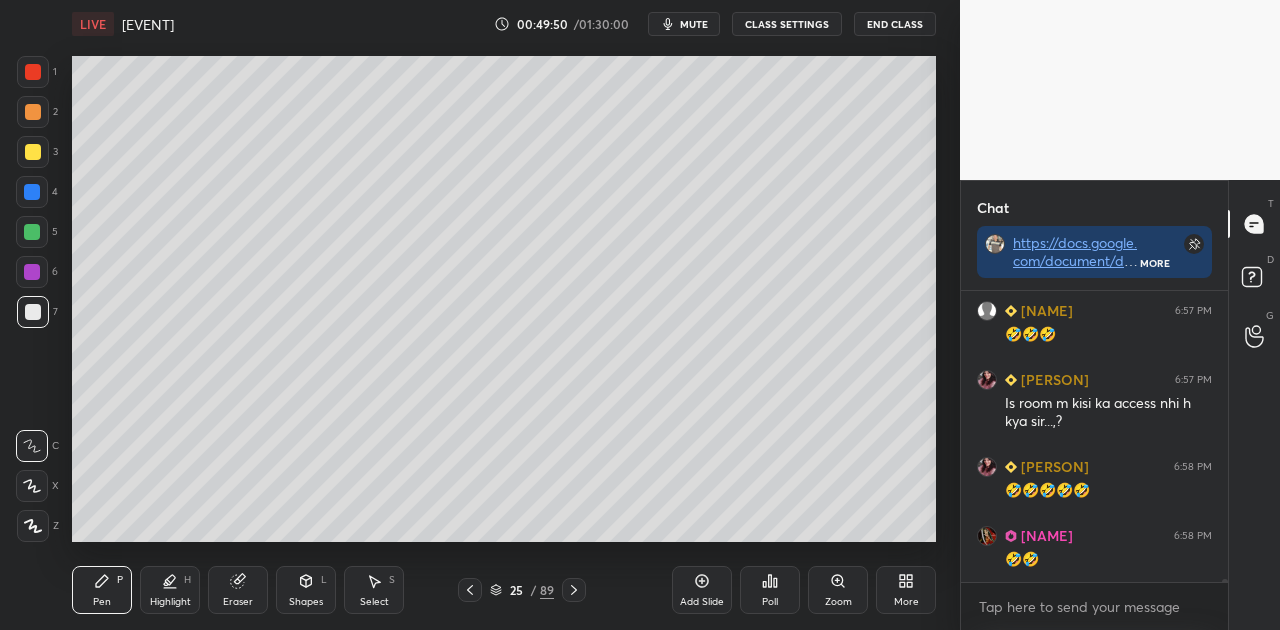 click on "mute" at bounding box center [694, 24] 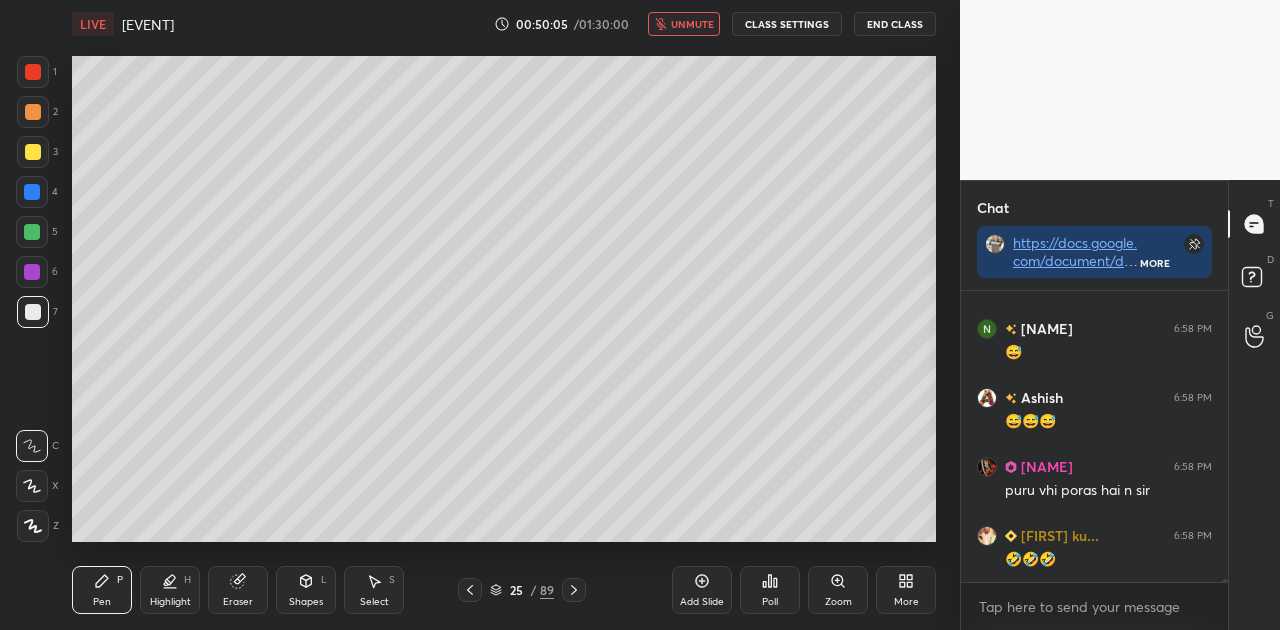 scroll, scrollTop: 26176, scrollLeft: 0, axis: vertical 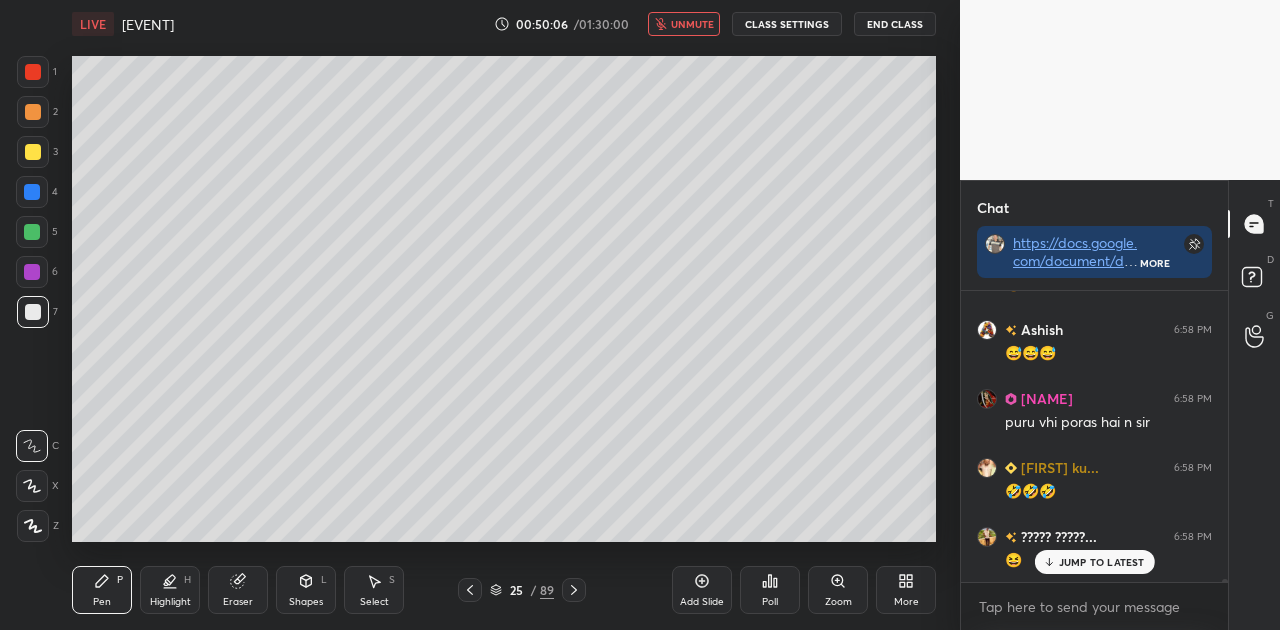 click on "unmute" at bounding box center [692, 24] 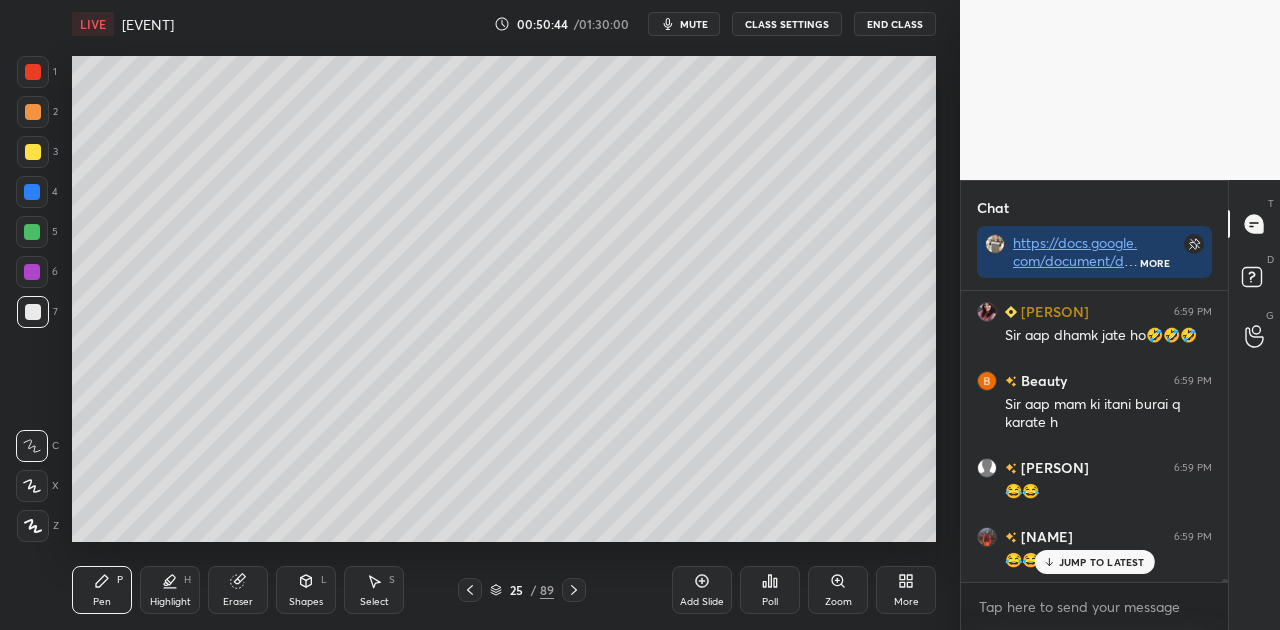 scroll, scrollTop: 26696, scrollLeft: 0, axis: vertical 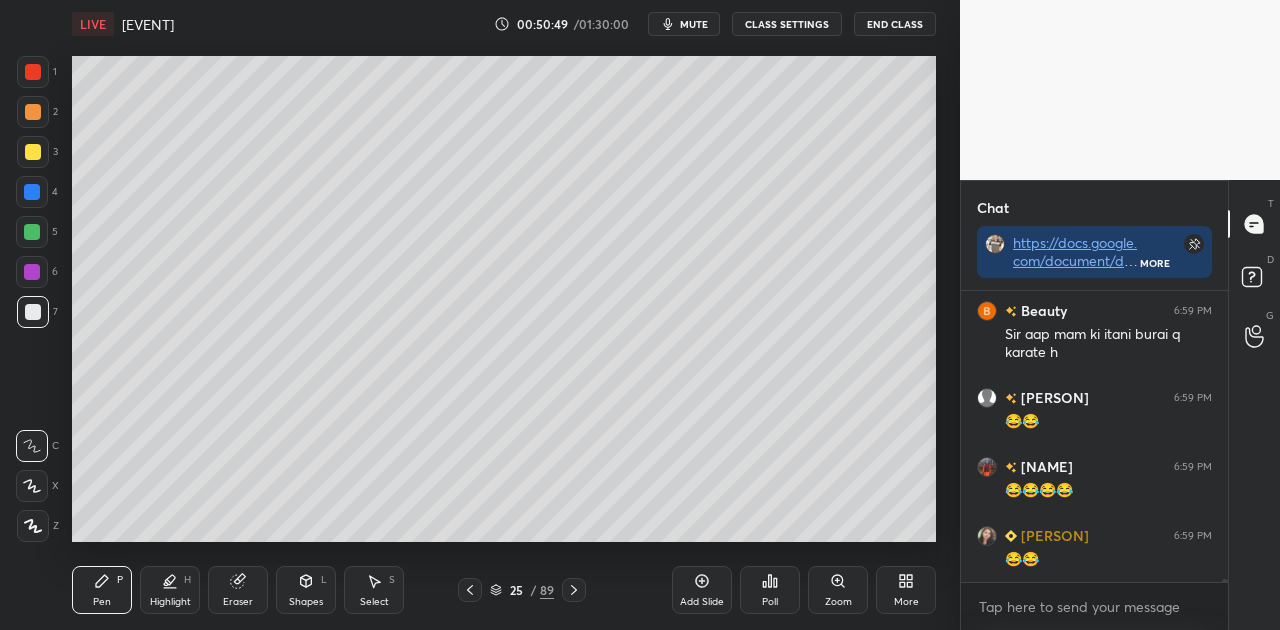 click on "mute" at bounding box center (694, 24) 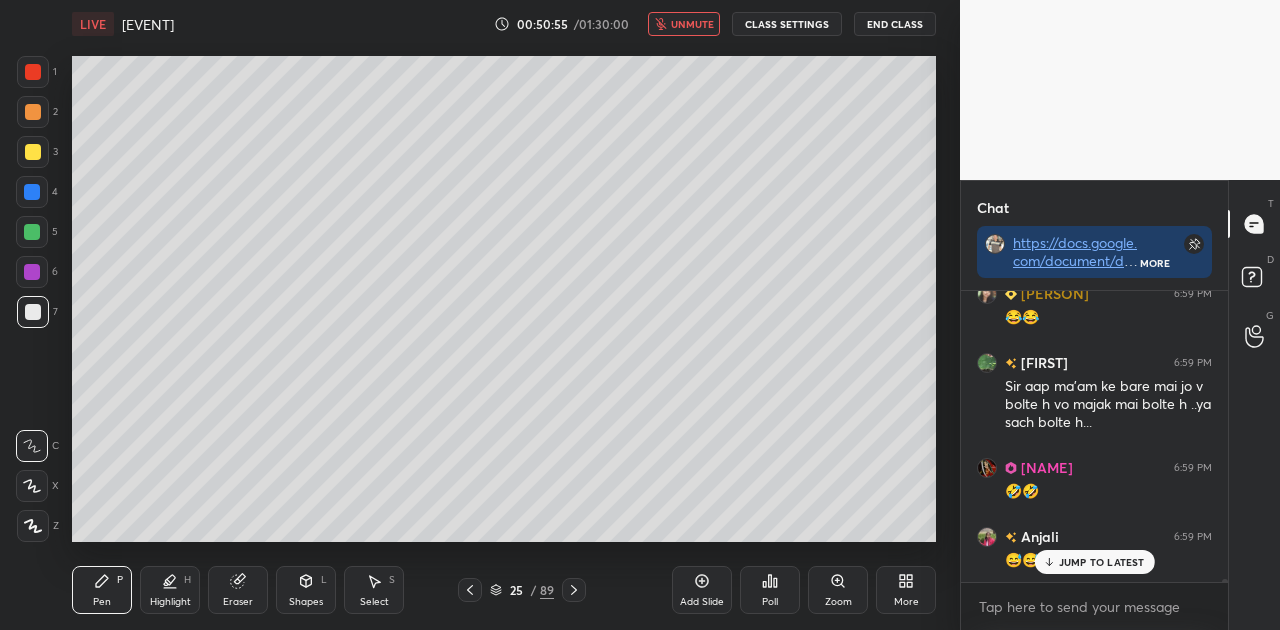 scroll, scrollTop: 27008, scrollLeft: 0, axis: vertical 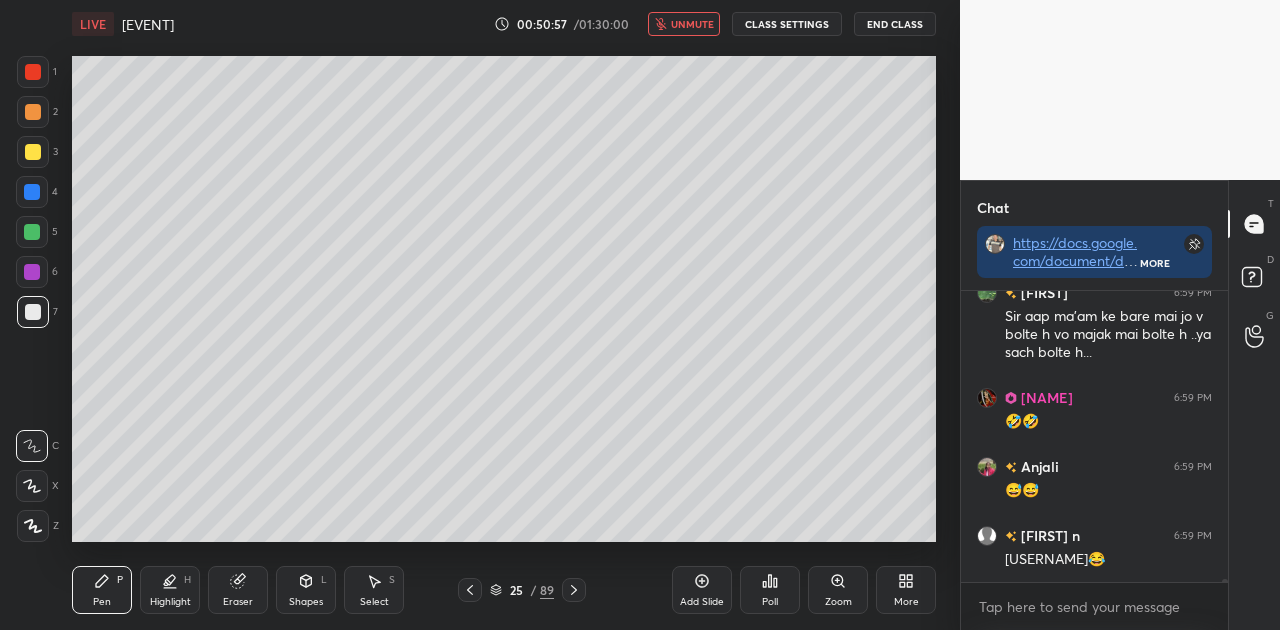 click on "unmute" at bounding box center [692, 24] 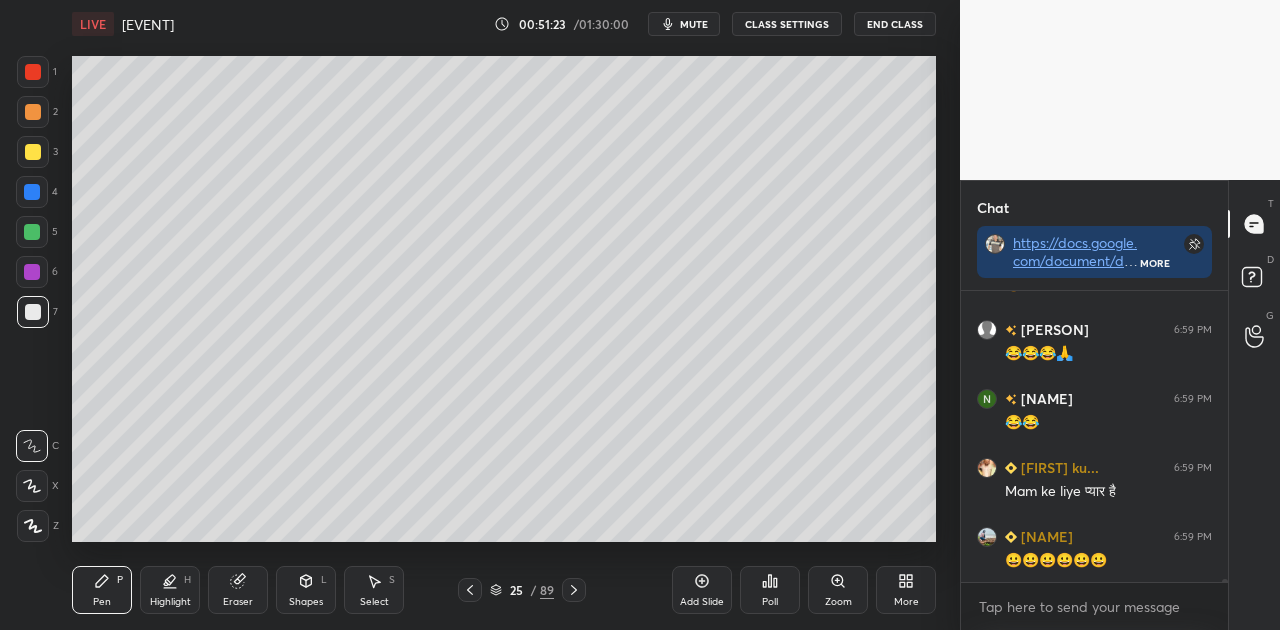 scroll, scrollTop: 28148, scrollLeft: 0, axis: vertical 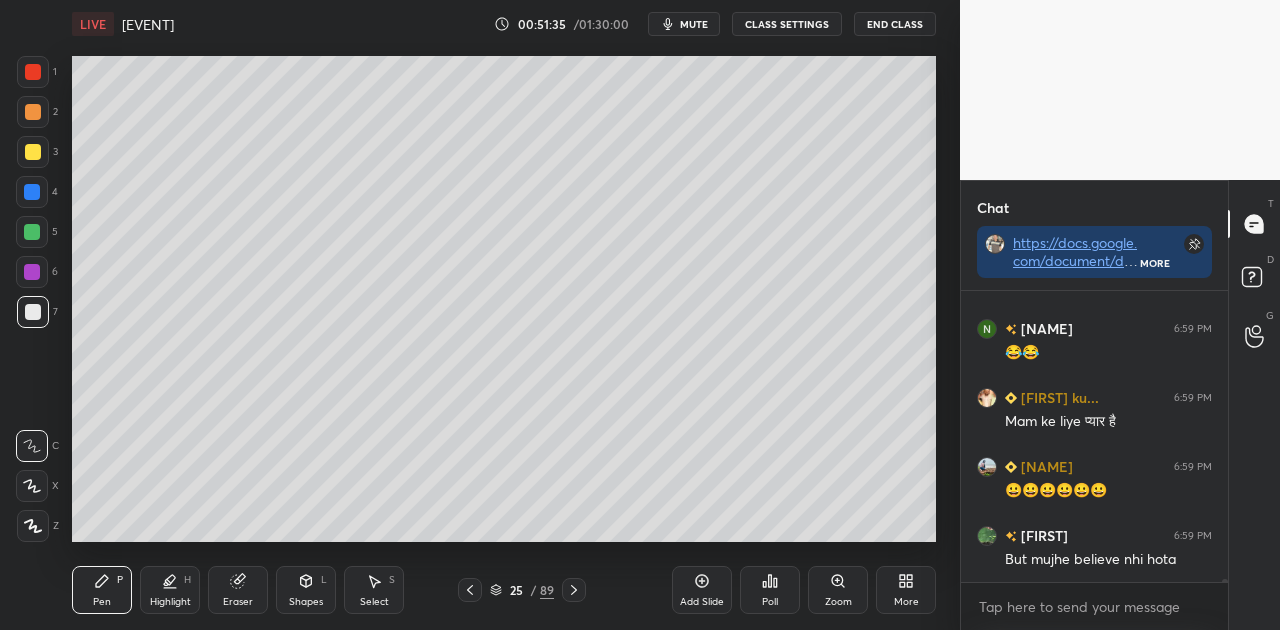 click at bounding box center (33, 152) 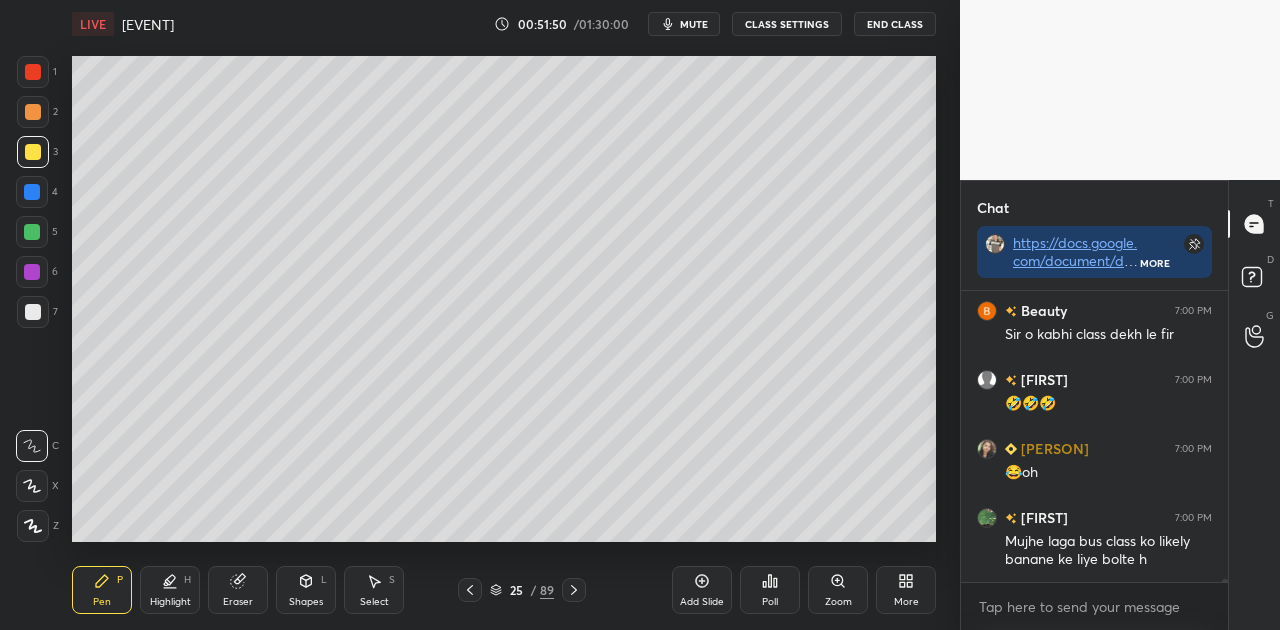 scroll, scrollTop: 28510, scrollLeft: 0, axis: vertical 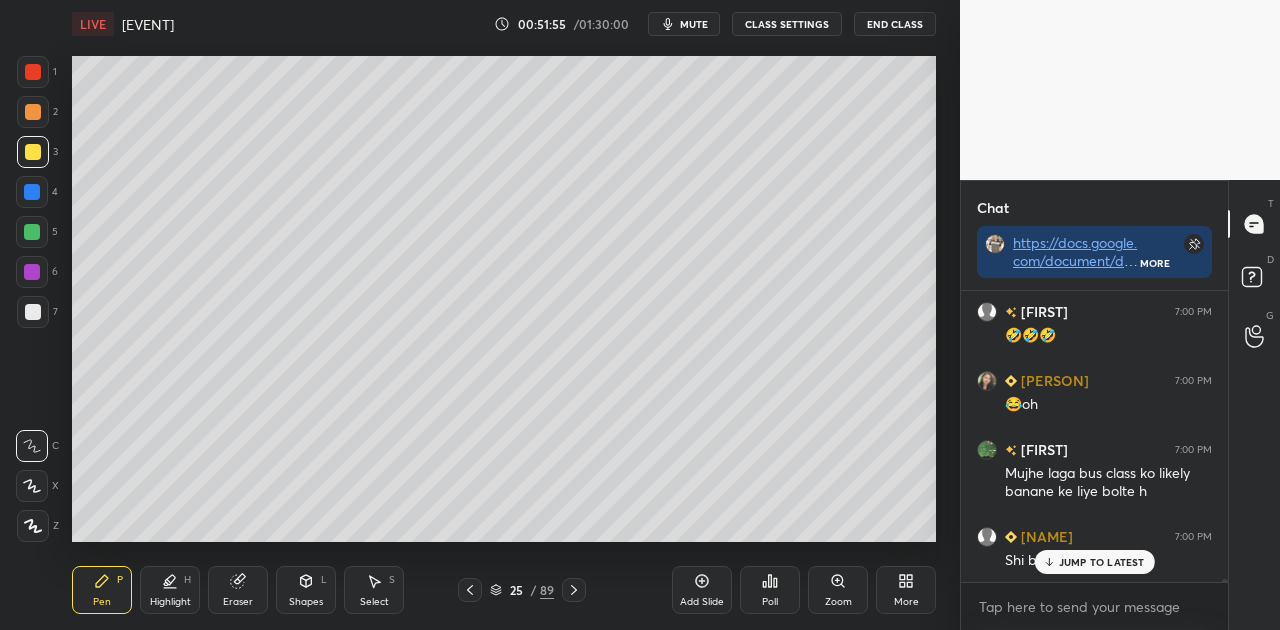 click on "JUMP TO LATEST" at bounding box center [1102, 562] 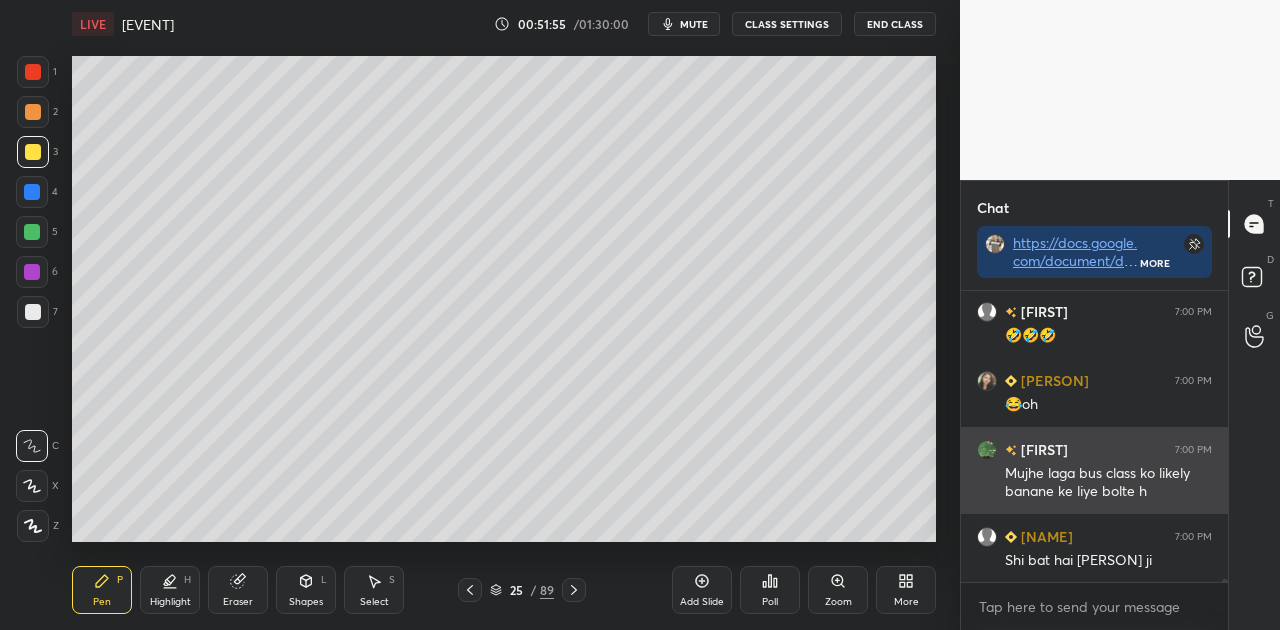 scroll, scrollTop: 28616, scrollLeft: 0, axis: vertical 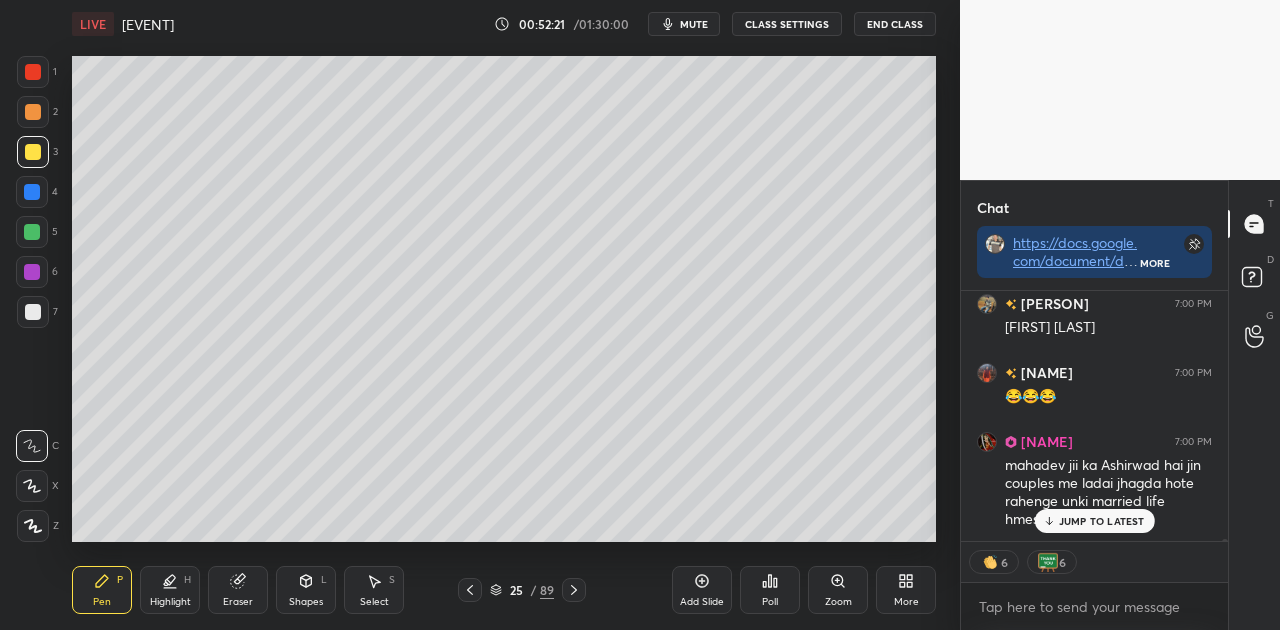 click on "JUMP TO LATEST" at bounding box center (1102, 521) 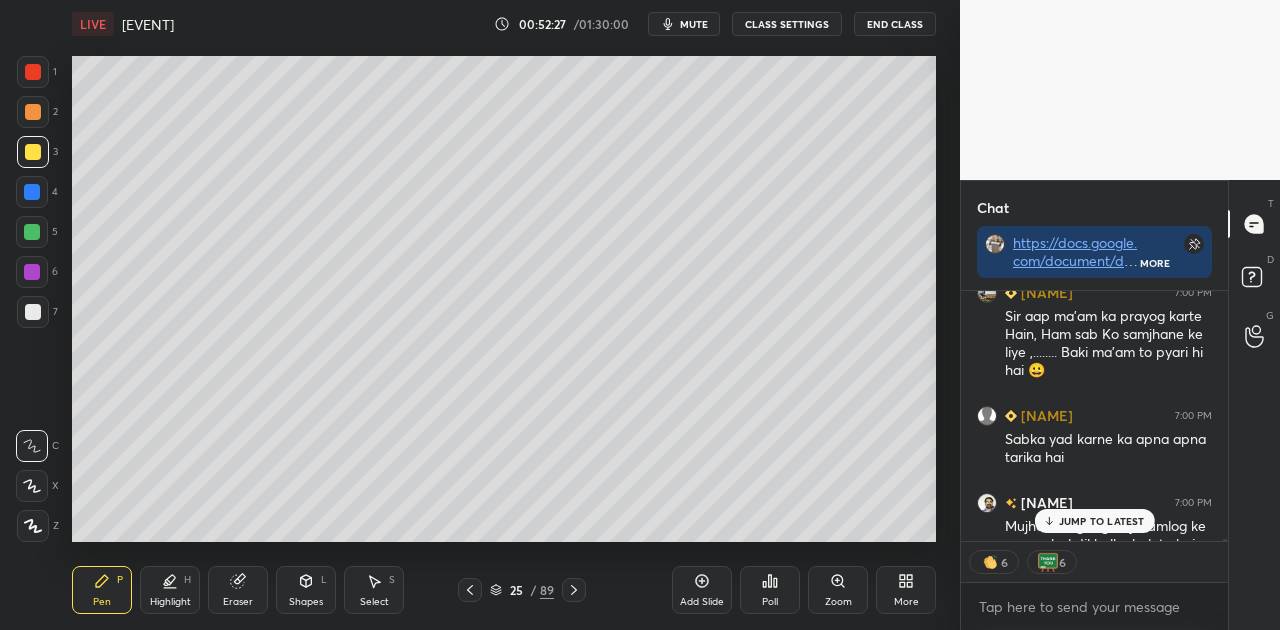 scroll, scrollTop: 29304, scrollLeft: 0, axis: vertical 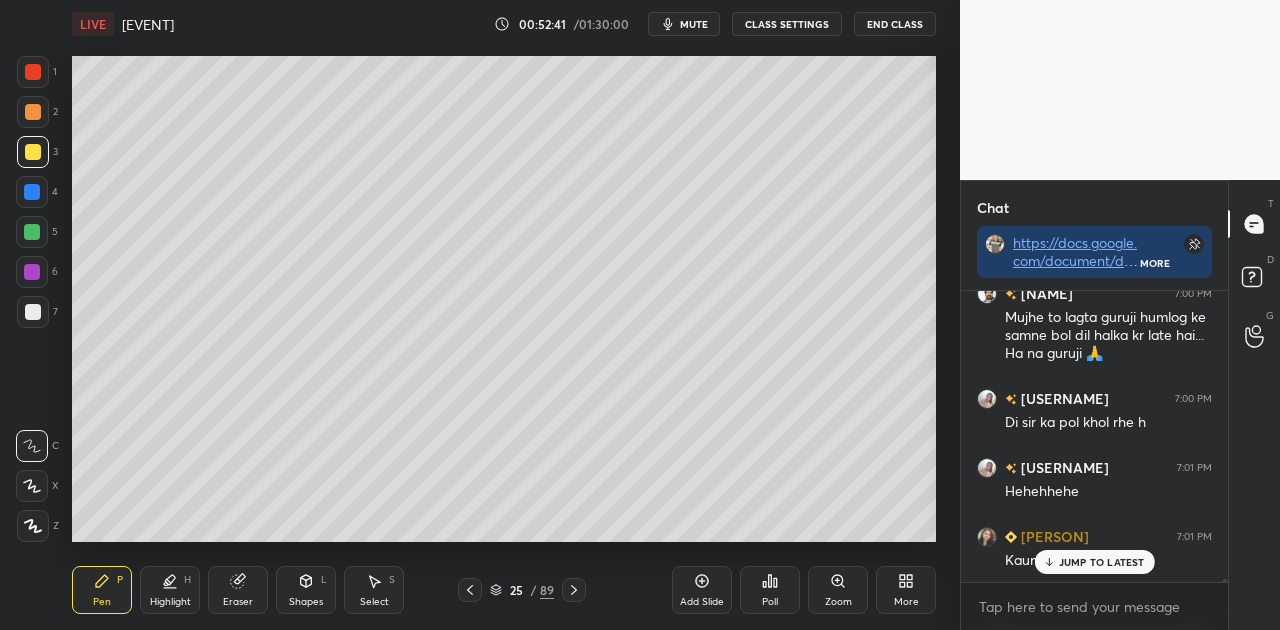 click on "mute" at bounding box center (694, 24) 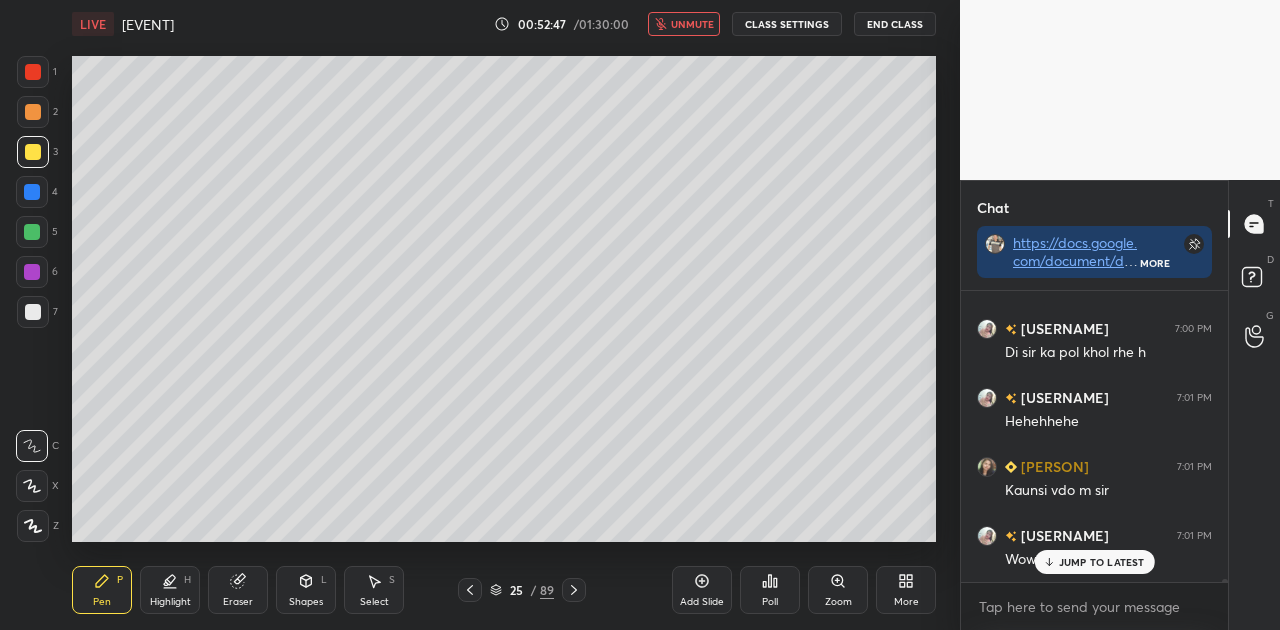scroll, scrollTop: 29674, scrollLeft: 0, axis: vertical 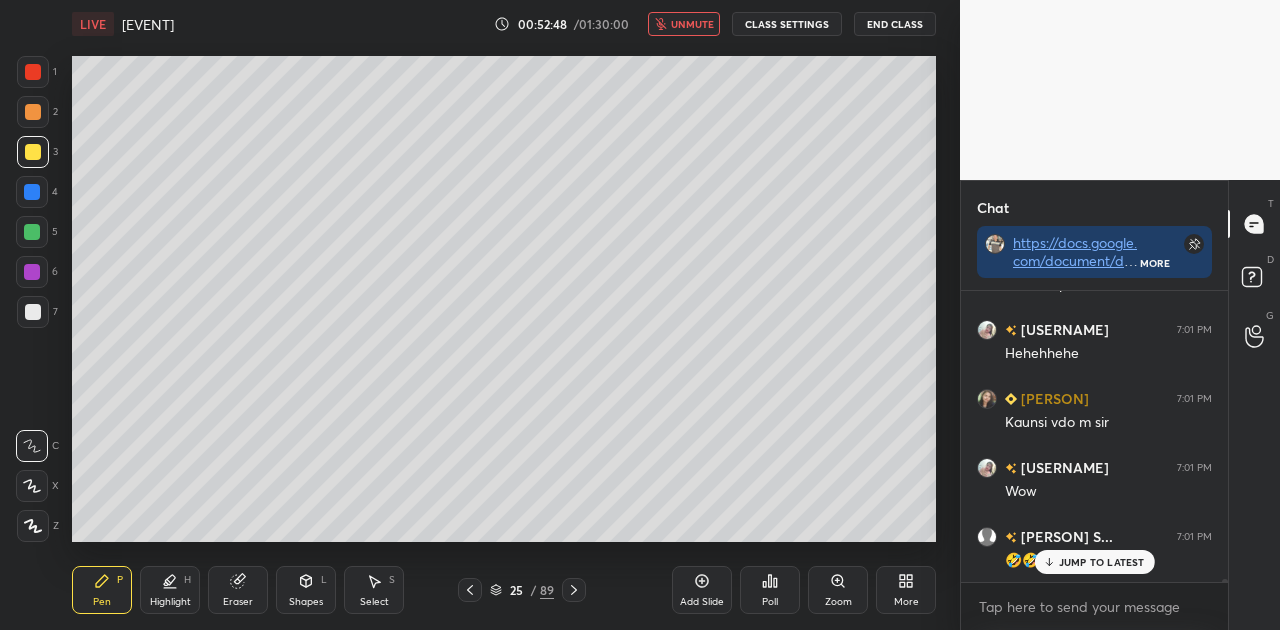 click on "unmute" at bounding box center (692, 24) 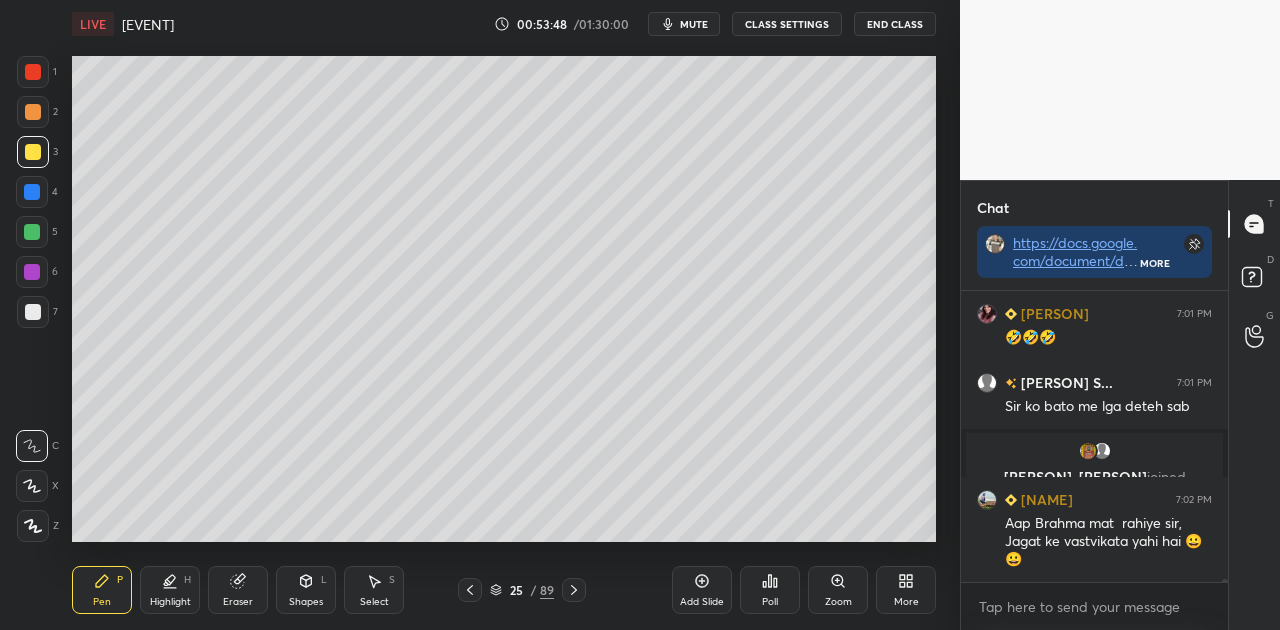 scroll, scrollTop: 31000, scrollLeft: 0, axis: vertical 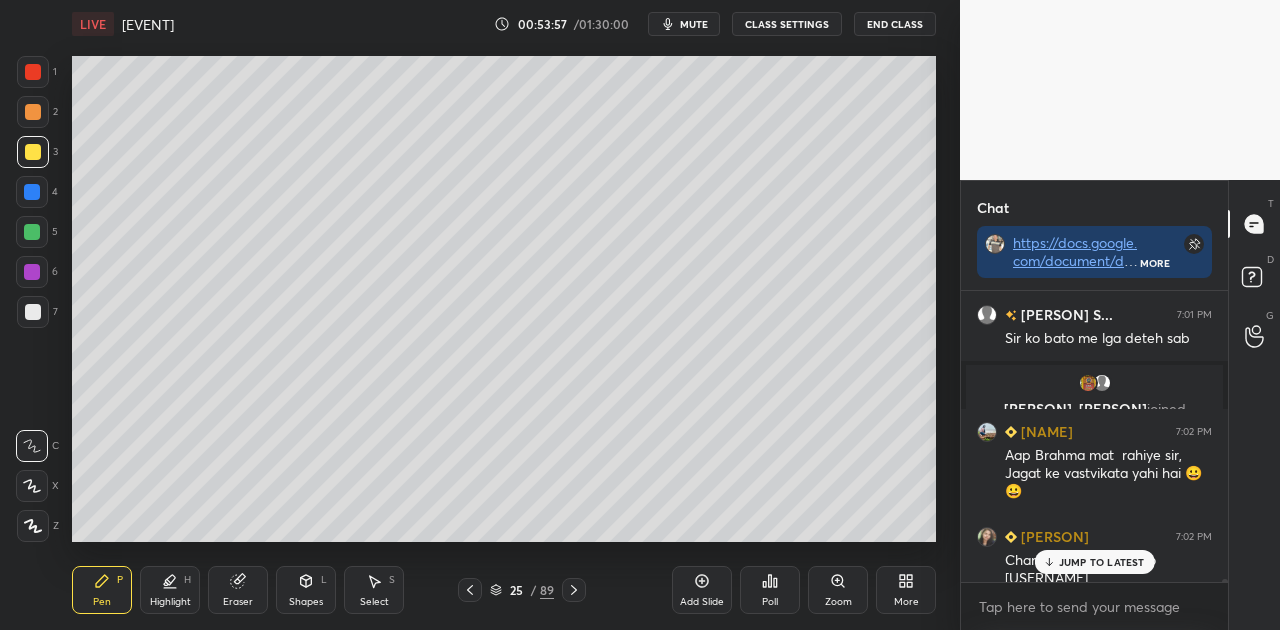 click on "JUMP TO LATEST" at bounding box center [1102, 562] 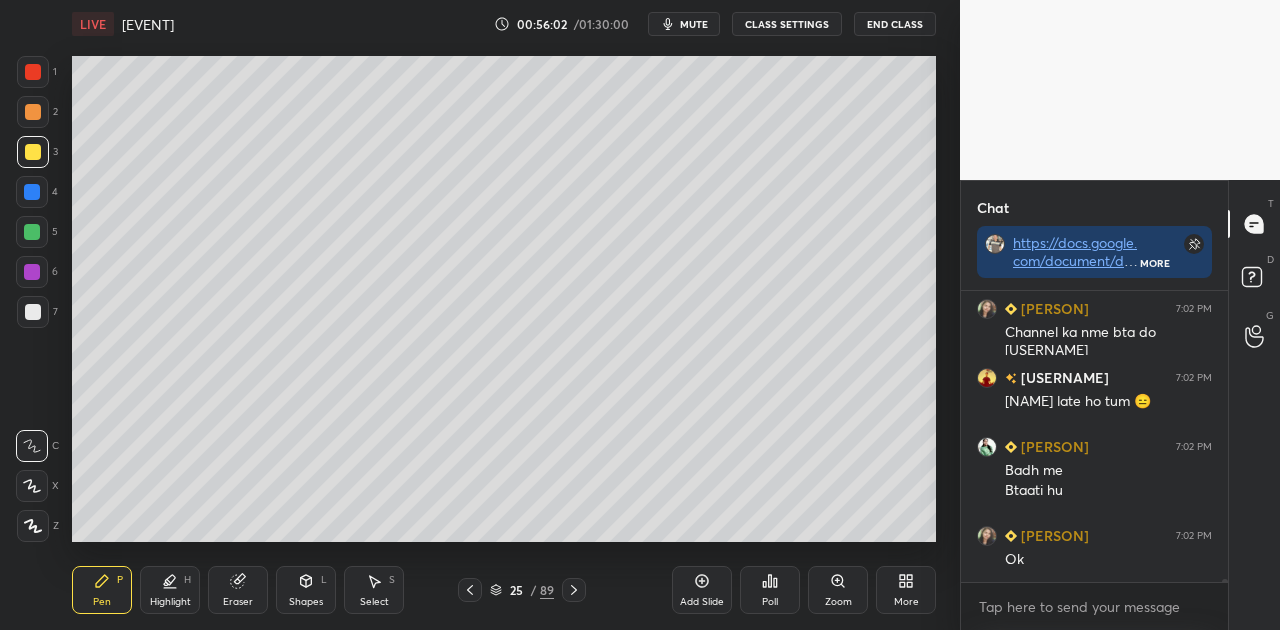 scroll, scrollTop: 31368, scrollLeft: 0, axis: vertical 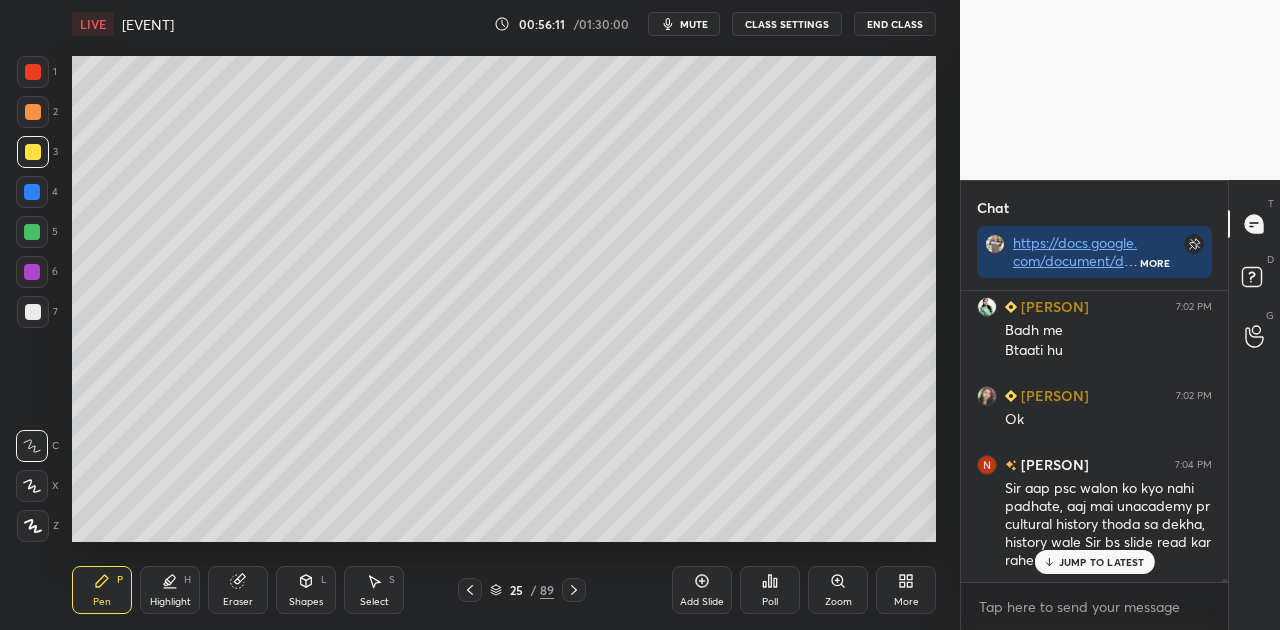 click on "JUMP TO LATEST" at bounding box center [1102, 562] 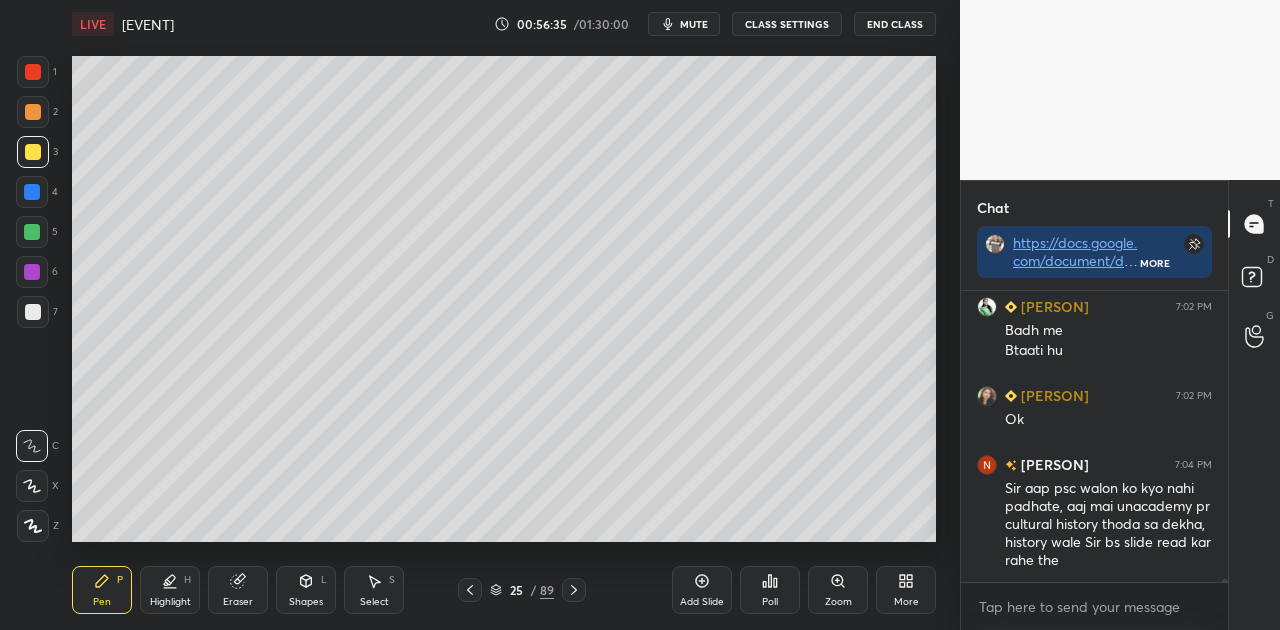 click on "mute" at bounding box center [694, 24] 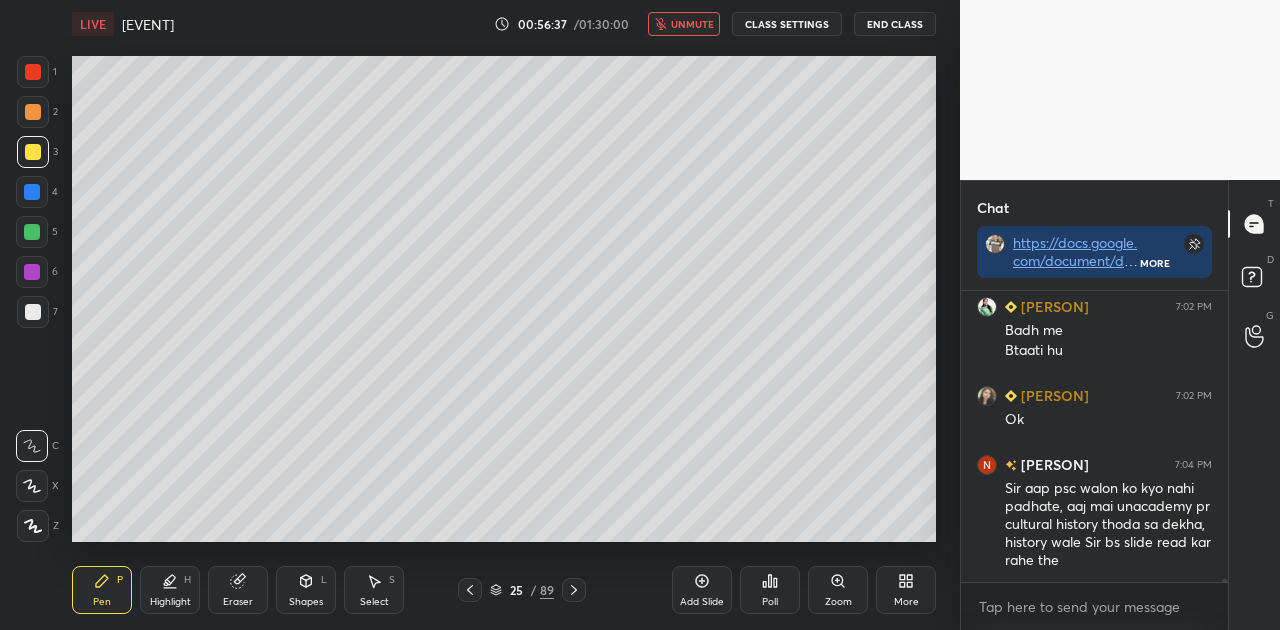 click on "unmute" at bounding box center [692, 24] 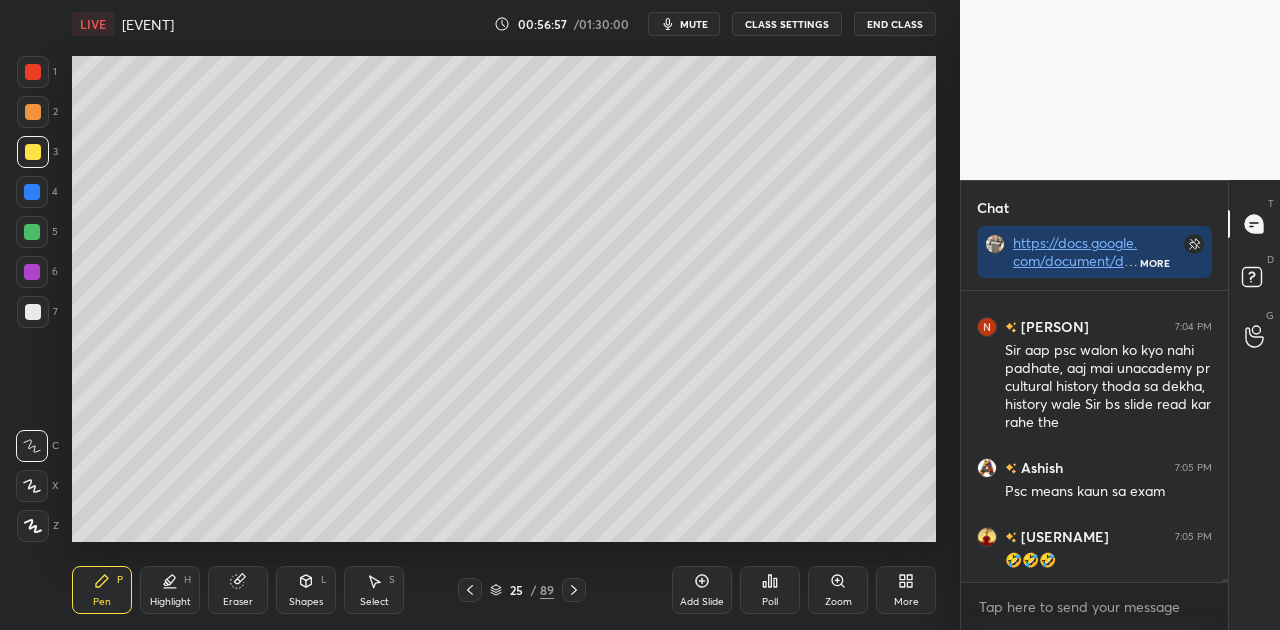 scroll, scrollTop: 31576, scrollLeft: 0, axis: vertical 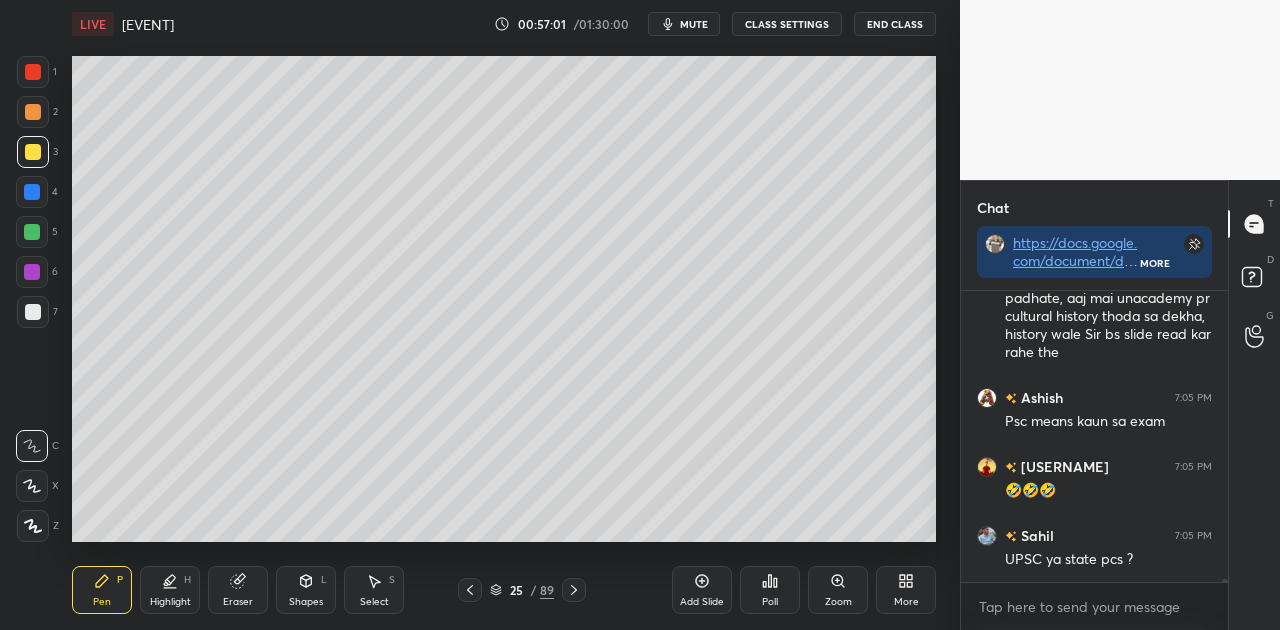 click on "mute" at bounding box center [694, 24] 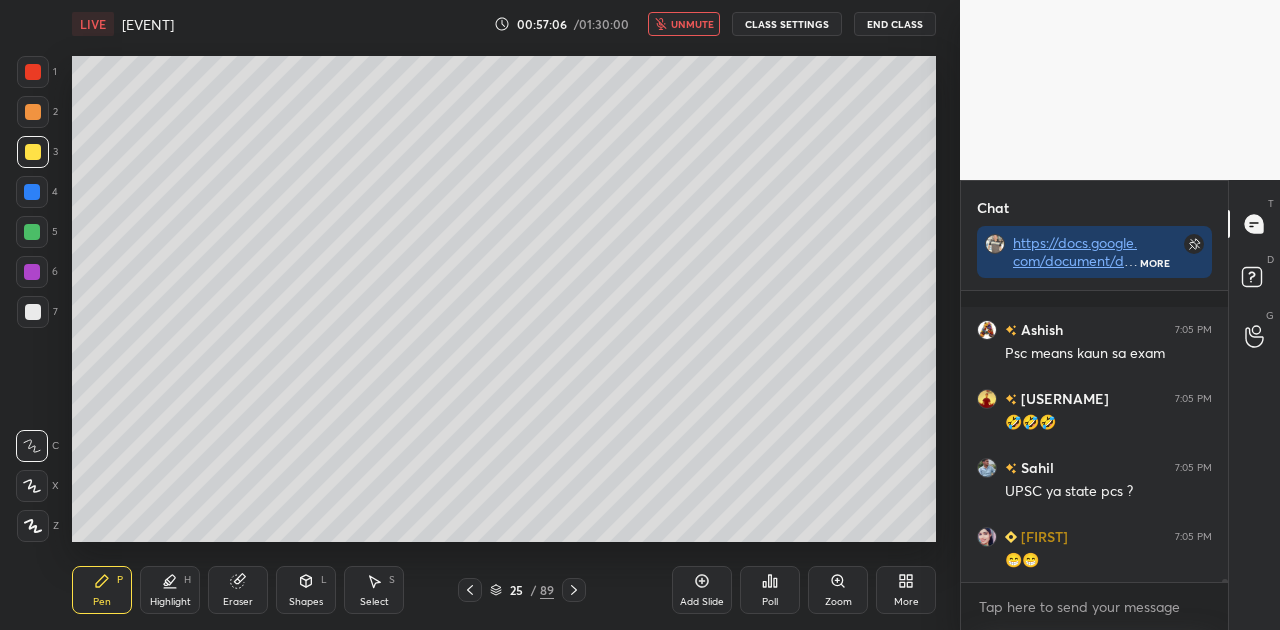 scroll, scrollTop: 31750, scrollLeft: 0, axis: vertical 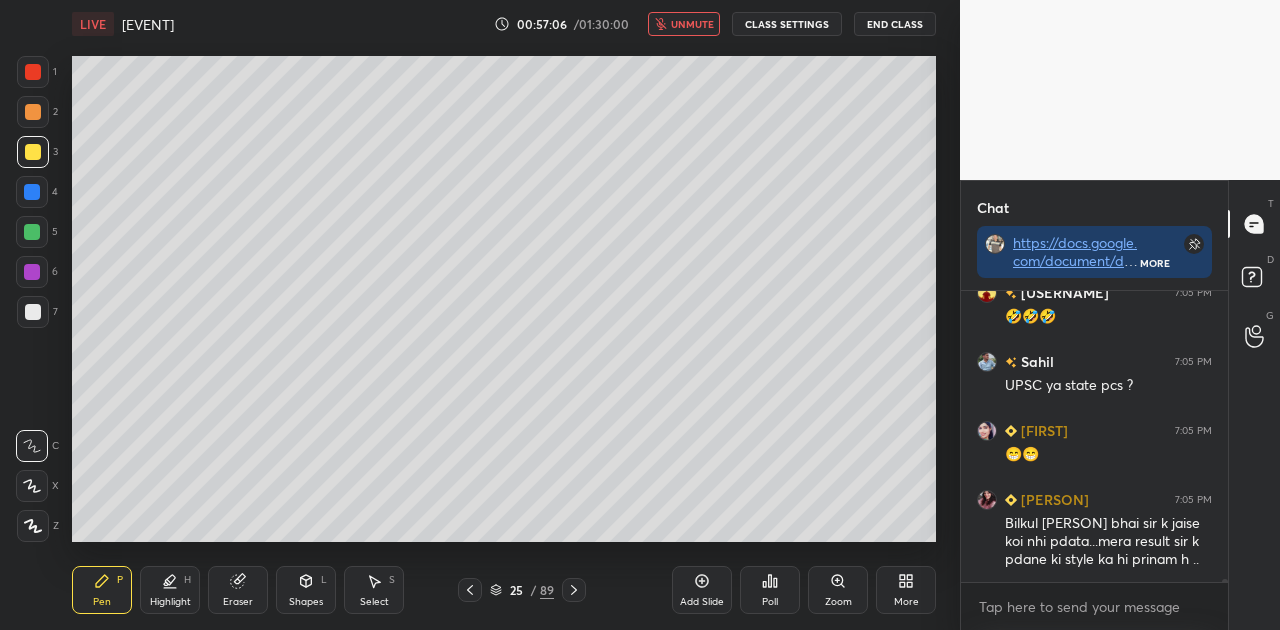 click on "unmute" at bounding box center [692, 24] 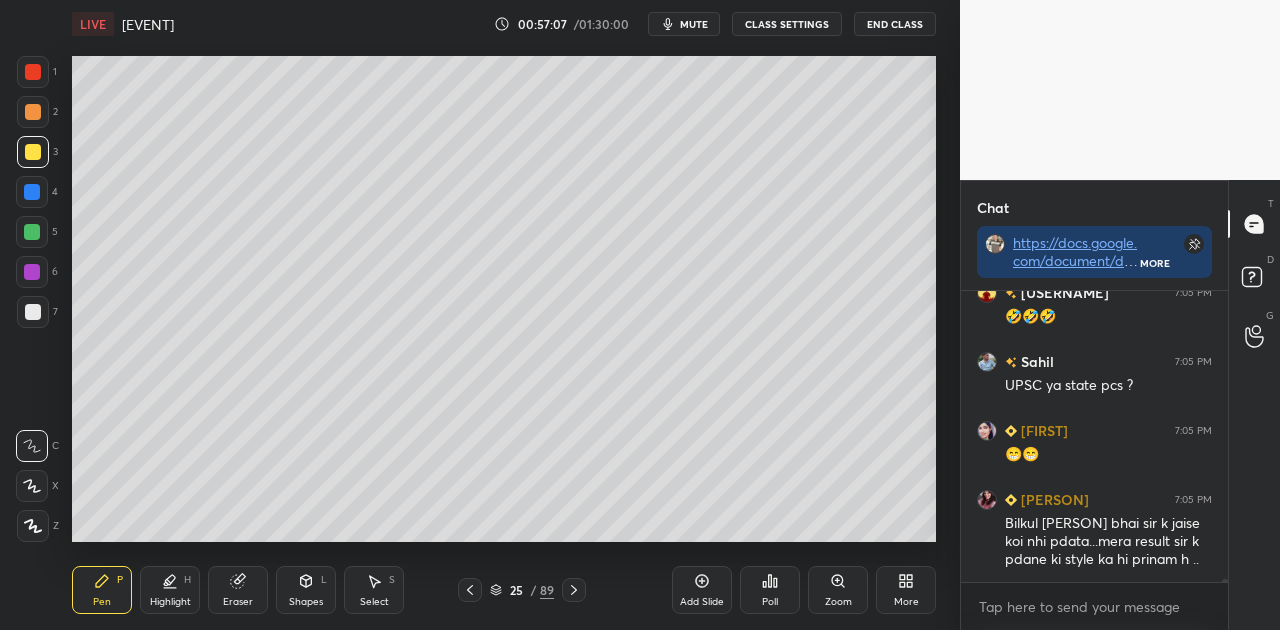 scroll, scrollTop: 31818, scrollLeft: 0, axis: vertical 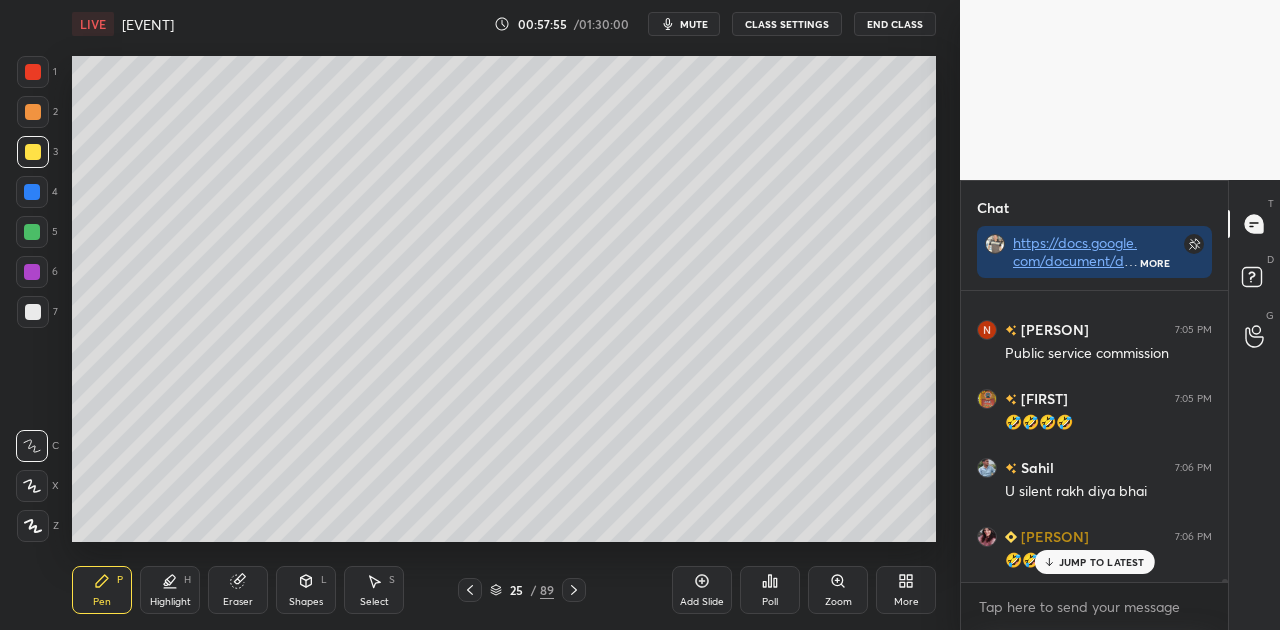 click 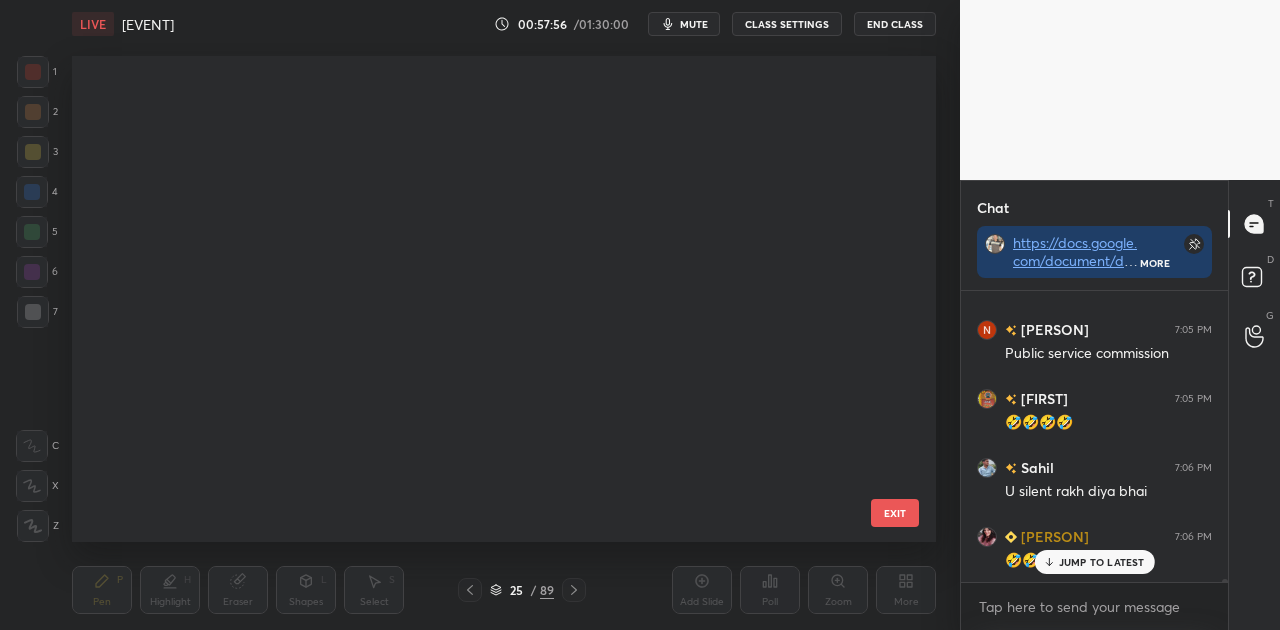 scroll, scrollTop: 836, scrollLeft: 0, axis: vertical 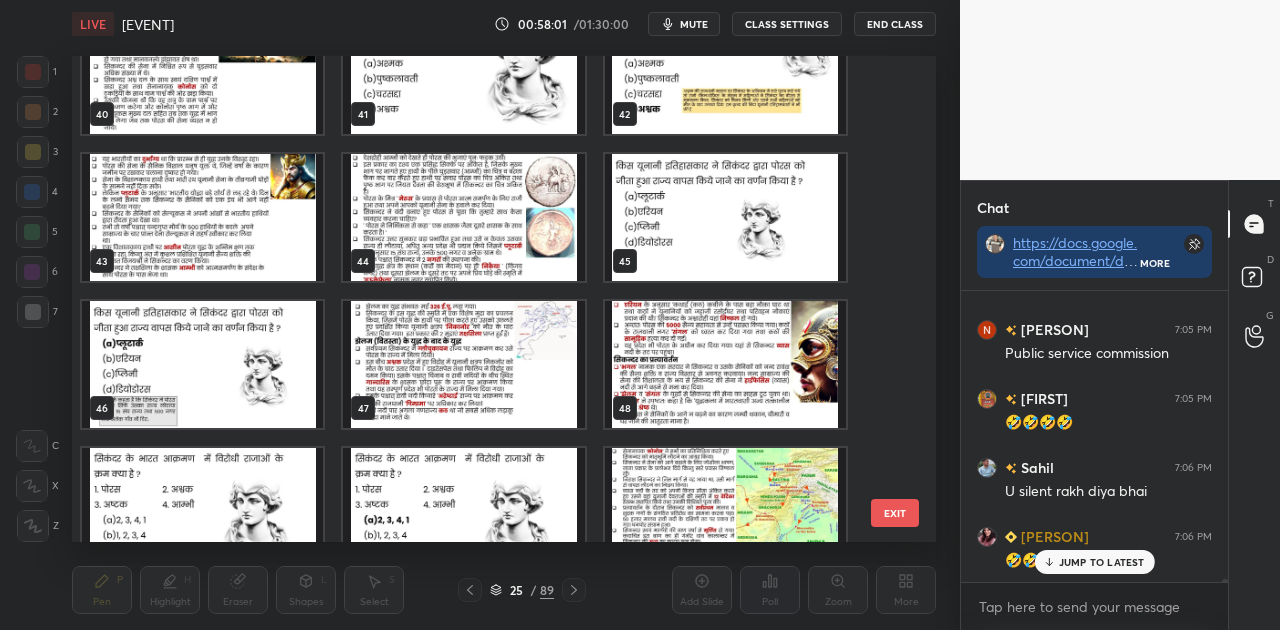 click at bounding box center (463, 217) 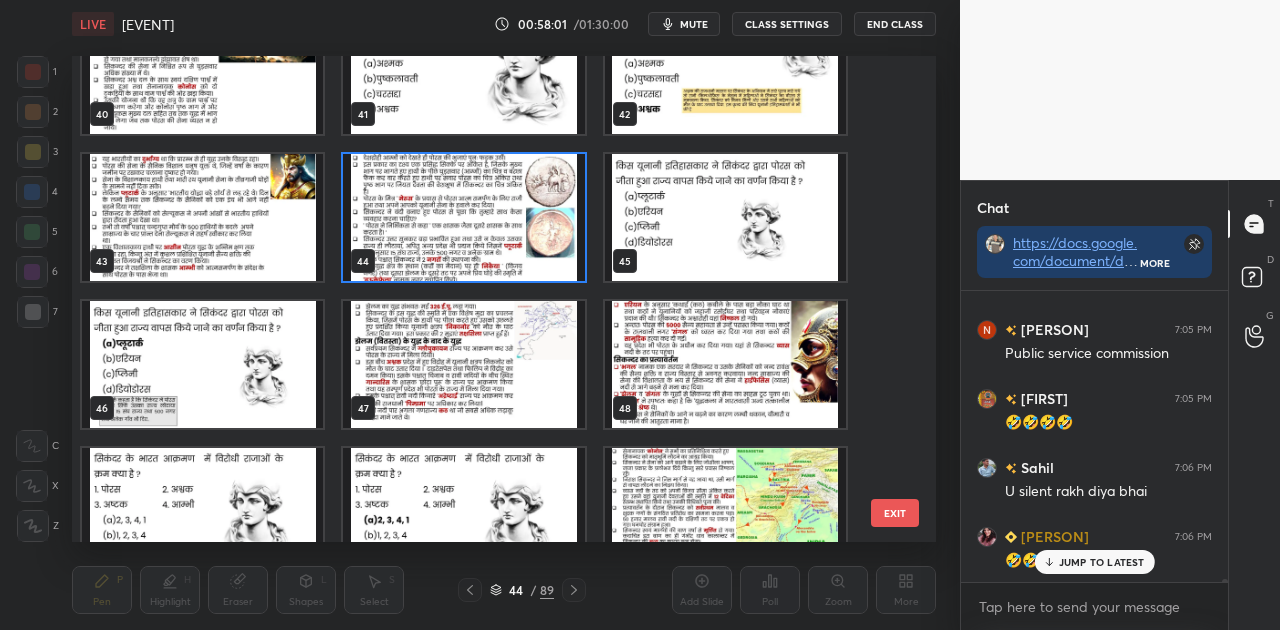 click at bounding box center (463, 217) 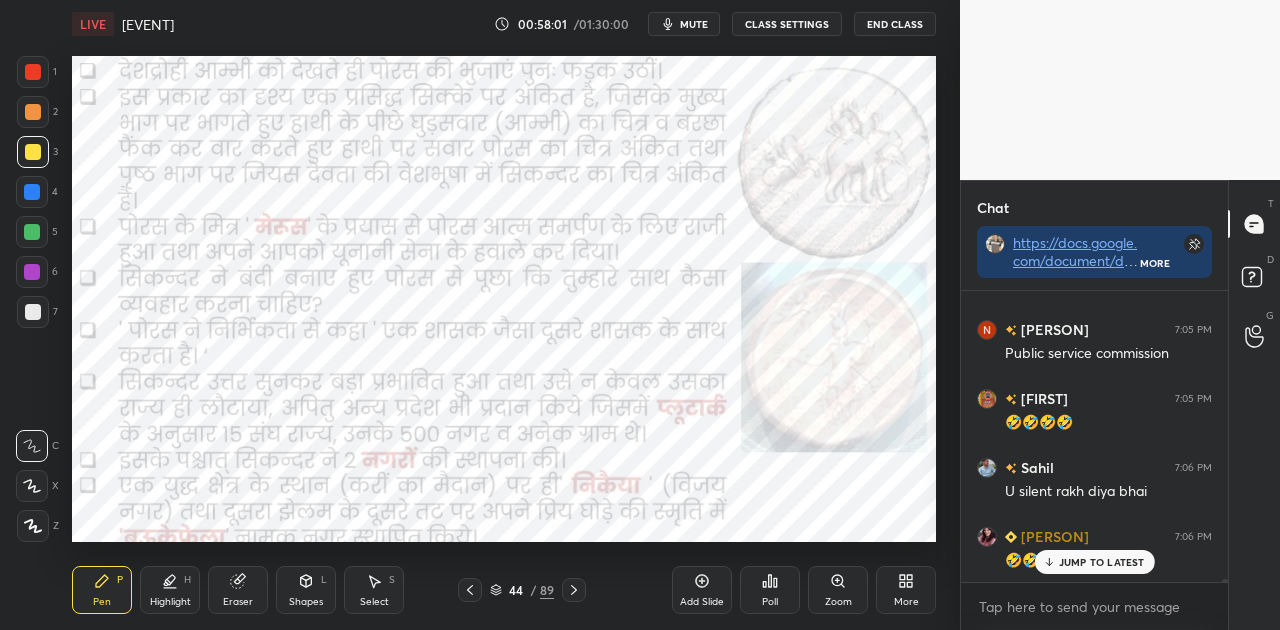 click at bounding box center (463, 217) 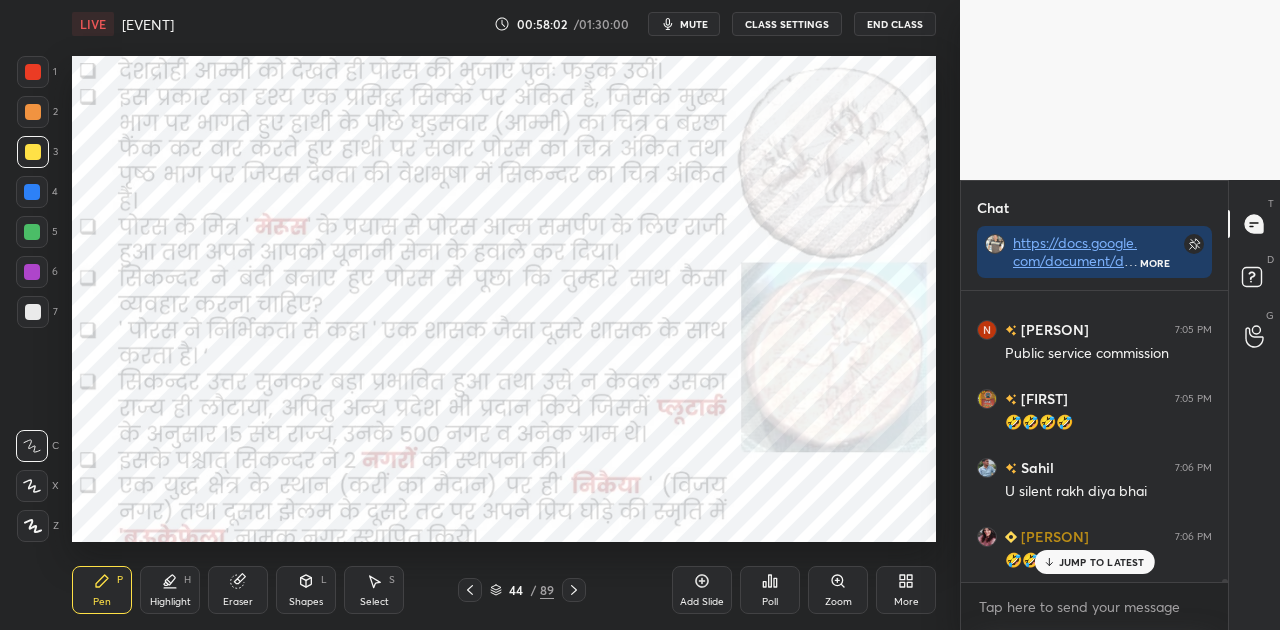 click on "Zoom" at bounding box center (838, 590) 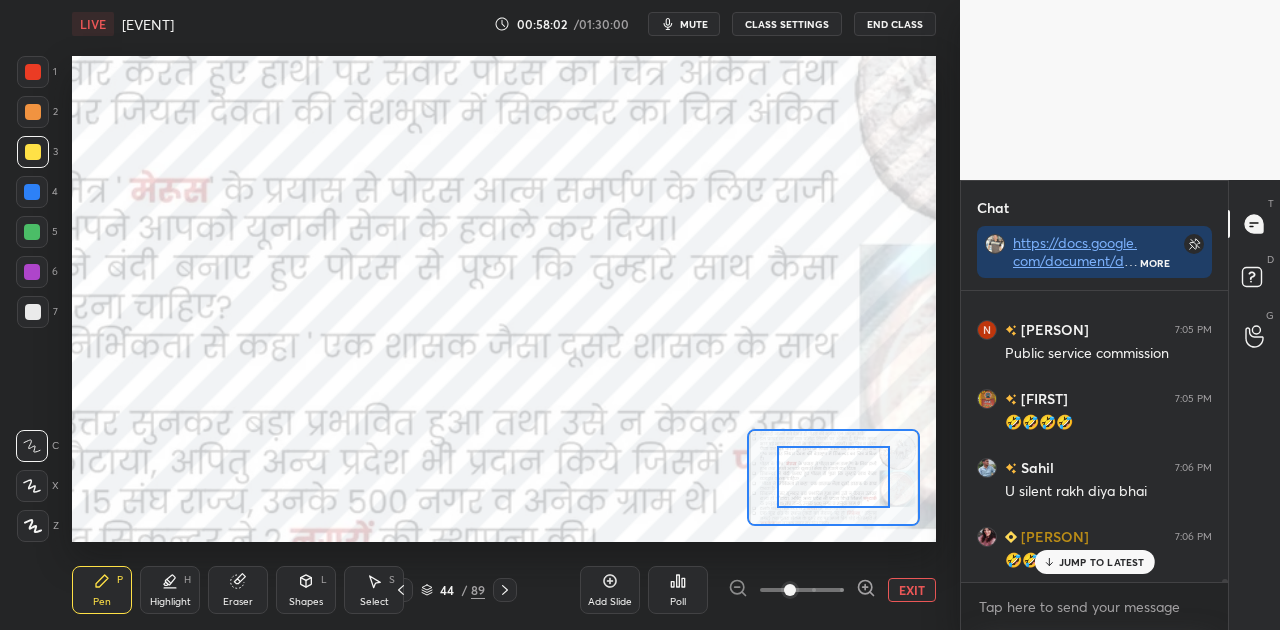 click at bounding box center [802, 590] 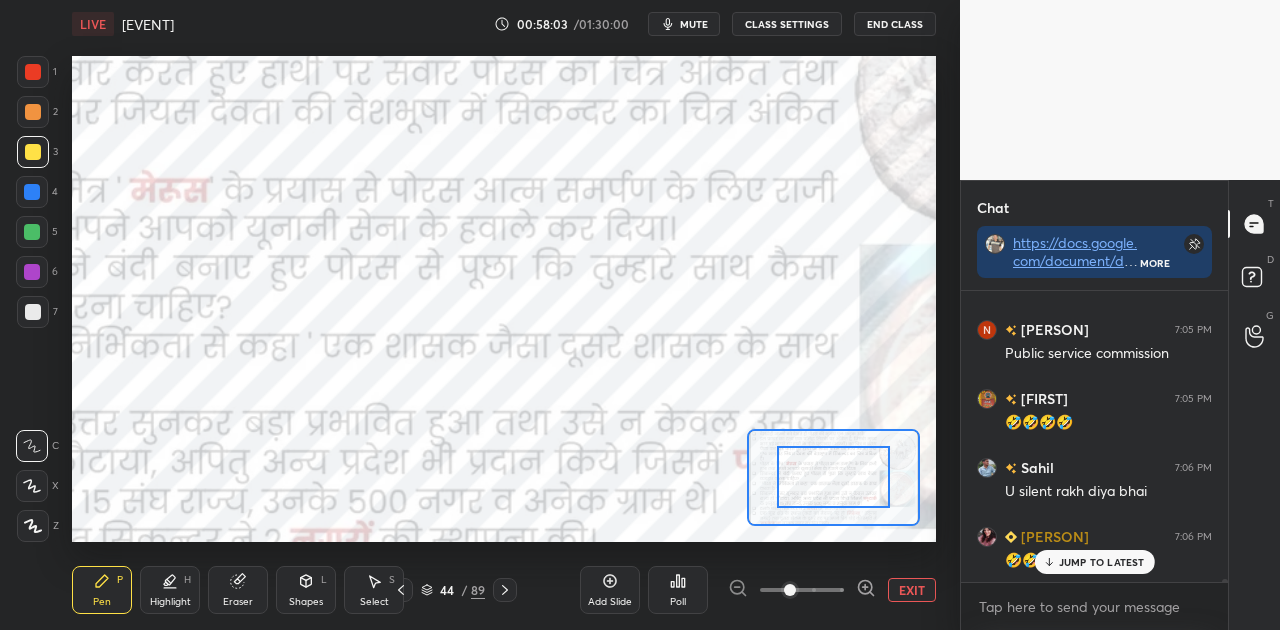 click at bounding box center (802, 590) 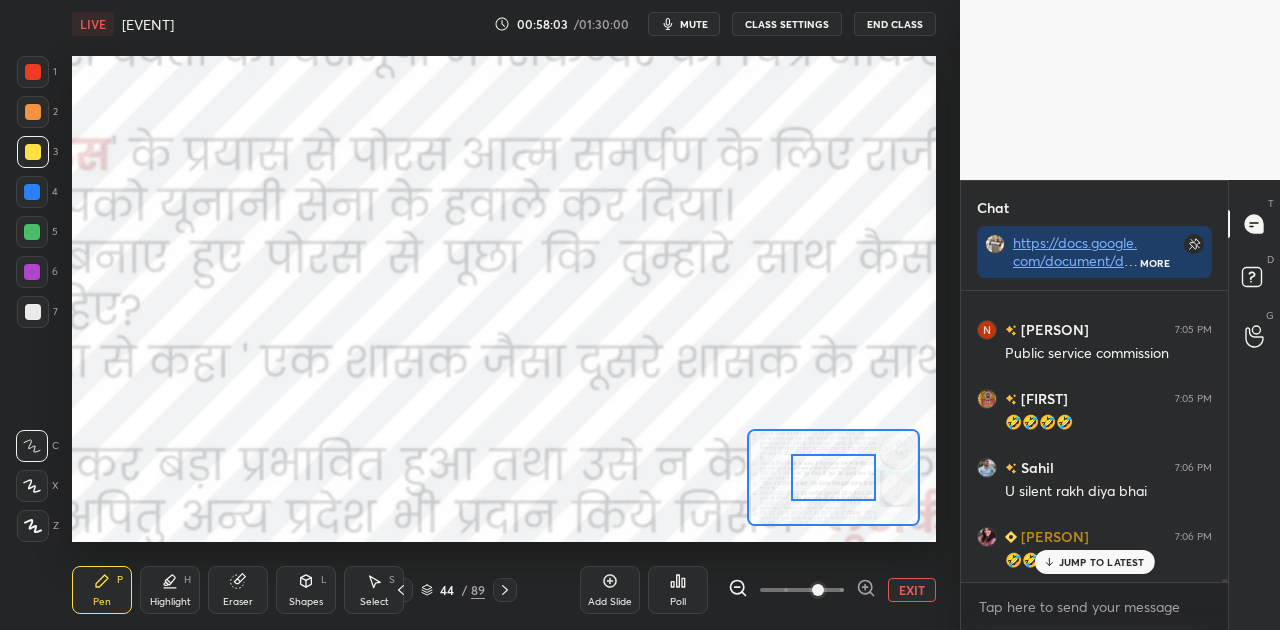 click 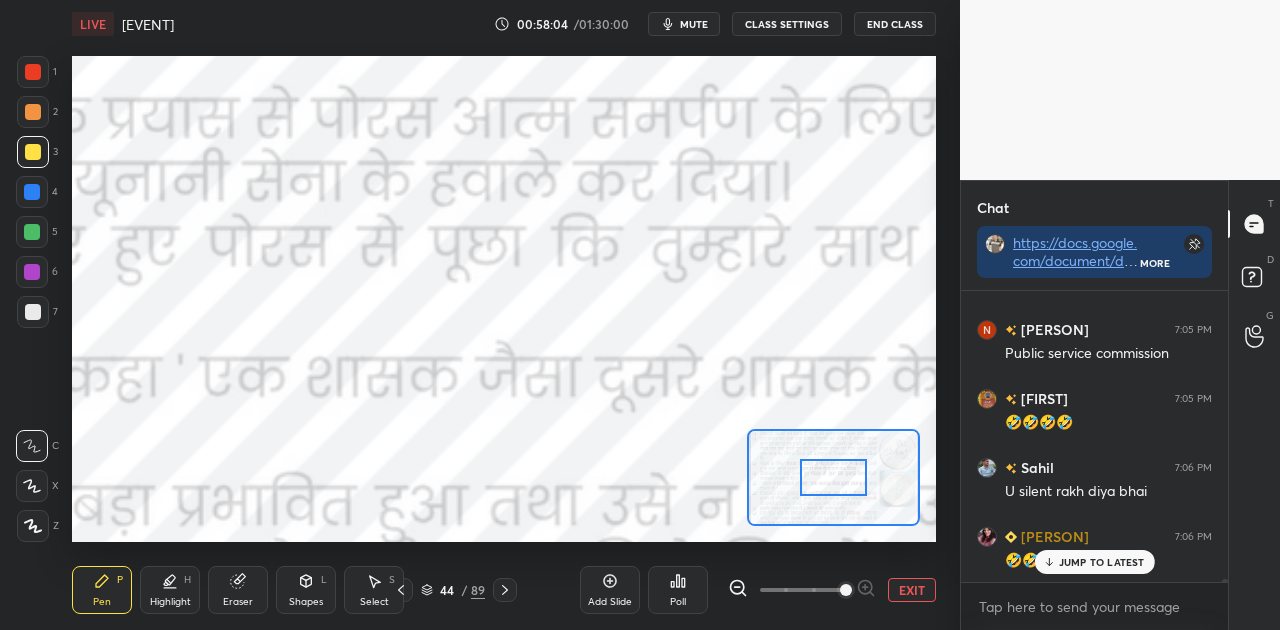 click at bounding box center [846, 590] 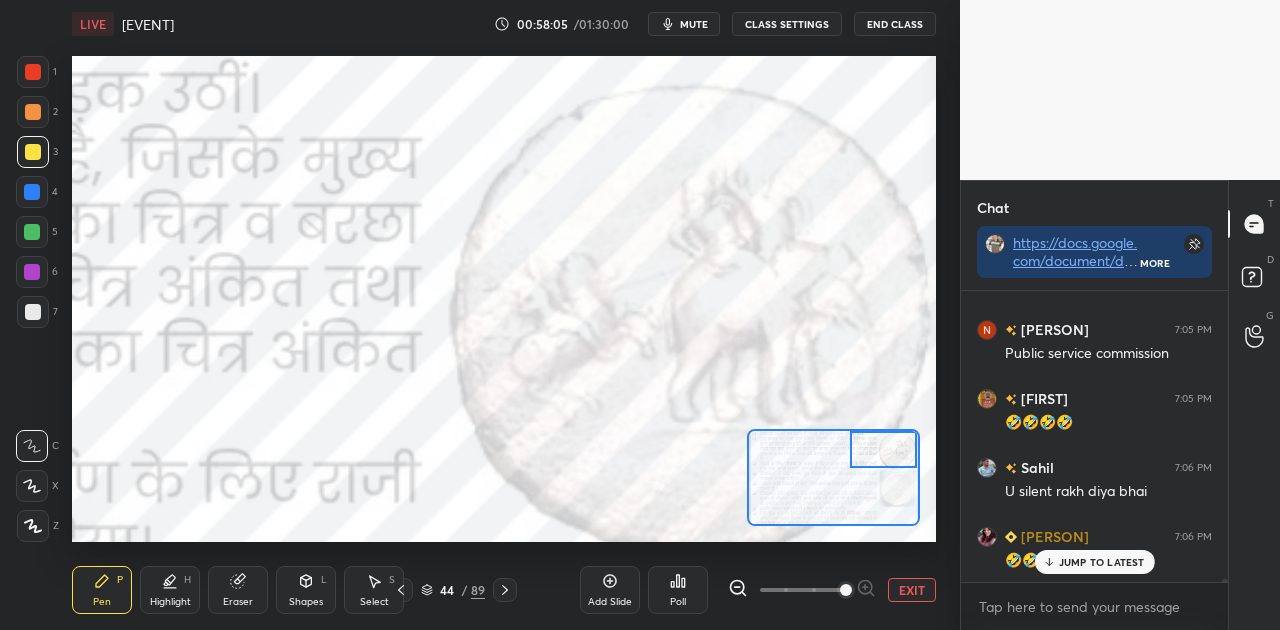 click on "Setting up your live class Poll for   secs No correct answer Start poll" at bounding box center [504, 299] 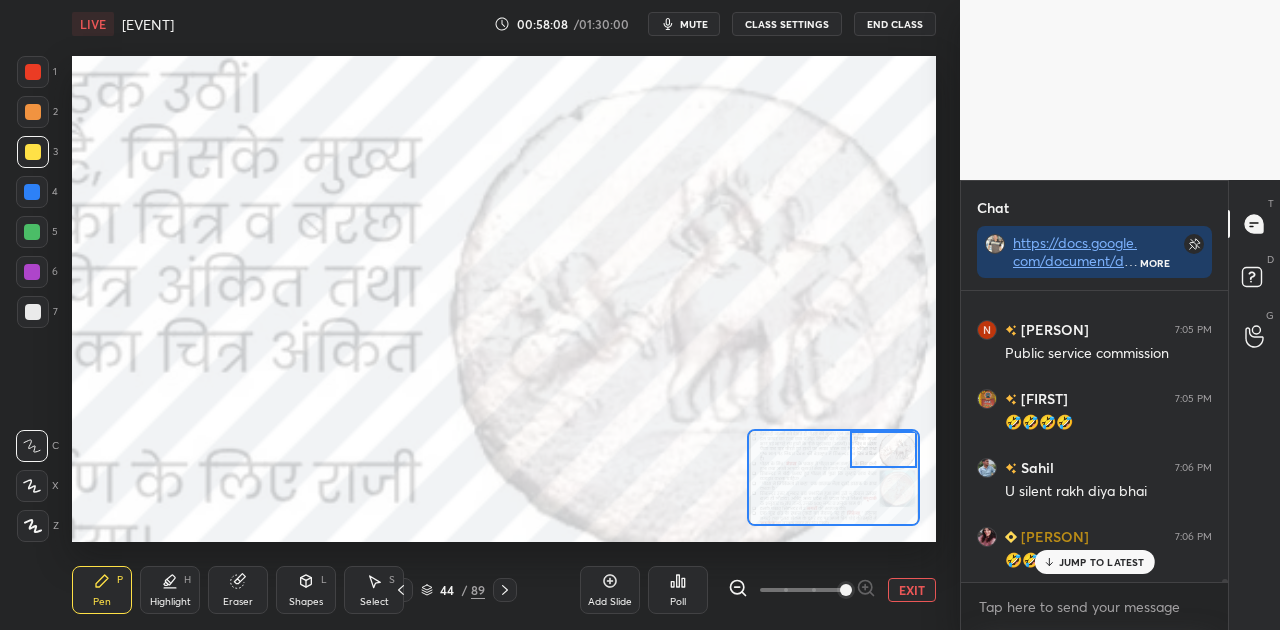 scroll, scrollTop: 32132, scrollLeft: 0, axis: vertical 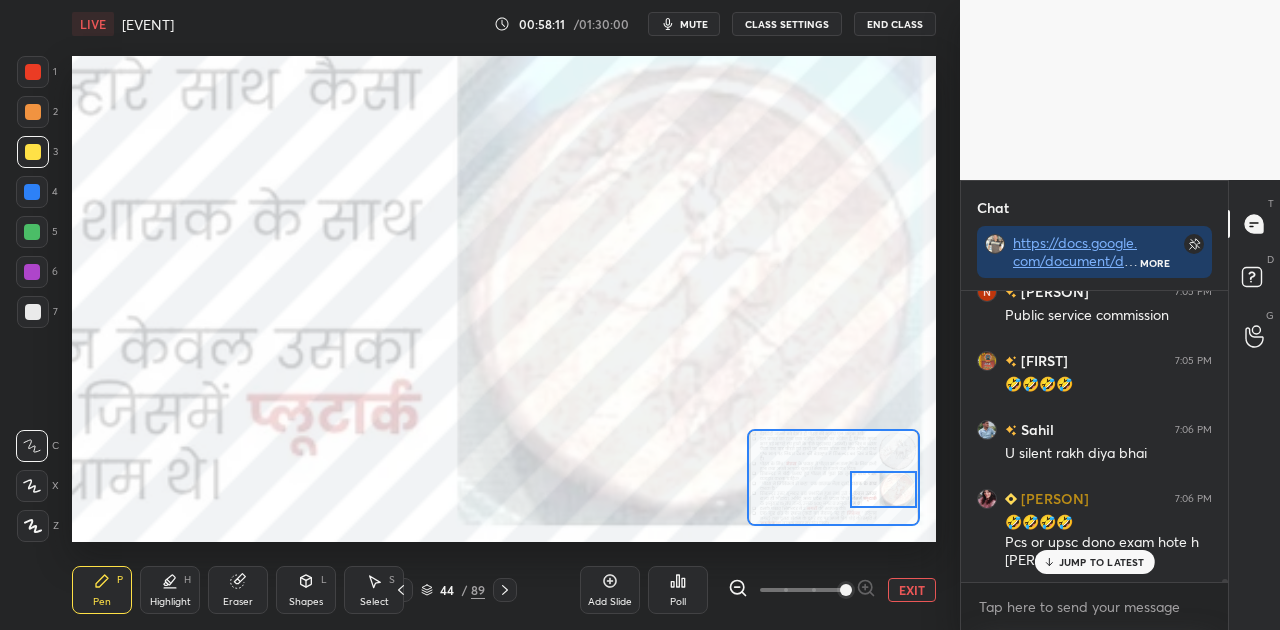 drag, startPoint x: 870, startPoint y: 448, endPoint x: 876, endPoint y: 488, distance: 40.4475 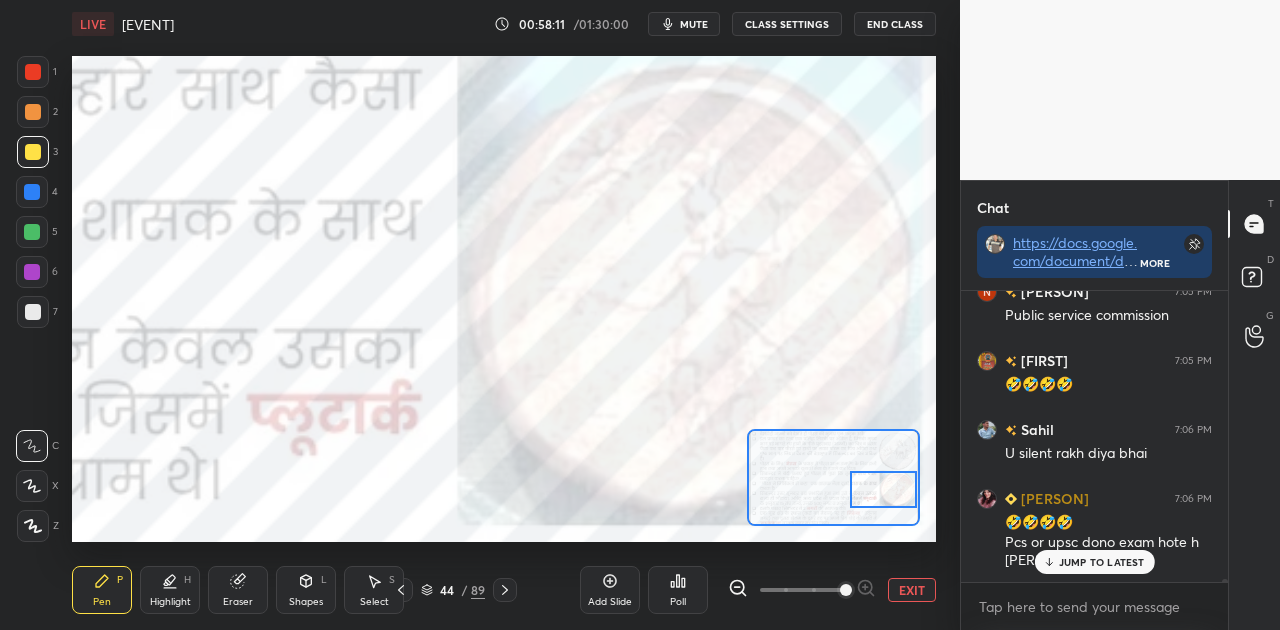 click at bounding box center [884, 489] 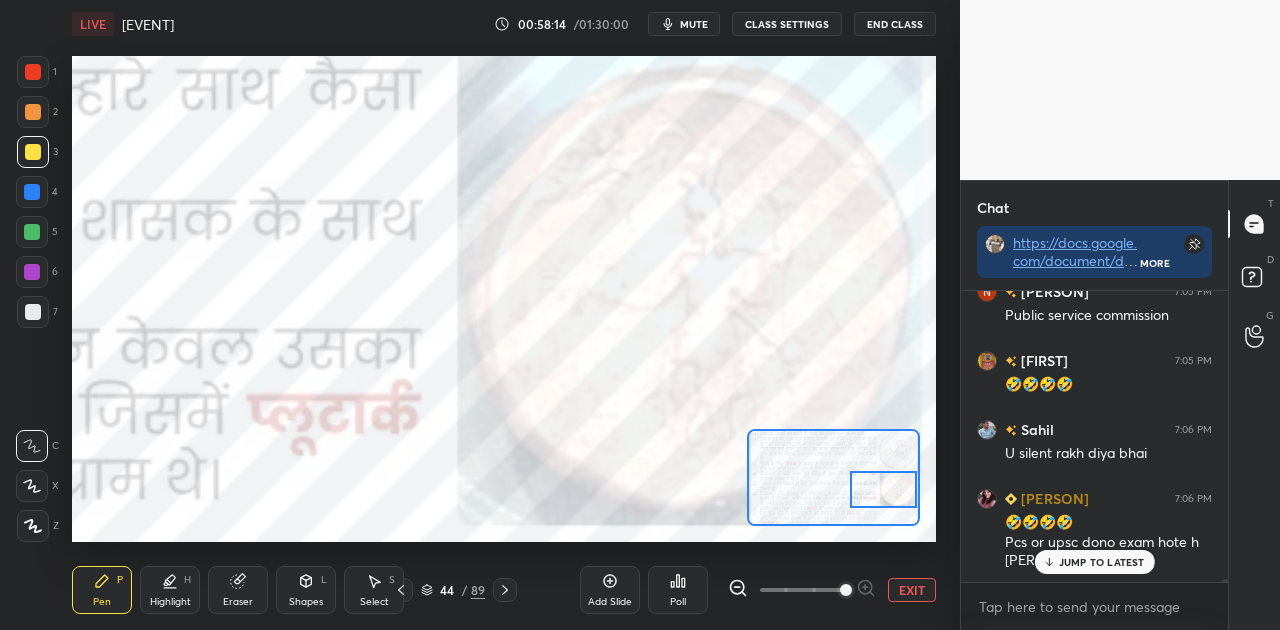 click on "JUMP TO LATEST" at bounding box center [1102, 562] 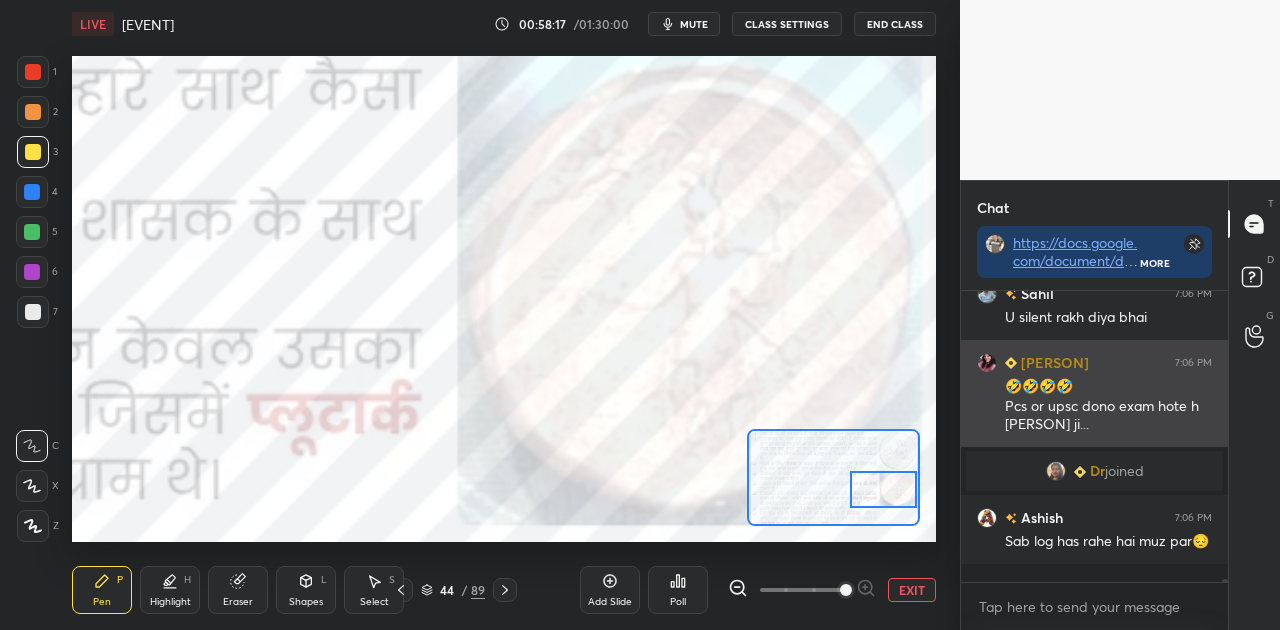 scroll, scrollTop: 29006, scrollLeft: 0, axis: vertical 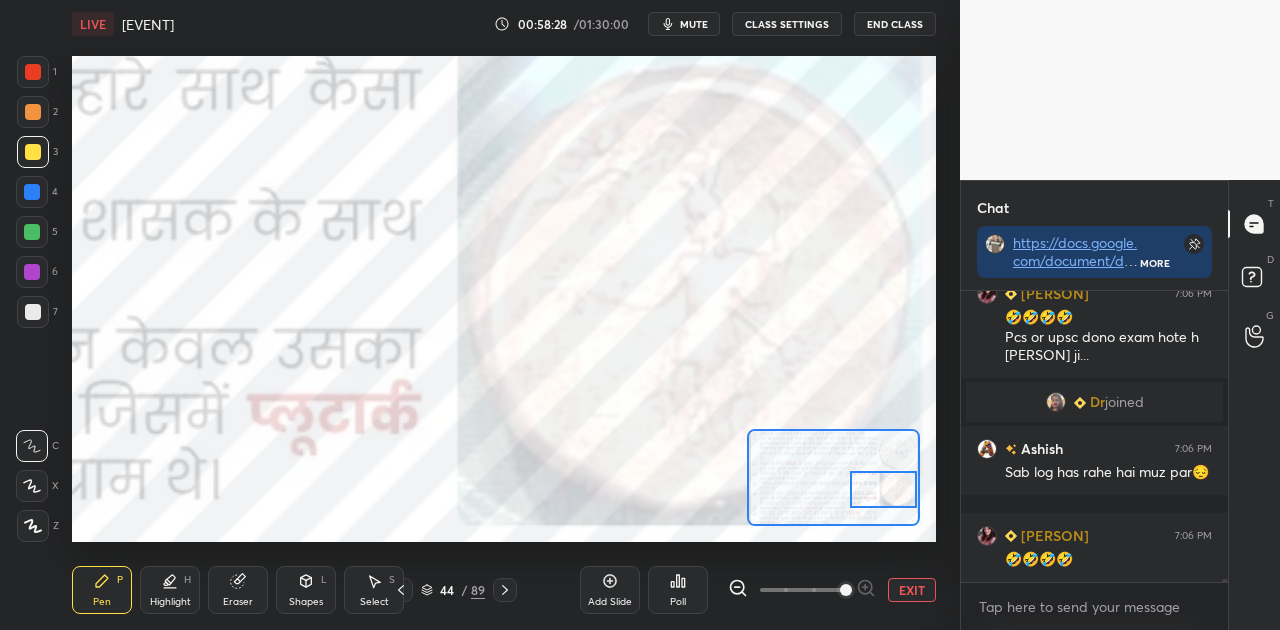 click on "EXIT" at bounding box center [912, 590] 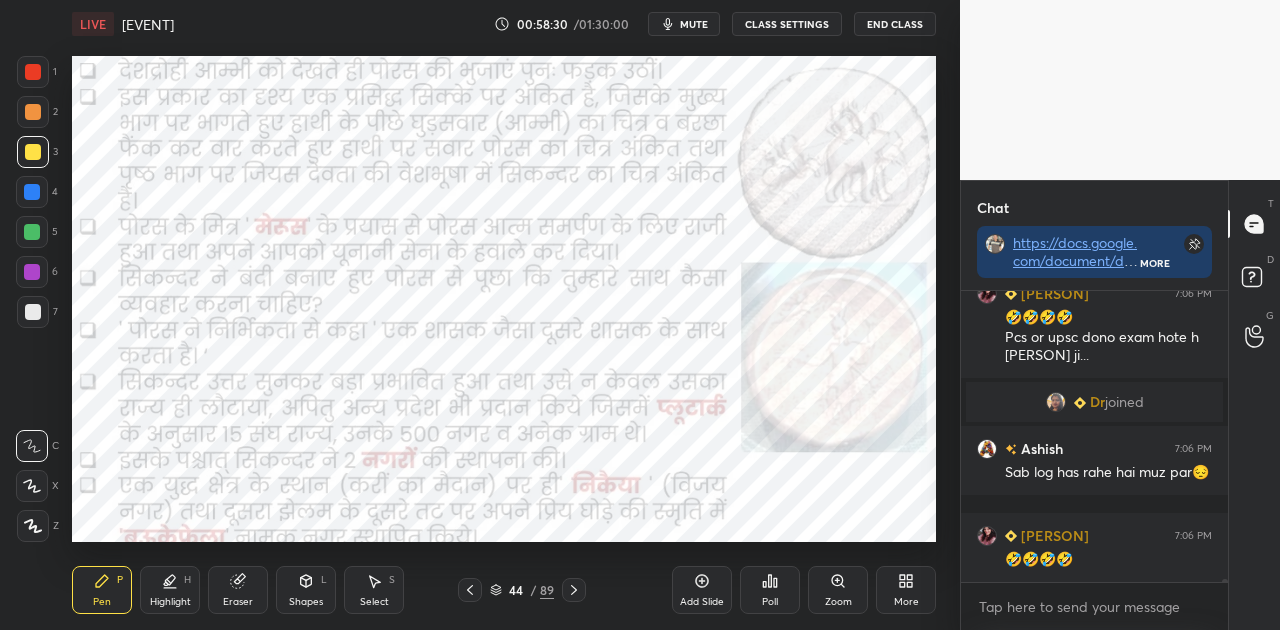 click on "44 / 89" at bounding box center (522, 590) 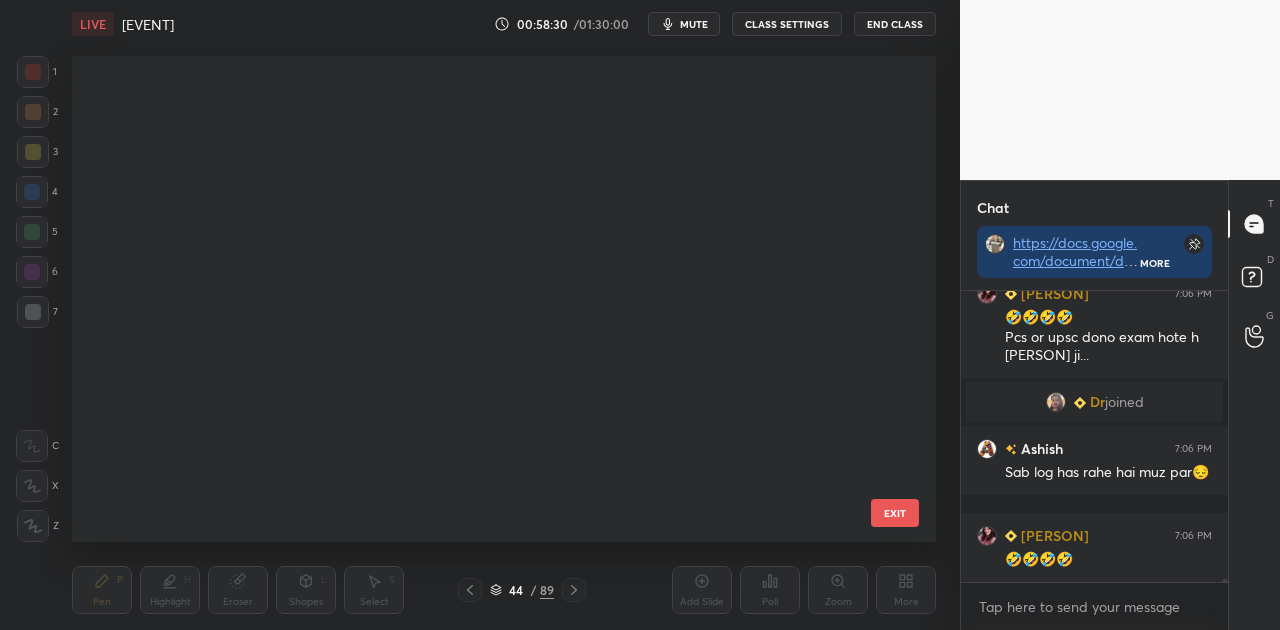 scroll, scrollTop: 1718, scrollLeft: 0, axis: vertical 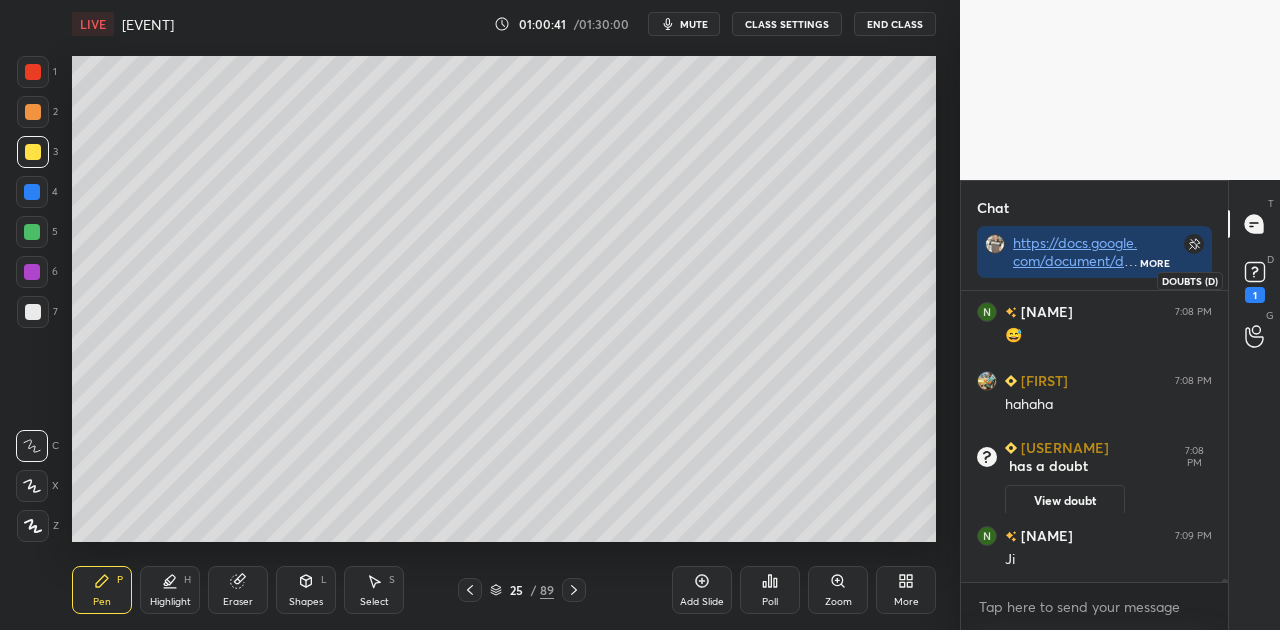 click 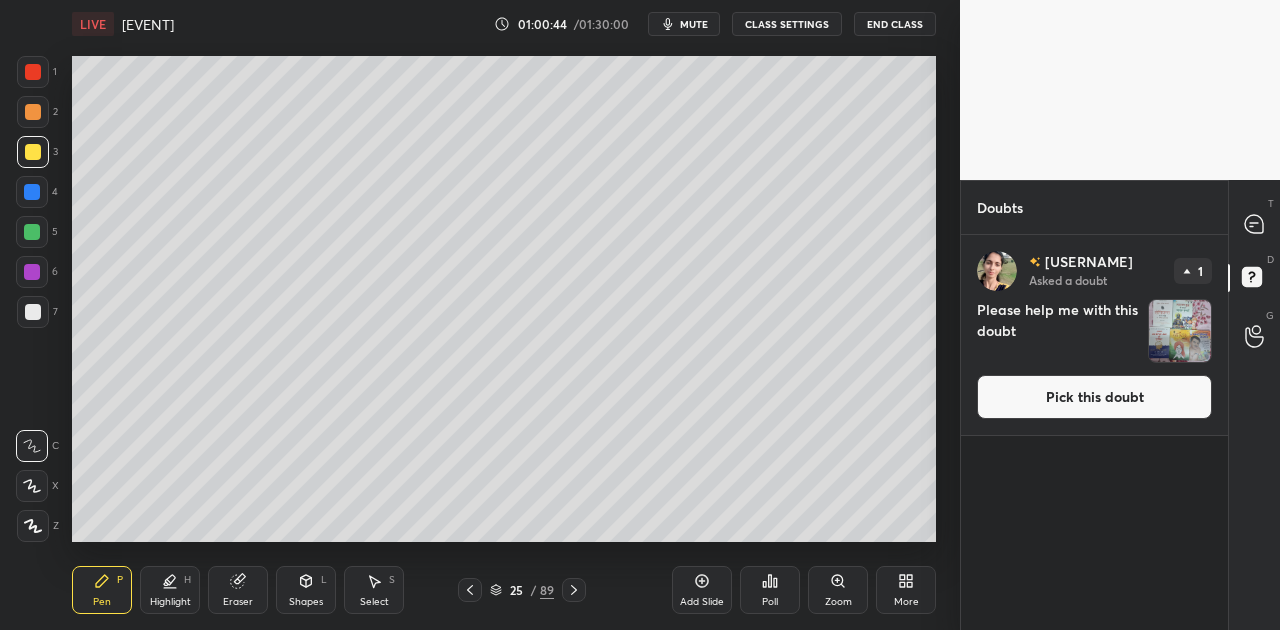 click on "Pick this doubt" at bounding box center (1094, 397) 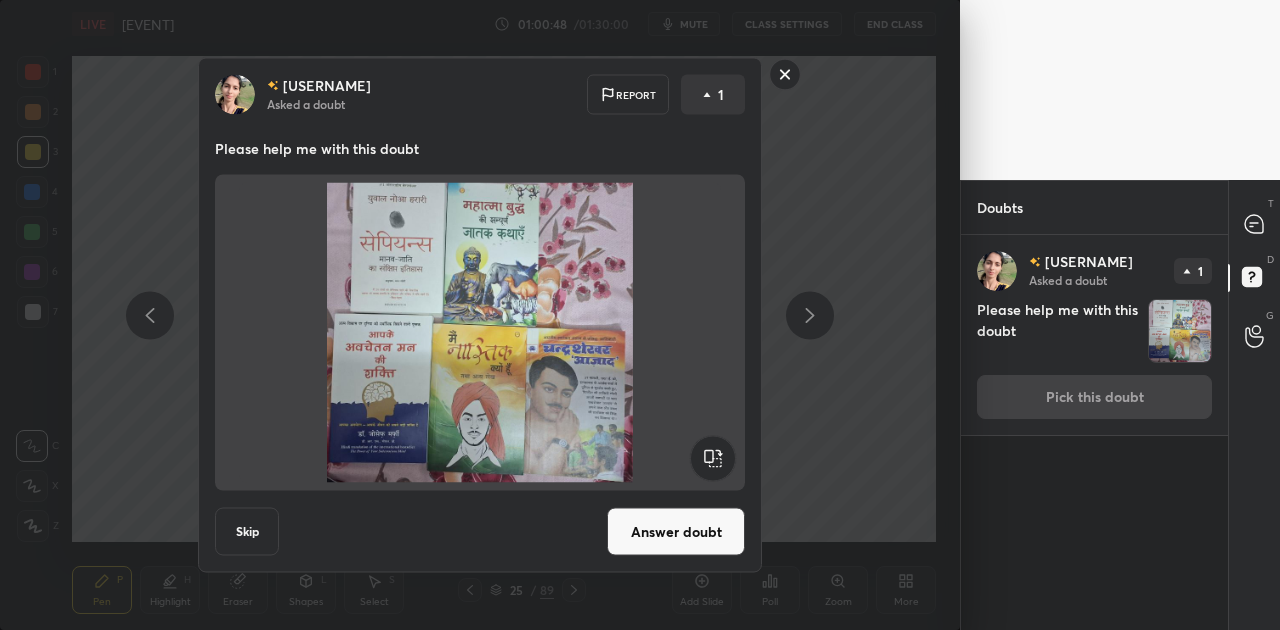 click on "Answer doubt" at bounding box center [676, 532] 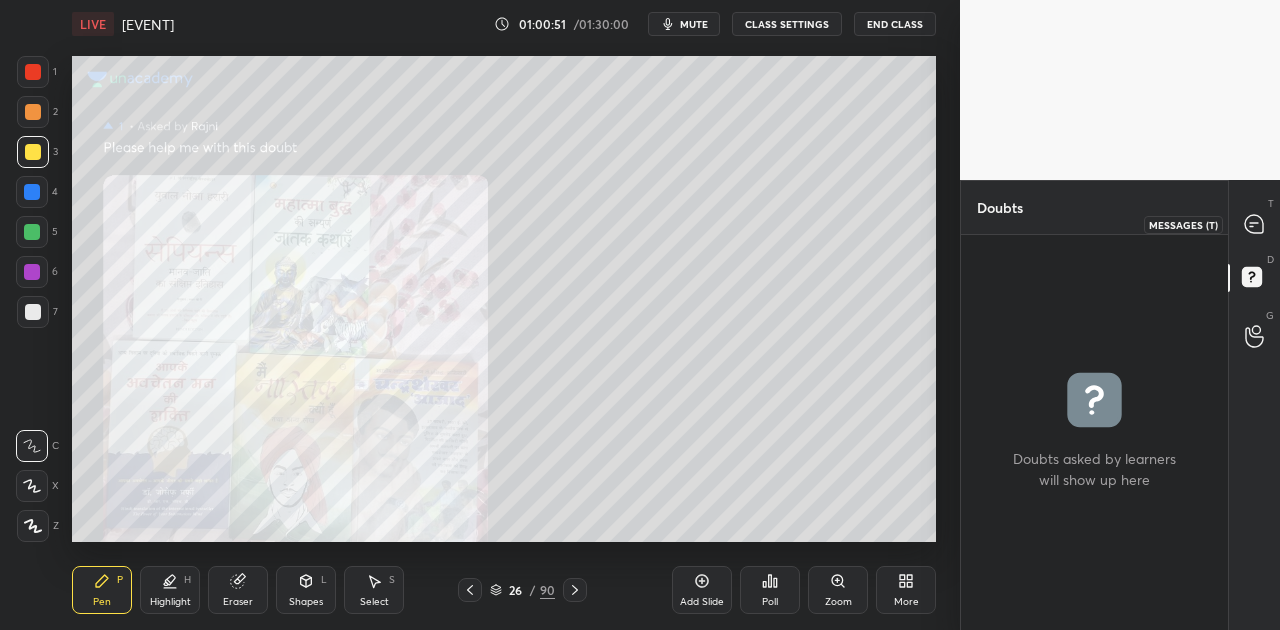 click 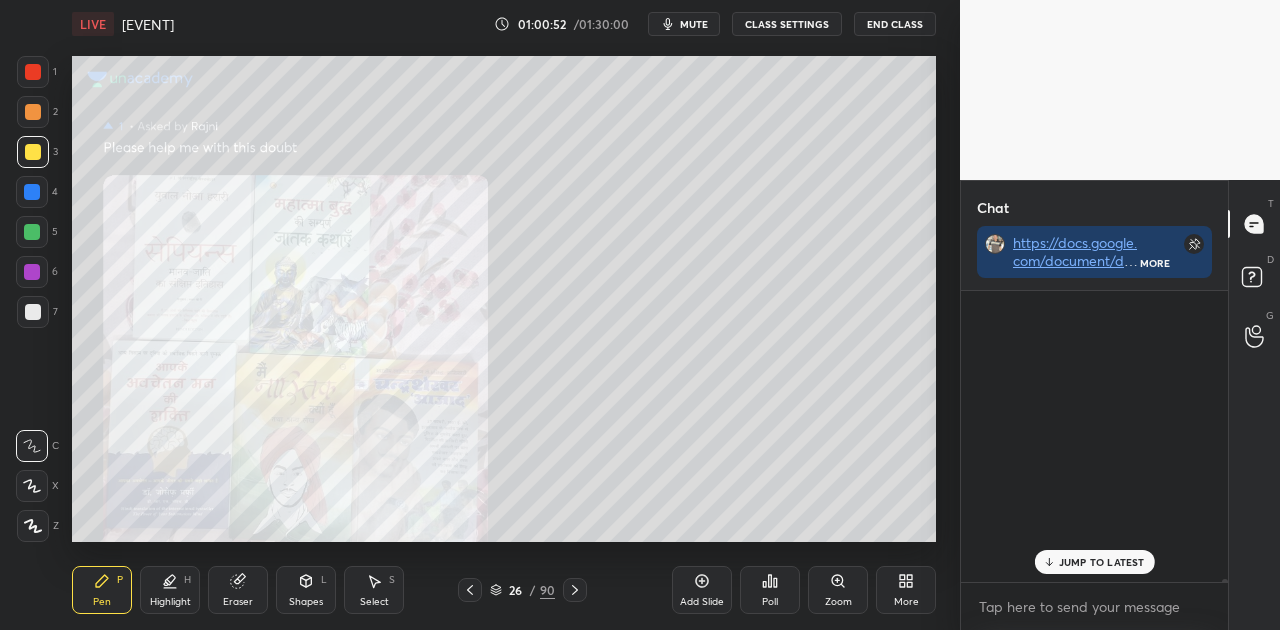 scroll, scrollTop: 333, scrollLeft: 261, axis: both 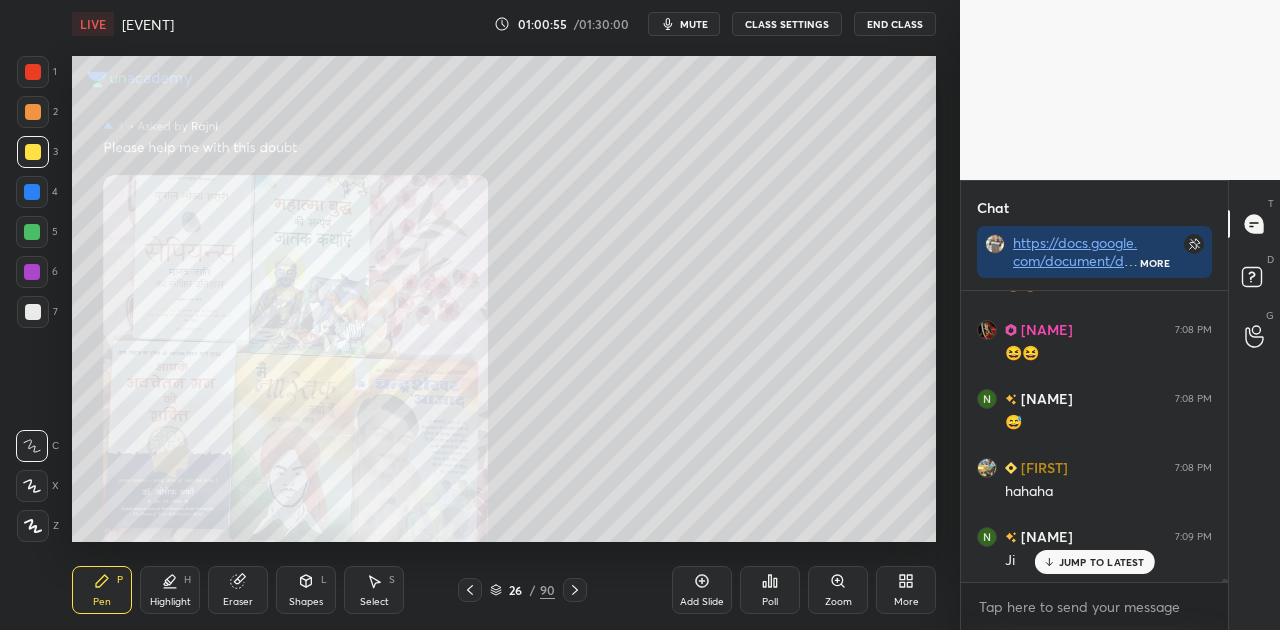 click 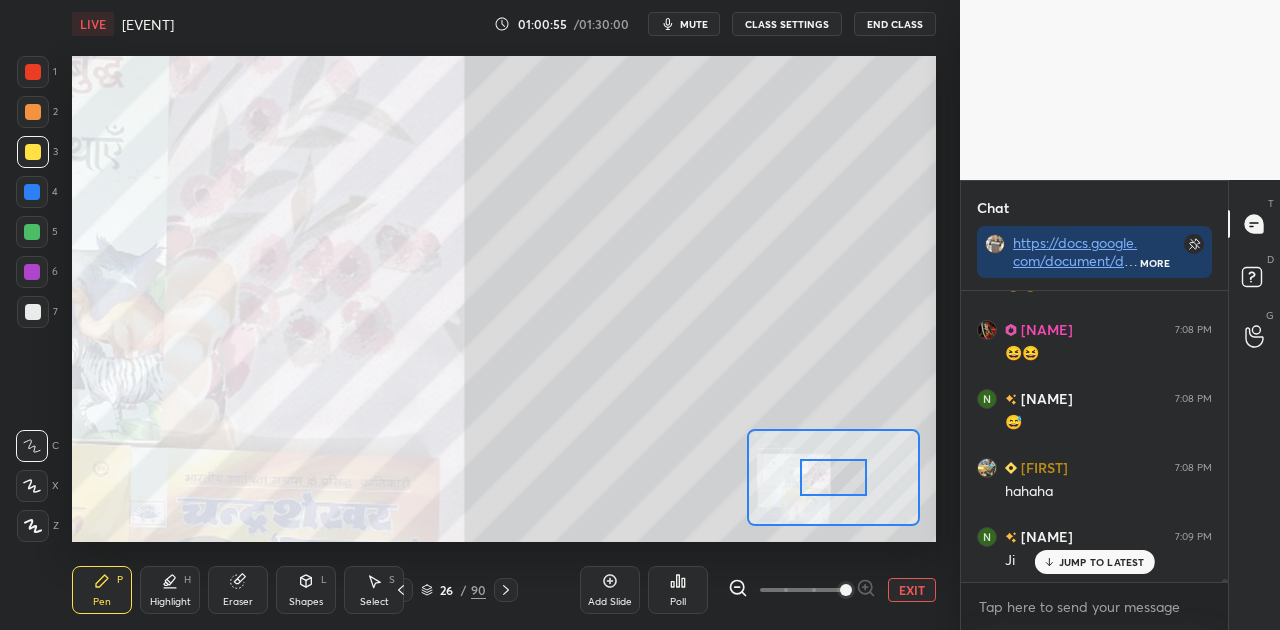 click at bounding box center (846, 590) 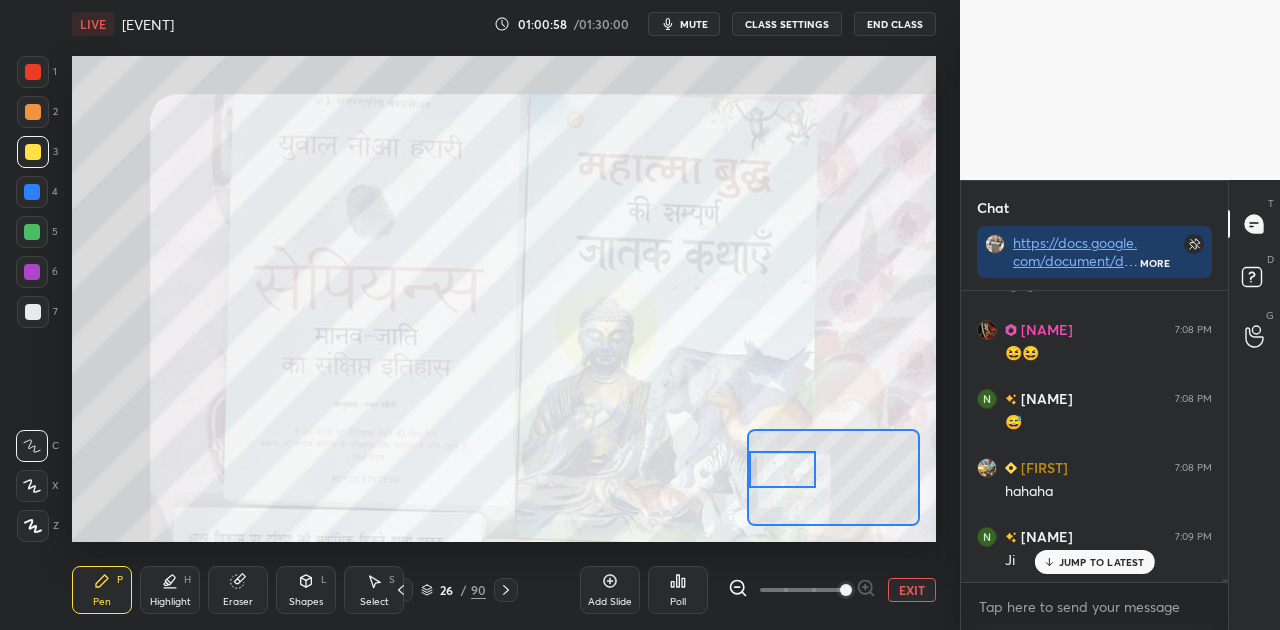 drag, startPoint x: 839, startPoint y: 486, endPoint x: 762, endPoint y: 478, distance: 77.41447 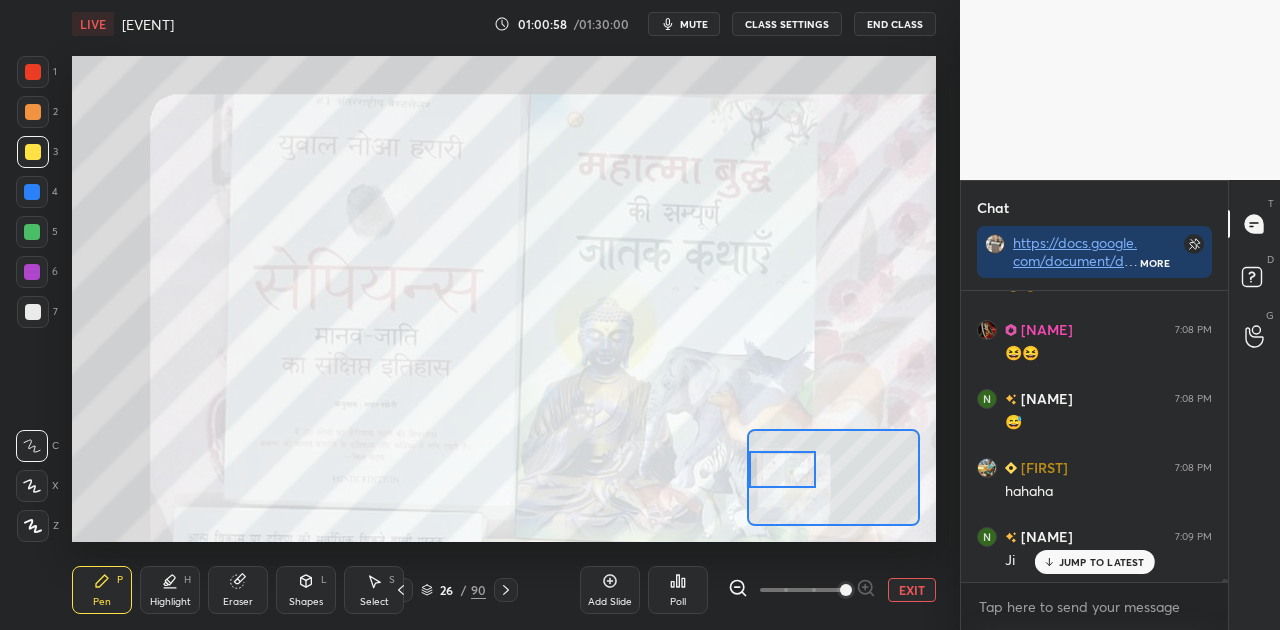 click at bounding box center (783, 469) 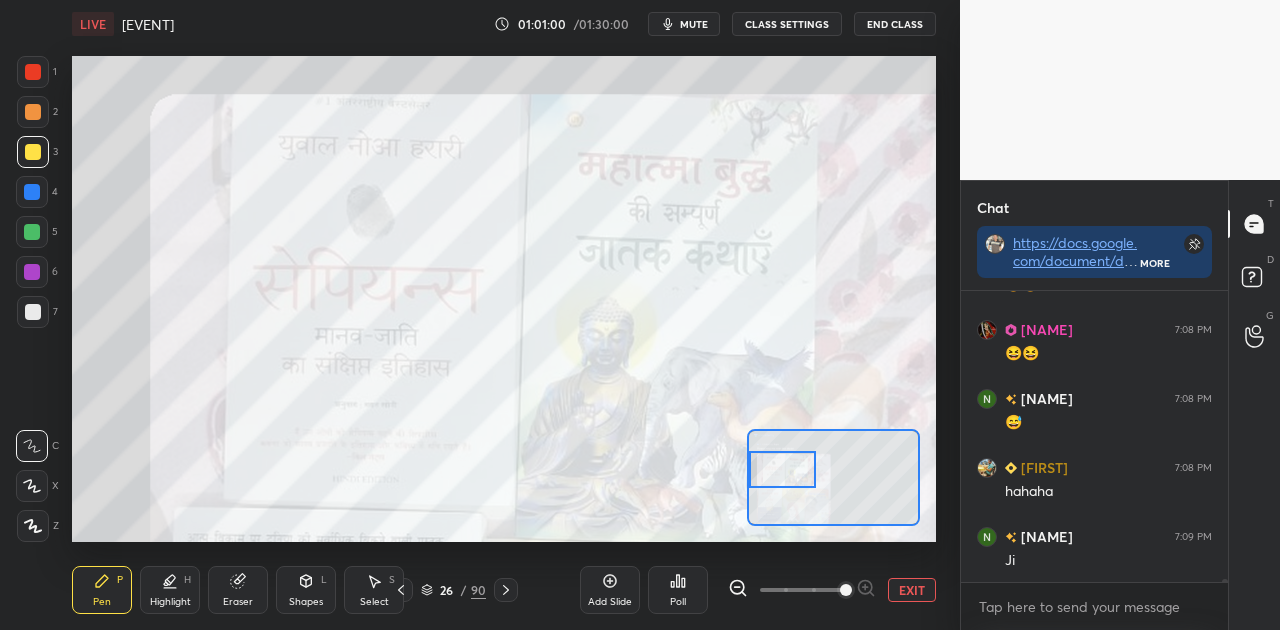 scroll, scrollTop: 29904, scrollLeft: 0, axis: vertical 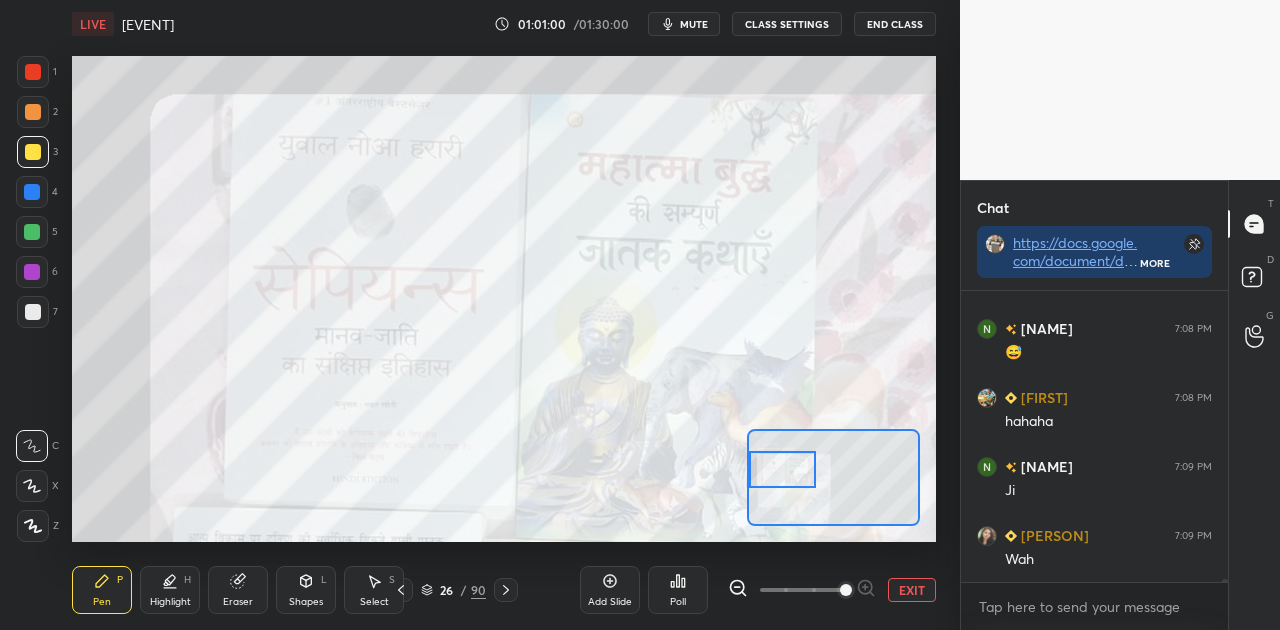 click at bounding box center [32, 192] 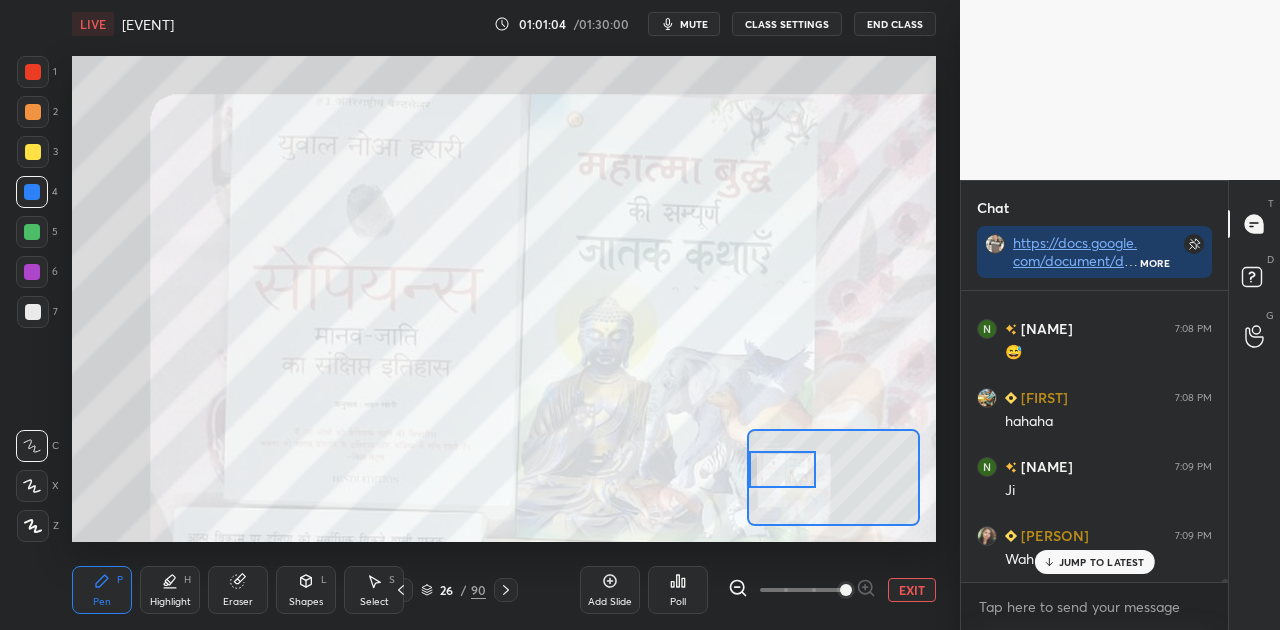 scroll, scrollTop: 29972, scrollLeft: 0, axis: vertical 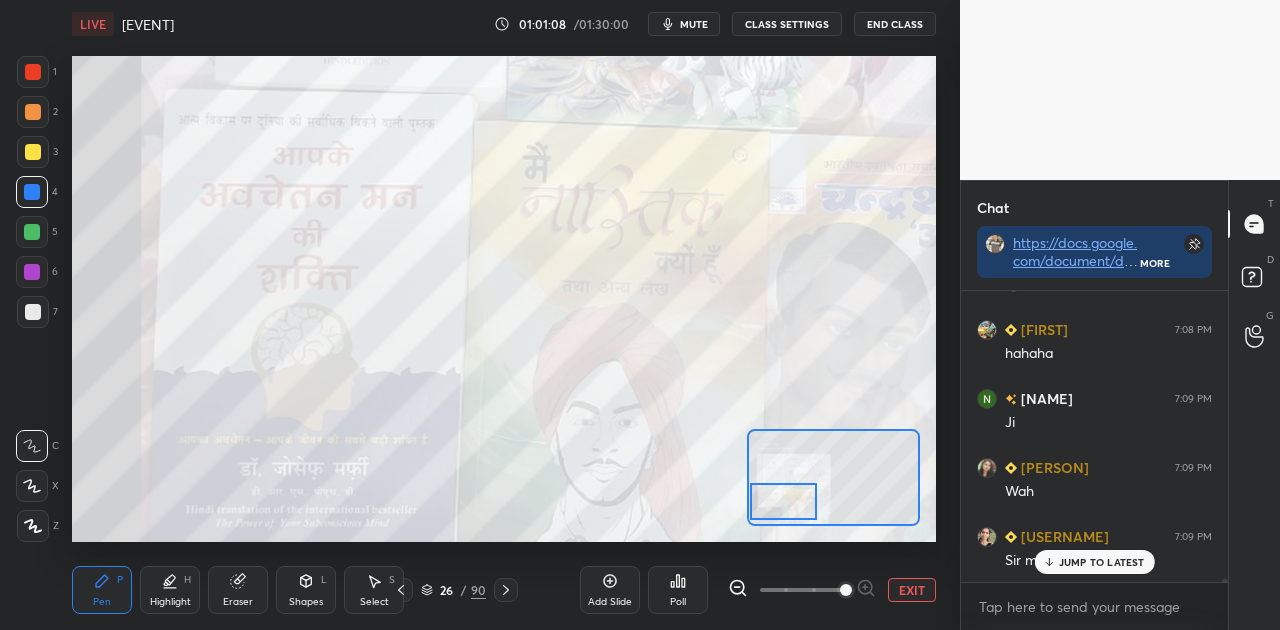 drag, startPoint x: 783, startPoint y: 470, endPoint x: 784, endPoint y: 502, distance: 32.01562 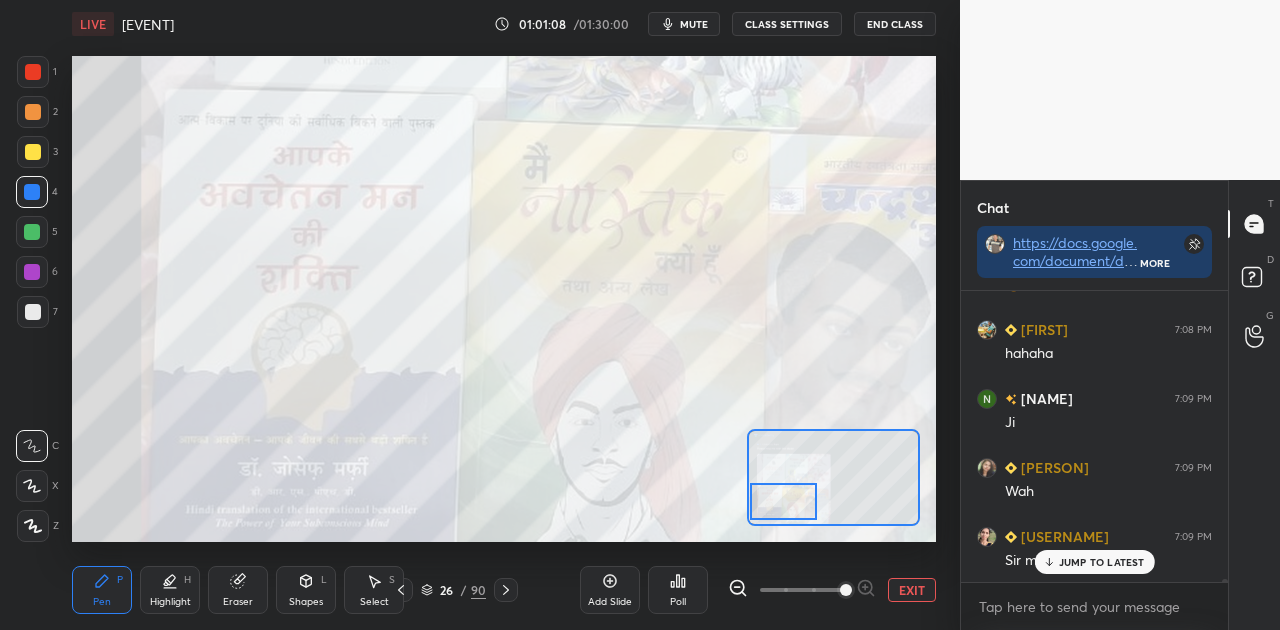 click at bounding box center [784, 501] 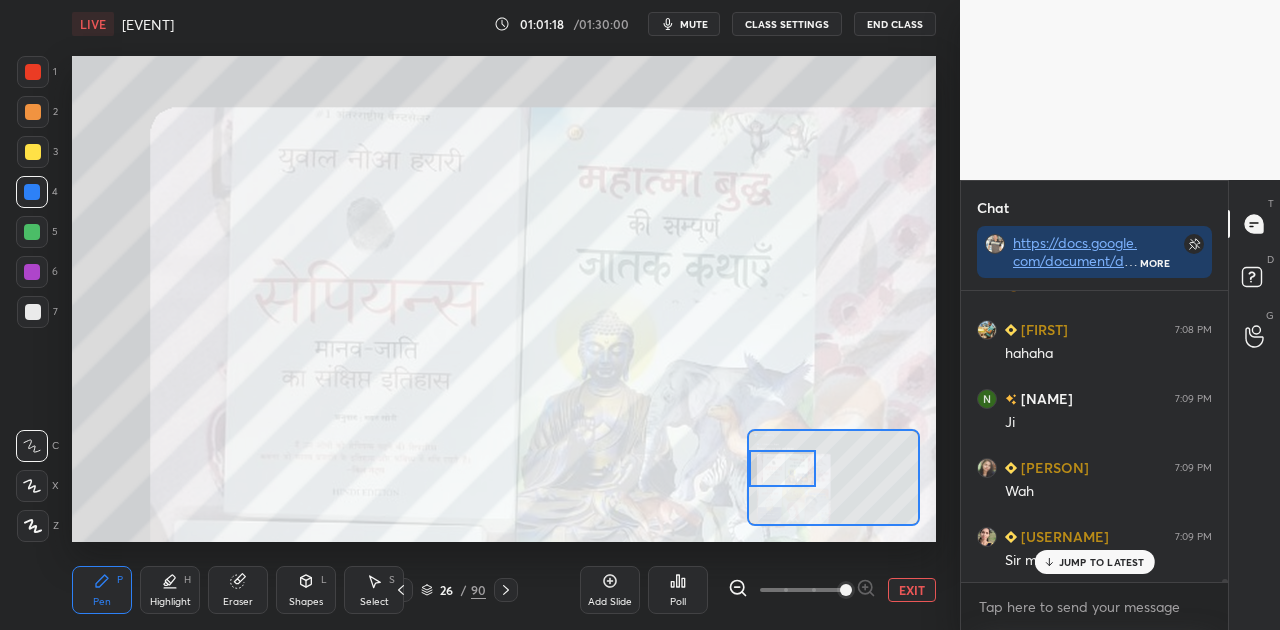 scroll, scrollTop: 30042, scrollLeft: 0, axis: vertical 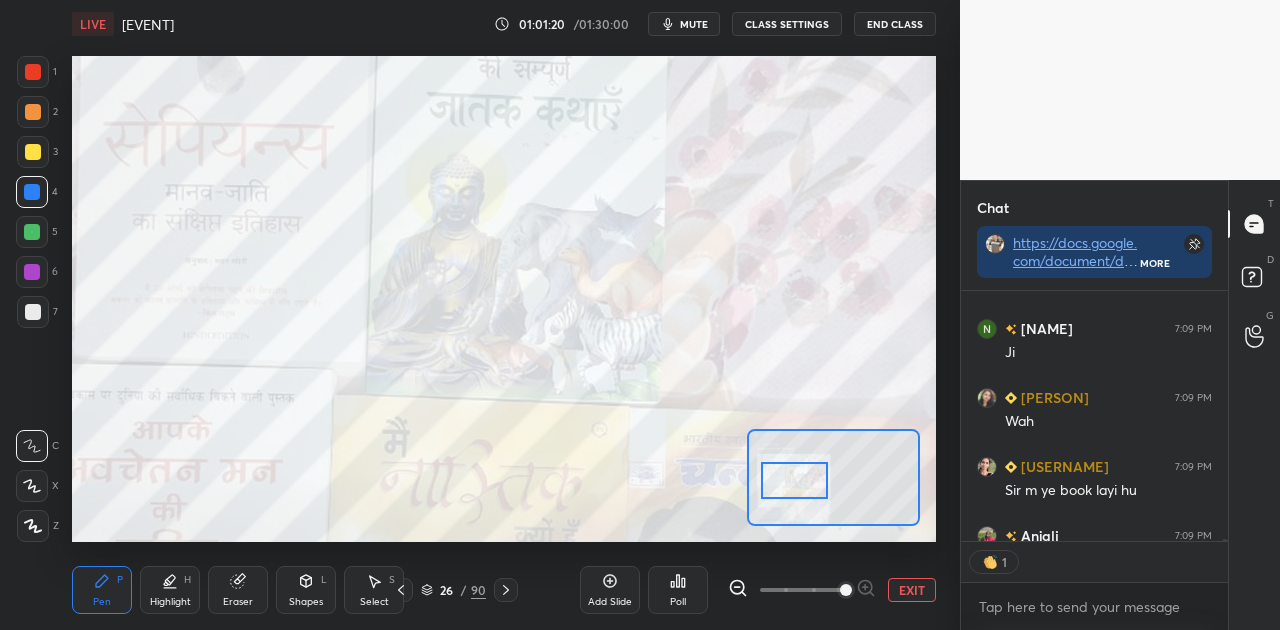 drag, startPoint x: 782, startPoint y: 507, endPoint x: 793, endPoint y: 486, distance: 23.70654 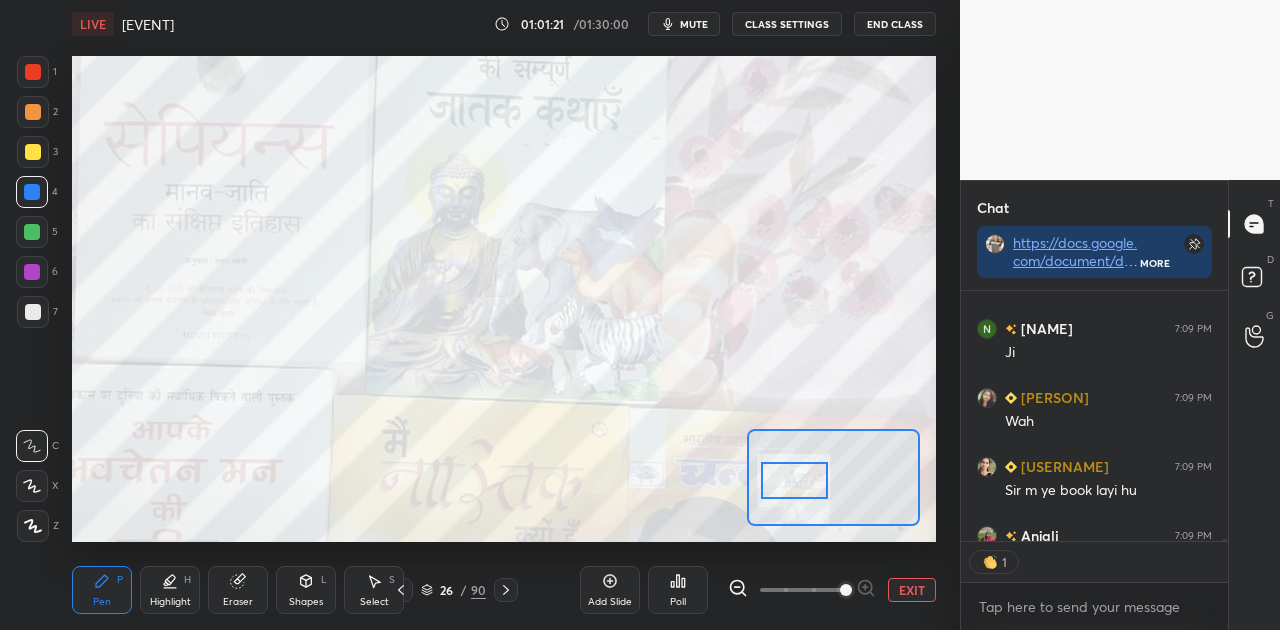 click on "EXIT" at bounding box center (912, 590) 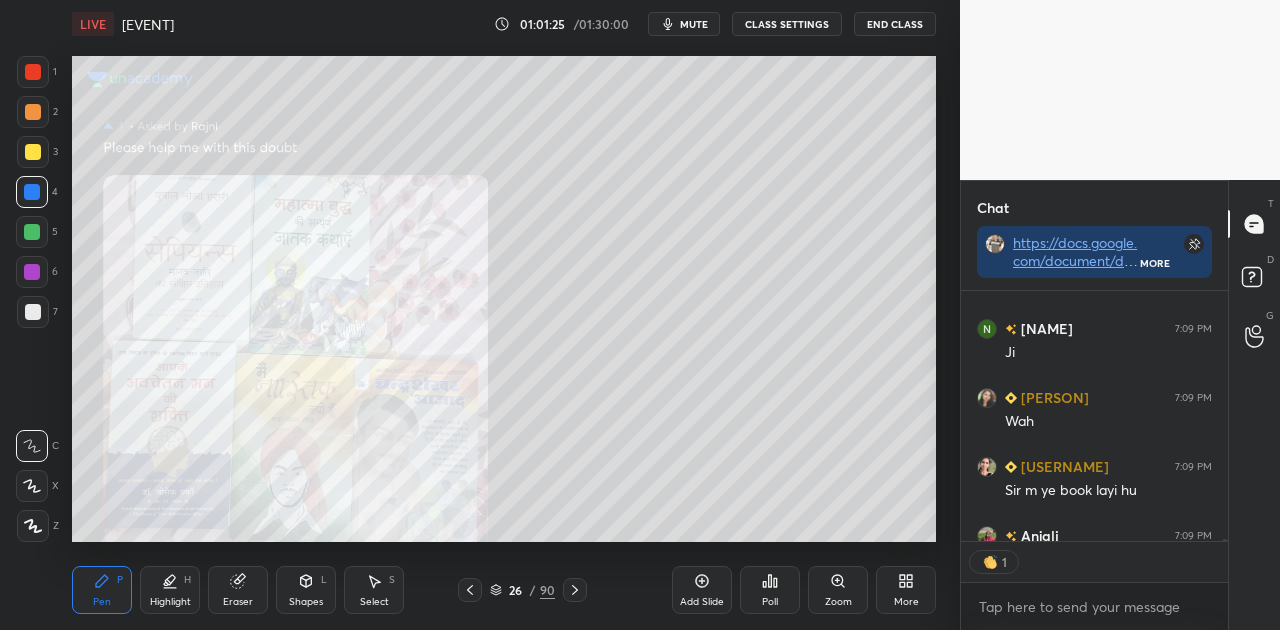 click on "mute" at bounding box center (694, 24) 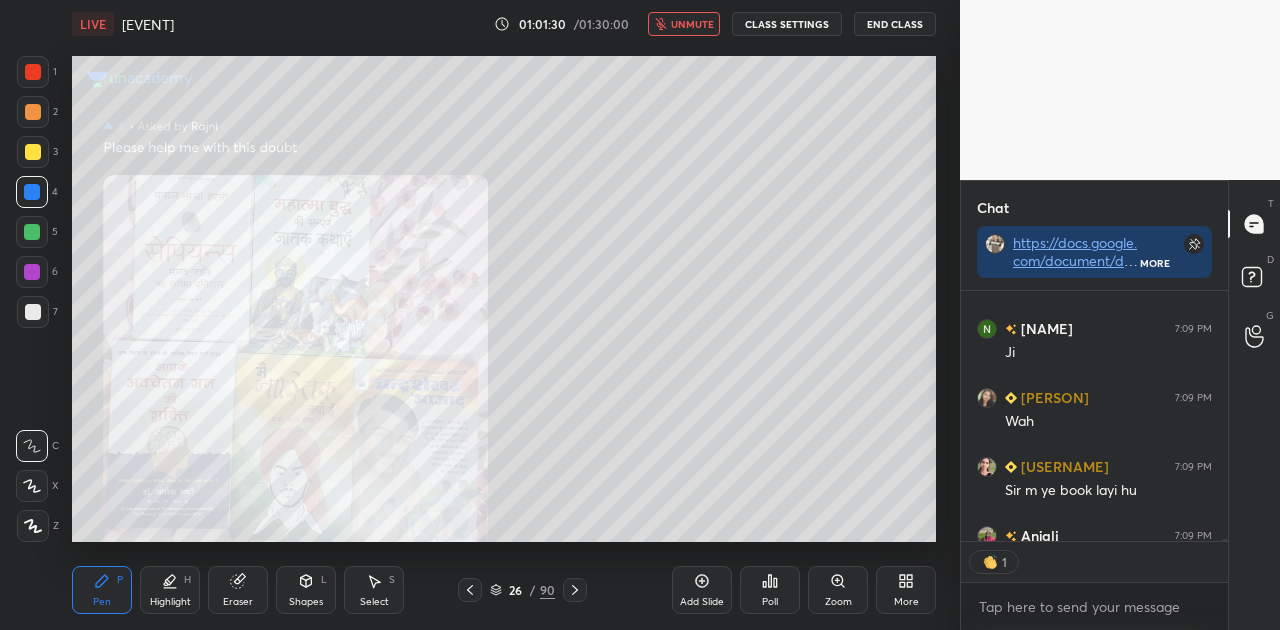 scroll, scrollTop: 6, scrollLeft: 6, axis: both 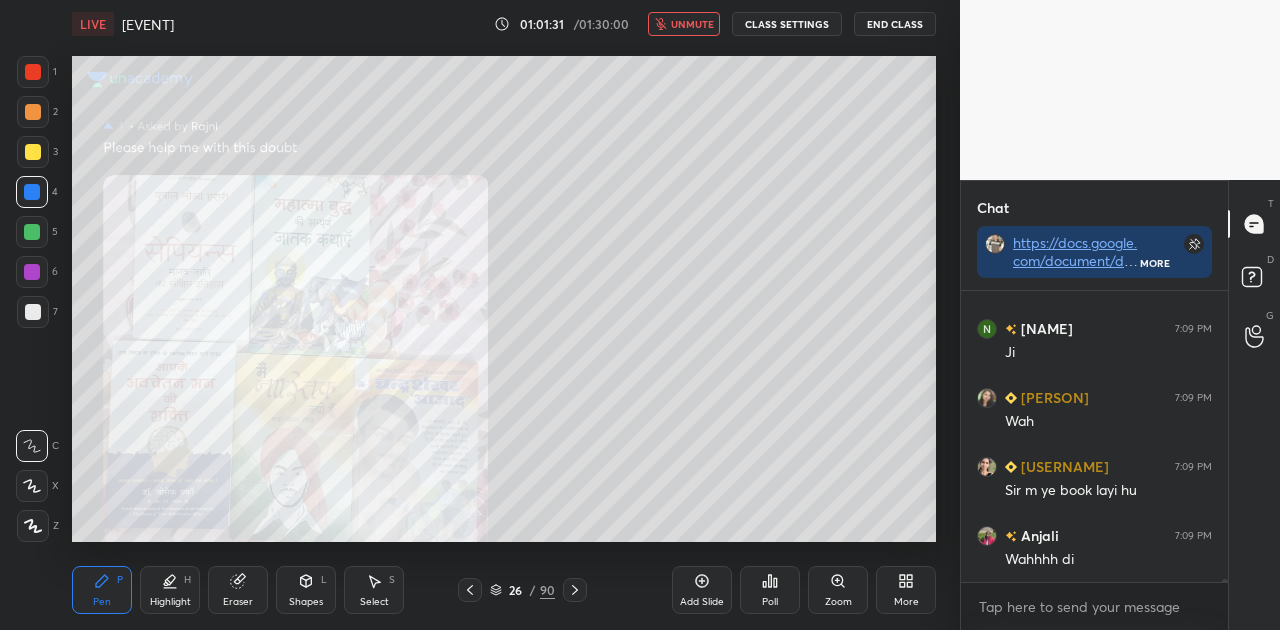 click on "unmute" at bounding box center [692, 24] 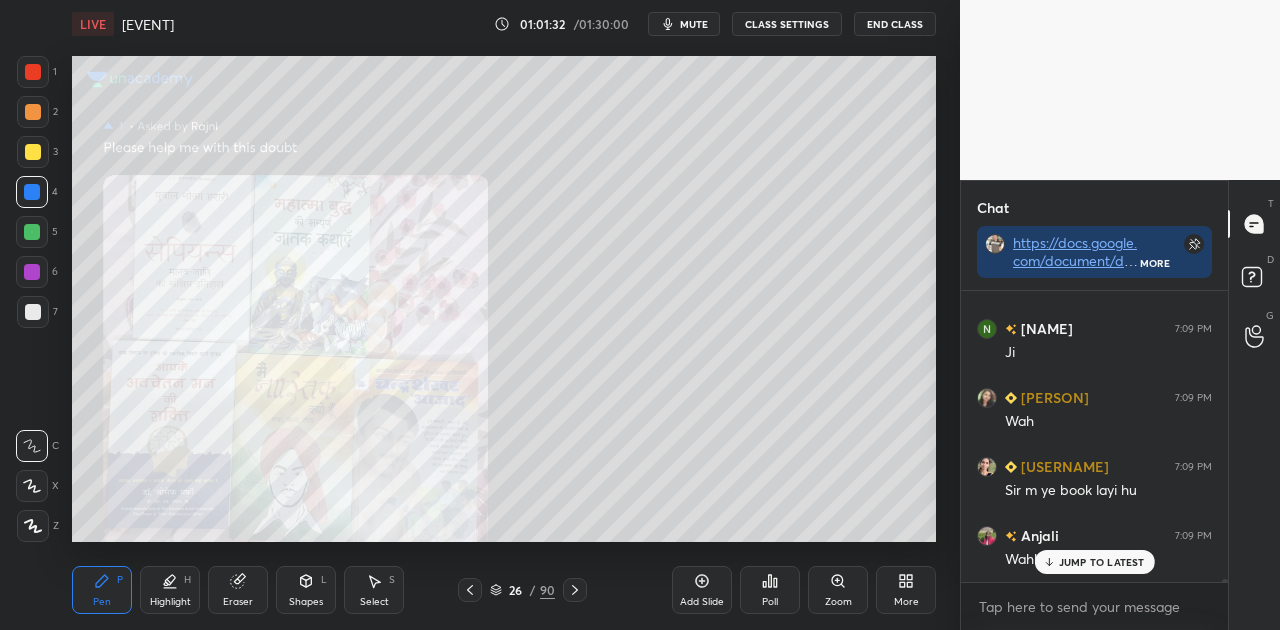 scroll, scrollTop: 30128, scrollLeft: 0, axis: vertical 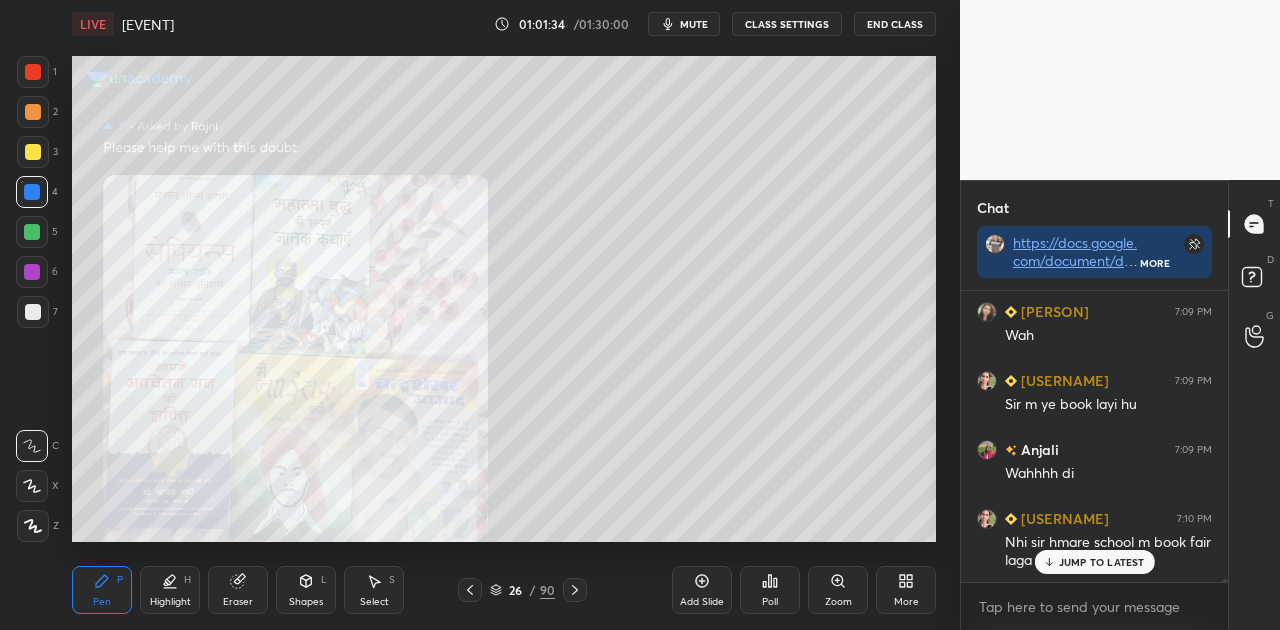 click on "JUMP TO LATEST" at bounding box center (1102, 562) 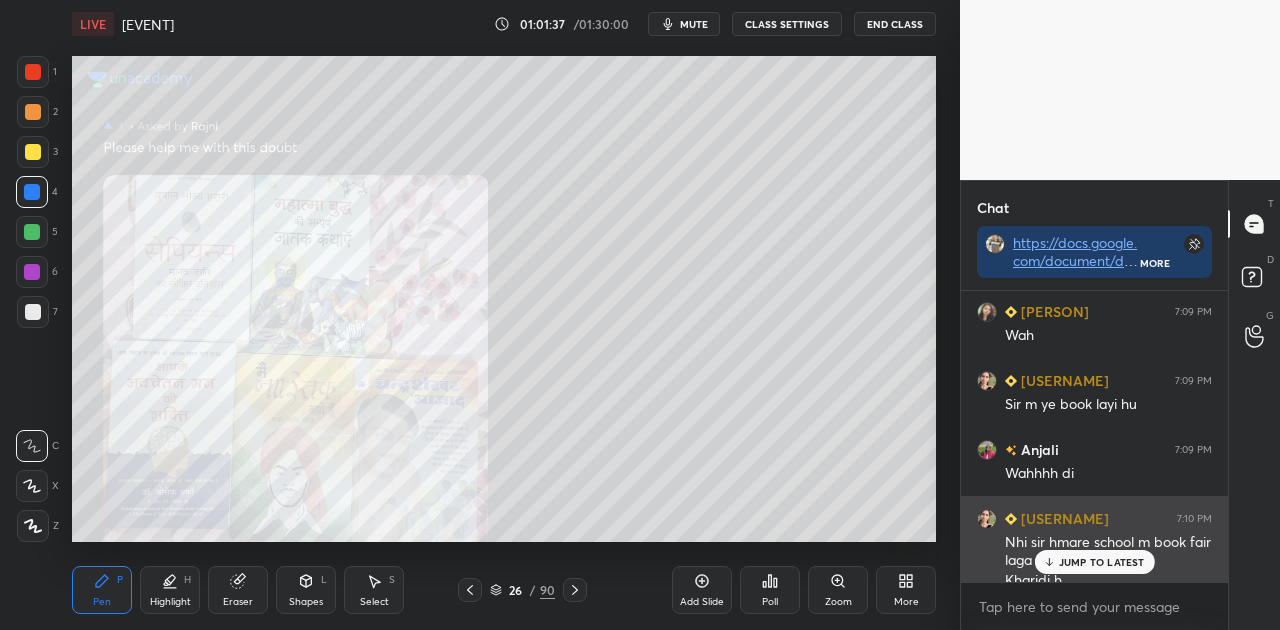 scroll, scrollTop: 30148, scrollLeft: 0, axis: vertical 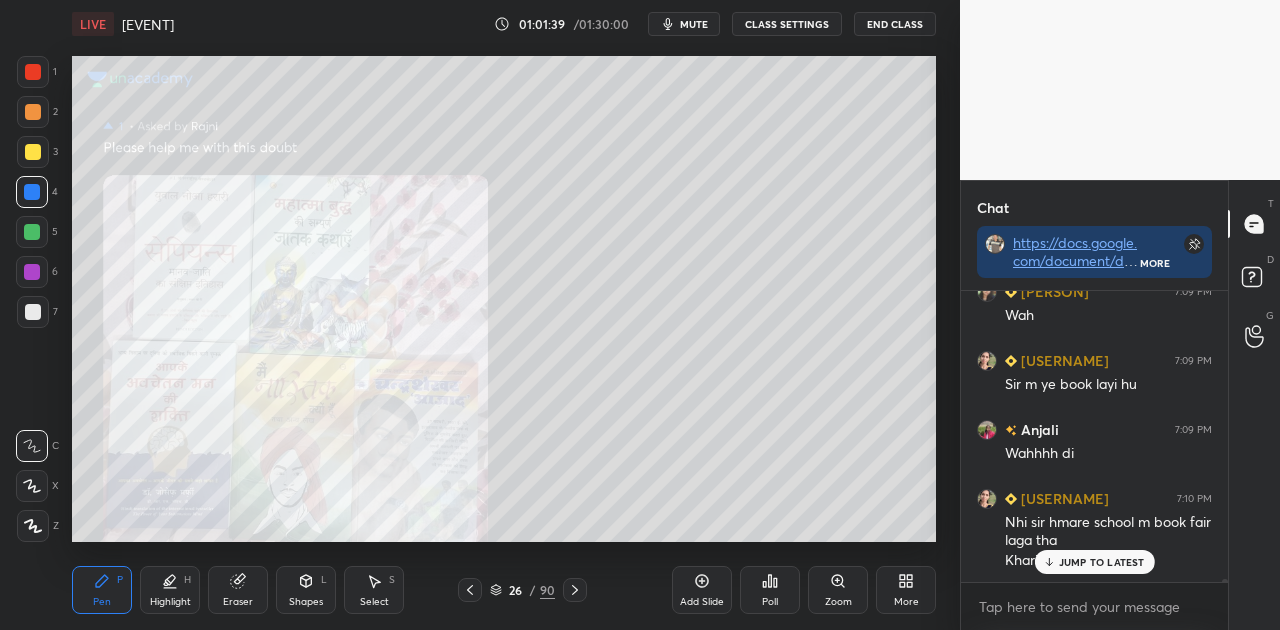 click on "JUMP TO LATEST" at bounding box center (1102, 562) 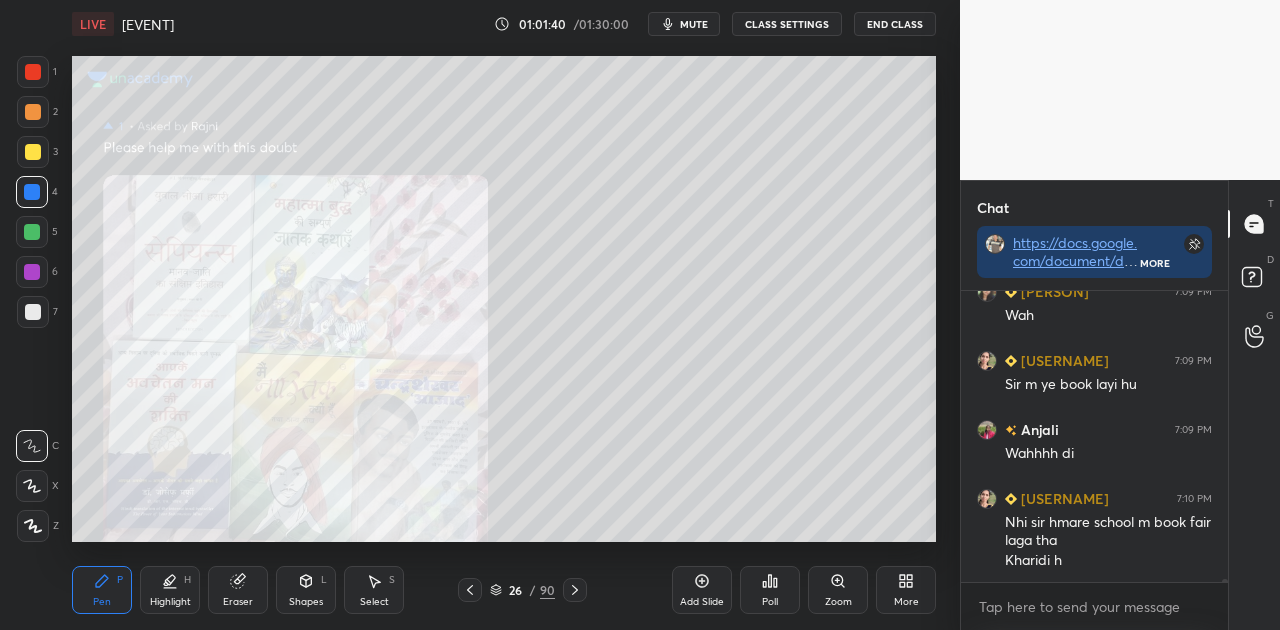 click 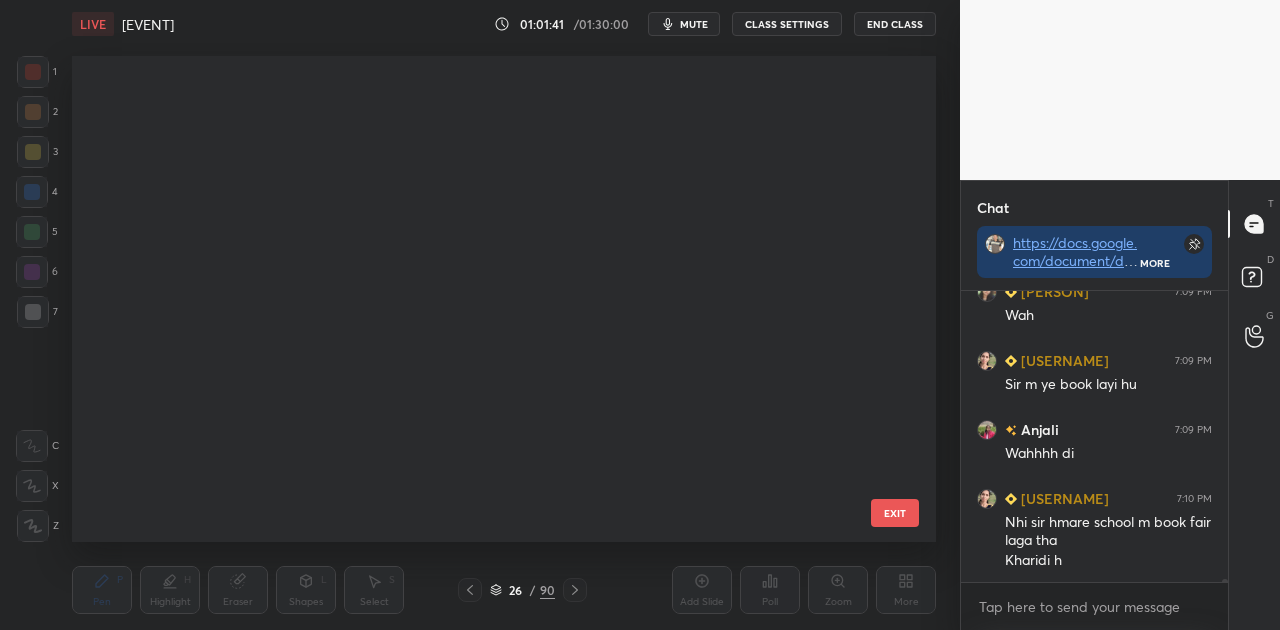 scroll, scrollTop: 836, scrollLeft: 0, axis: vertical 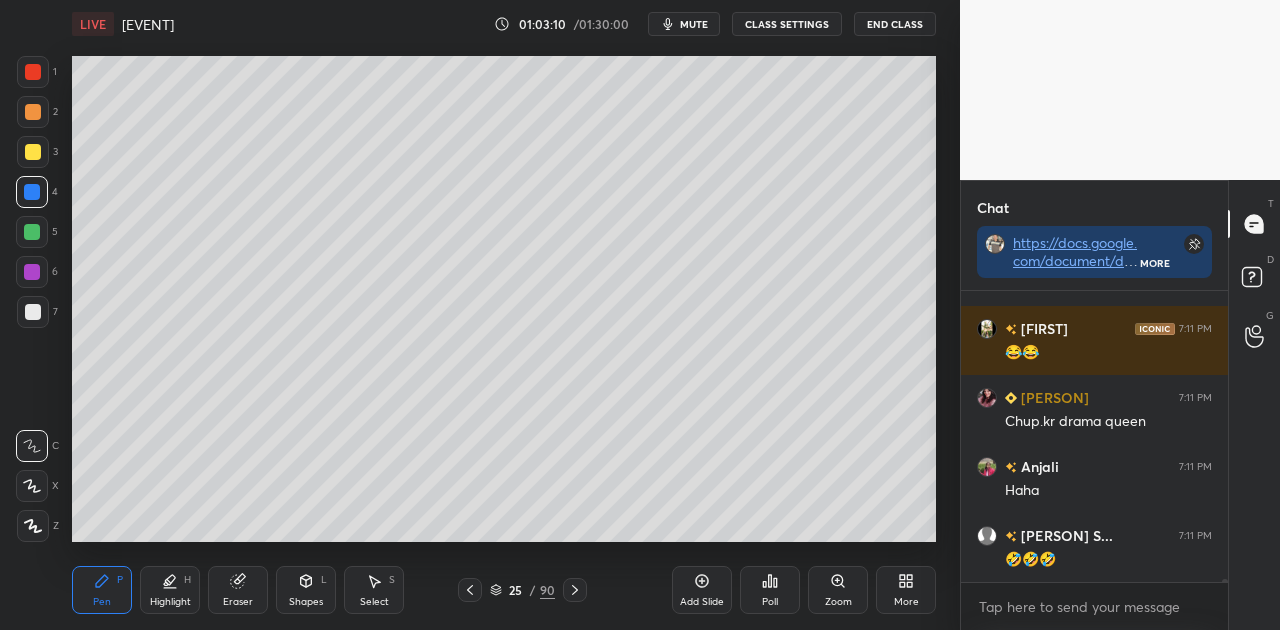 click on "mute" at bounding box center [684, 24] 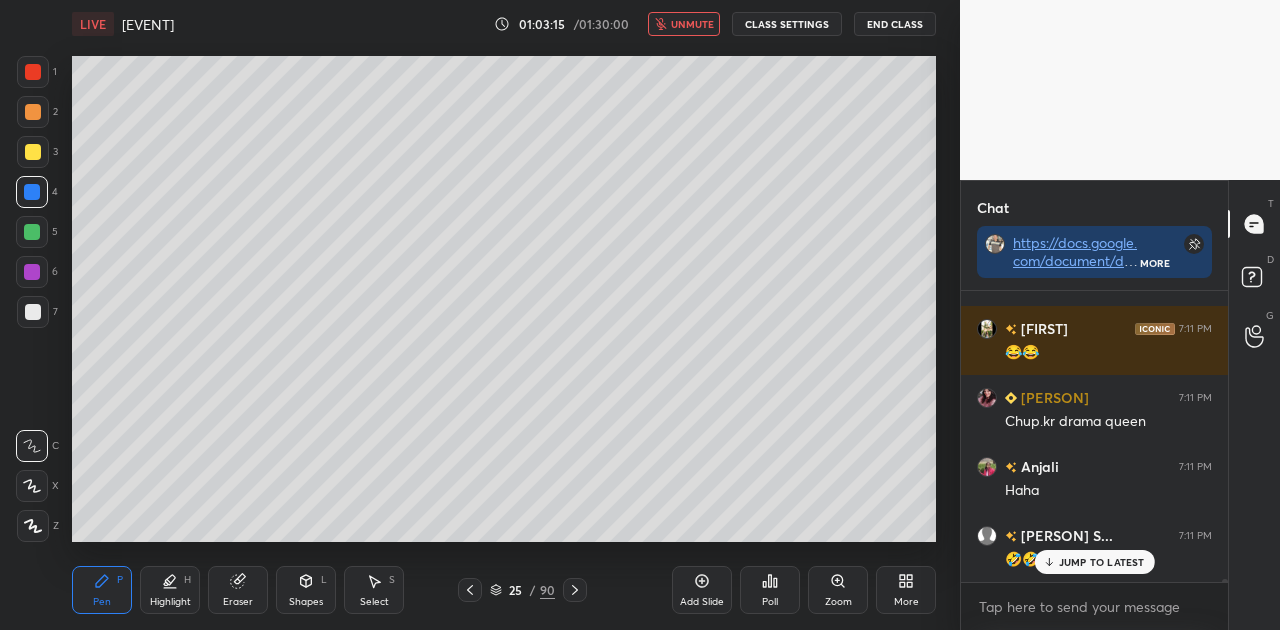 scroll, scrollTop: 31482, scrollLeft: 0, axis: vertical 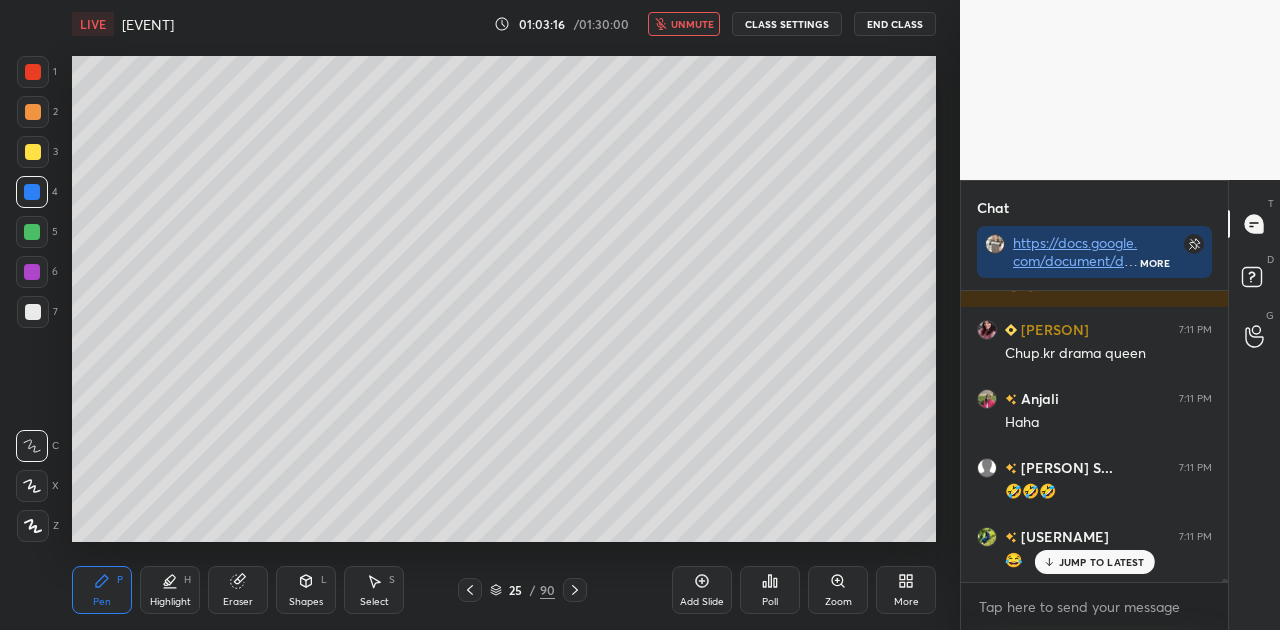 click on "unmute" at bounding box center [692, 24] 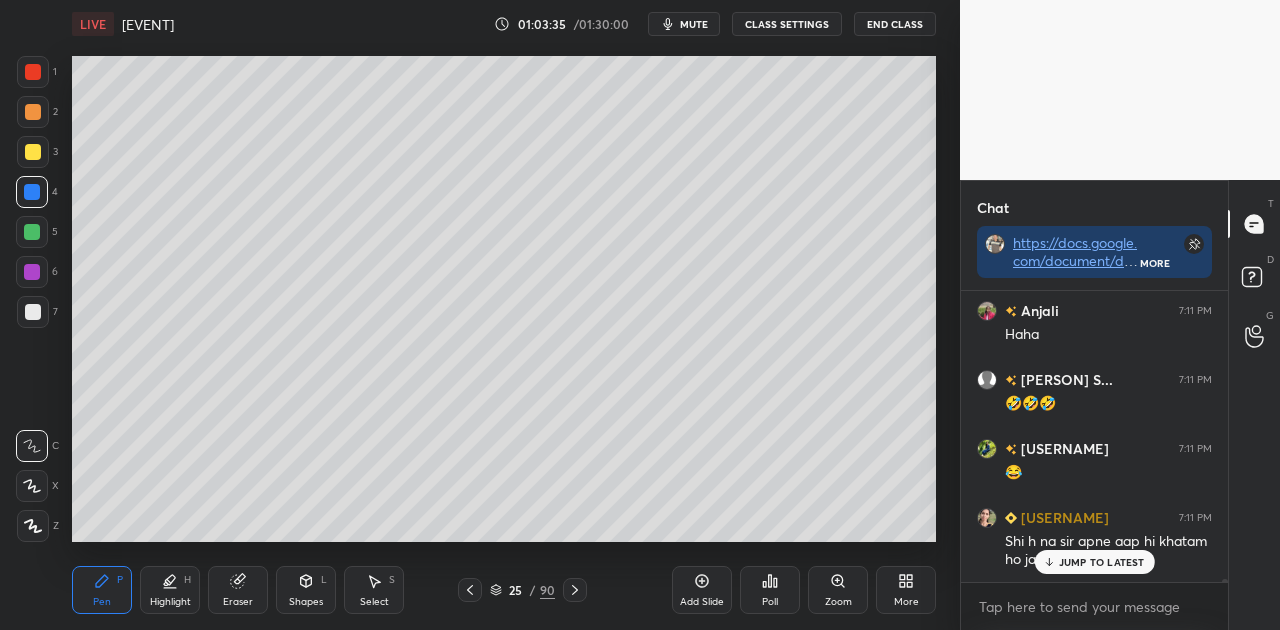 scroll, scrollTop: 31674, scrollLeft: 0, axis: vertical 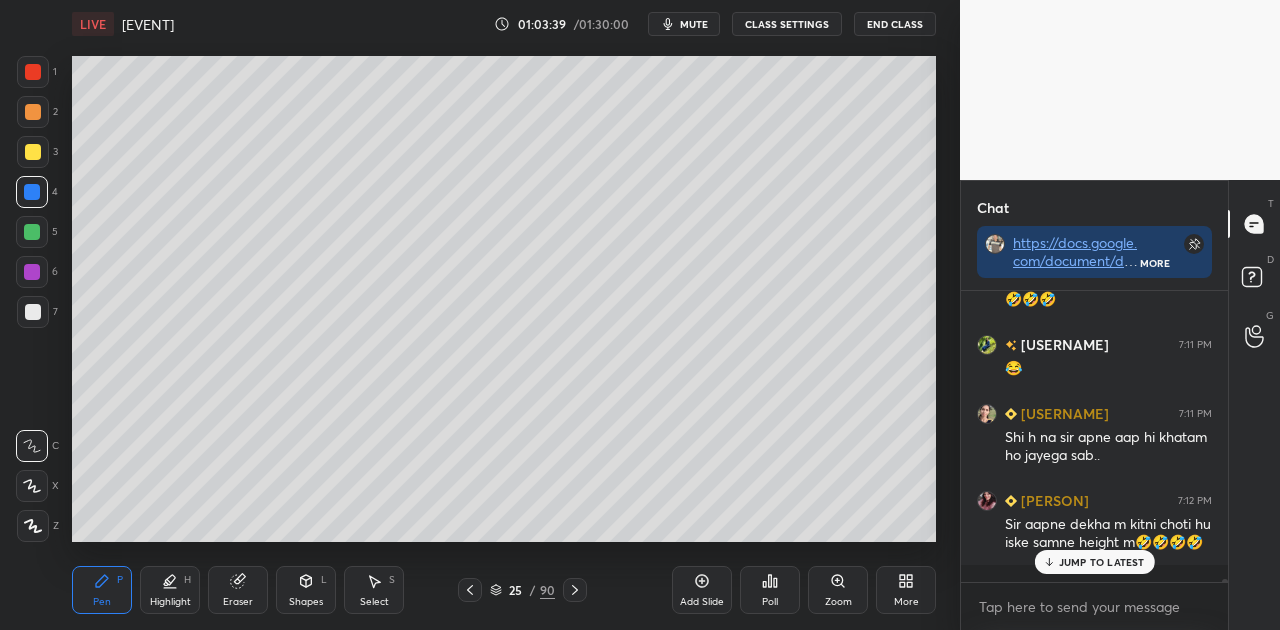 click on "JUMP TO LATEST" at bounding box center (1102, 562) 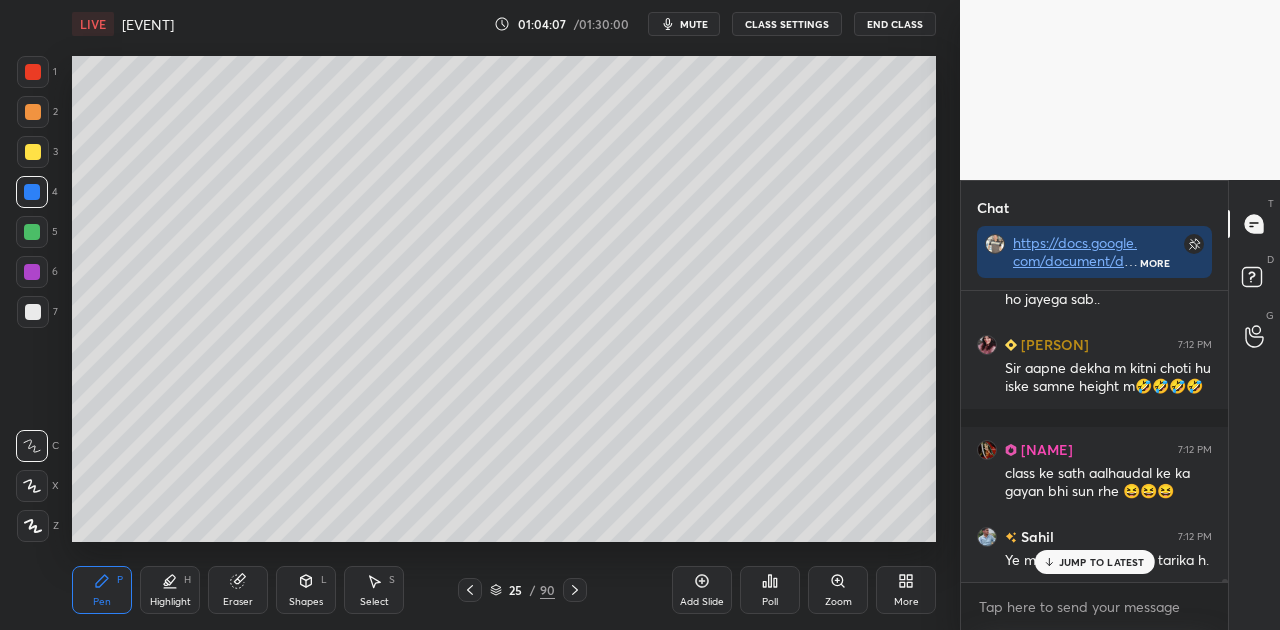 scroll, scrollTop: 31900, scrollLeft: 0, axis: vertical 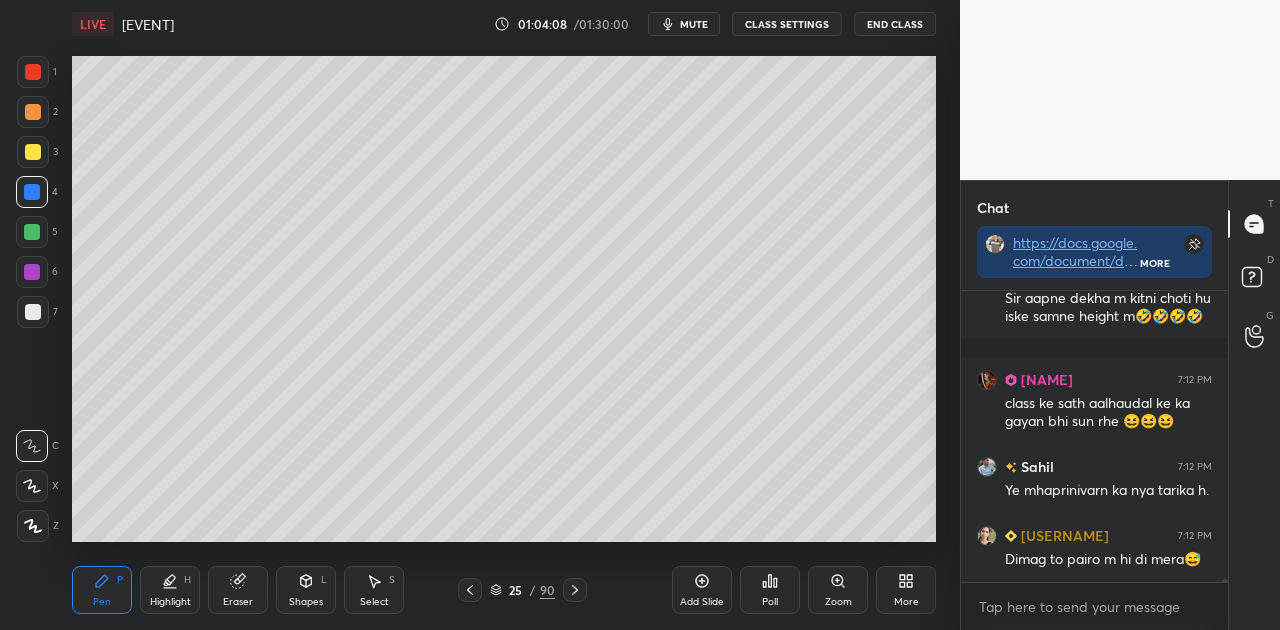 click at bounding box center [33, 312] 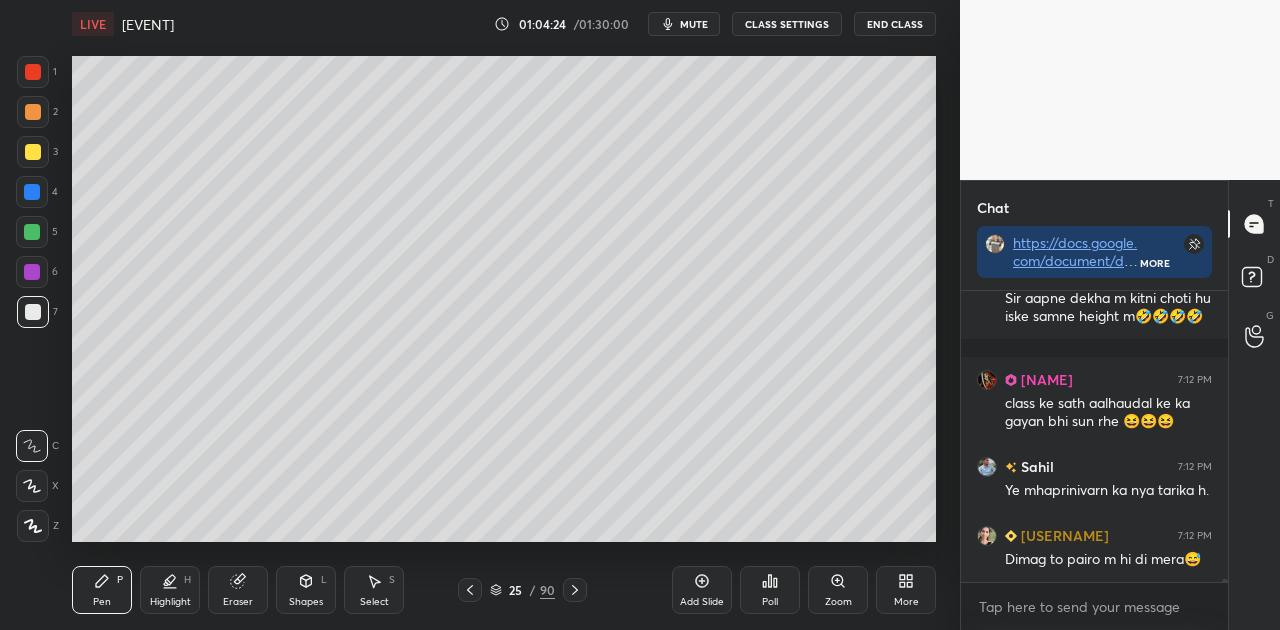 click on "Shapes L" at bounding box center (306, 590) 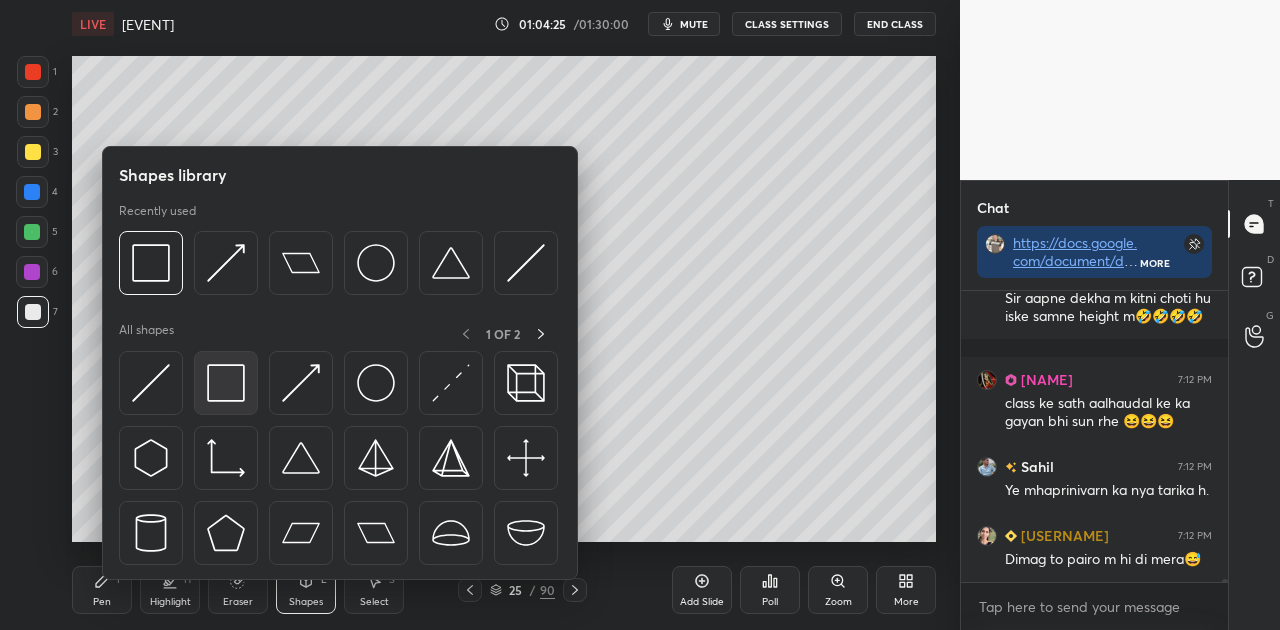 click at bounding box center [226, 383] 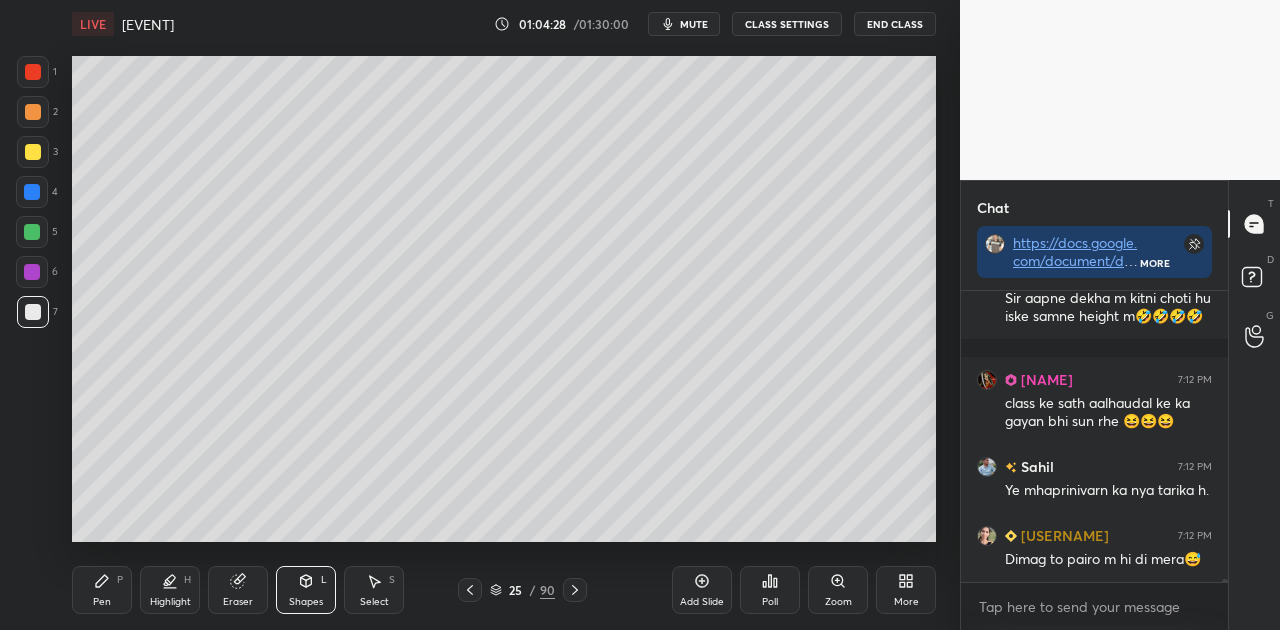 click 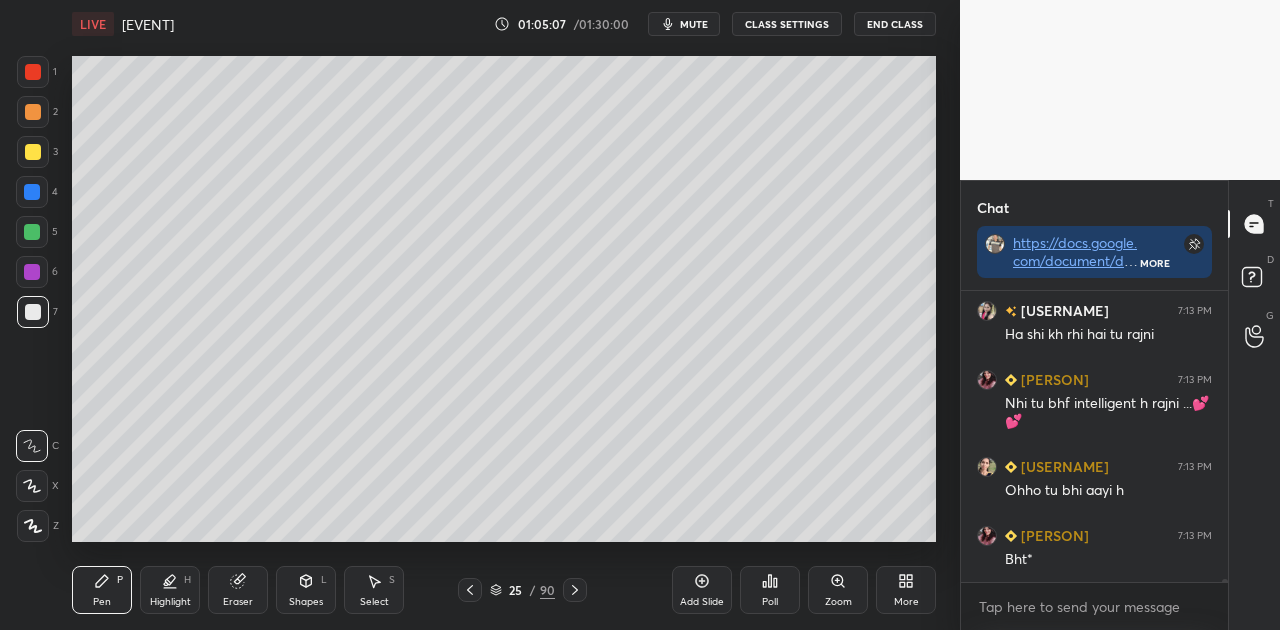 scroll, scrollTop: 32214, scrollLeft: 0, axis: vertical 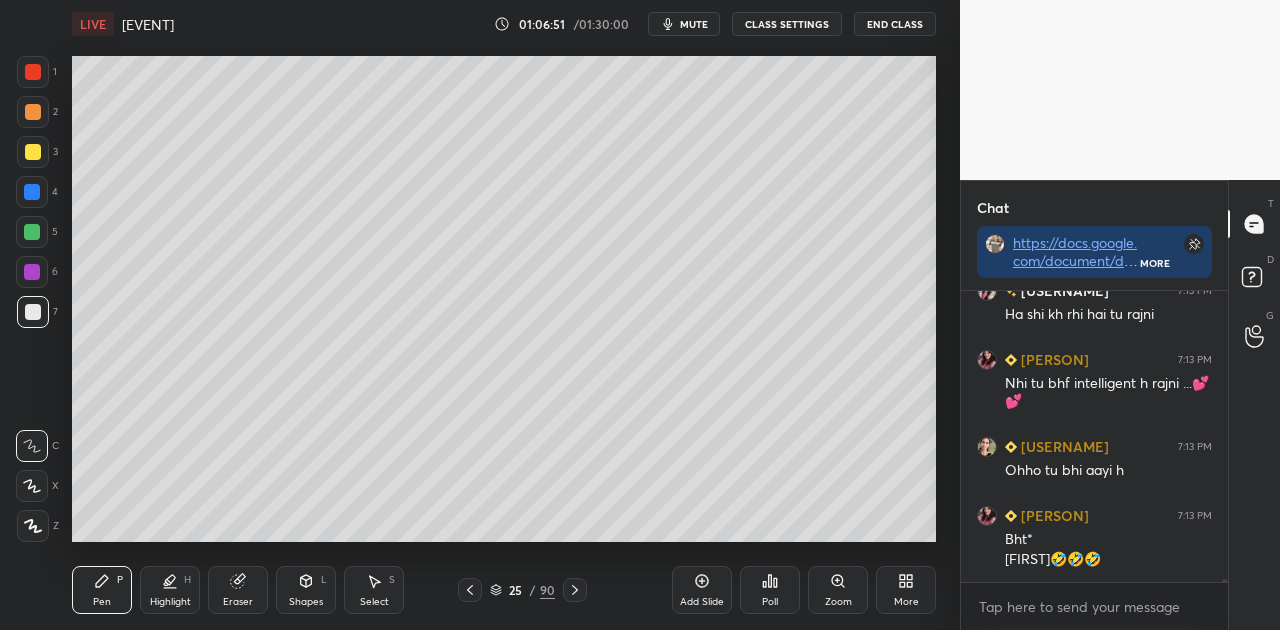 click 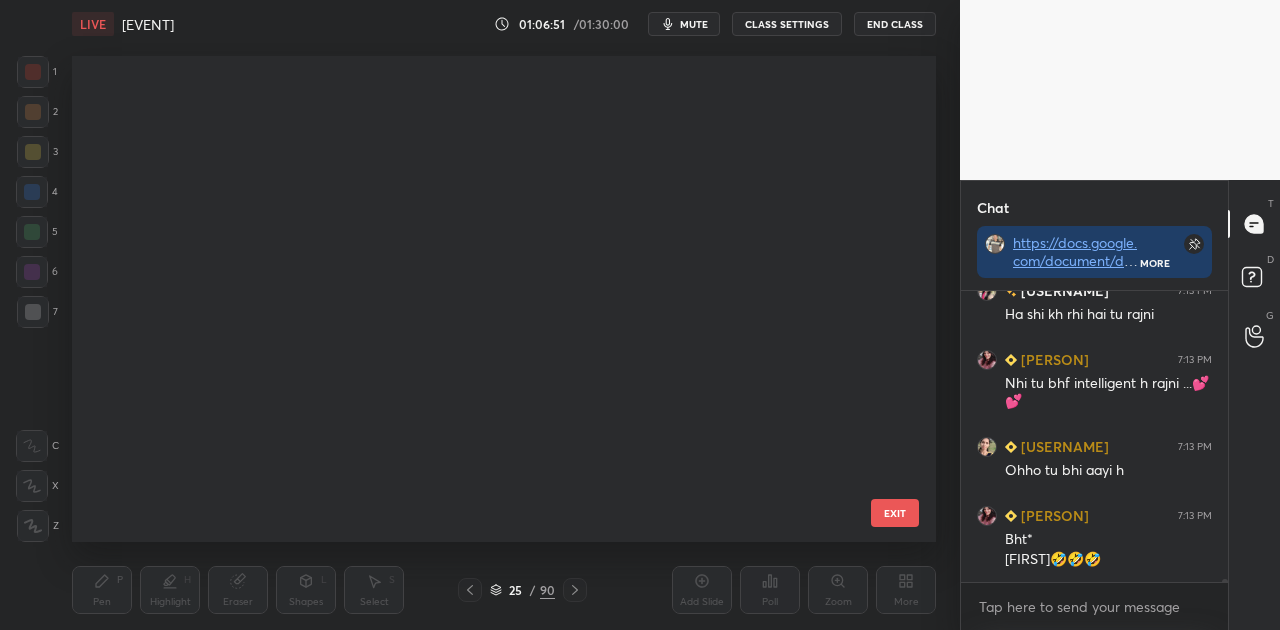scroll, scrollTop: 836, scrollLeft: 0, axis: vertical 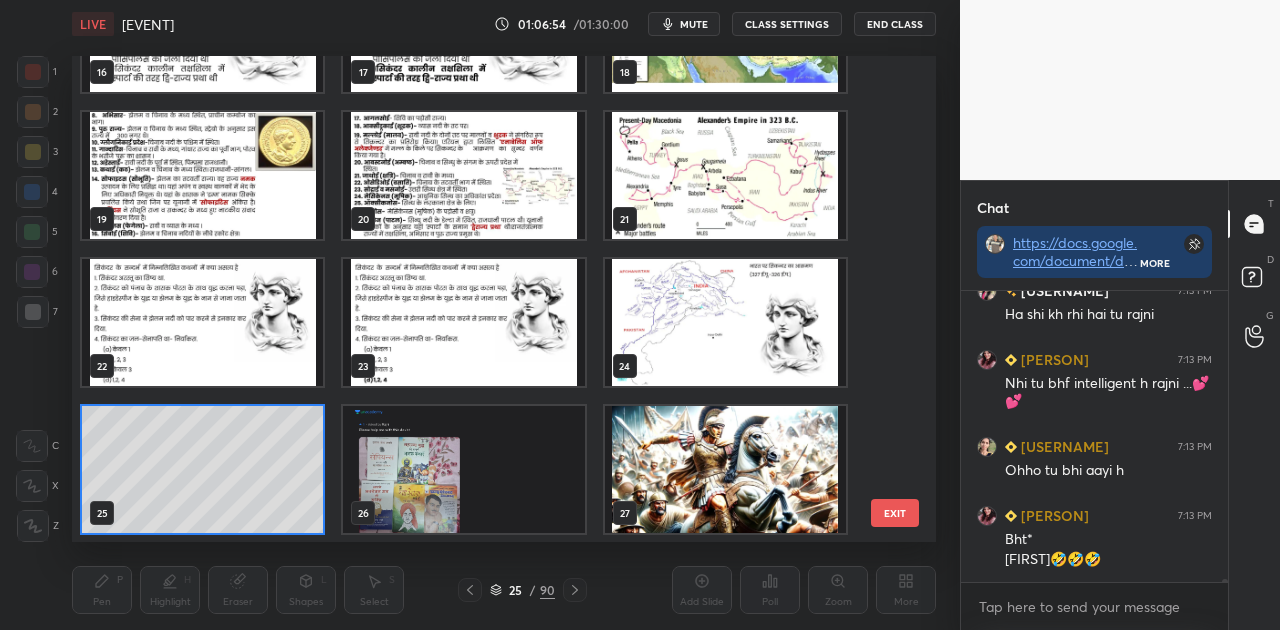 click at bounding box center [725, 175] 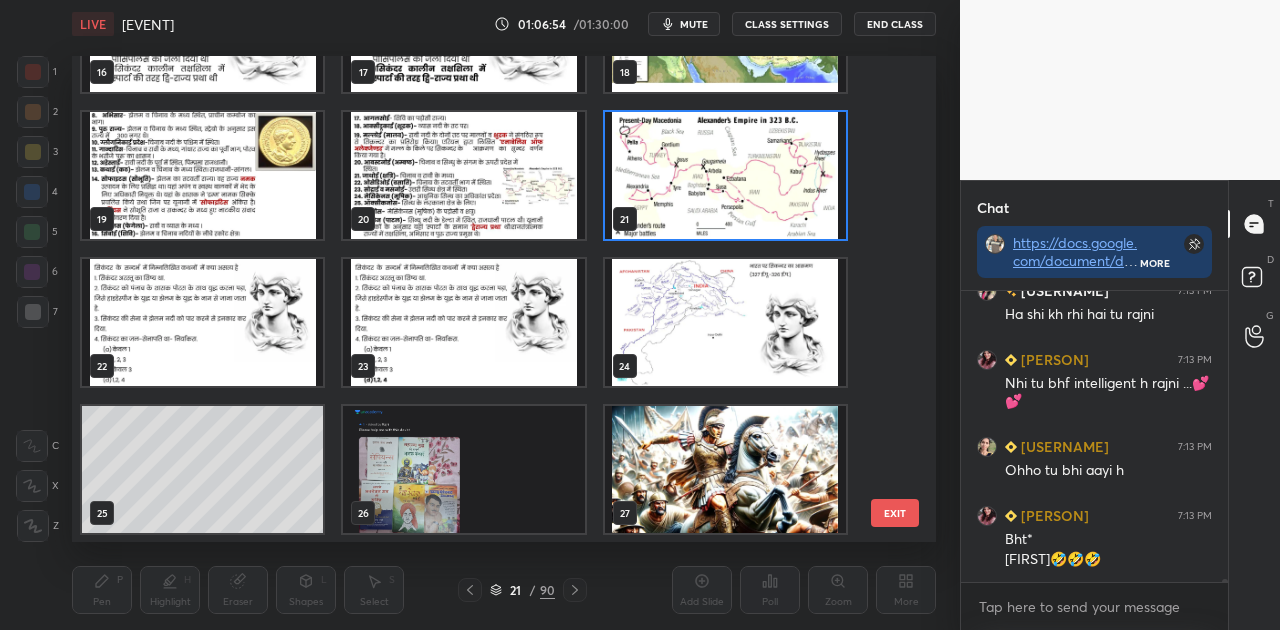 click at bounding box center [725, 175] 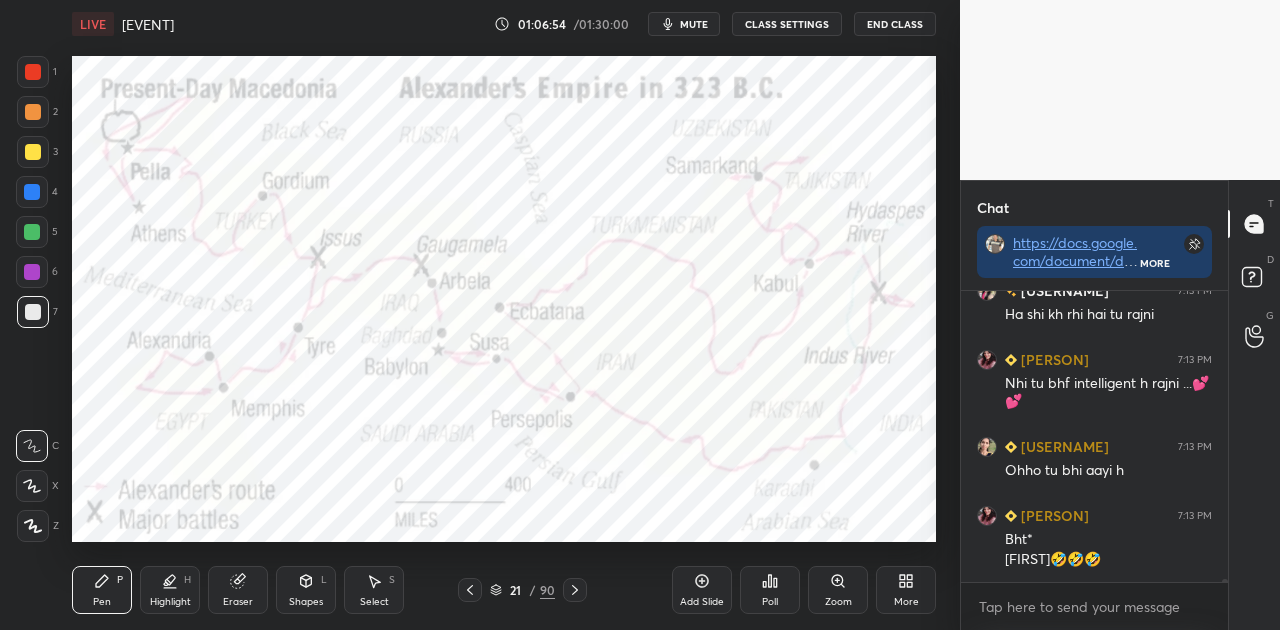 click at bounding box center [725, 175] 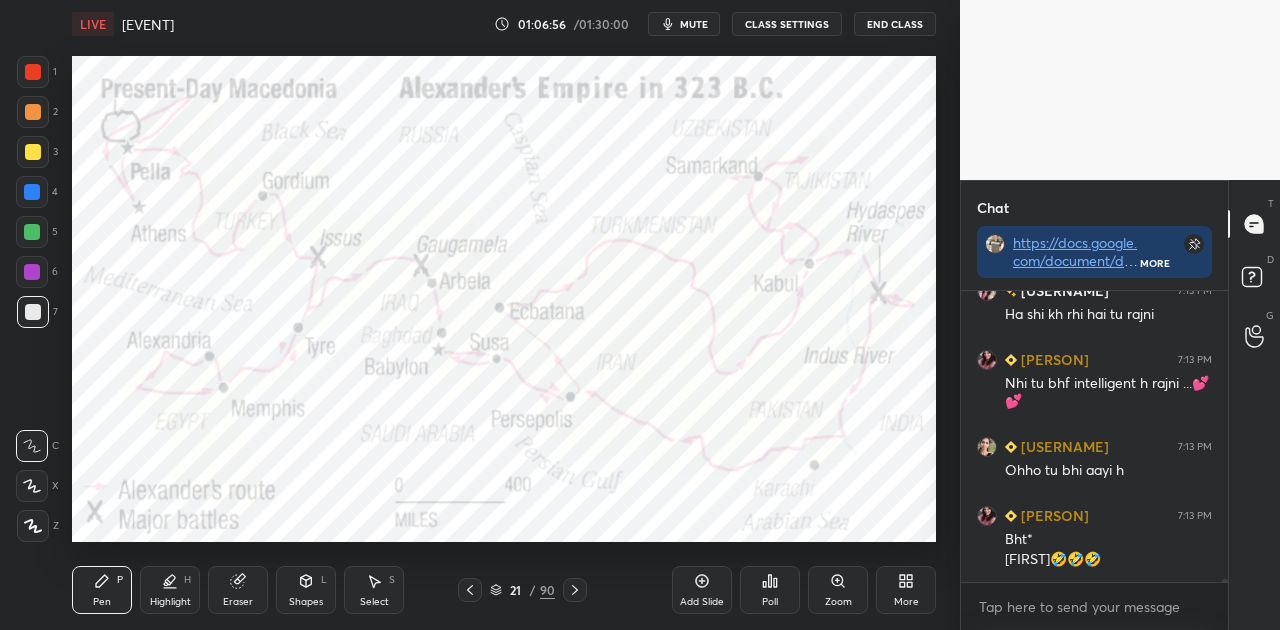 click at bounding box center [32, 192] 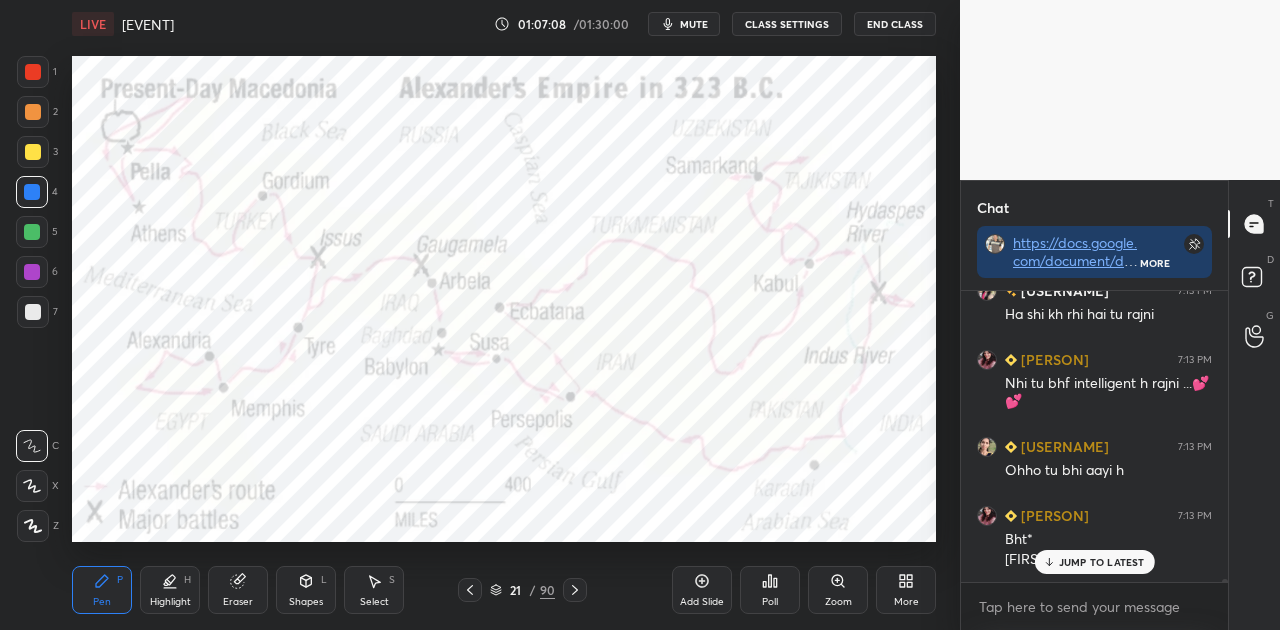 scroll, scrollTop: 32300, scrollLeft: 0, axis: vertical 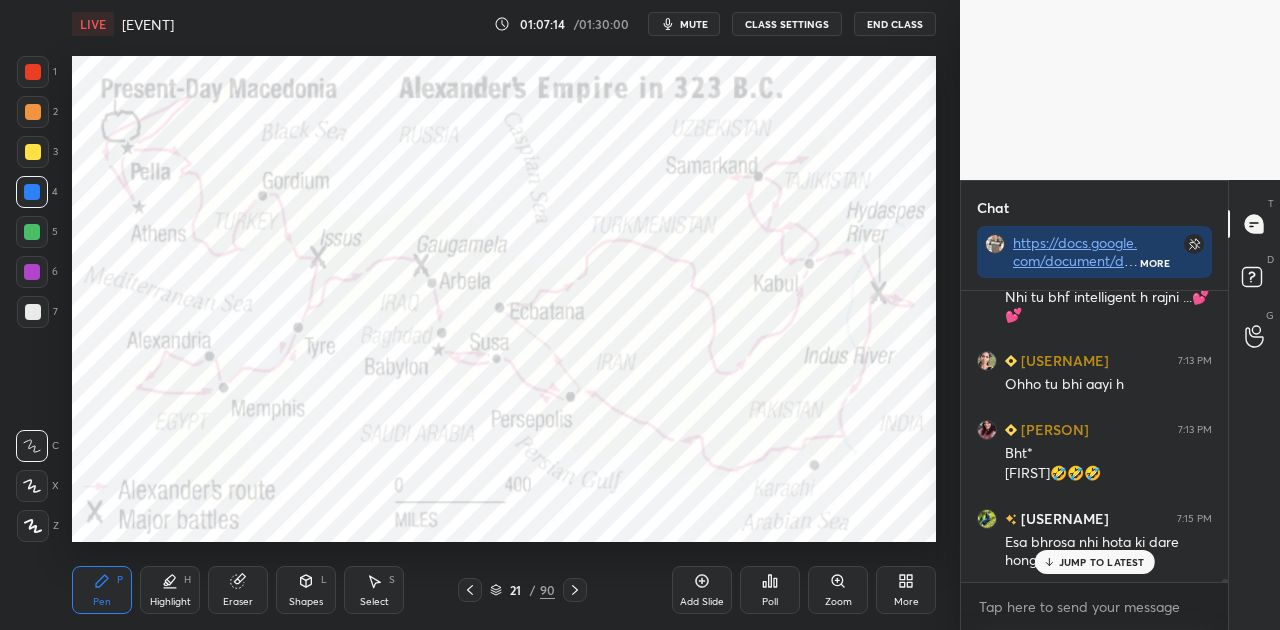 click 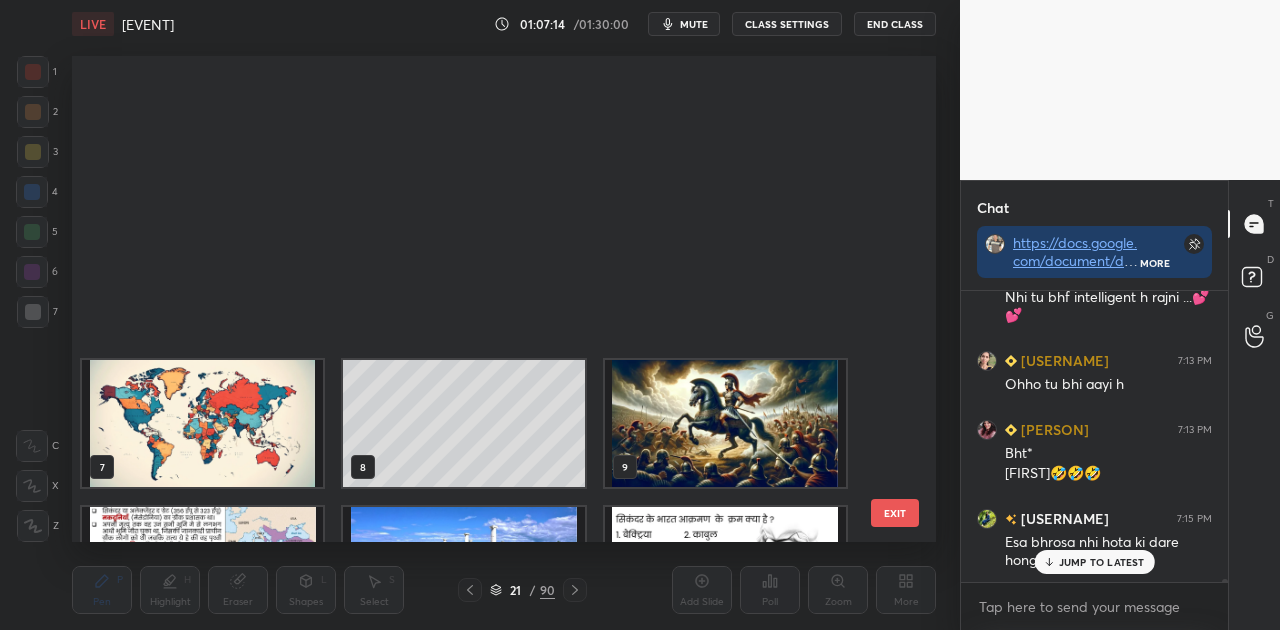 scroll, scrollTop: 542, scrollLeft: 0, axis: vertical 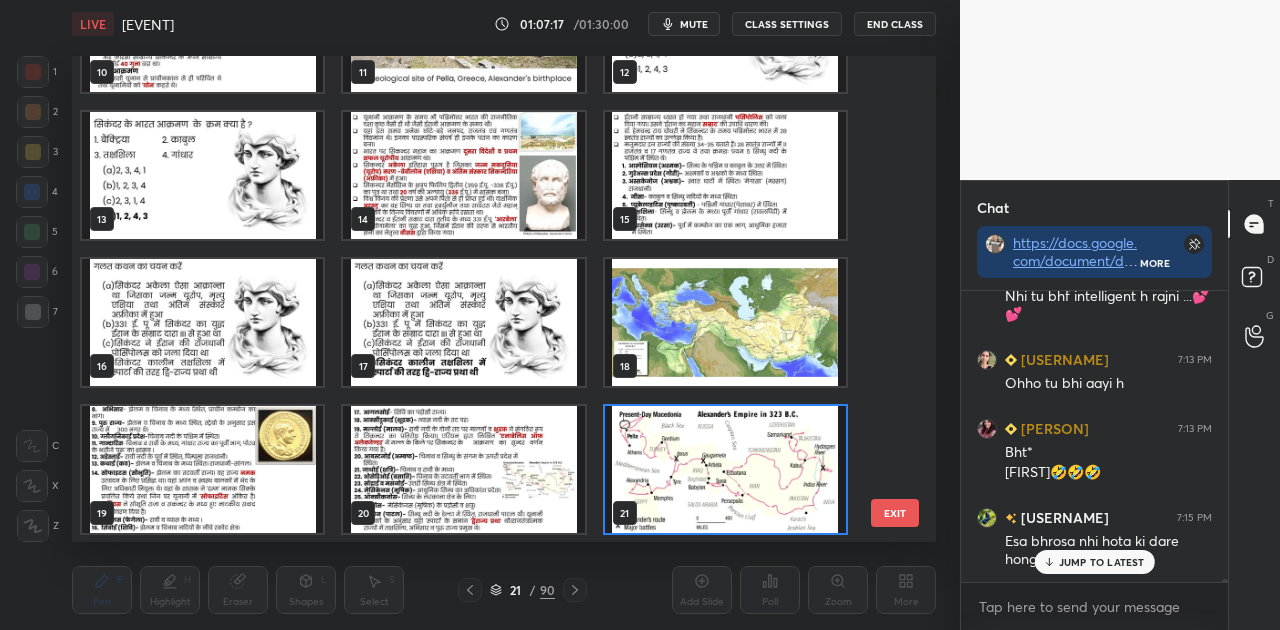 click at bounding box center [725, 322] 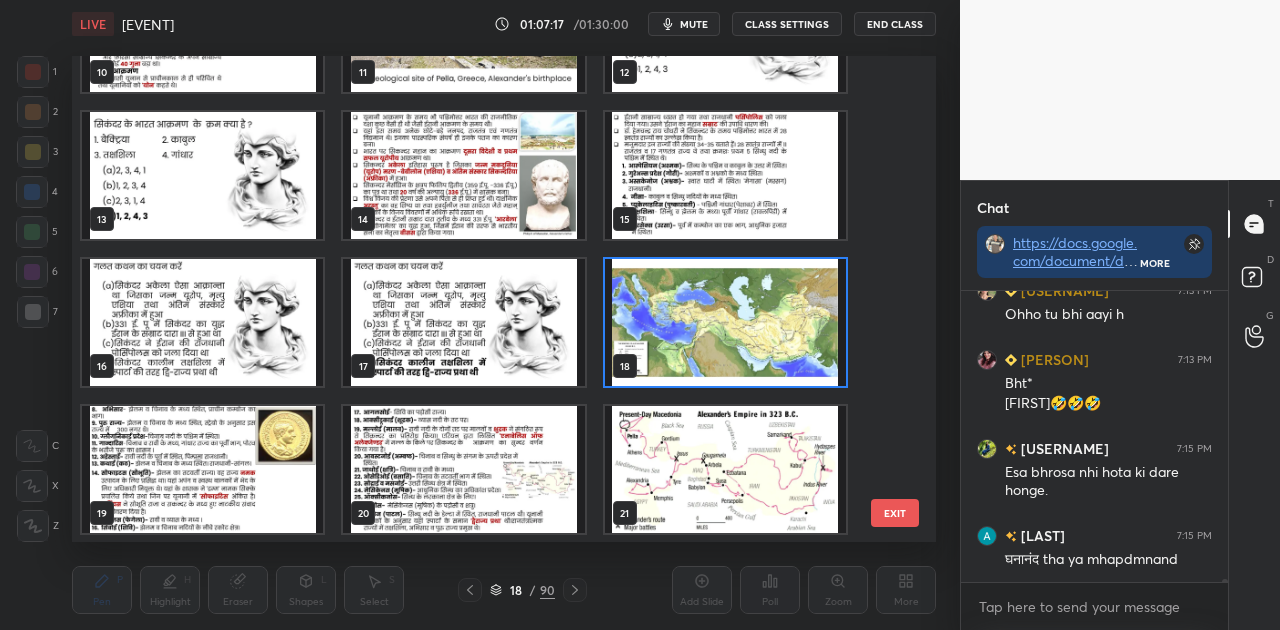 click at bounding box center [725, 322] 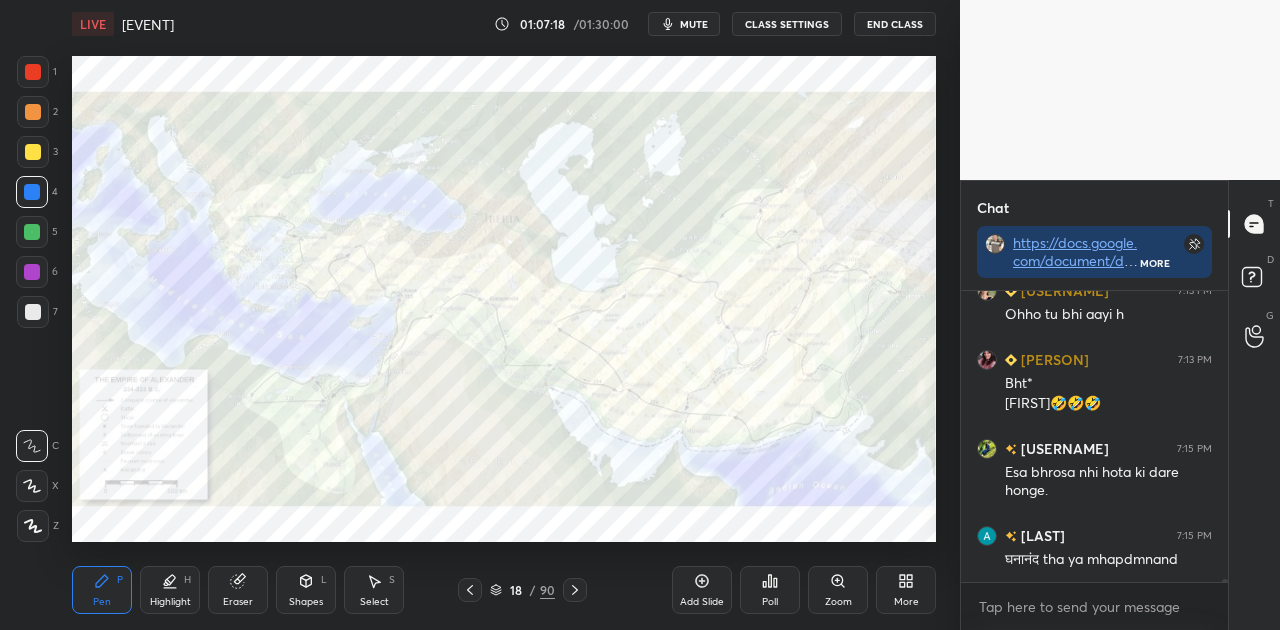 click at bounding box center (725, 322) 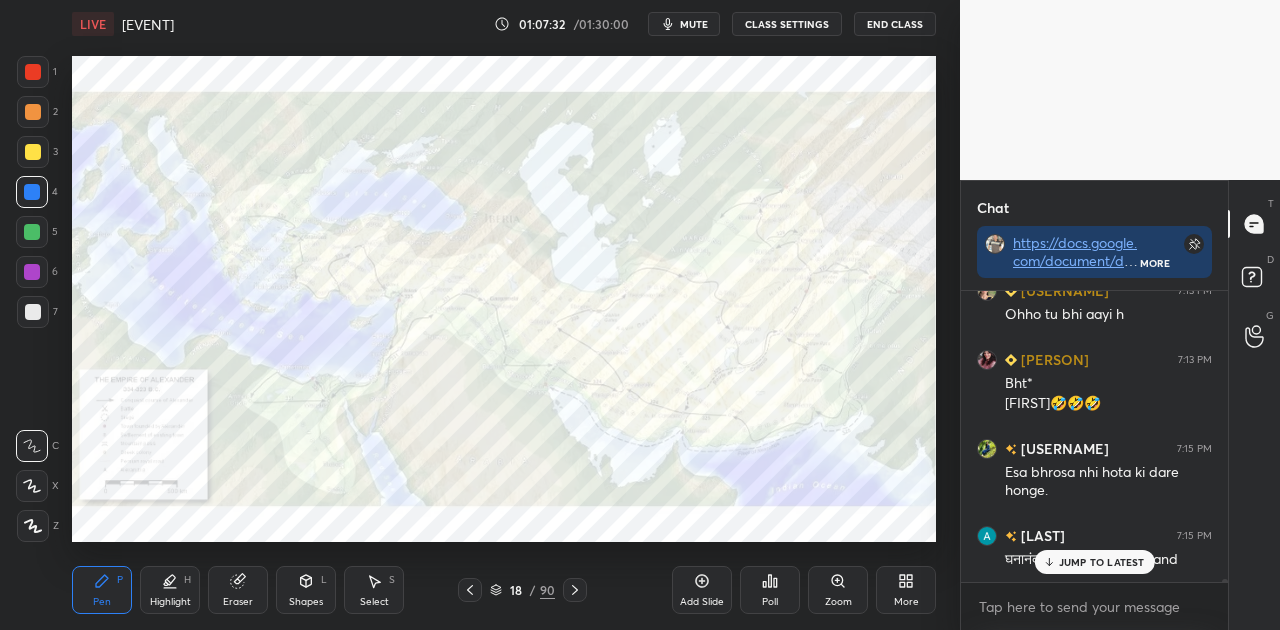 scroll, scrollTop: 32438, scrollLeft: 0, axis: vertical 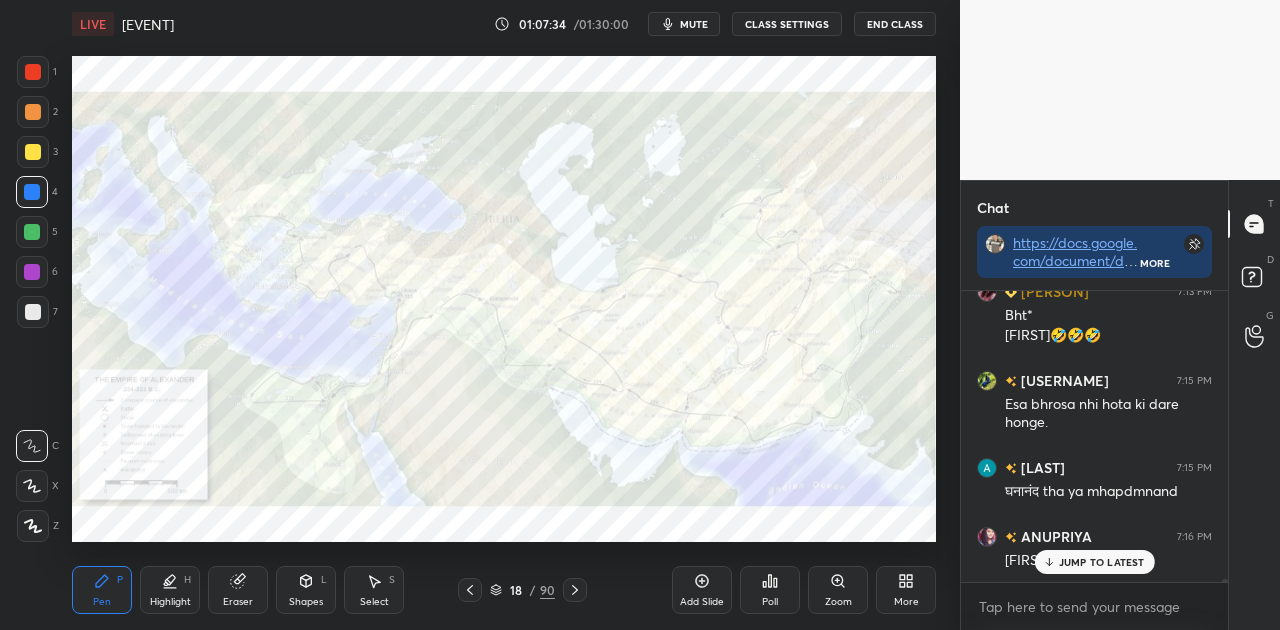 click 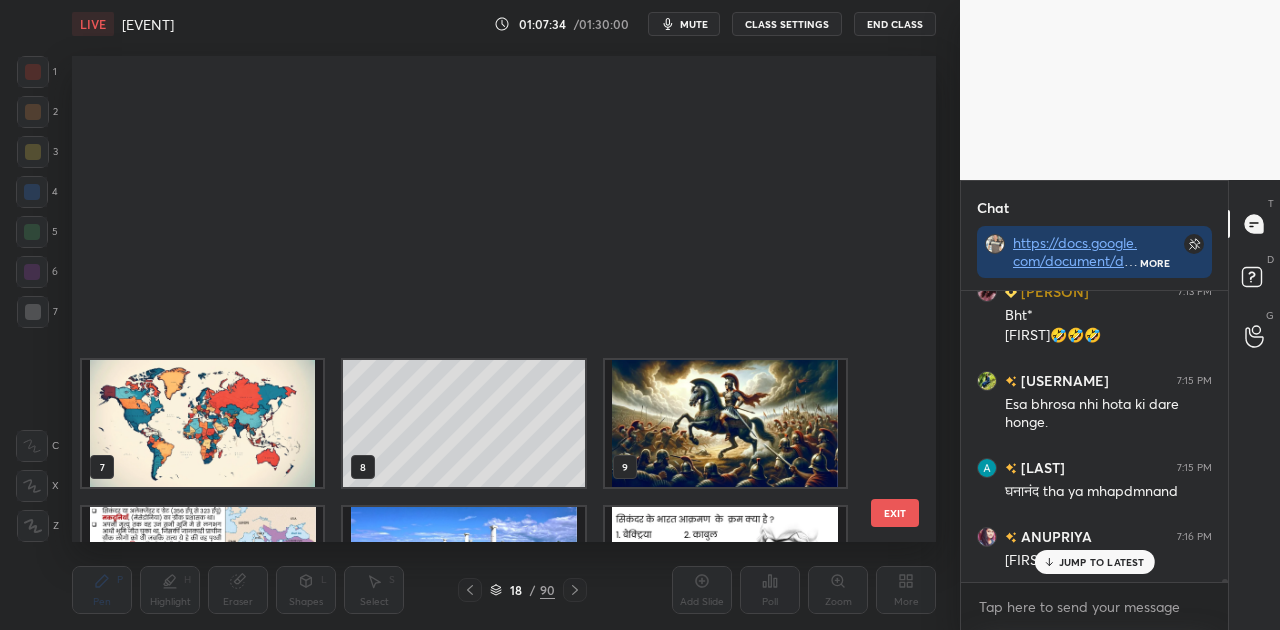 scroll, scrollTop: 396, scrollLeft: 0, axis: vertical 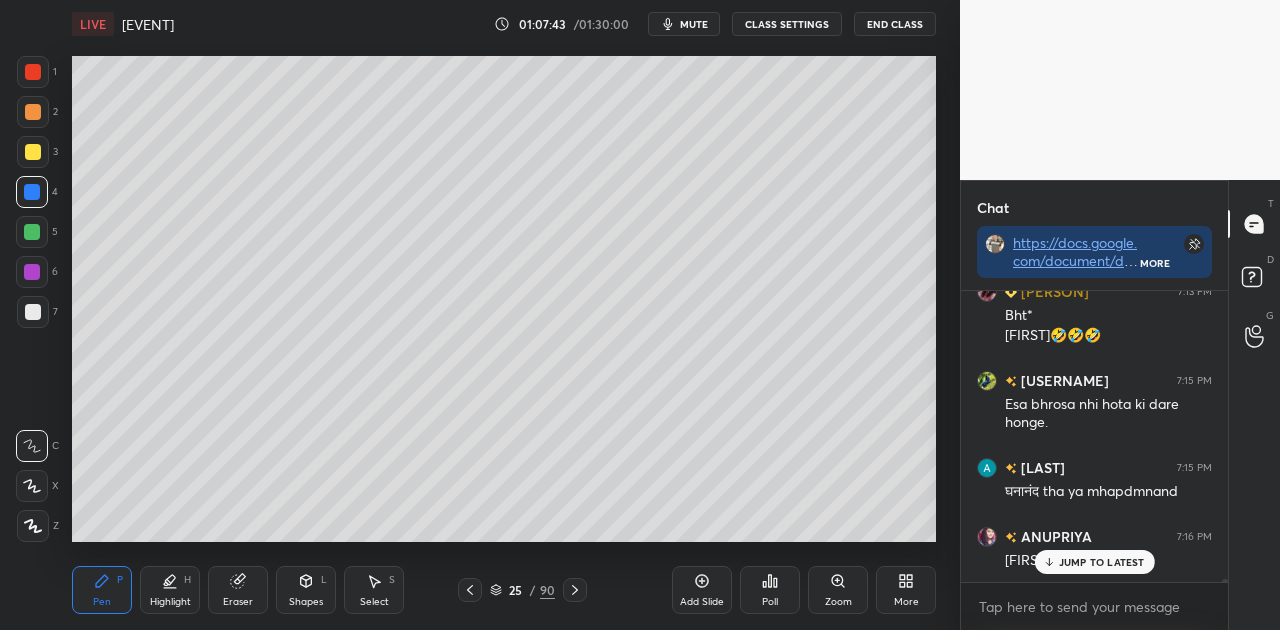 click at bounding box center [33, 312] 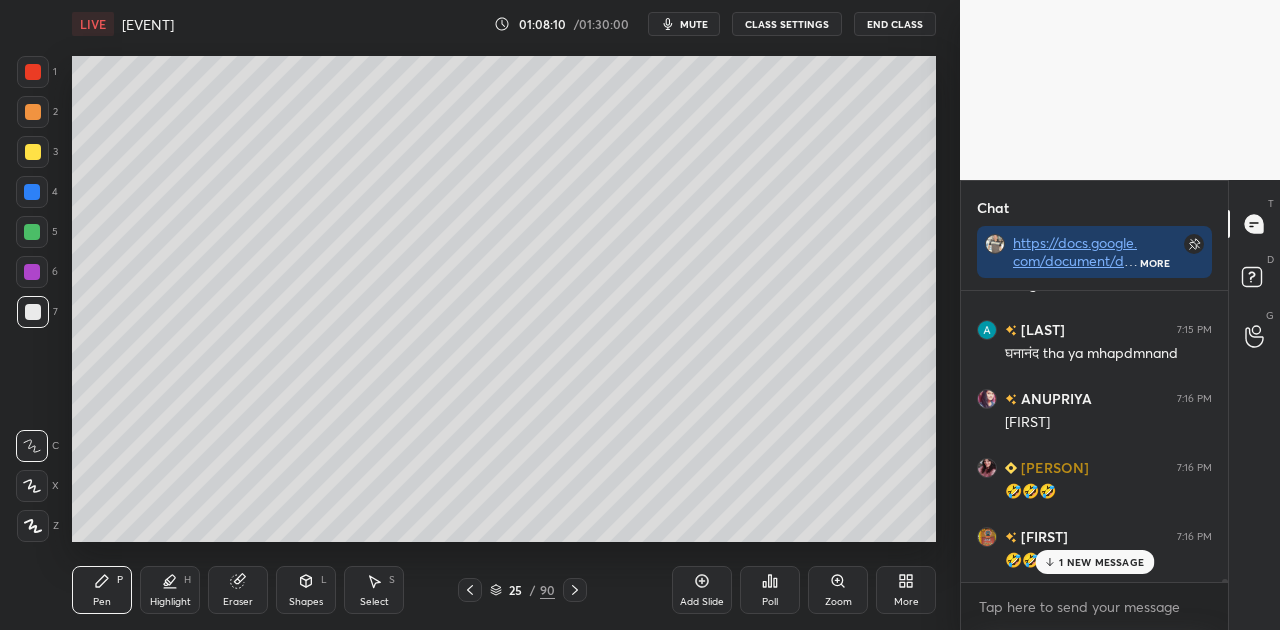 scroll, scrollTop: 32646, scrollLeft: 0, axis: vertical 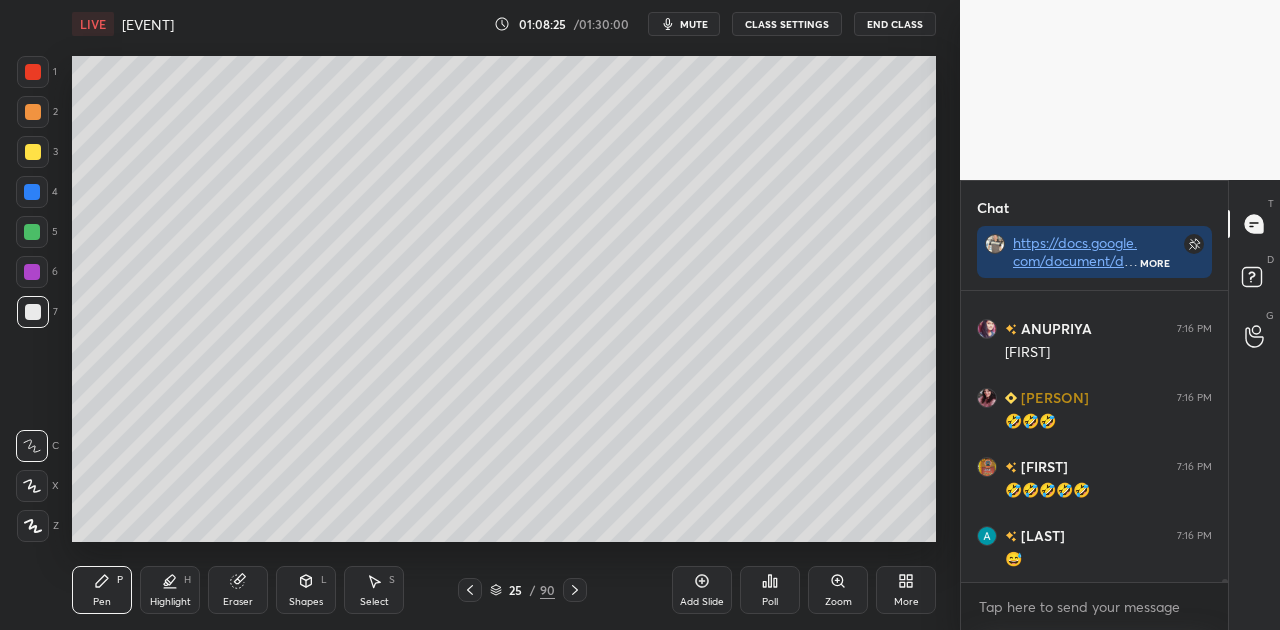 click on "Shapes" at bounding box center [306, 602] 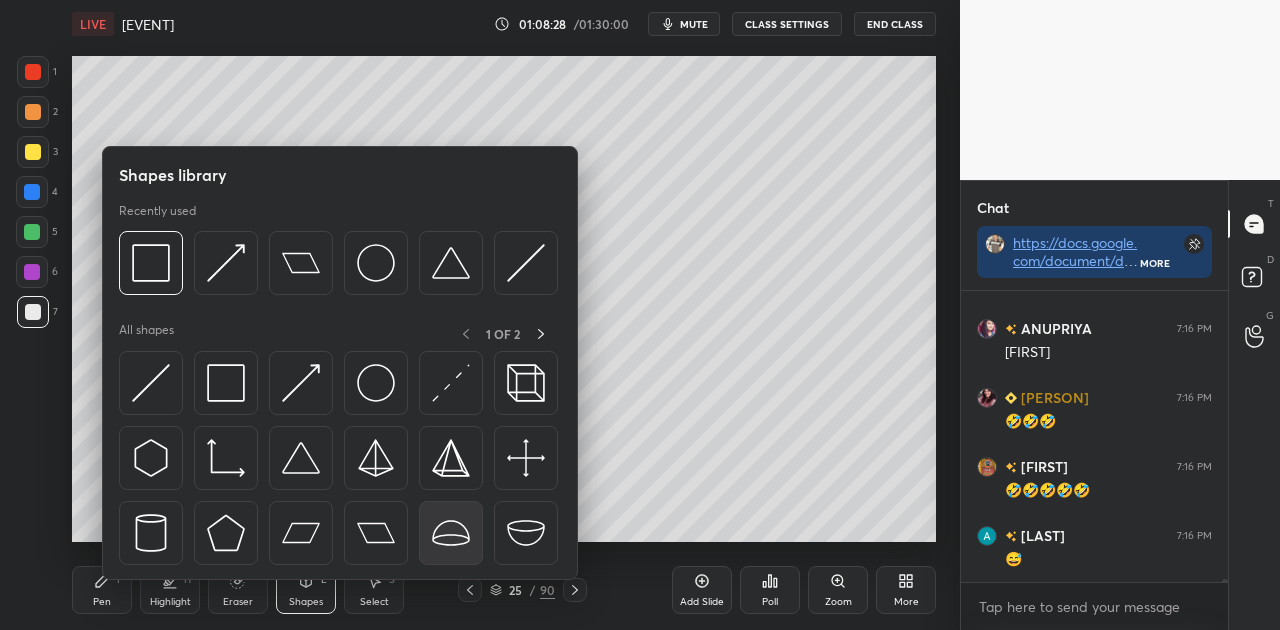 scroll, scrollTop: 32694, scrollLeft: 0, axis: vertical 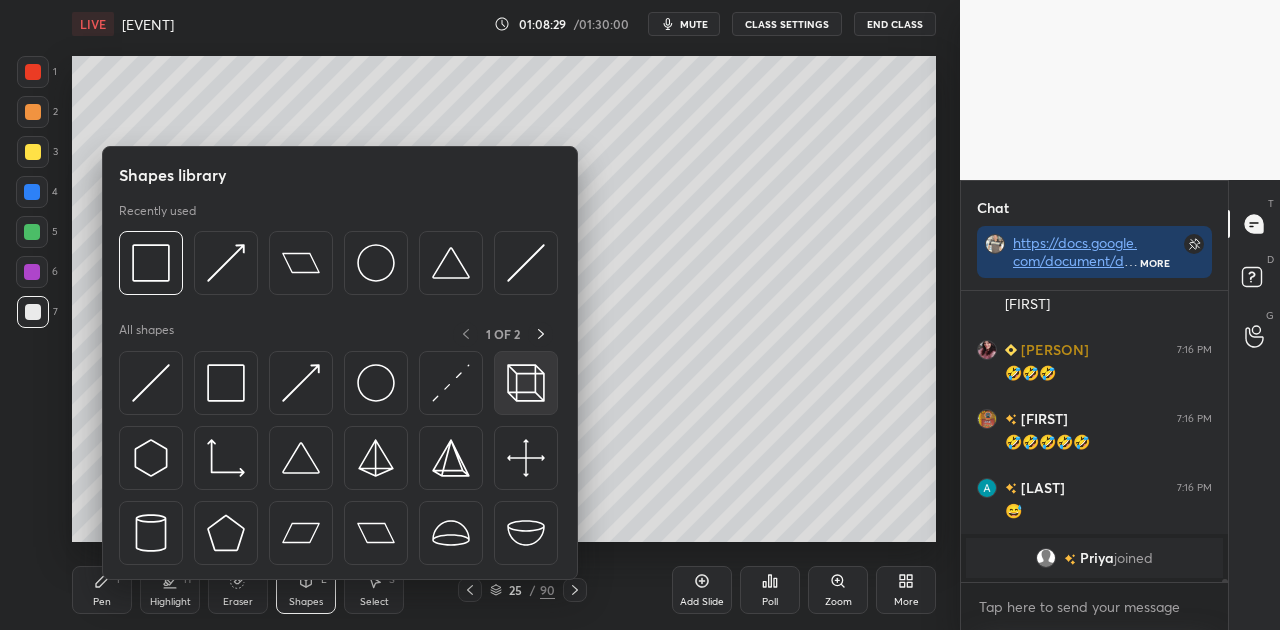 click at bounding box center (526, 383) 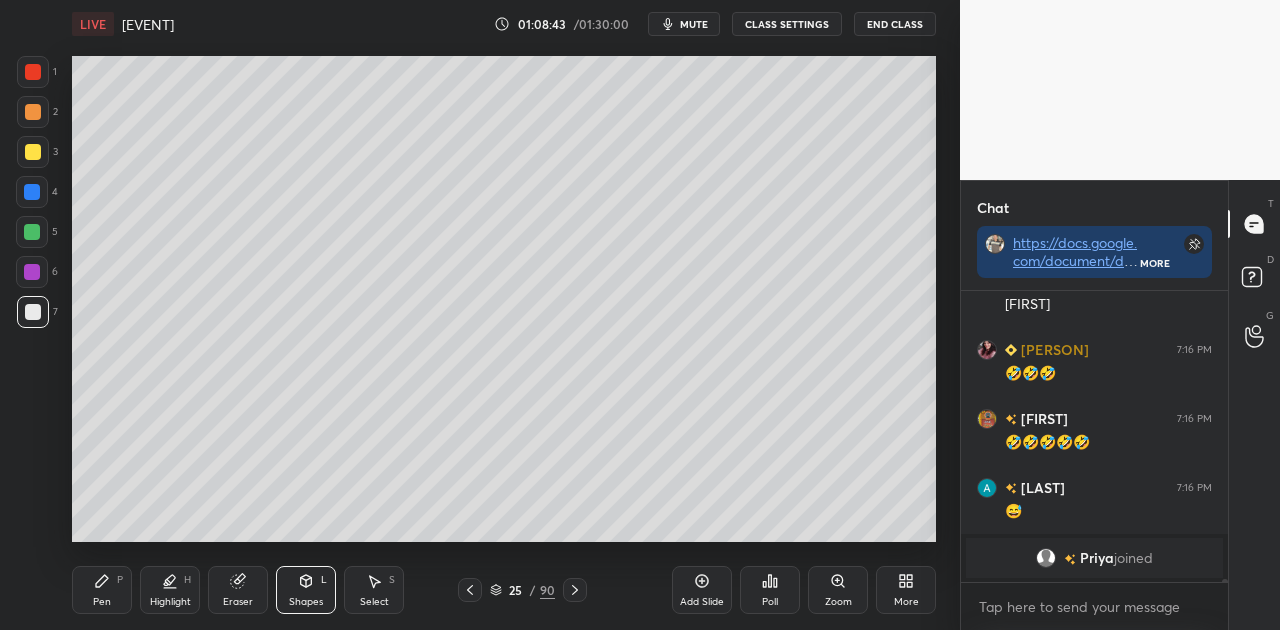 click 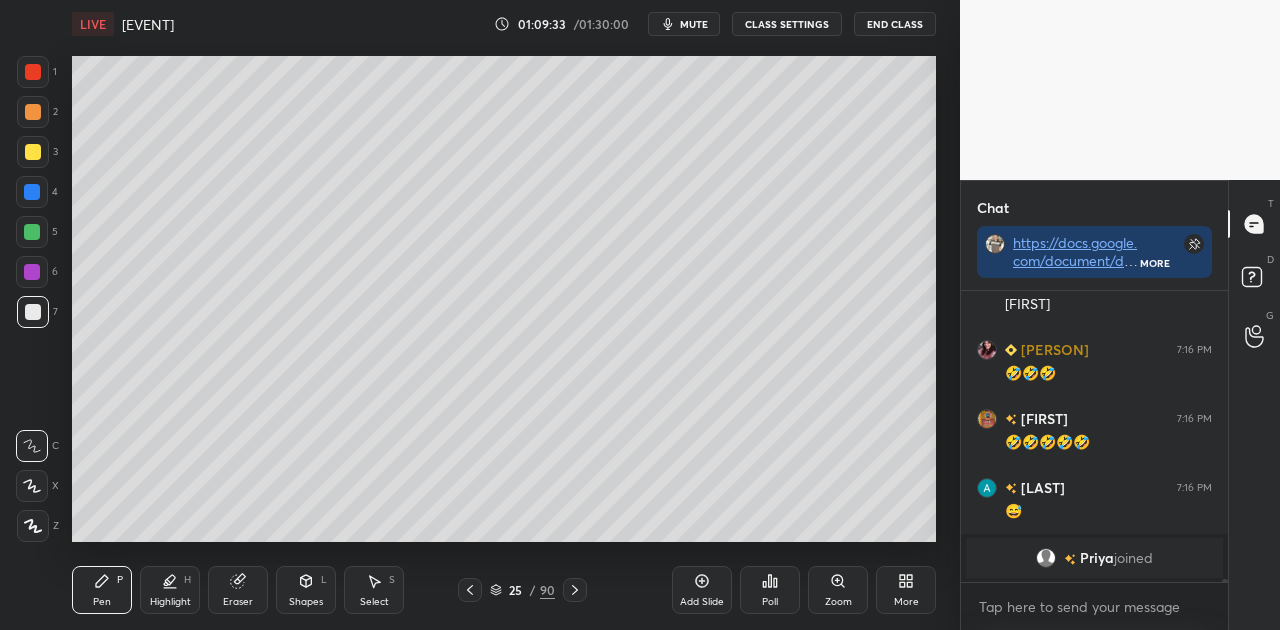 scroll, scrollTop: 244, scrollLeft: 261, axis: both 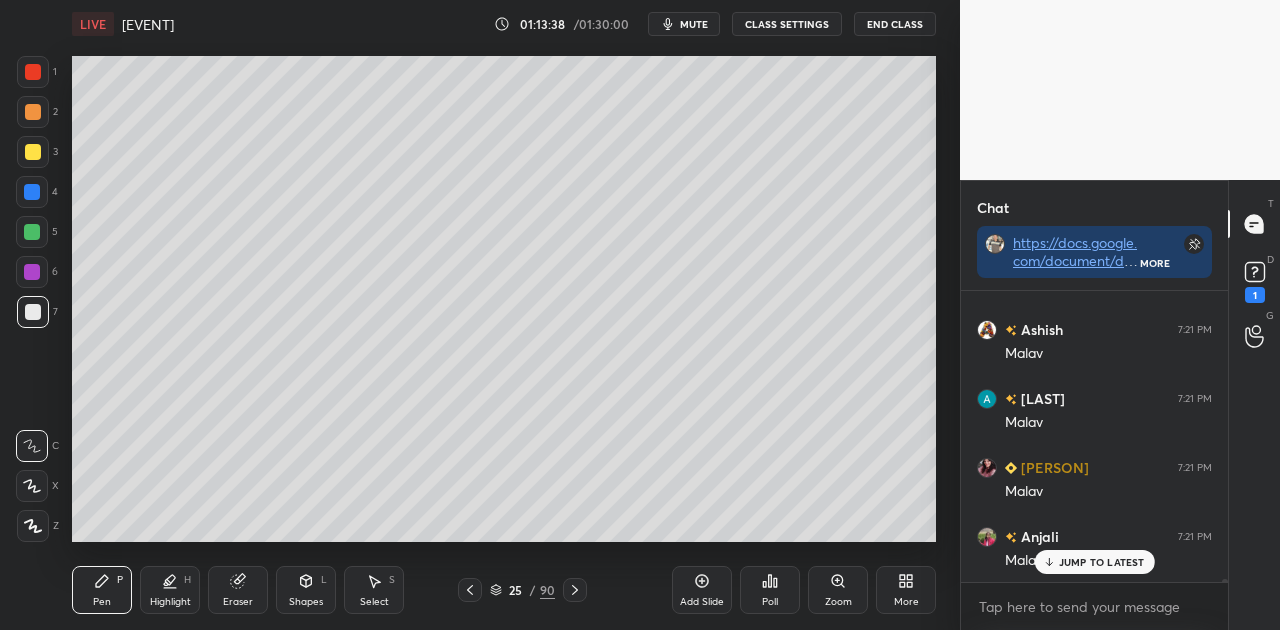 click on "mute" at bounding box center (684, 24) 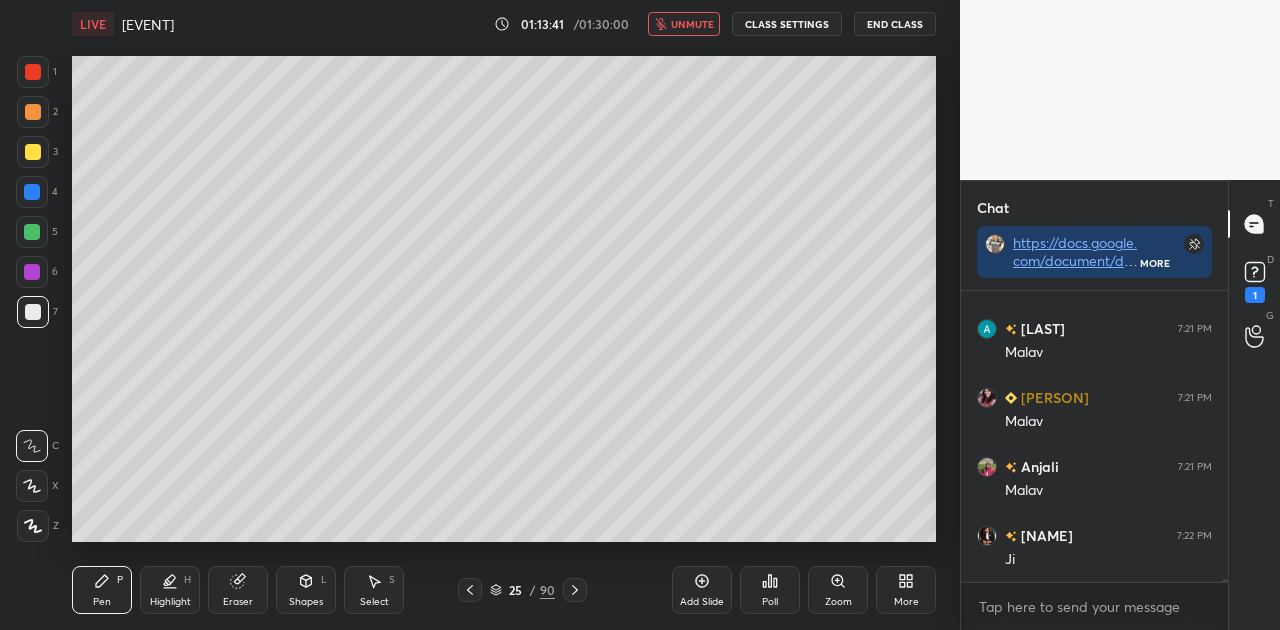scroll, scrollTop: 33490, scrollLeft: 0, axis: vertical 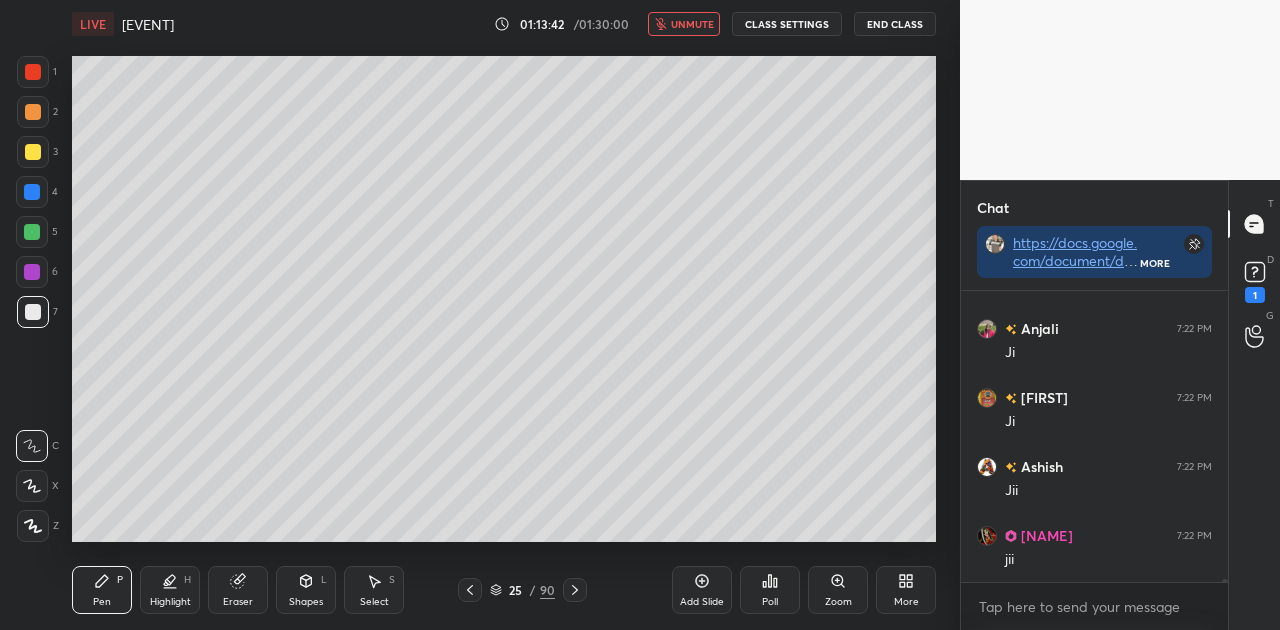 click on "unmute" at bounding box center [692, 24] 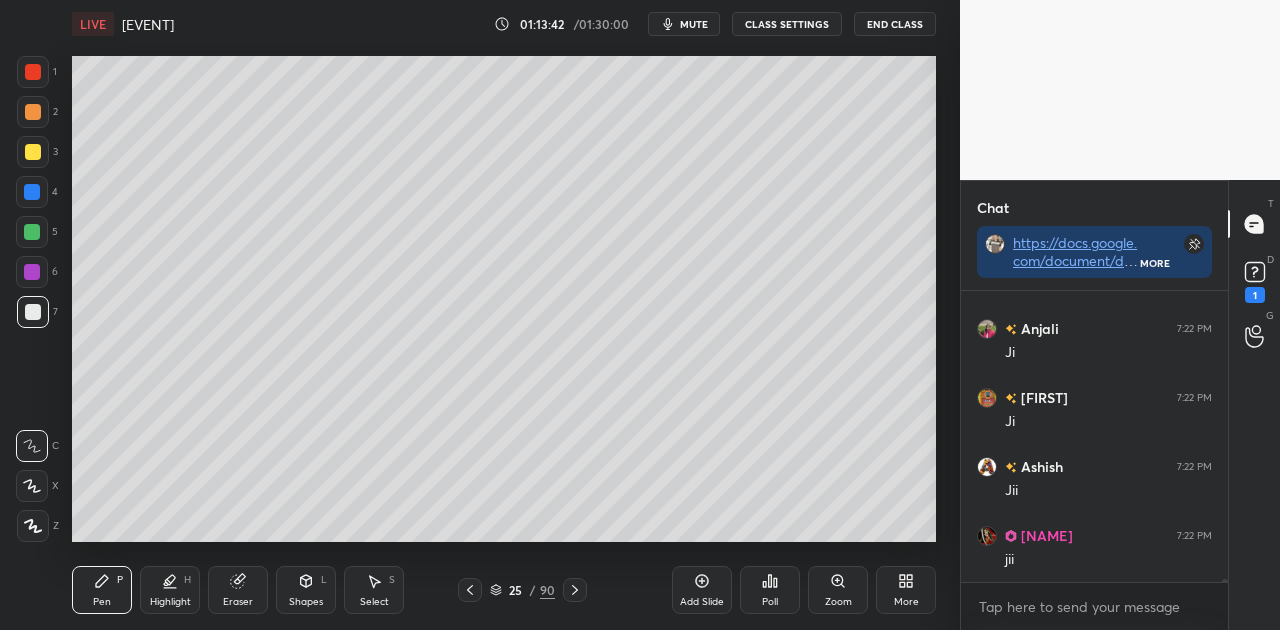 scroll, scrollTop: 33628, scrollLeft: 0, axis: vertical 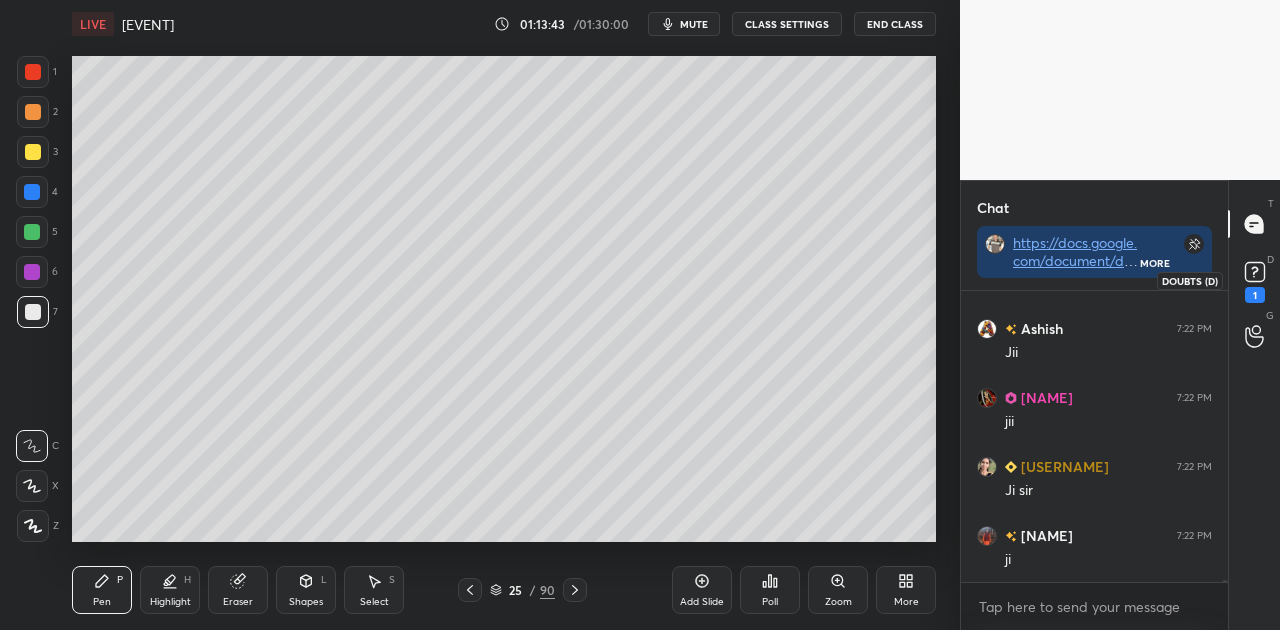 click 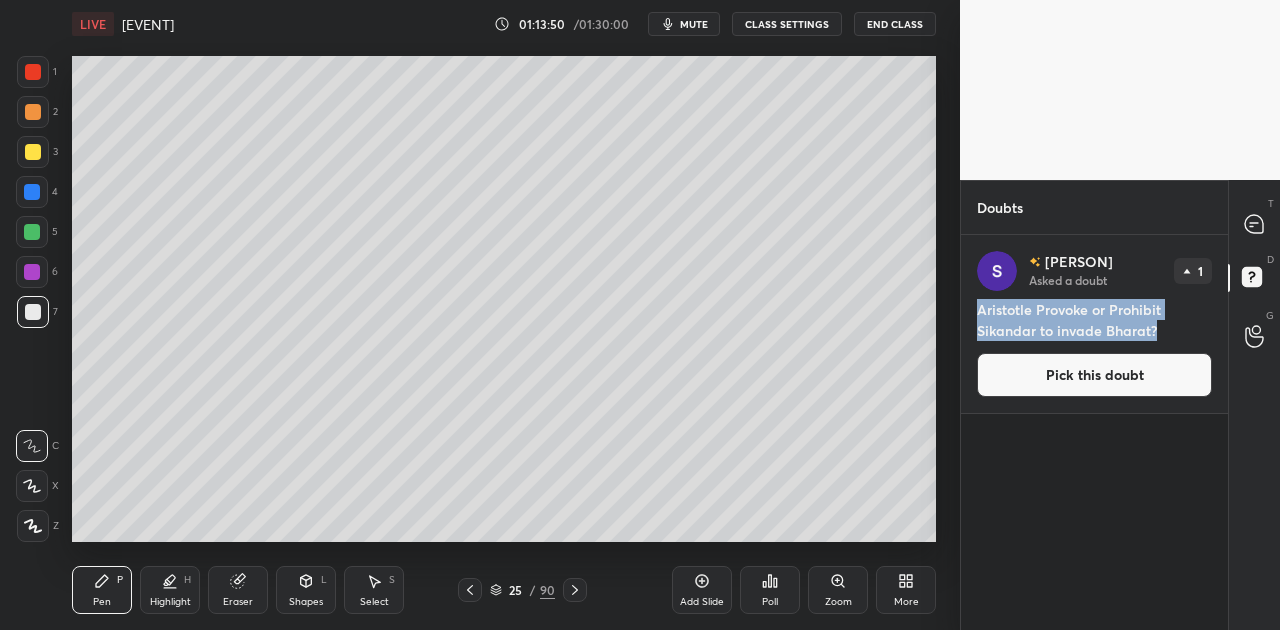 drag, startPoint x: 980, startPoint y: 305, endPoint x: 1133, endPoint y: 324, distance: 154.17523 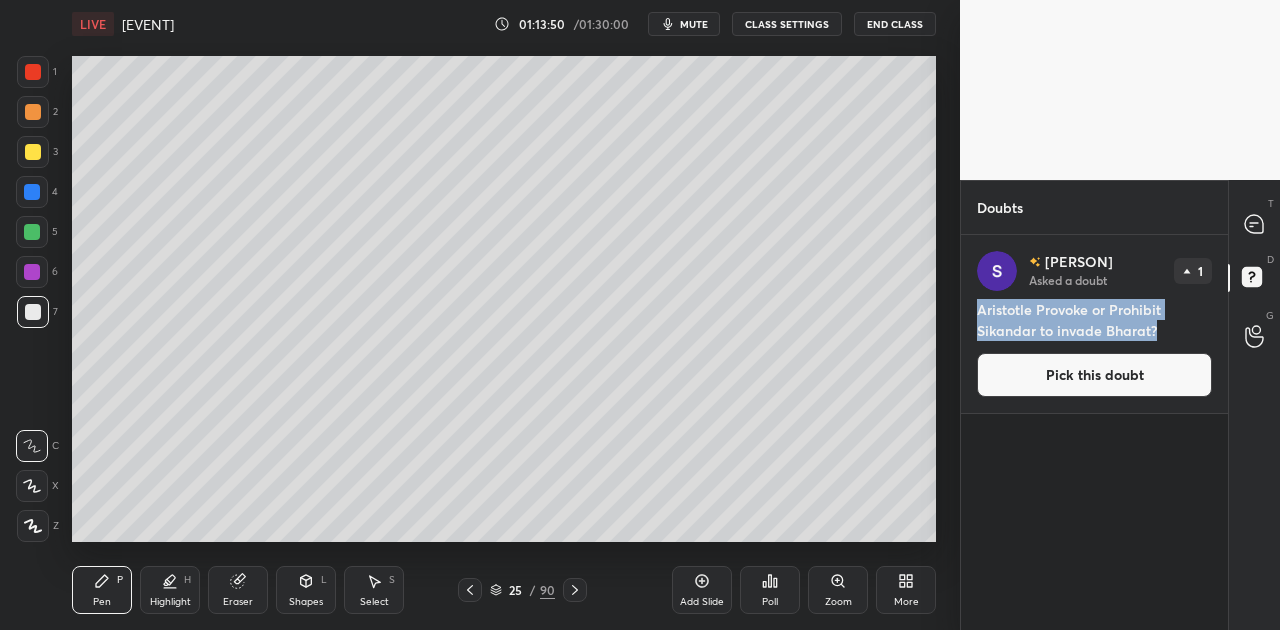 click on "Aristotle Provoke or Prohibit Sikandar to invade Bharat?" at bounding box center [1094, 320] 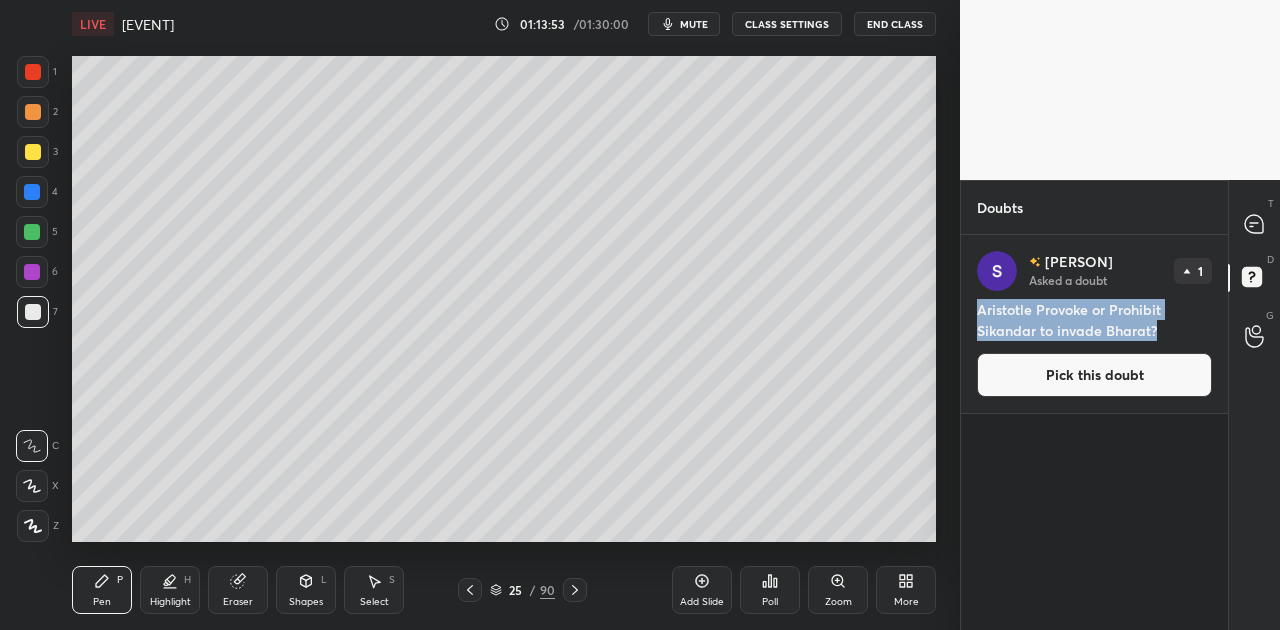 copy on "Aristotle Provoke or Prohibit Sikandar to invade Bharat?" 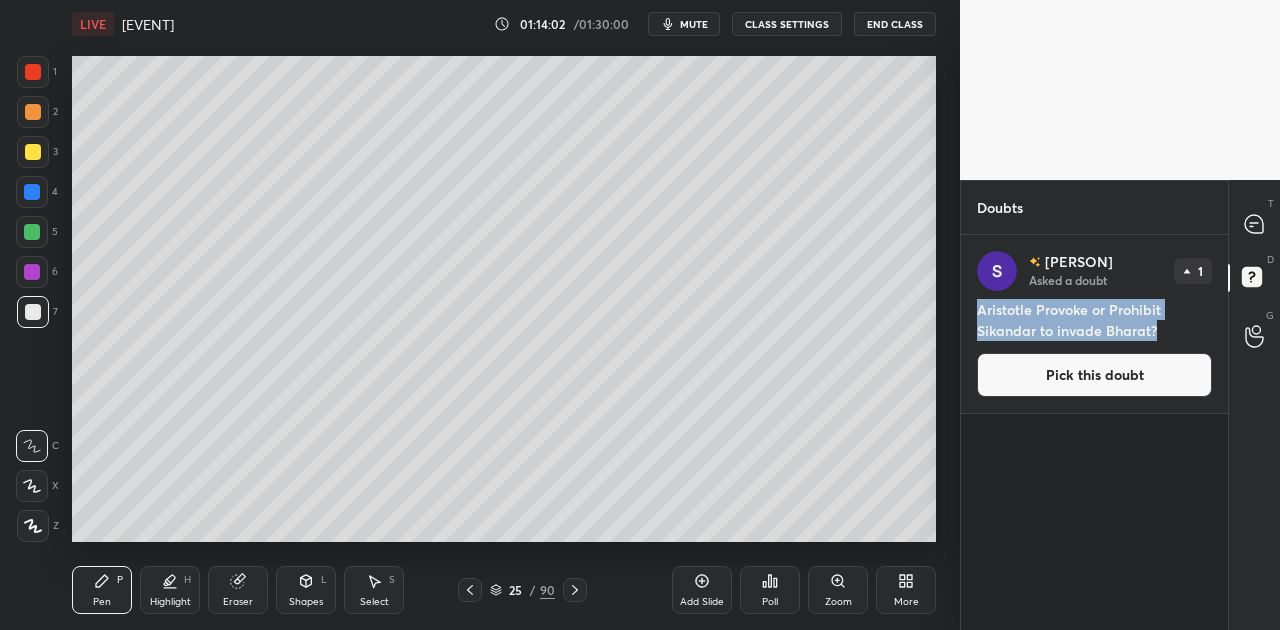 click on "mute" at bounding box center (694, 24) 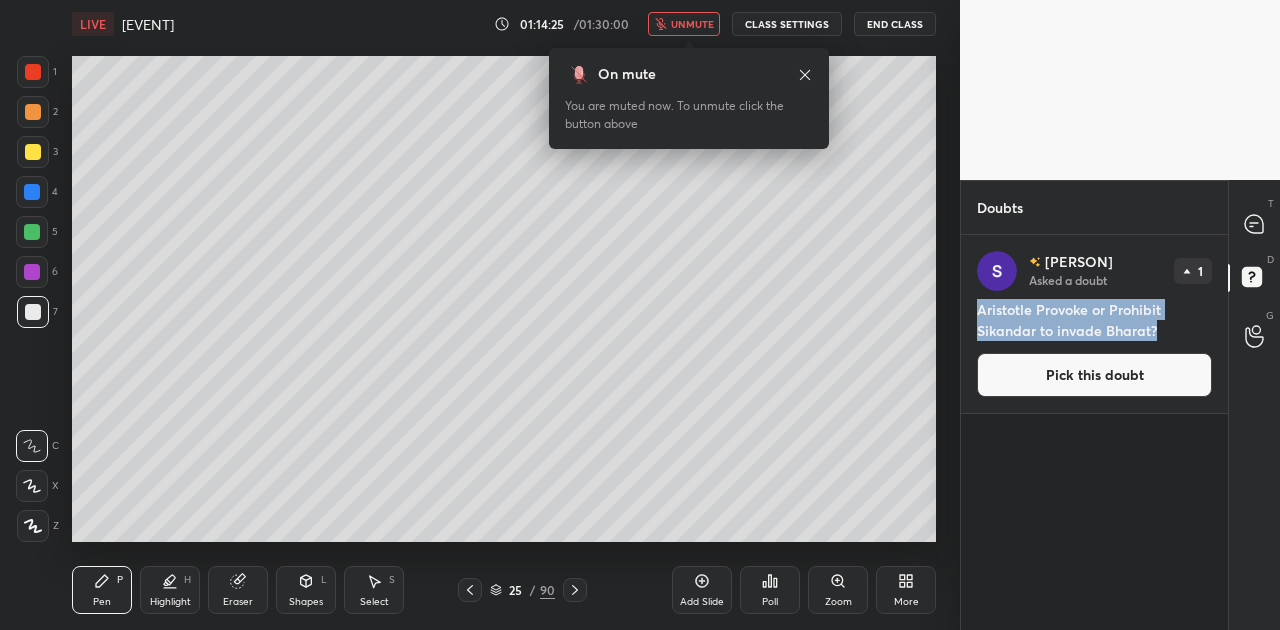 click on "Pick this doubt" at bounding box center (1094, 375) 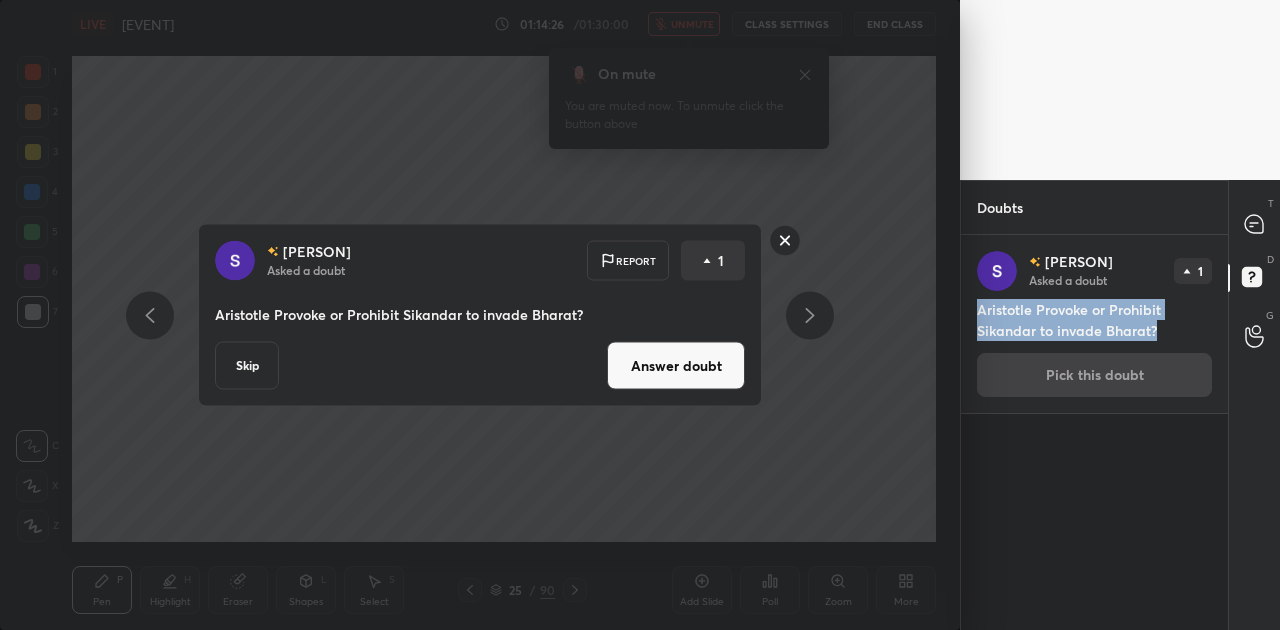 click on "Answer doubt" at bounding box center [676, 366] 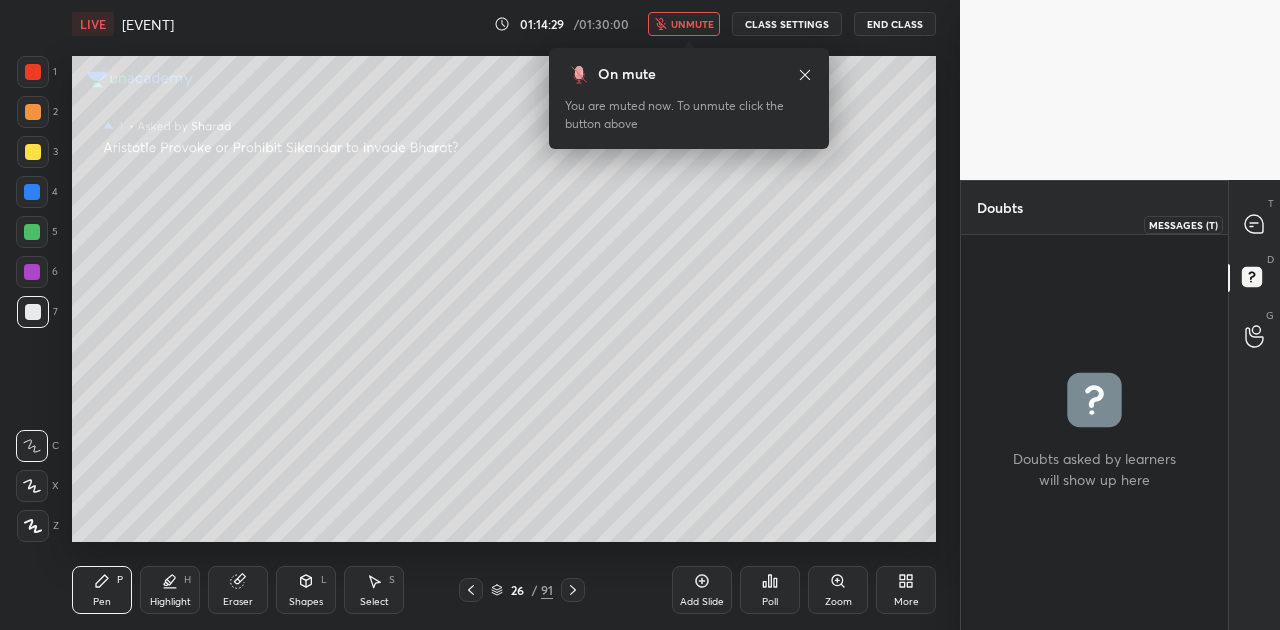 click 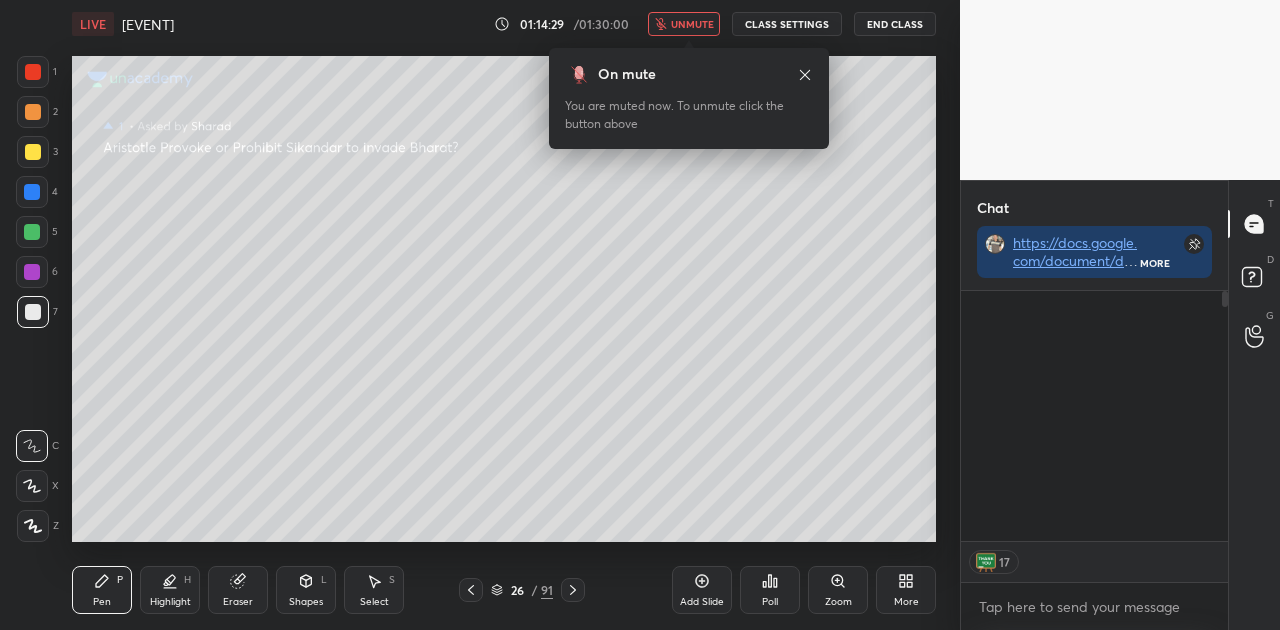 scroll, scrollTop: 333, scrollLeft: 261, axis: both 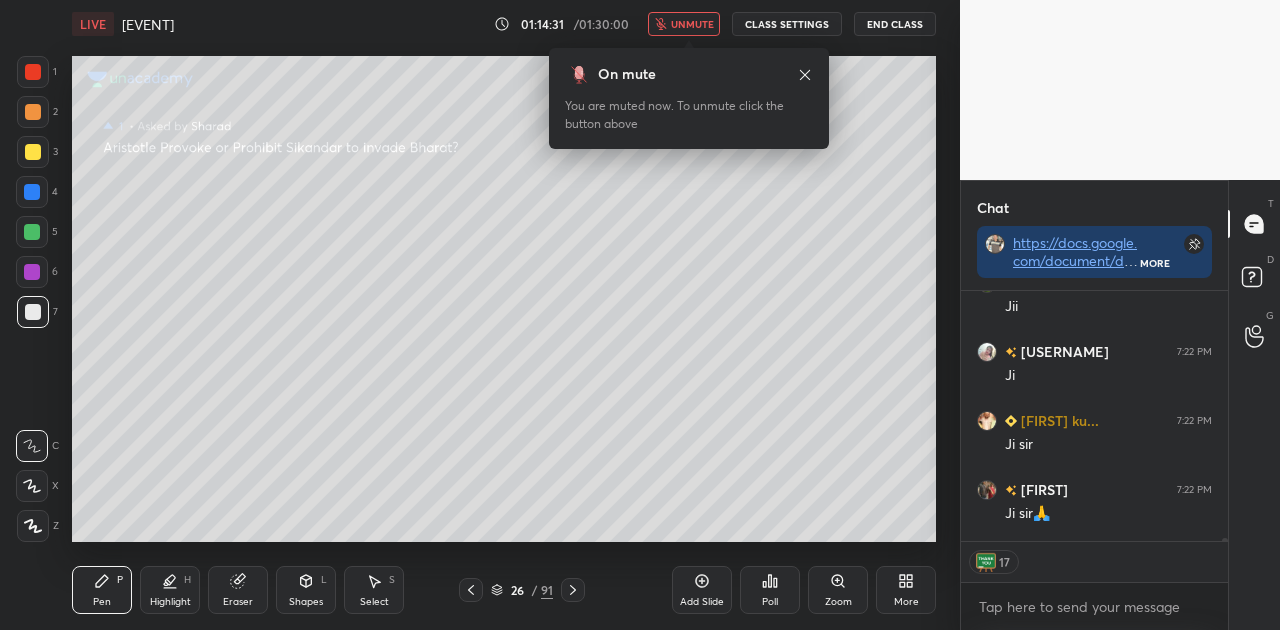 click on "unmute" at bounding box center (692, 24) 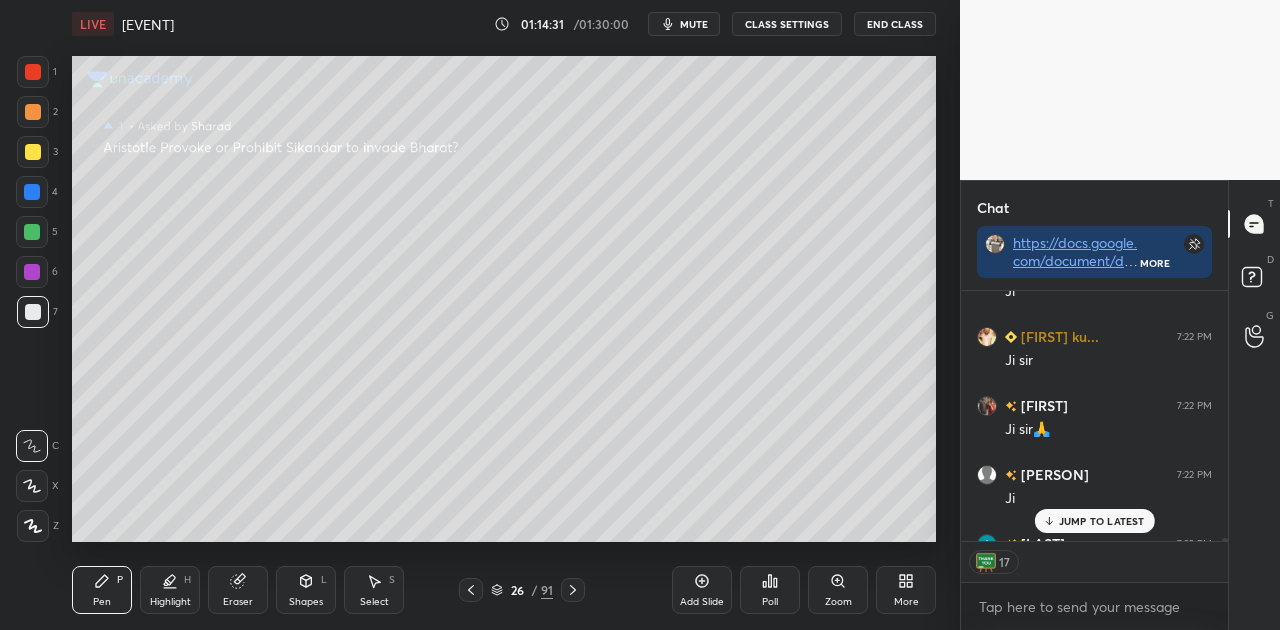 scroll, scrollTop: 34393, scrollLeft: 0, axis: vertical 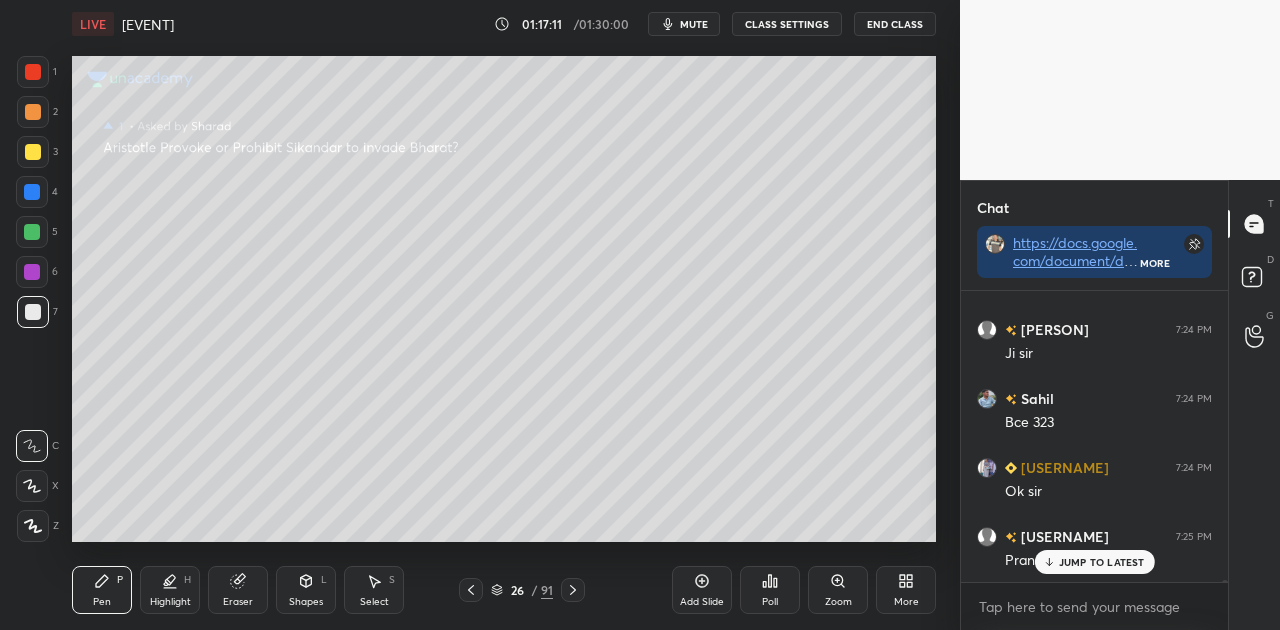 click on "JUMP TO LATEST" at bounding box center [1102, 562] 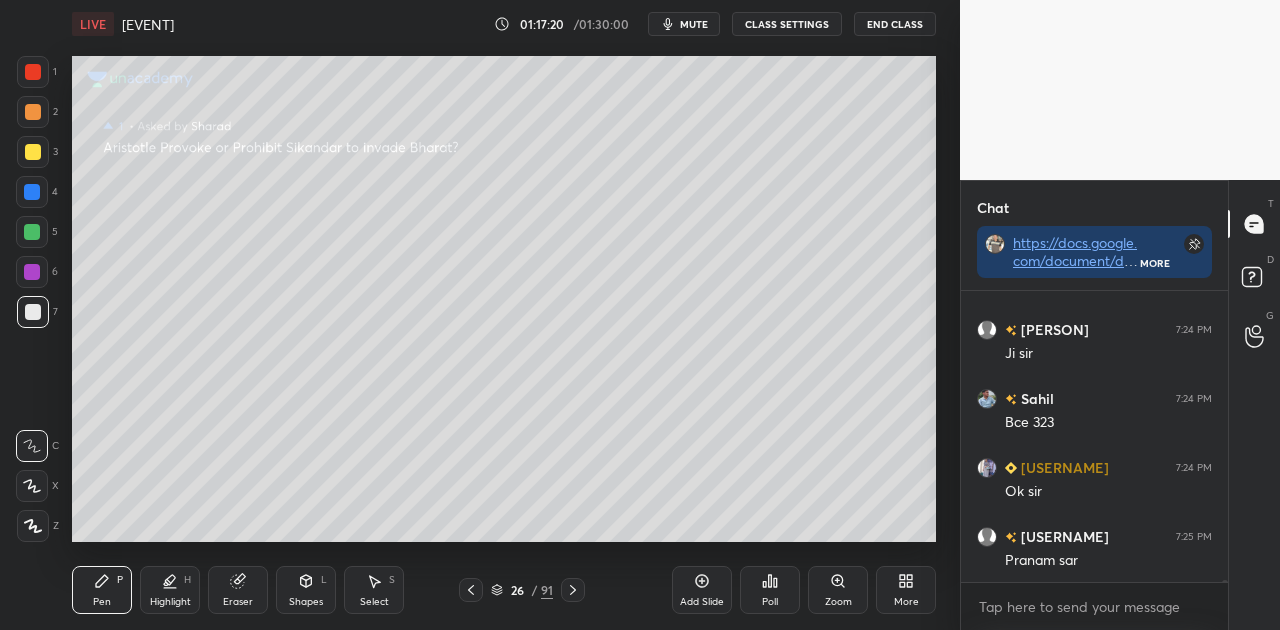 click at bounding box center (471, 590) 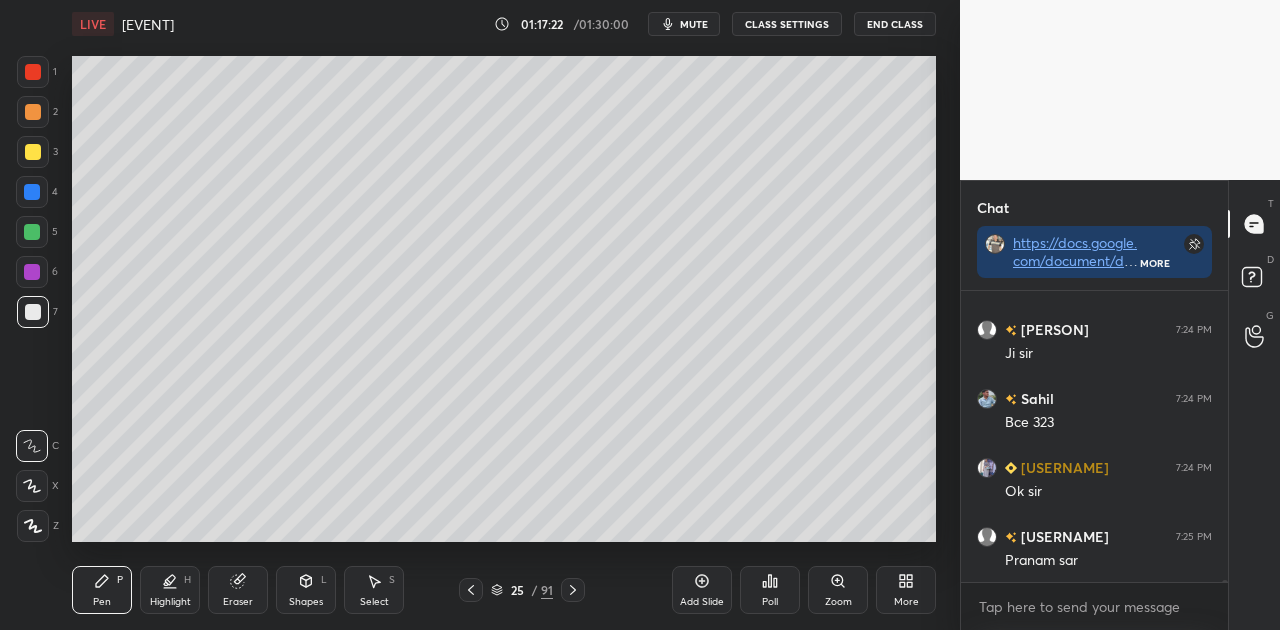 click 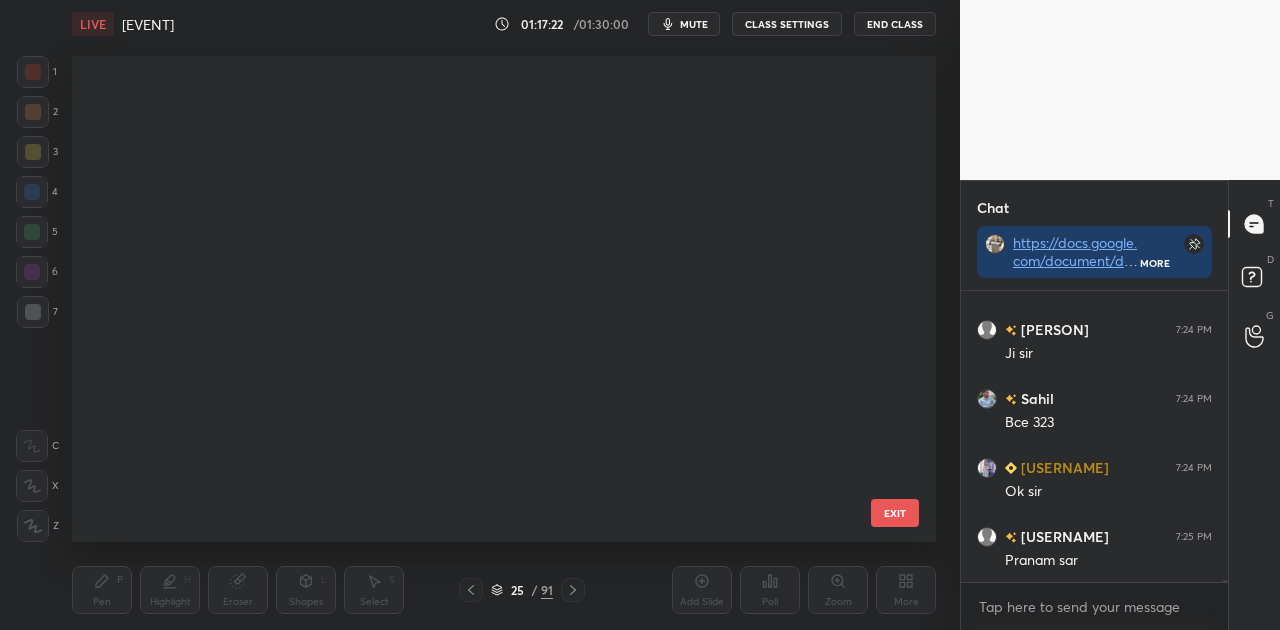 scroll, scrollTop: 836, scrollLeft: 0, axis: vertical 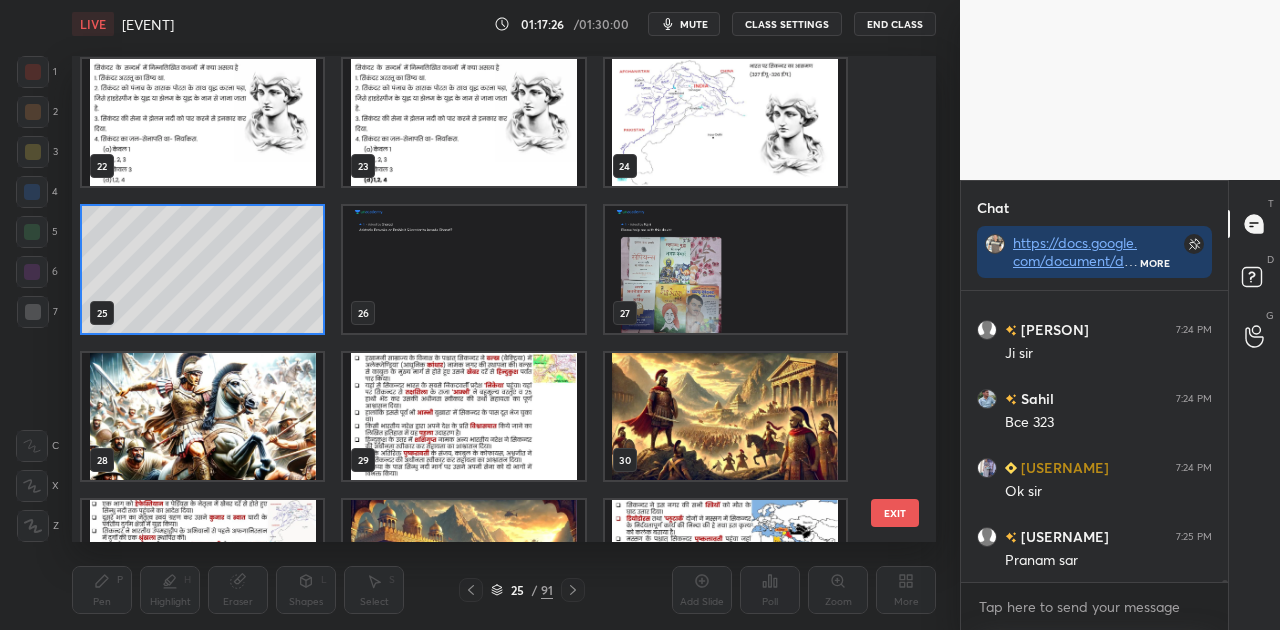click at bounding box center (202, 416) 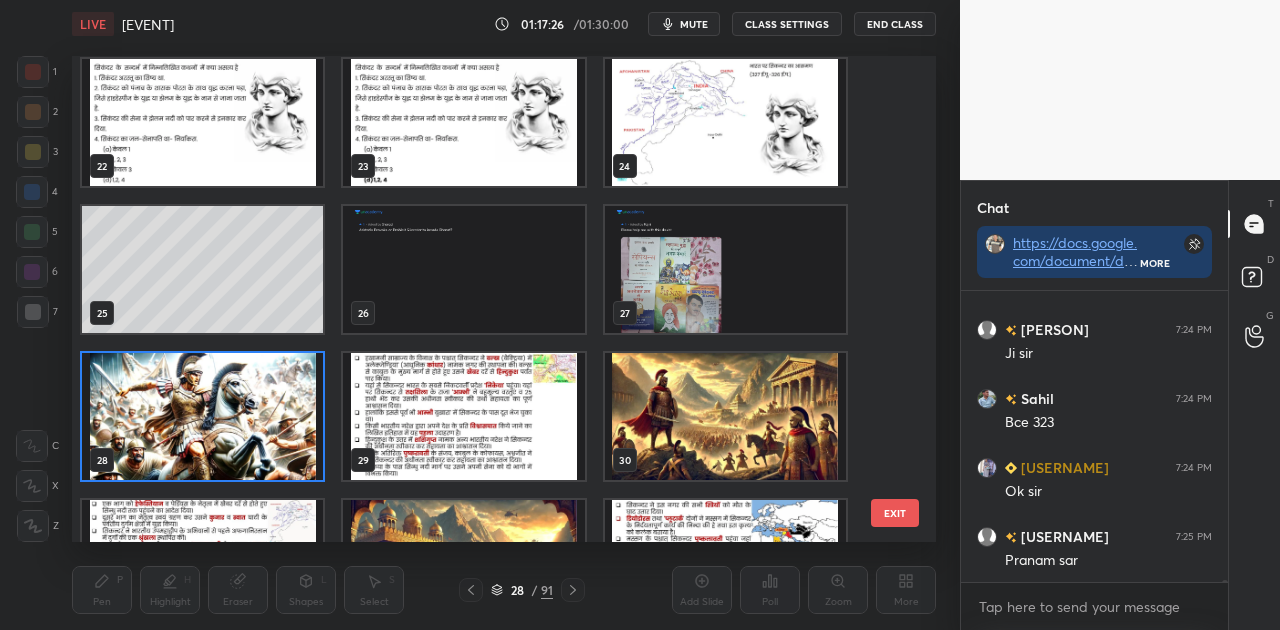 click at bounding box center [202, 416] 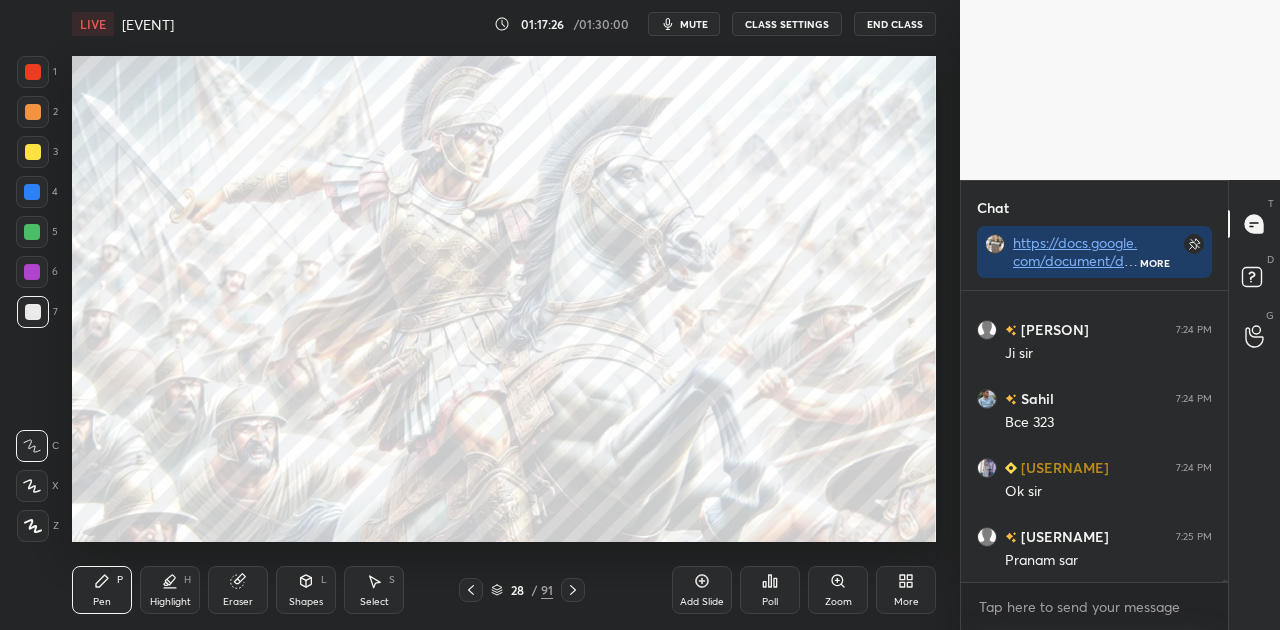 click at bounding box center (202, 416) 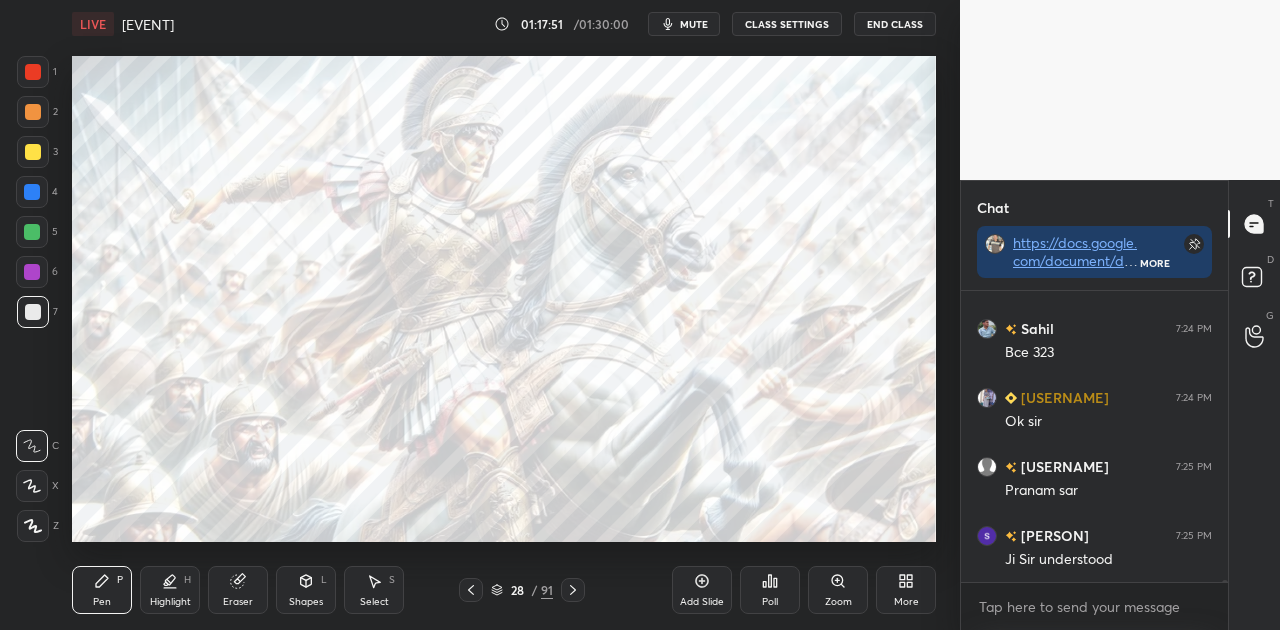 scroll, scrollTop: 35008, scrollLeft: 0, axis: vertical 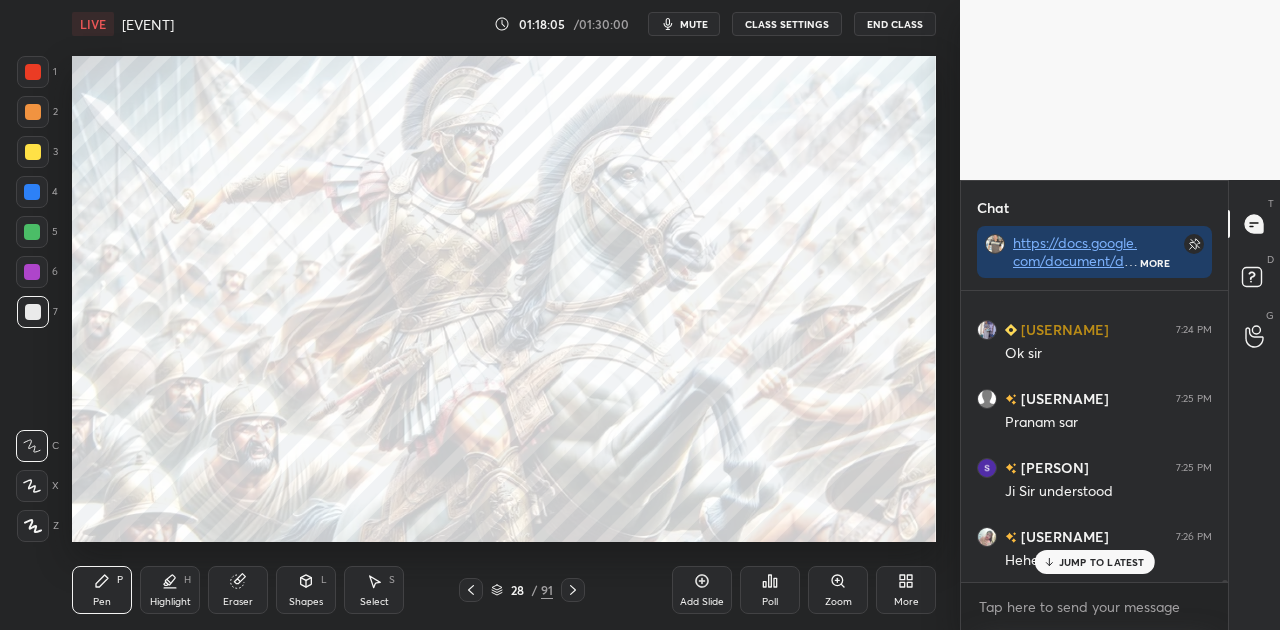 click on "mute" at bounding box center [694, 24] 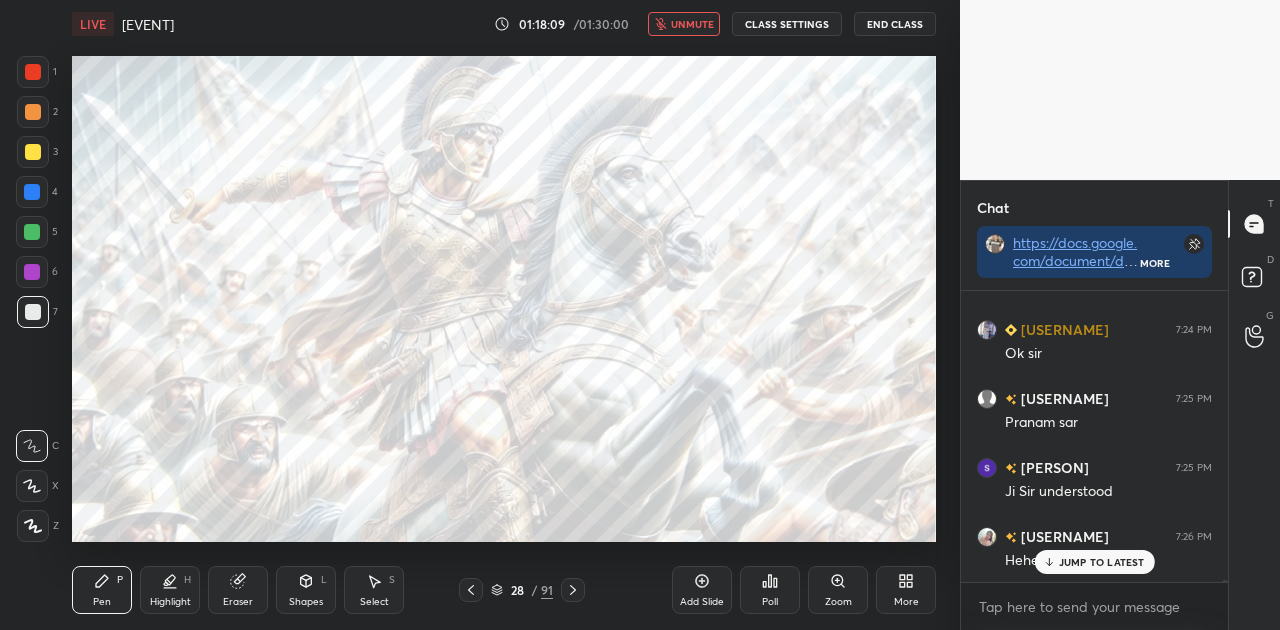 click on "unmute" at bounding box center (692, 24) 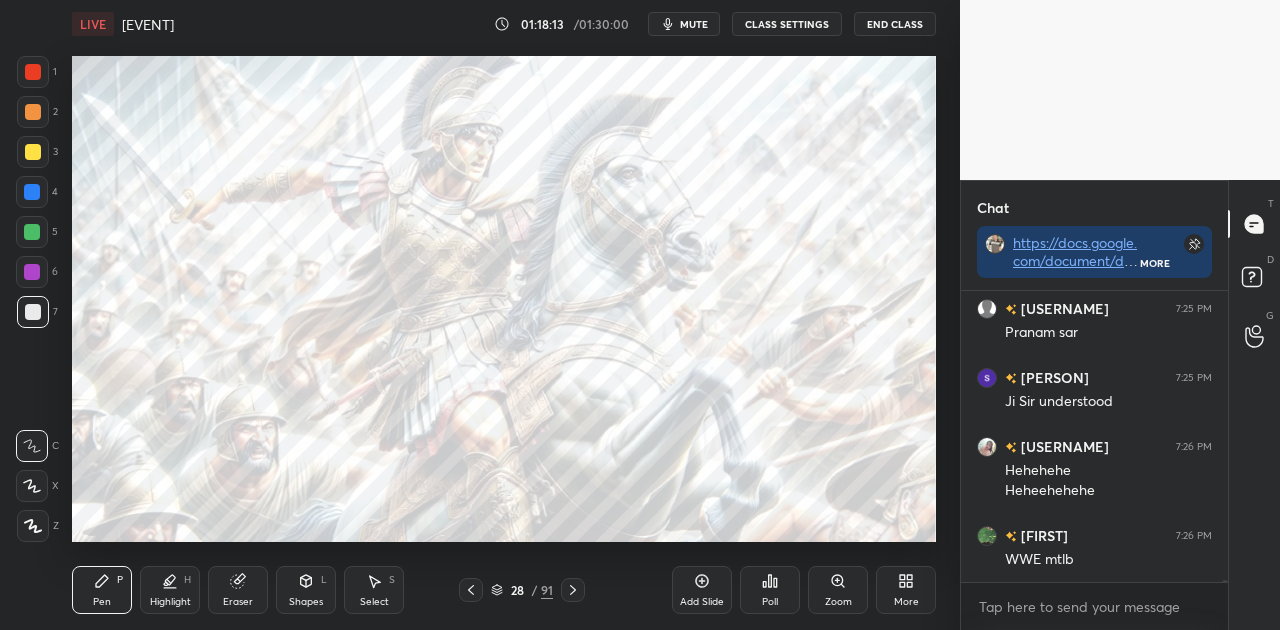scroll, scrollTop: 35166, scrollLeft: 0, axis: vertical 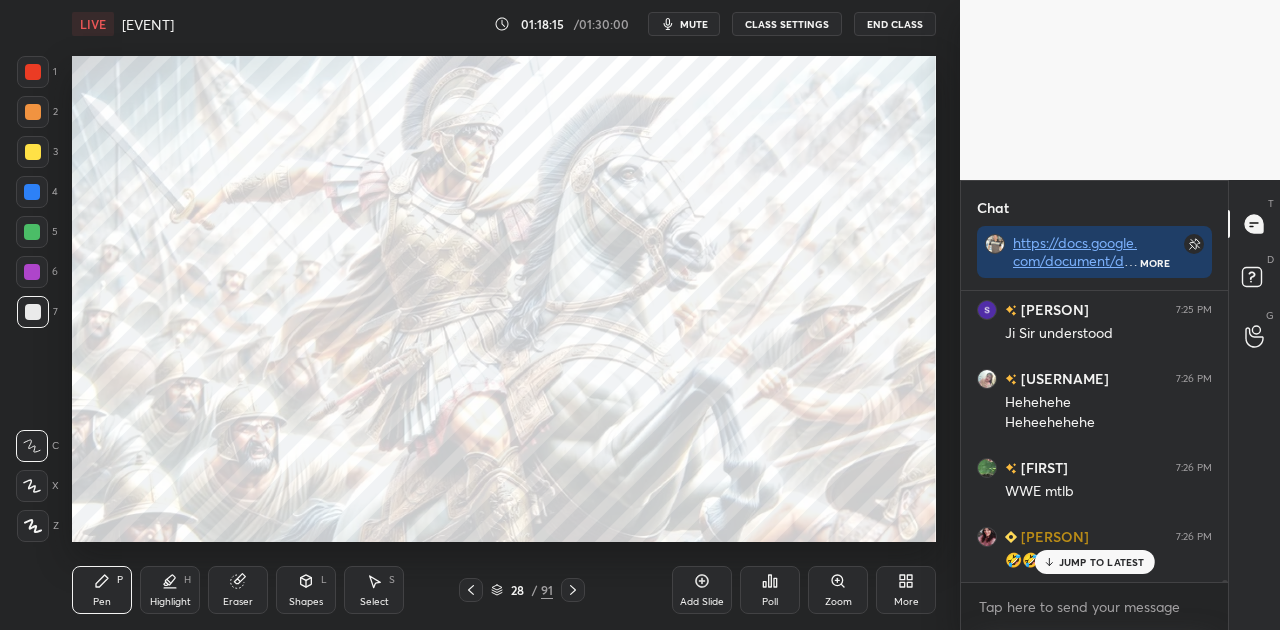 click on "JUMP TO LATEST" at bounding box center (1102, 562) 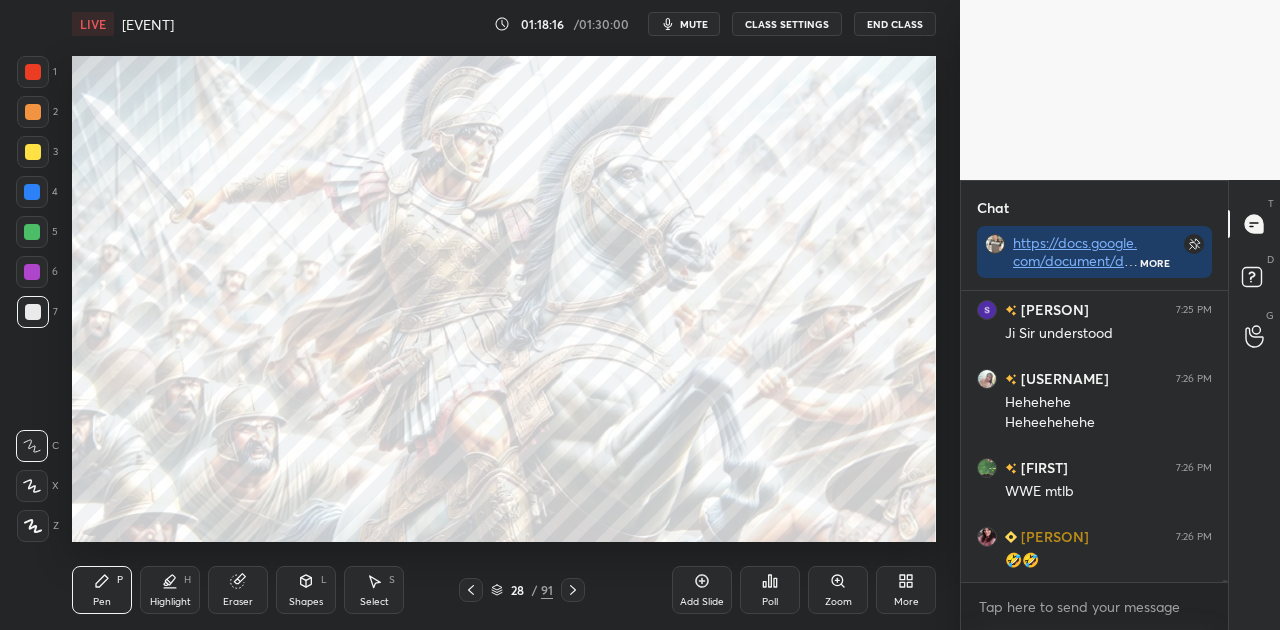 click 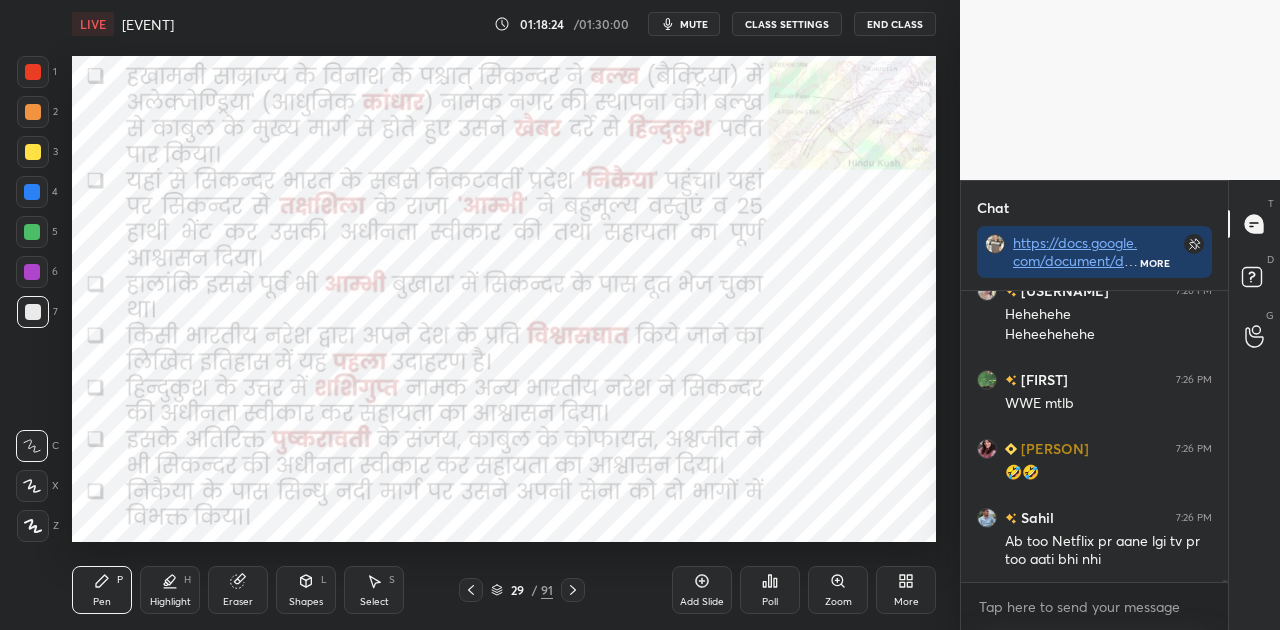 scroll, scrollTop: 35322, scrollLeft: 0, axis: vertical 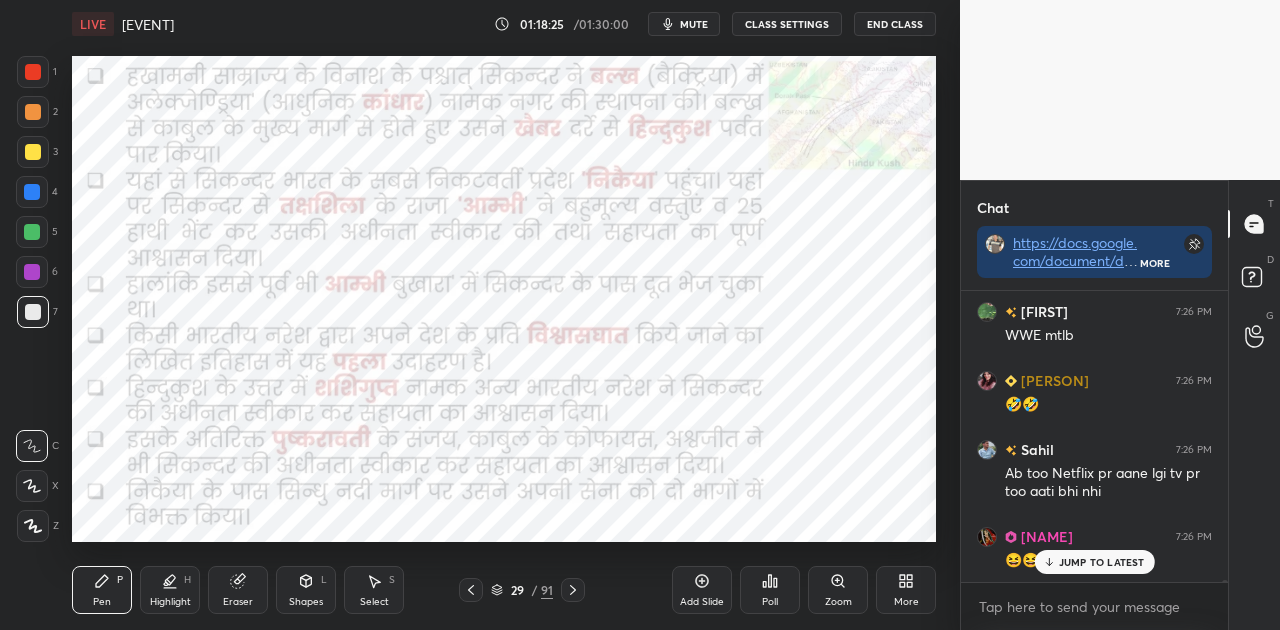 click 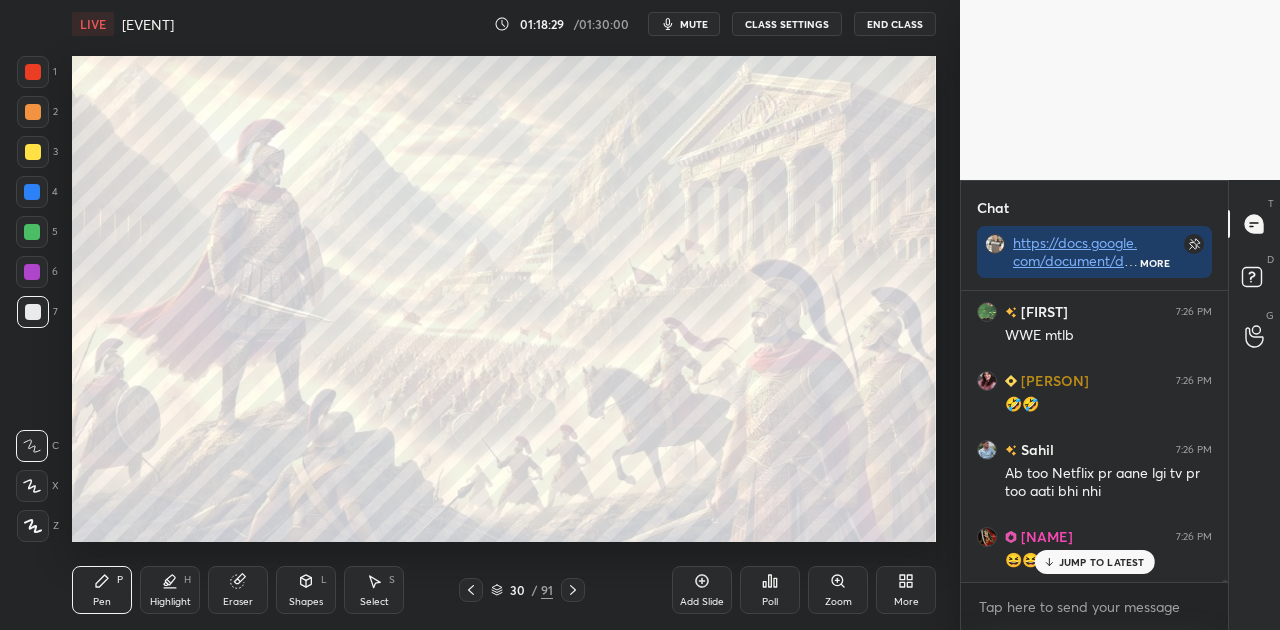 click 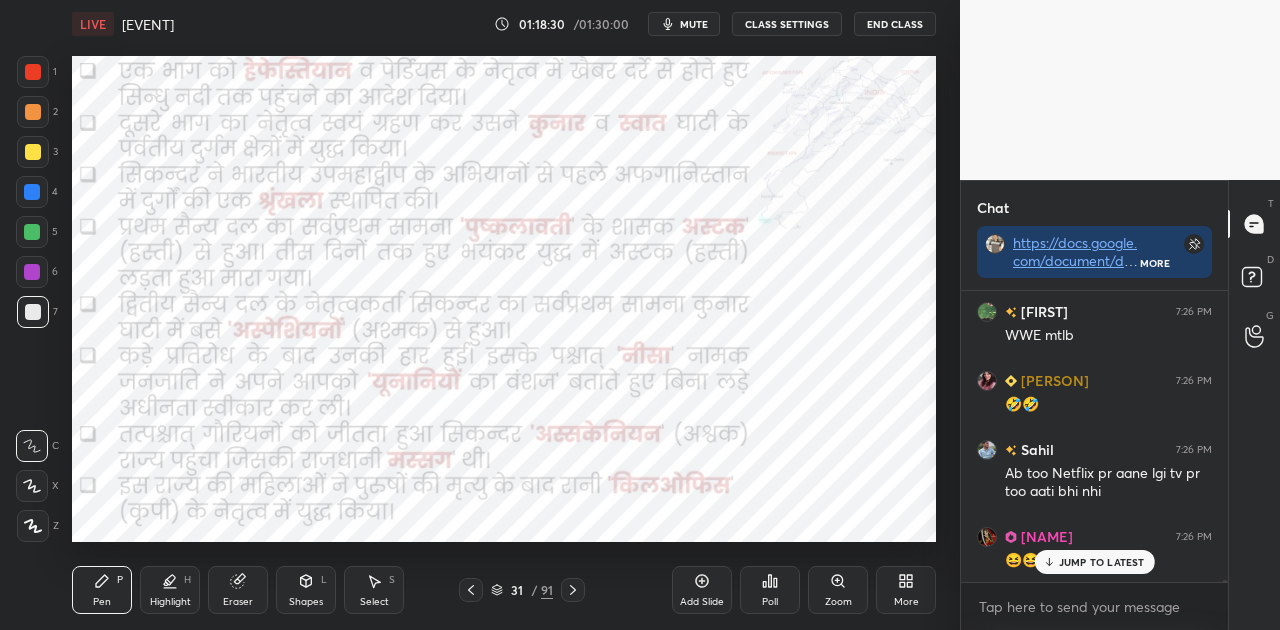 click 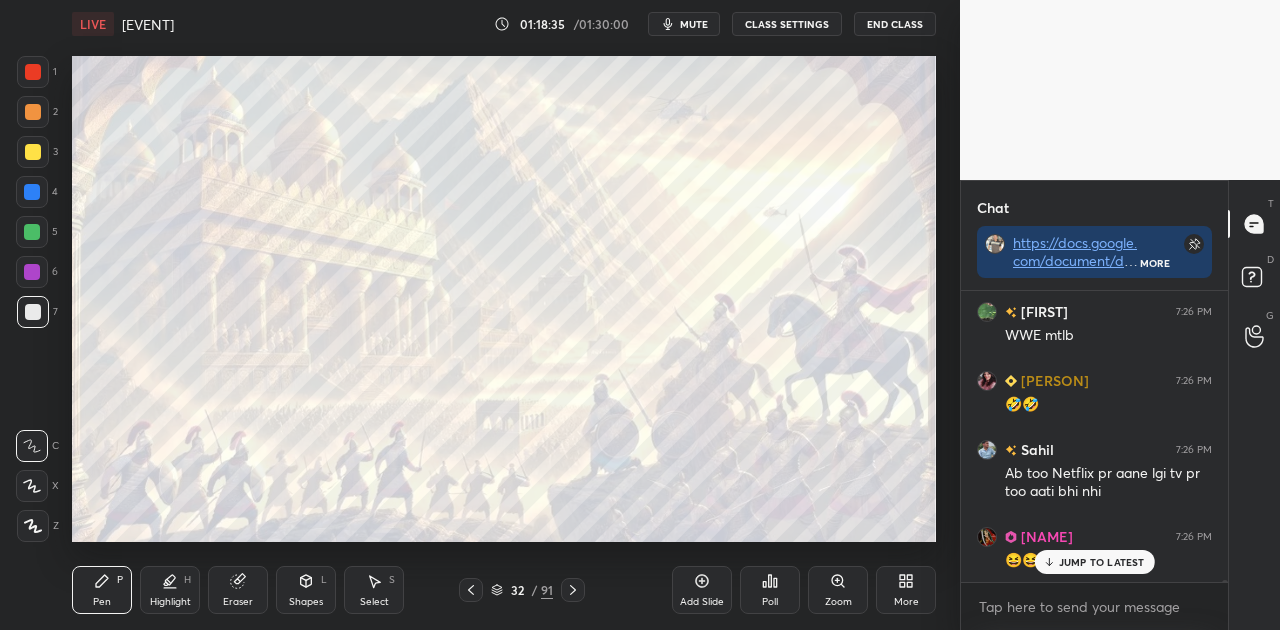 click 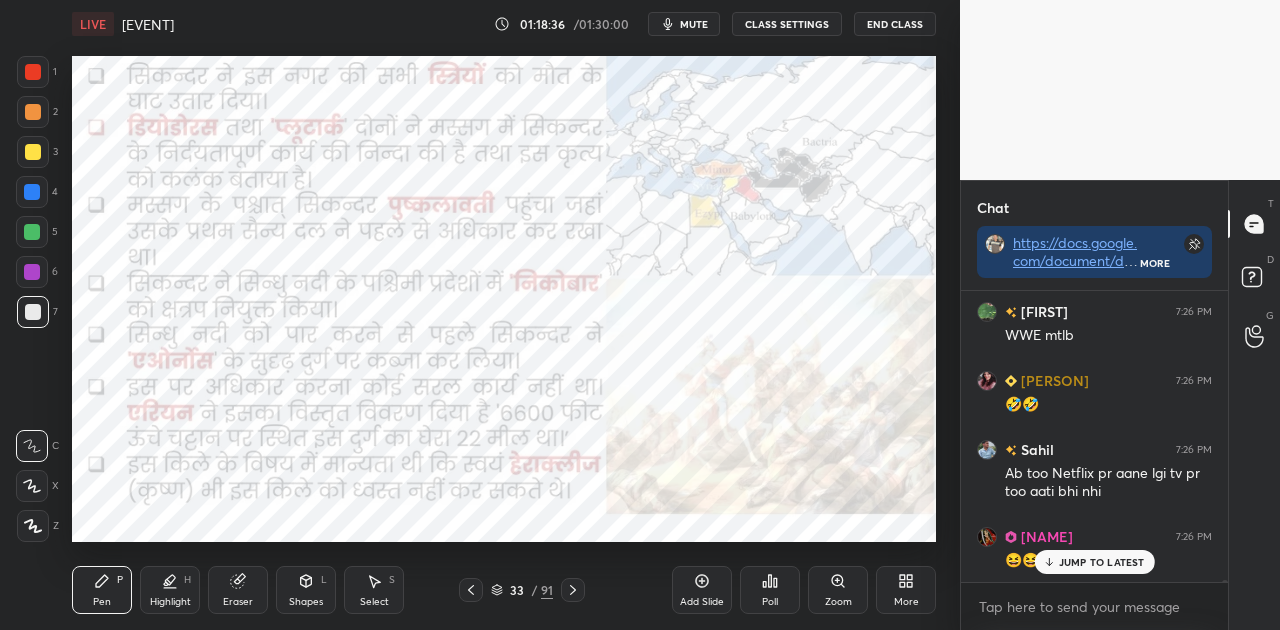 click 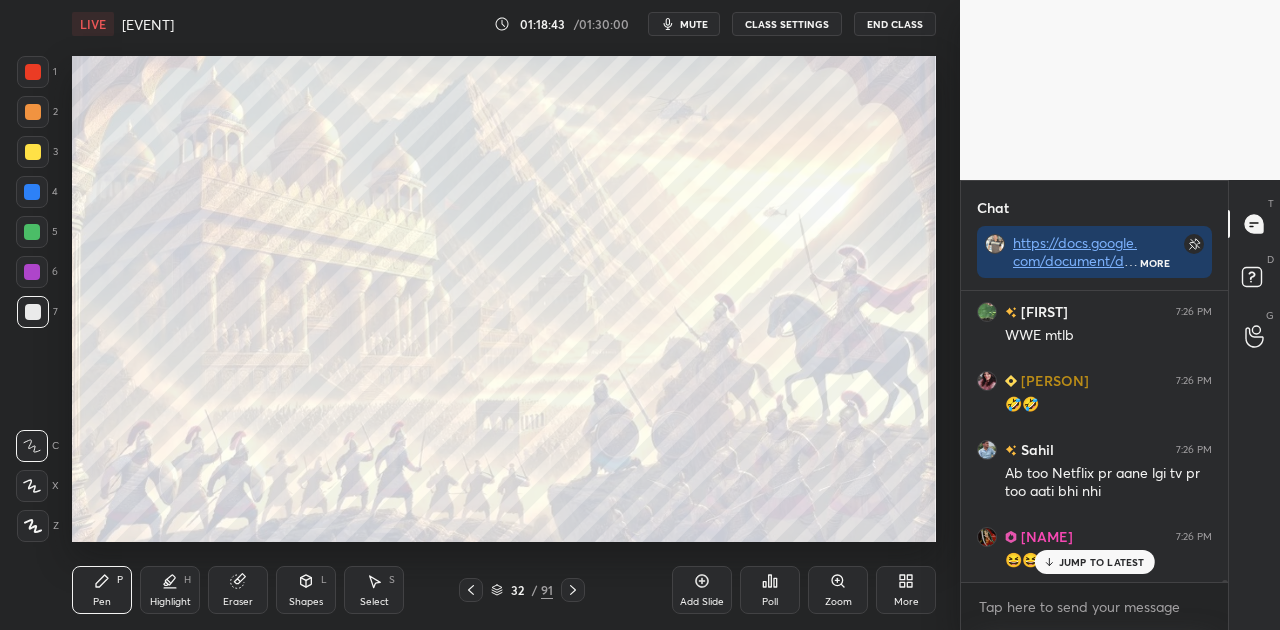 click on "JUMP TO LATEST" at bounding box center (1102, 562) 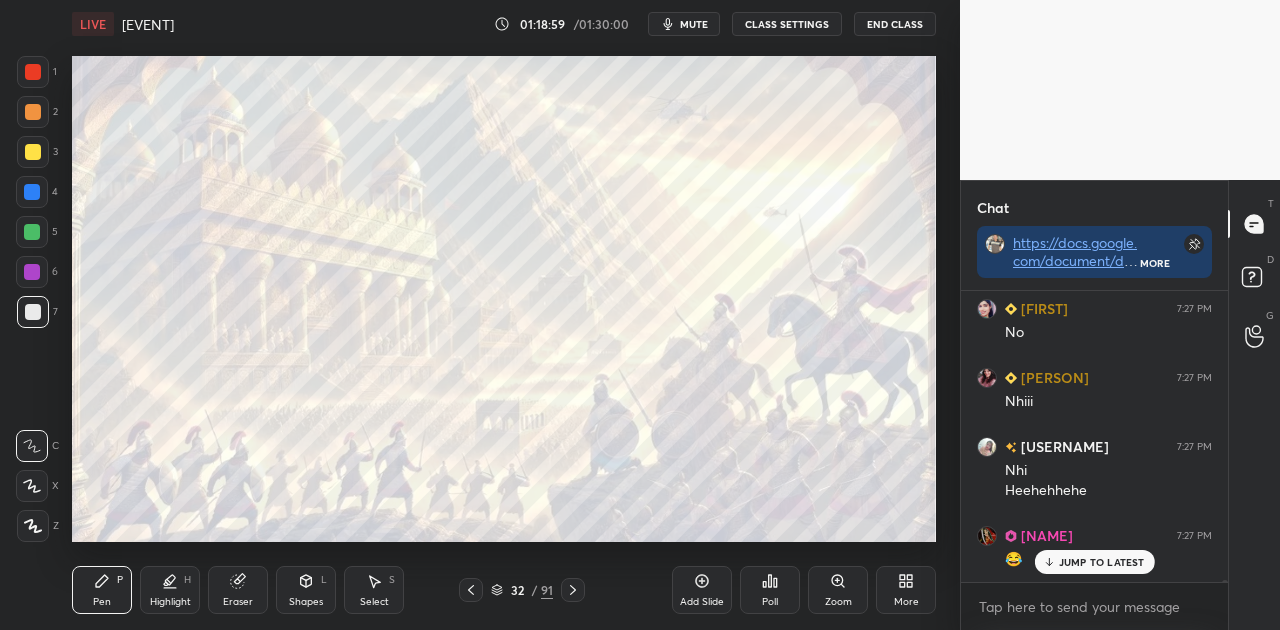 scroll, scrollTop: 35756, scrollLeft: 0, axis: vertical 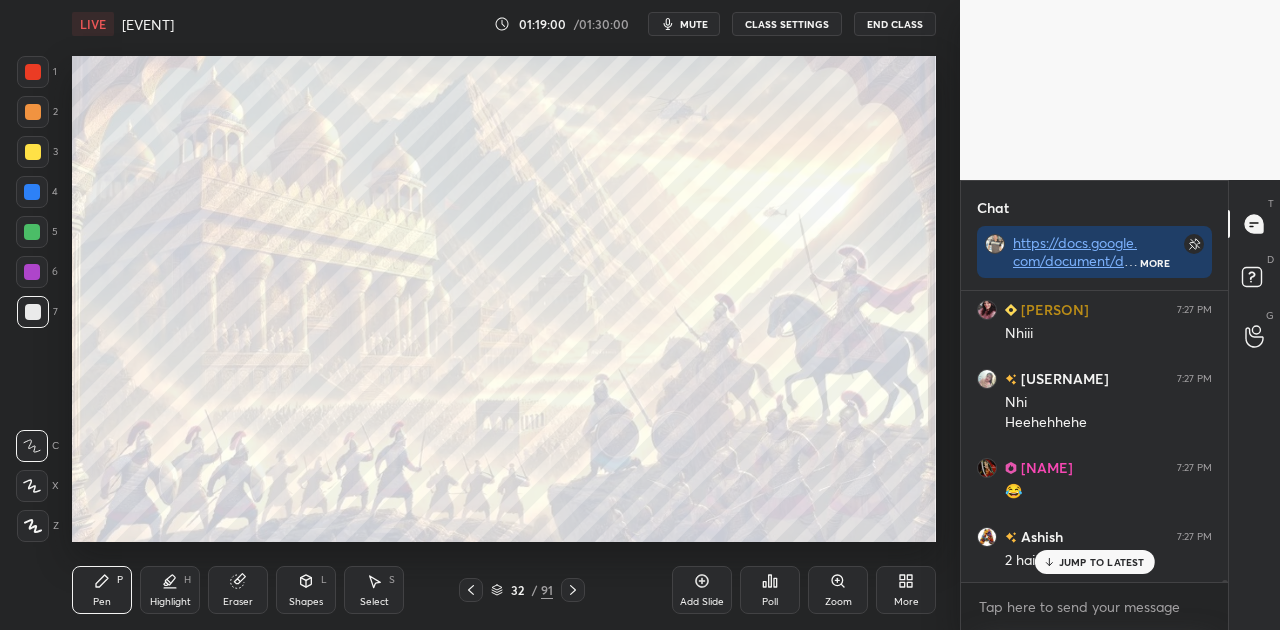 click on "JUMP TO LATEST" at bounding box center [1102, 562] 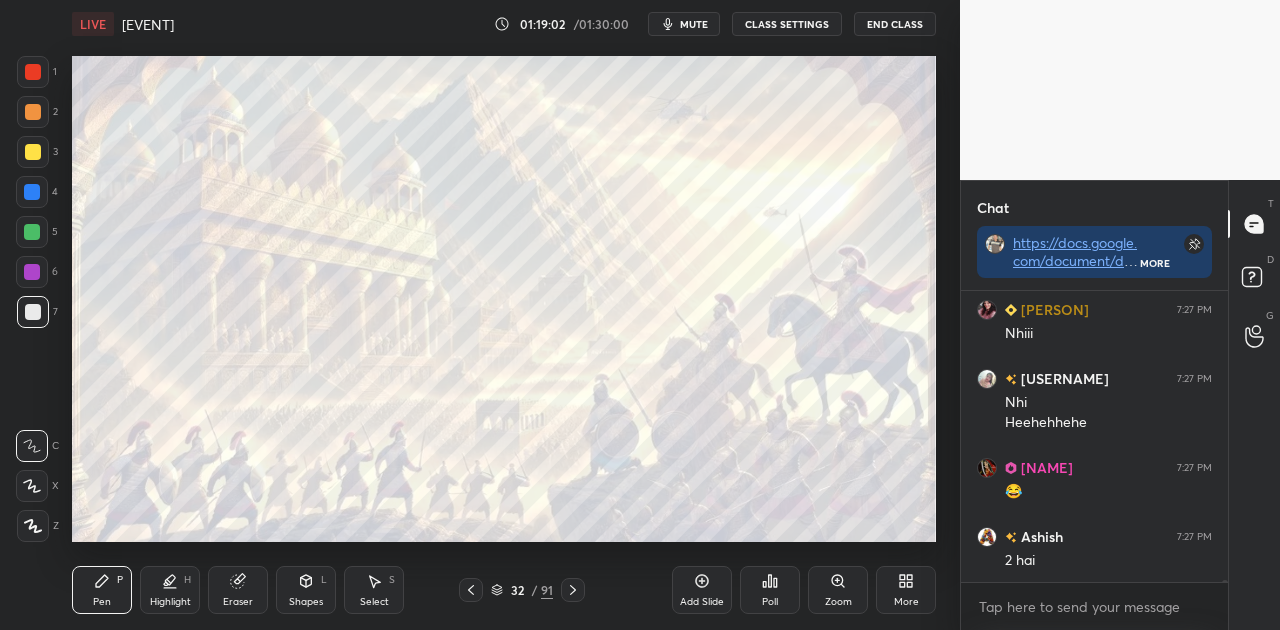 scroll, scrollTop: 35826, scrollLeft: 0, axis: vertical 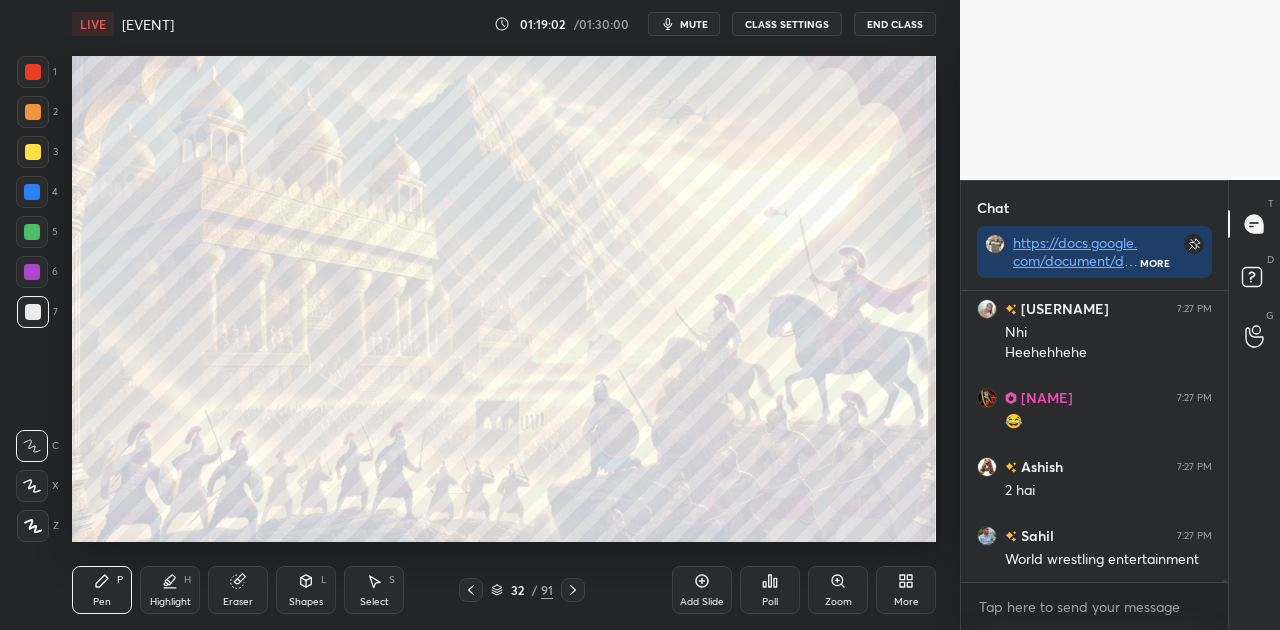 click 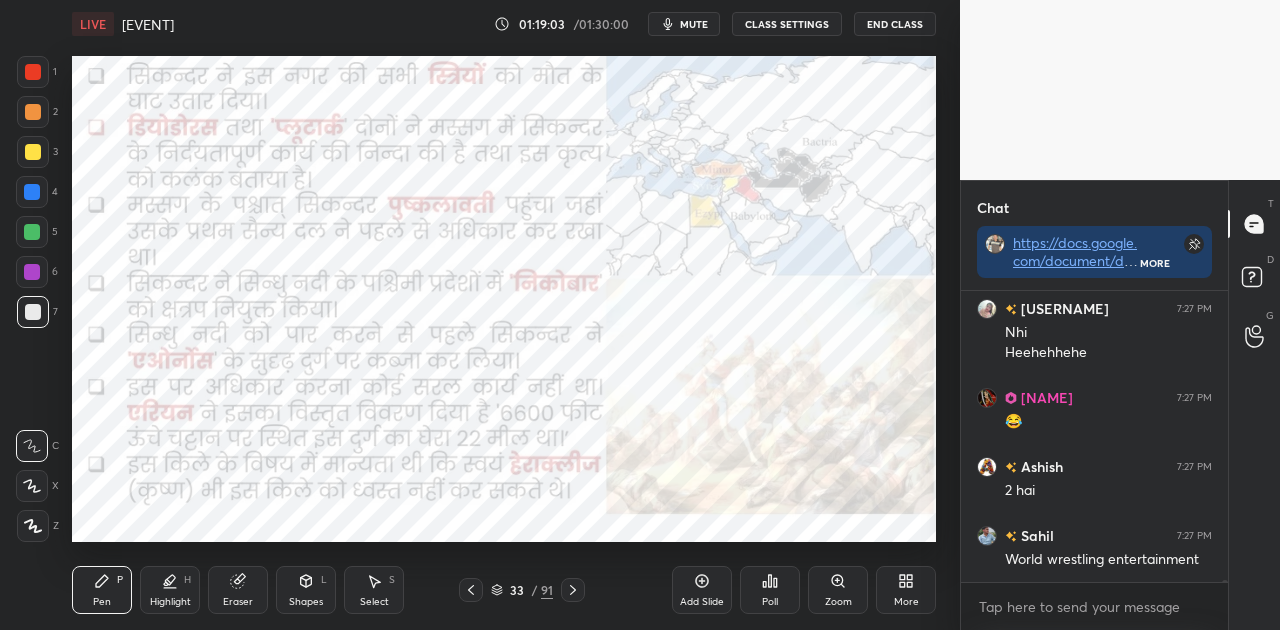scroll, scrollTop: 35894, scrollLeft: 0, axis: vertical 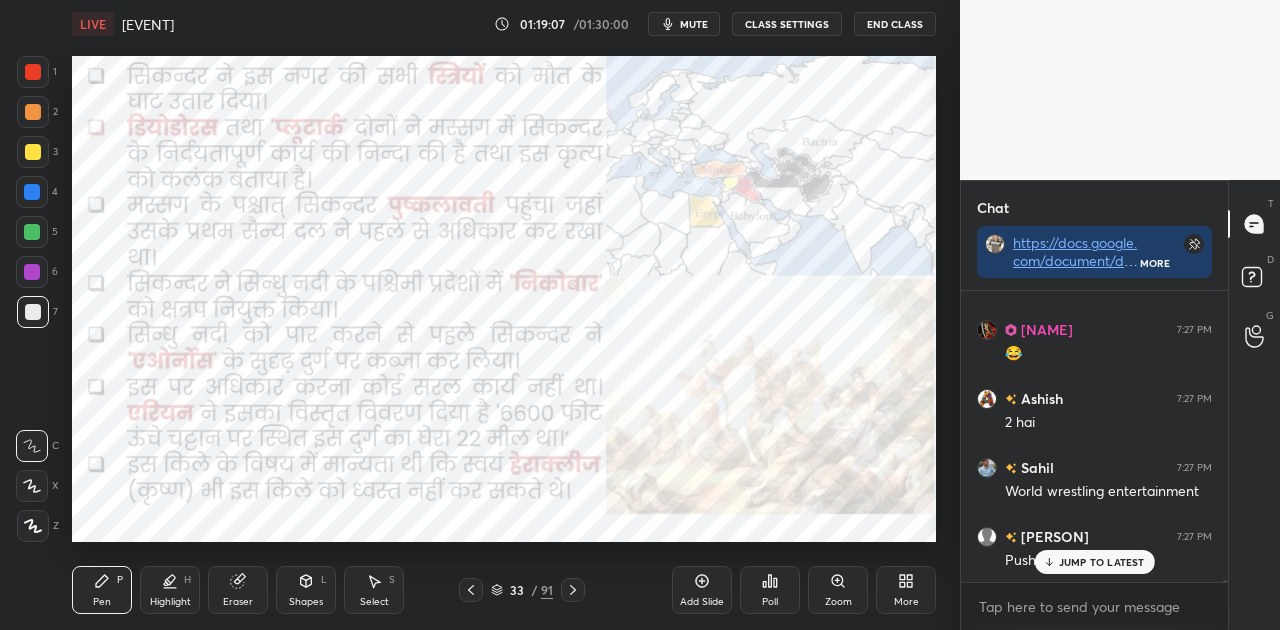 click 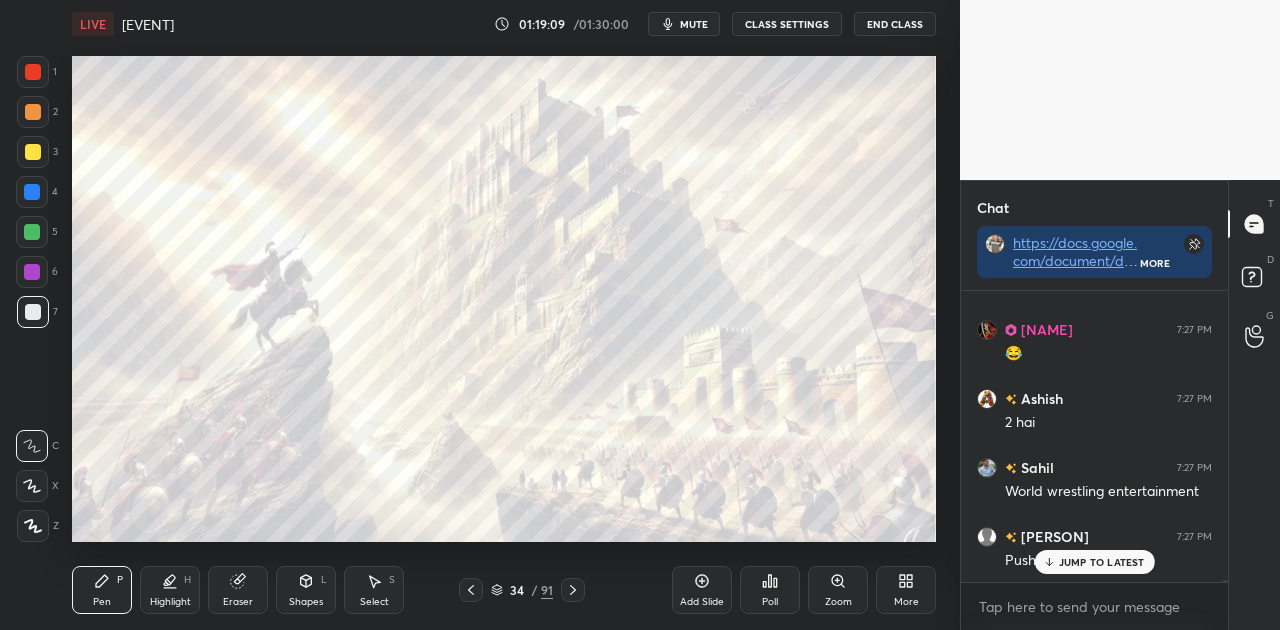 click 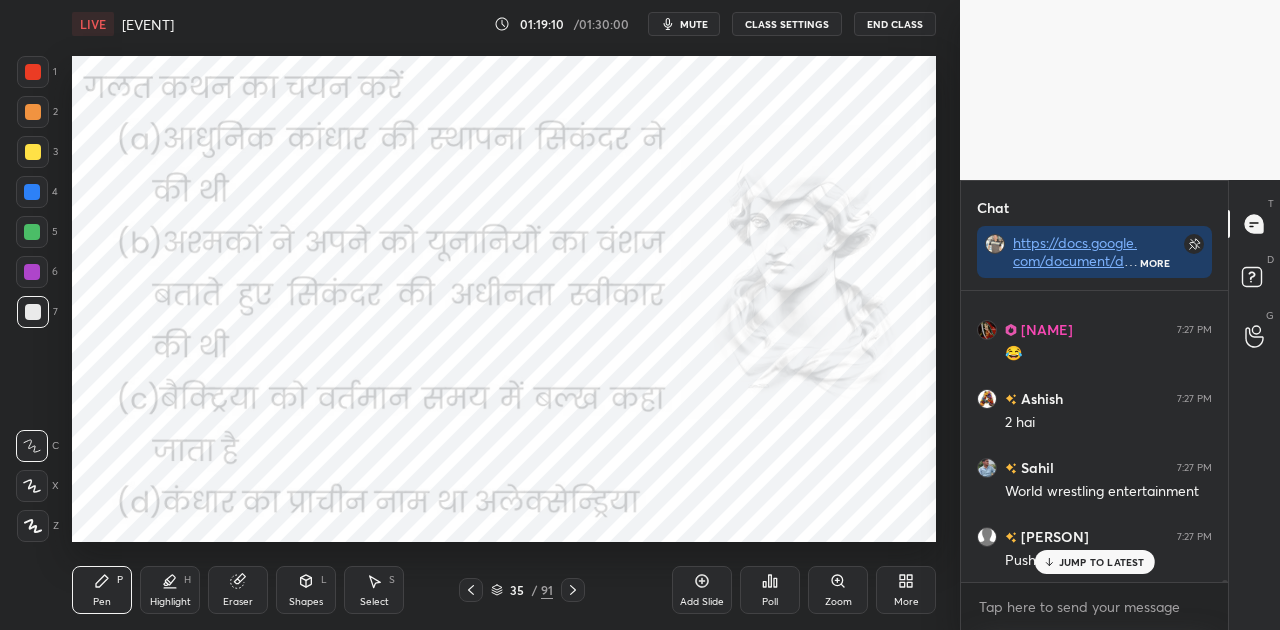 scroll, scrollTop: 35964, scrollLeft: 0, axis: vertical 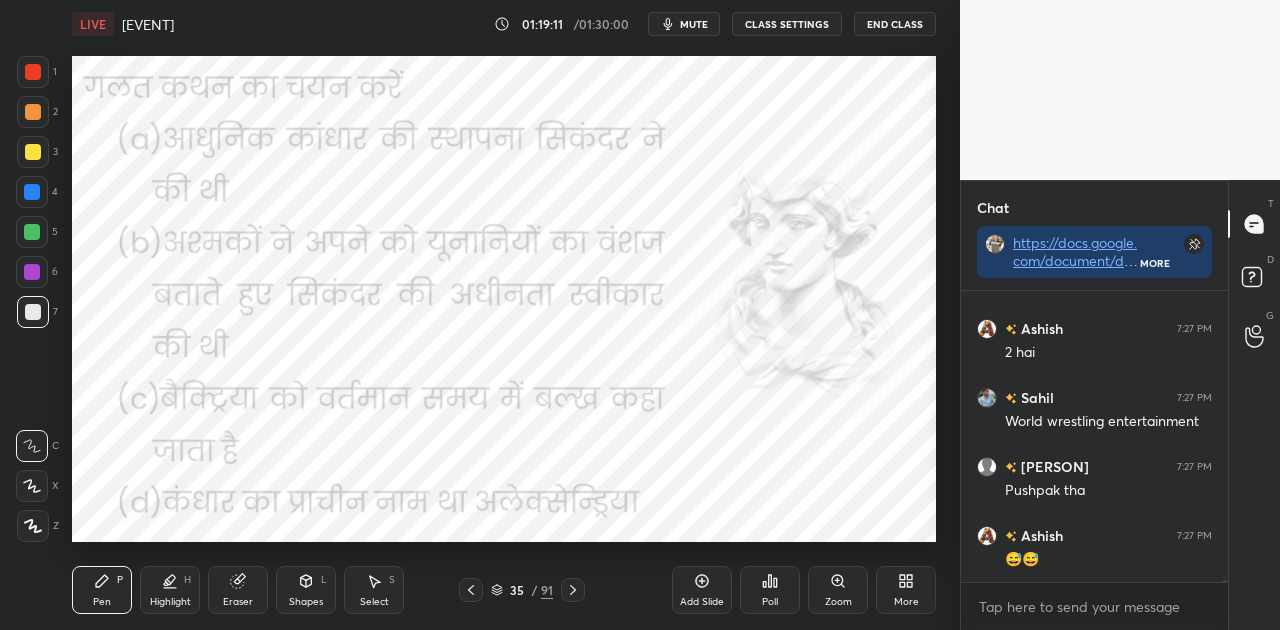 click 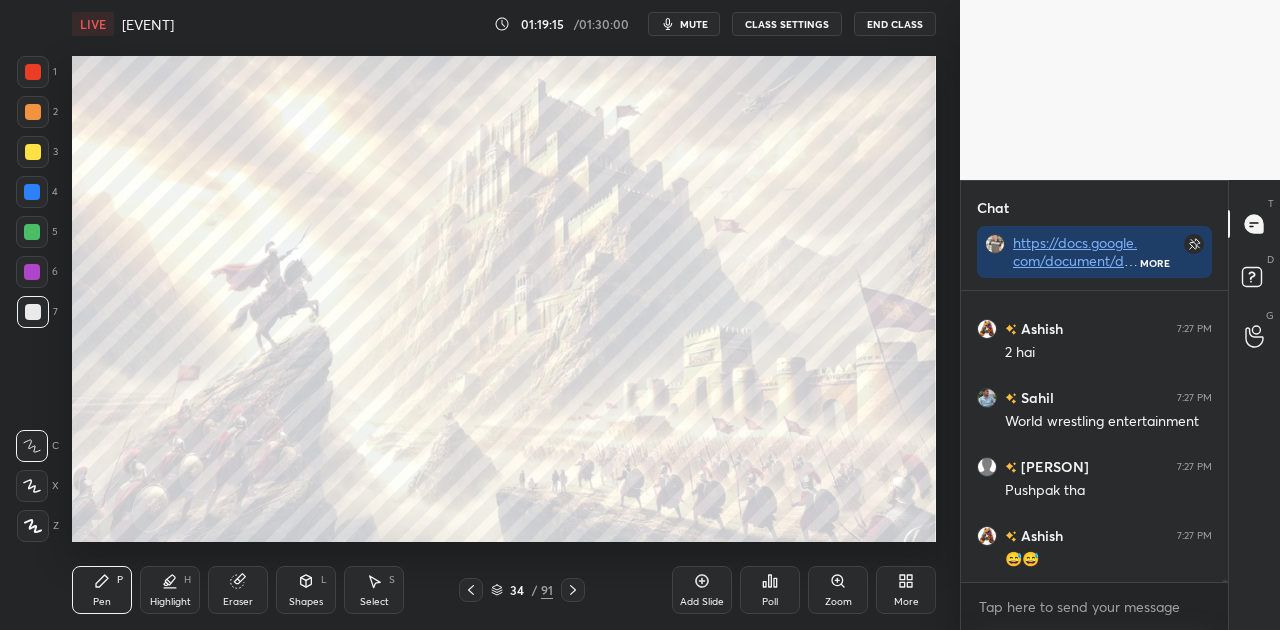 click 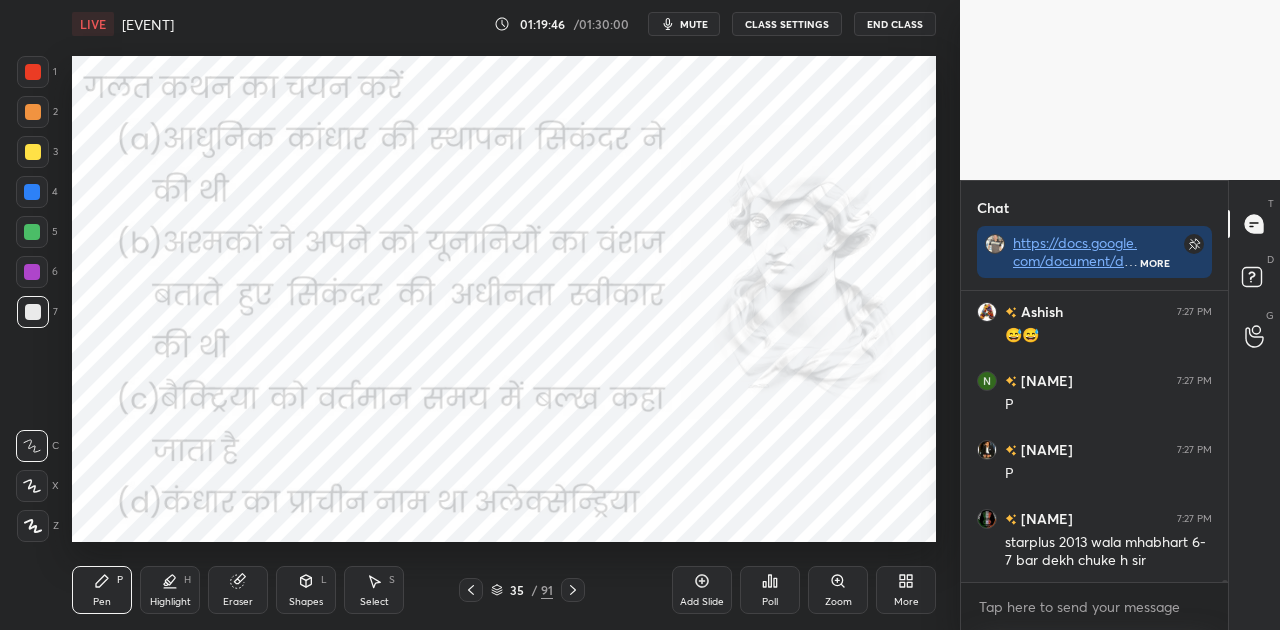 scroll, scrollTop: 36258, scrollLeft: 0, axis: vertical 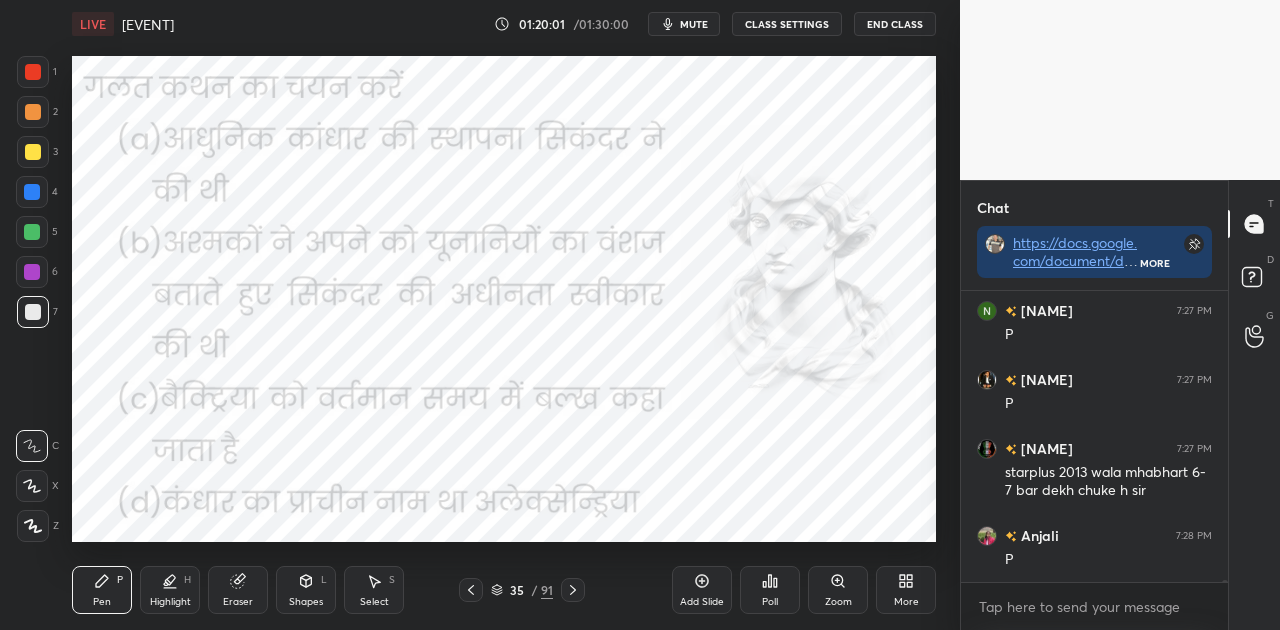 click 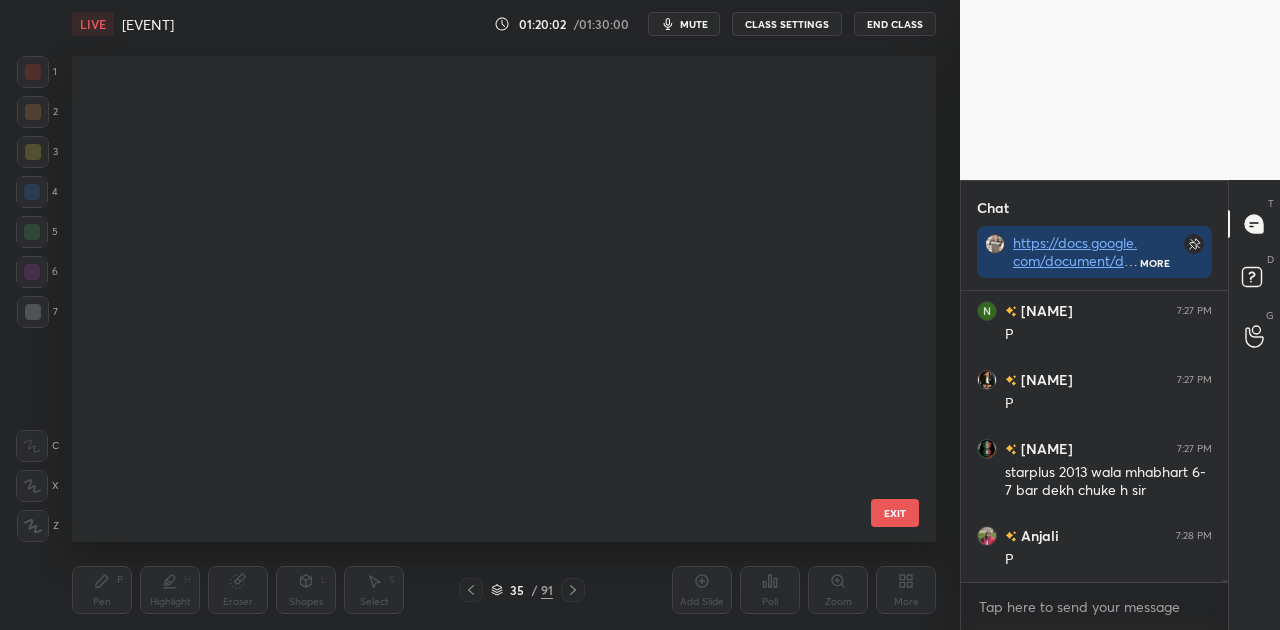 scroll, scrollTop: 1278, scrollLeft: 0, axis: vertical 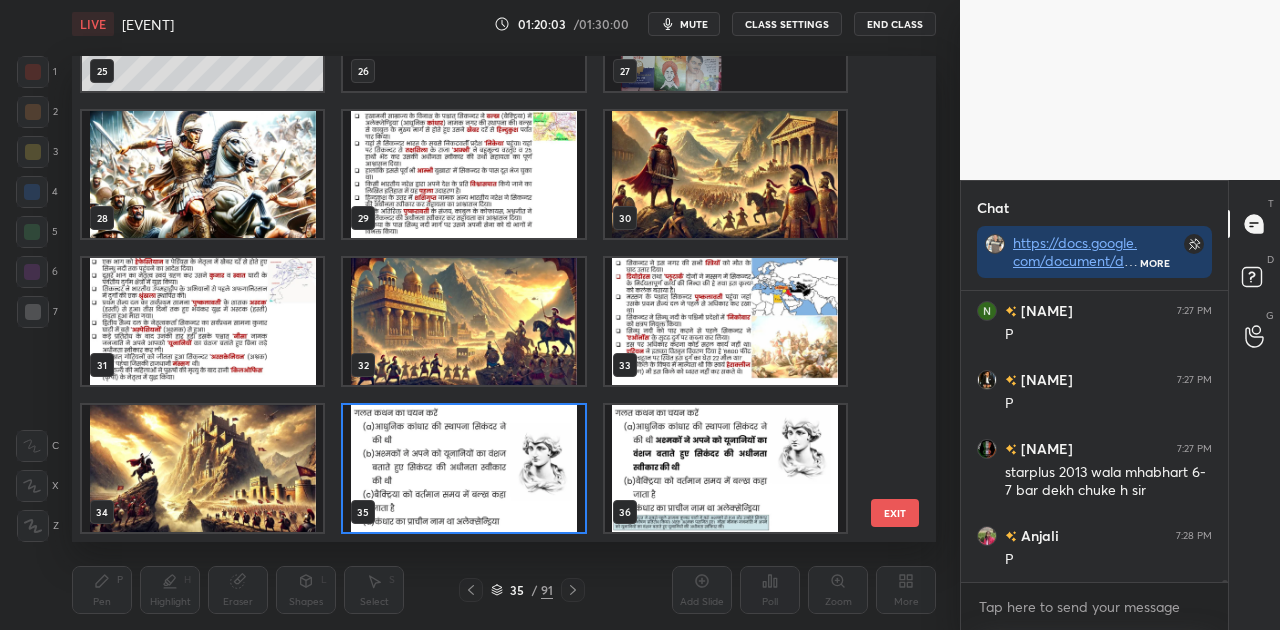 click 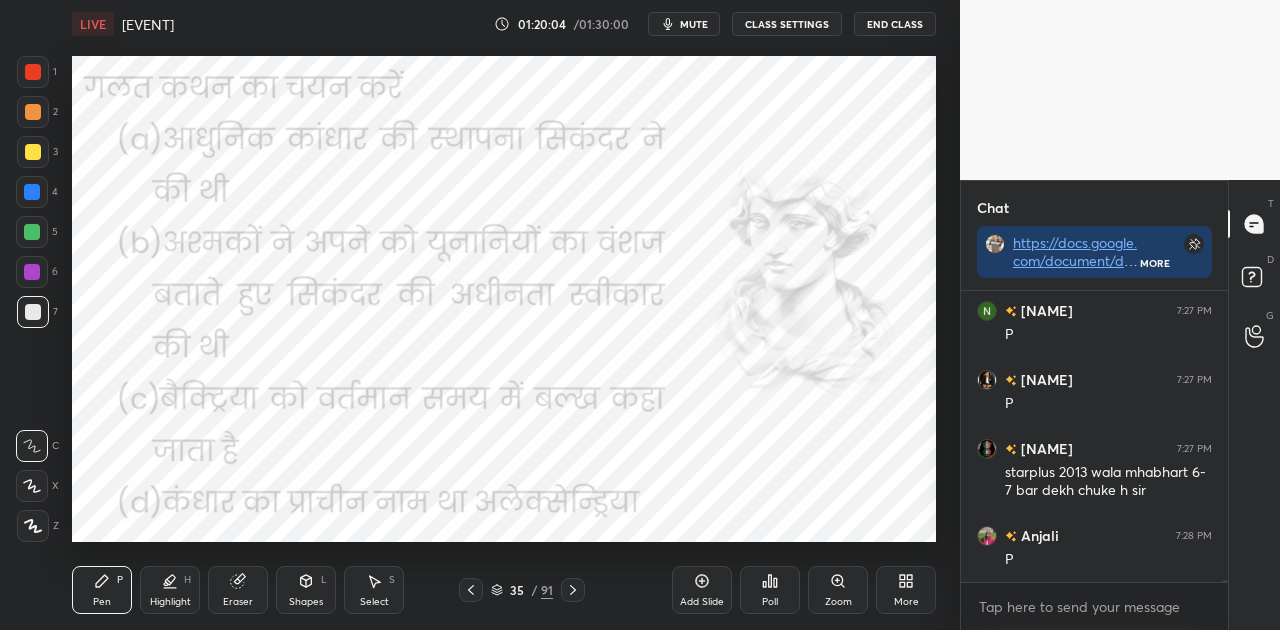 click 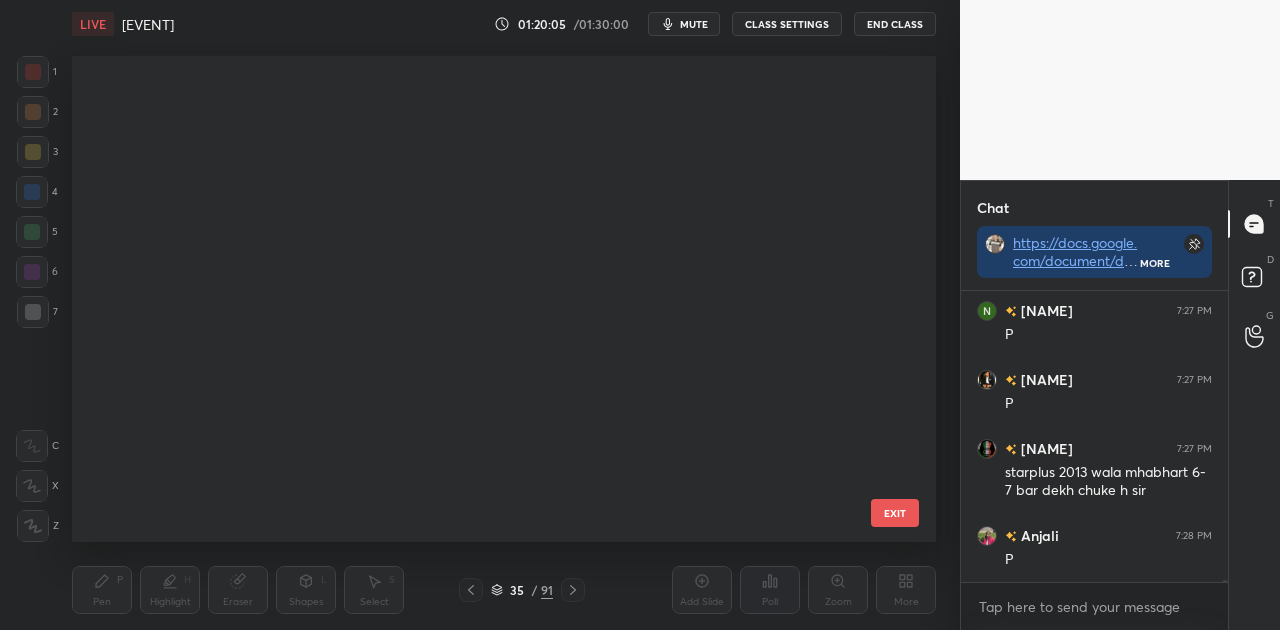 scroll, scrollTop: 1278, scrollLeft: 0, axis: vertical 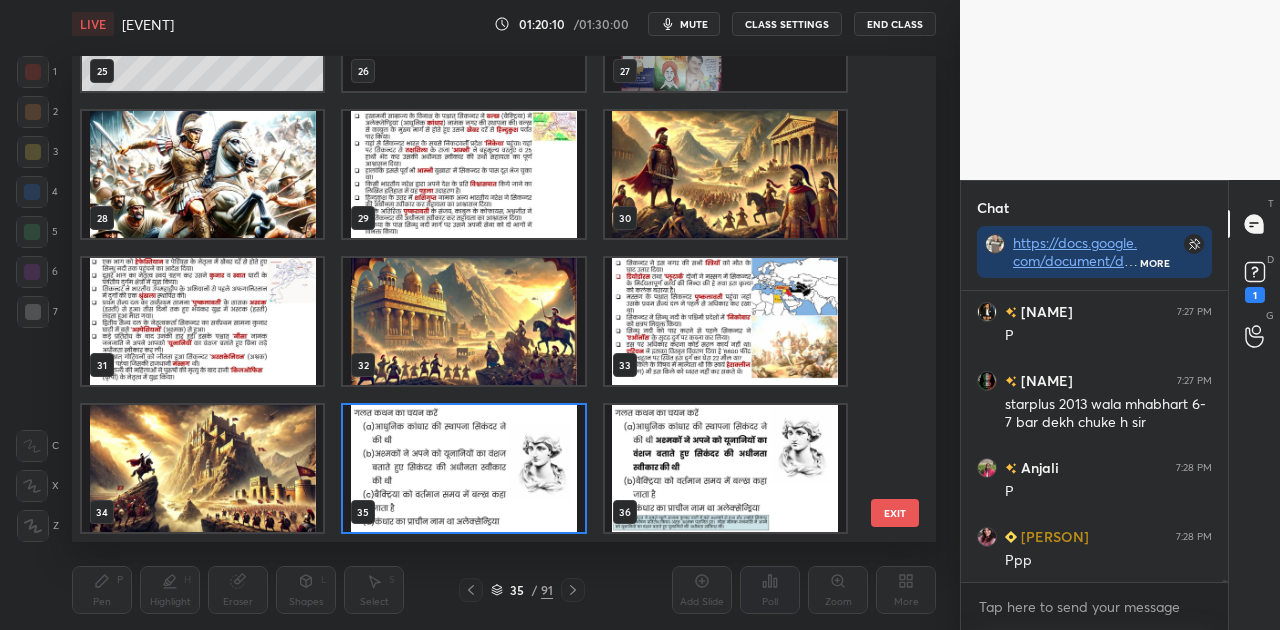 click 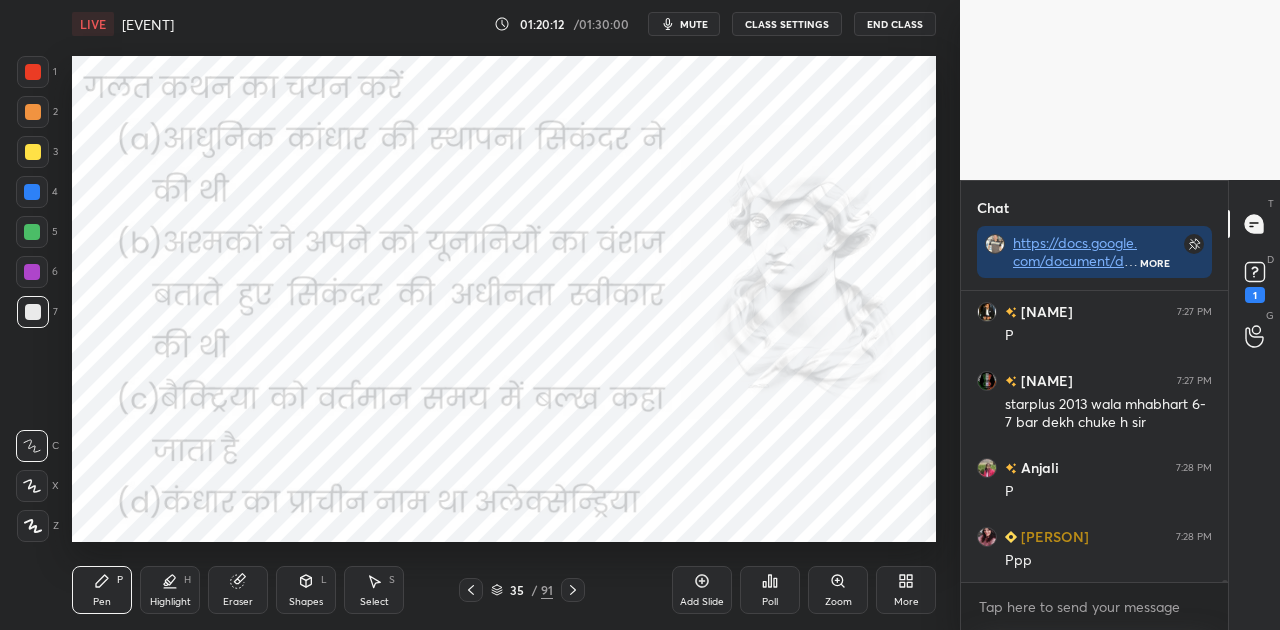 click 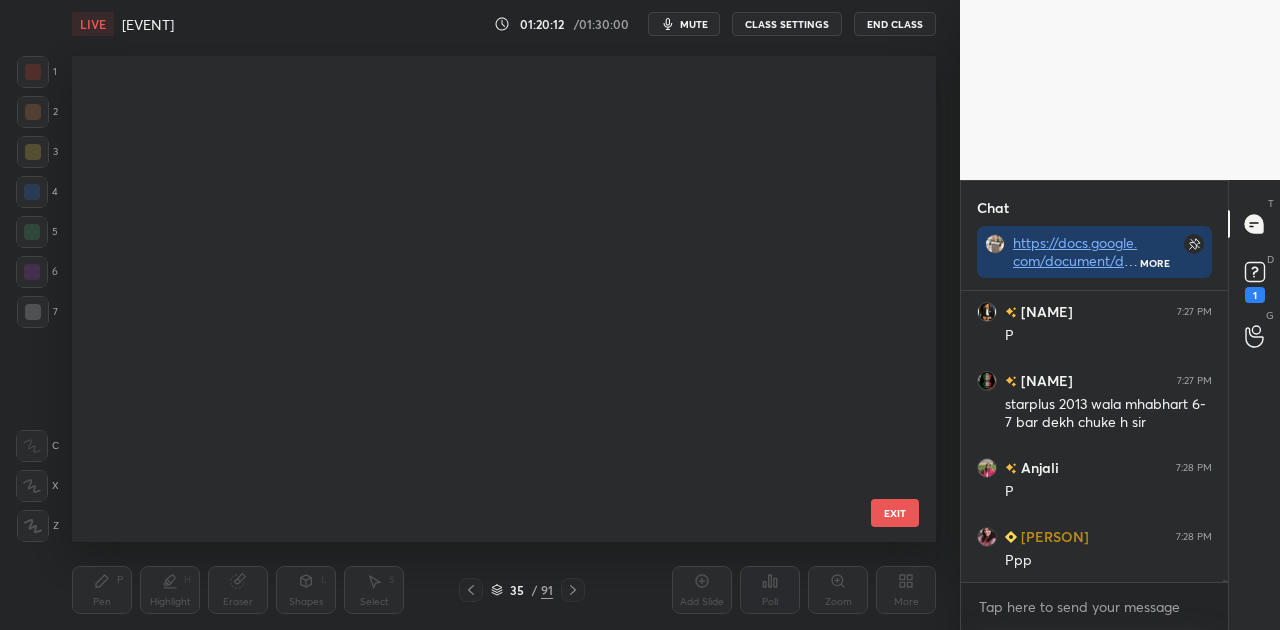 scroll, scrollTop: 1278, scrollLeft: 0, axis: vertical 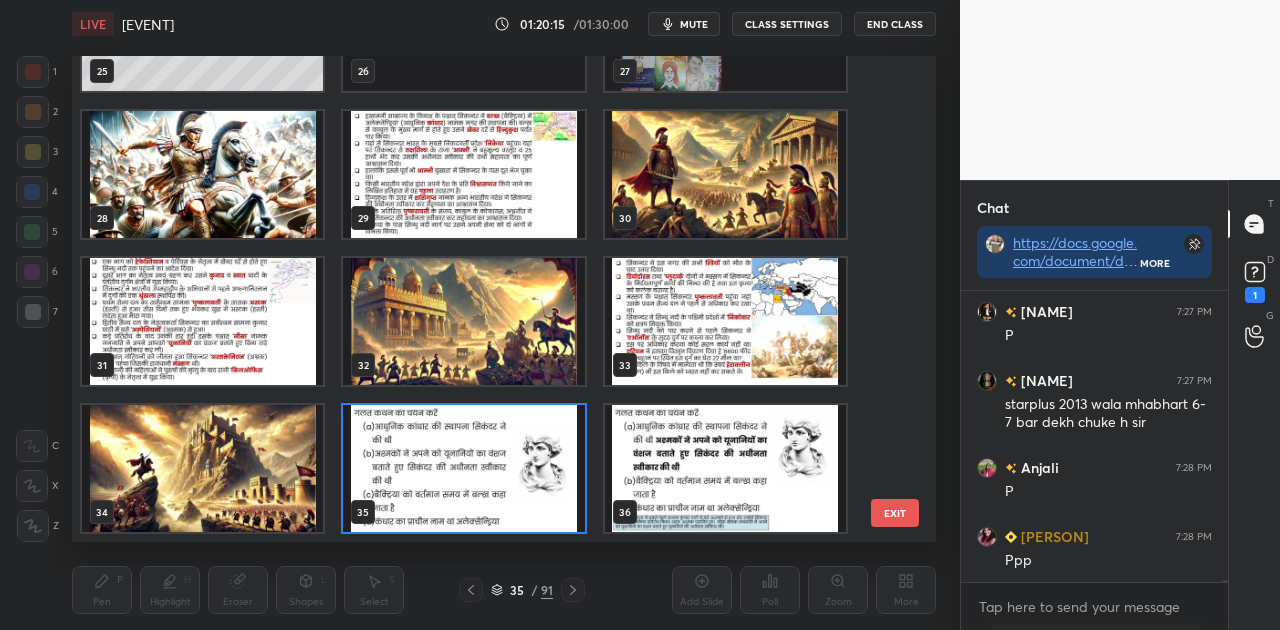 click 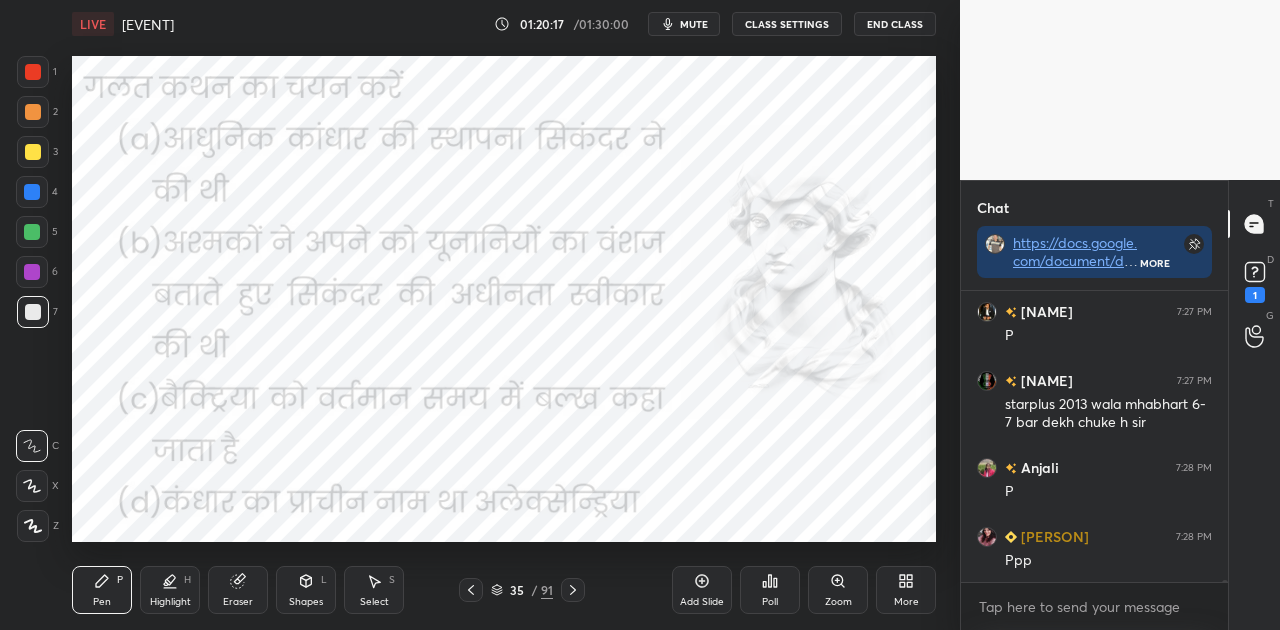 click 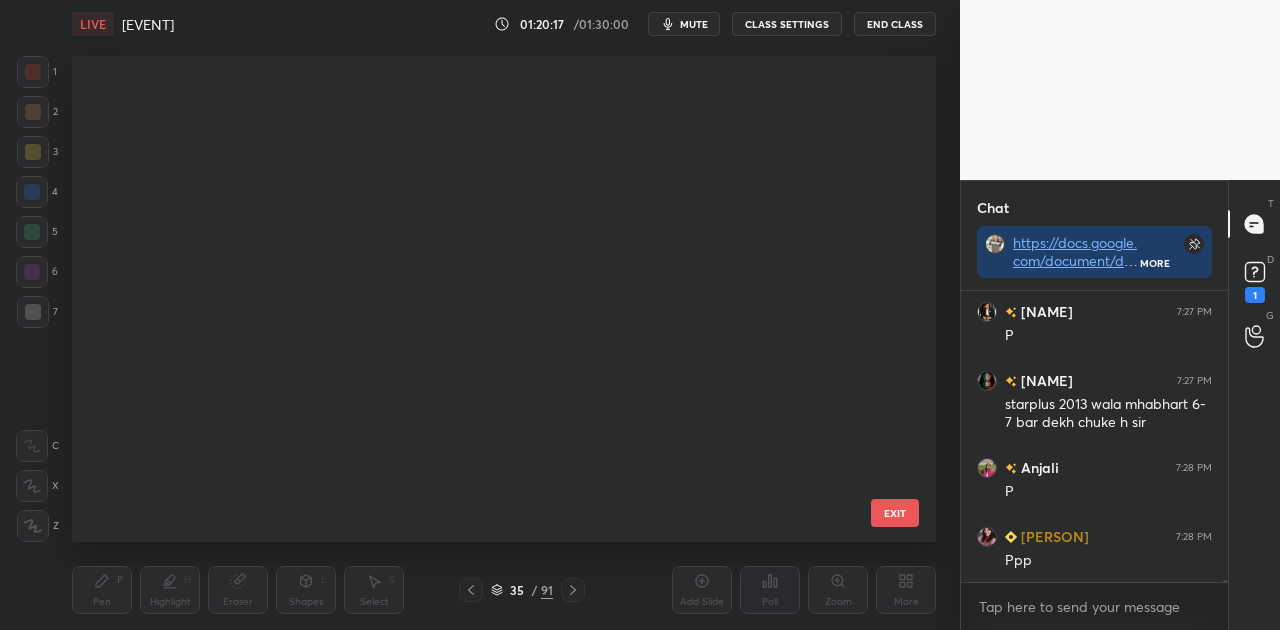 scroll, scrollTop: 1278, scrollLeft: 0, axis: vertical 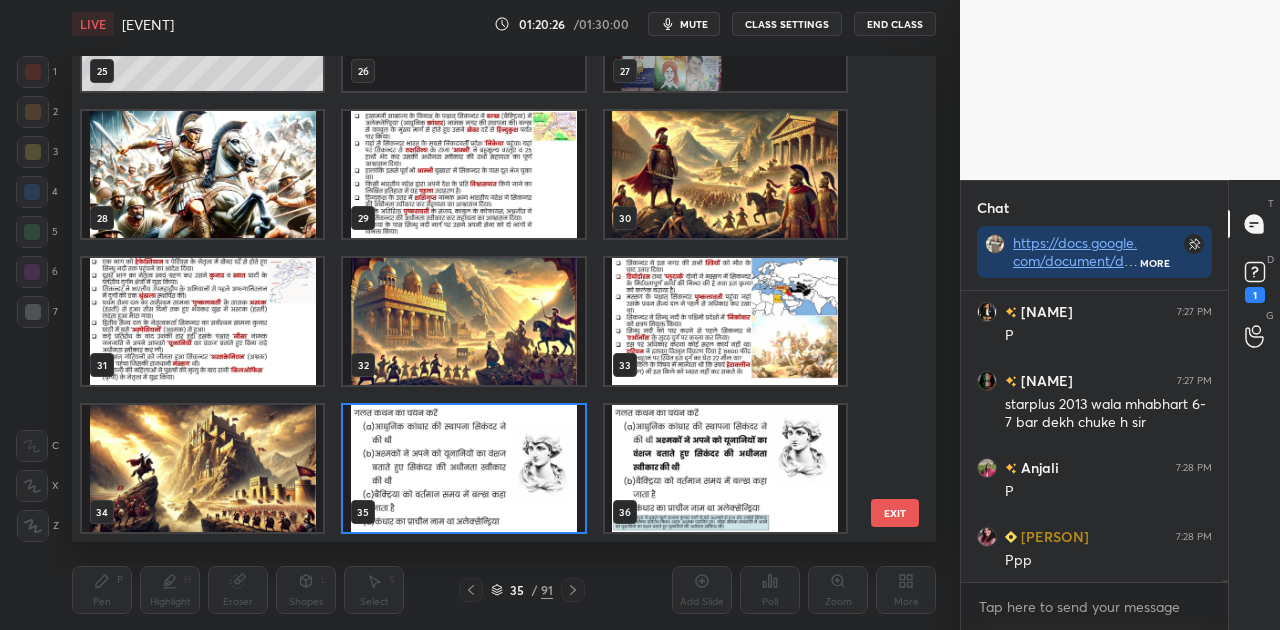 click at bounding box center [471, 590] 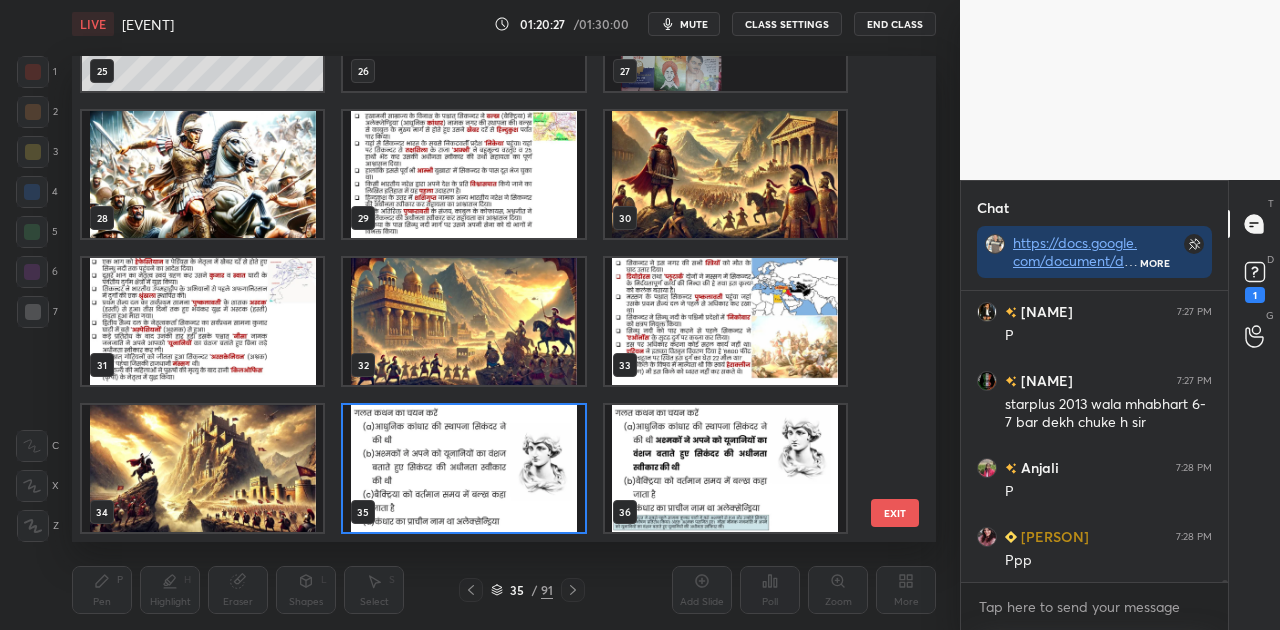 click at bounding box center (471, 590) 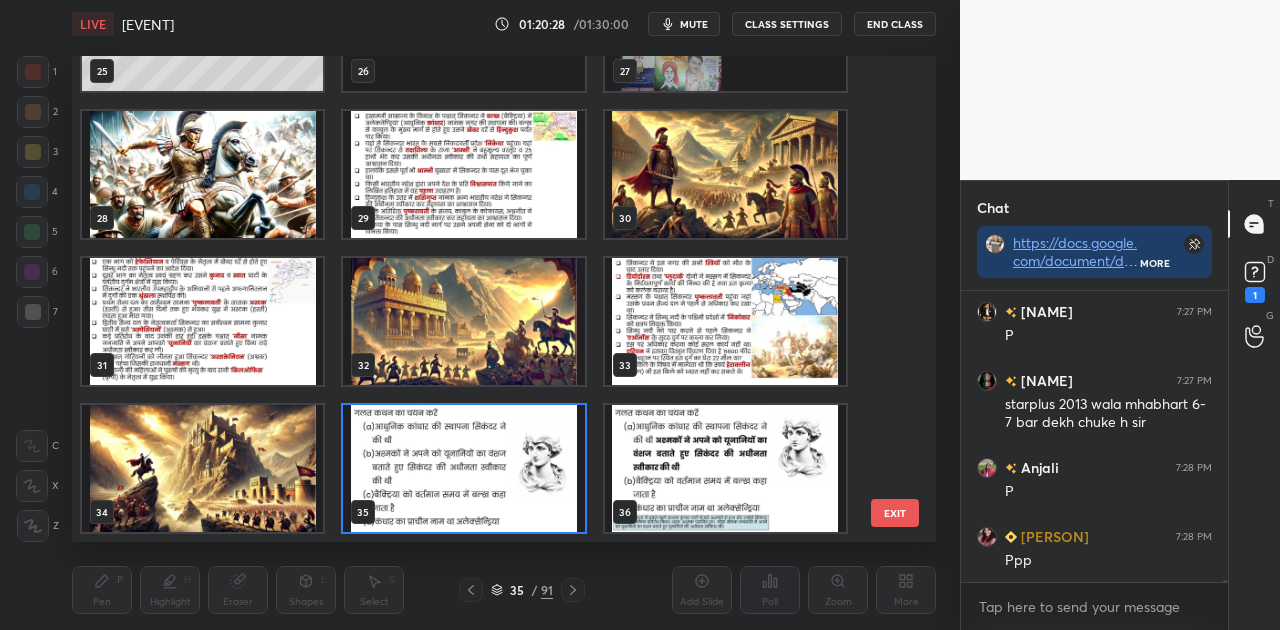 click at bounding box center (463, 468) 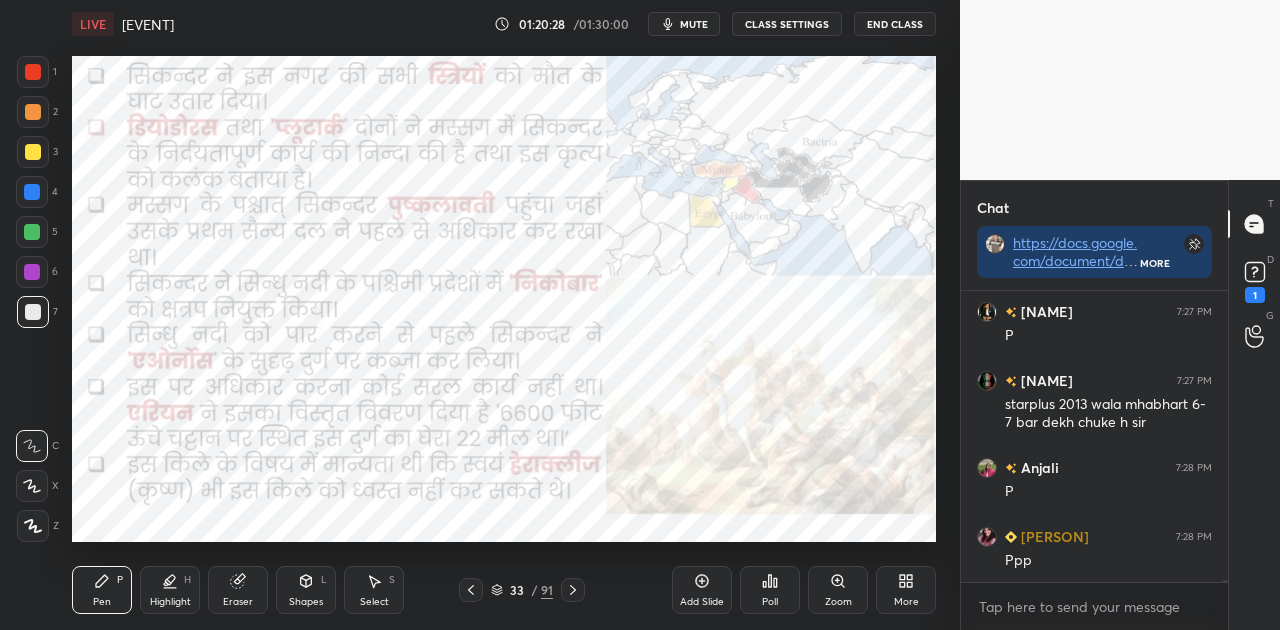 click at bounding box center (463, 468) 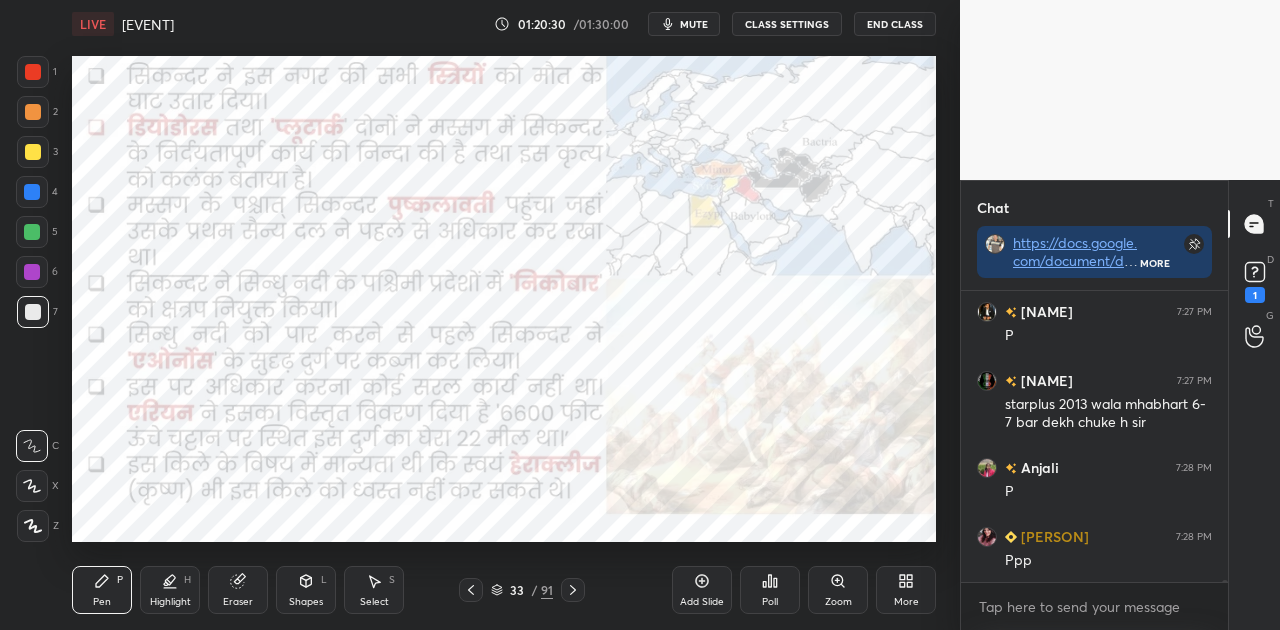 click 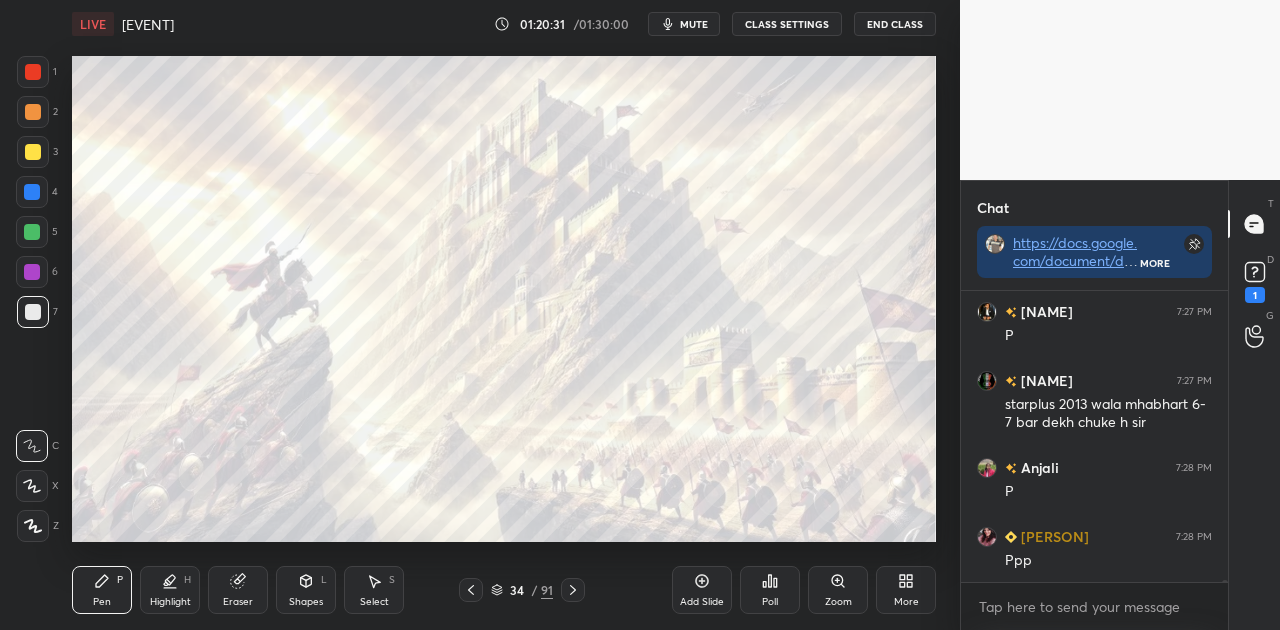 click 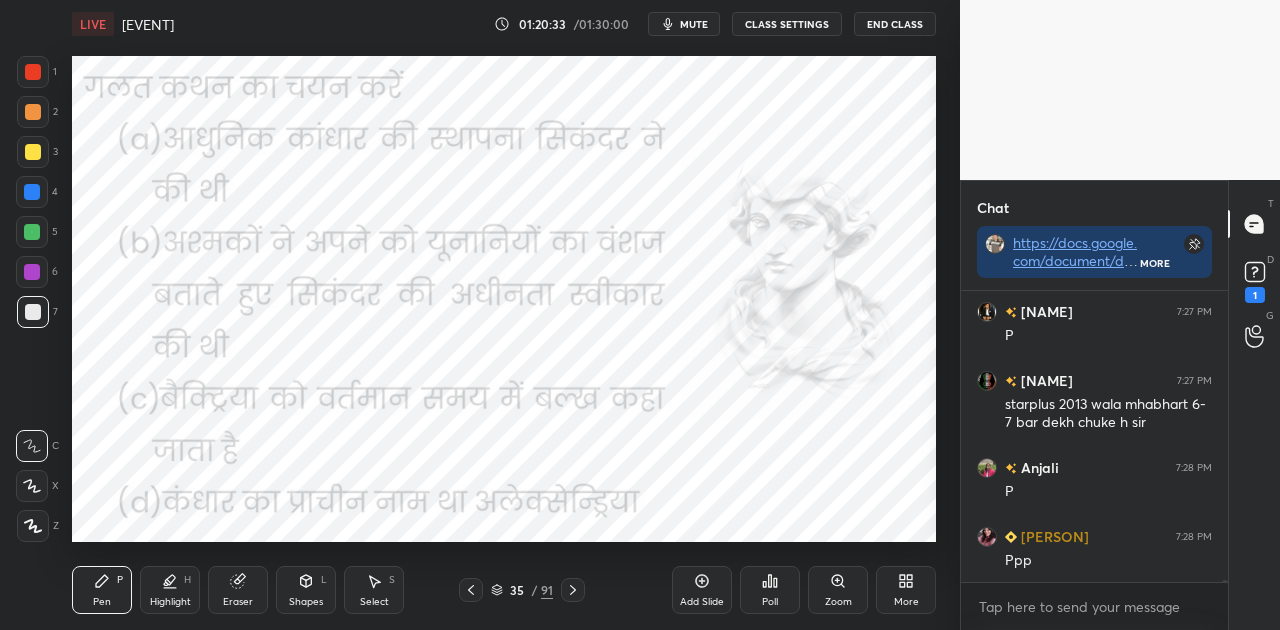 click 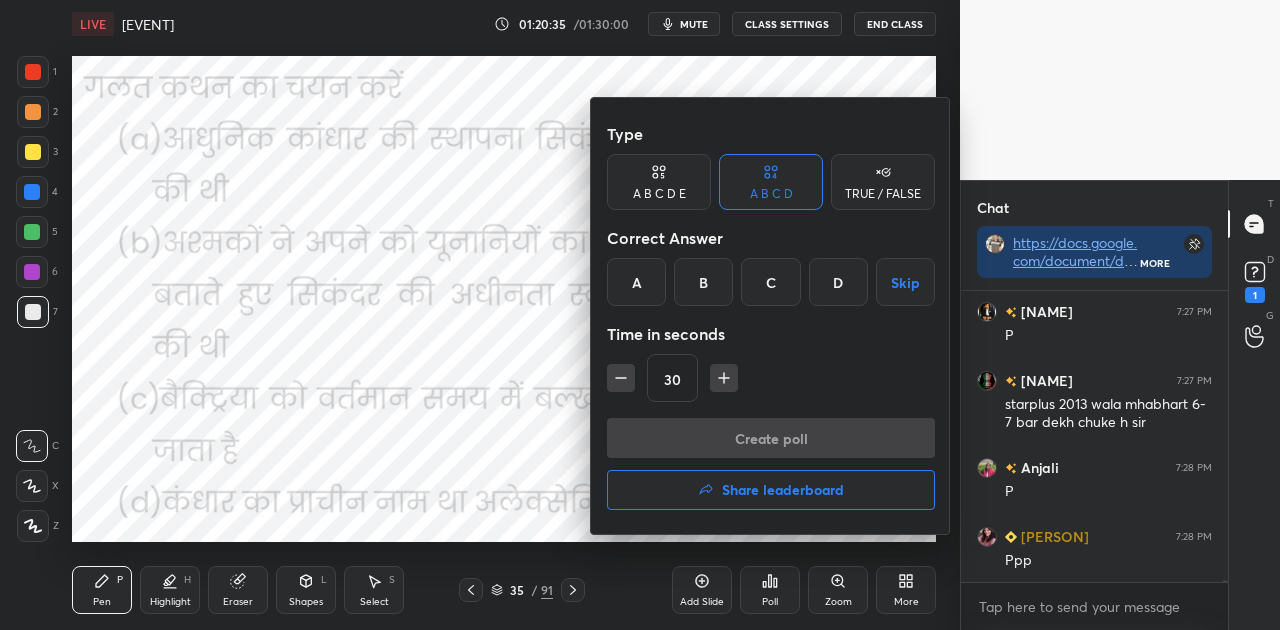click on "B" at bounding box center (703, 282) 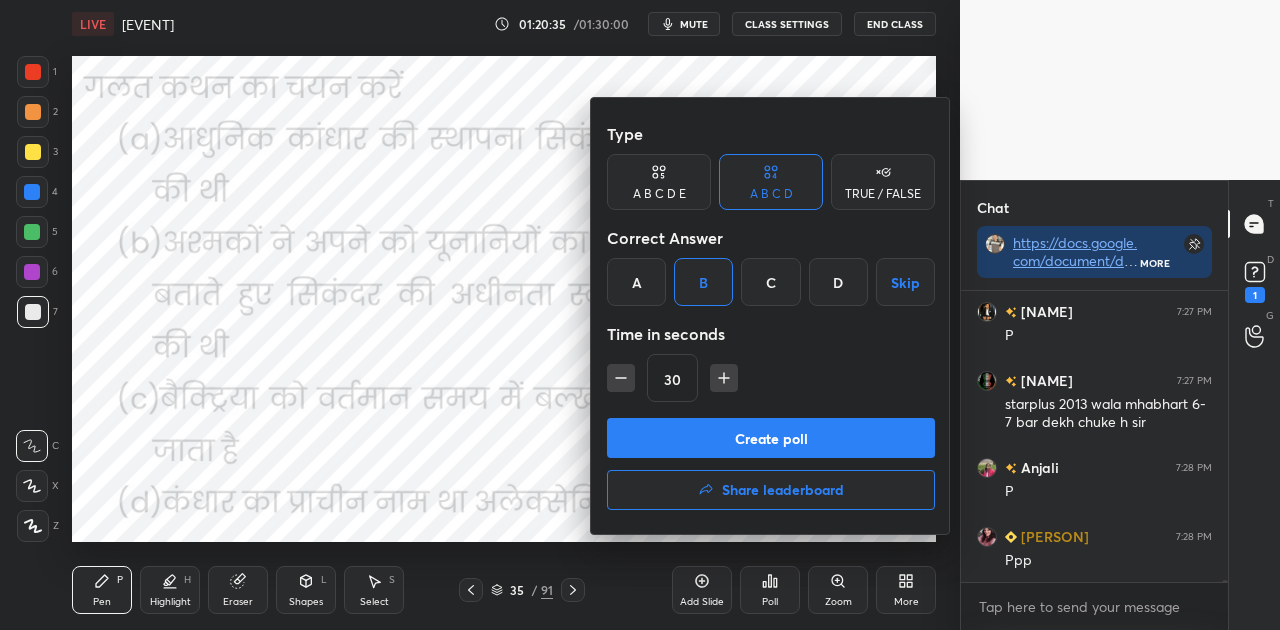 click on "Create poll" at bounding box center (771, 438) 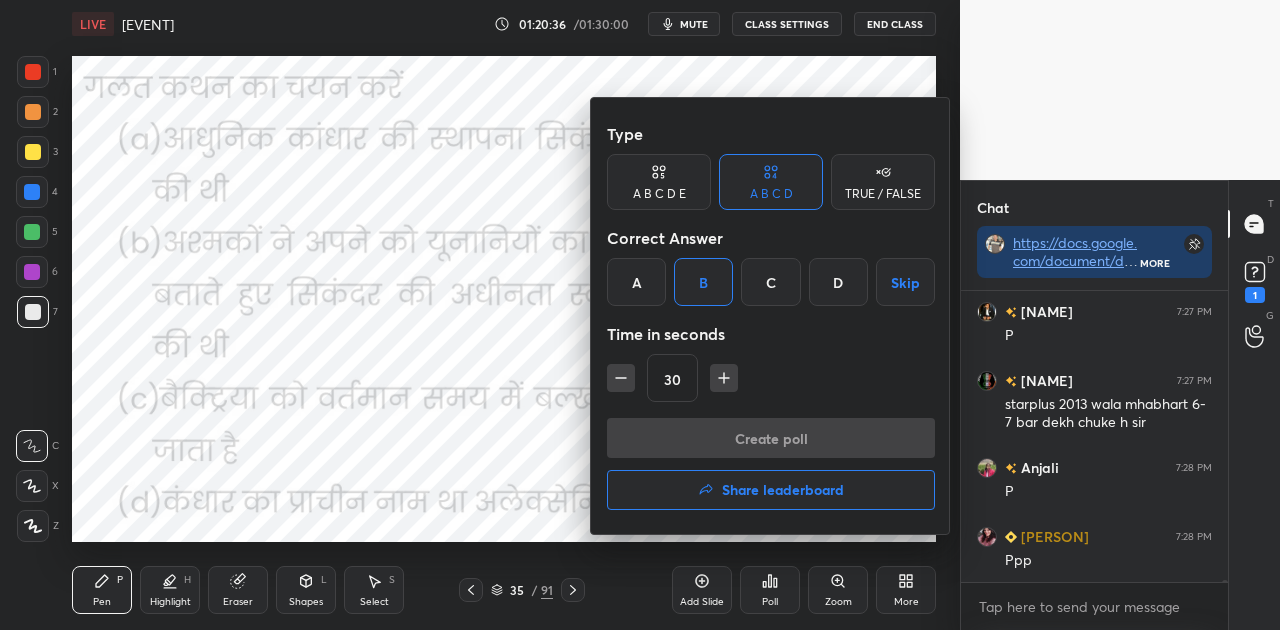 scroll, scrollTop: 243, scrollLeft: 261, axis: both 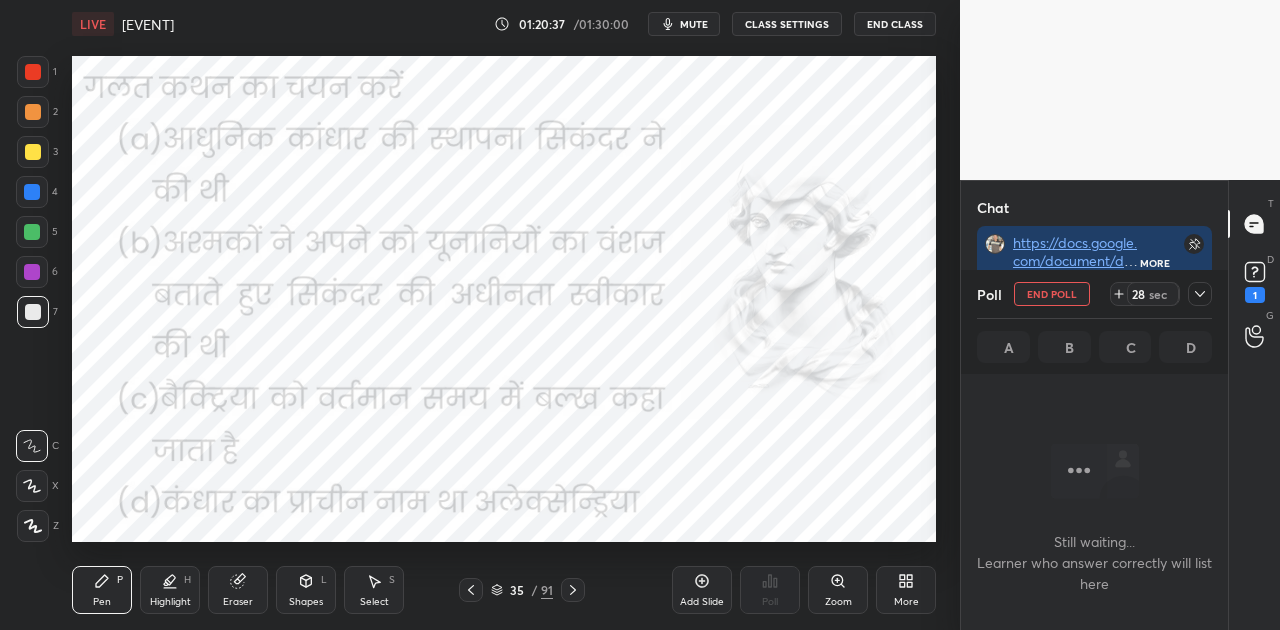 click on "mute" at bounding box center [694, 24] 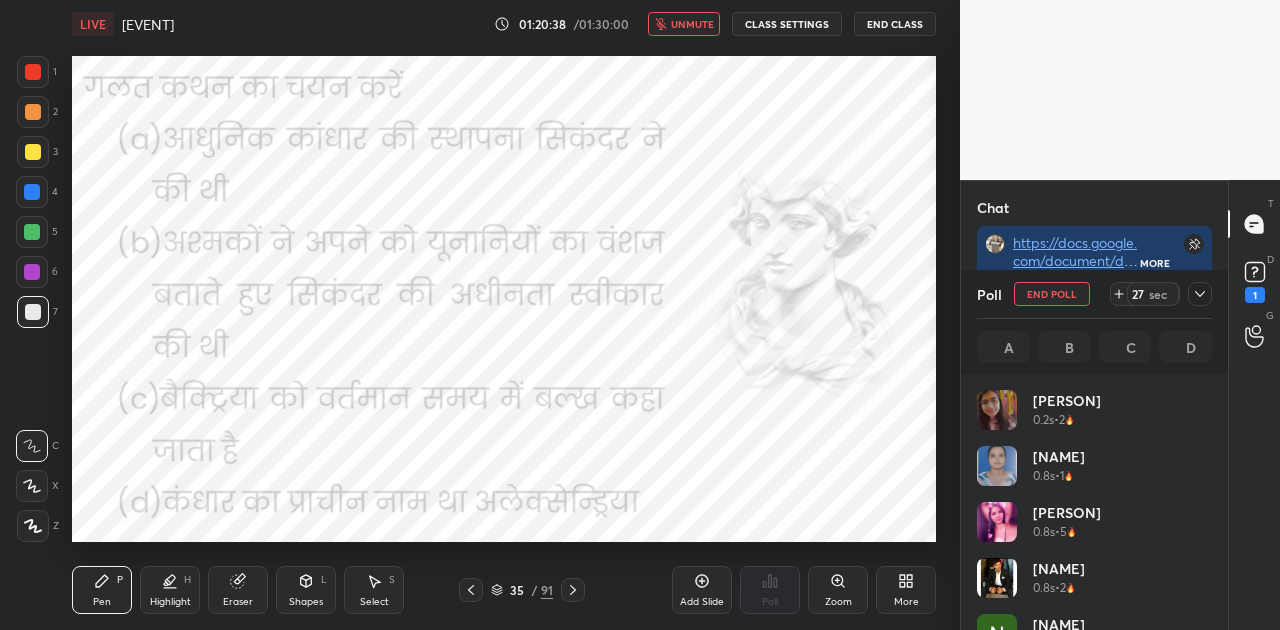 scroll, scrollTop: 7, scrollLeft: 6, axis: both 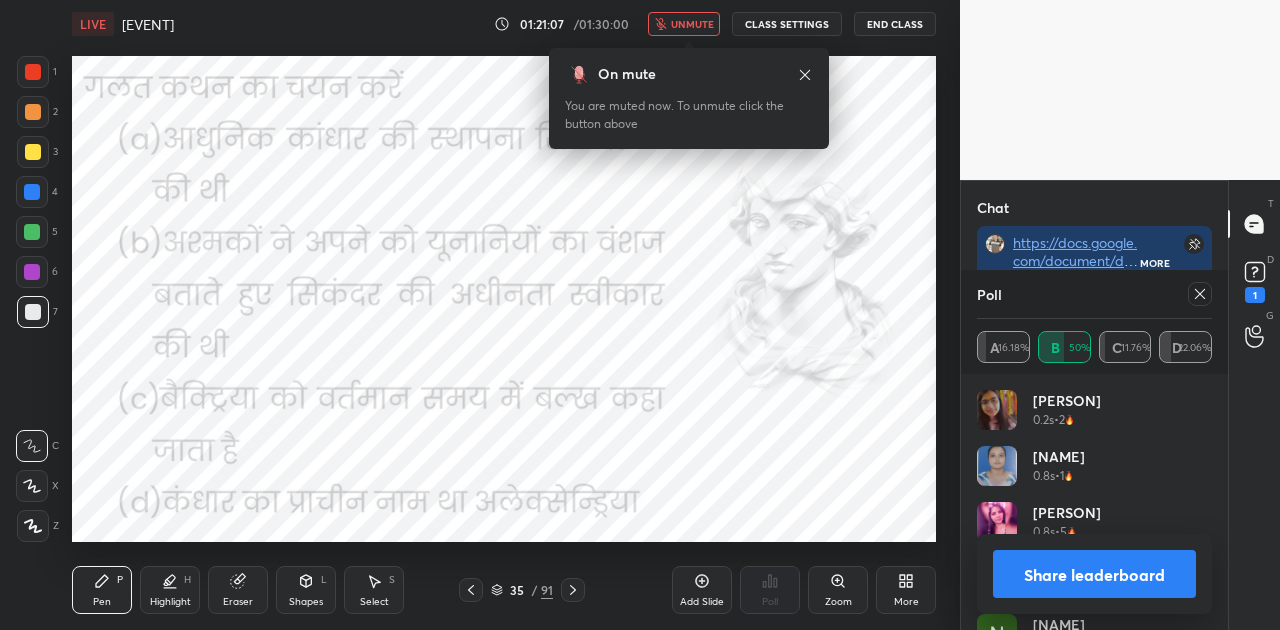 click on "Share leaderboard" at bounding box center [1094, 574] 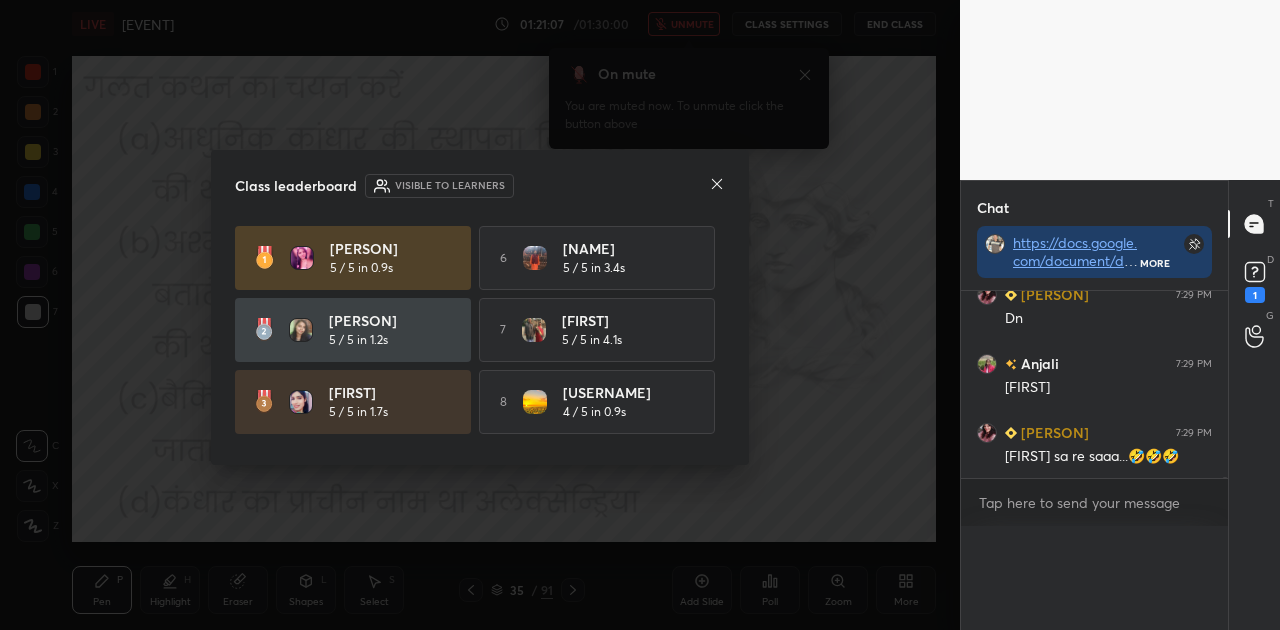 scroll, scrollTop: 0, scrollLeft: 0, axis: both 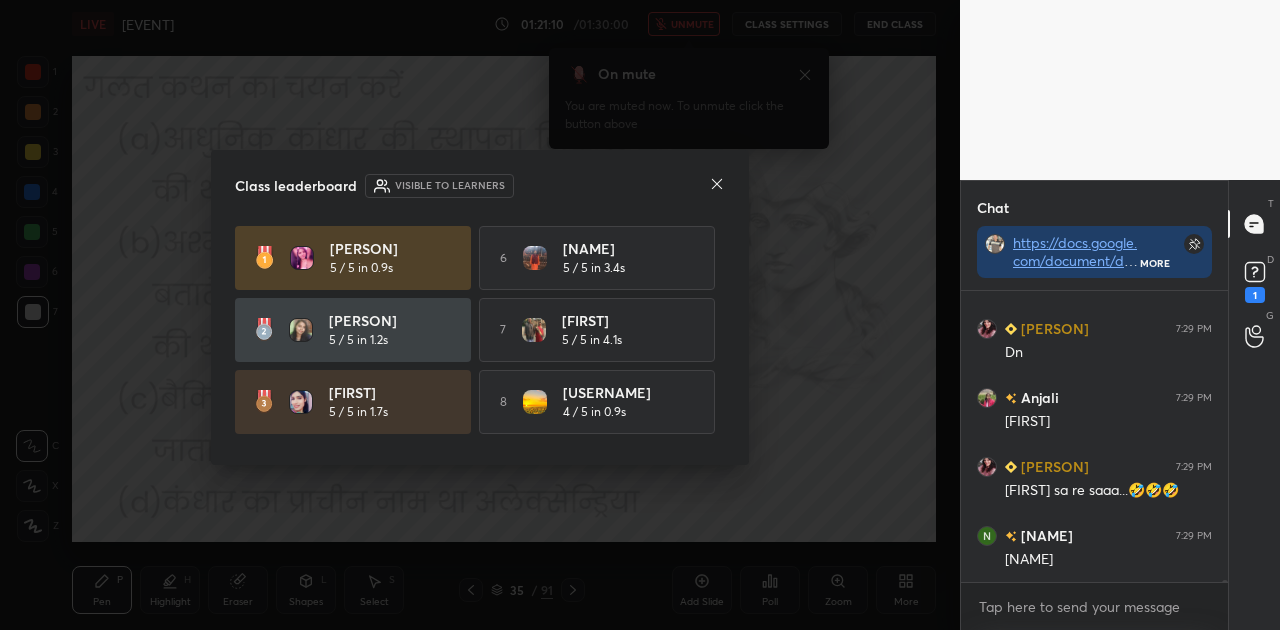 click 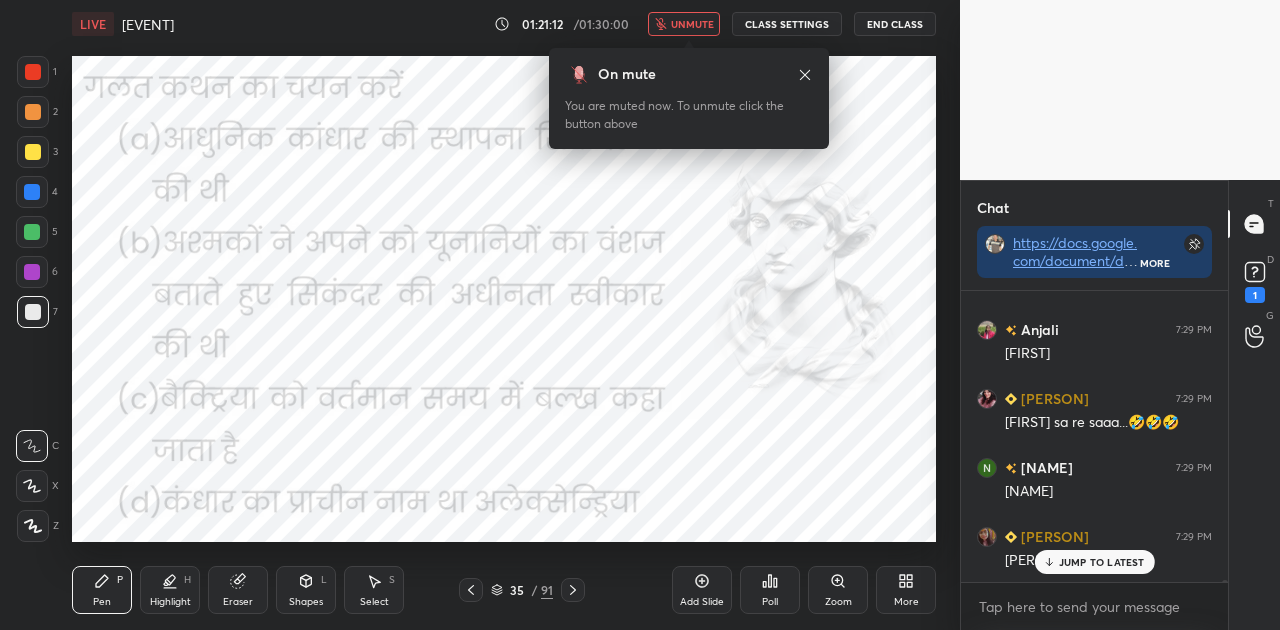 click on "unmute" at bounding box center (692, 24) 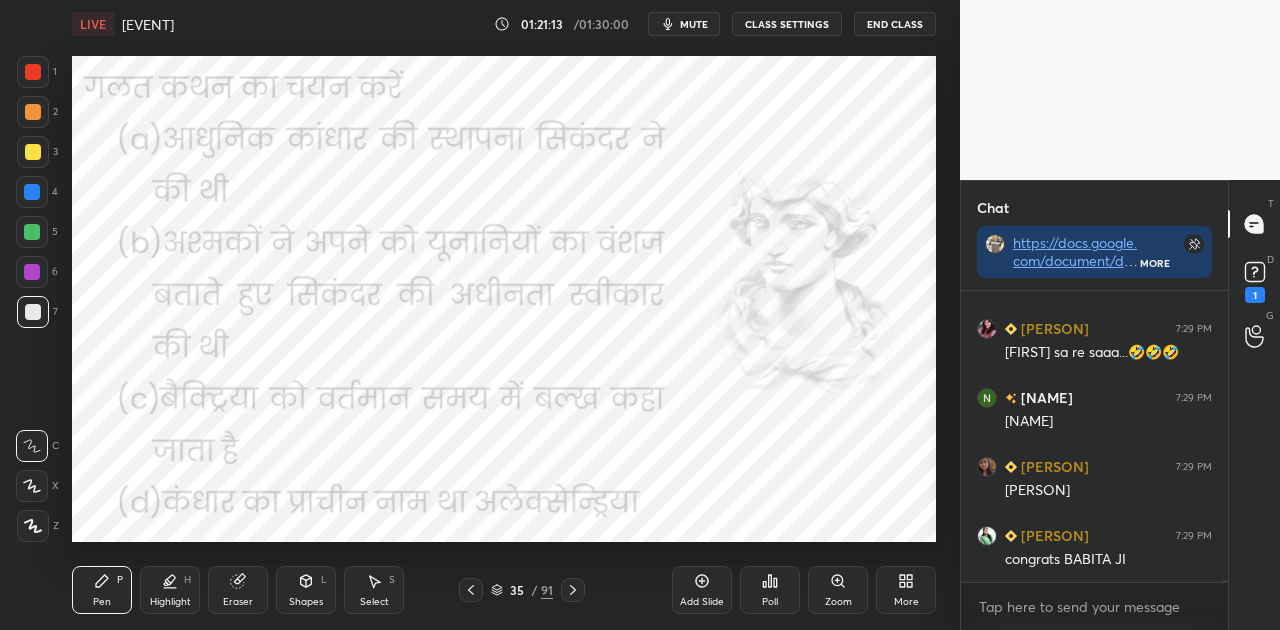 click 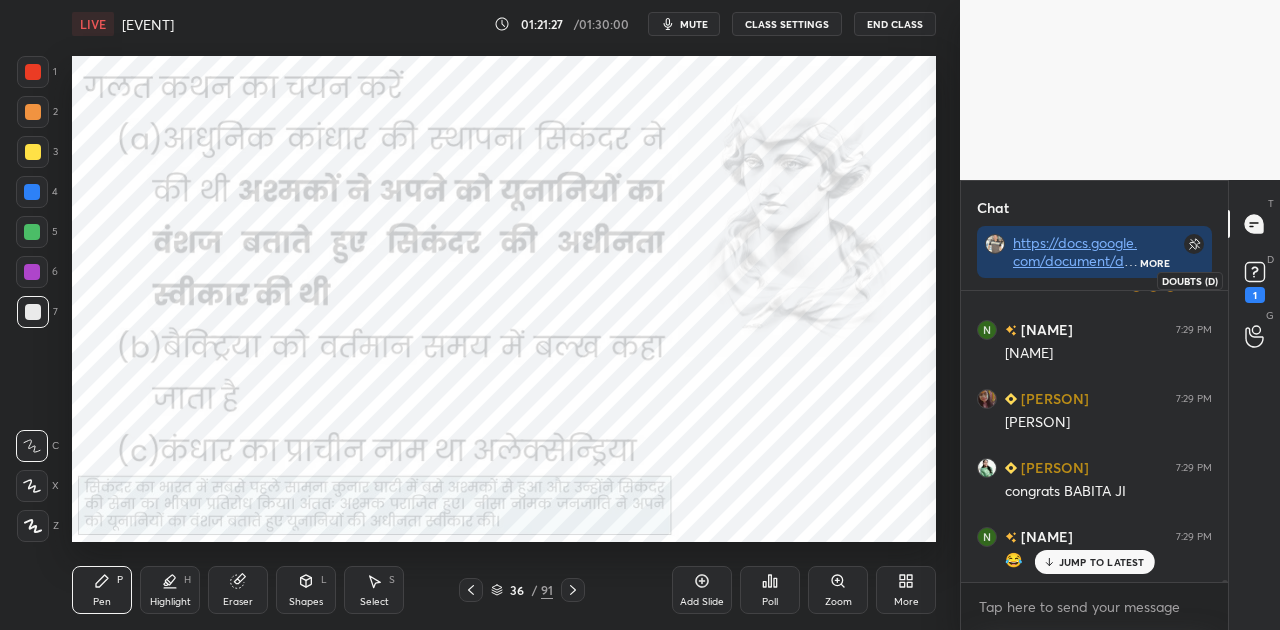 click 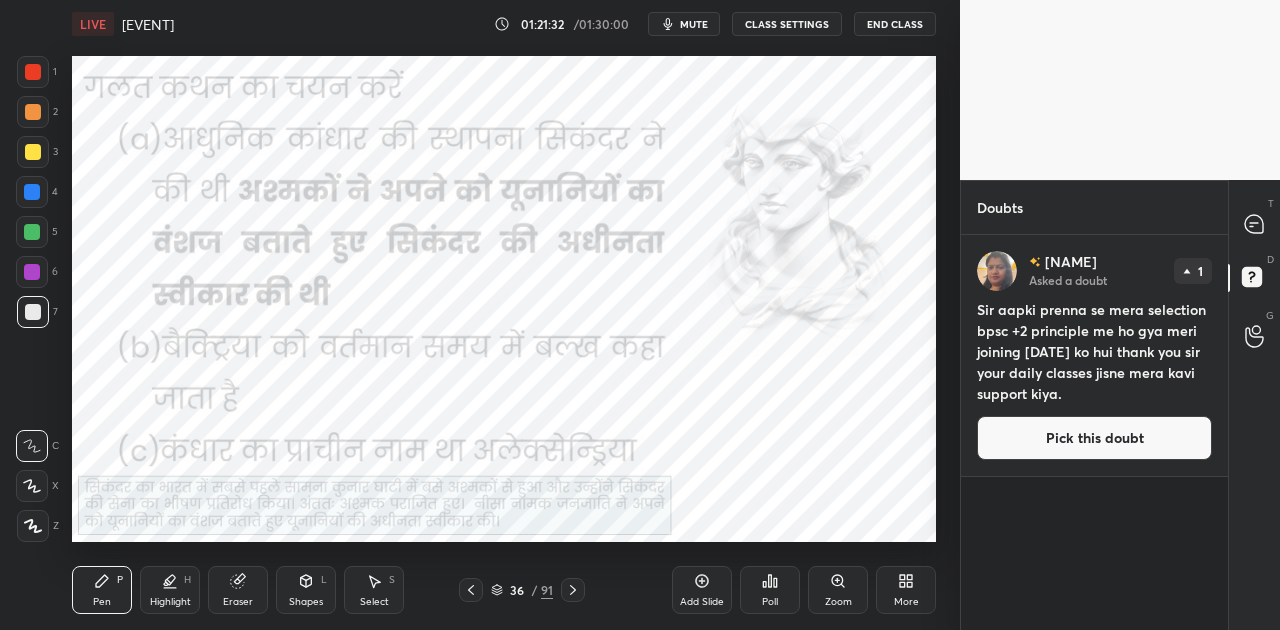 click on "Pick this doubt" at bounding box center [1094, 438] 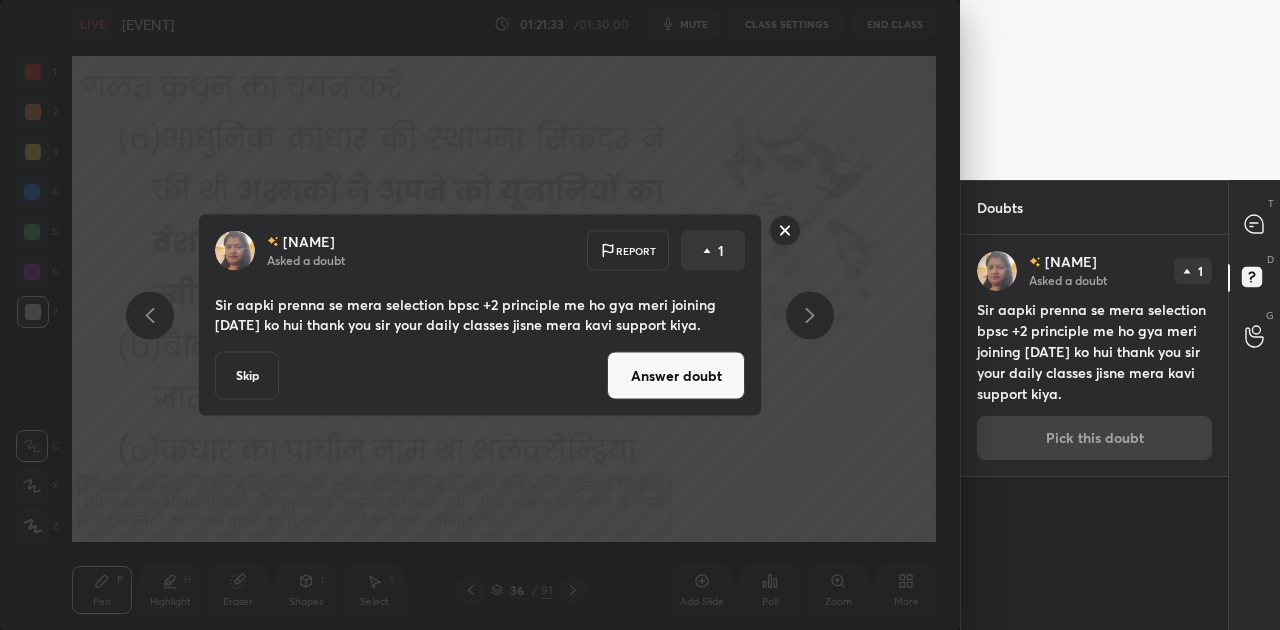 click on "Answer doubt" at bounding box center [676, 376] 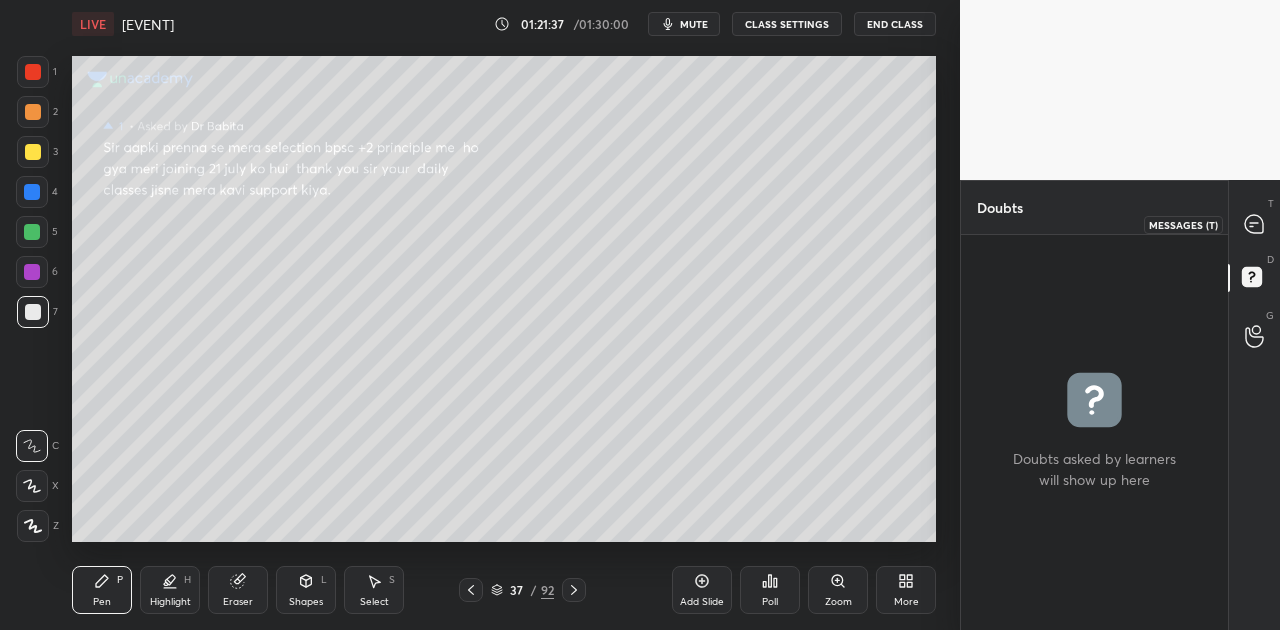 click 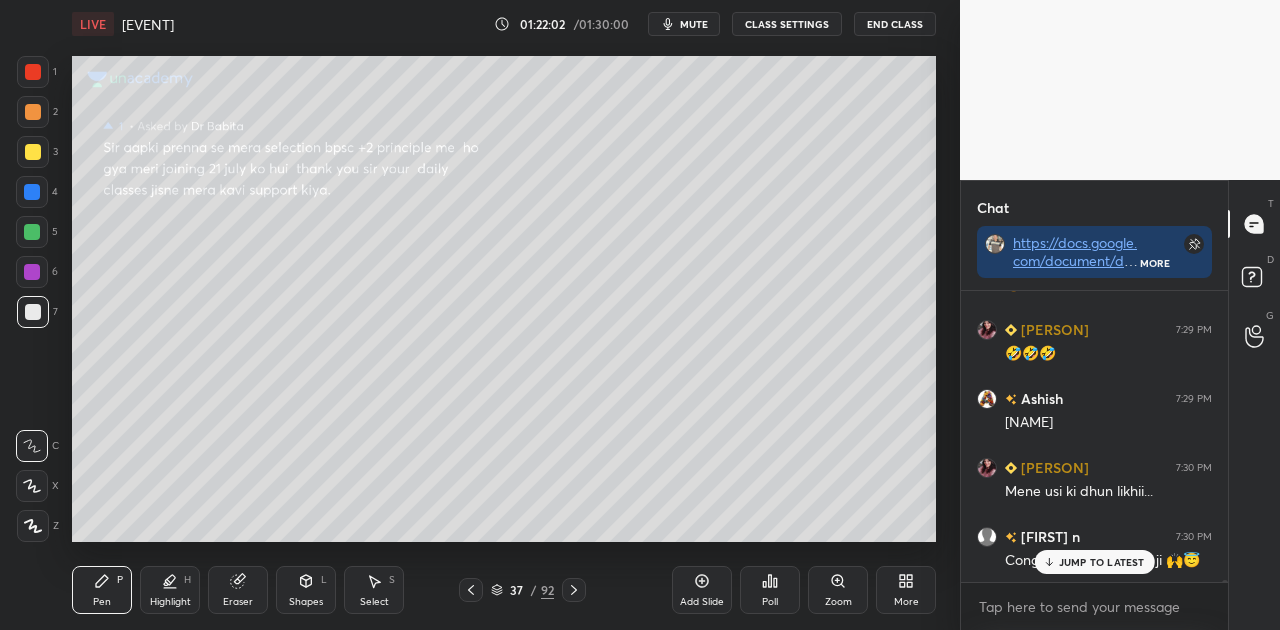 click on "JUMP TO LATEST" at bounding box center [1102, 562] 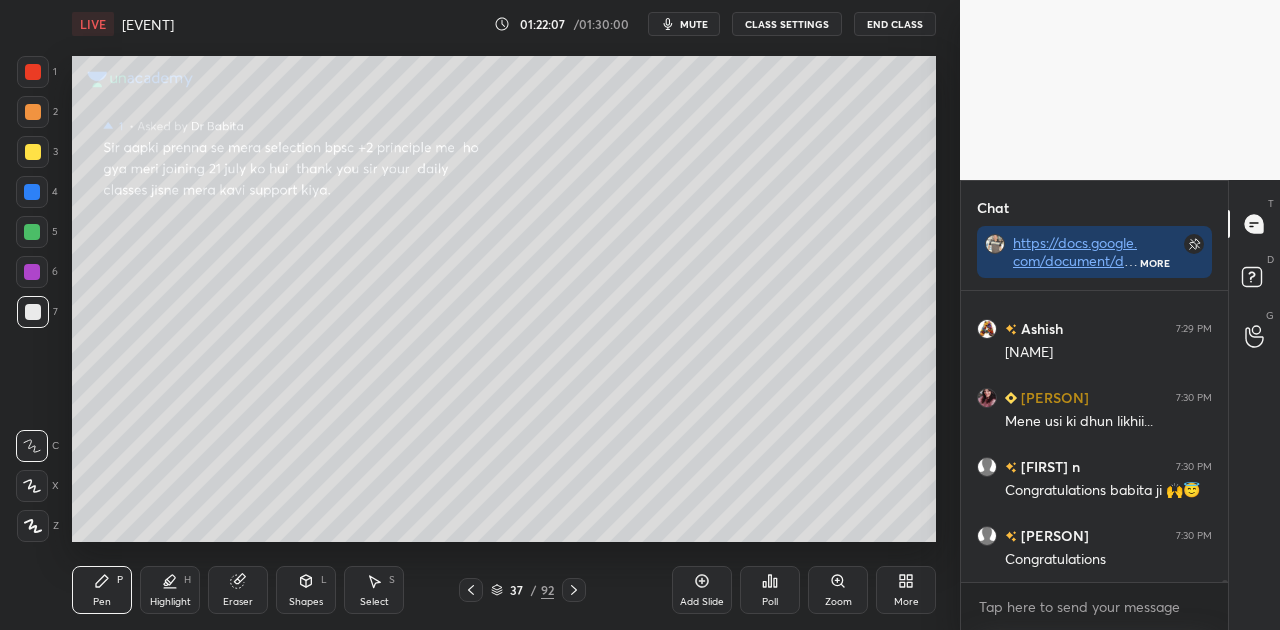 click on "Shapes L" at bounding box center (306, 590) 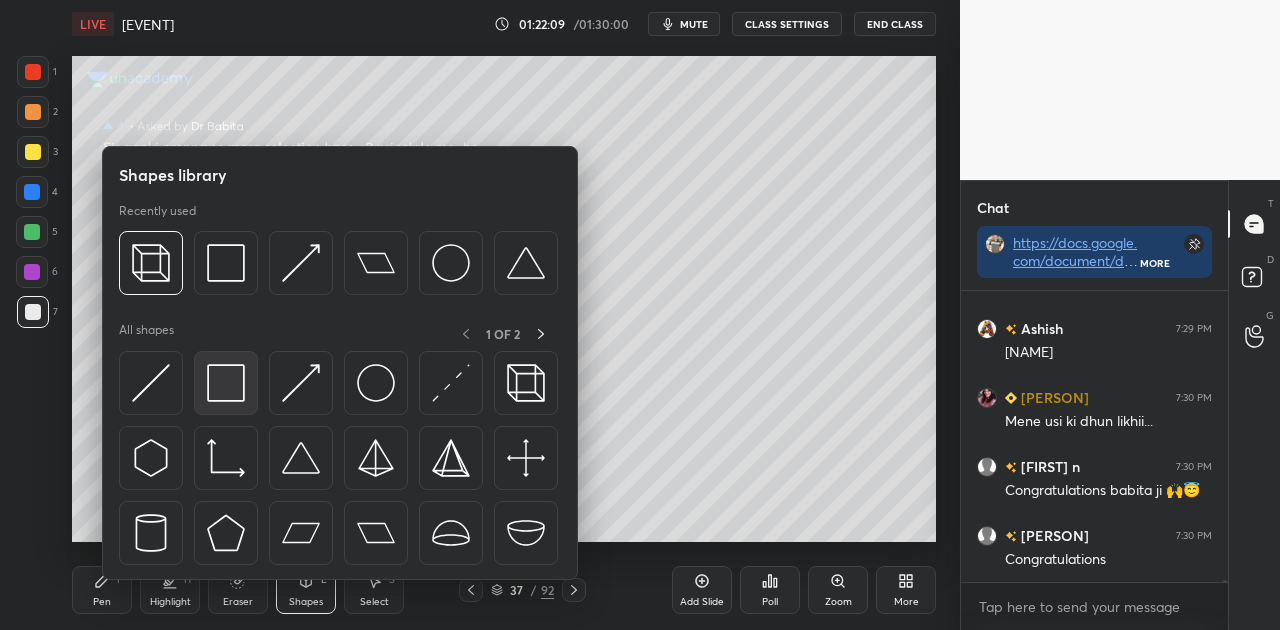 click at bounding box center [226, 383] 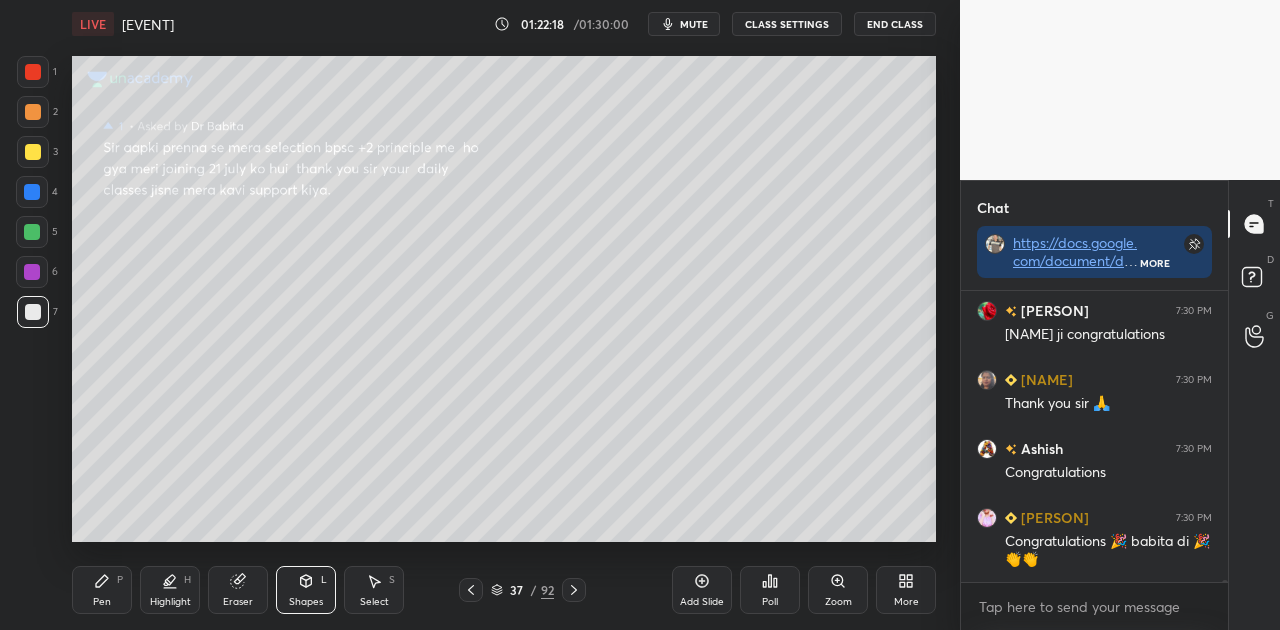 scroll, scrollTop: 37586, scrollLeft: 0, axis: vertical 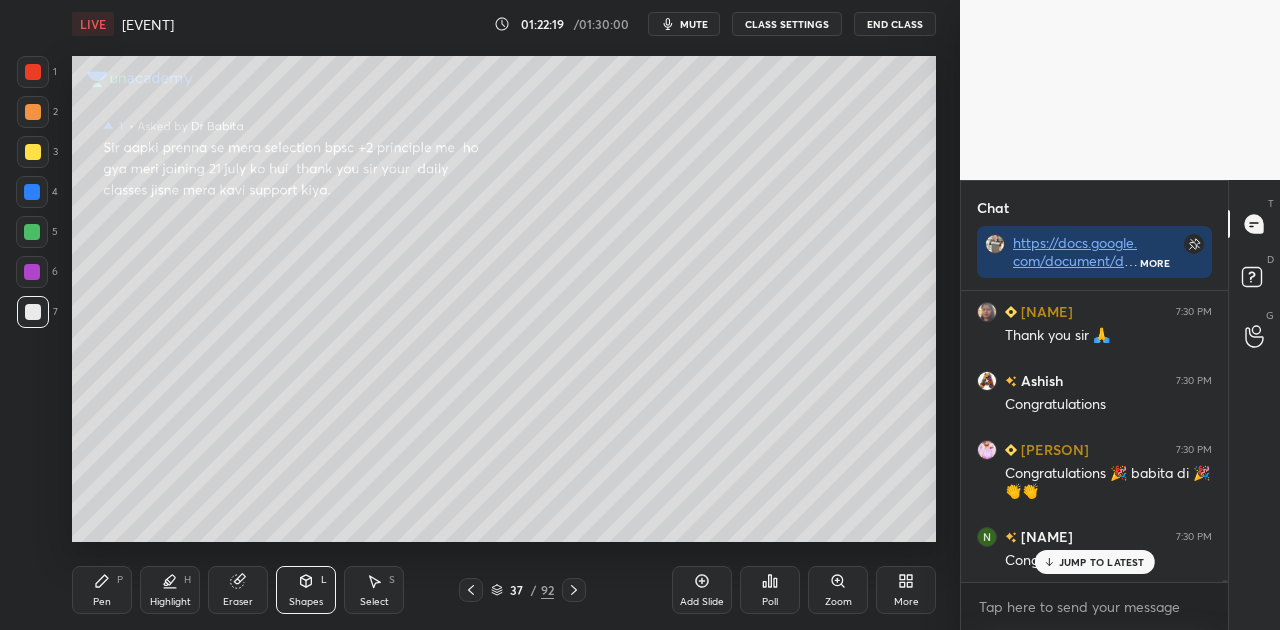 click 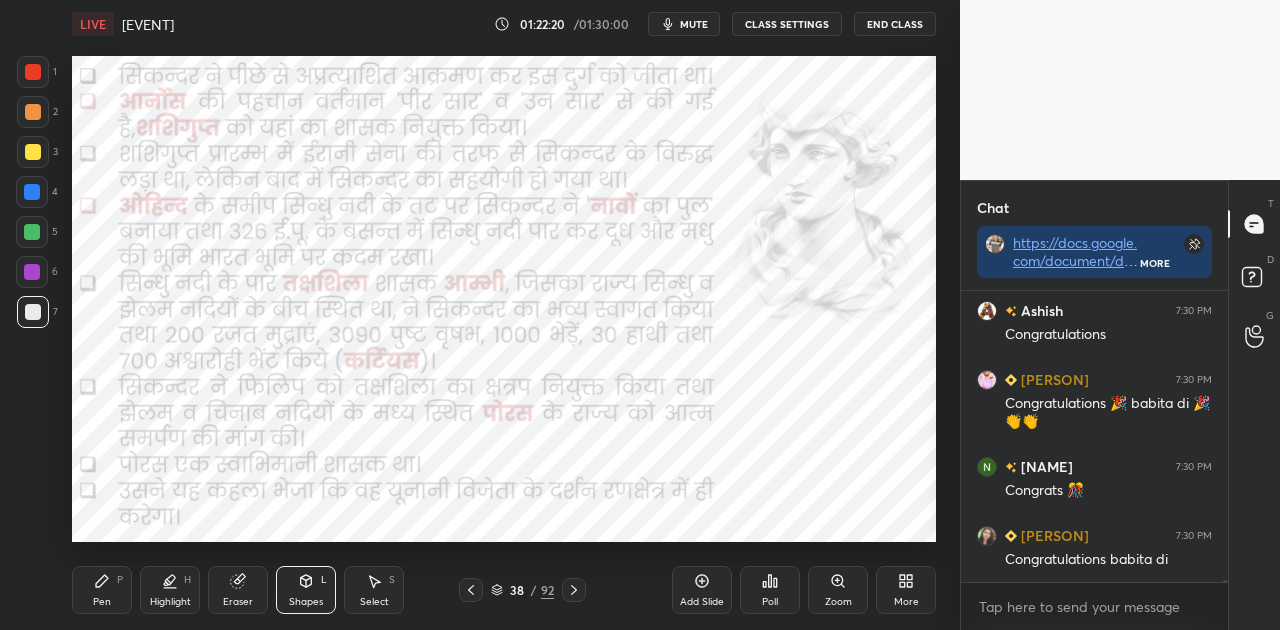 click 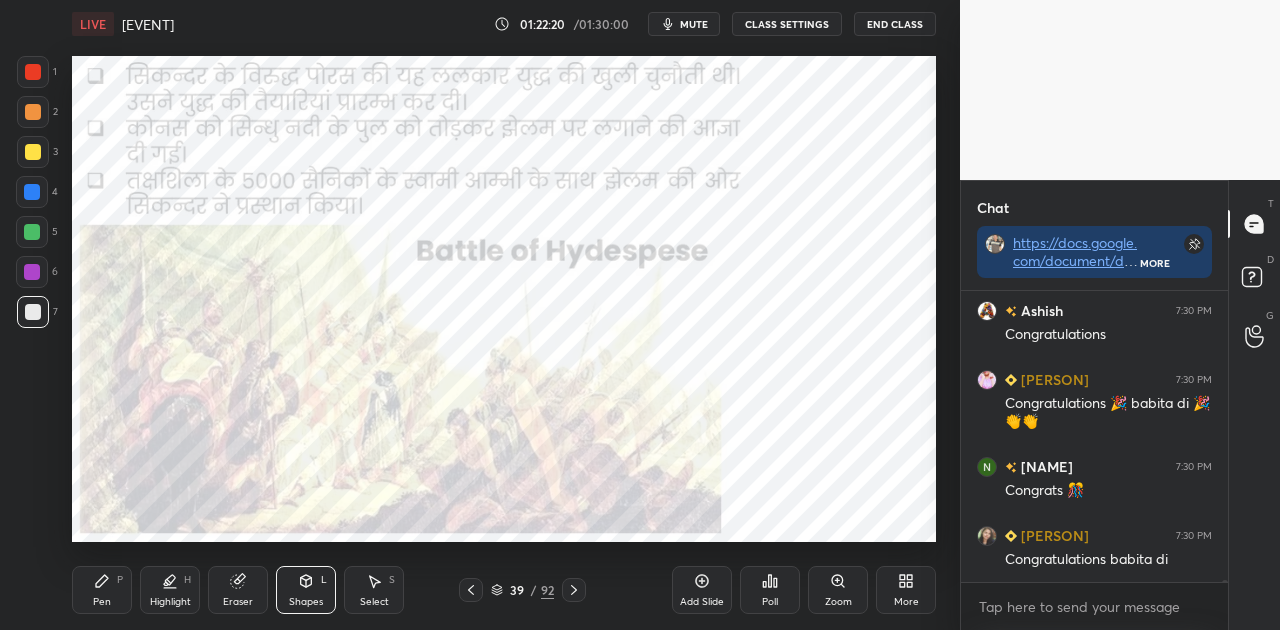 scroll, scrollTop: 37794, scrollLeft: 0, axis: vertical 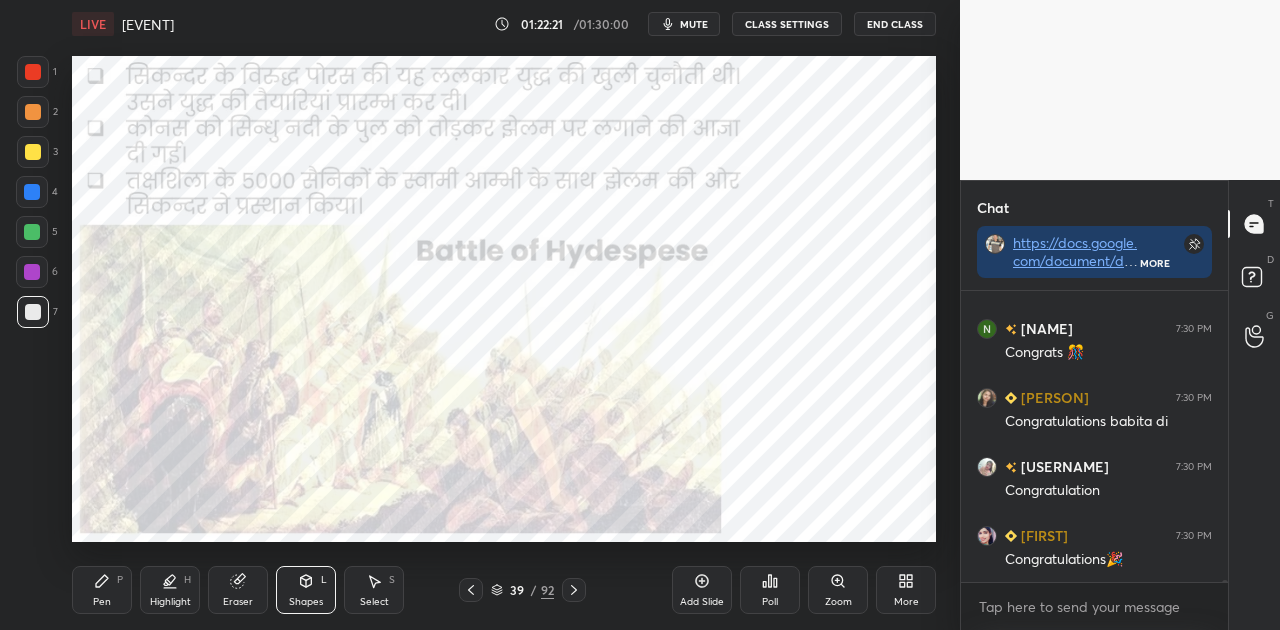 click 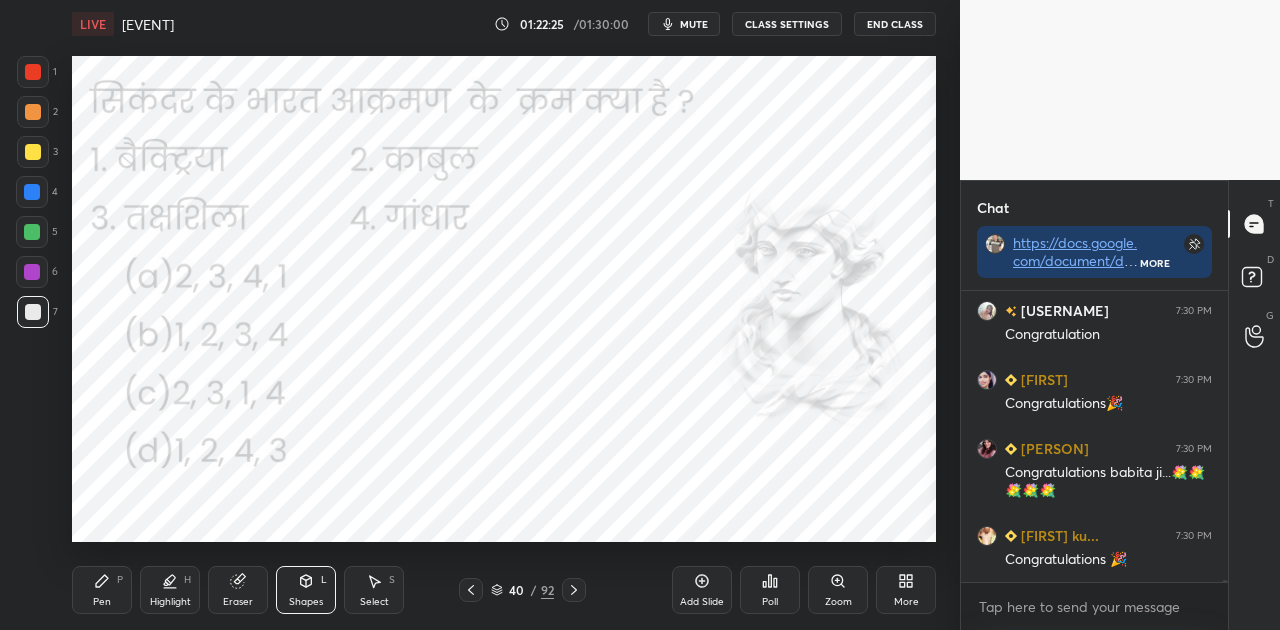 scroll, scrollTop: 38018, scrollLeft: 0, axis: vertical 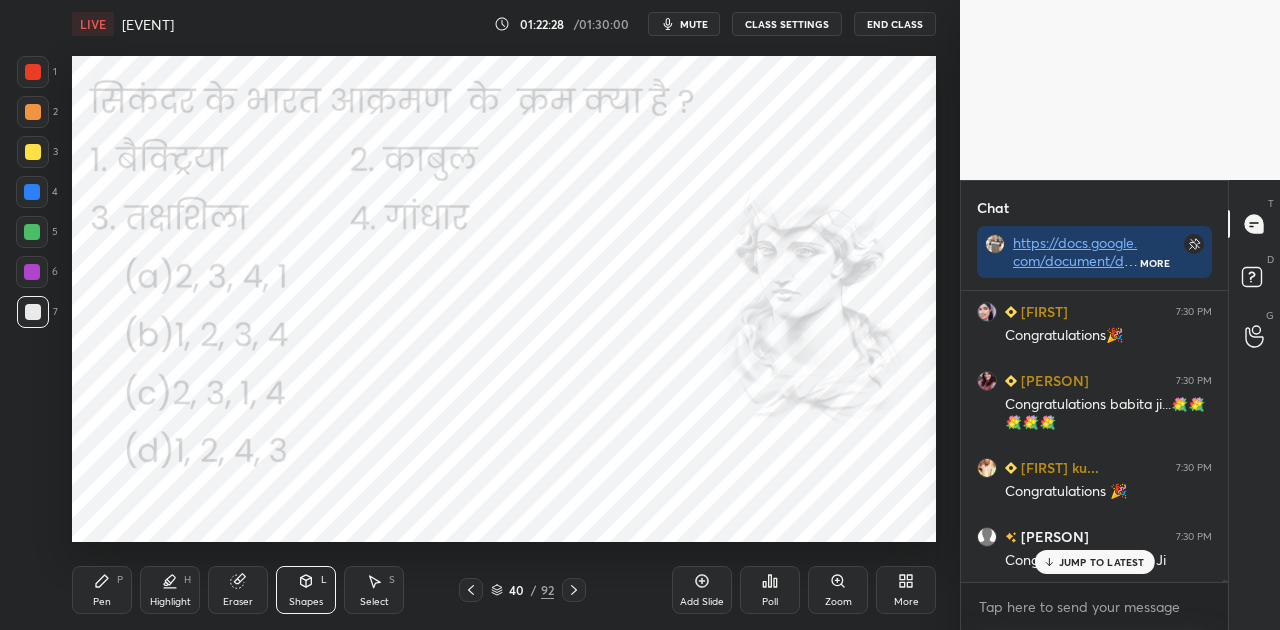 click 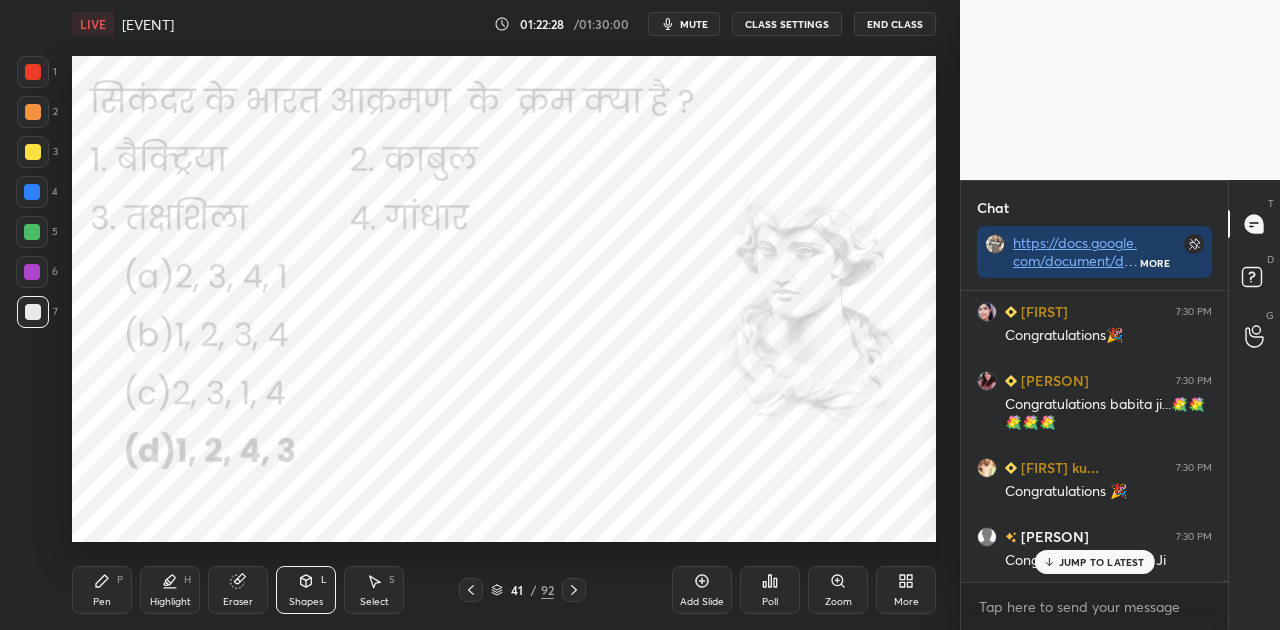 scroll, scrollTop: 38088, scrollLeft: 0, axis: vertical 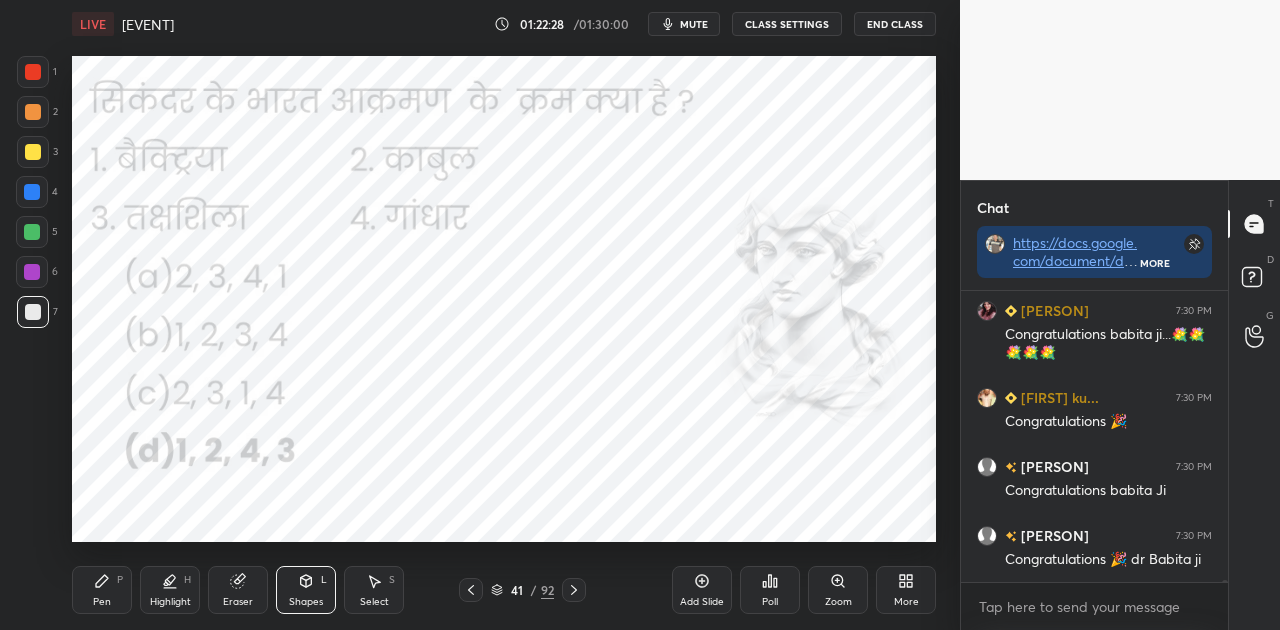 click 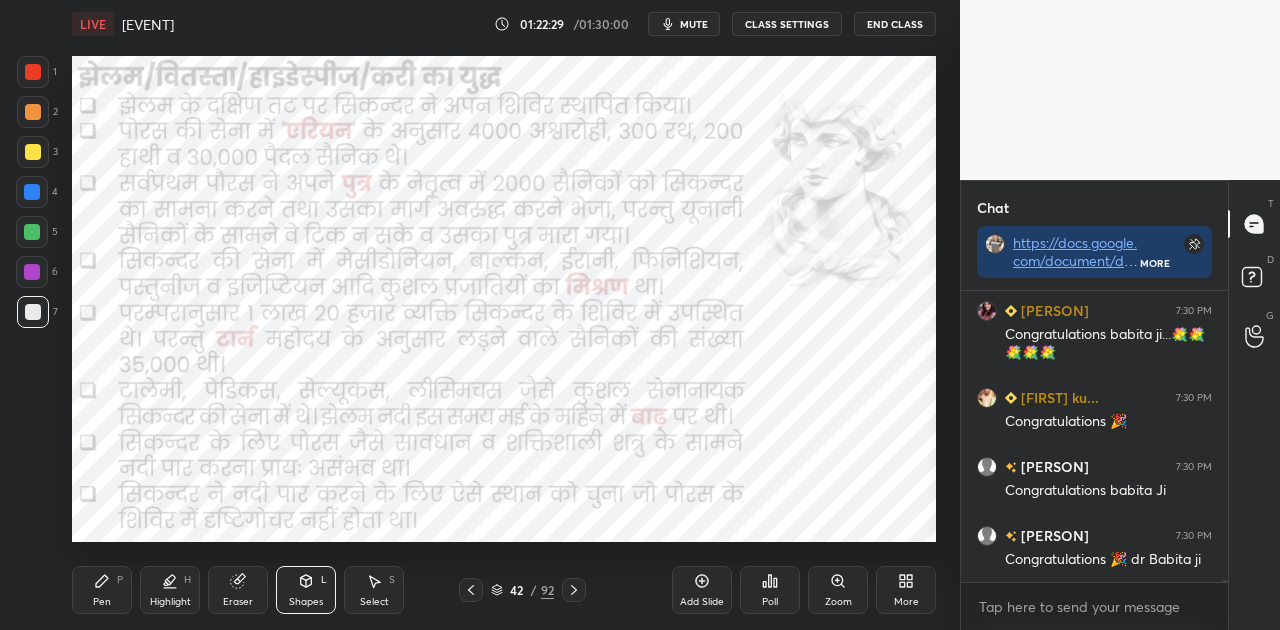 click 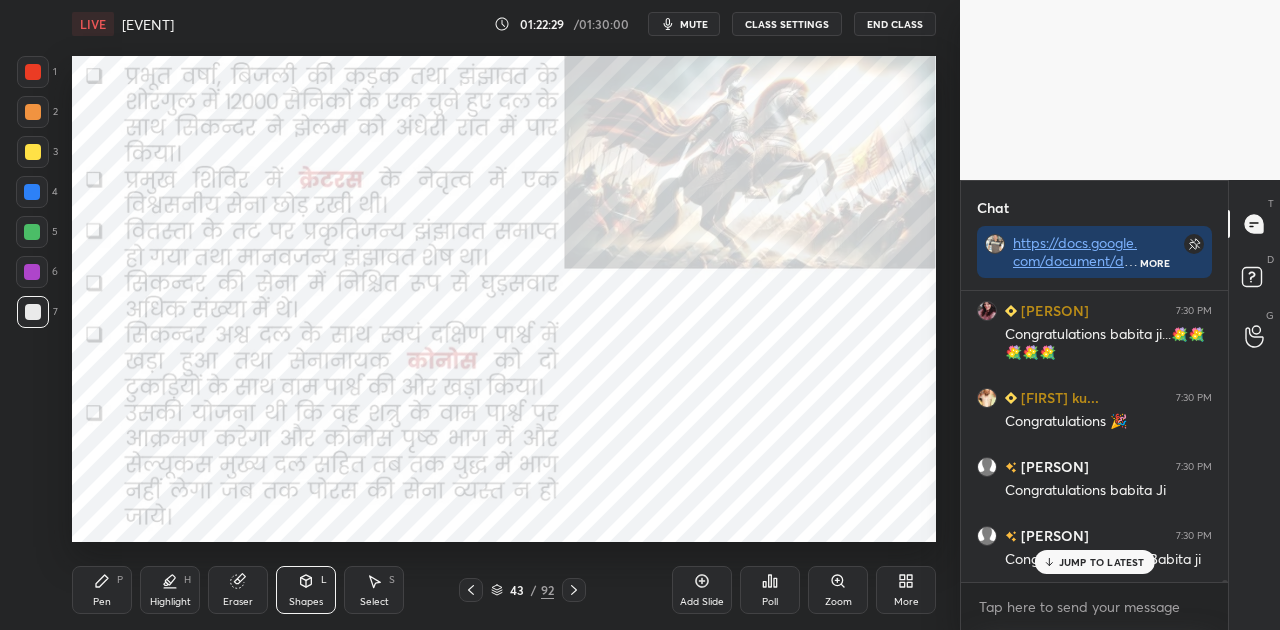 scroll, scrollTop: 38156, scrollLeft: 0, axis: vertical 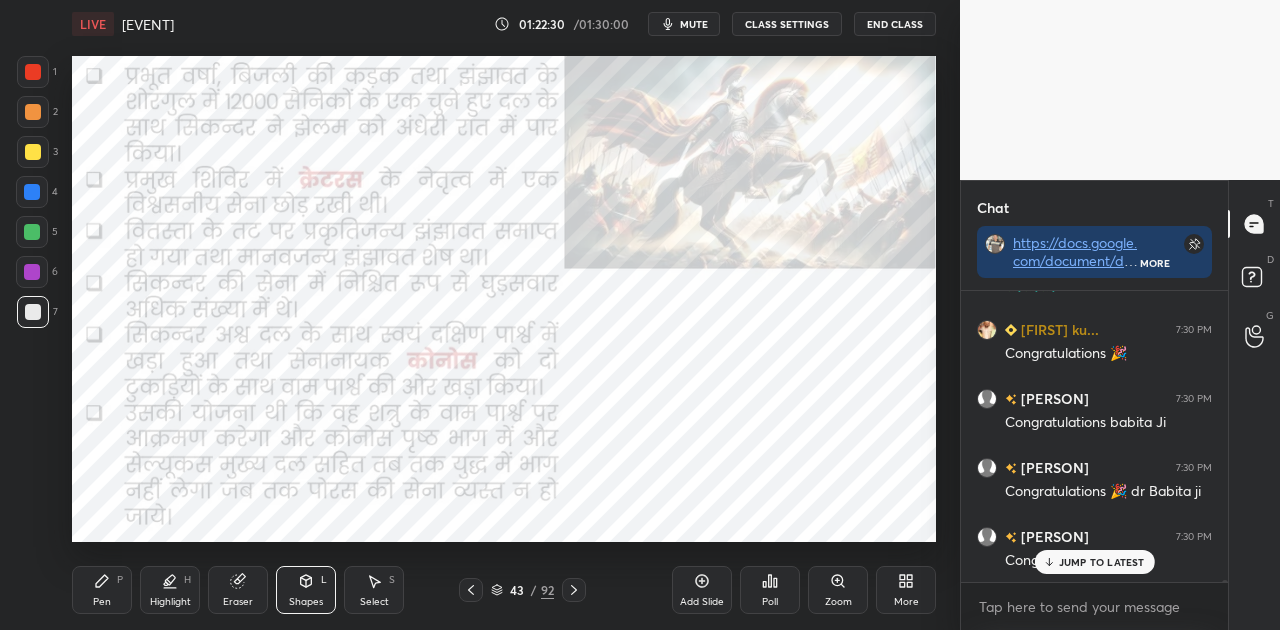 click 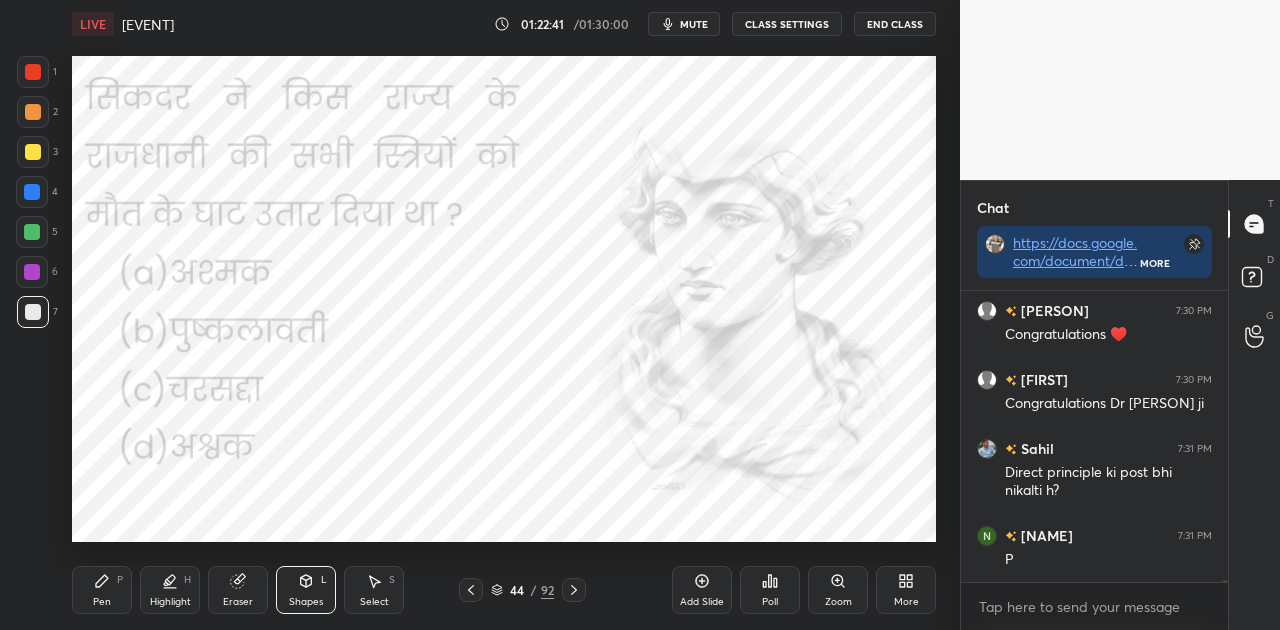 scroll, scrollTop: 38450, scrollLeft: 0, axis: vertical 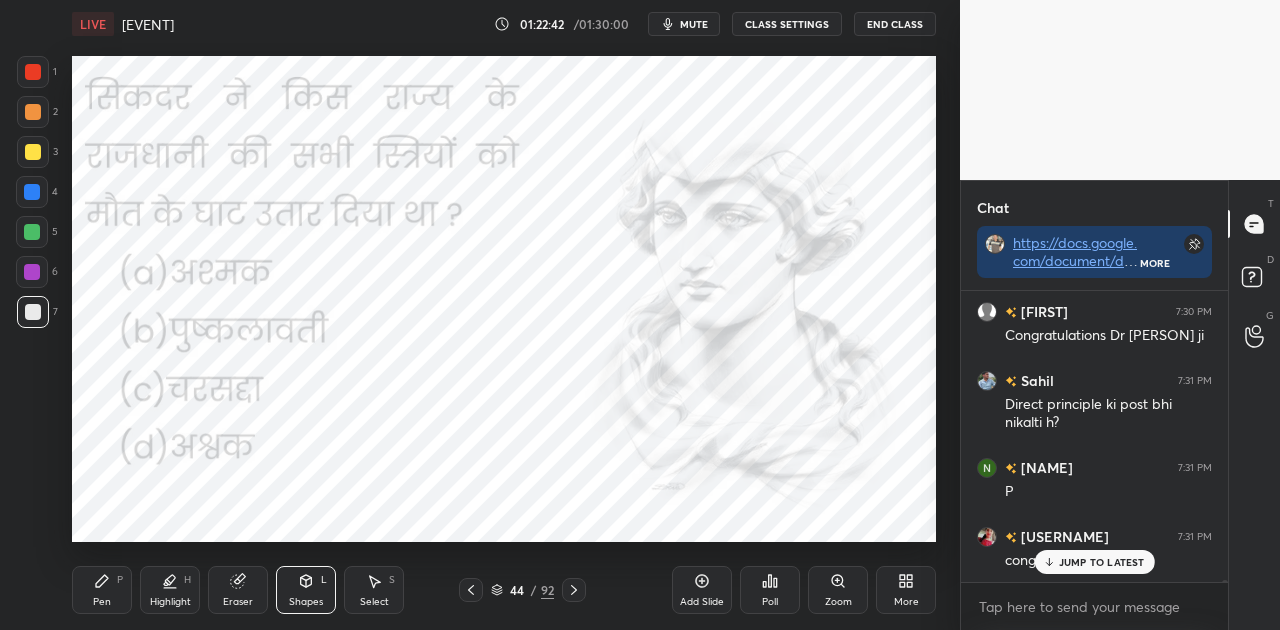 click on "Poll" at bounding box center [770, 590] 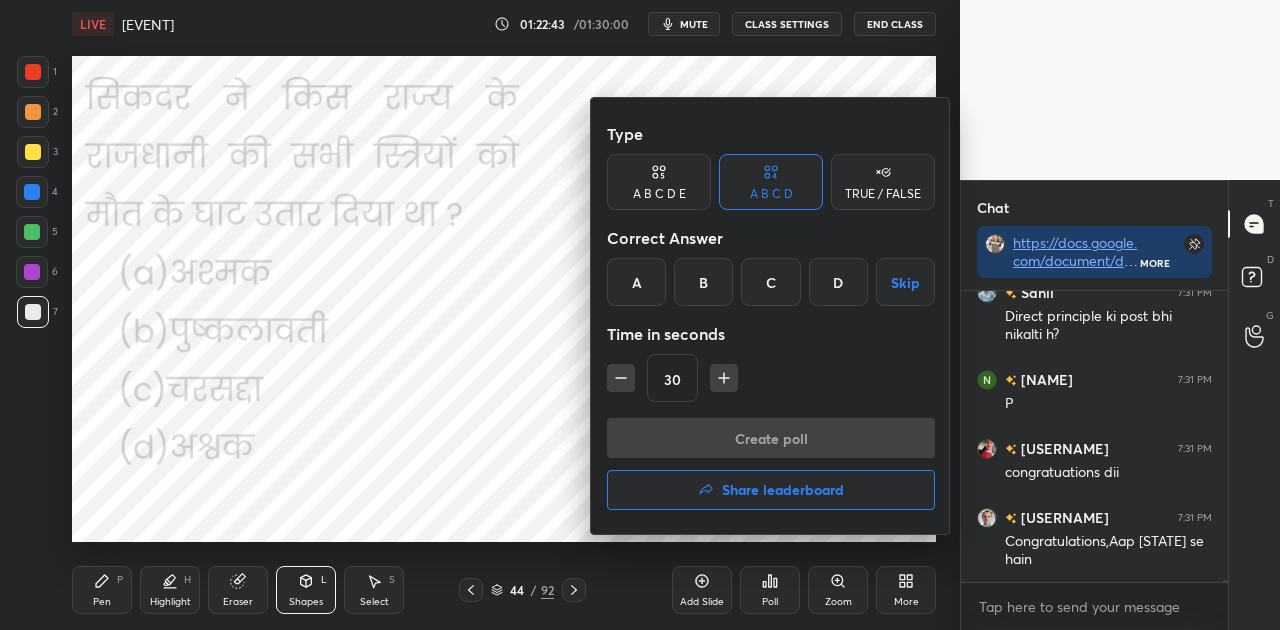 scroll, scrollTop: 38606, scrollLeft: 0, axis: vertical 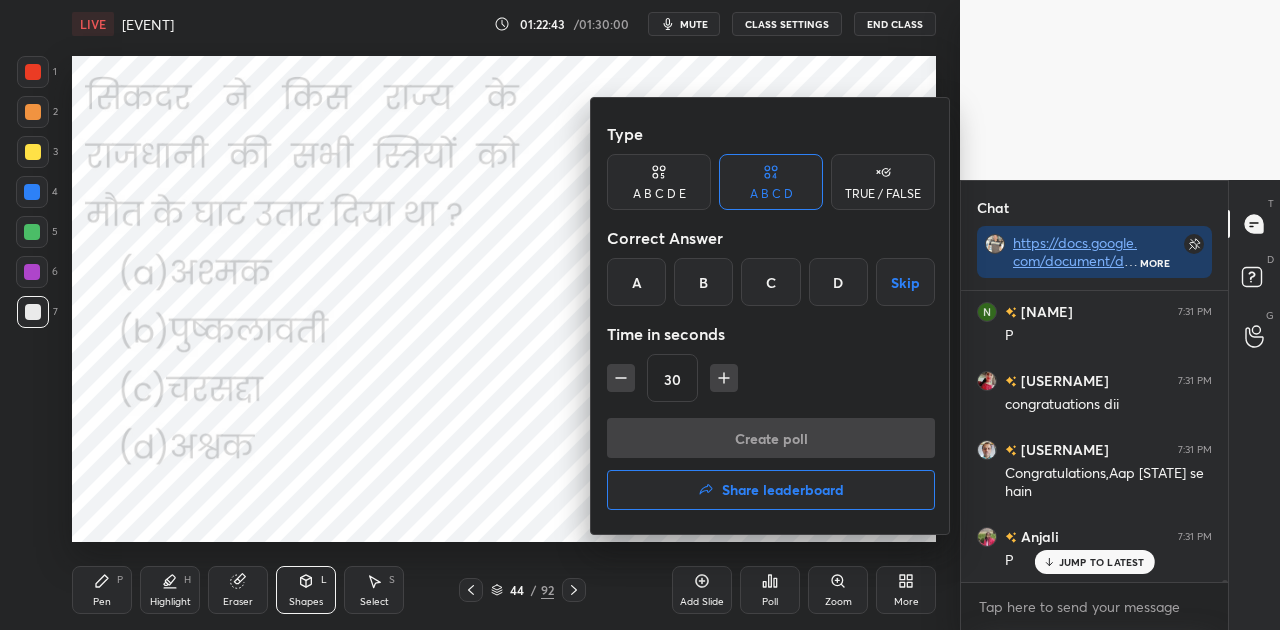 click on "D" at bounding box center [838, 282] 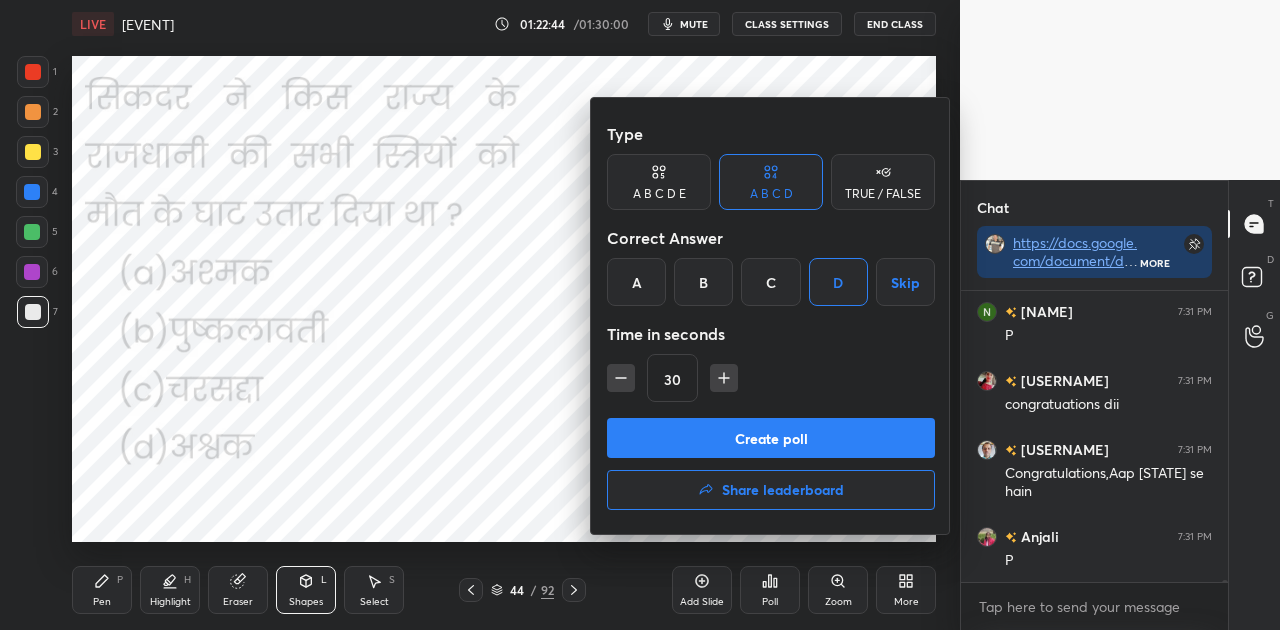 scroll, scrollTop: 38676, scrollLeft: 0, axis: vertical 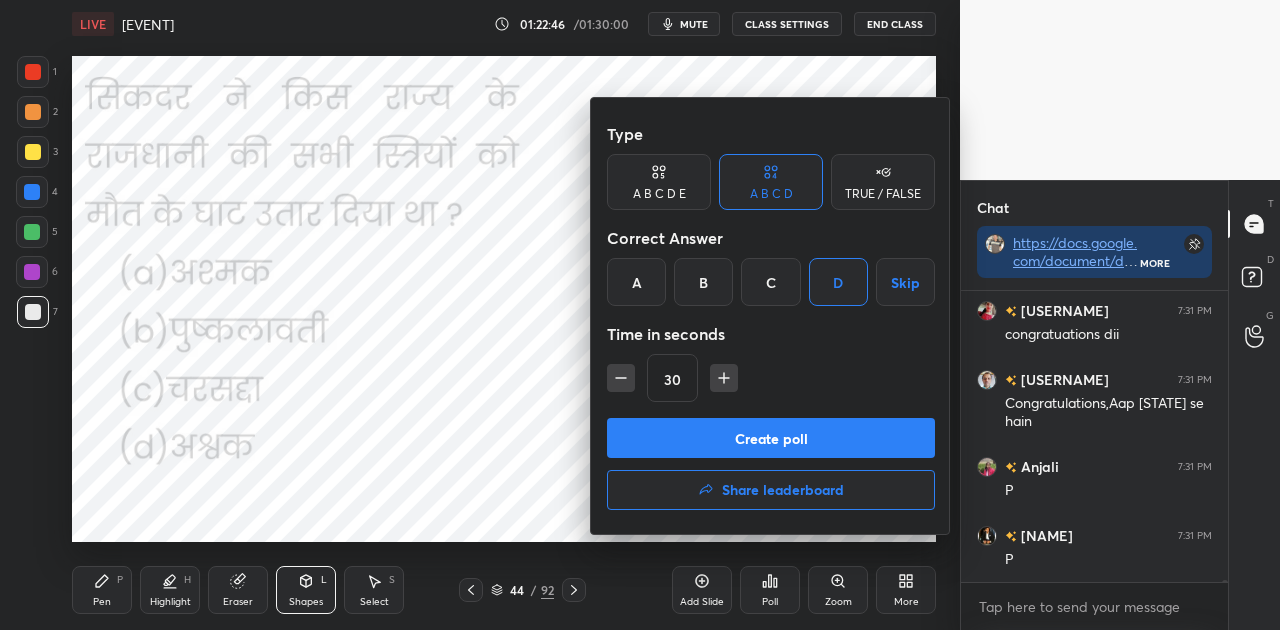 click on "Create poll" at bounding box center [771, 438] 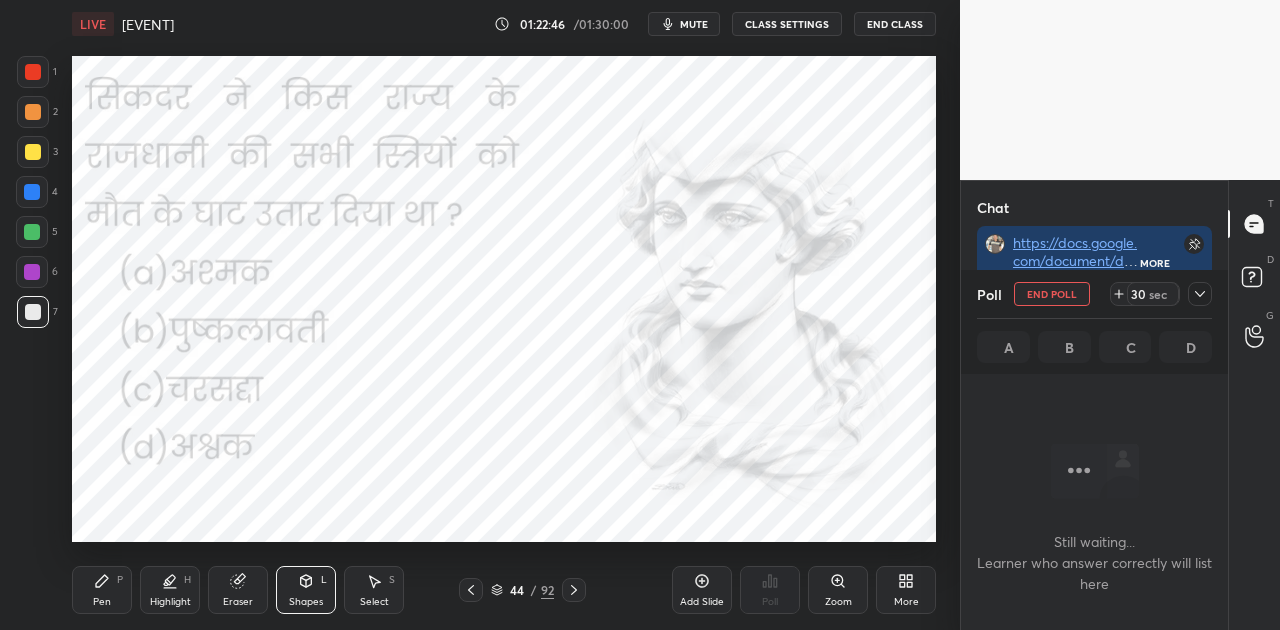 scroll, scrollTop: 186, scrollLeft: 261, axis: both 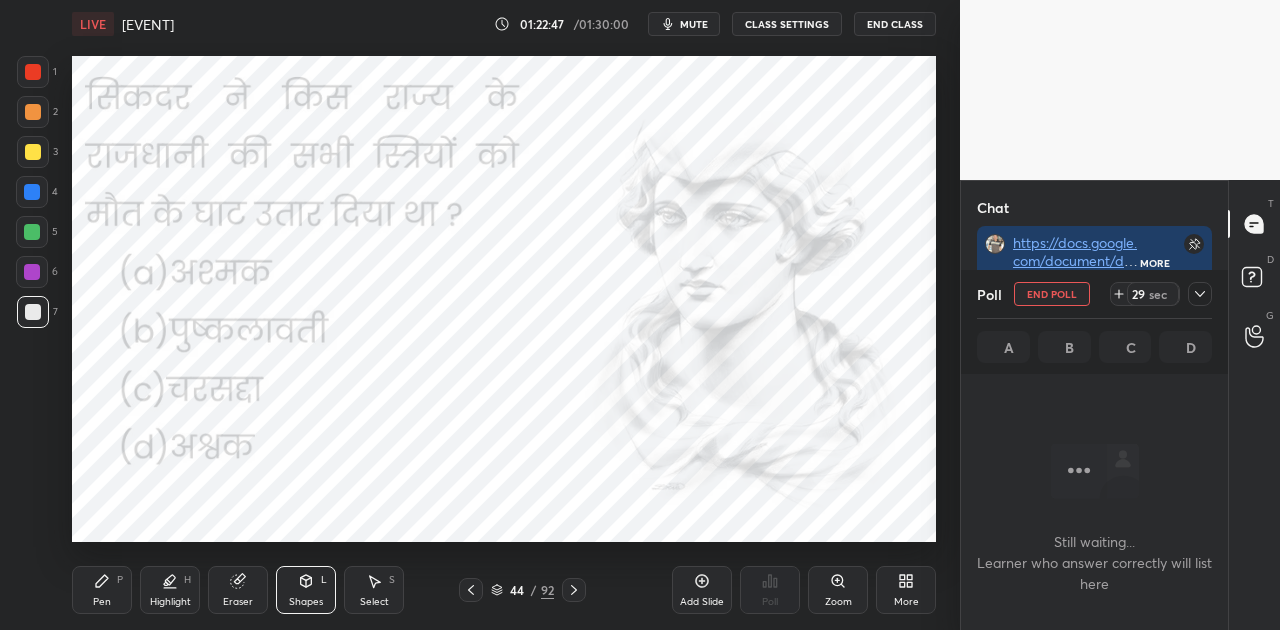 click on "mute" at bounding box center [684, 24] 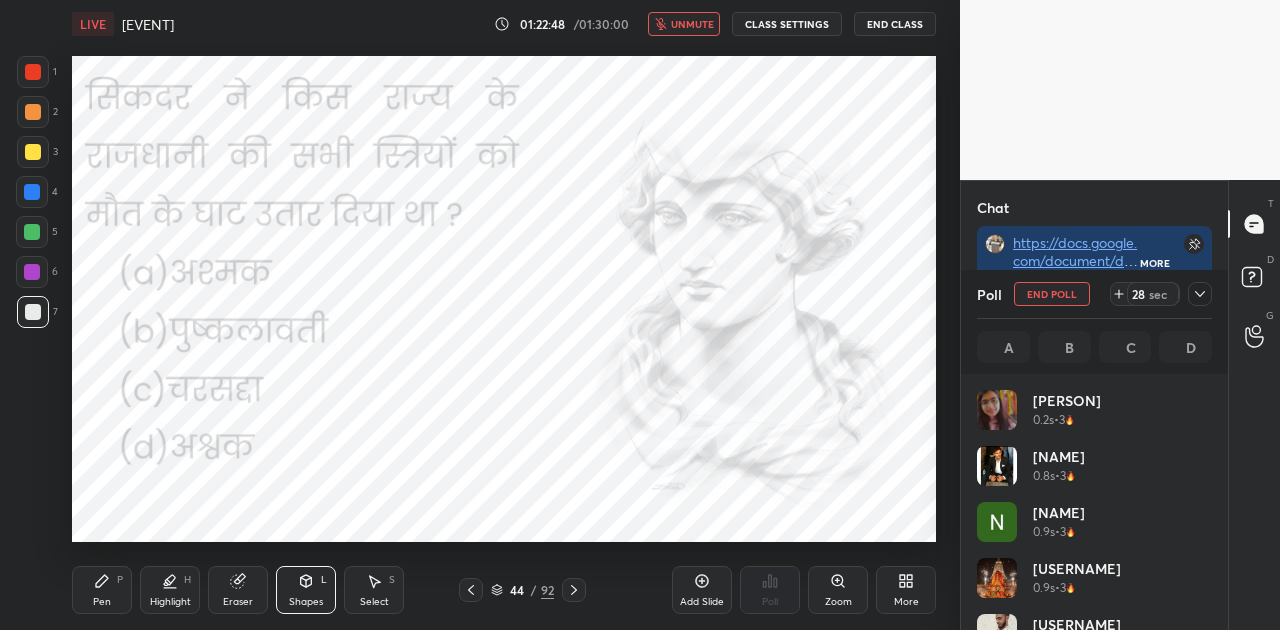 scroll, scrollTop: 7, scrollLeft: 6, axis: both 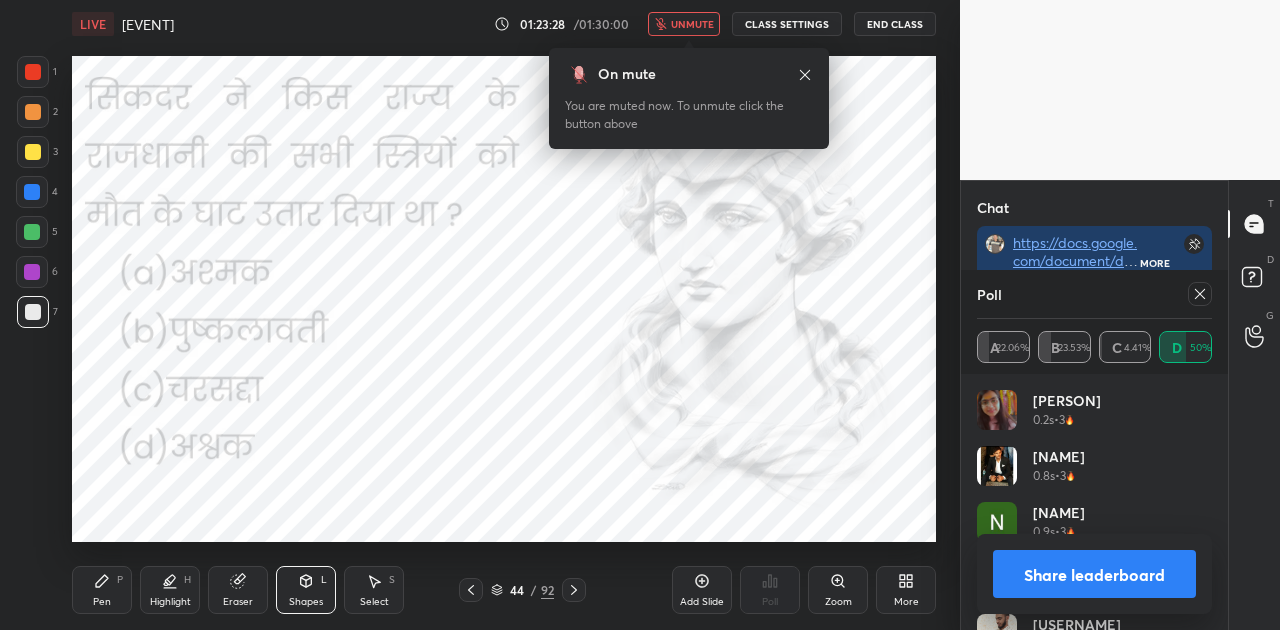 click on "Share leaderboard" at bounding box center [1094, 574] 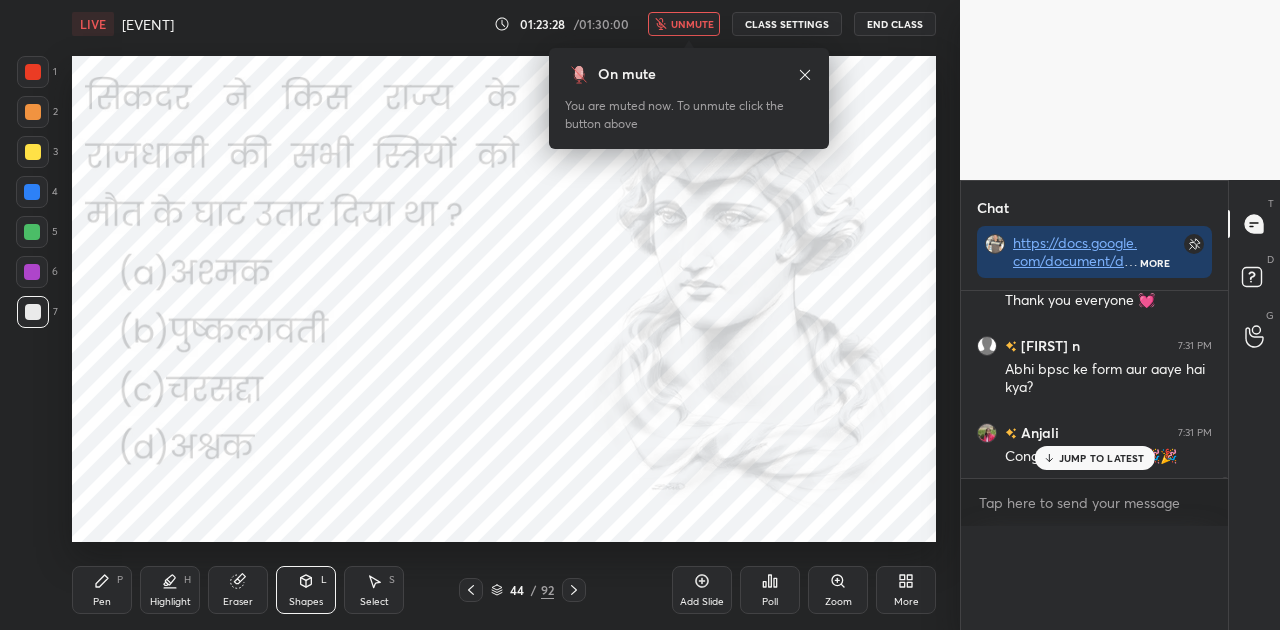 scroll, scrollTop: 0, scrollLeft: 0, axis: both 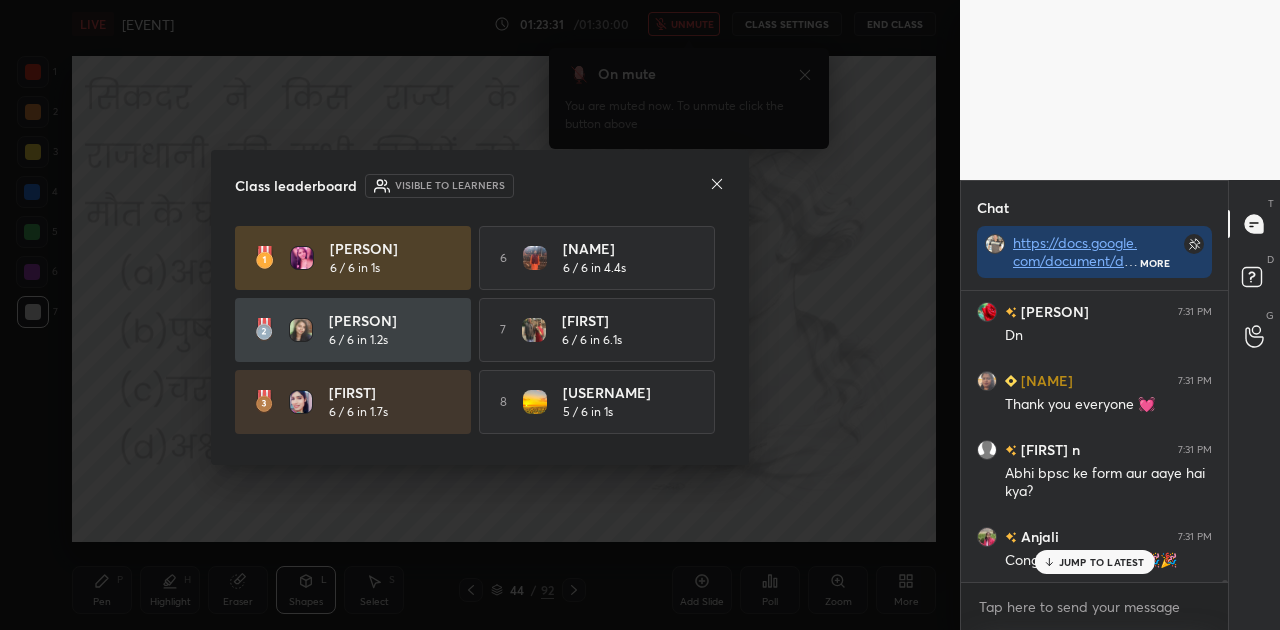 click 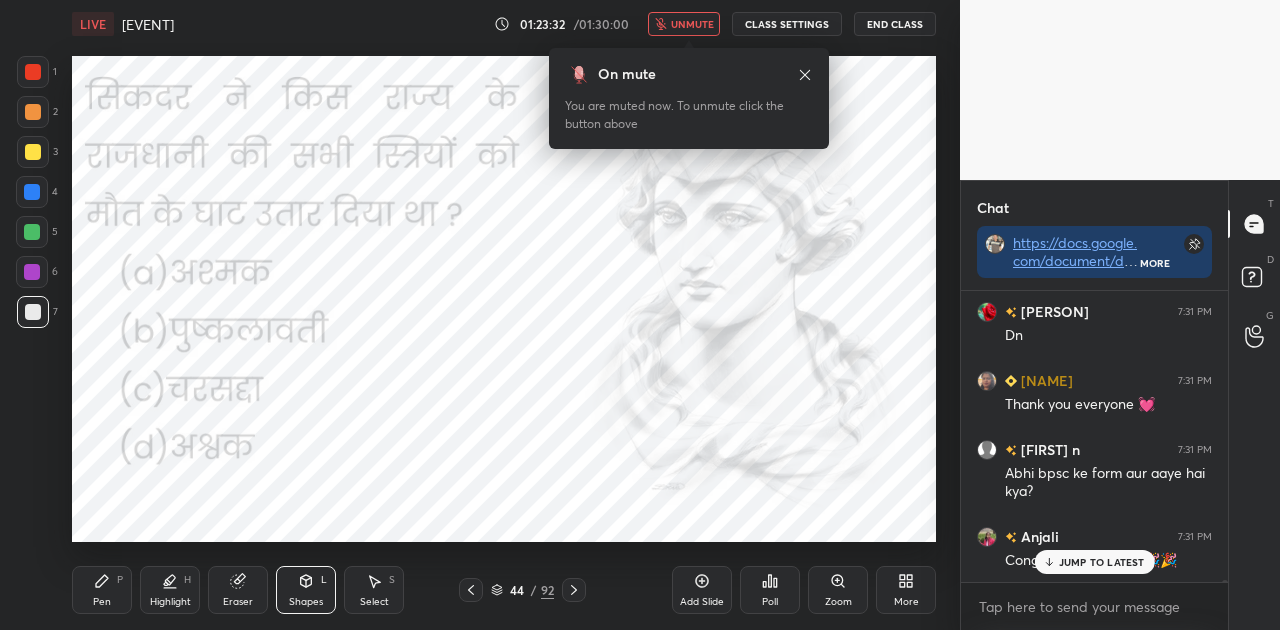 click on "JUMP TO LATEST" at bounding box center [1102, 562] 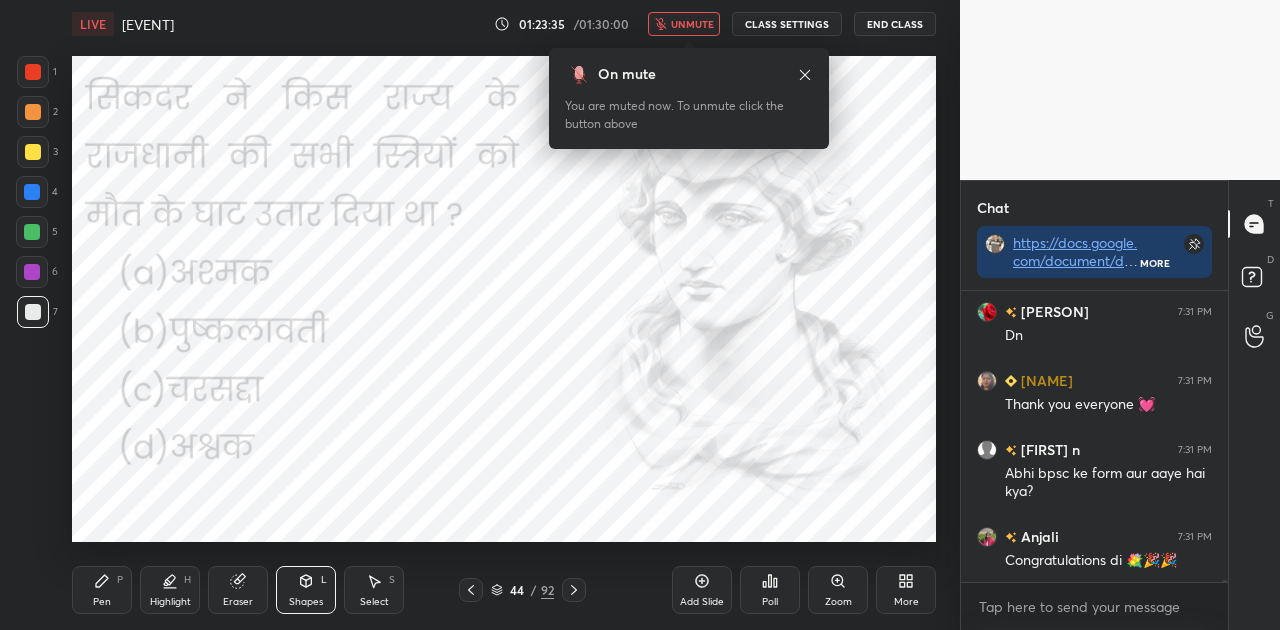 click 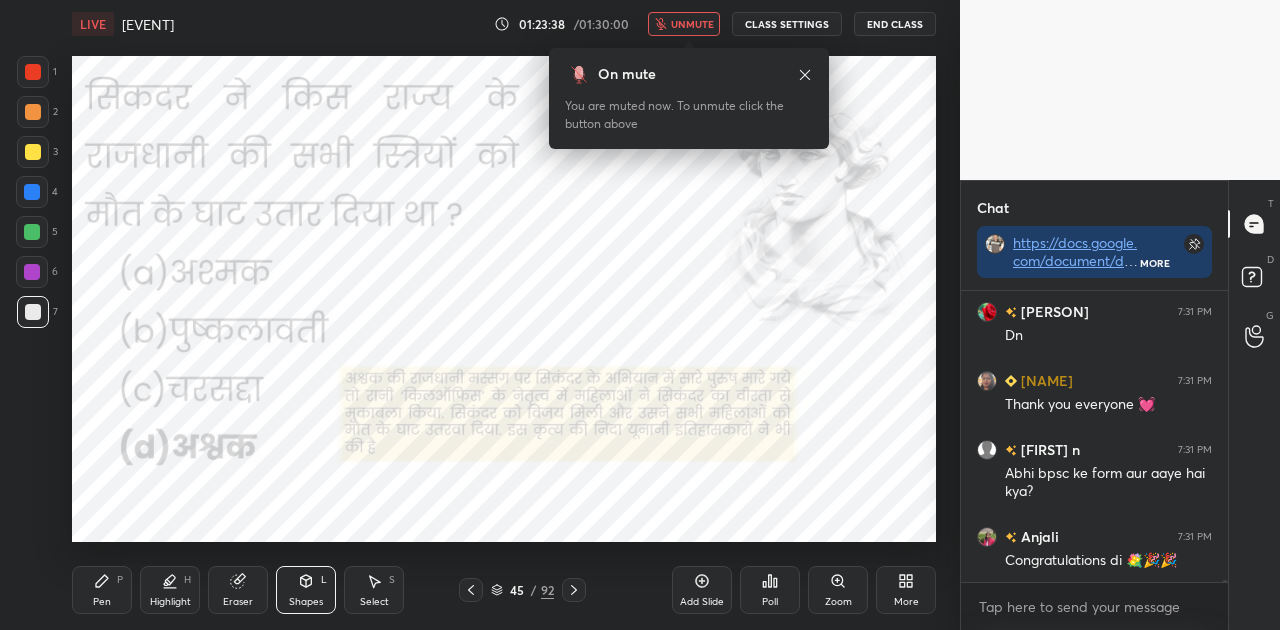 click 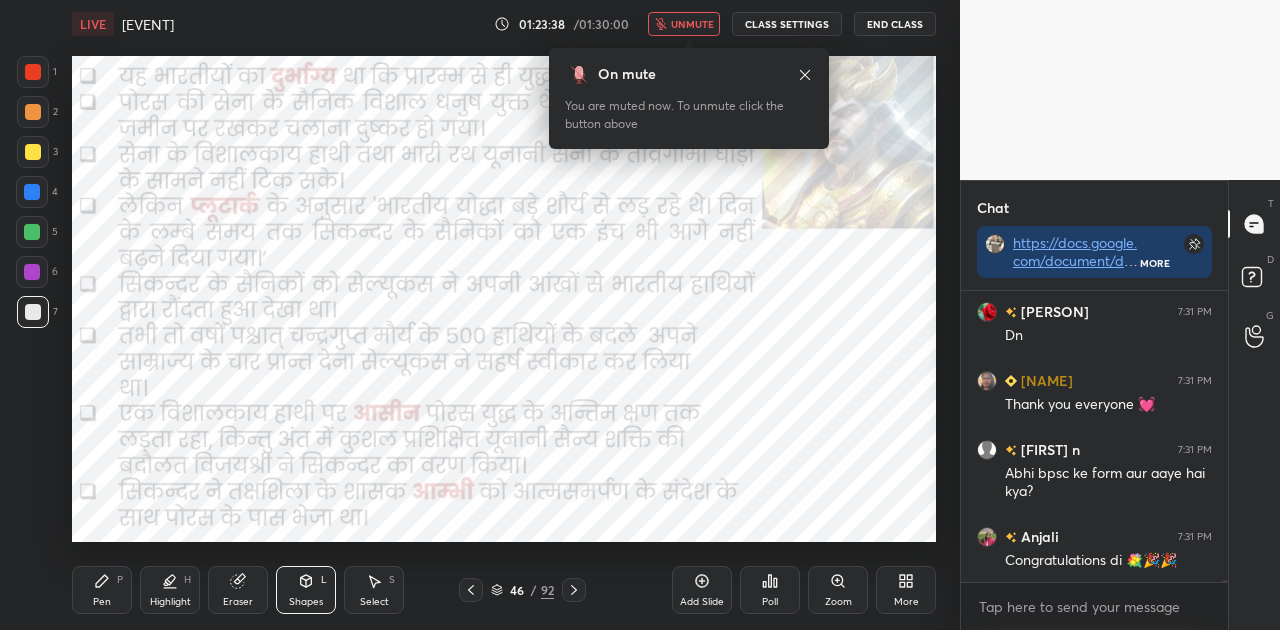 click 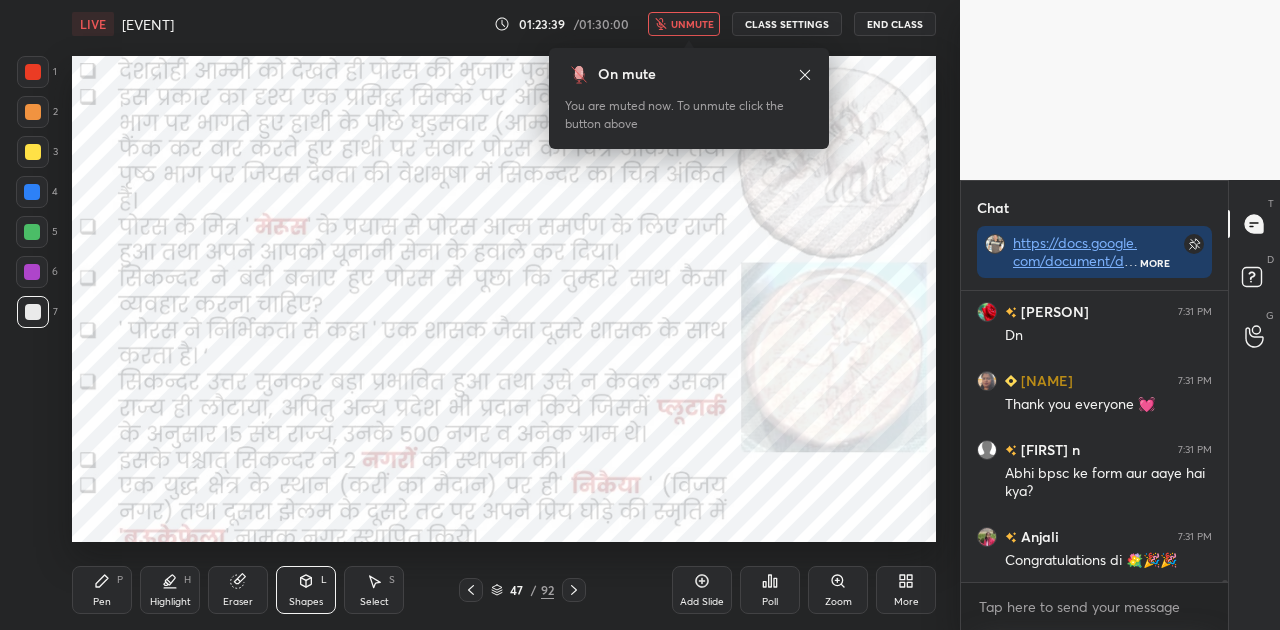 click 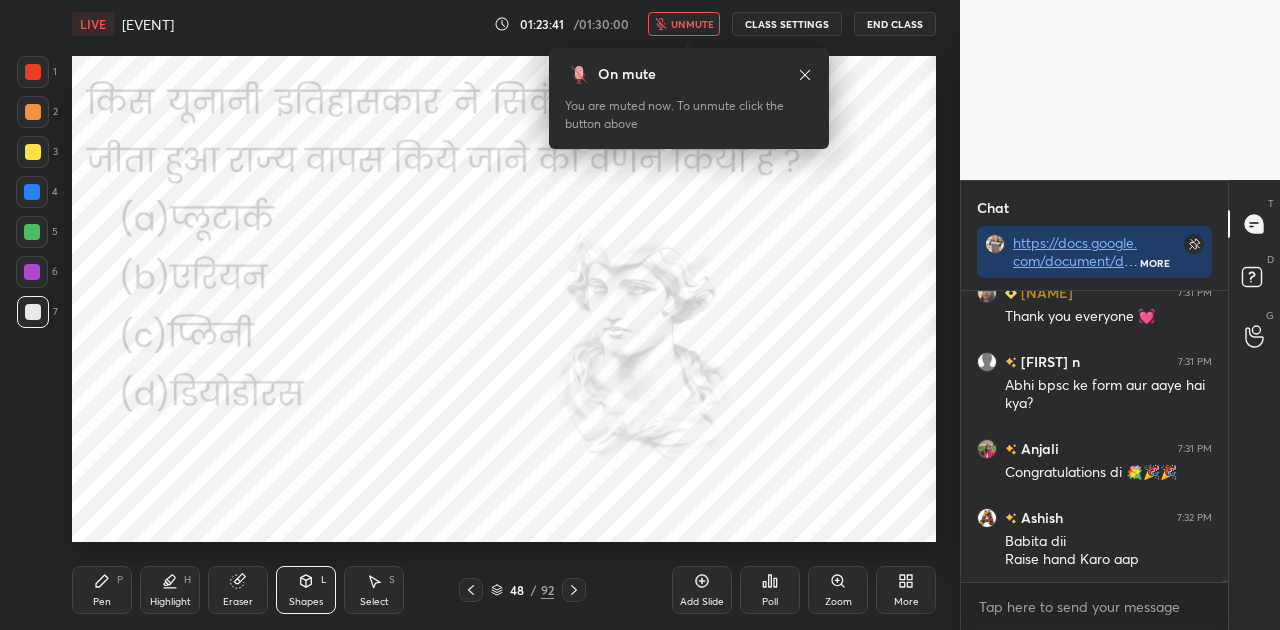 click on "unmute" at bounding box center (692, 24) 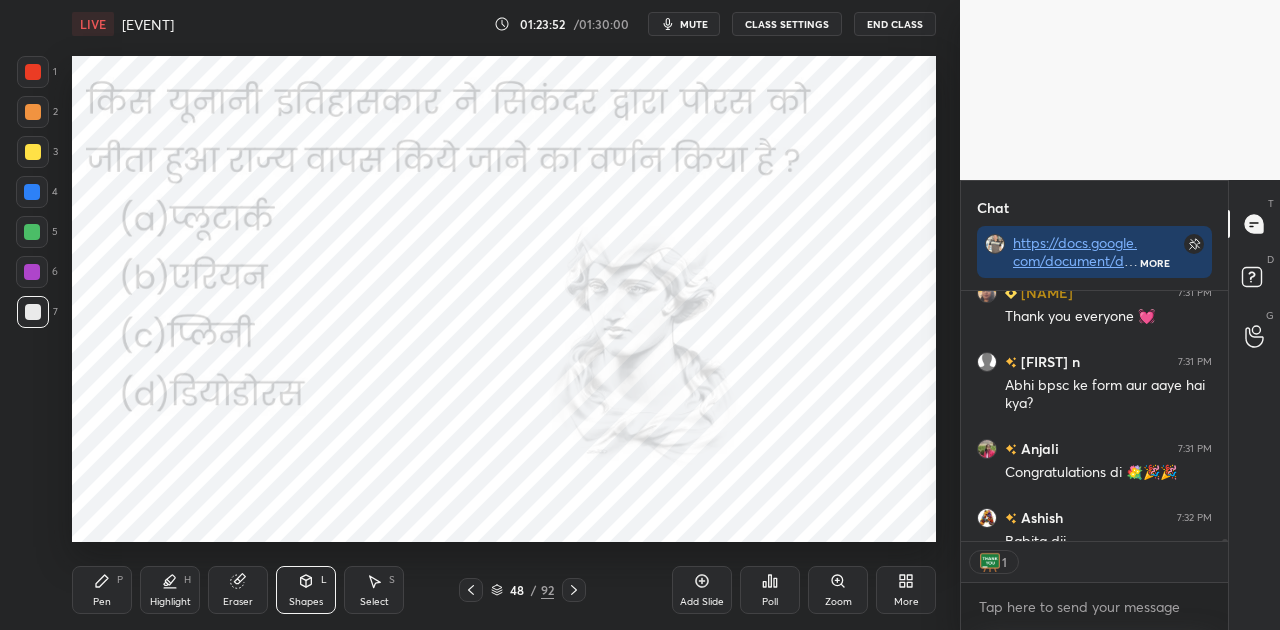 scroll, scrollTop: 6, scrollLeft: 6, axis: both 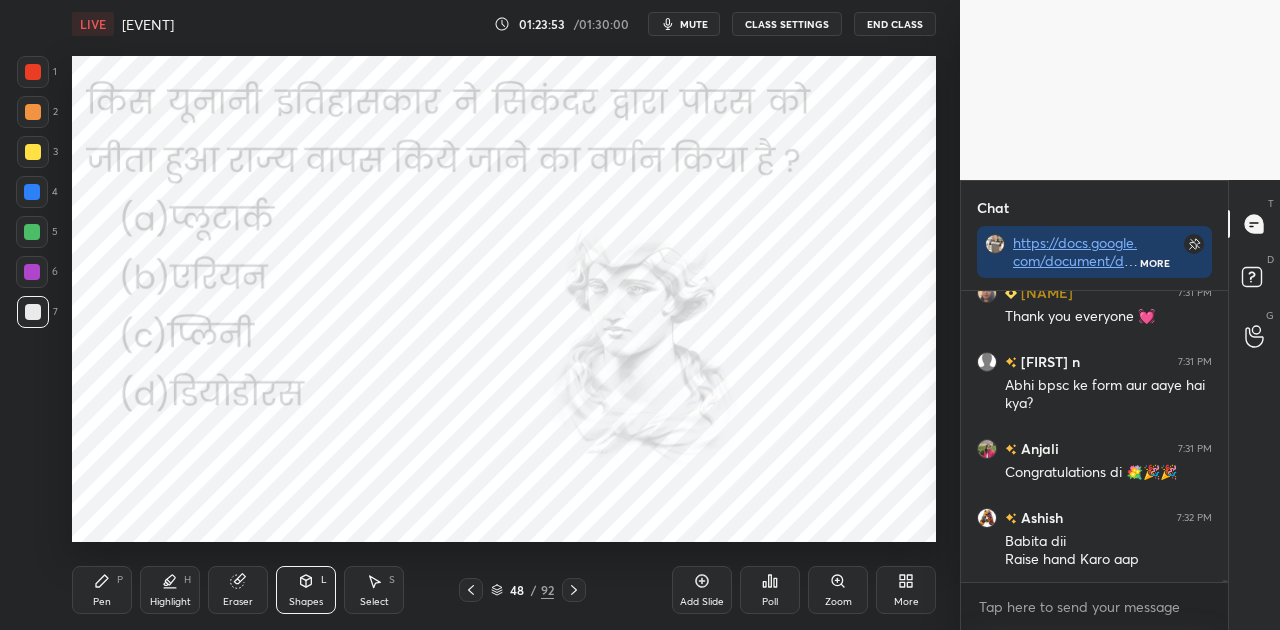 click 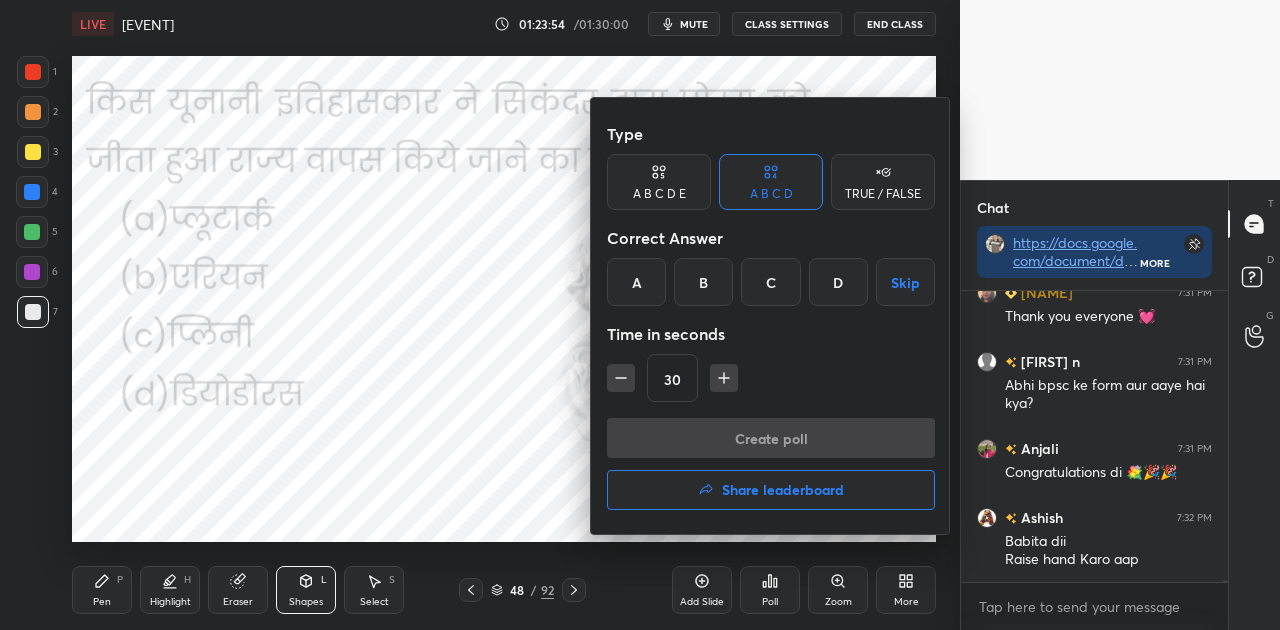 click on "A" at bounding box center [636, 282] 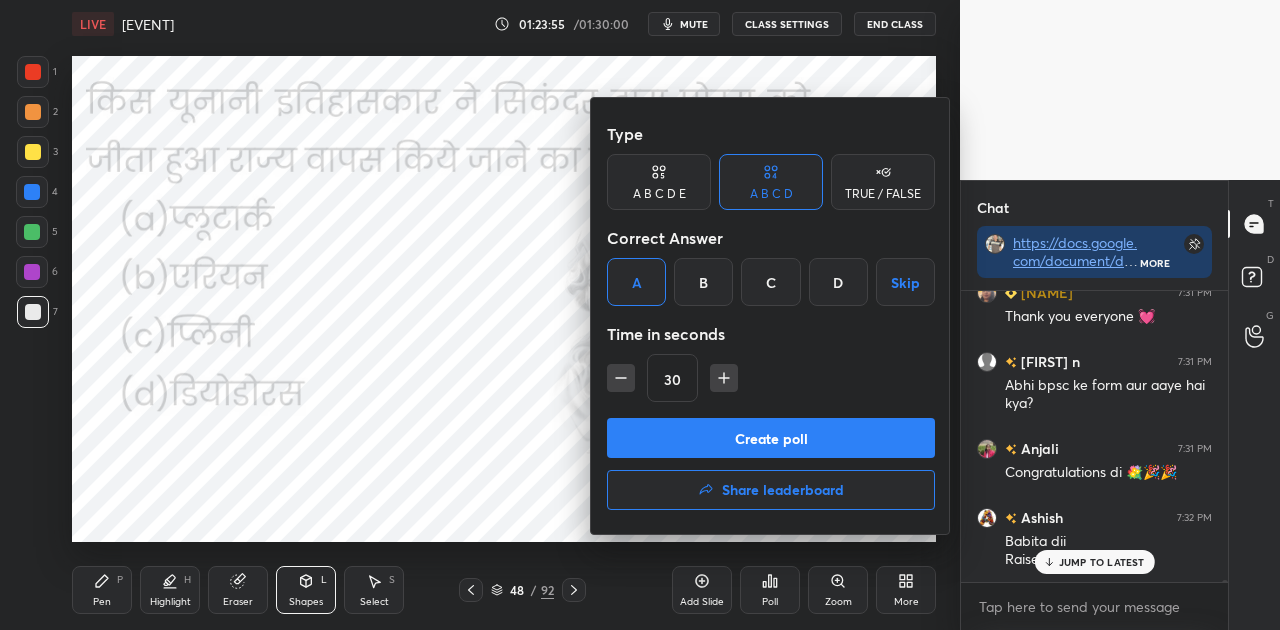 scroll, scrollTop: 39194, scrollLeft: 0, axis: vertical 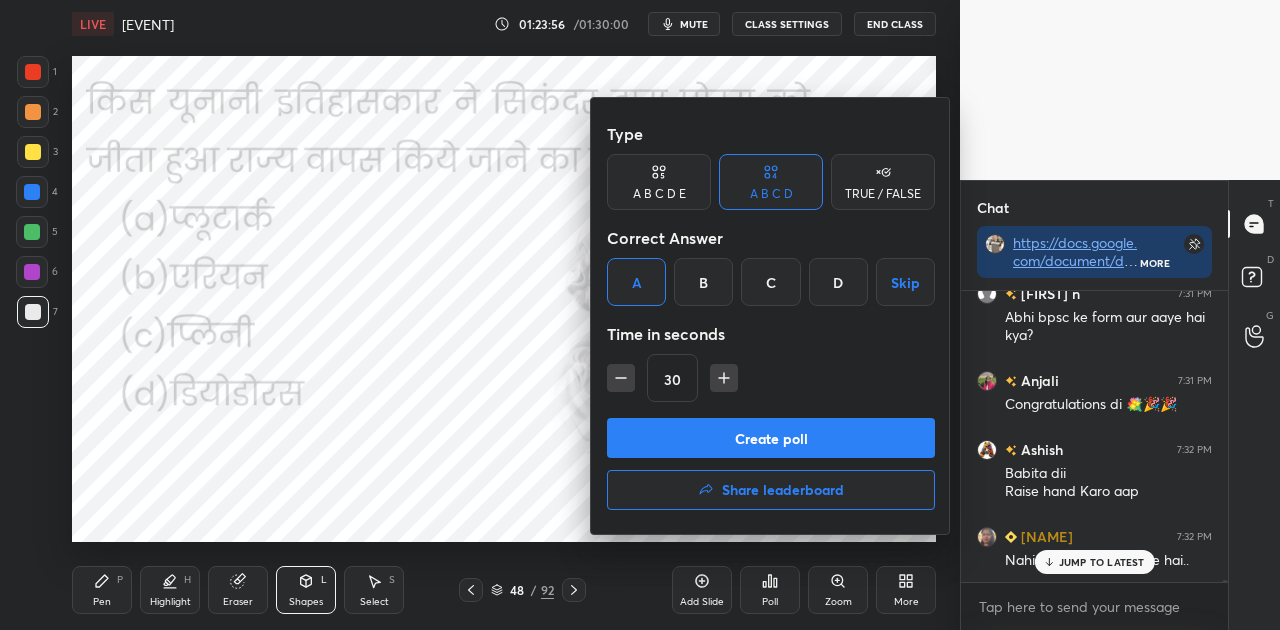 click on "Create poll" at bounding box center [771, 438] 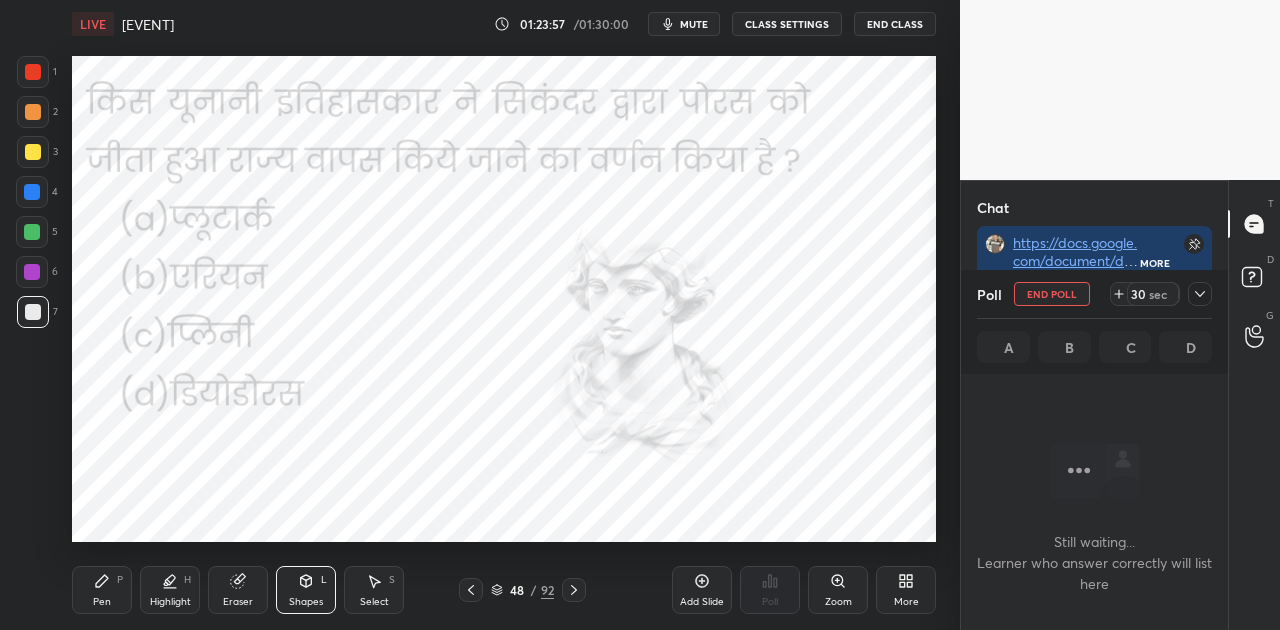 scroll, scrollTop: 187, scrollLeft: 261, axis: both 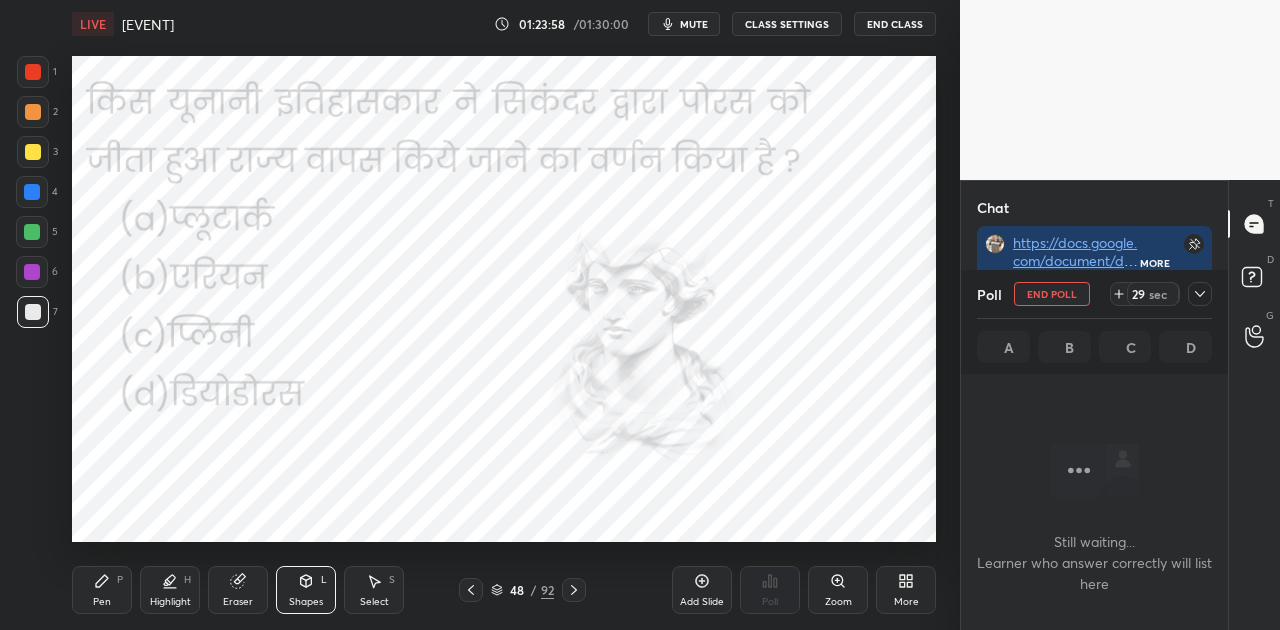 click on "mute" at bounding box center [694, 24] 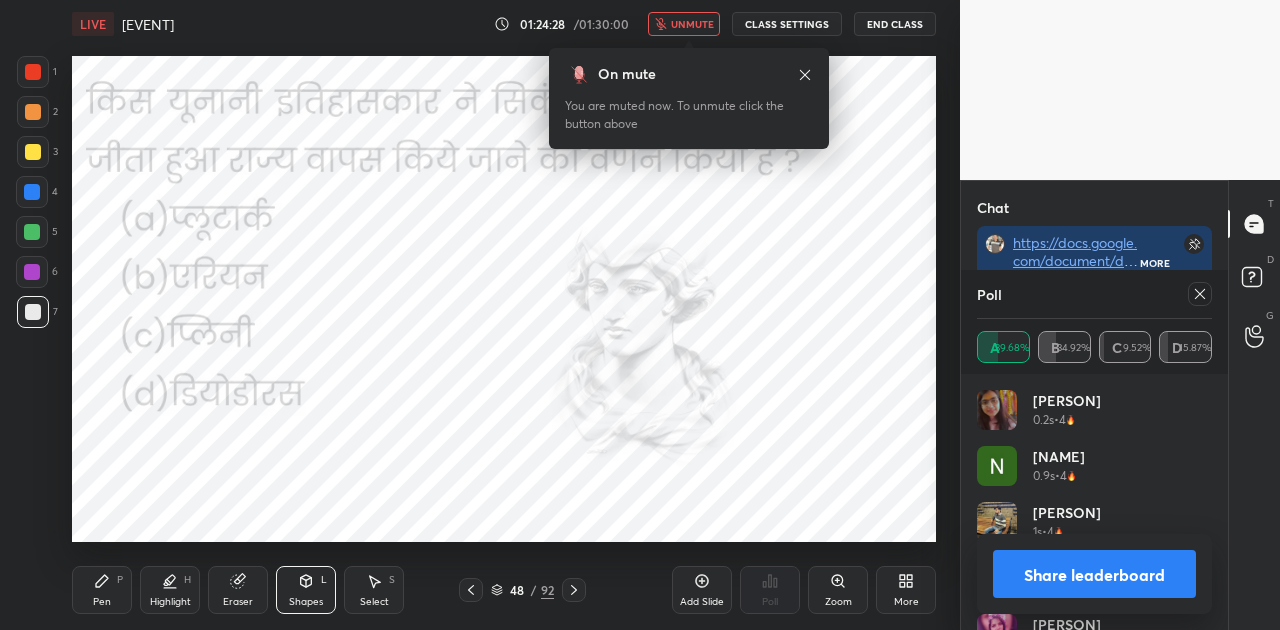 click on "Share leaderboard" at bounding box center (1094, 574) 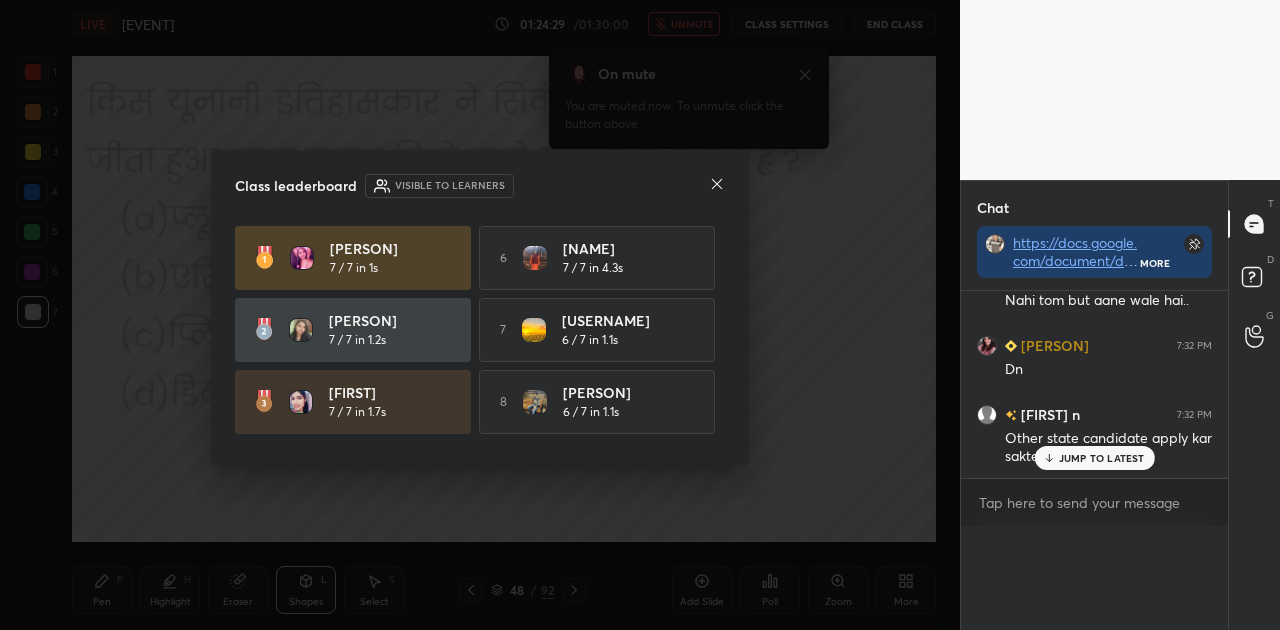 scroll, scrollTop: 0, scrollLeft: 0, axis: both 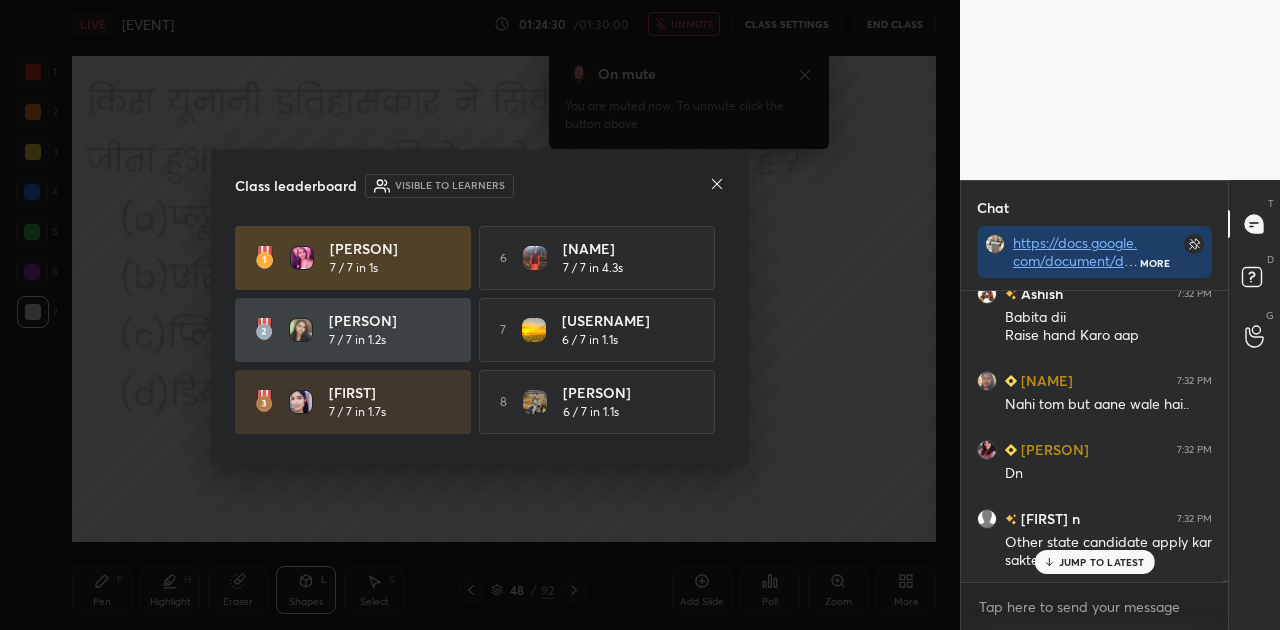 click on "JUMP TO LATEST" at bounding box center (1102, 562) 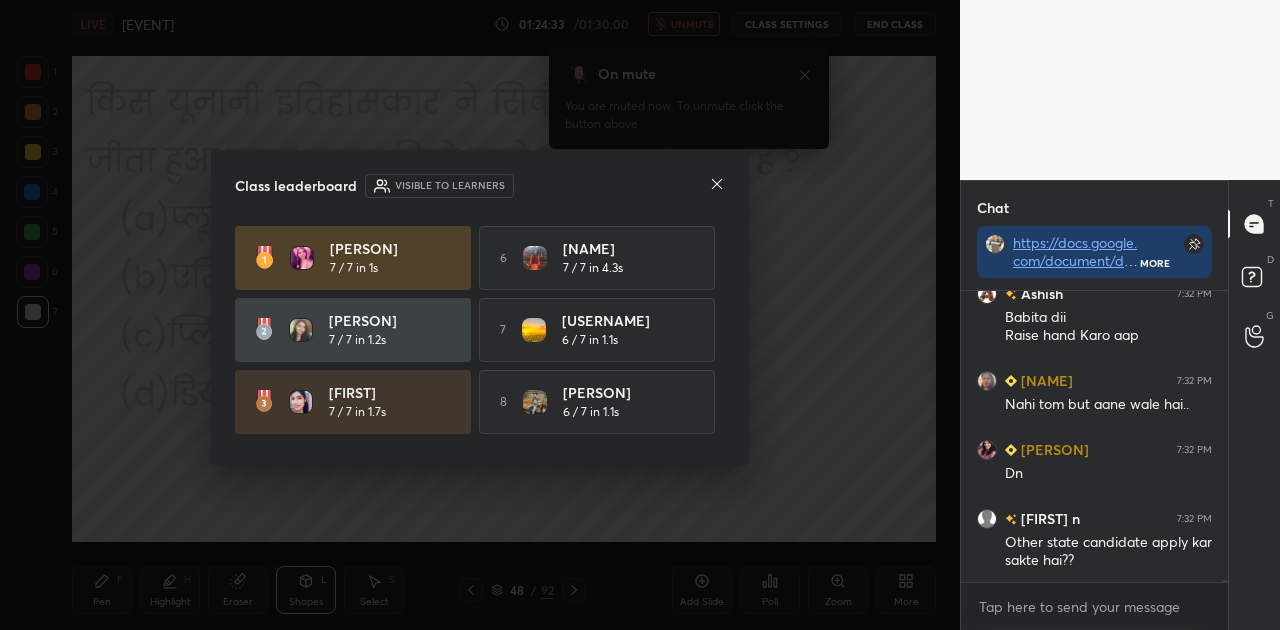 click 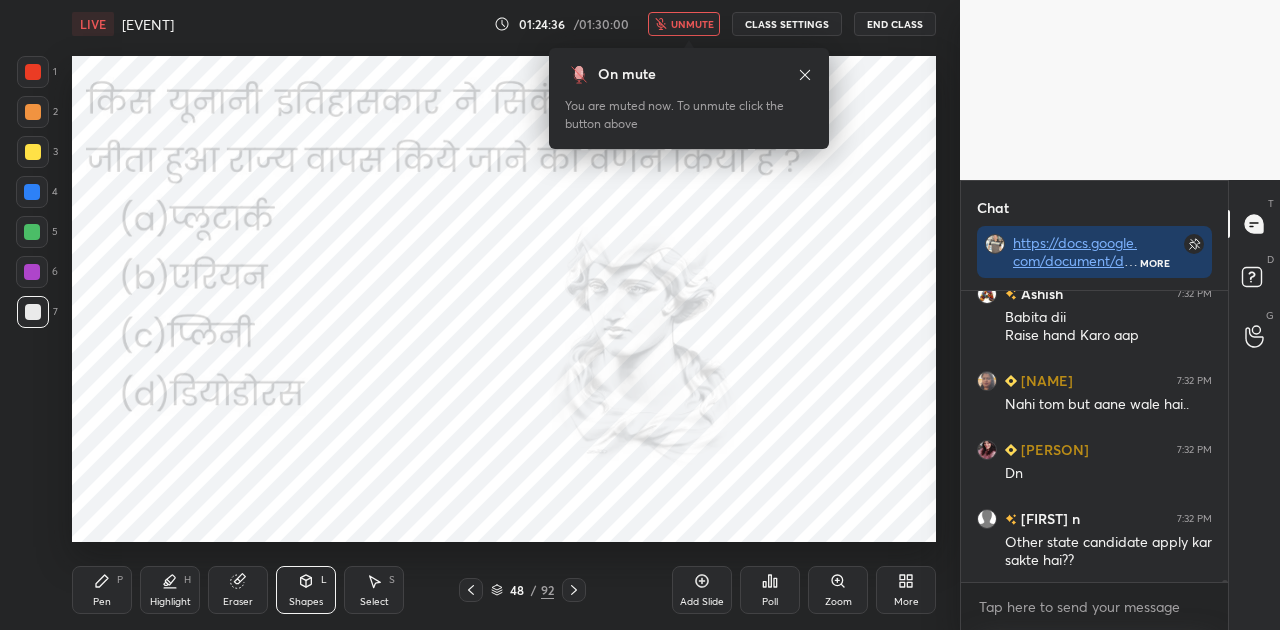 click on "unmute" at bounding box center [692, 24] 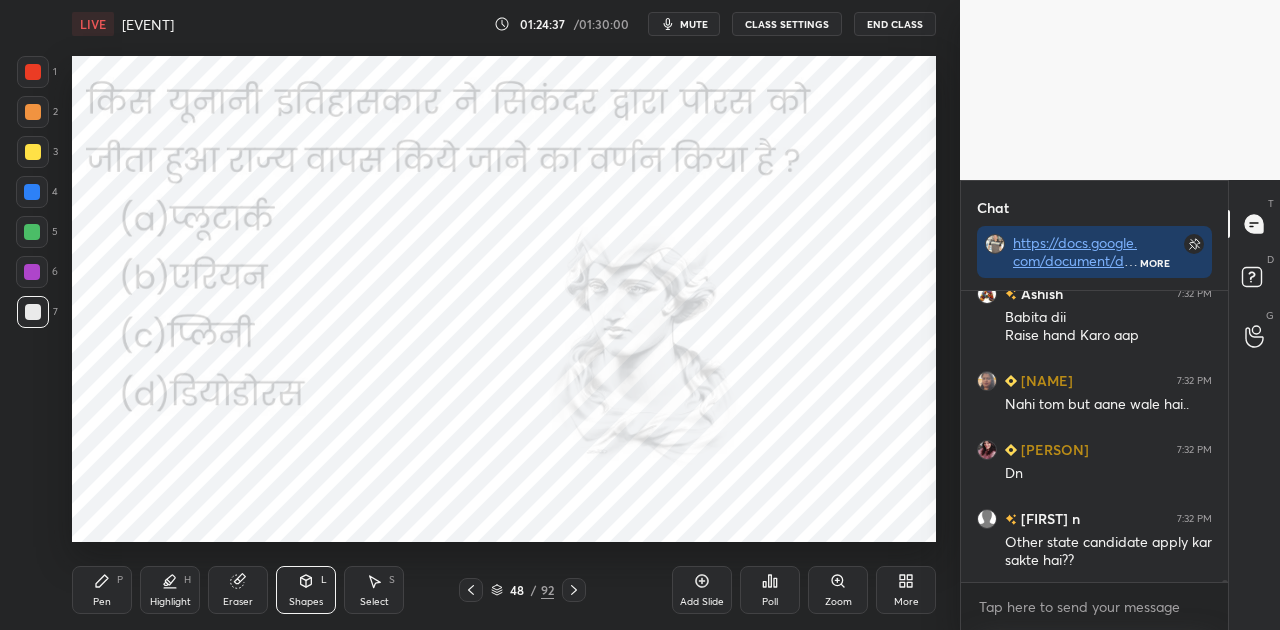 click 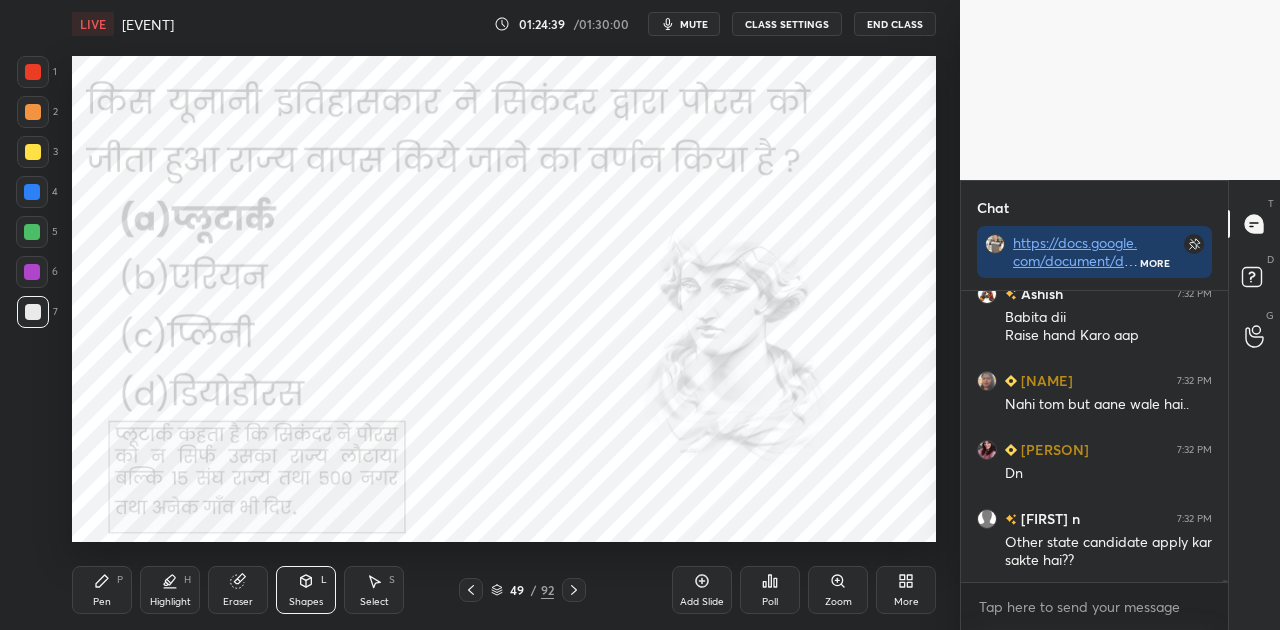 click 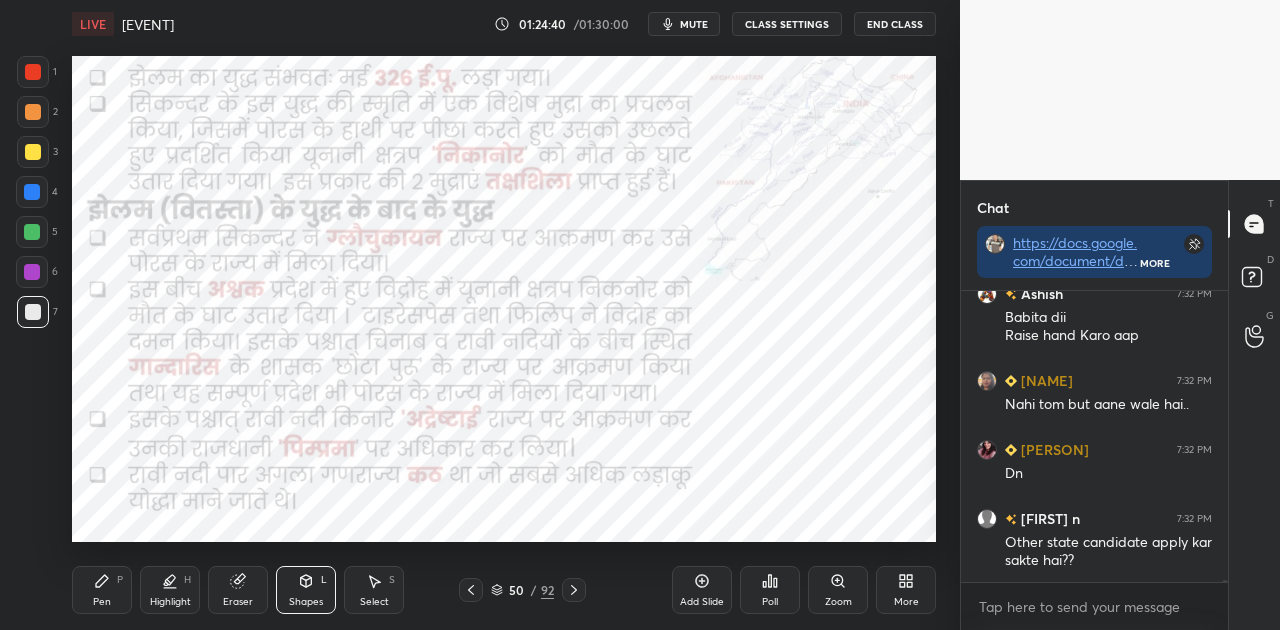 click at bounding box center [574, 590] 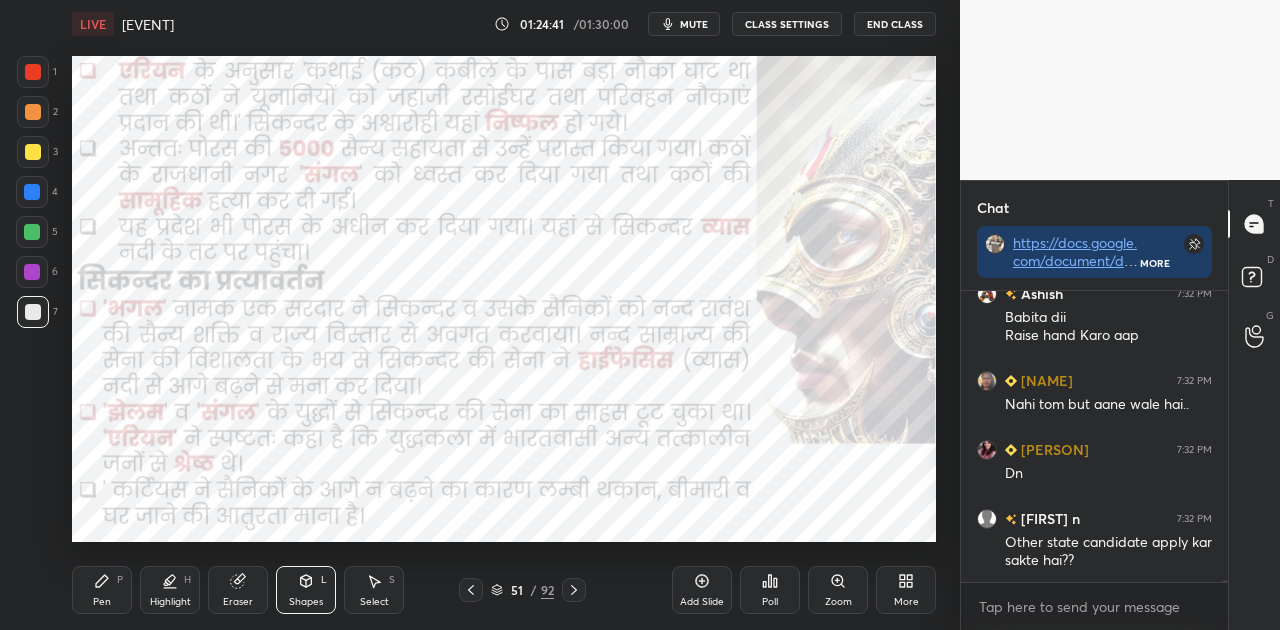 click at bounding box center (574, 590) 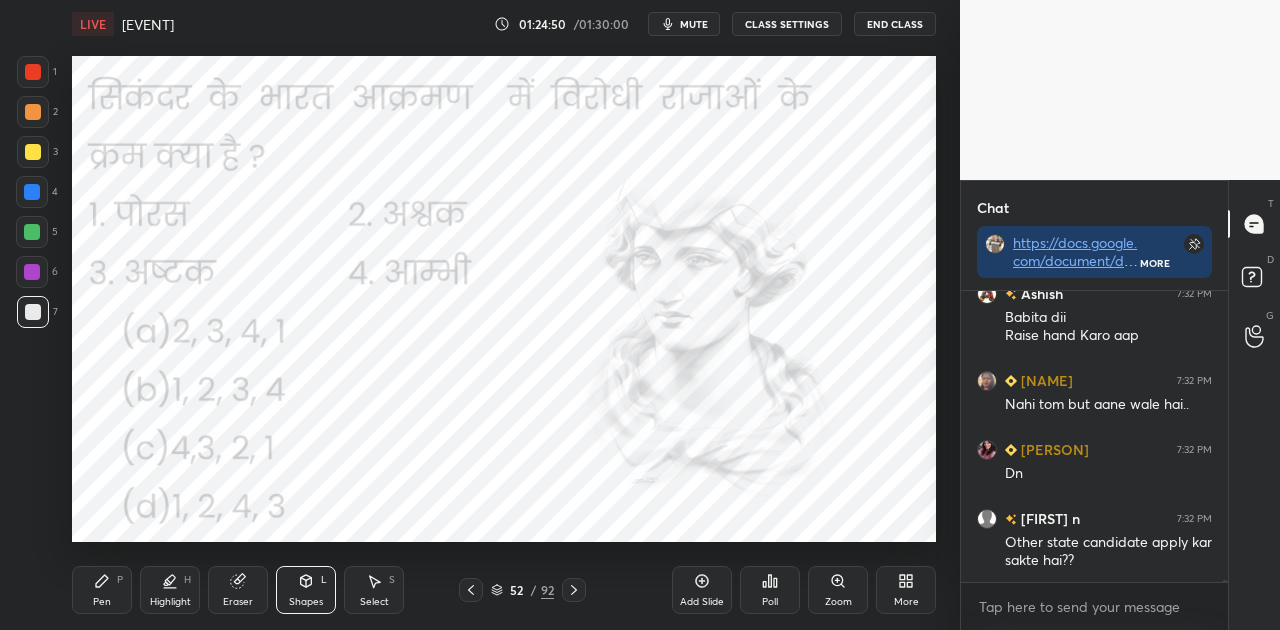 click on "mute" at bounding box center [694, 24] 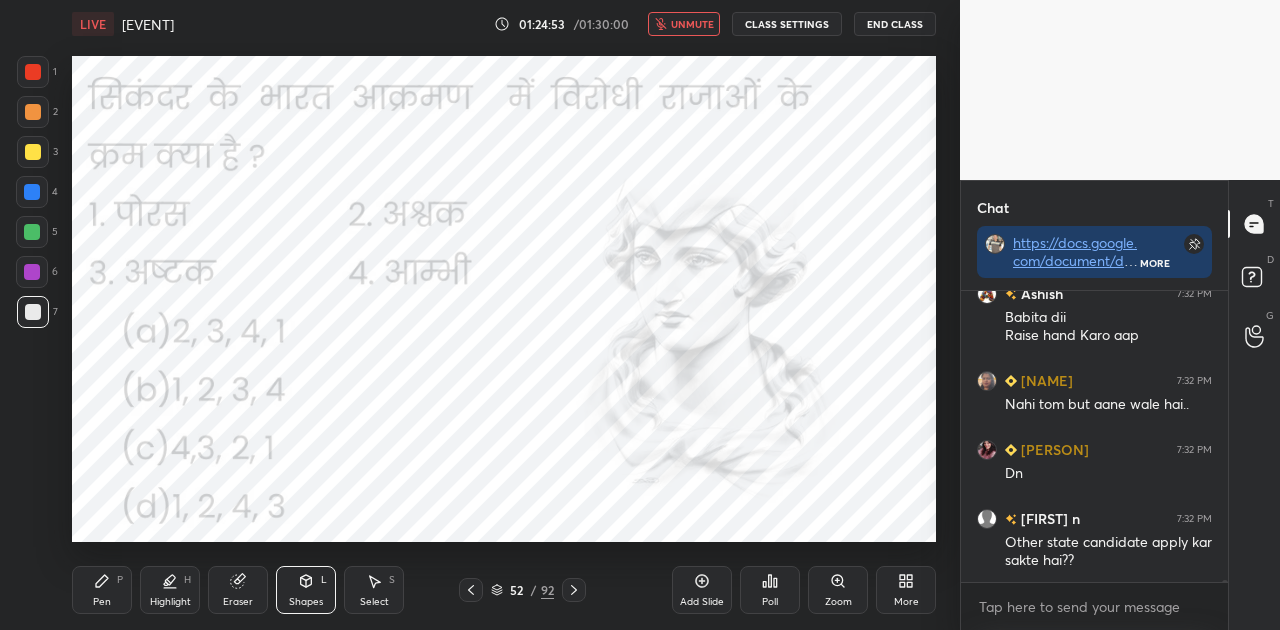 click 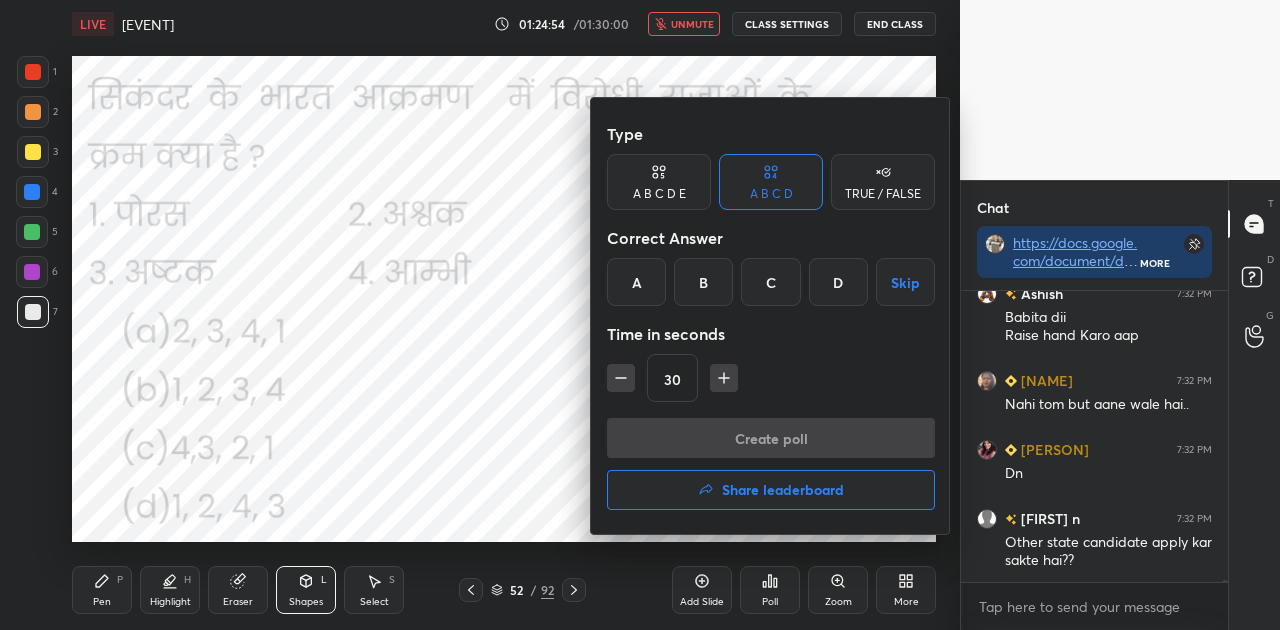 scroll, scrollTop: 39420, scrollLeft: 0, axis: vertical 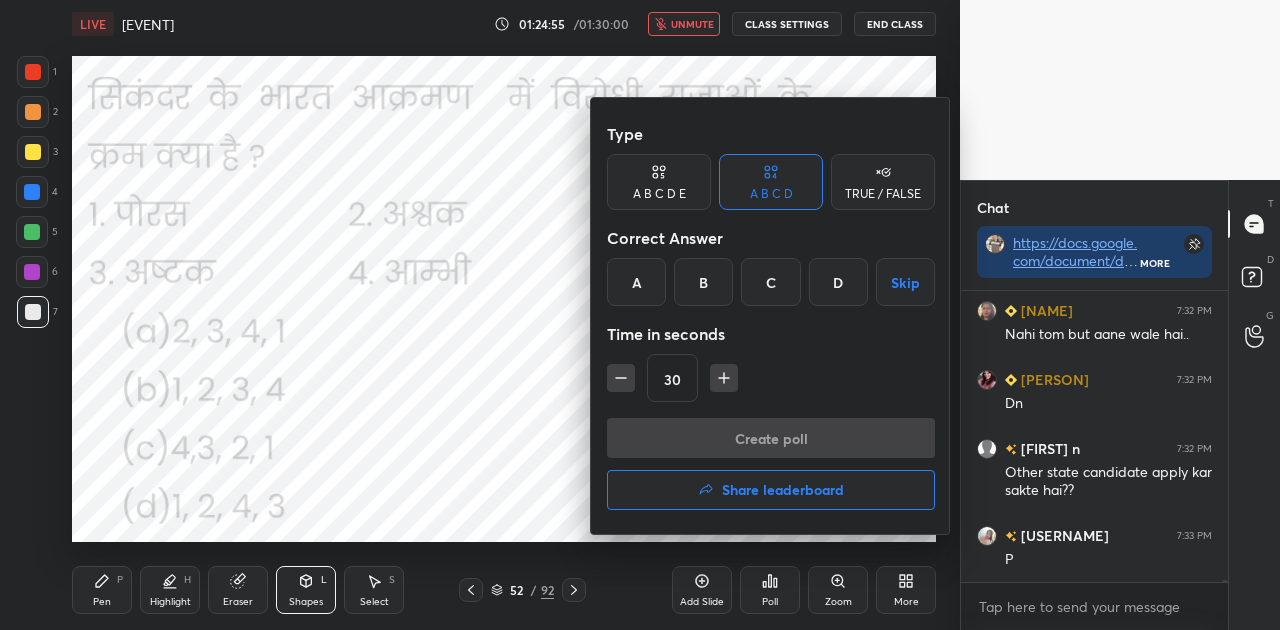 click on "A" at bounding box center [636, 282] 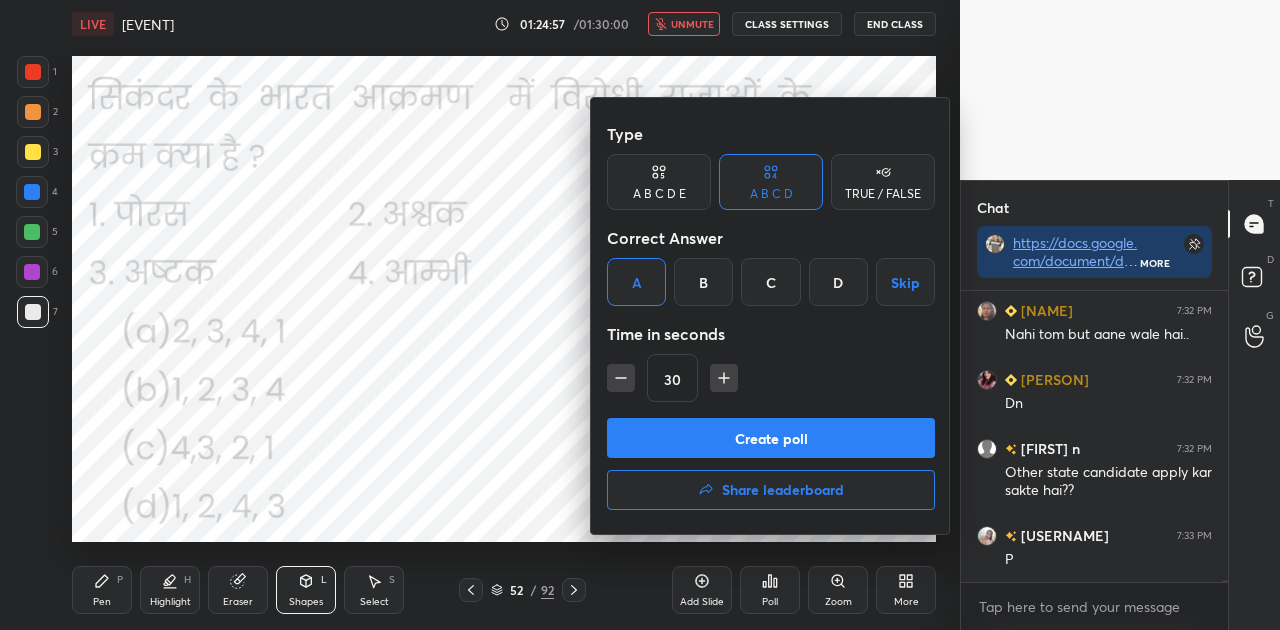 click on "Create poll" at bounding box center [771, 438] 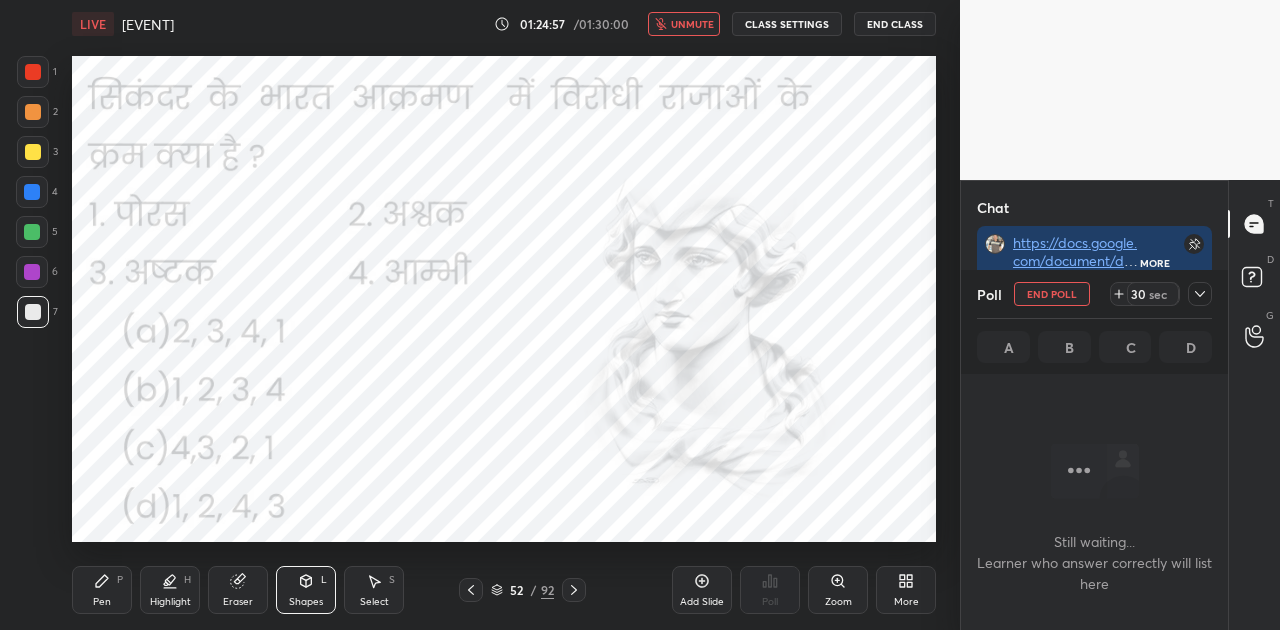 scroll, scrollTop: 187, scrollLeft: 261, axis: both 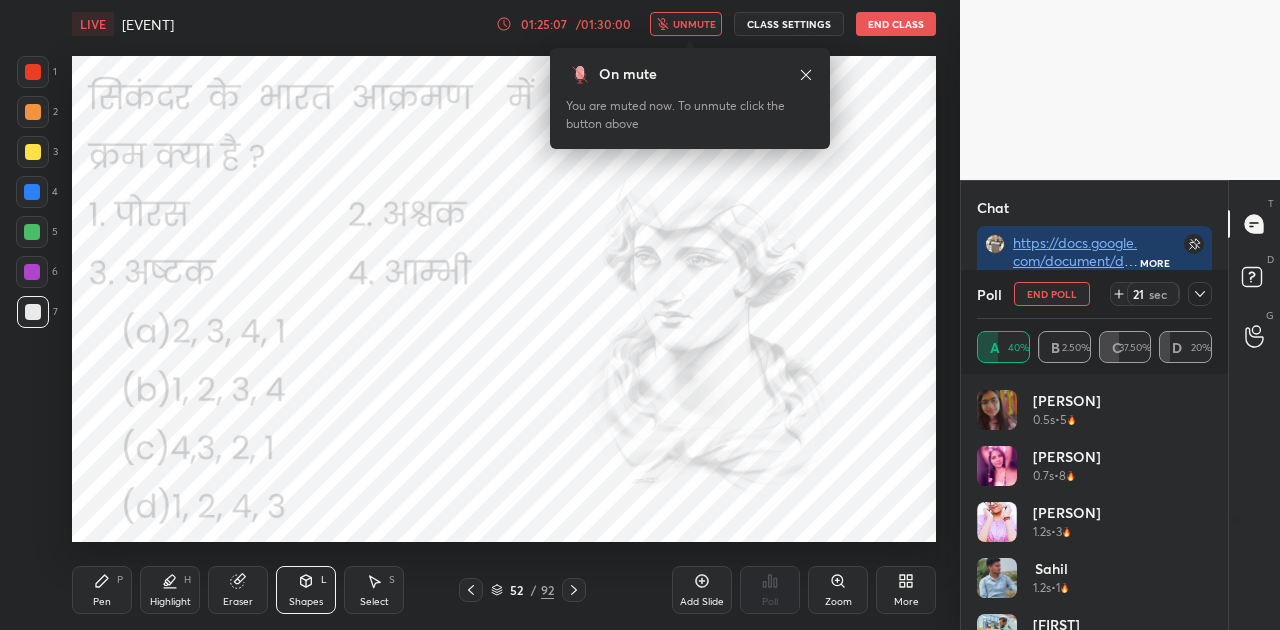 click 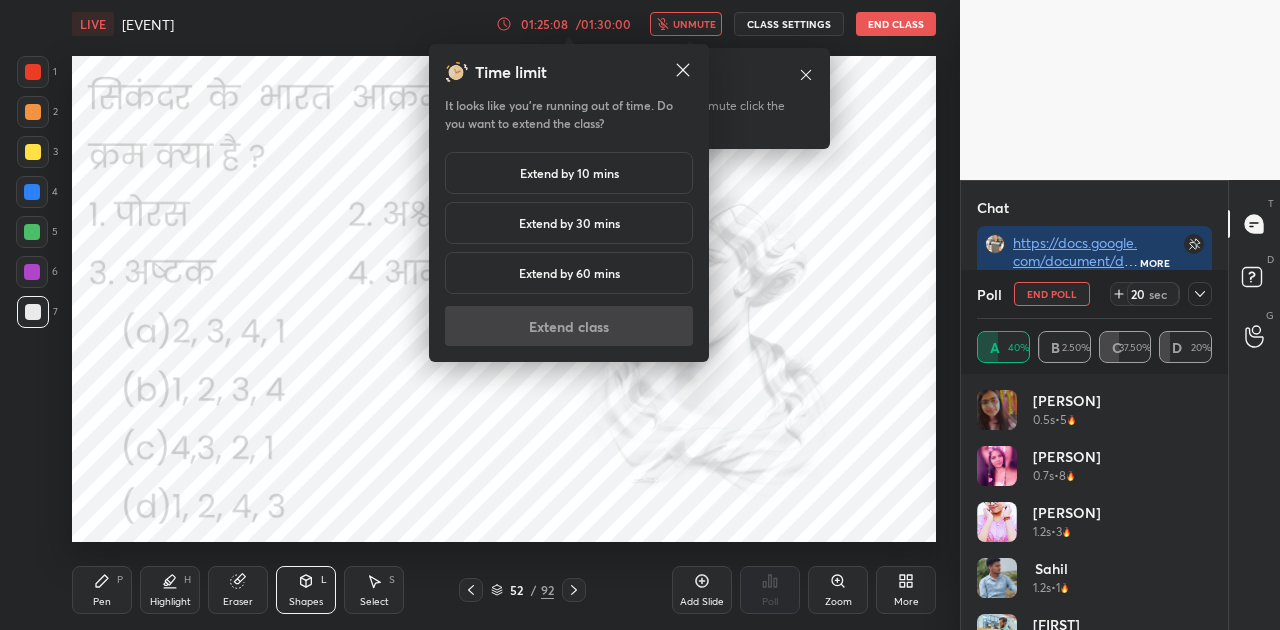 click on "Extend by 10 mins" at bounding box center [569, 173] 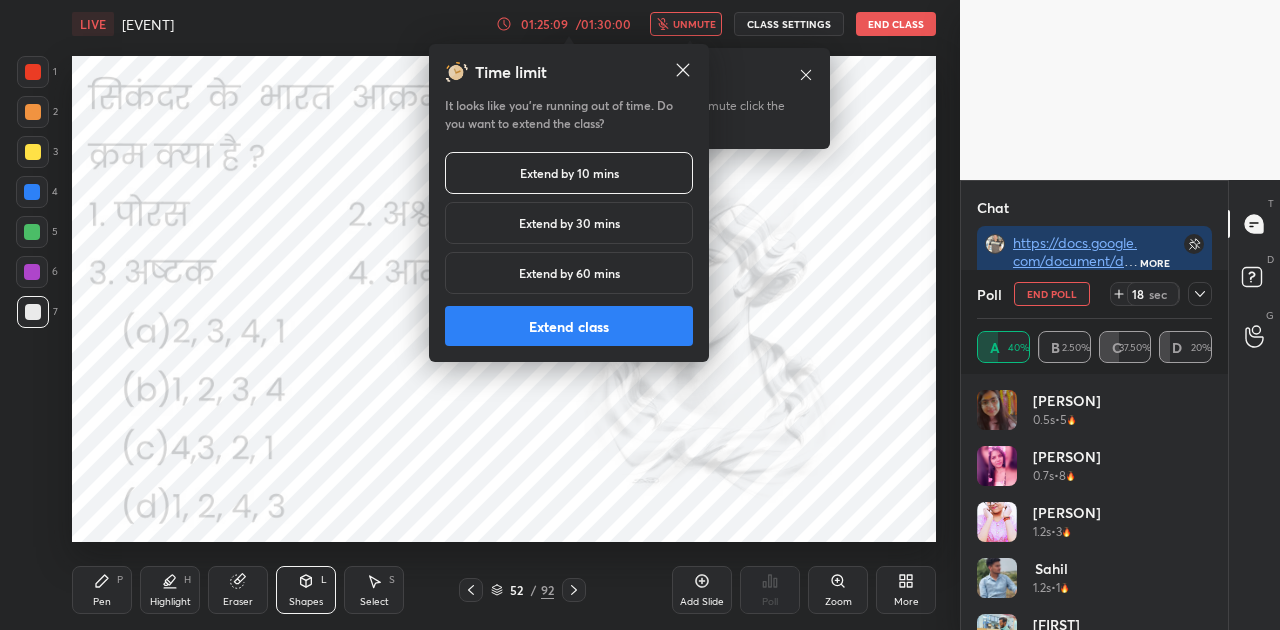 click on "Extend class" at bounding box center (569, 326) 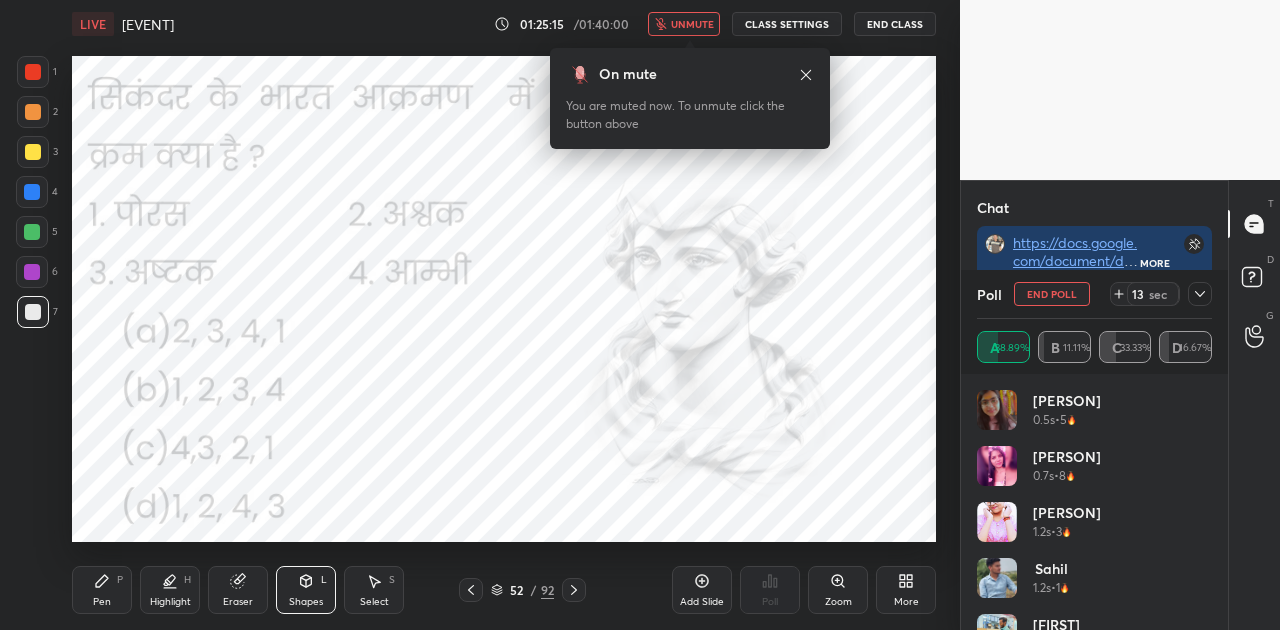 scroll, scrollTop: 39748, scrollLeft: 0, axis: vertical 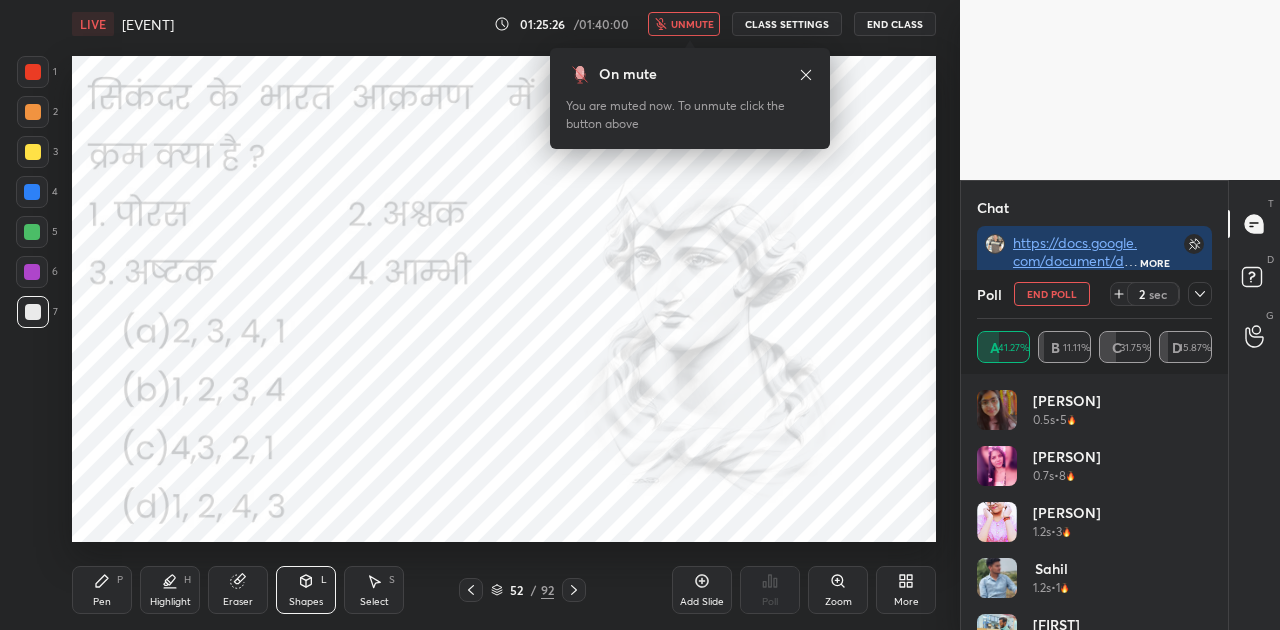 click 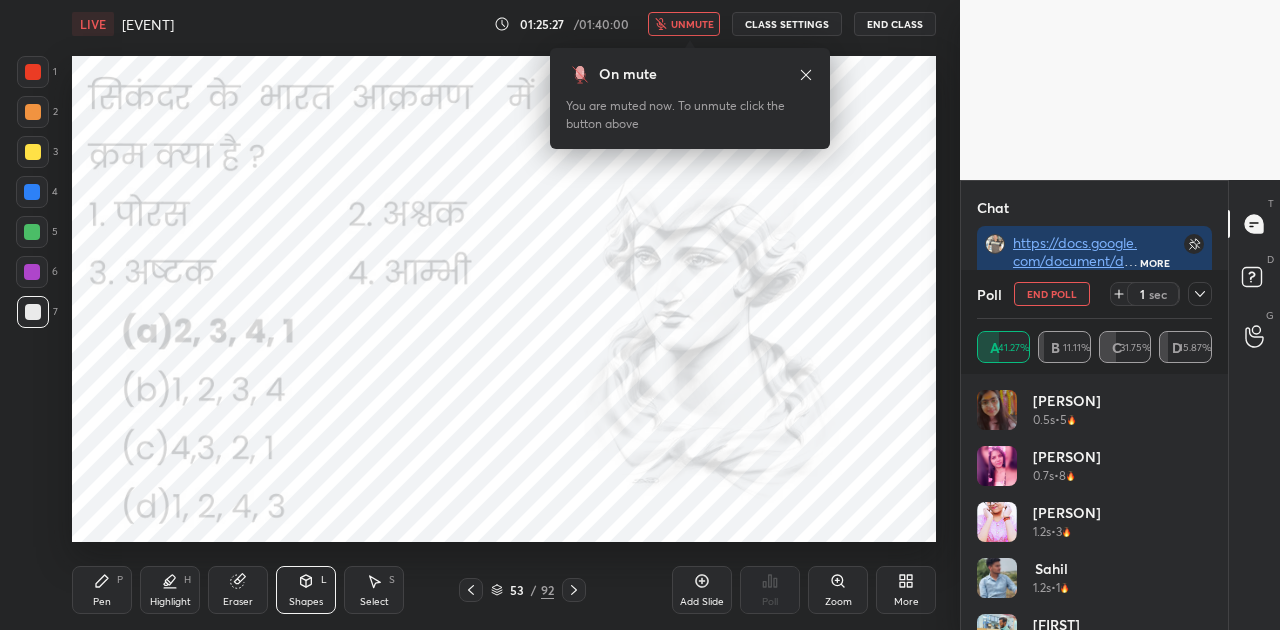 click 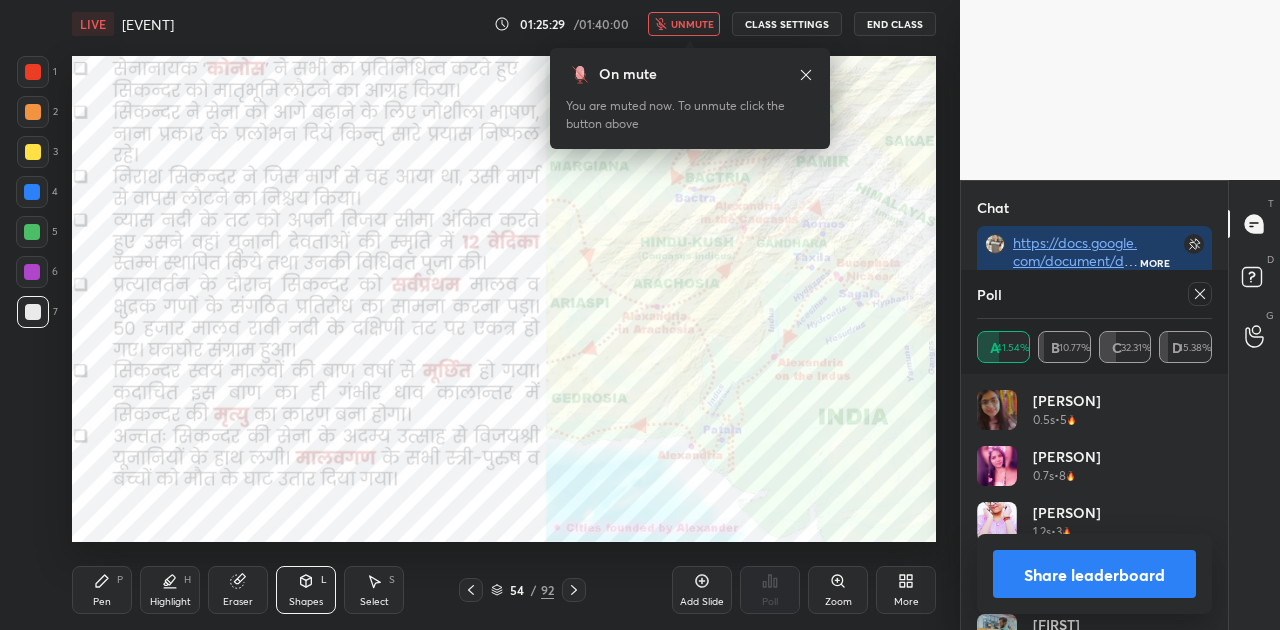 click on "Share leaderboard" at bounding box center [1094, 574] 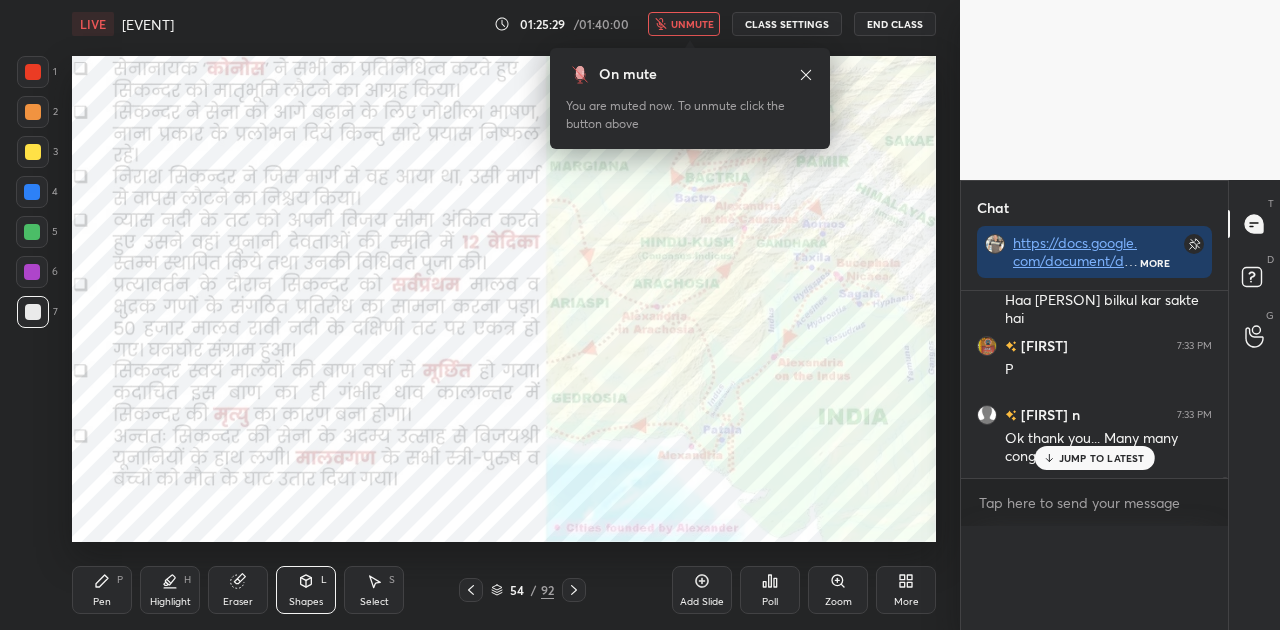 scroll, scrollTop: 0, scrollLeft: 0, axis: both 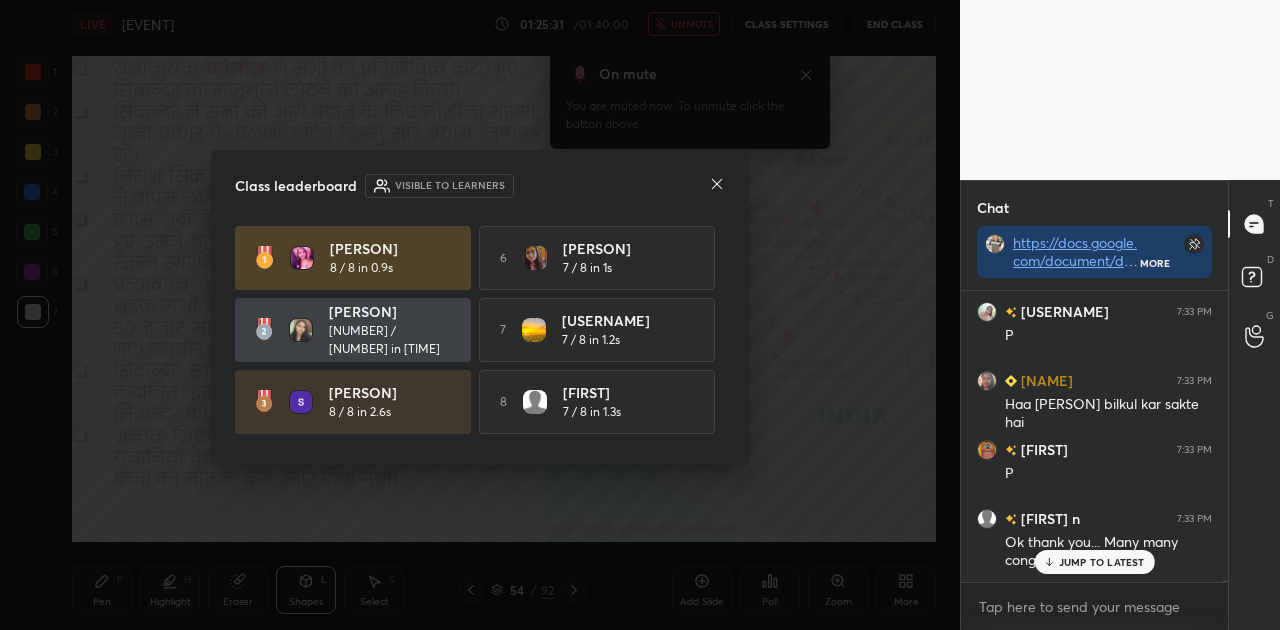 click 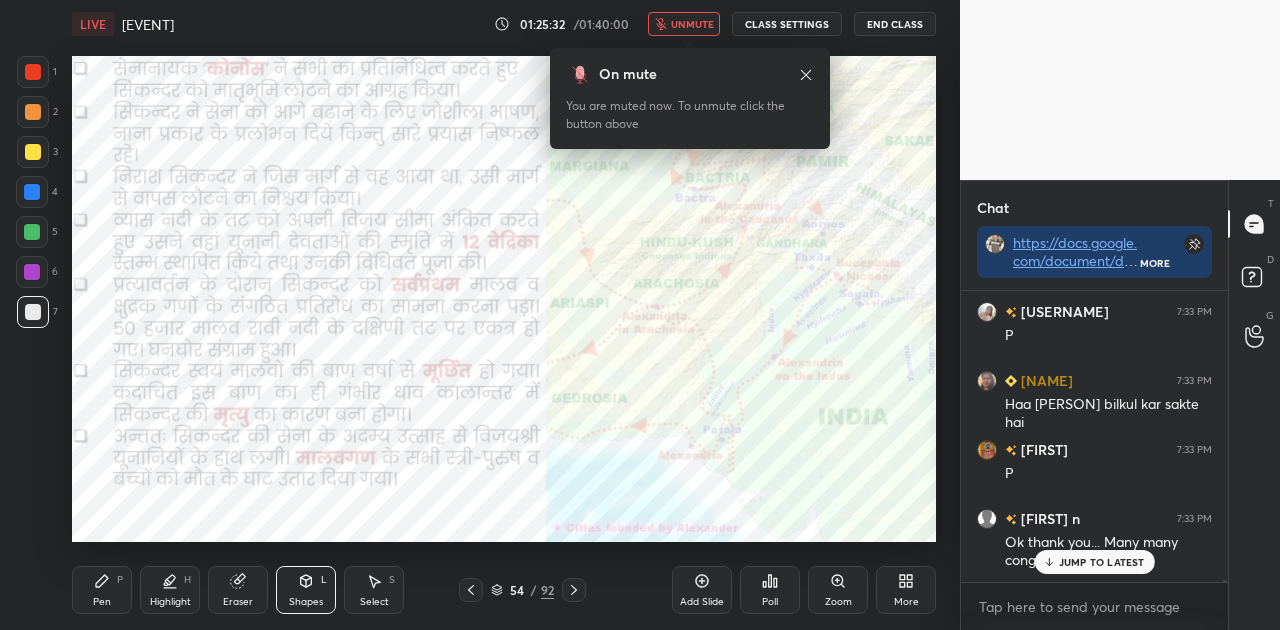 click on "unmute" at bounding box center (692, 24) 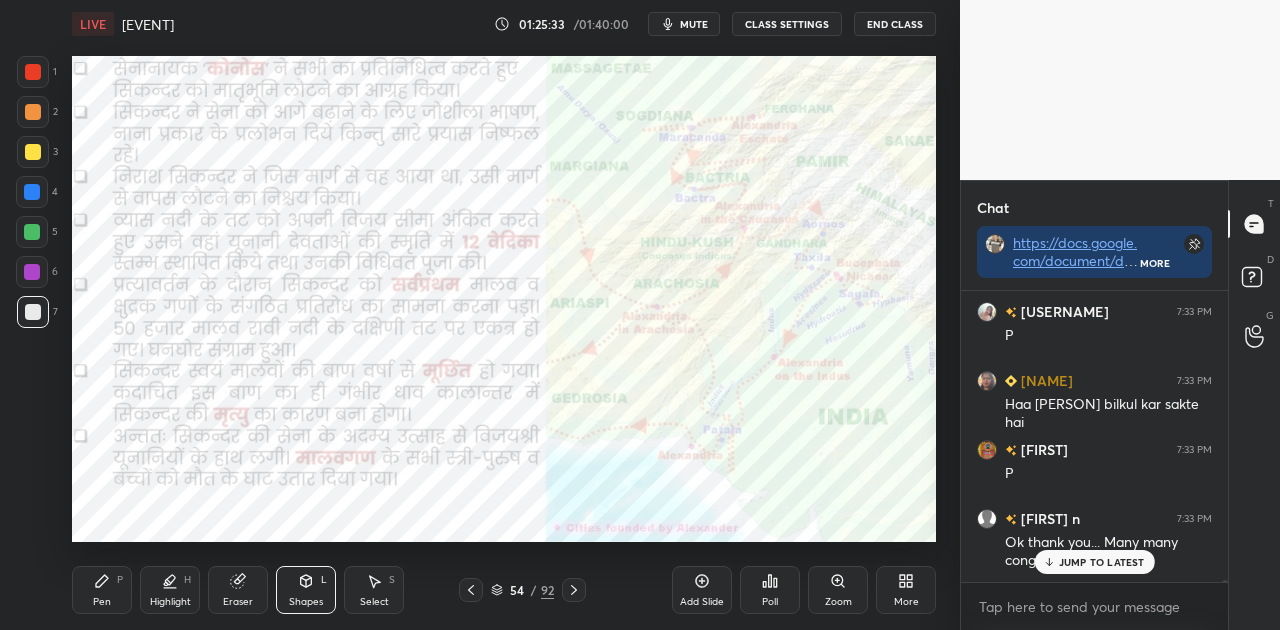 click on "JUMP TO LATEST" at bounding box center [1102, 562] 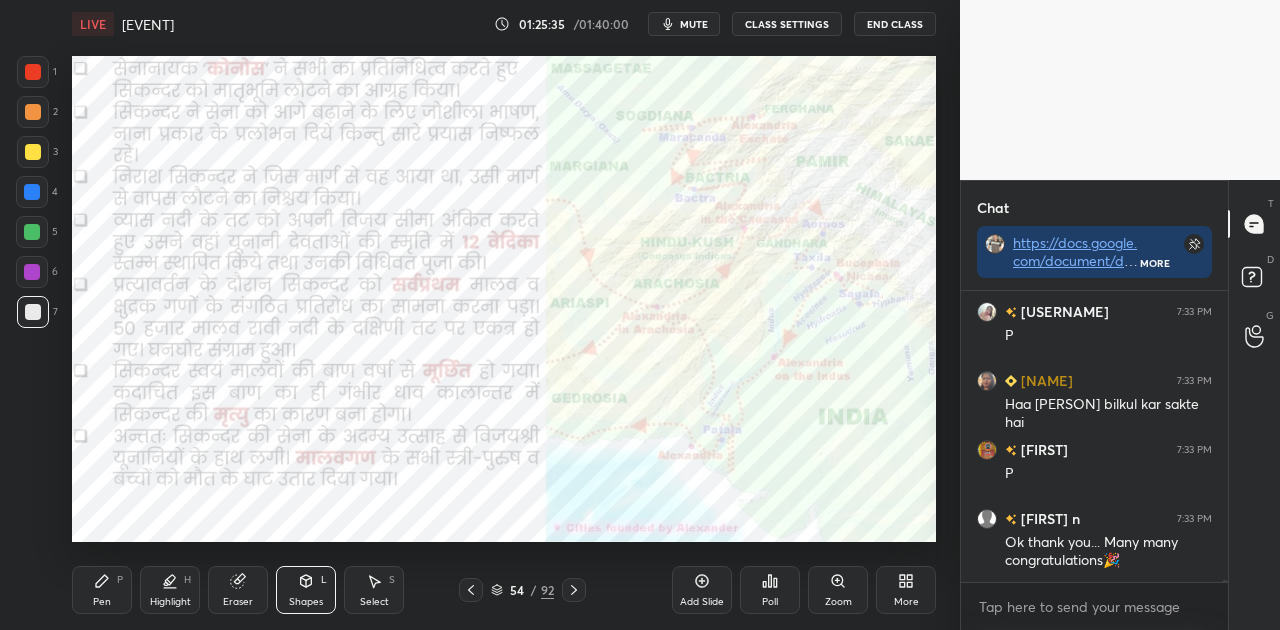 click 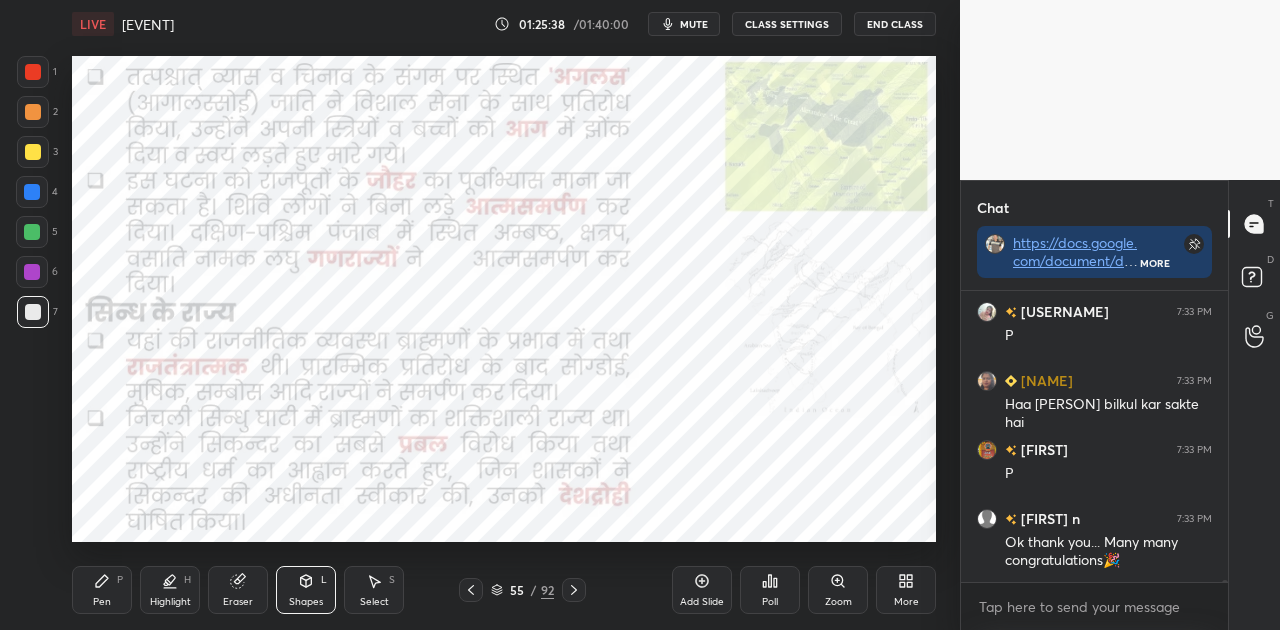 click 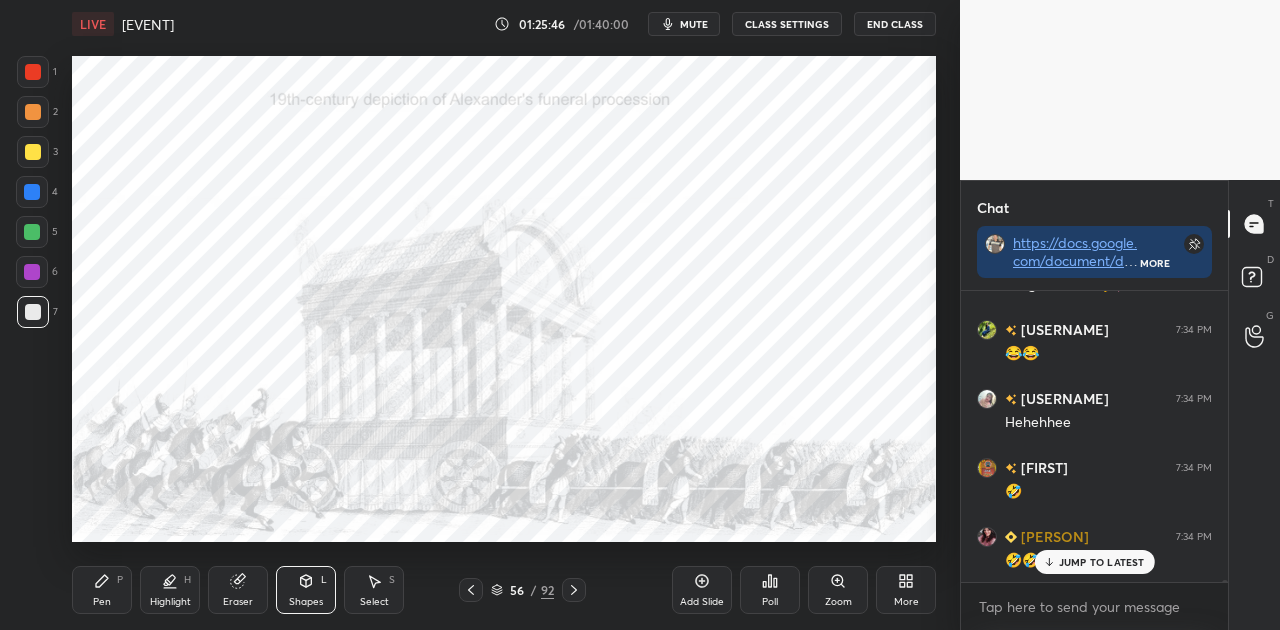 click 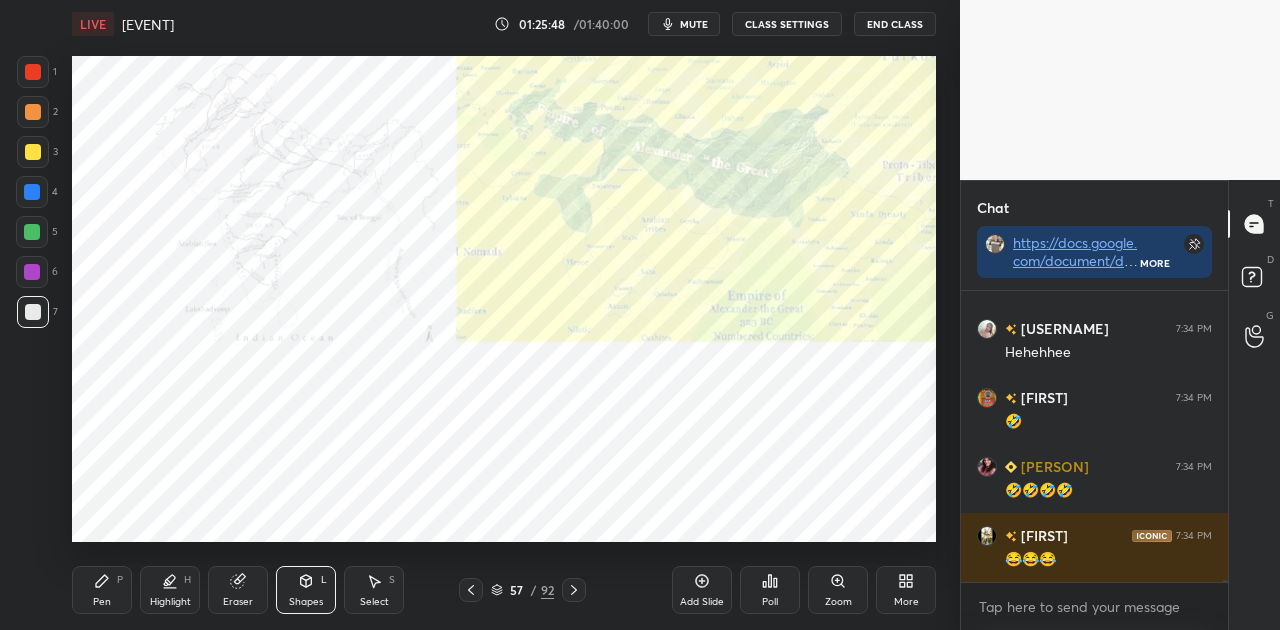click 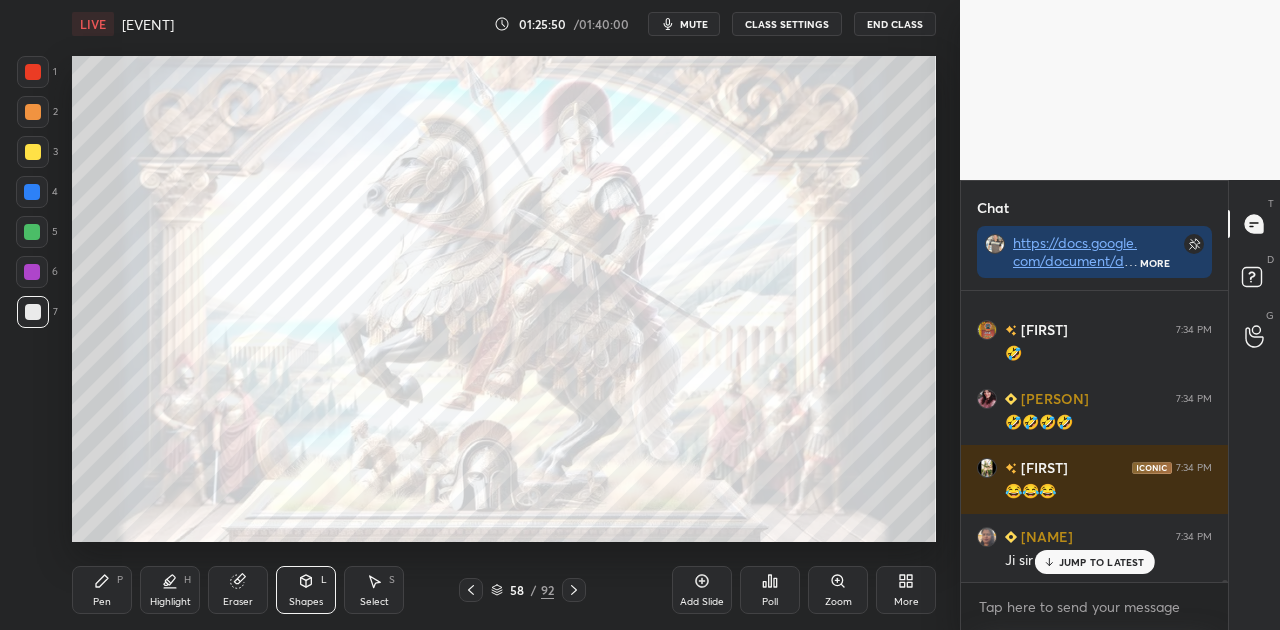click 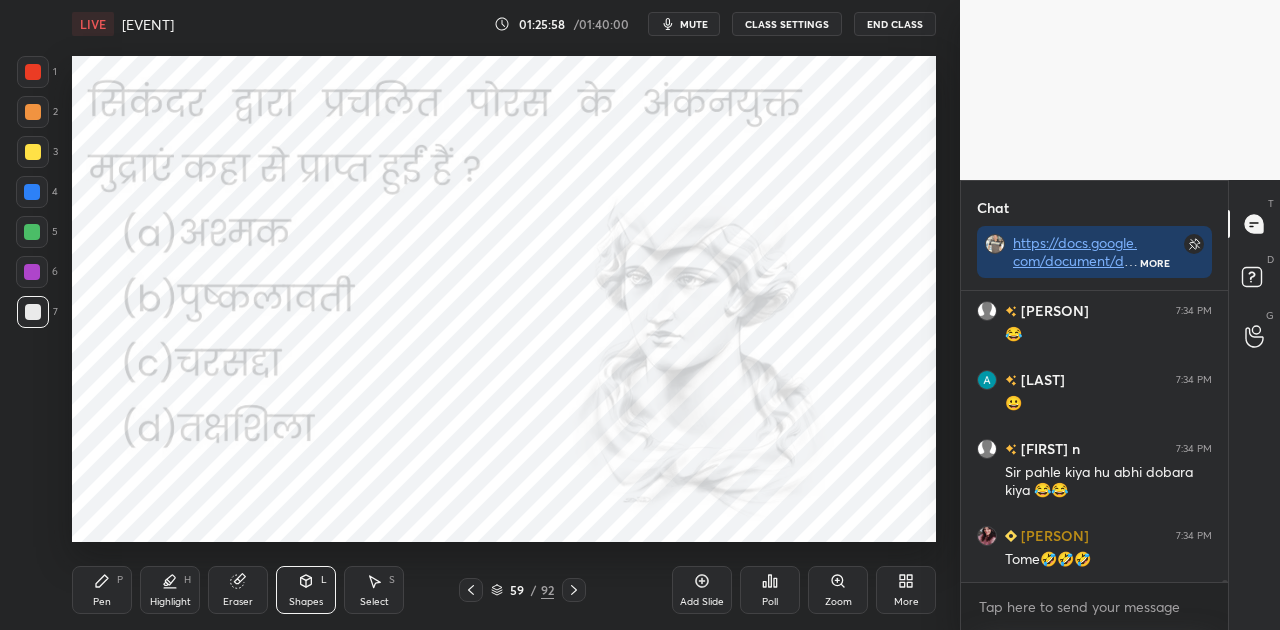 click on "Poll" at bounding box center (770, 590) 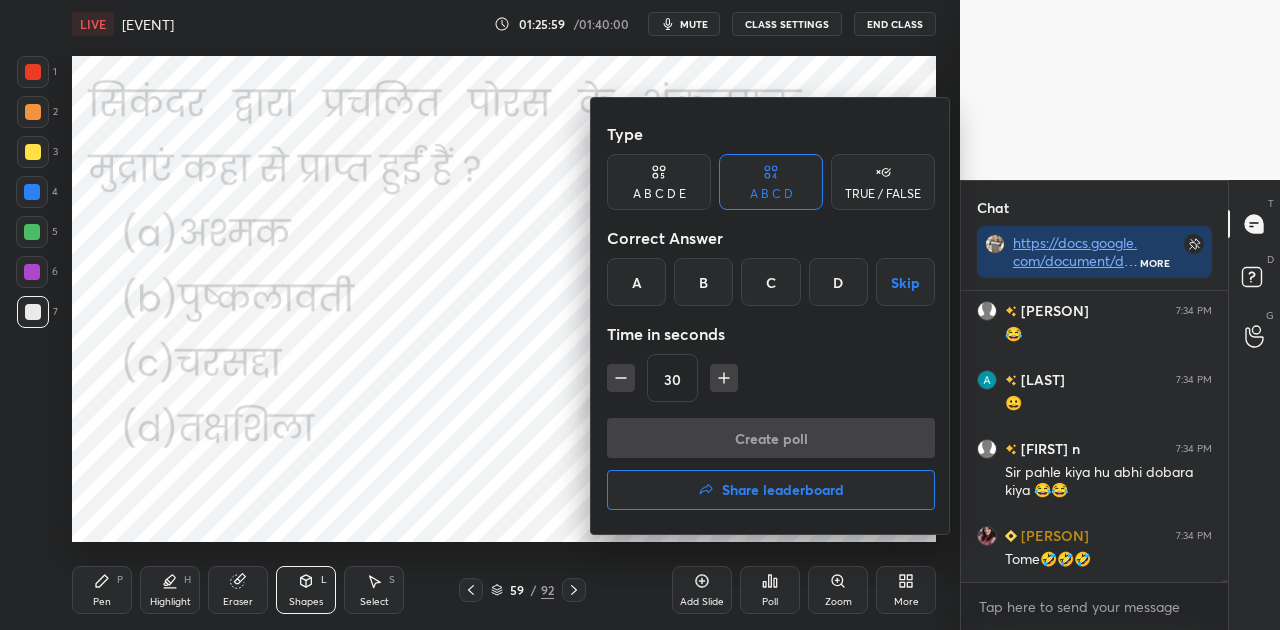click on "D" at bounding box center [838, 282] 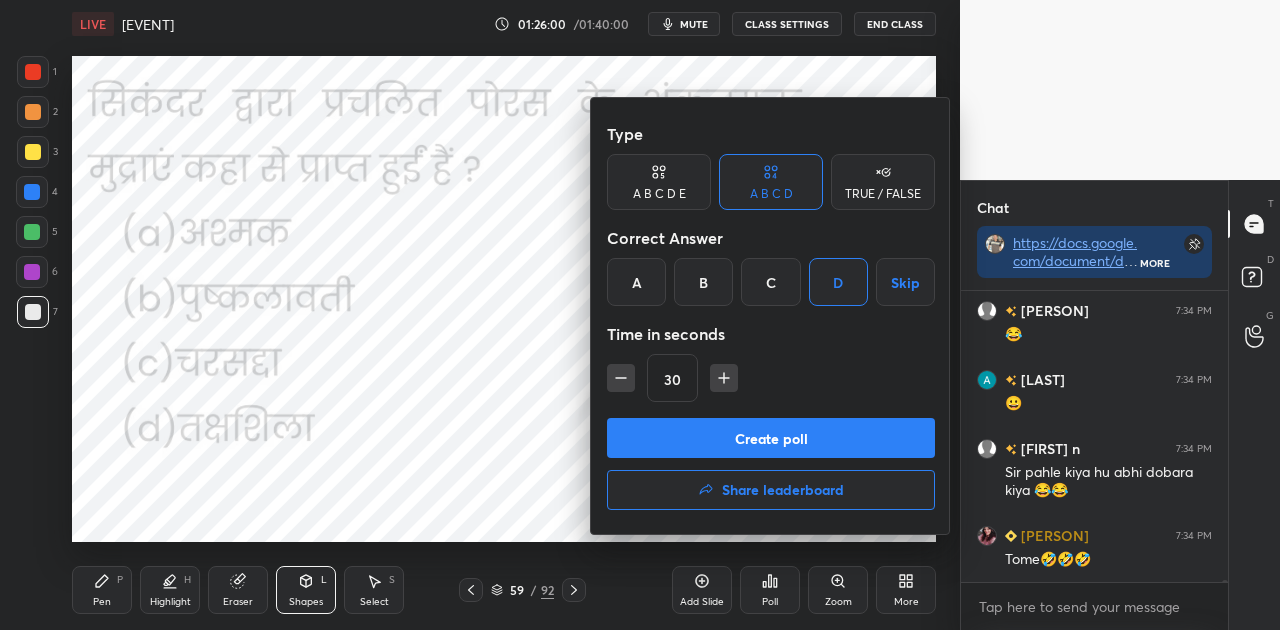 click on "Create poll" at bounding box center [771, 438] 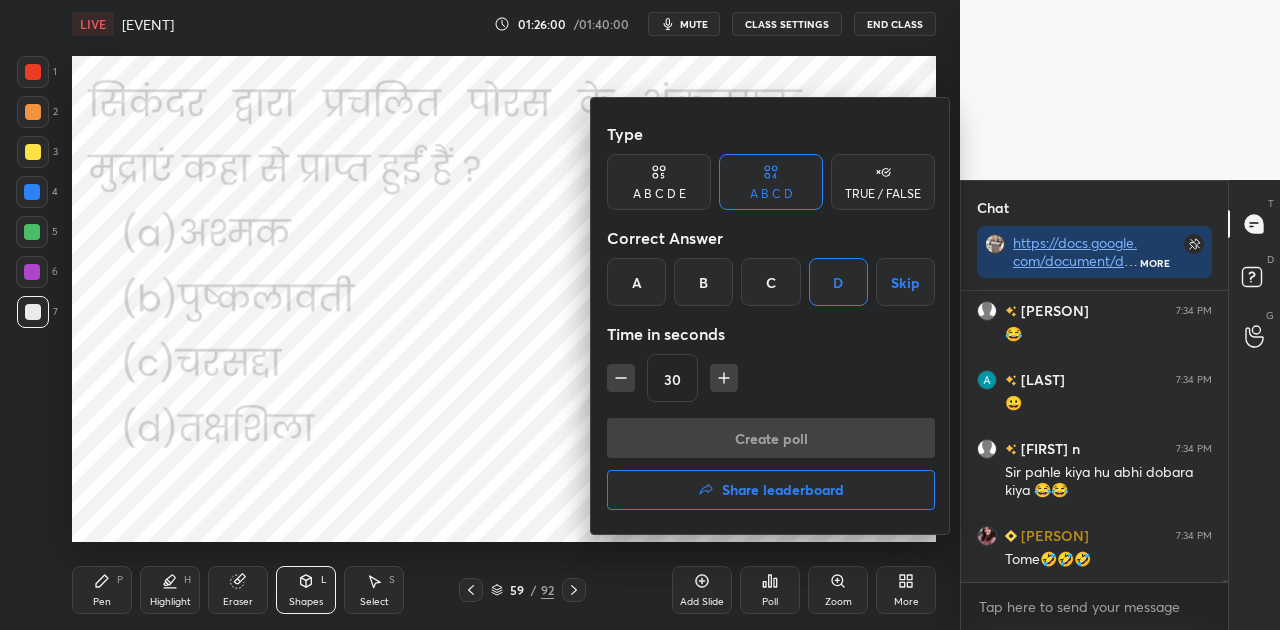 scroll, scrollTop: 243, scrollLeft: 261, axis: both 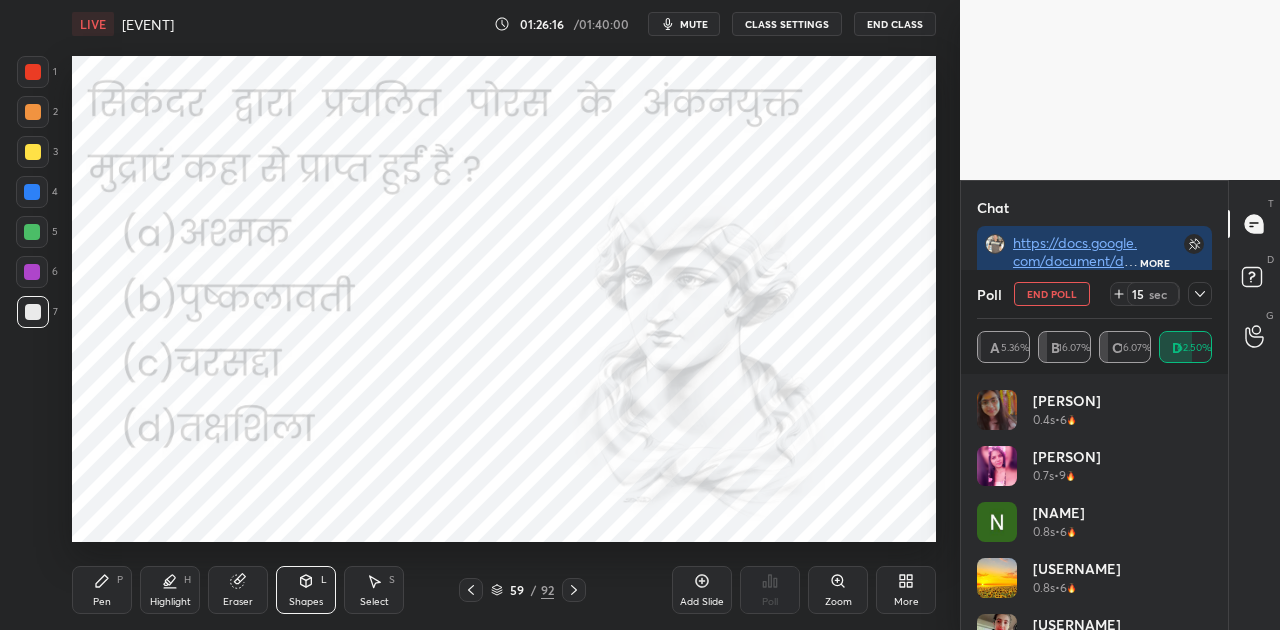 click on "mute" at bounding box center (694, 24) 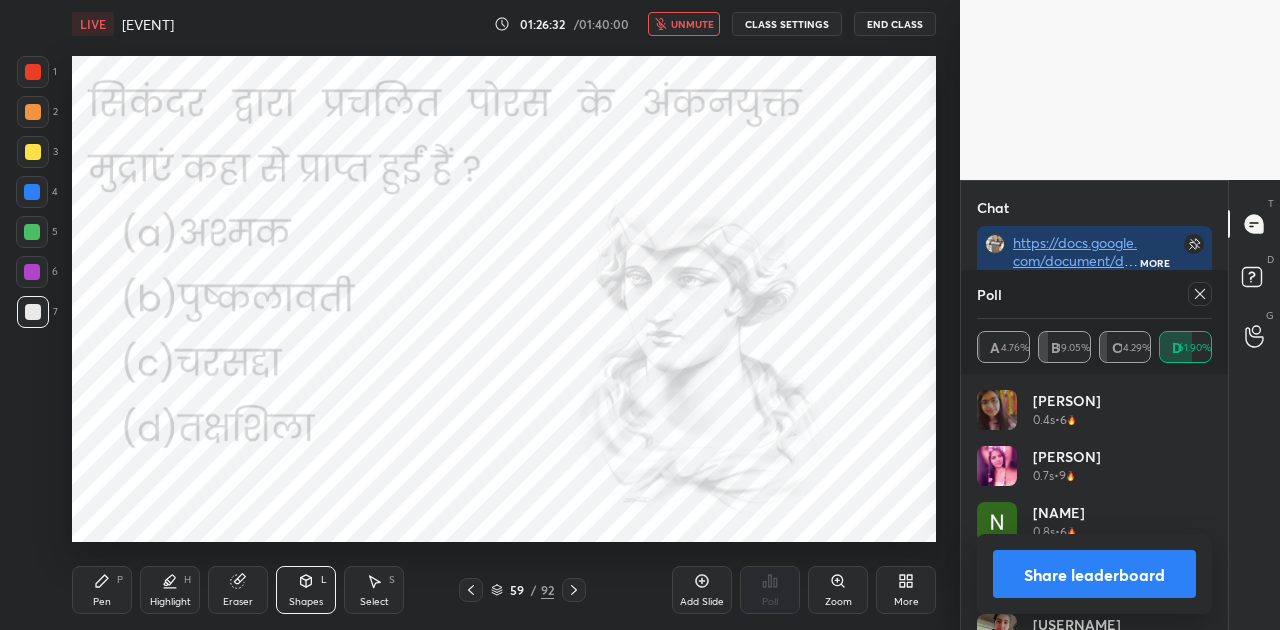 click on "Share leaderboard" at bounding box center (1094, 574) 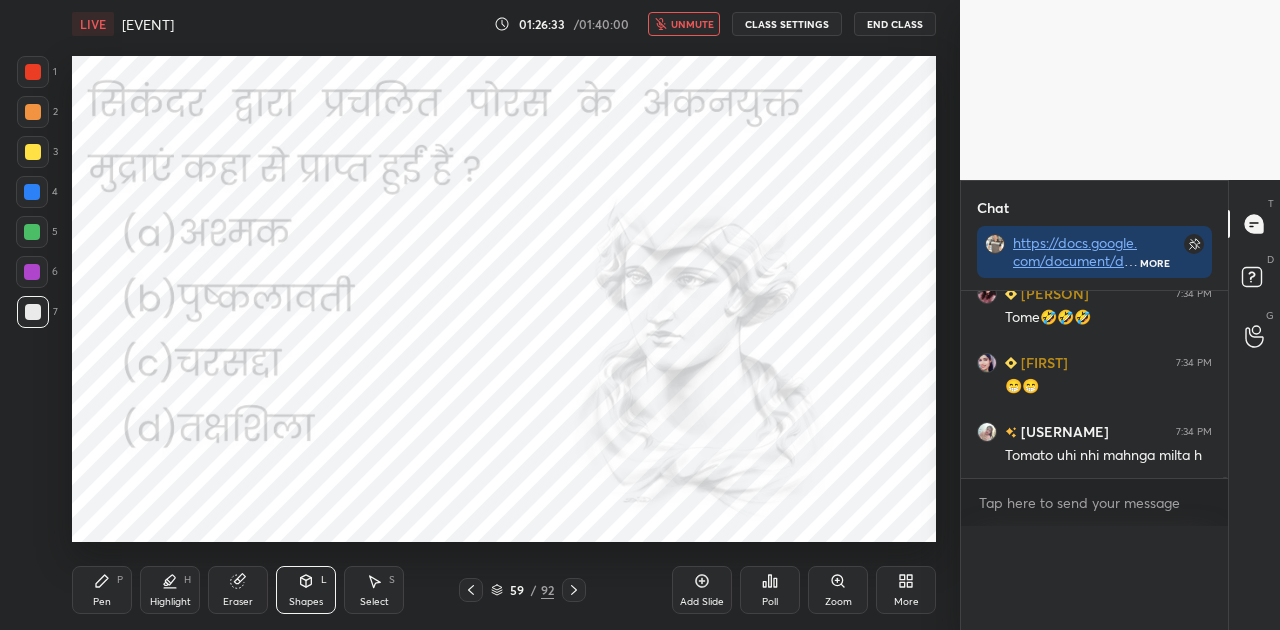 scroll, scrollTop: 0, scrollLeft: 0, axis: both 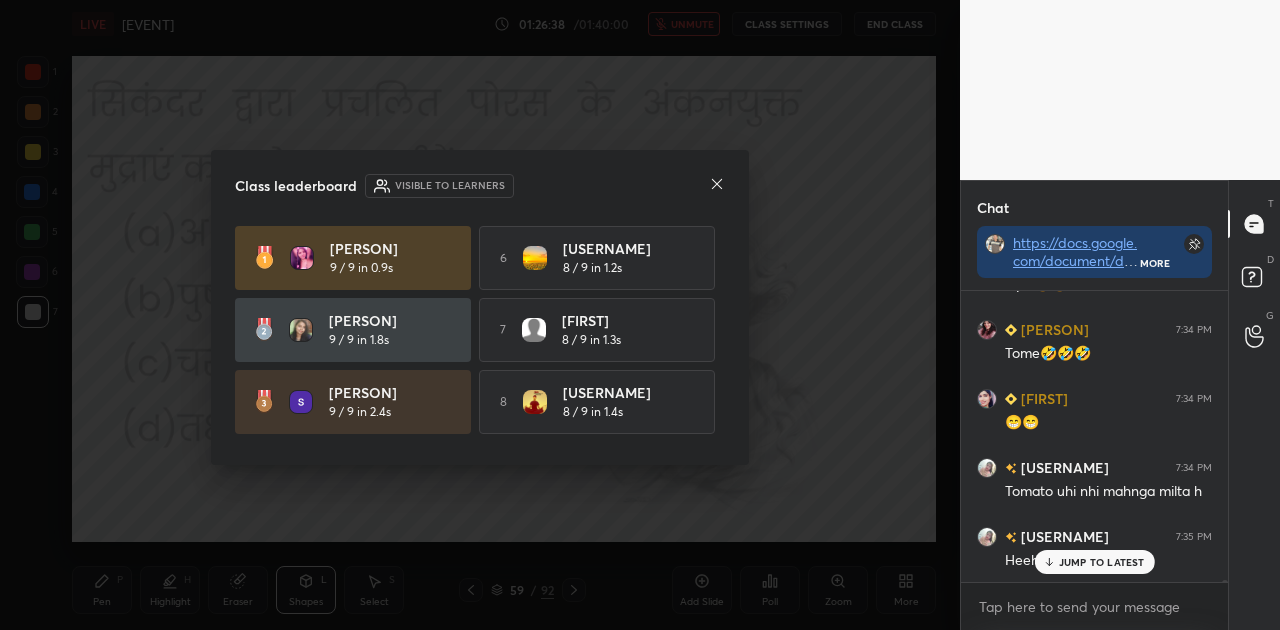 click 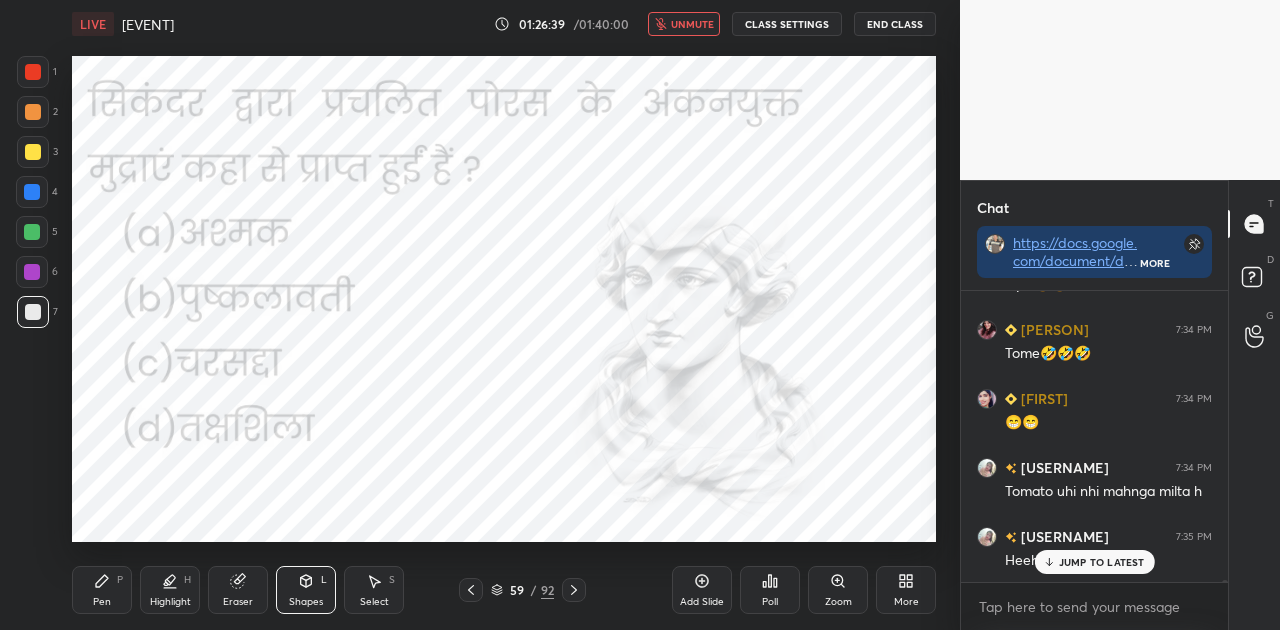 click on "JUMP TO LATEST" at bounding box center [1102, 562] 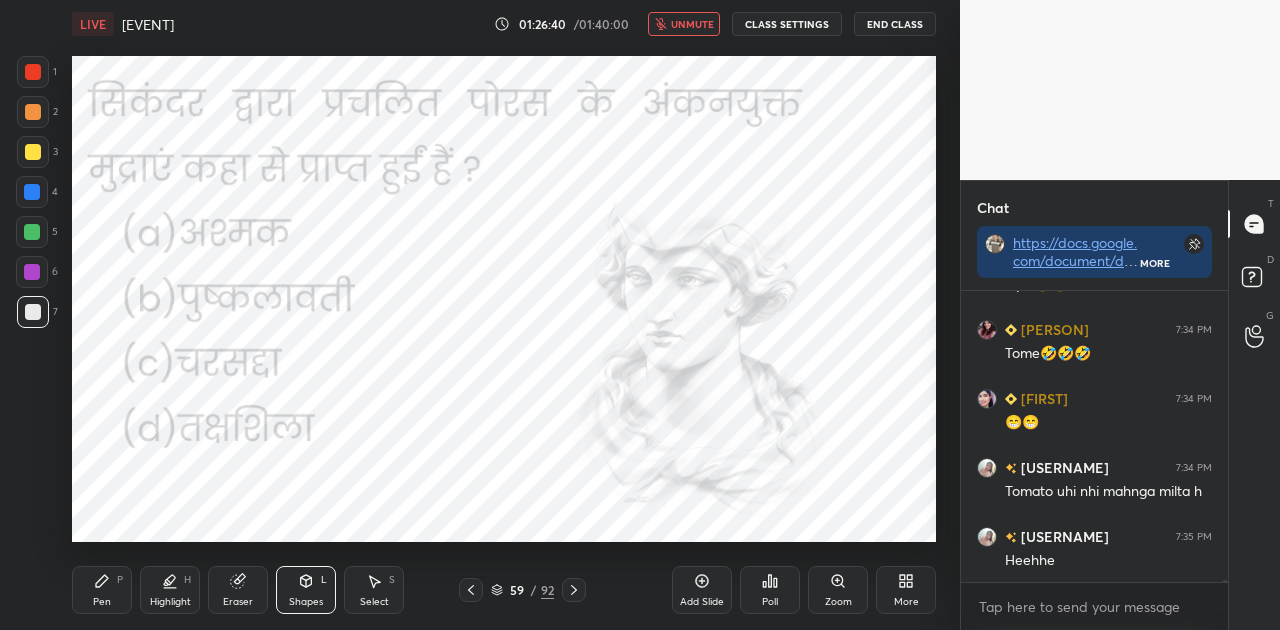 click 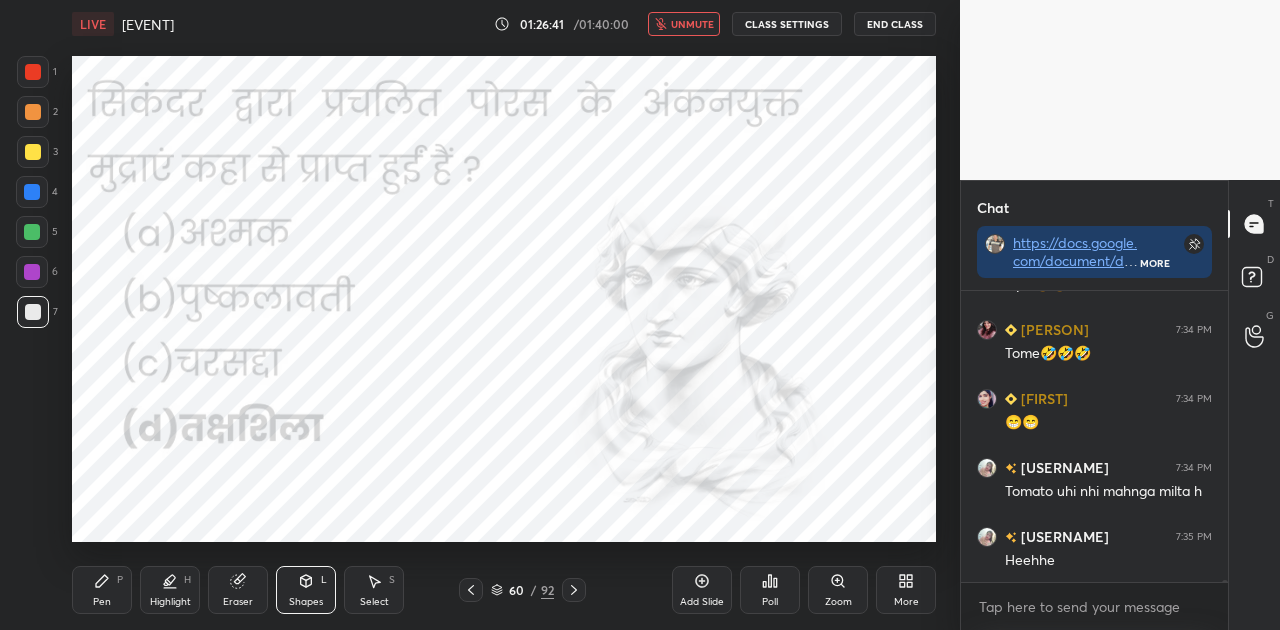 click 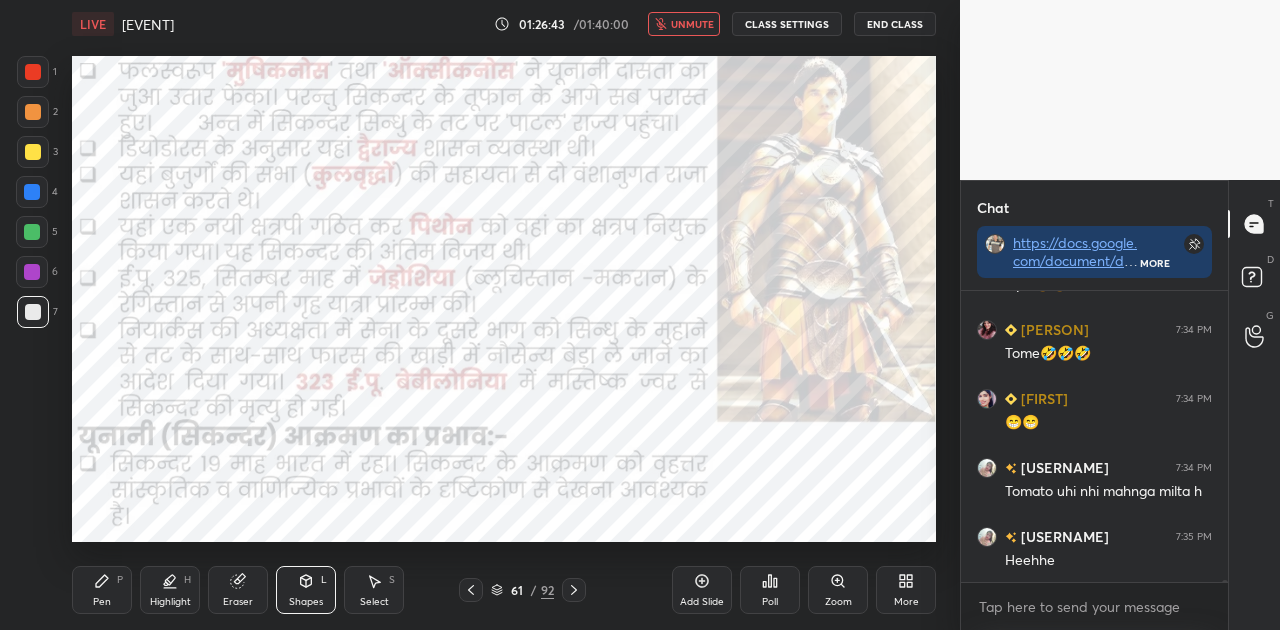 click 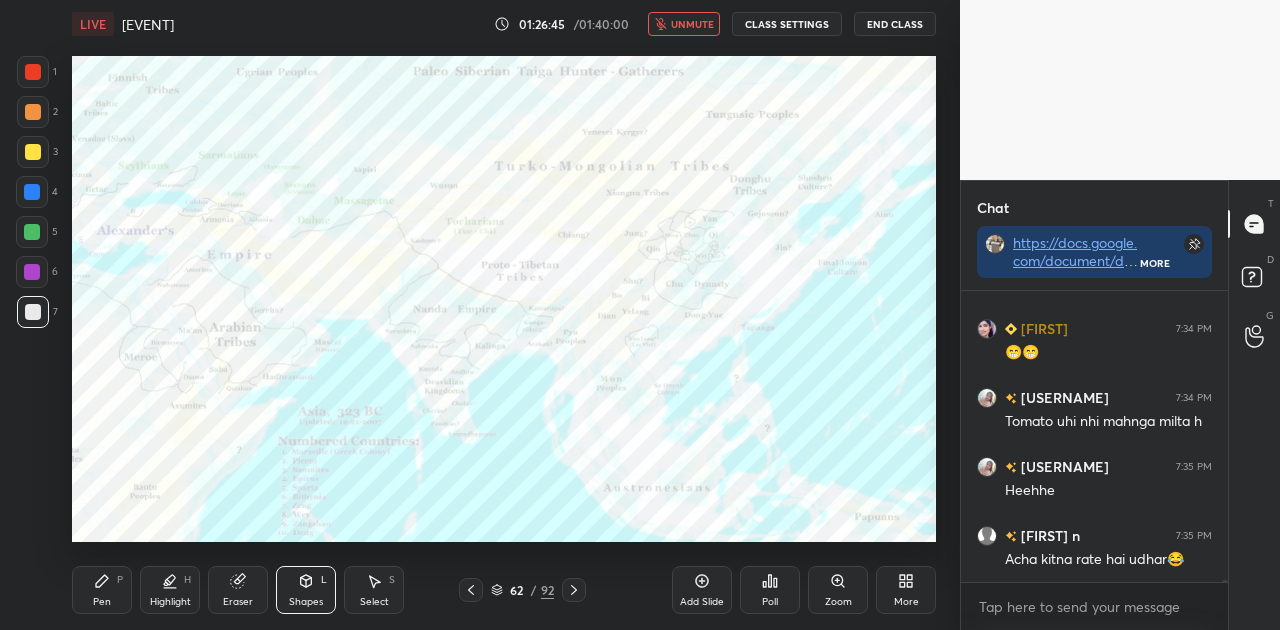 click 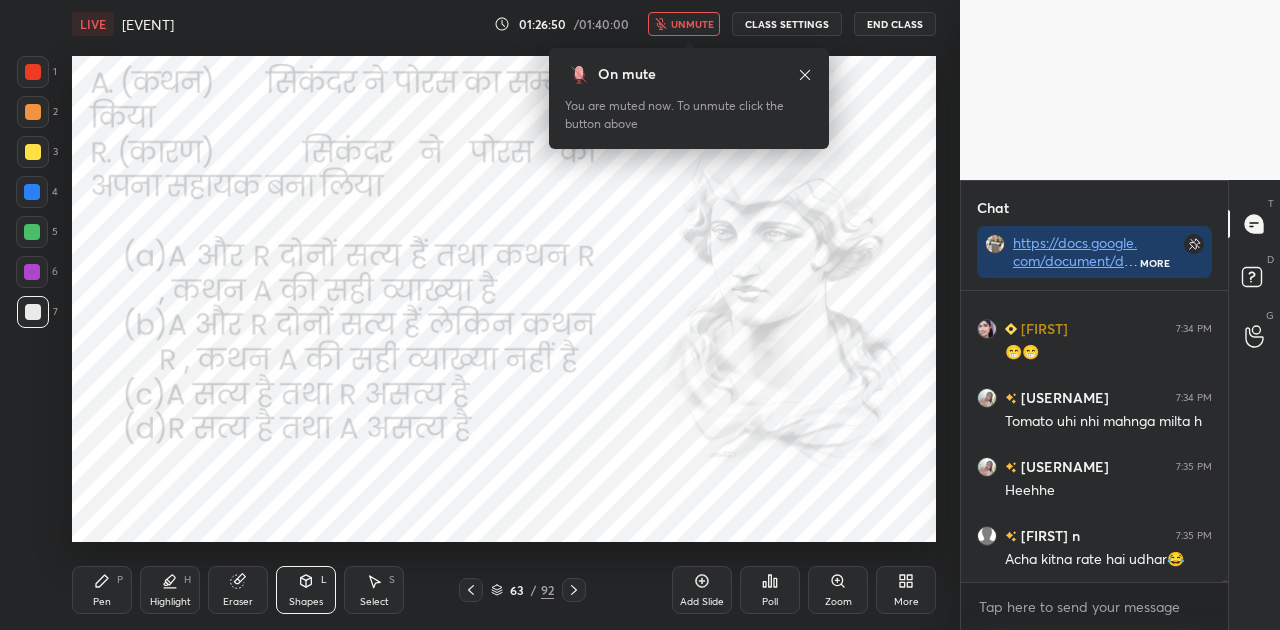 click on "unmute" at bounding box center [692, 24] 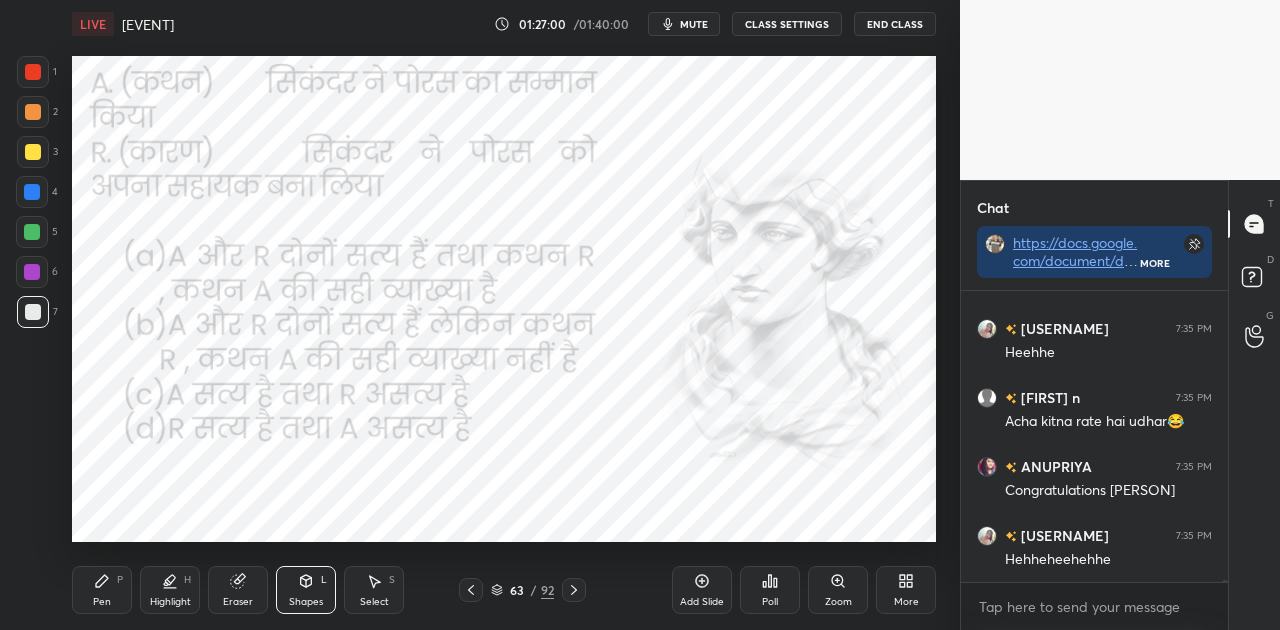 click 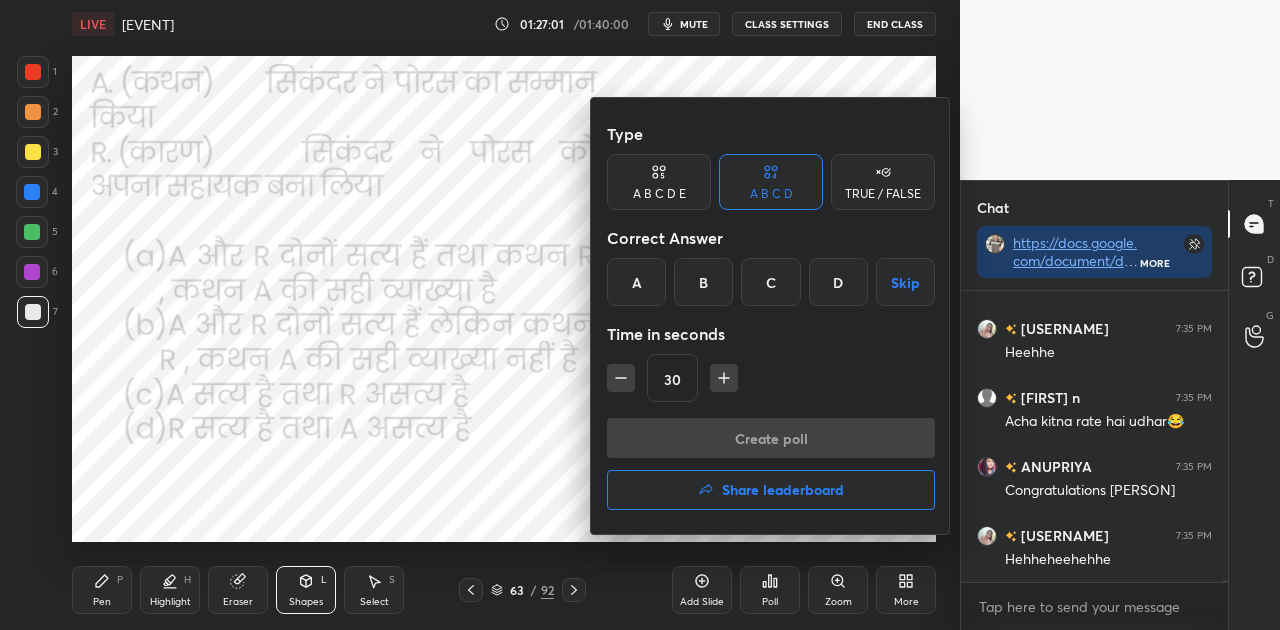 click on "A" at bounding box center [636, 282] 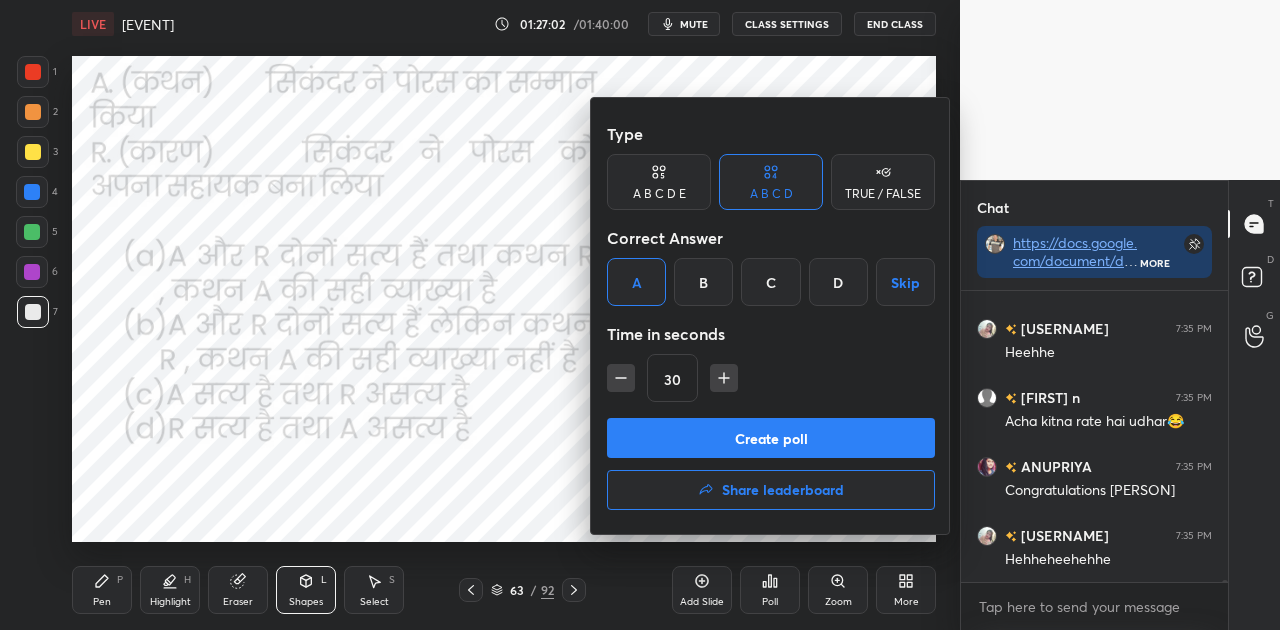 click on "Create poll" at bounding box center [771, 438] 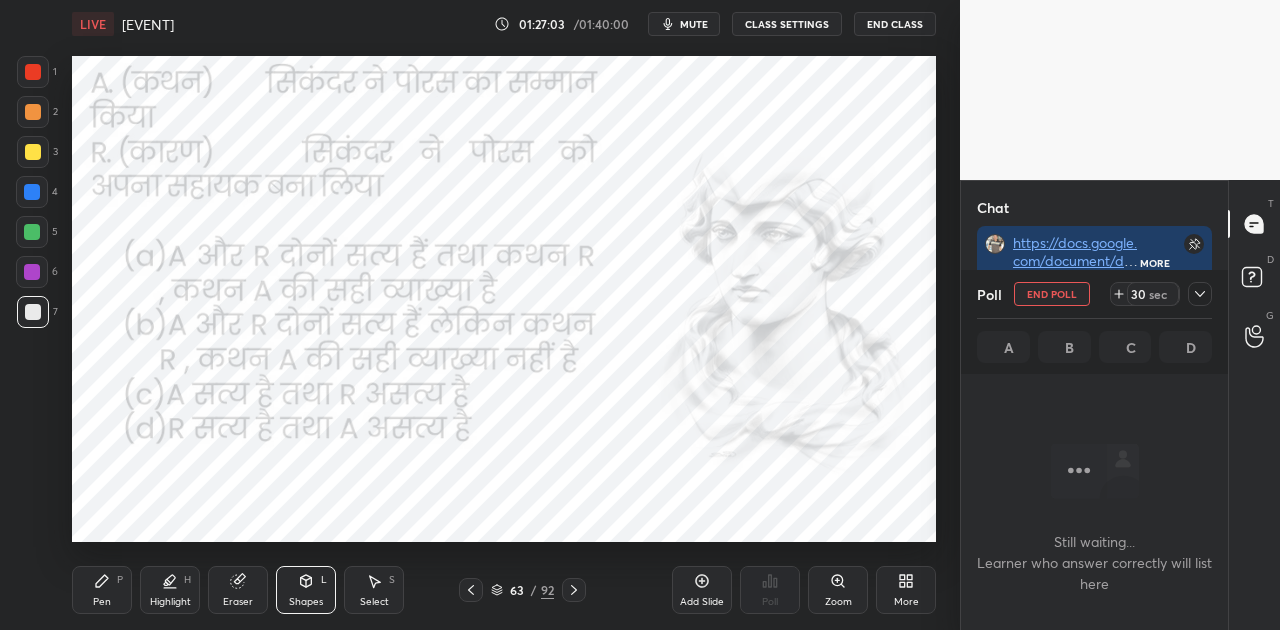 scroll, scrollTop: 187, scrollLeft: 261, axis: both 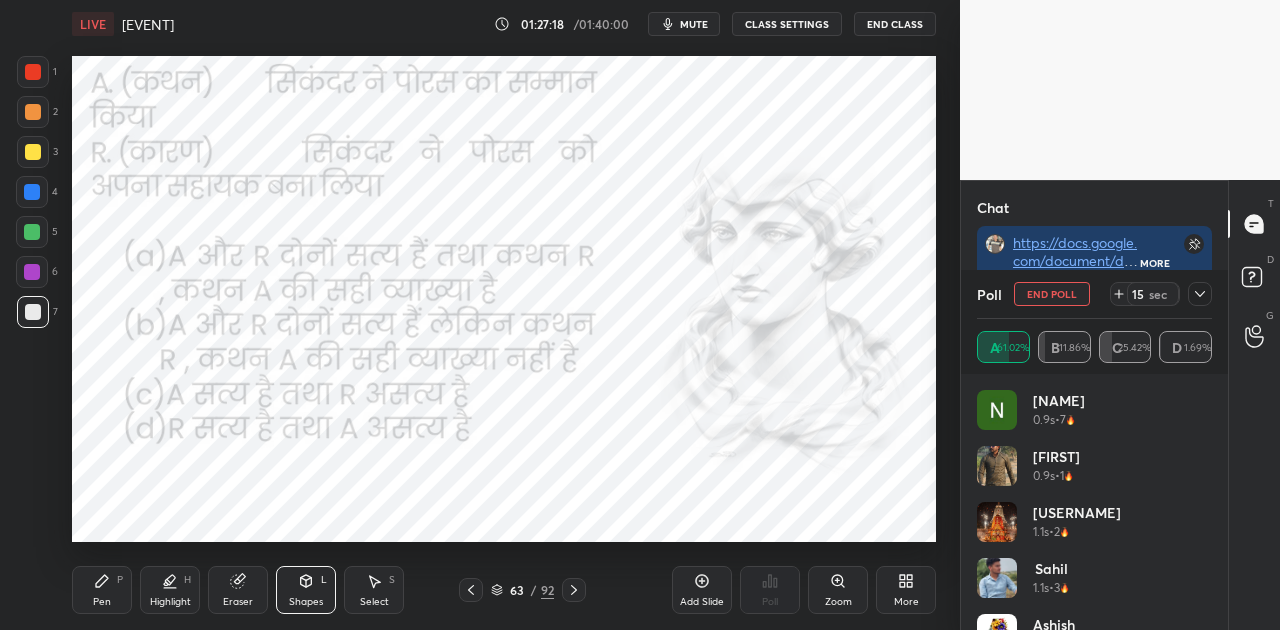 click on "63 / 92" at bounding box center [522, 590] 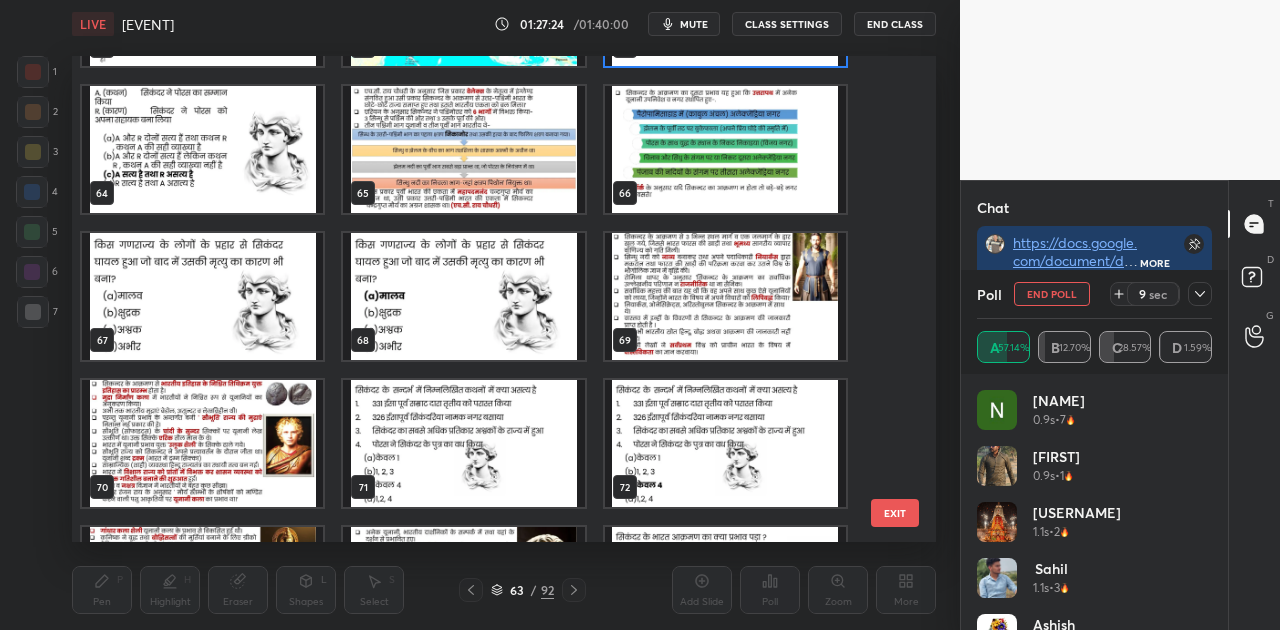 click at bounding box center (202, 296) 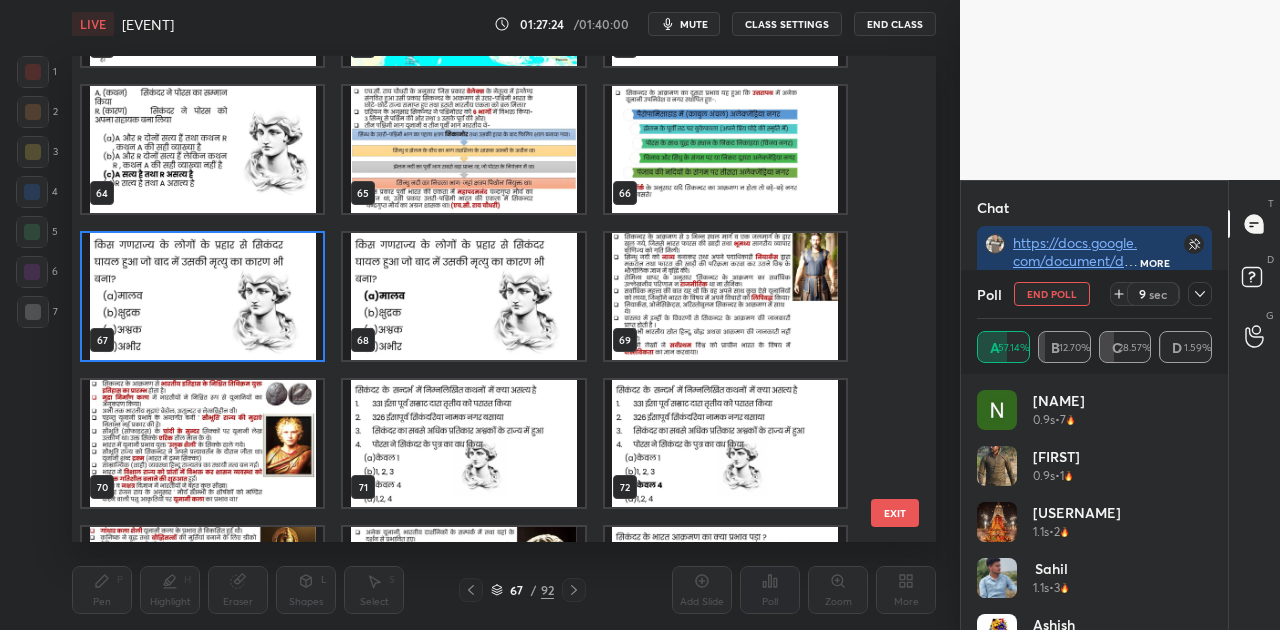 click at bounding box center [202, 296] 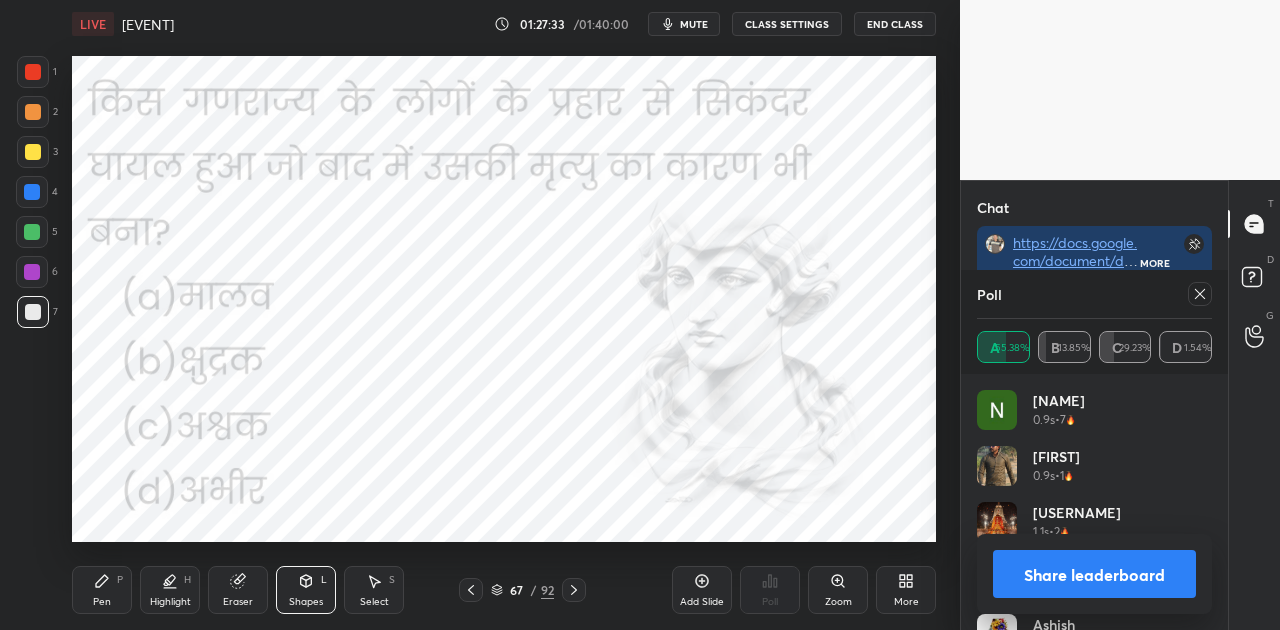scroll, scrollTop: 41374, scrollLeft: 0, axis: vertical 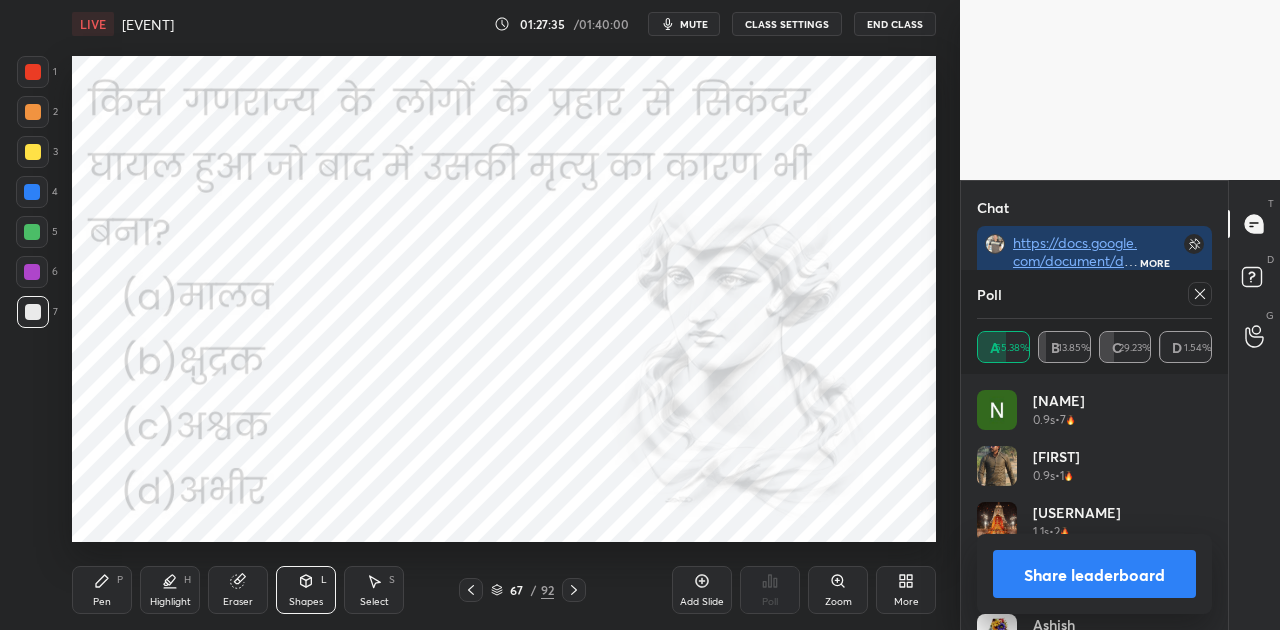 click on "Share leaderboard" at bounding box center [1094, 574] 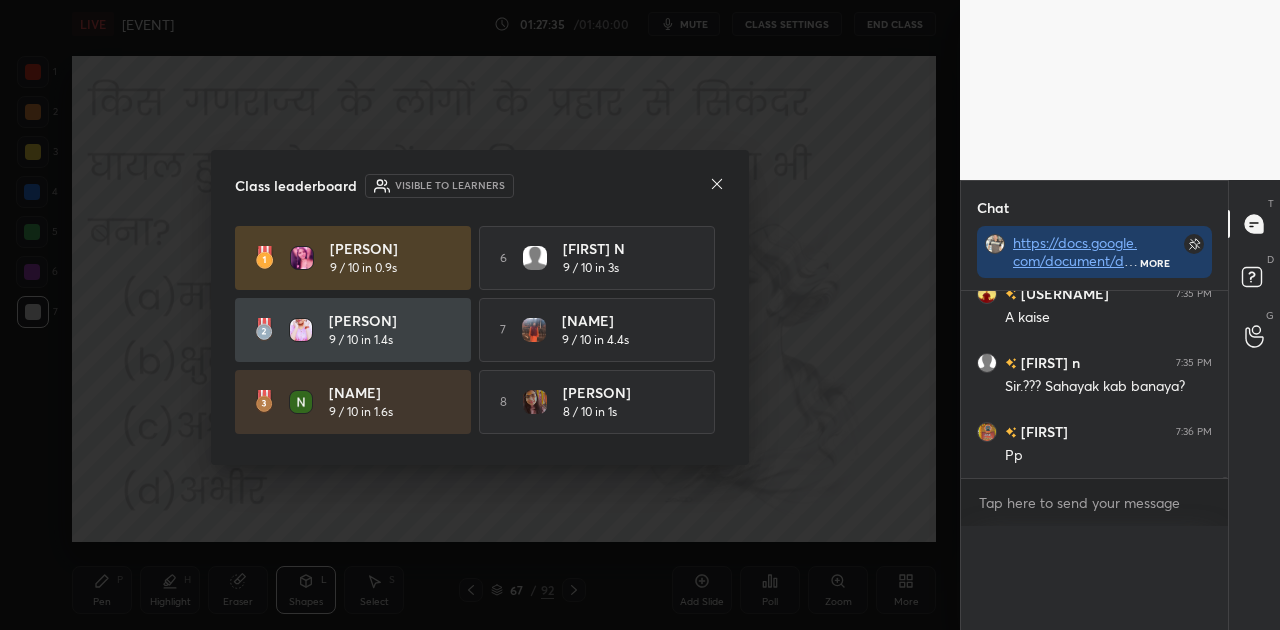 scroll, scrollTop: 0, scrollLeft: 0, axis: both 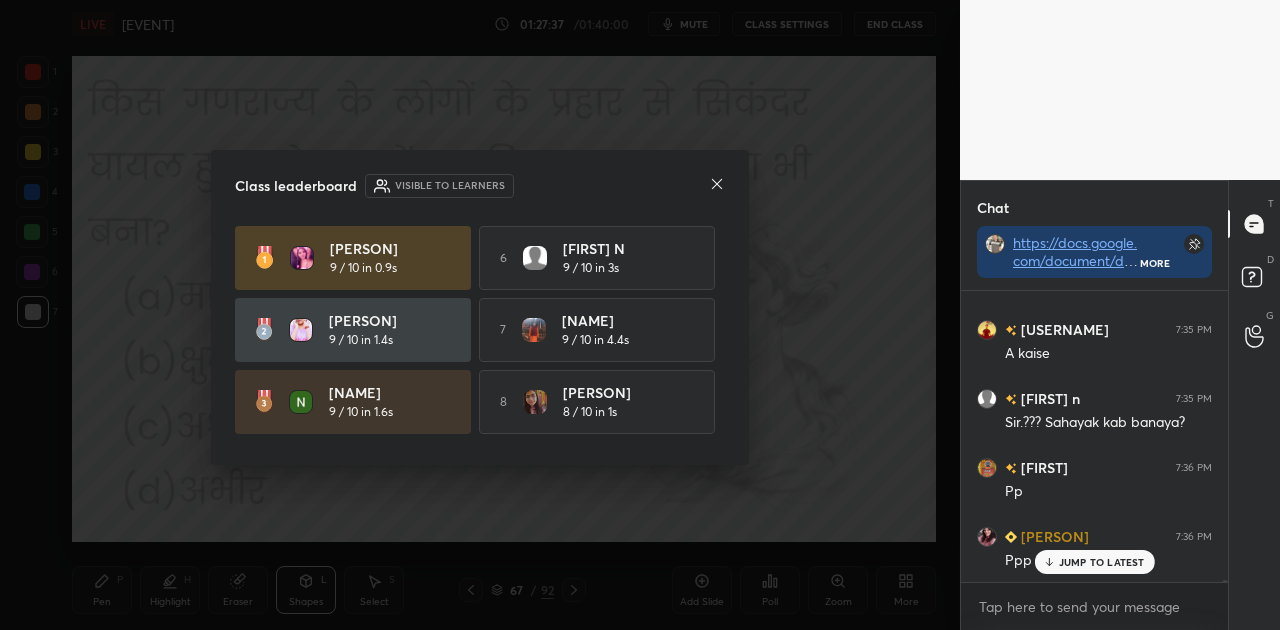 click 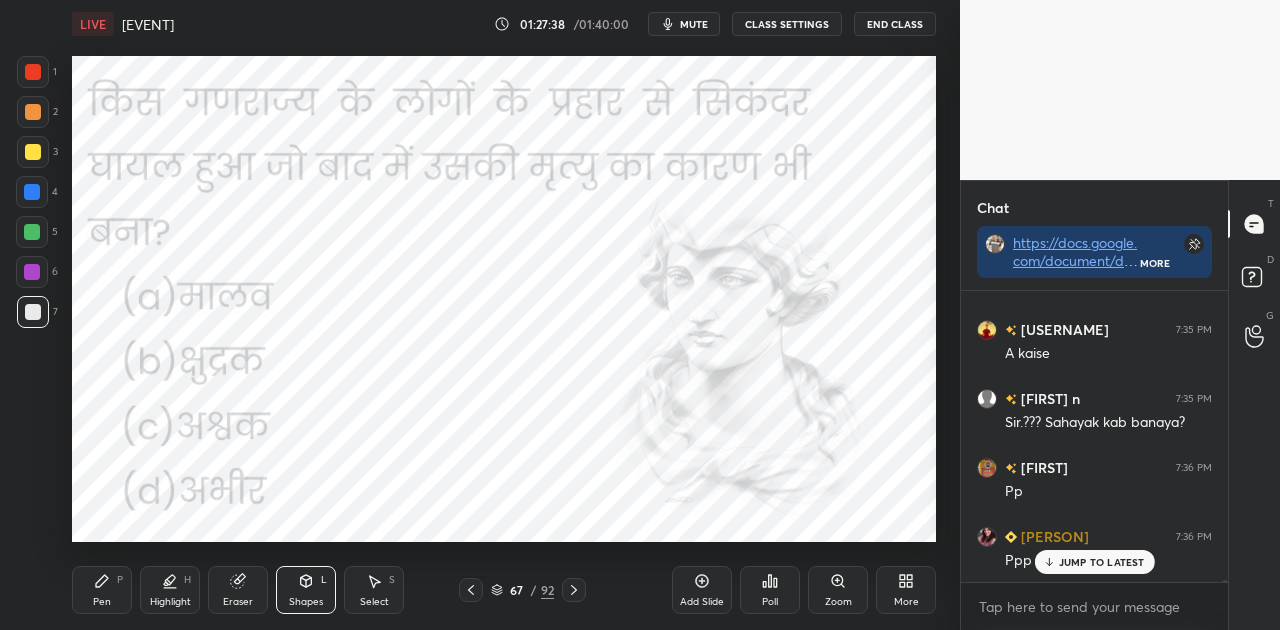 click on "Poll" at bounding box center (770, 602) 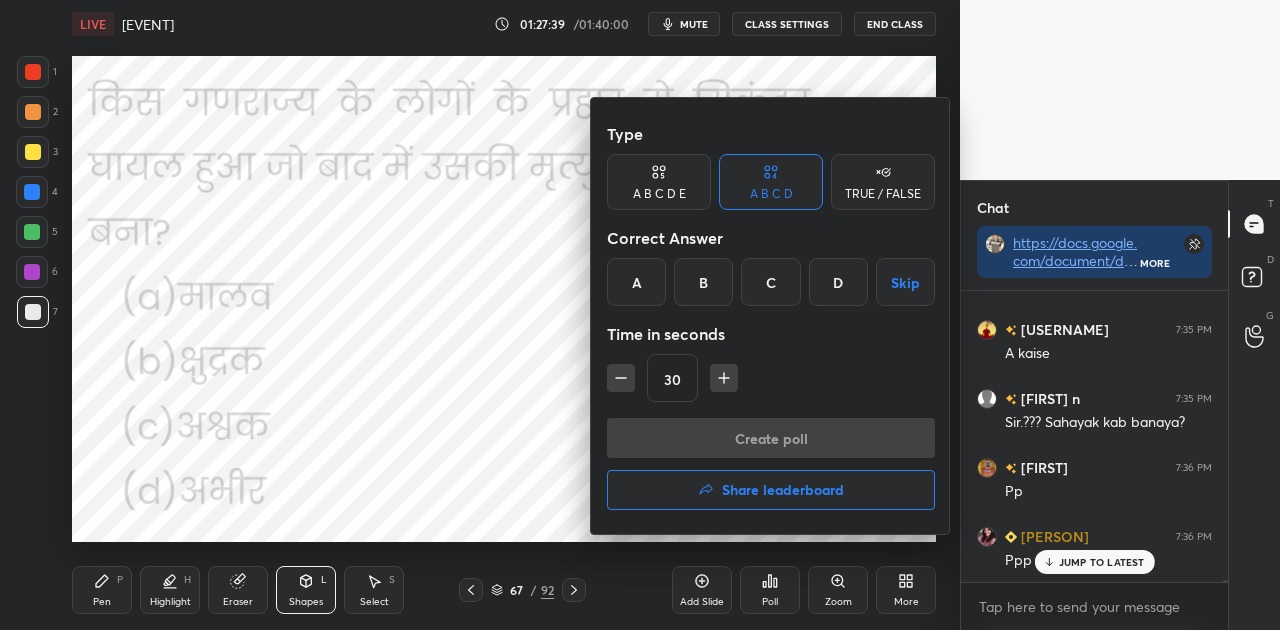 click on "A" at bounding box center (636, 282) 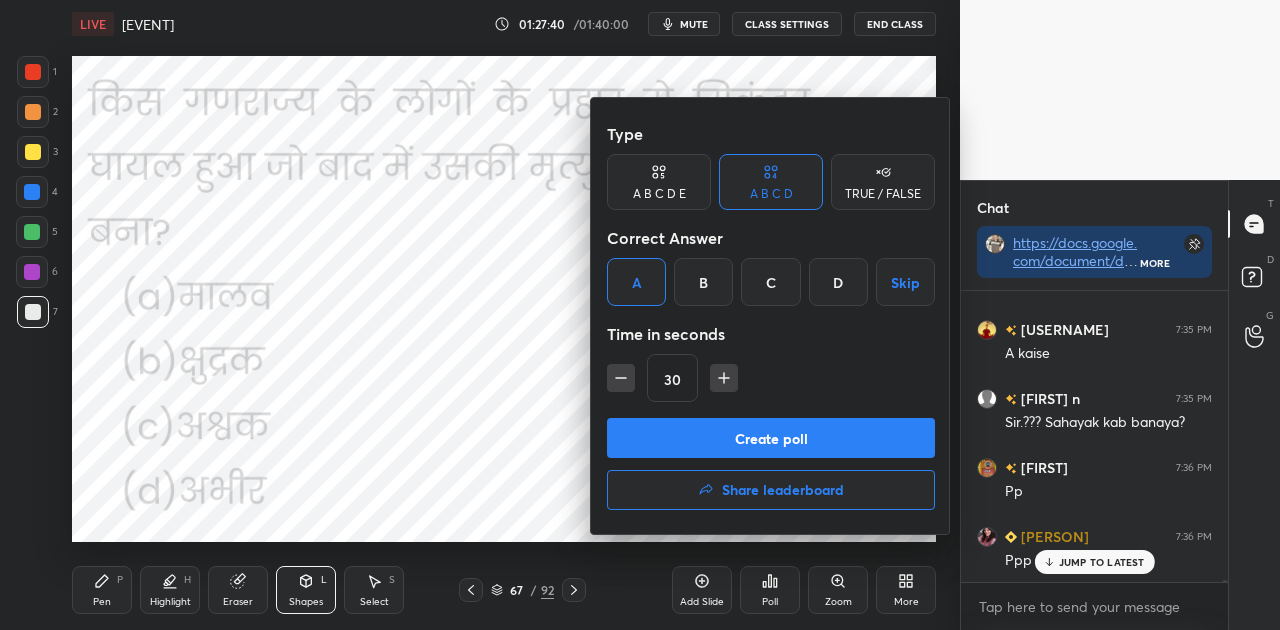 click on "Create poll" at bounding box center [771, 438] 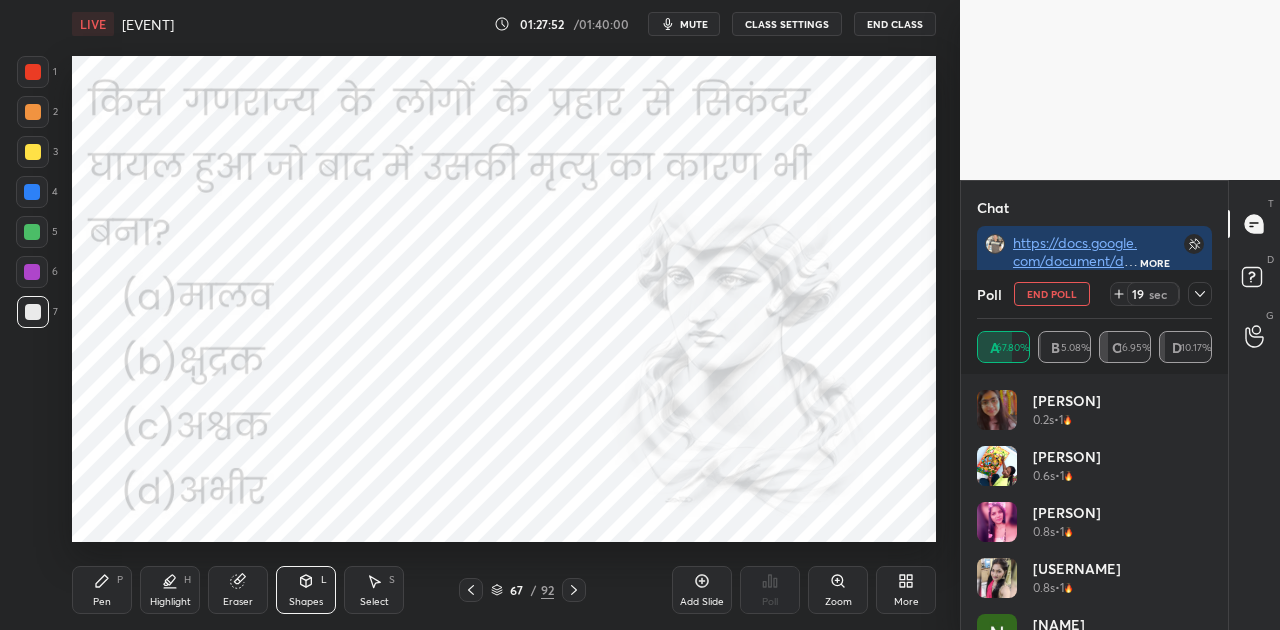 click on "mute" at bounding box center [694, 24] 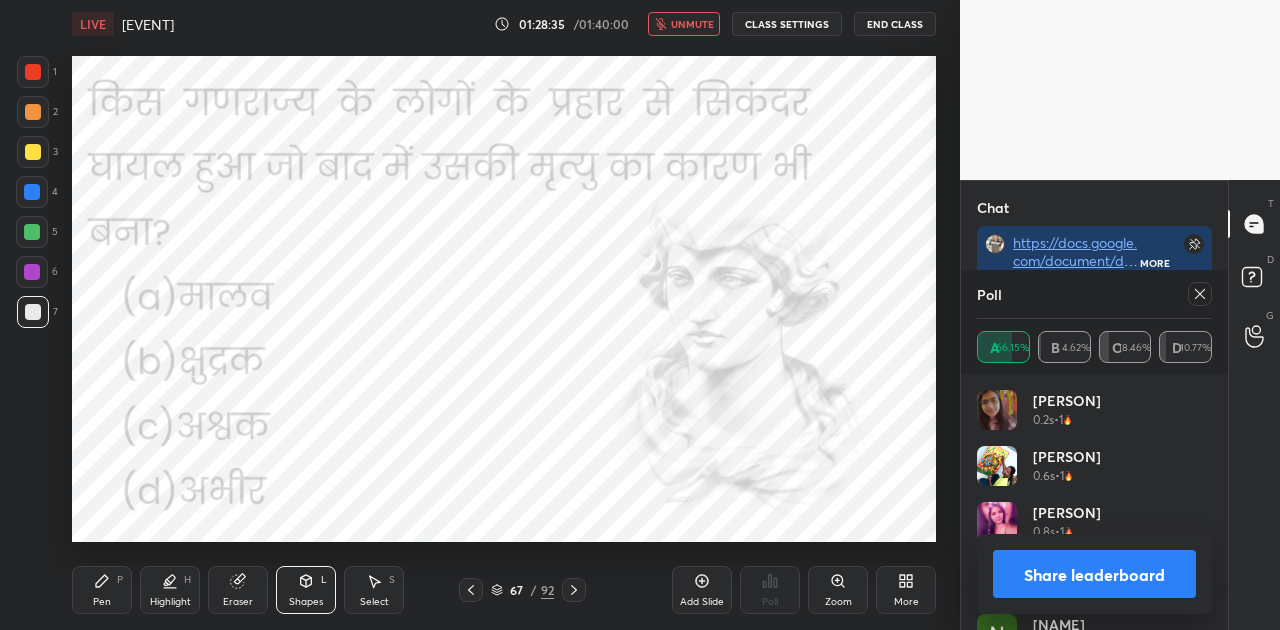 click on "Share leaderboard" at bounding box center [1094, 574] 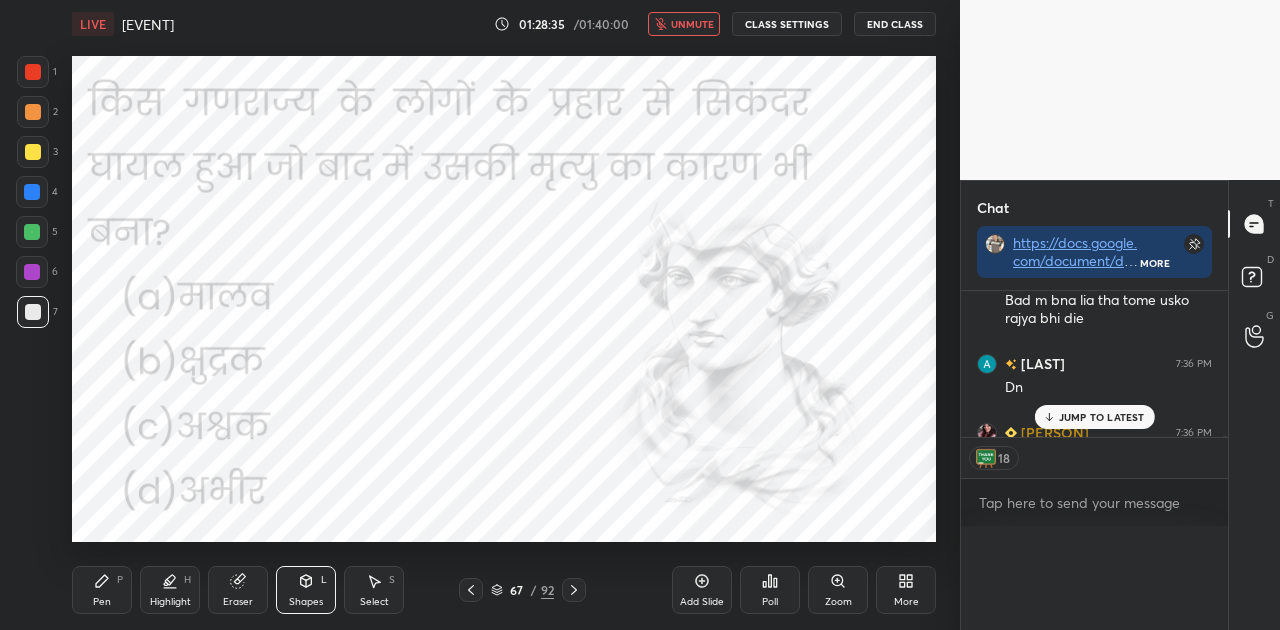scroll, scrollTop: 0, scrollLeft: 0, axis: both 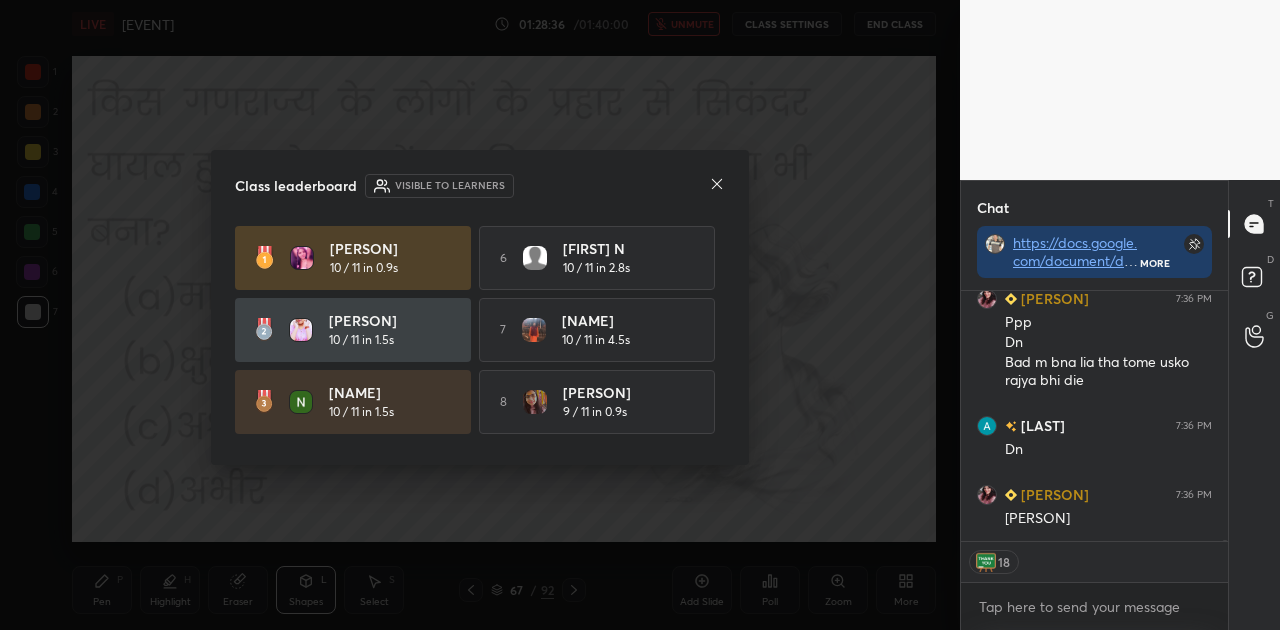 click 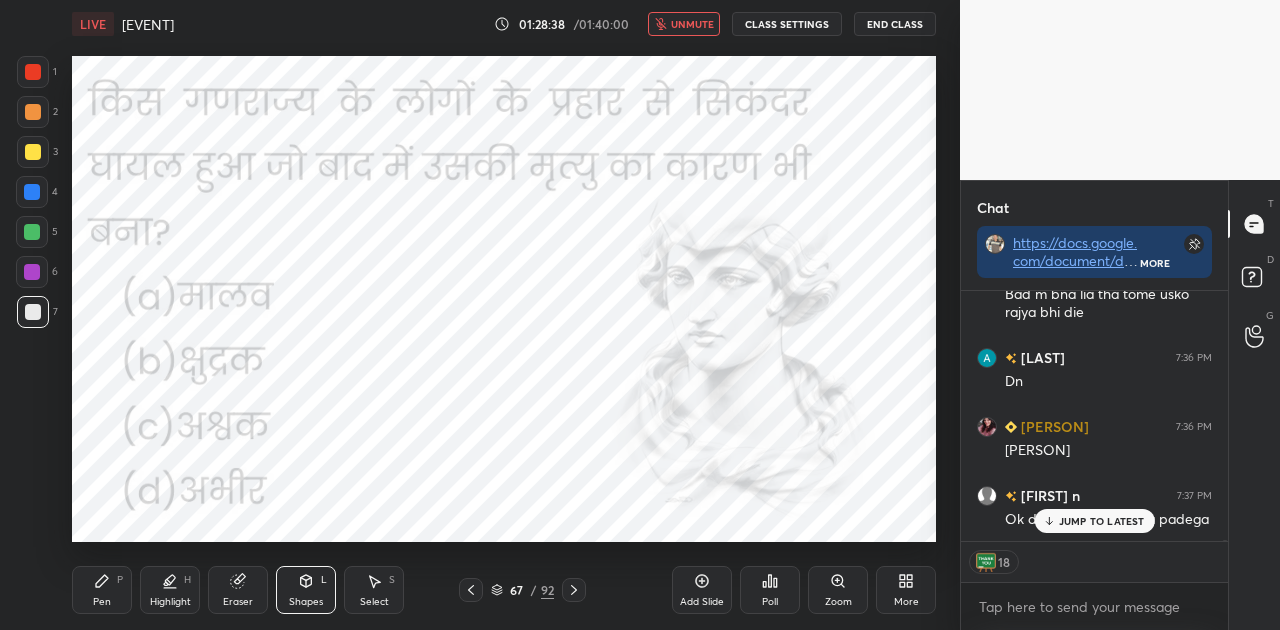 click on "unmute" at bounding box center (692, 24) 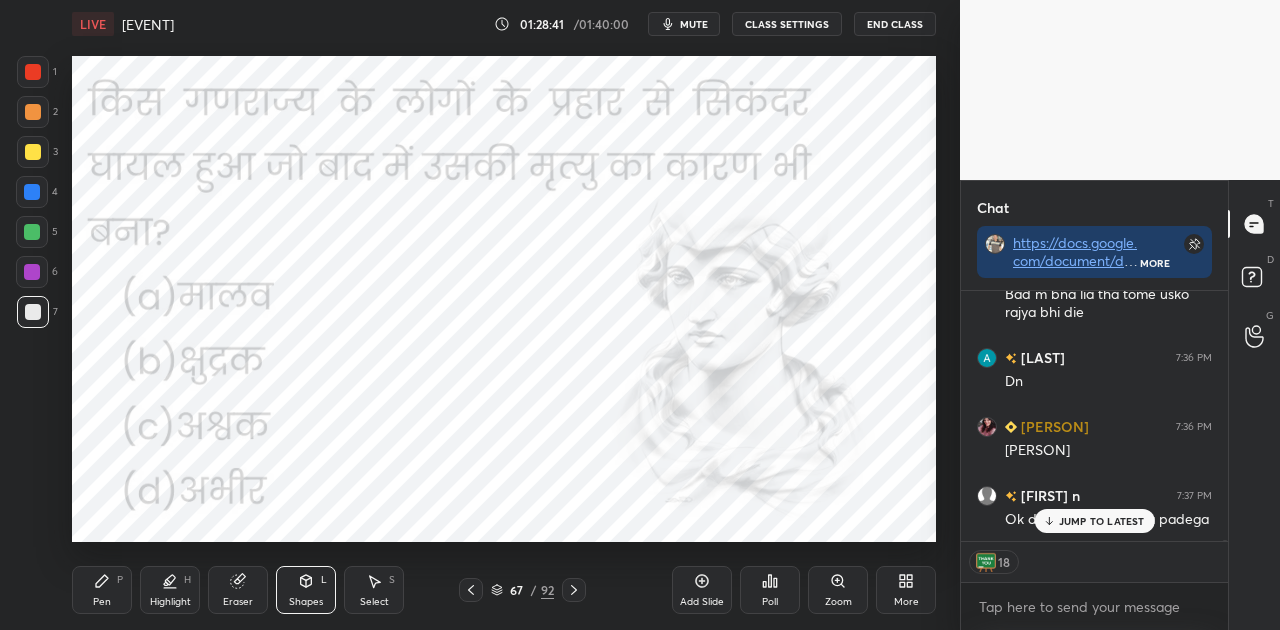 click 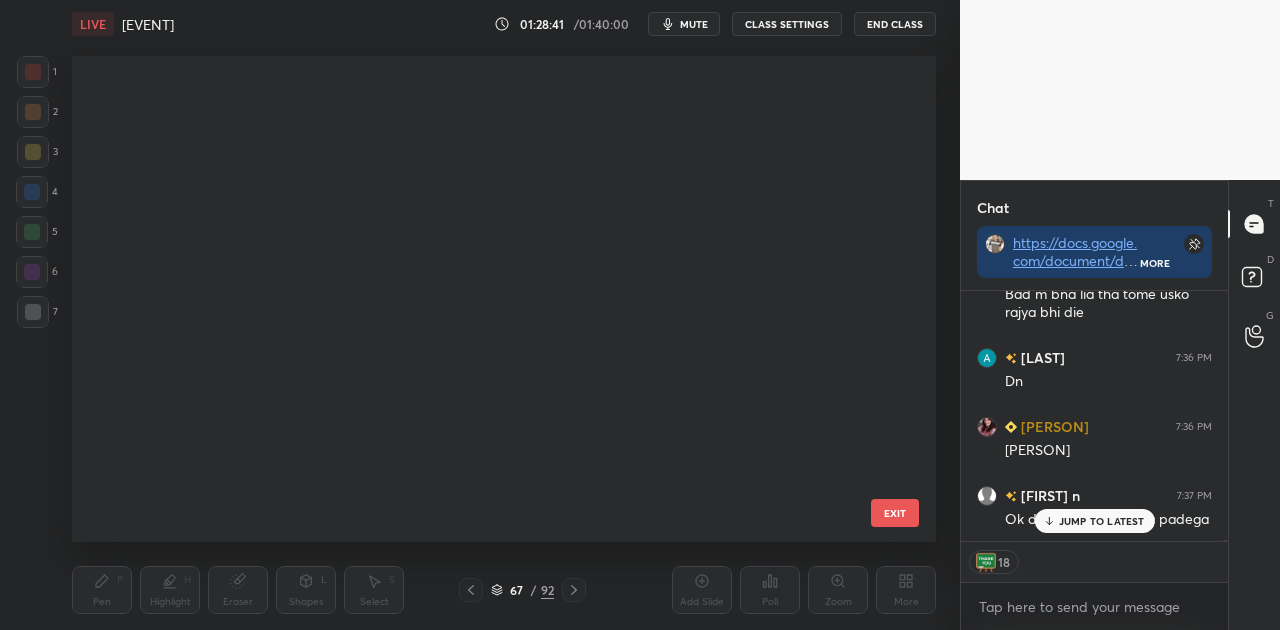 scroll, scrollTop: 2894, scrollLeft: 0, axis: vertical 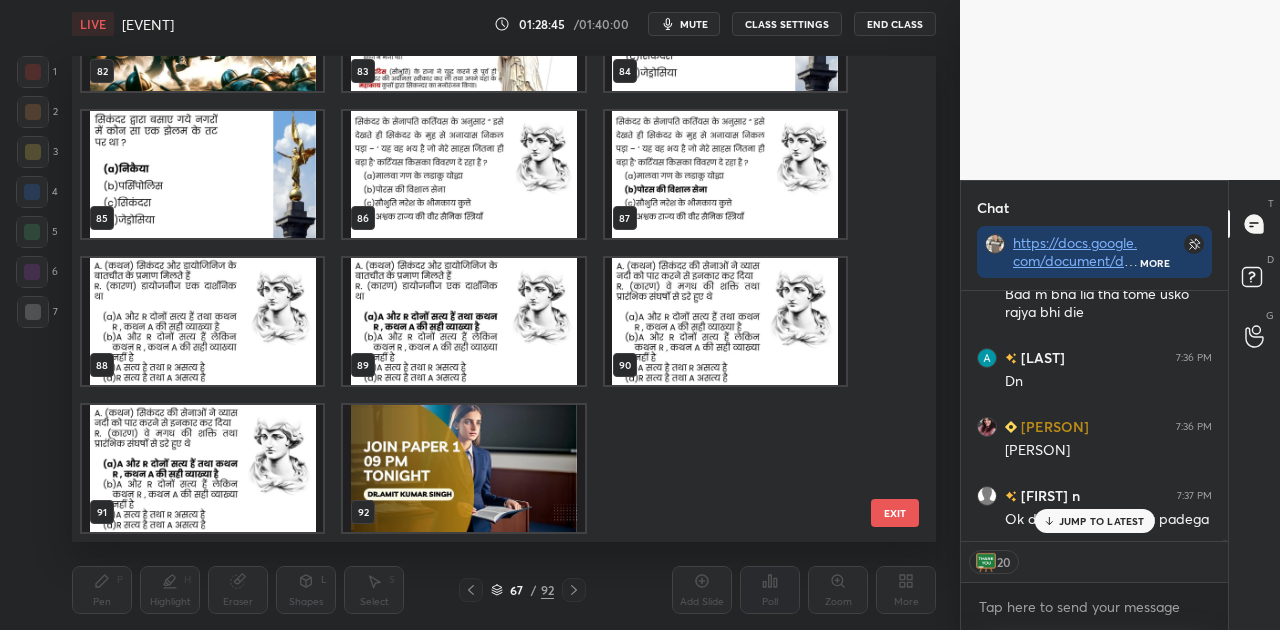 click at bounding box center [725, 321] 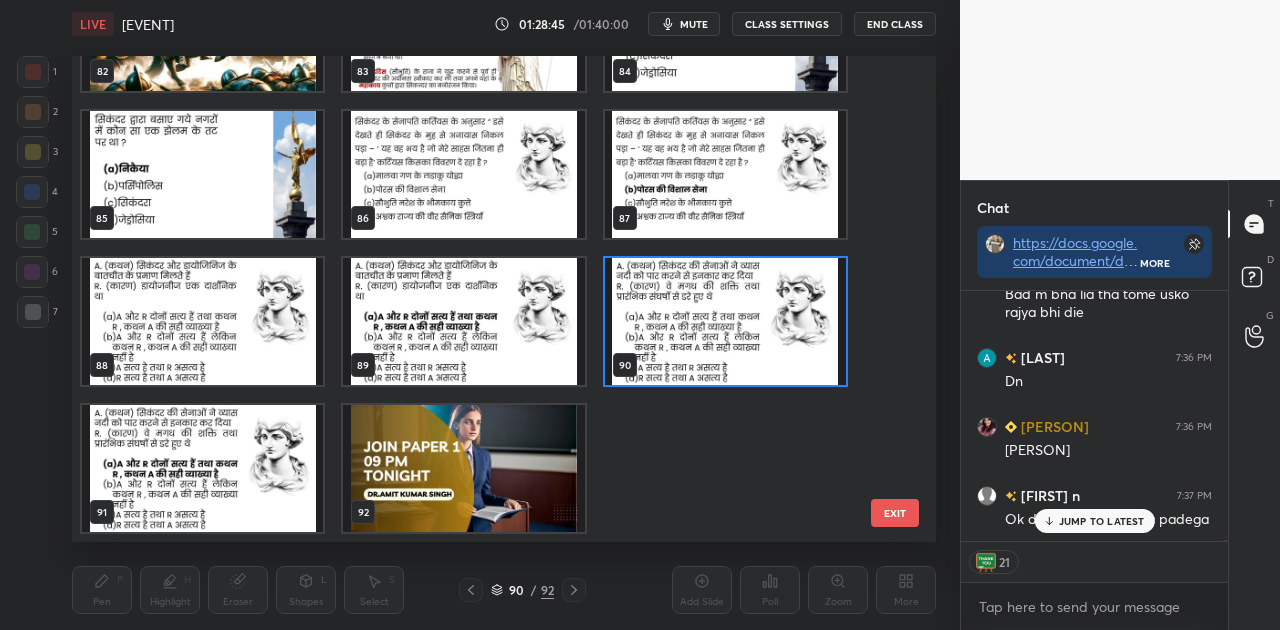 scroll, scrollTop: 4070, scrollLeft: 0, axis: vertical 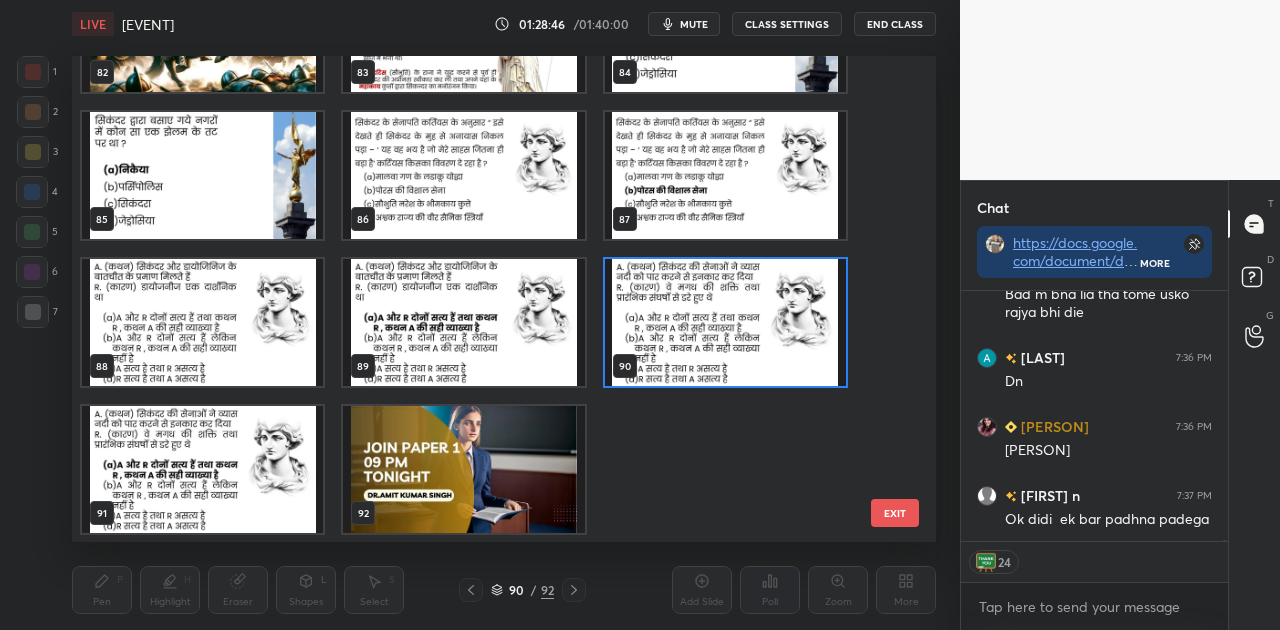 click at bounding box center [725, 322] 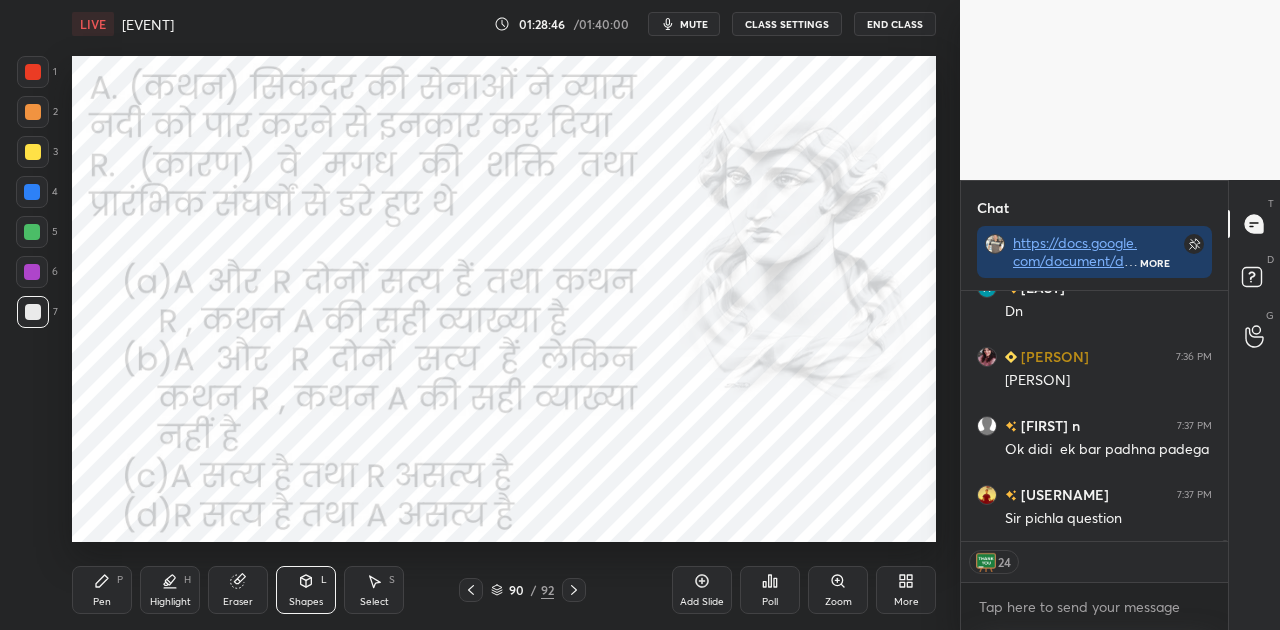 click at bounding box center [725, 322] 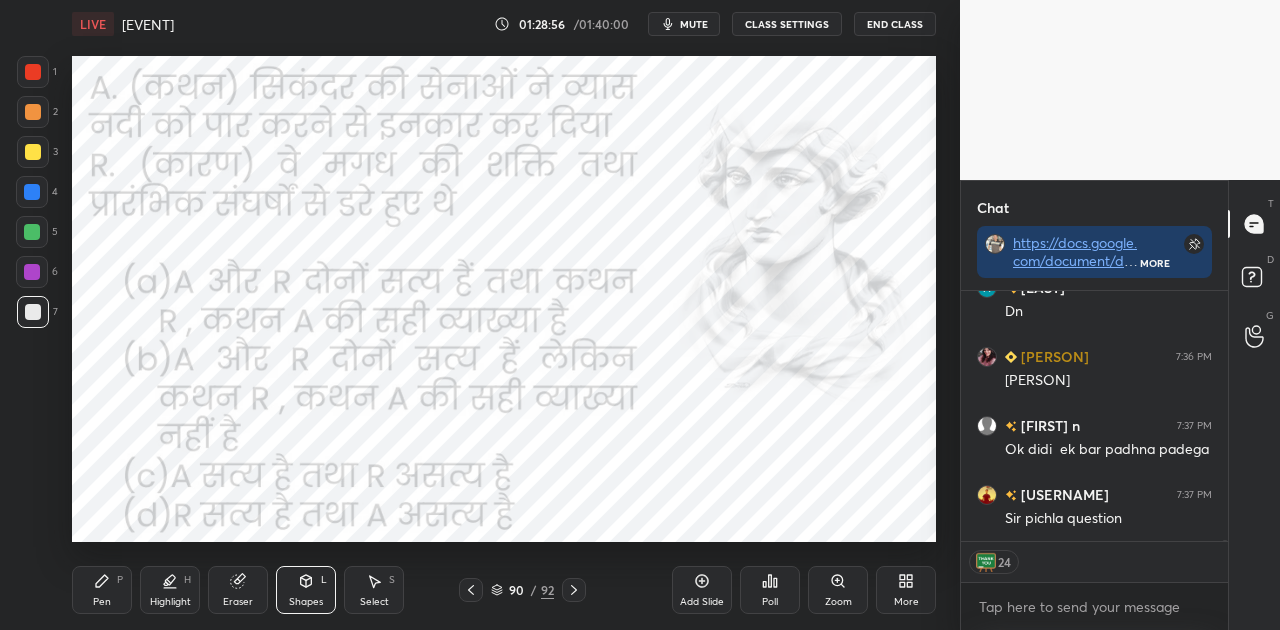 scroll, scrollTop: 6, scrollLeft: 6, axis: both 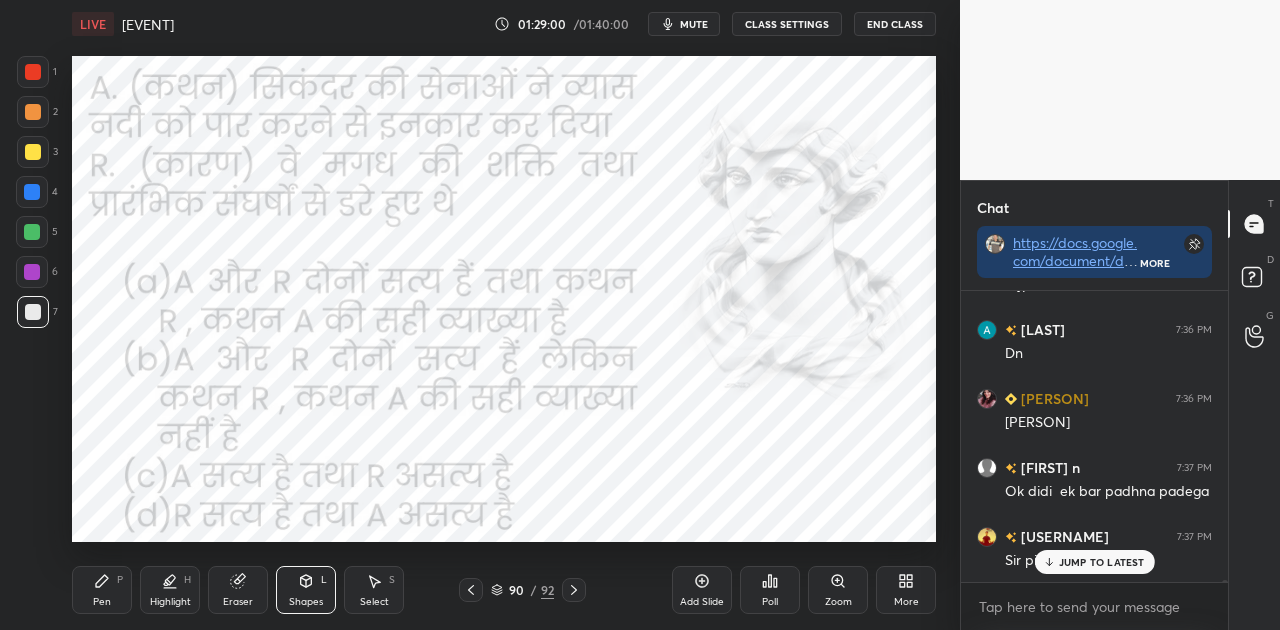 click on "Poll" at bounding box center [770, 602] 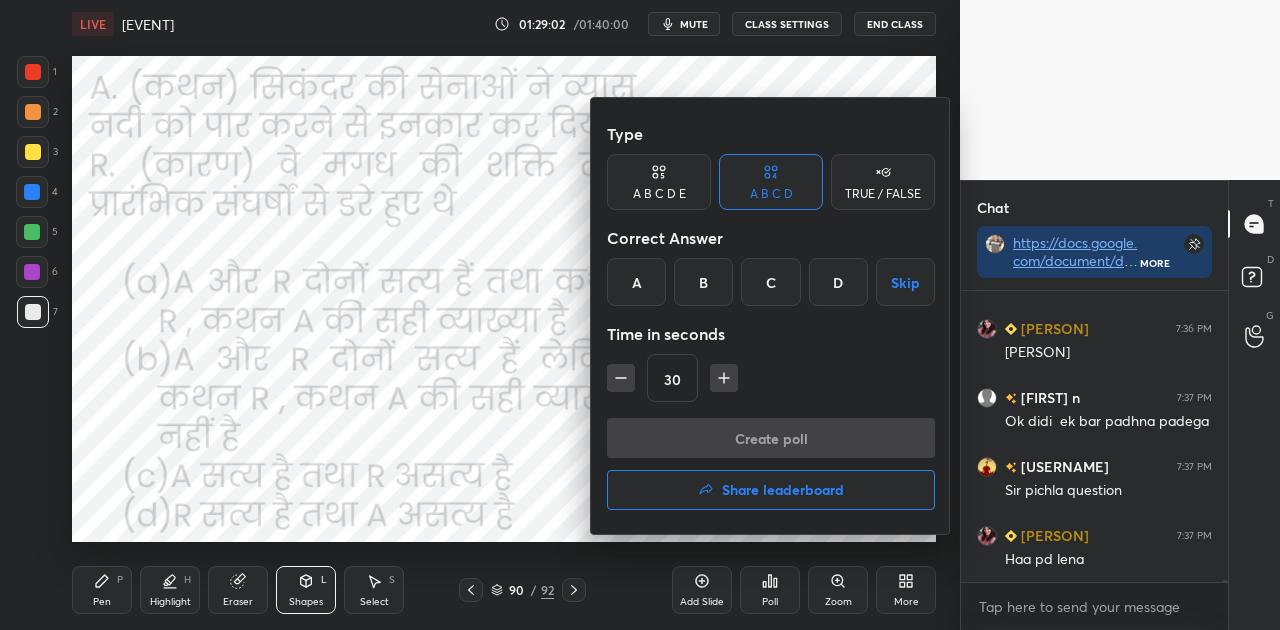 click on "A" at bounding box center (636, 282) 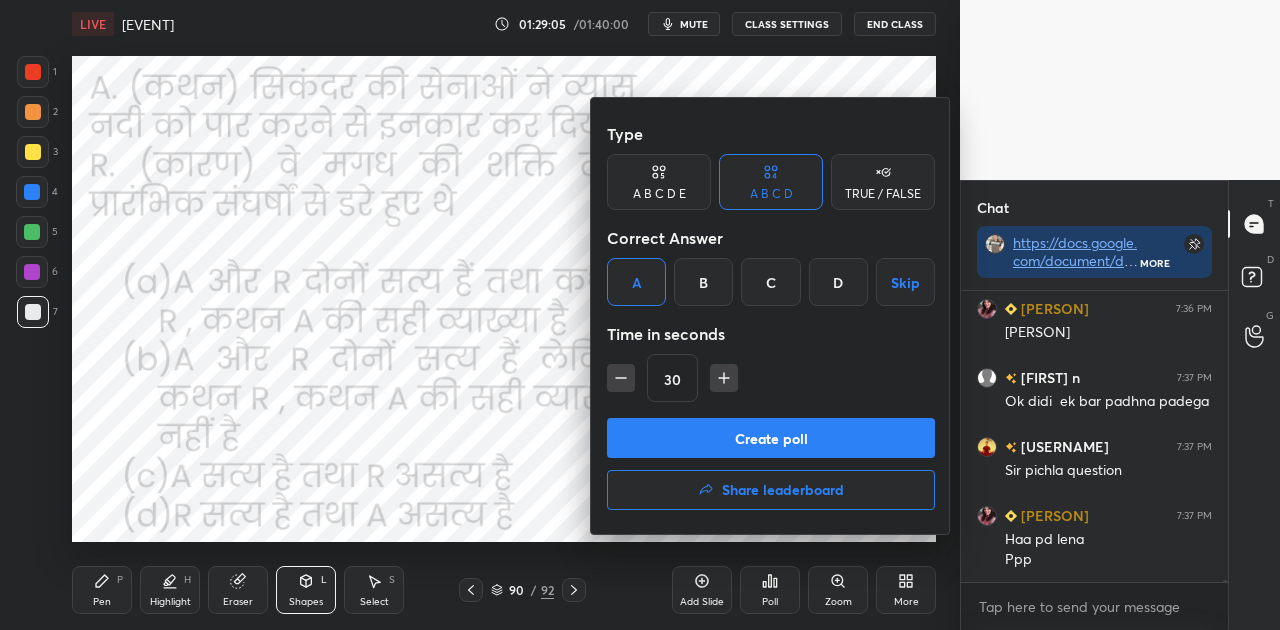 click on "Create poll" at bounding box center (771, 438) 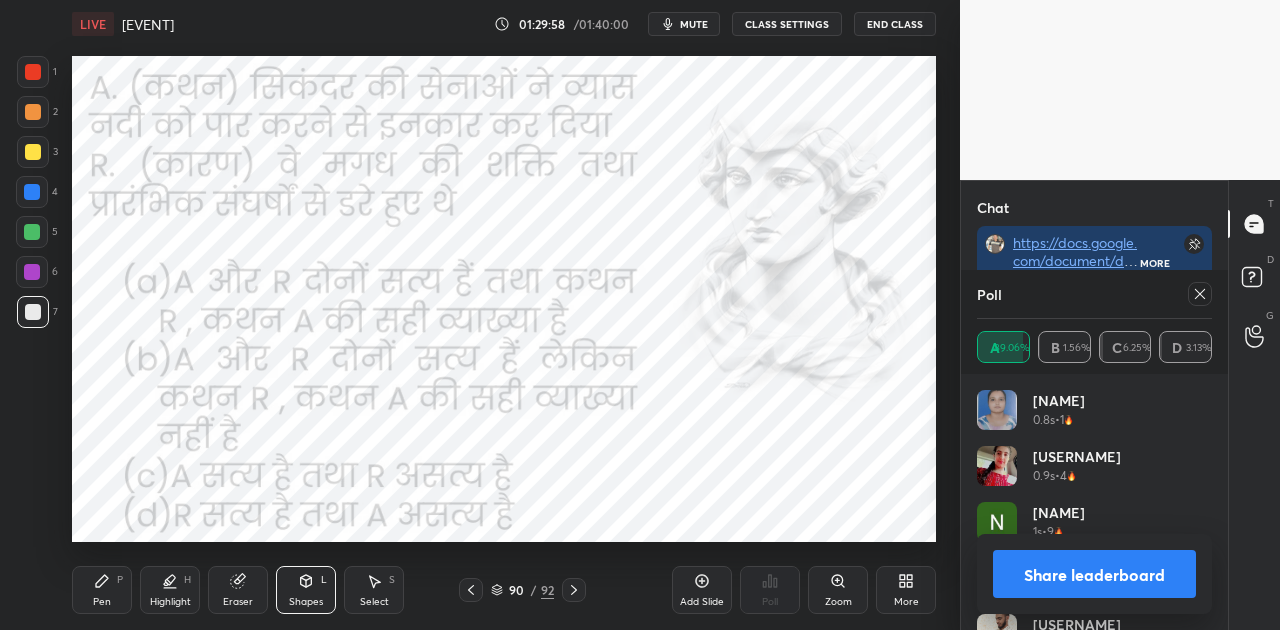 click on "Share leaderboard" at bounding box center (1094, 574) 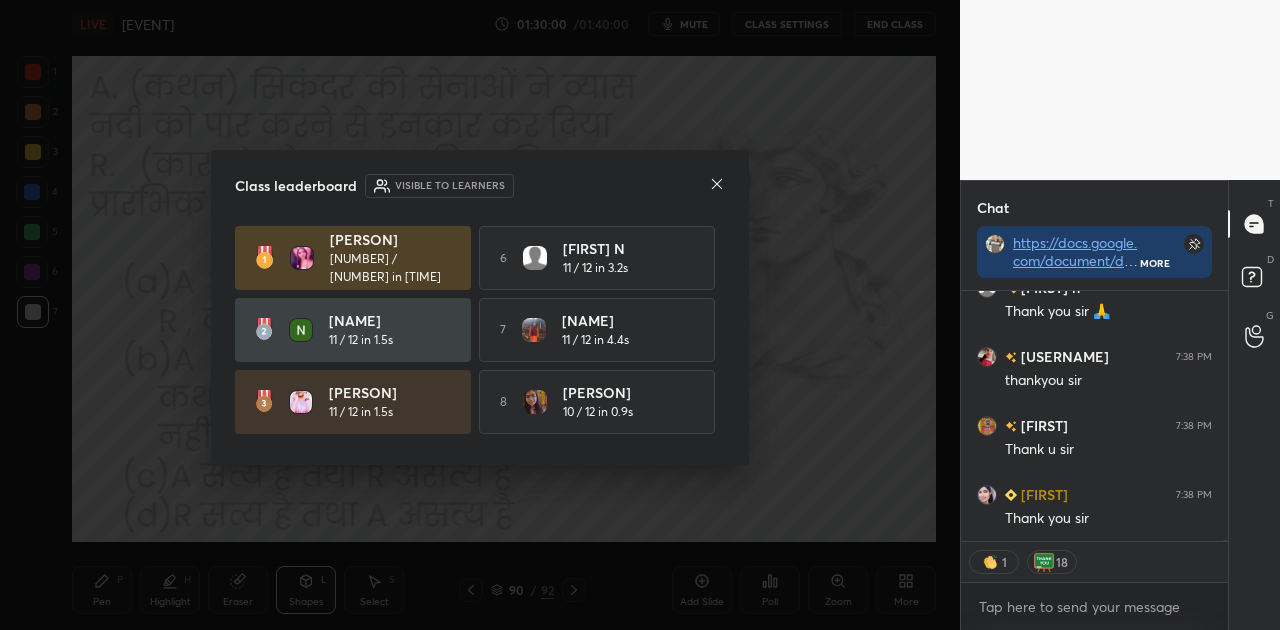 click 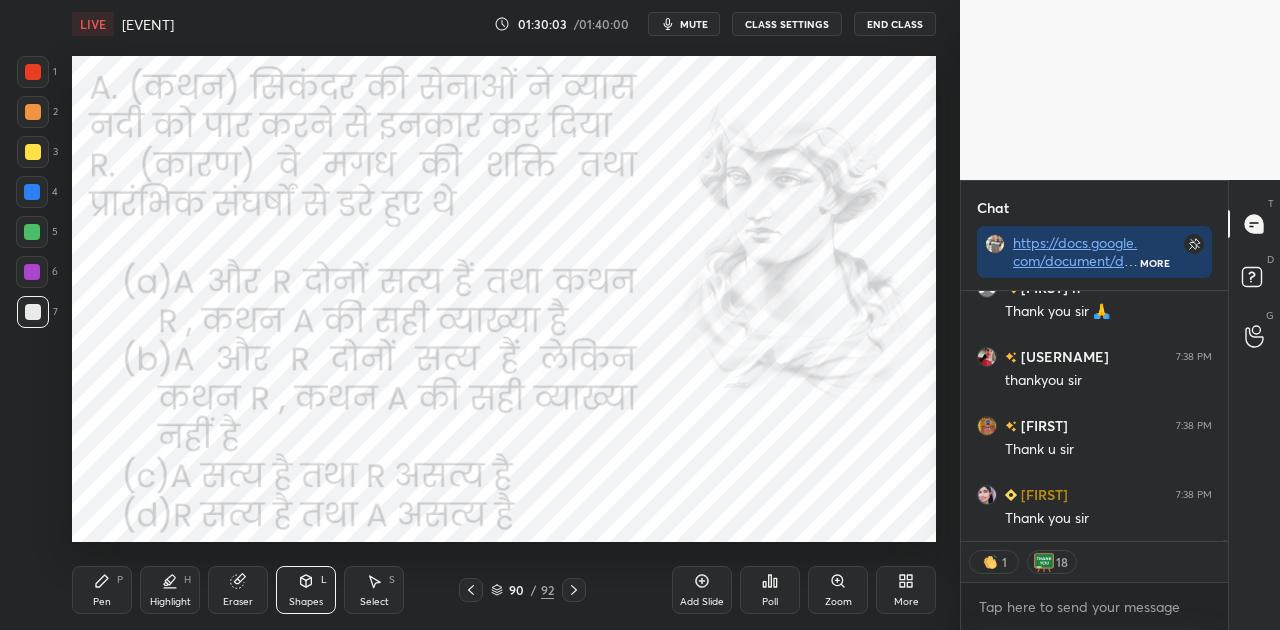 click 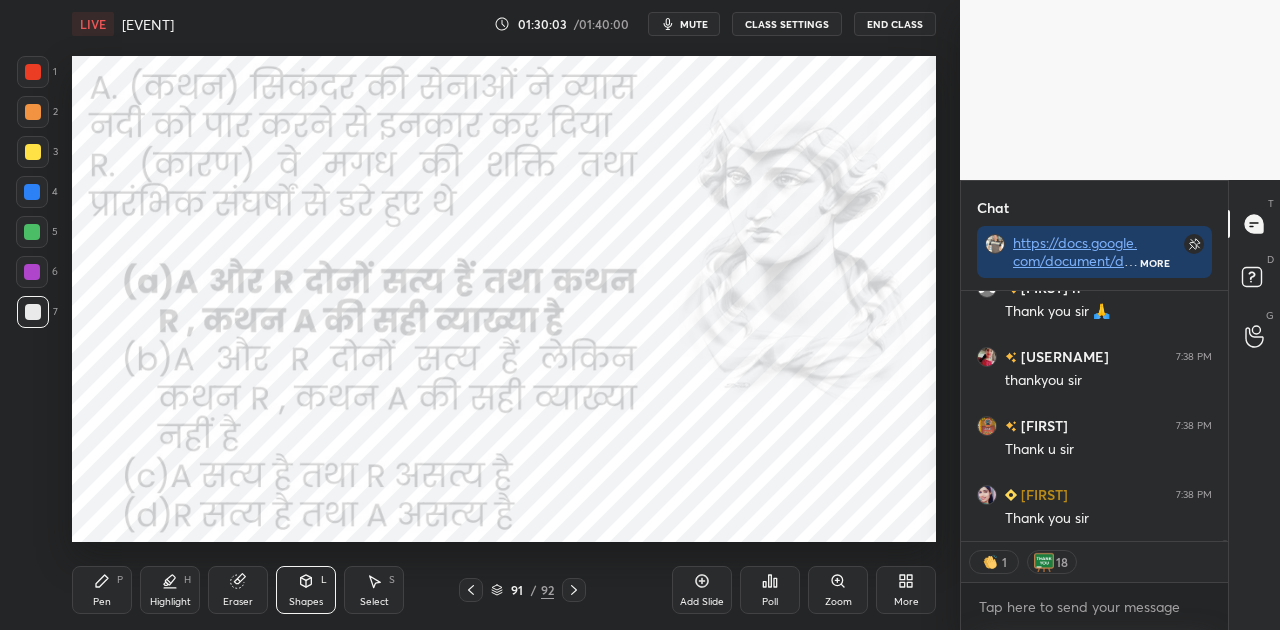 click 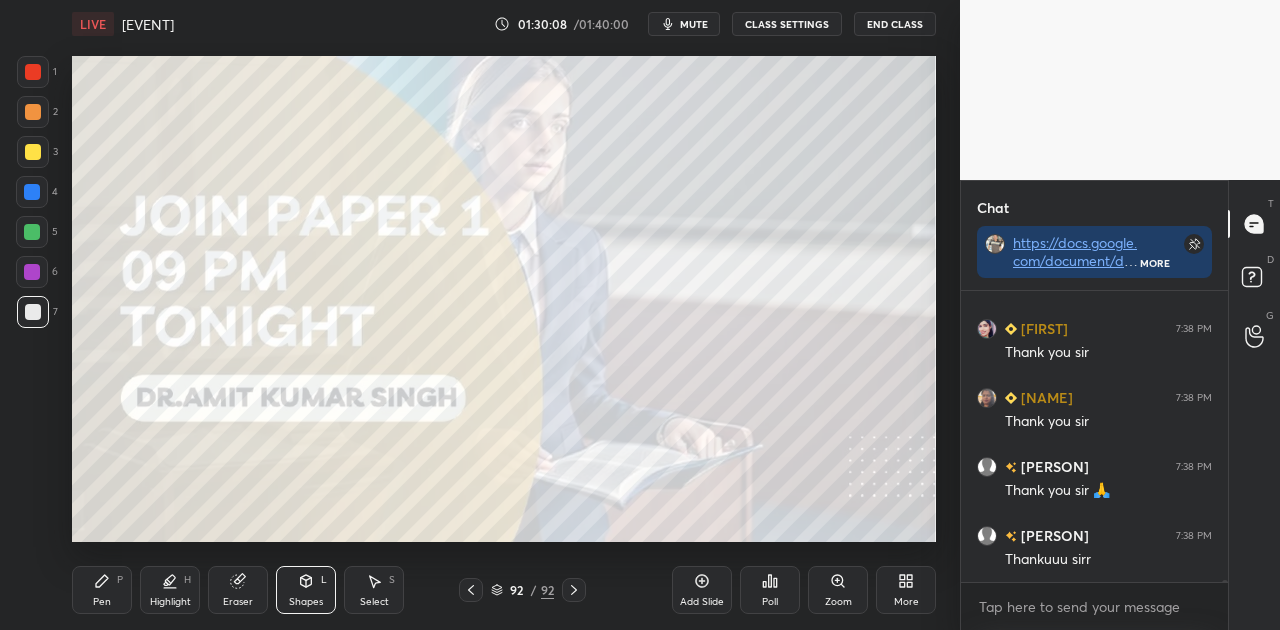 click on "Poll" at bounding box center (770, 590) 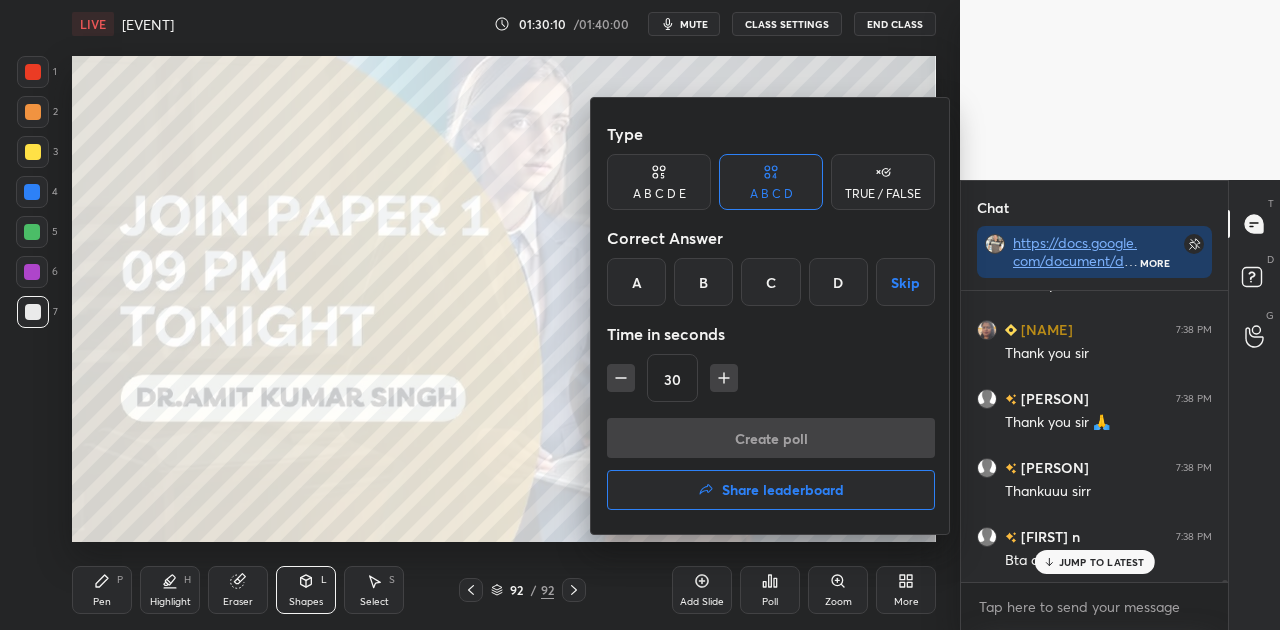 click on "Share leaderboard" at bounding box center [783, 490] 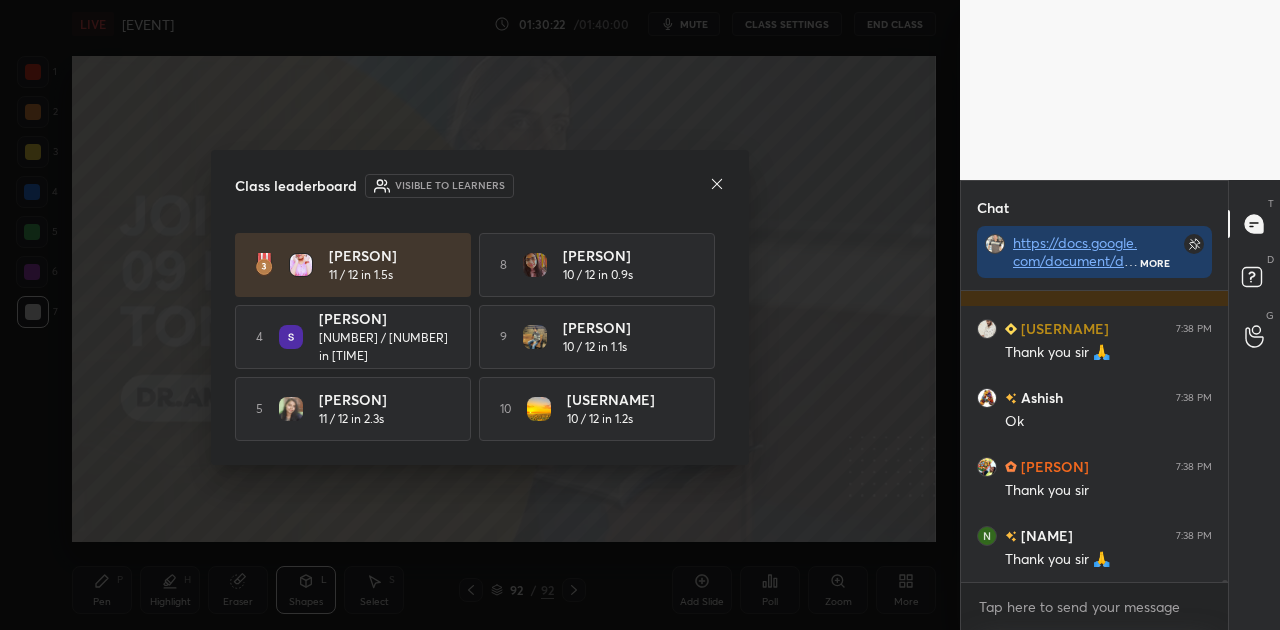 click 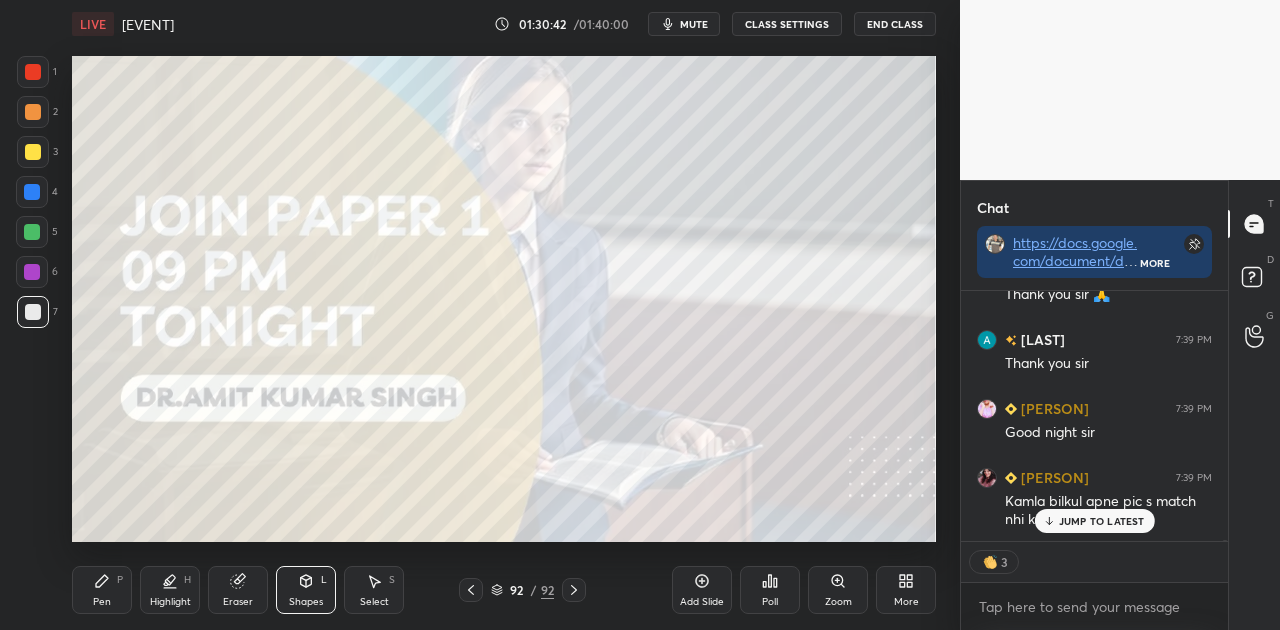 click on "End Class" at bounding box center (895, 24) 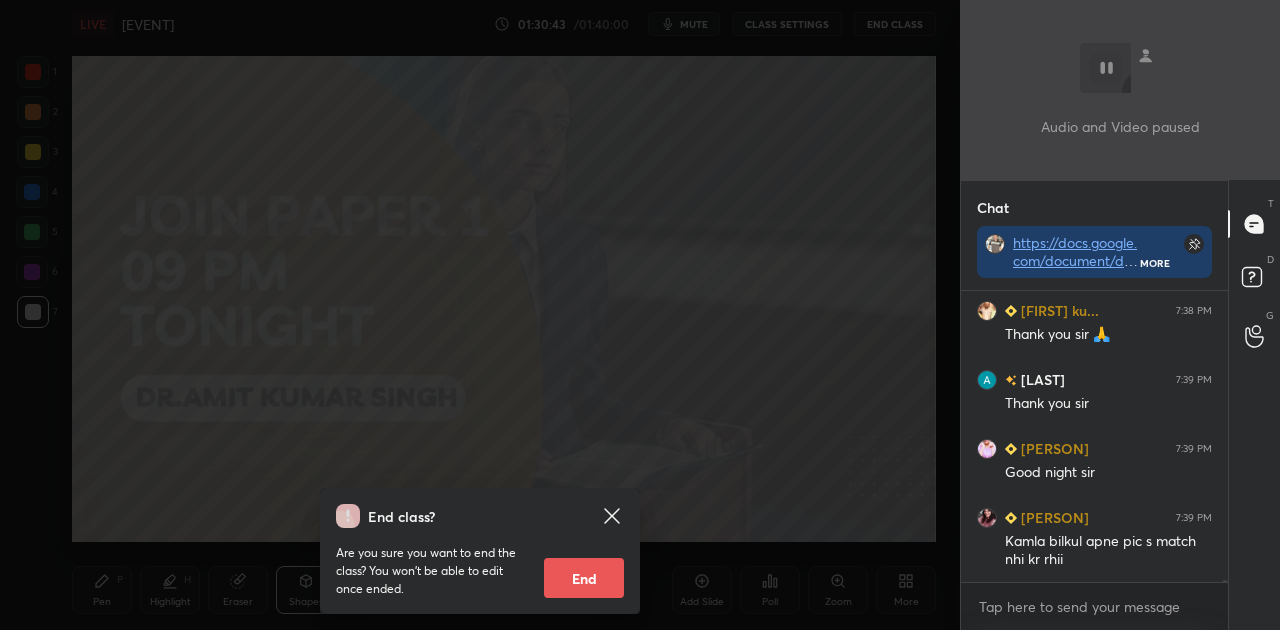 click on "End" at bounding box center [584, 578] 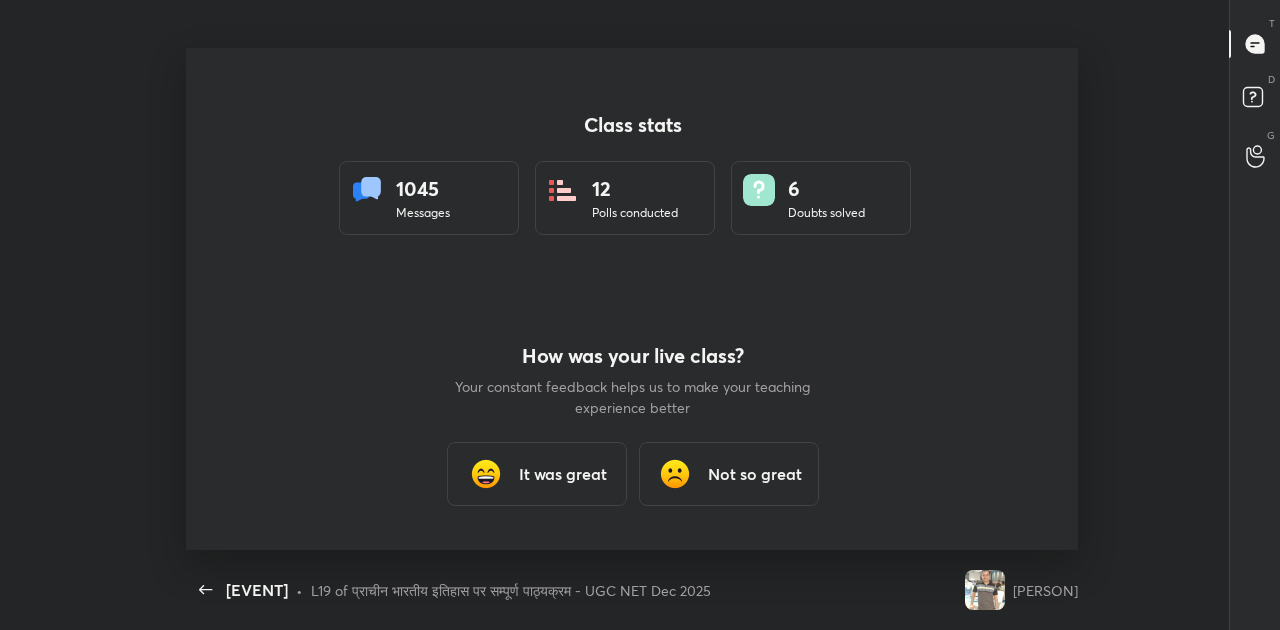 click on "It was great" at bounding box center (562, 474) 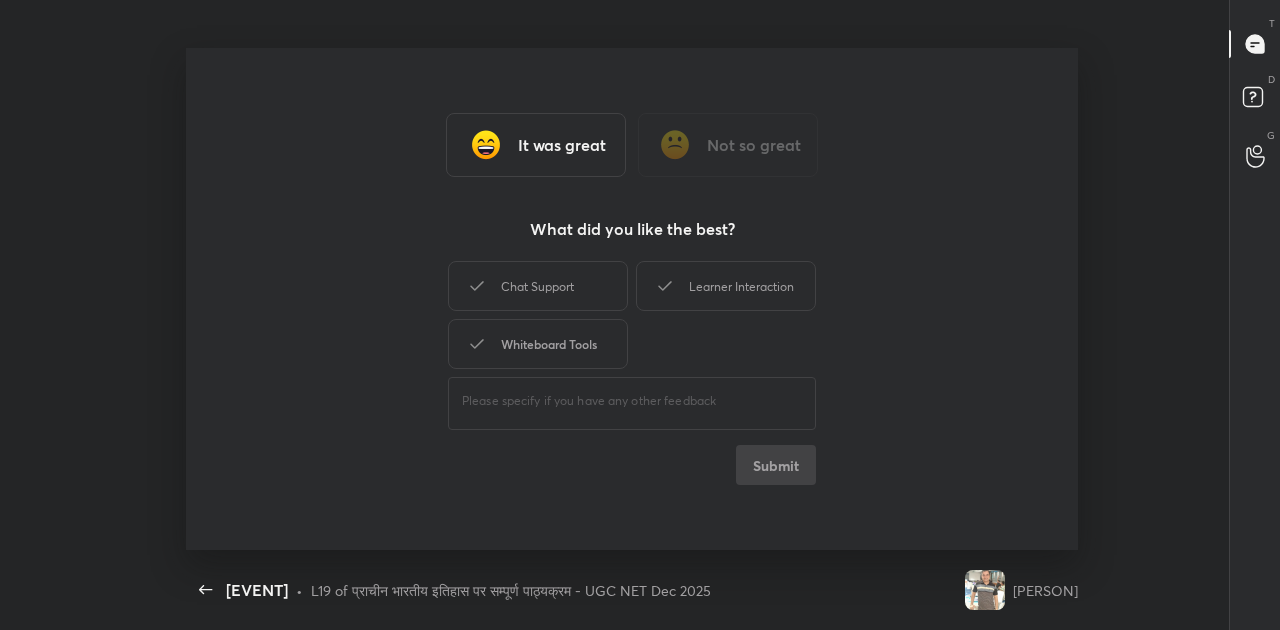 click on "Whiteboard Tools" at bounding box center [538, 344] 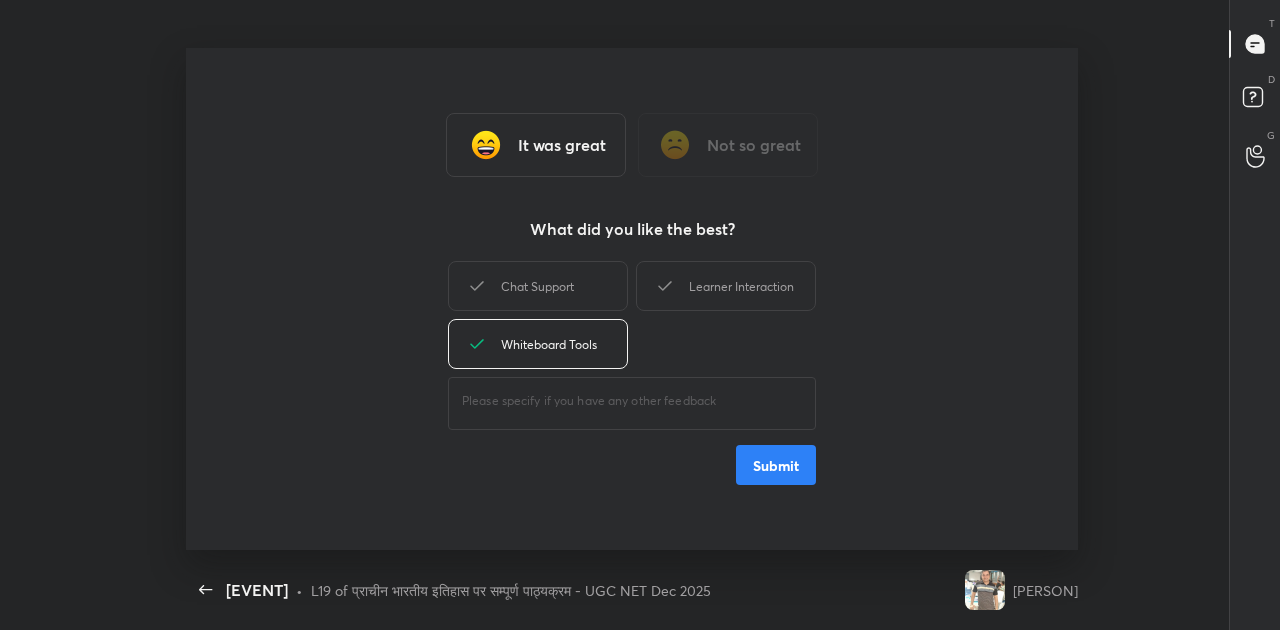 click on "Submit" at bounding box center (776, 465) 